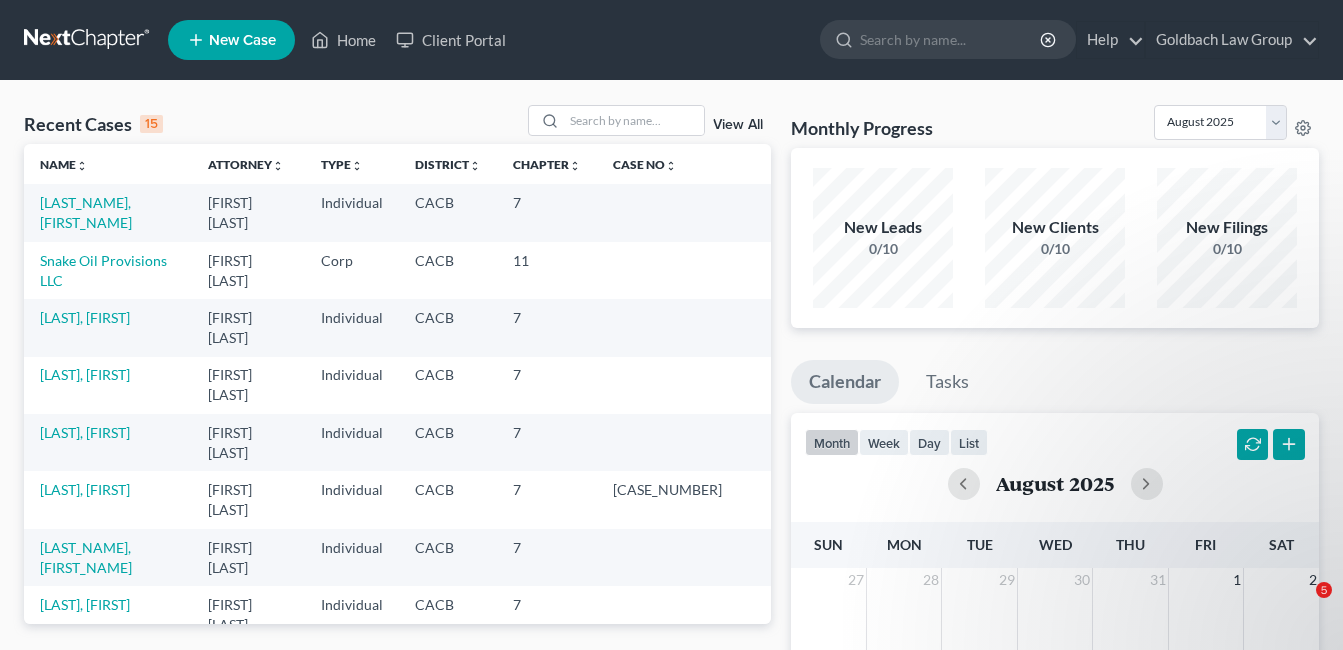 scroll, scrollTop: 0, scrollLeft: 0, axis: both 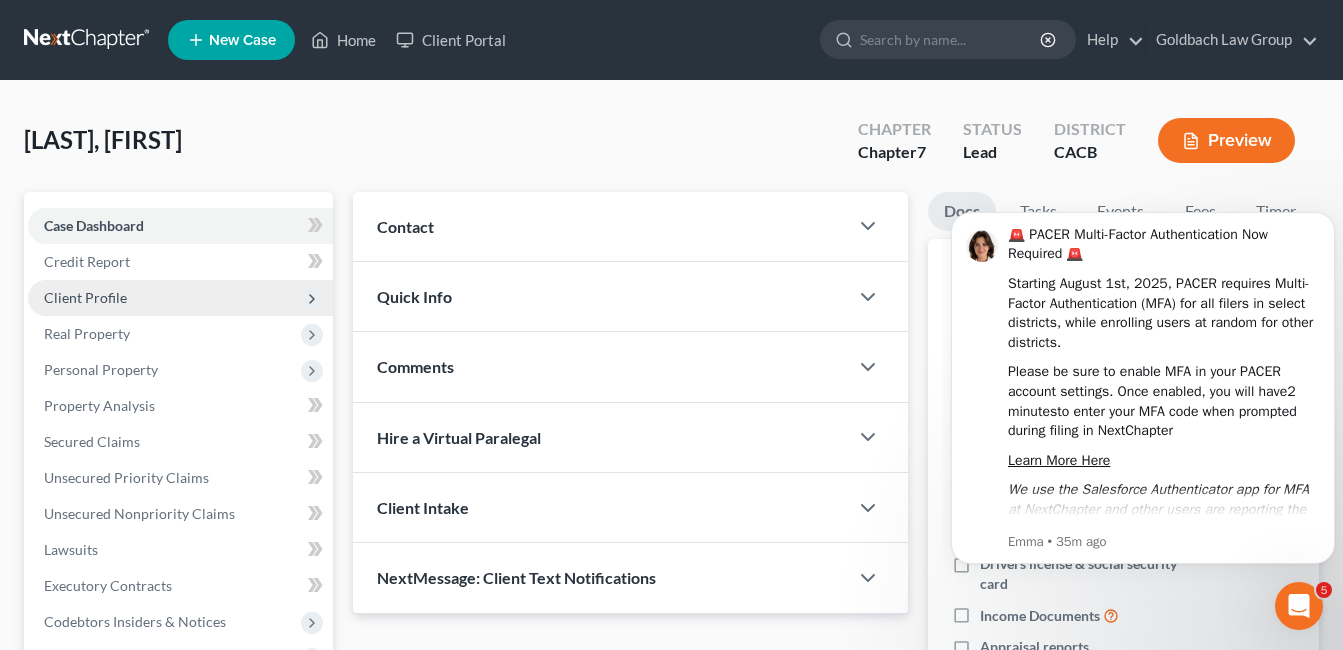 click on "Client Profile" at bounding box center (85, 297) 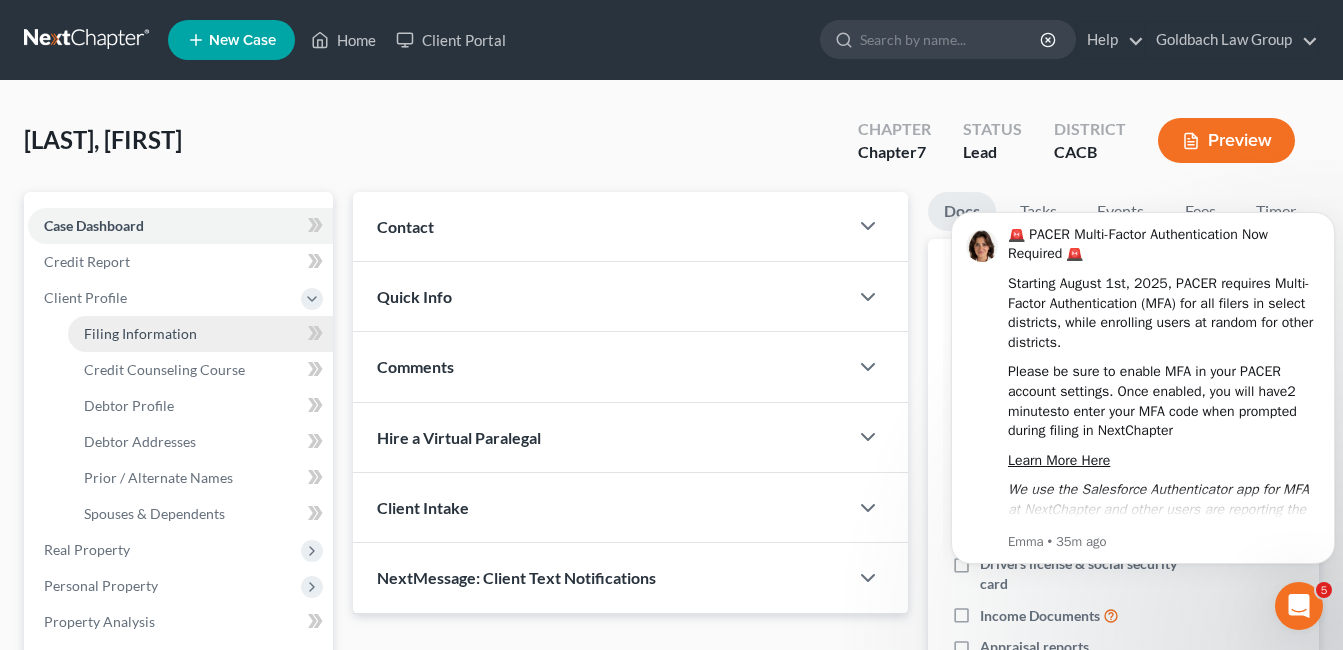 click on "Filing Information" at bounding box center [140, 333] 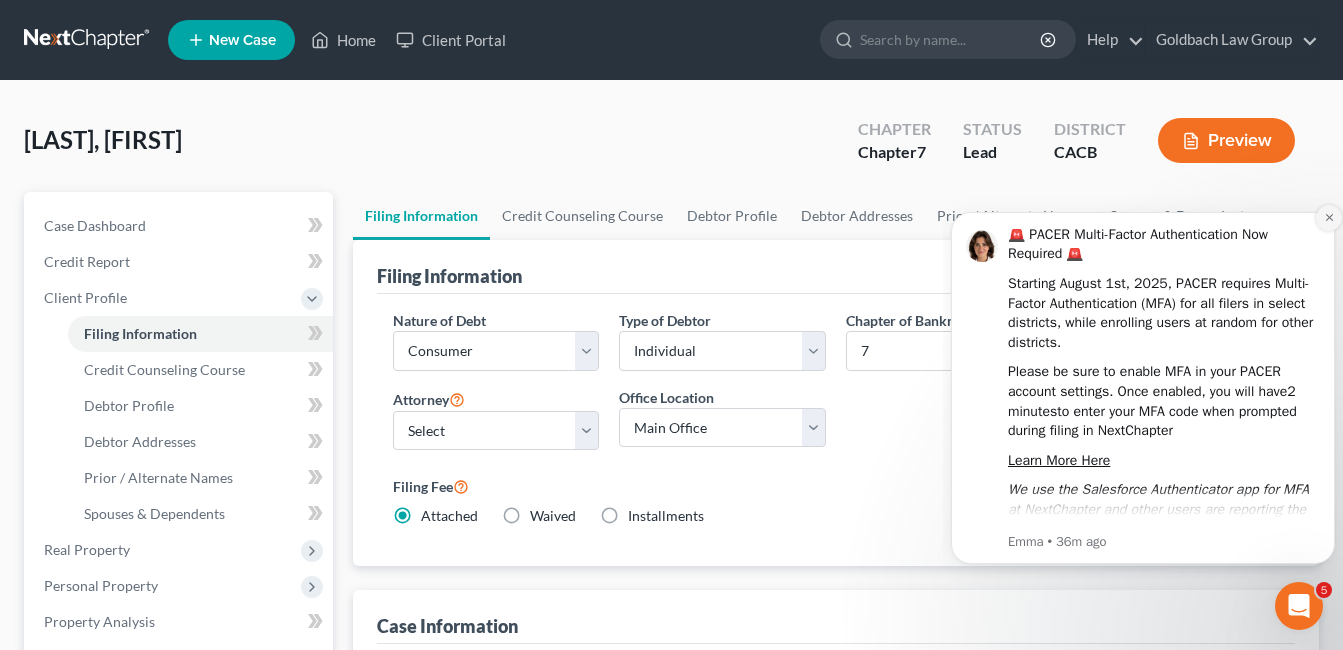 click 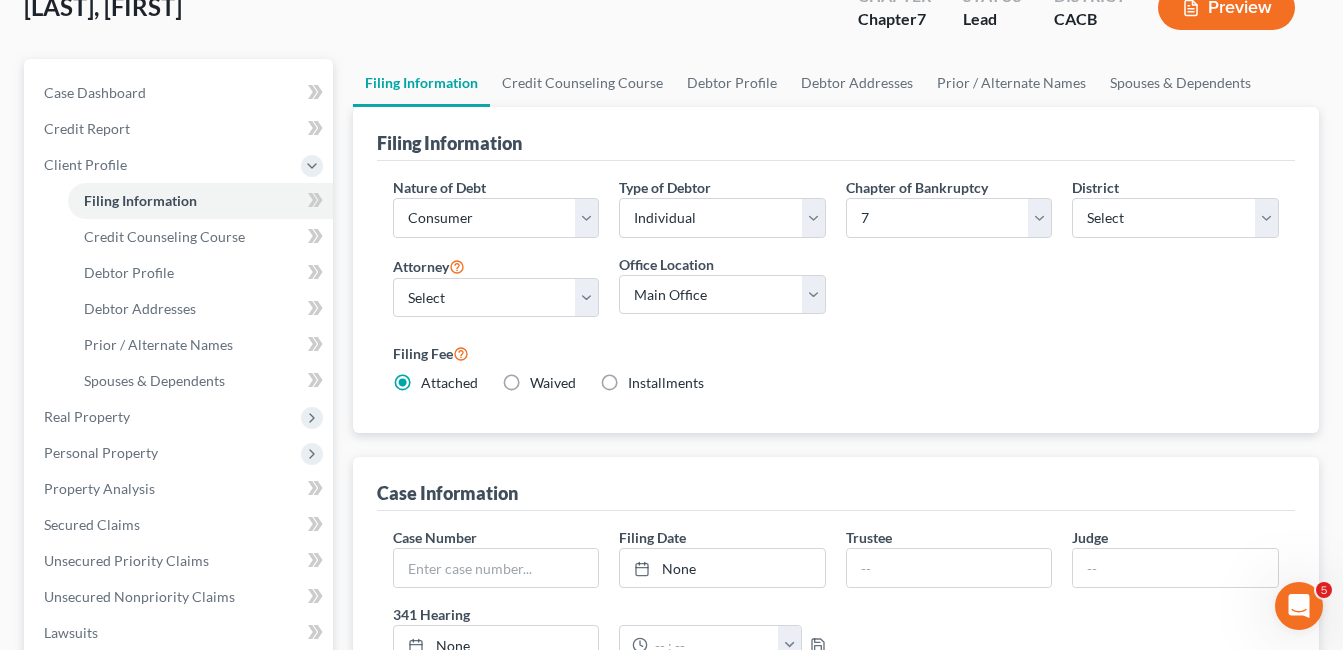 scroll, scrollTop: 0, scrollLeft: 0, axis: both 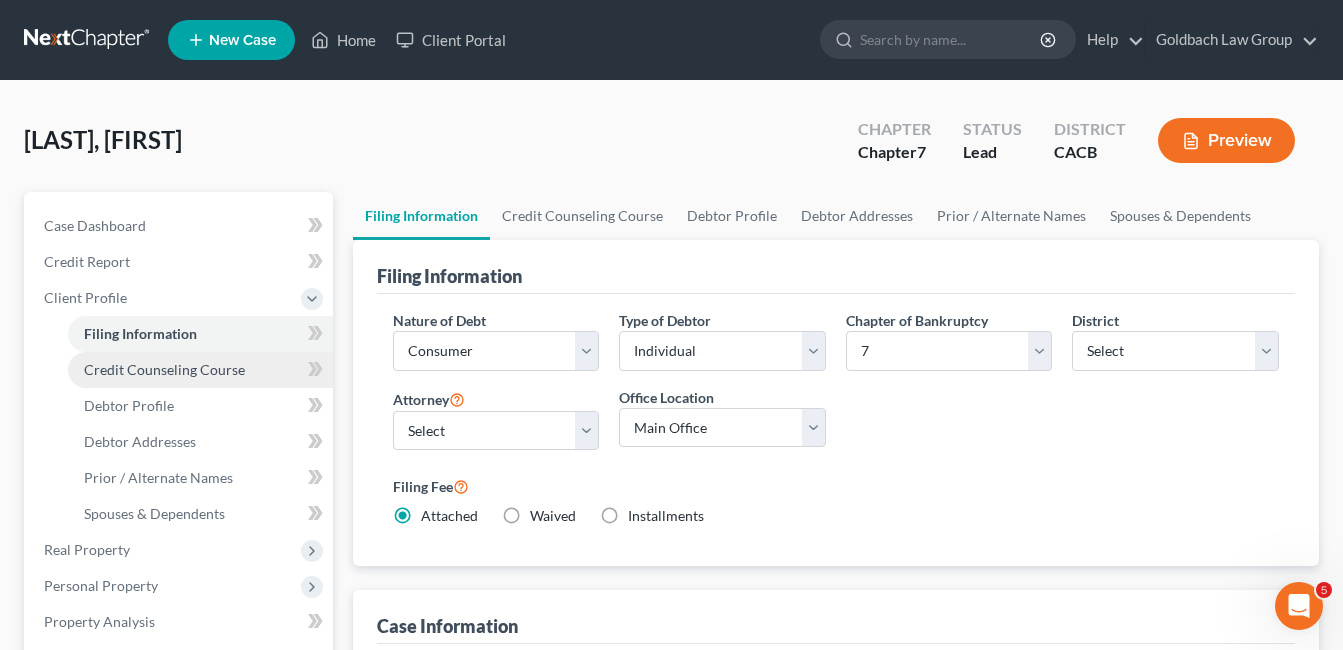 click on "Credit Counseling Course" at bounding box center [164, 369] 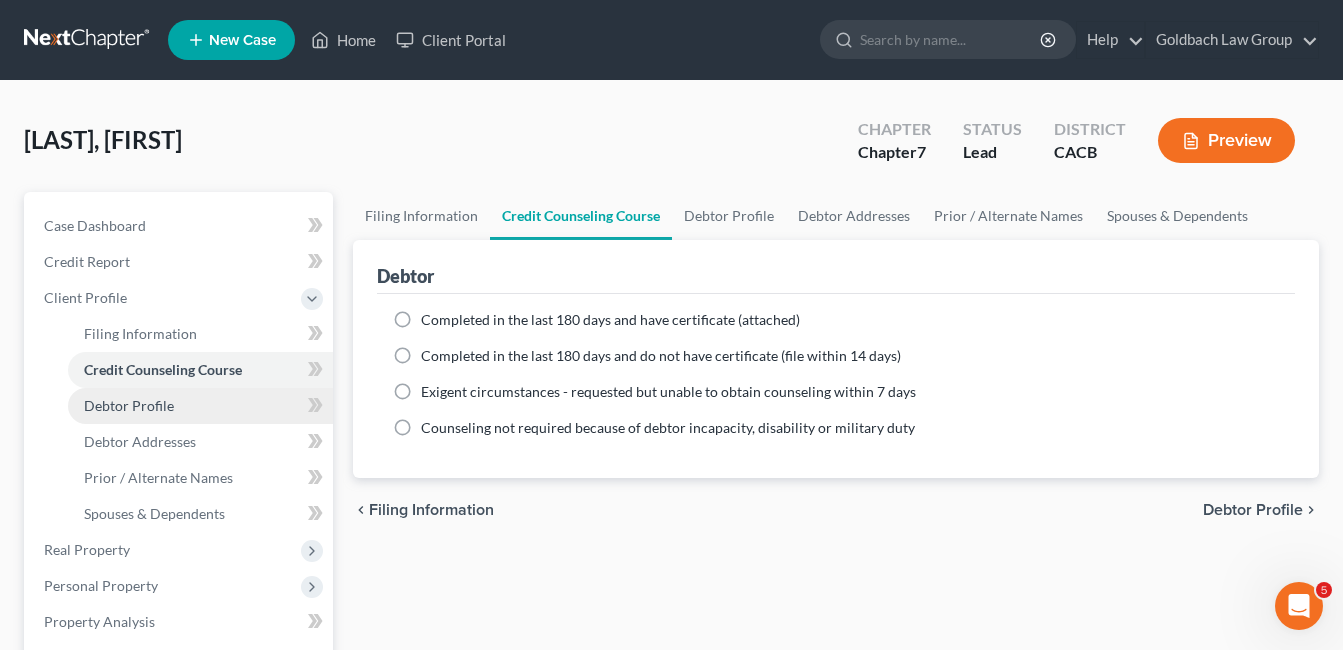 click on "Debtor Profile" at bounding box center (129, 405) 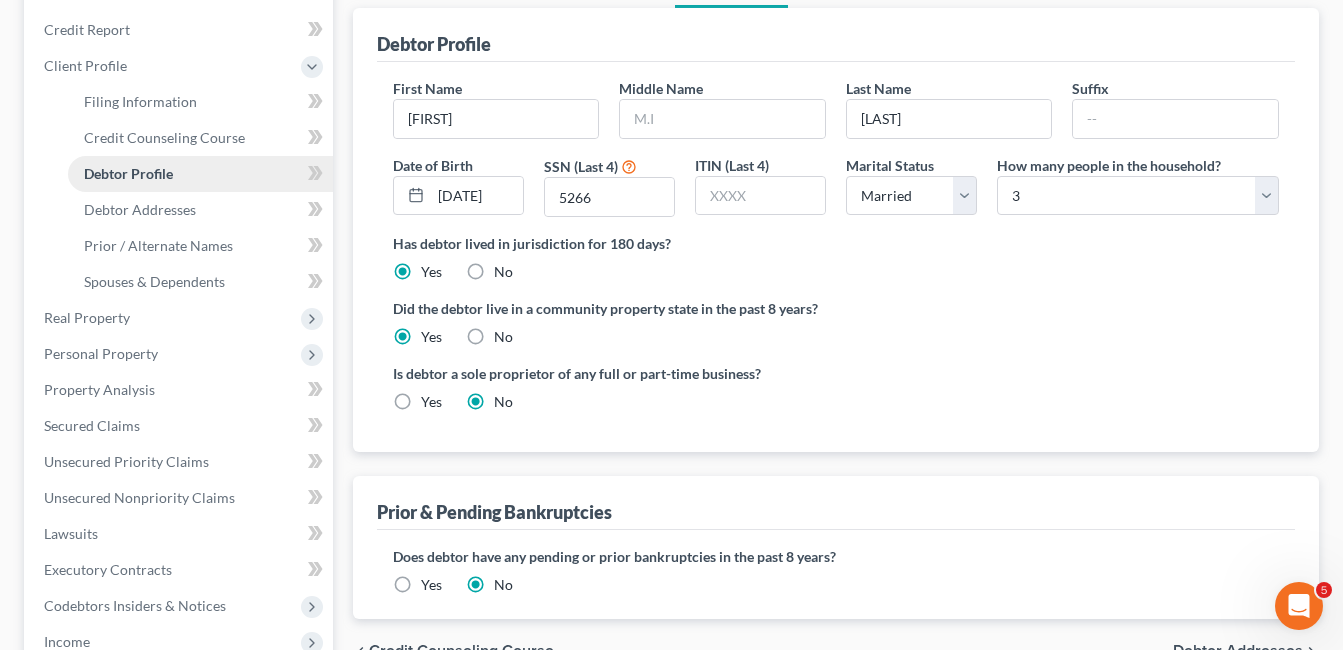 scroll, scrollTop: 230, scrollLeft: 0, axis: vertical 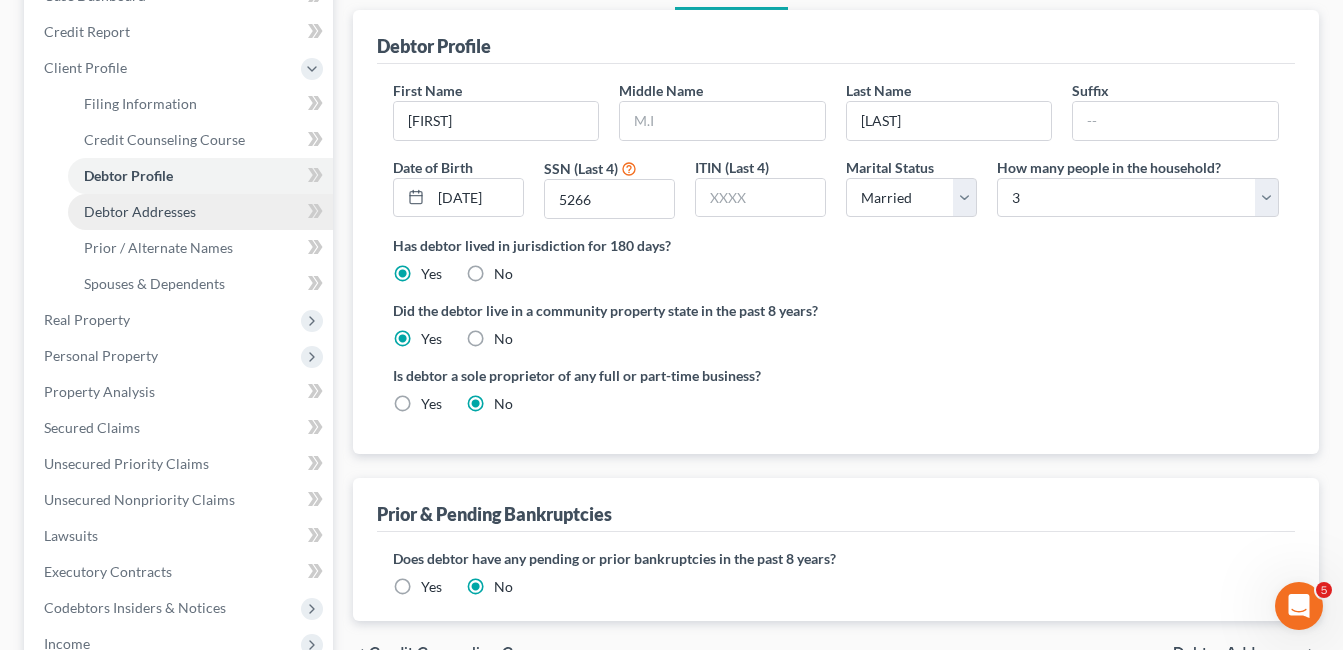 click on "Debtor Addresses" at bounding box center [140, 211] 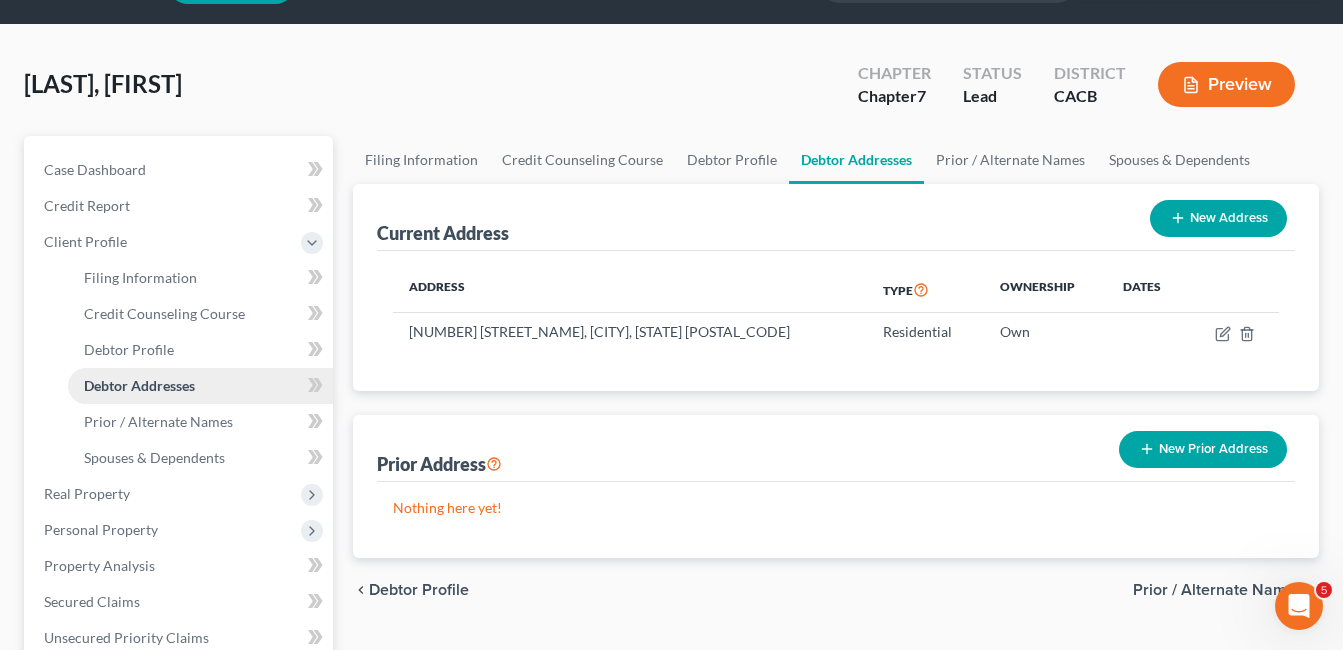 scroll, scrollTop: 0, scrollLeft: 0, axis: both 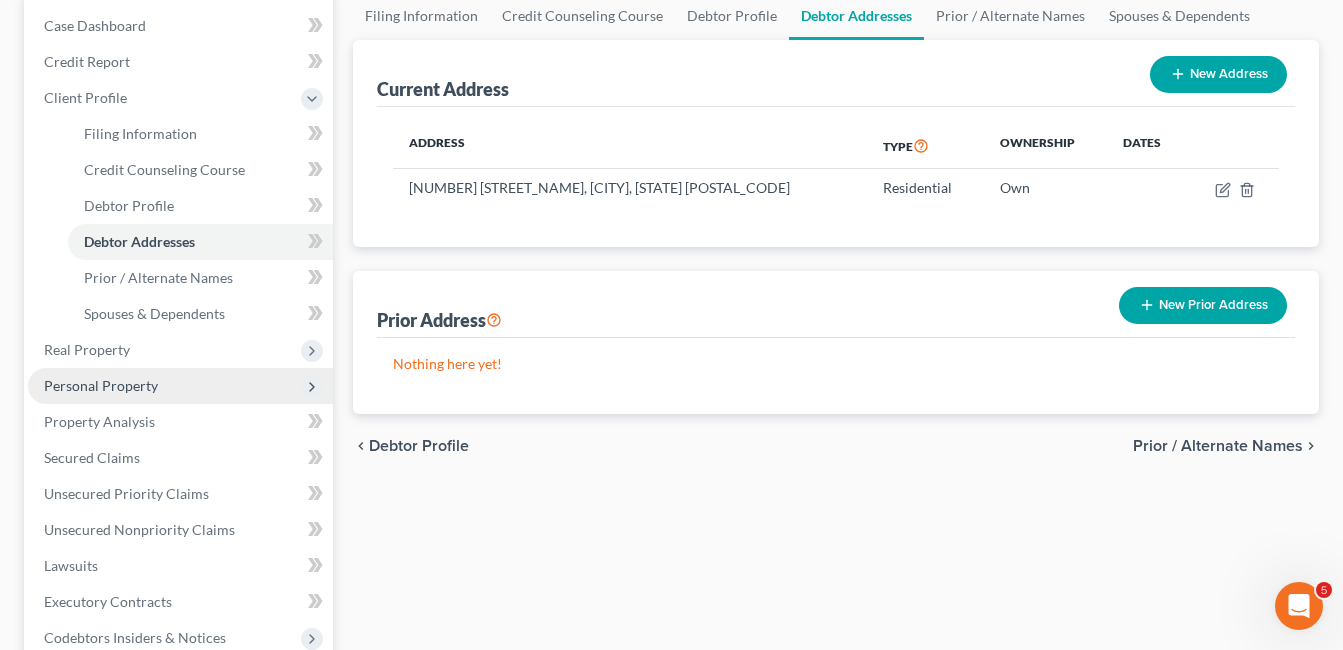 click on "Personal Property" at bounding box center [180, 386] 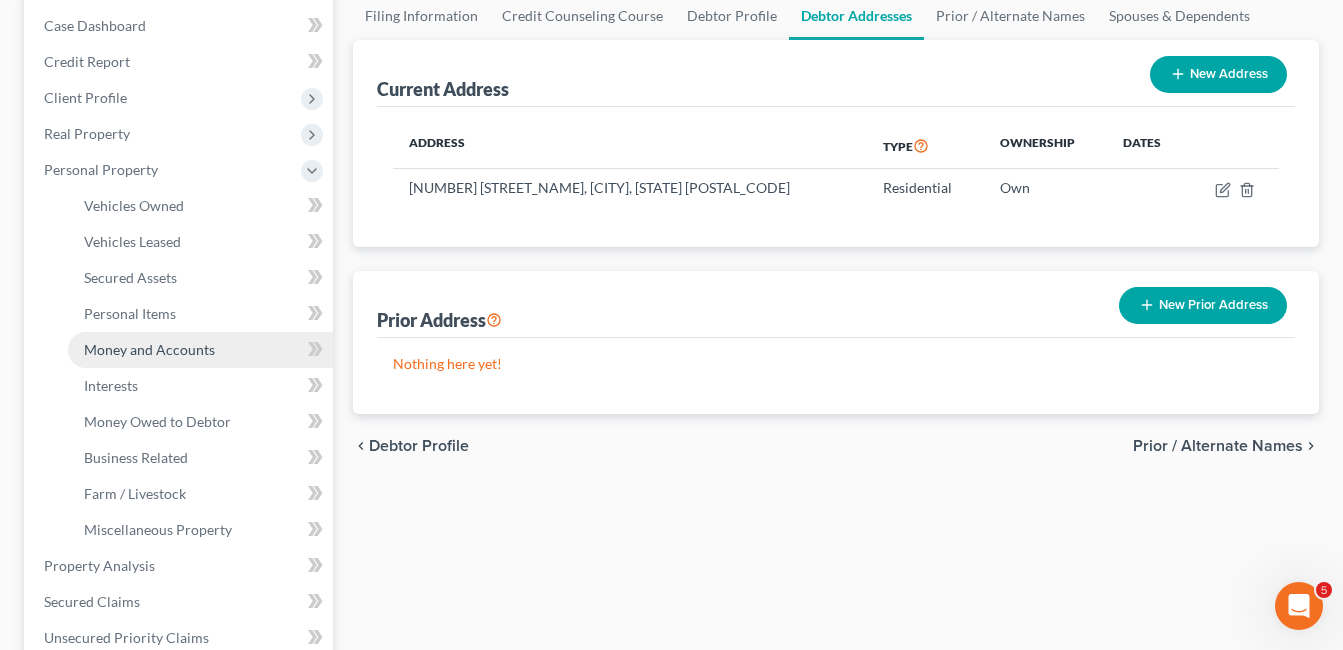click on "Money and Accounts" at bounding box center [149, 349] 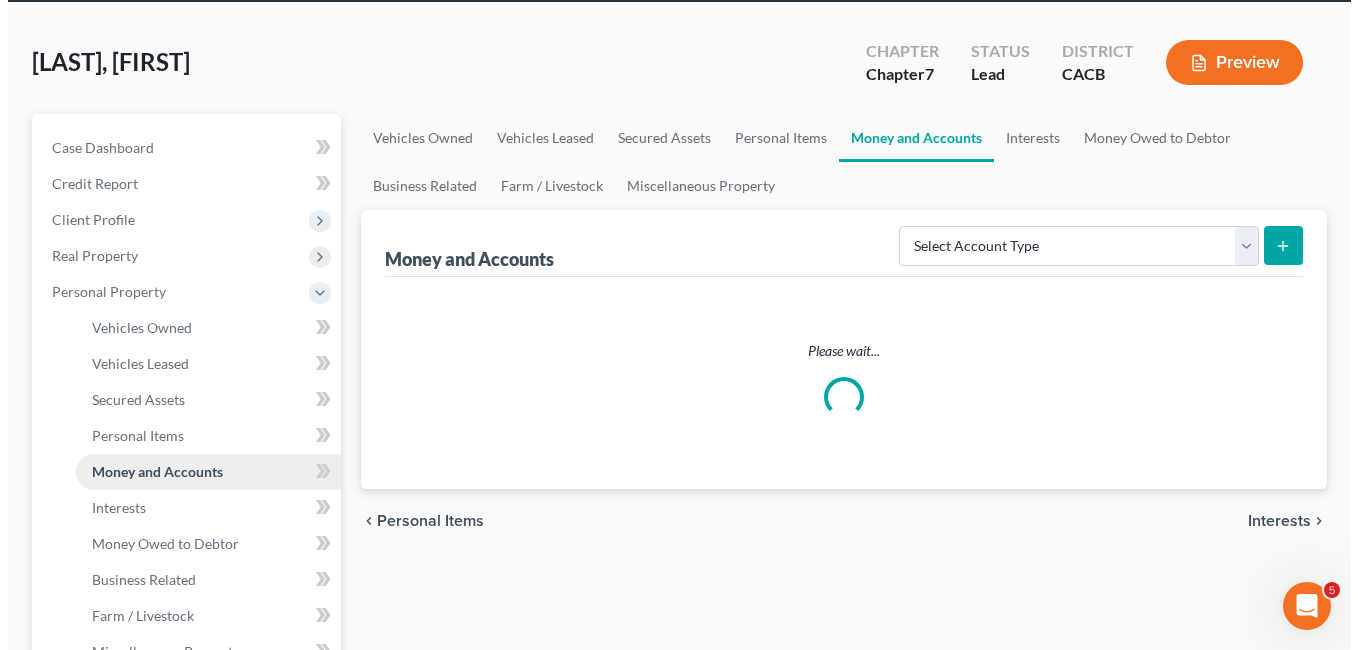 scroll, scrollTop: 0, scrollLeft: 0, axis: both 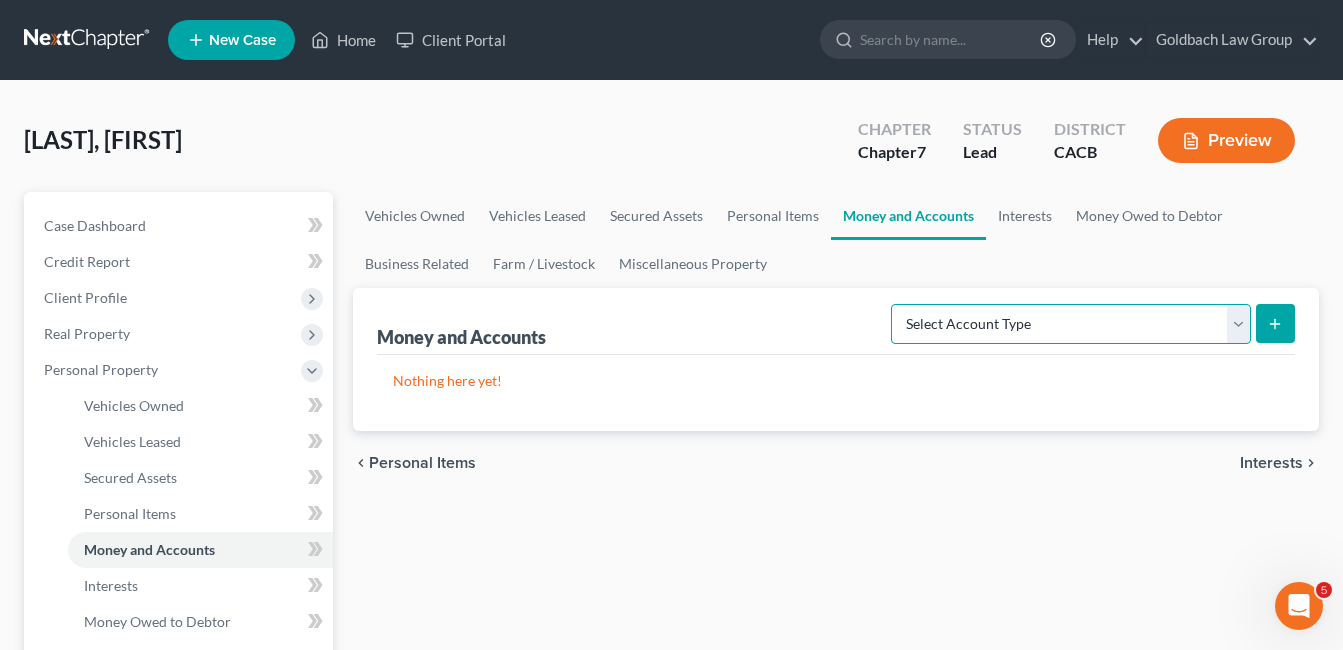 click on "Select Account Type Brokerage Cash on Hand Certificates of Deposit Checking Account Money Market Other (Credit Union, Health Savings Account, etc) Safe Deposit Box Savings Account Security Deposits or Prepayments" at bounding box center [1071, 324] 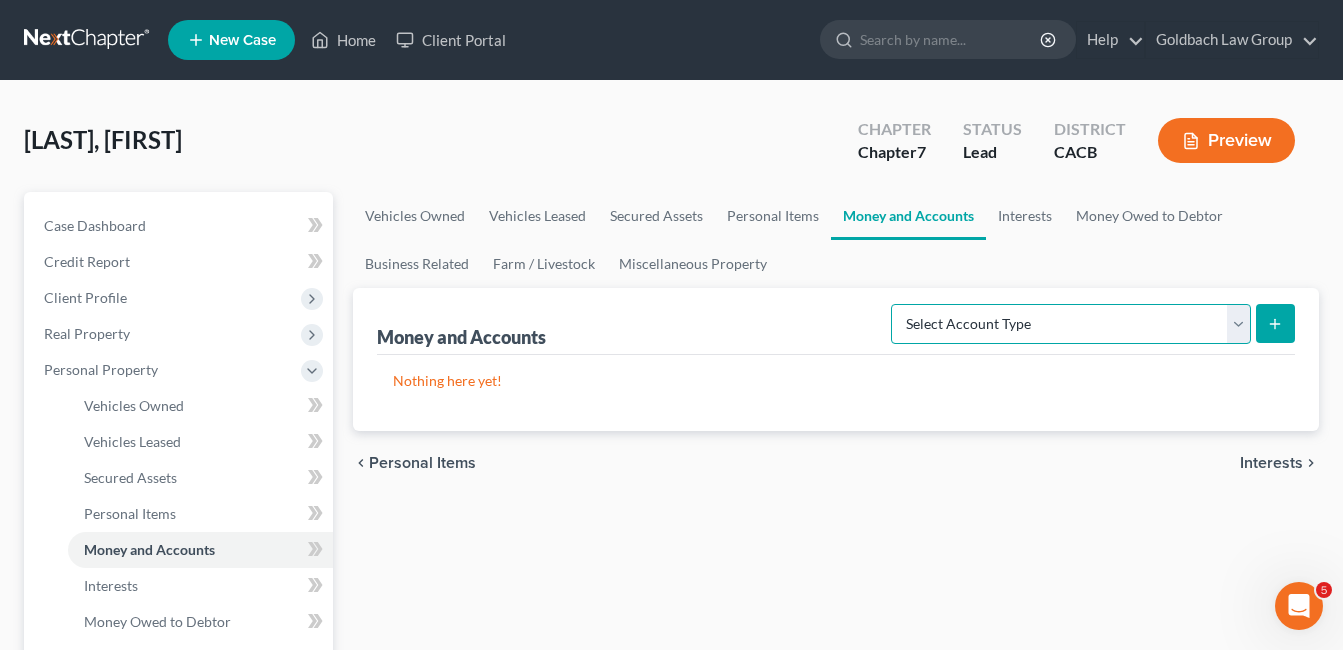 select on "checking" 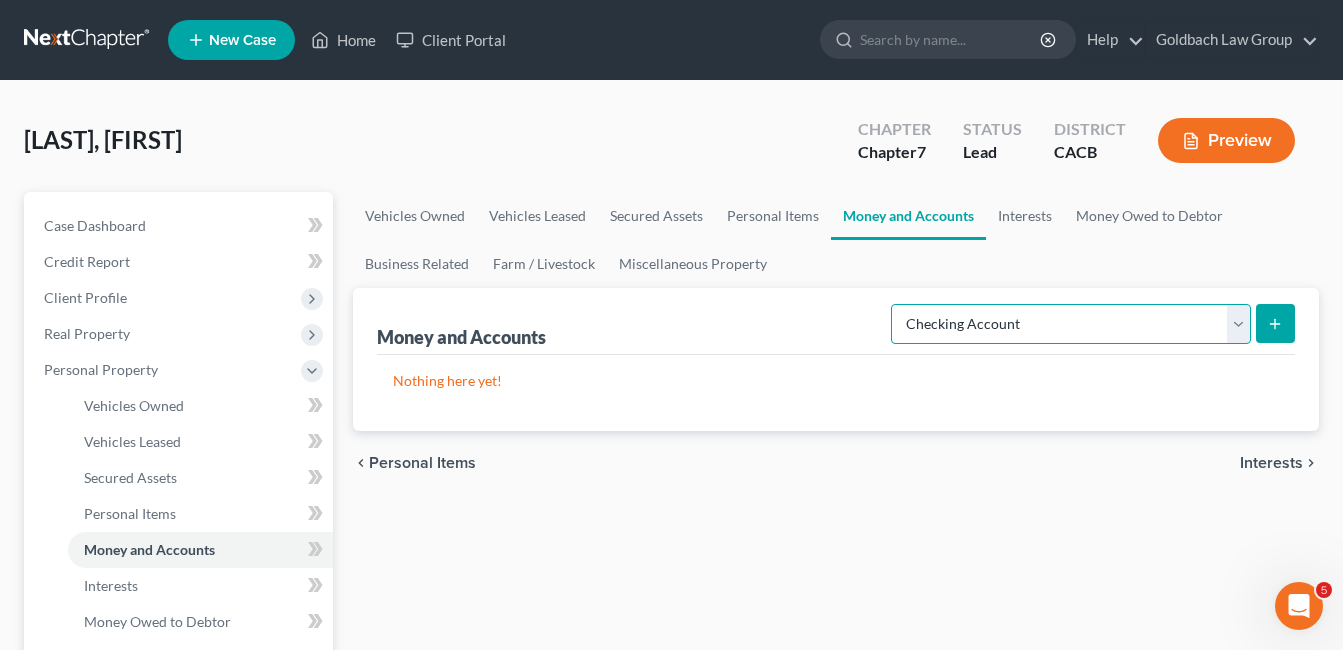 click on "Select Account Type Brokerage Cash on Hand Certificates of Deposit Checking Account Money Market Other (Credit Union, Health Savings Account, etc) Safe Deposit Box Savings Account Security Deposits or Prepayments" at bounding box center (1071, 324) 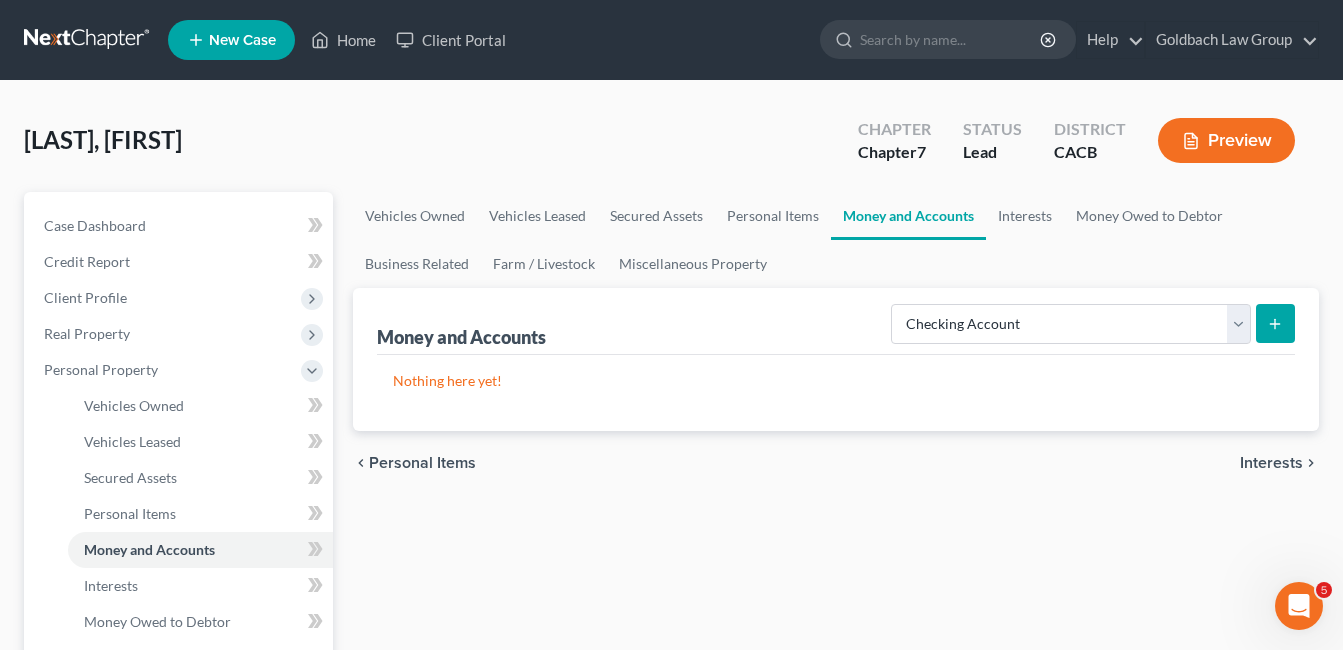 click at bounding box center [1275, 323] 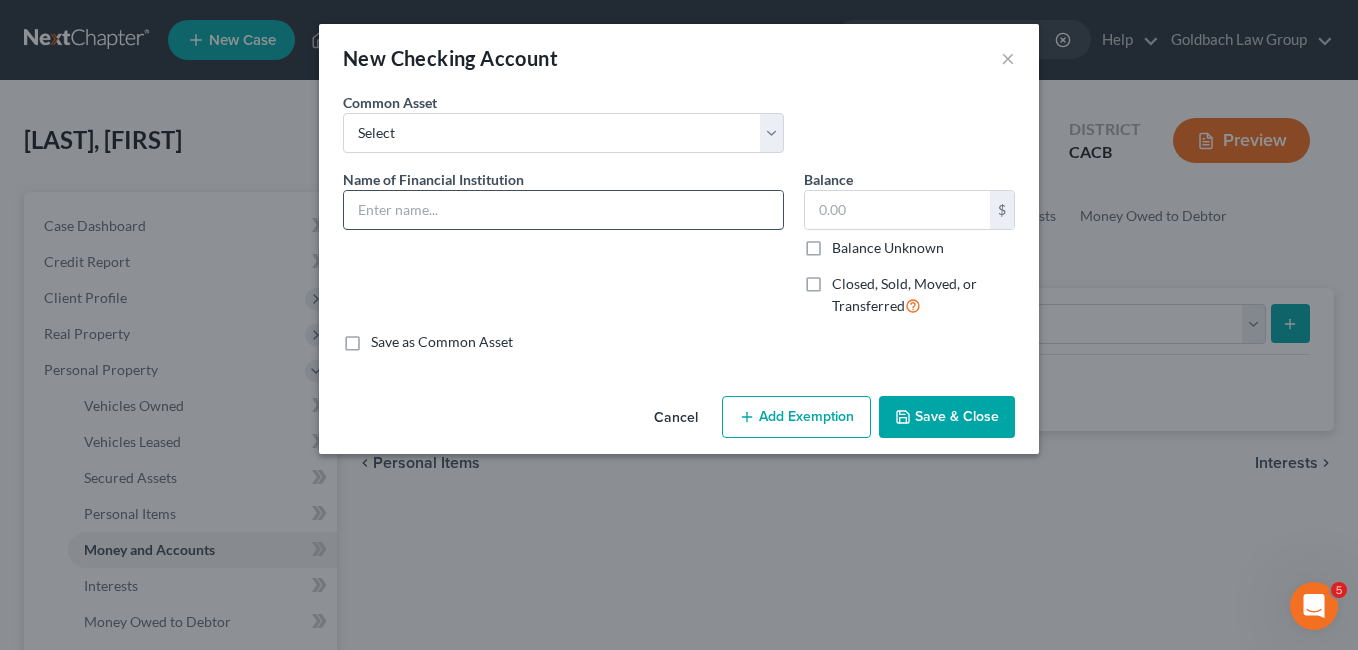 click at bounding box center [563, 210] 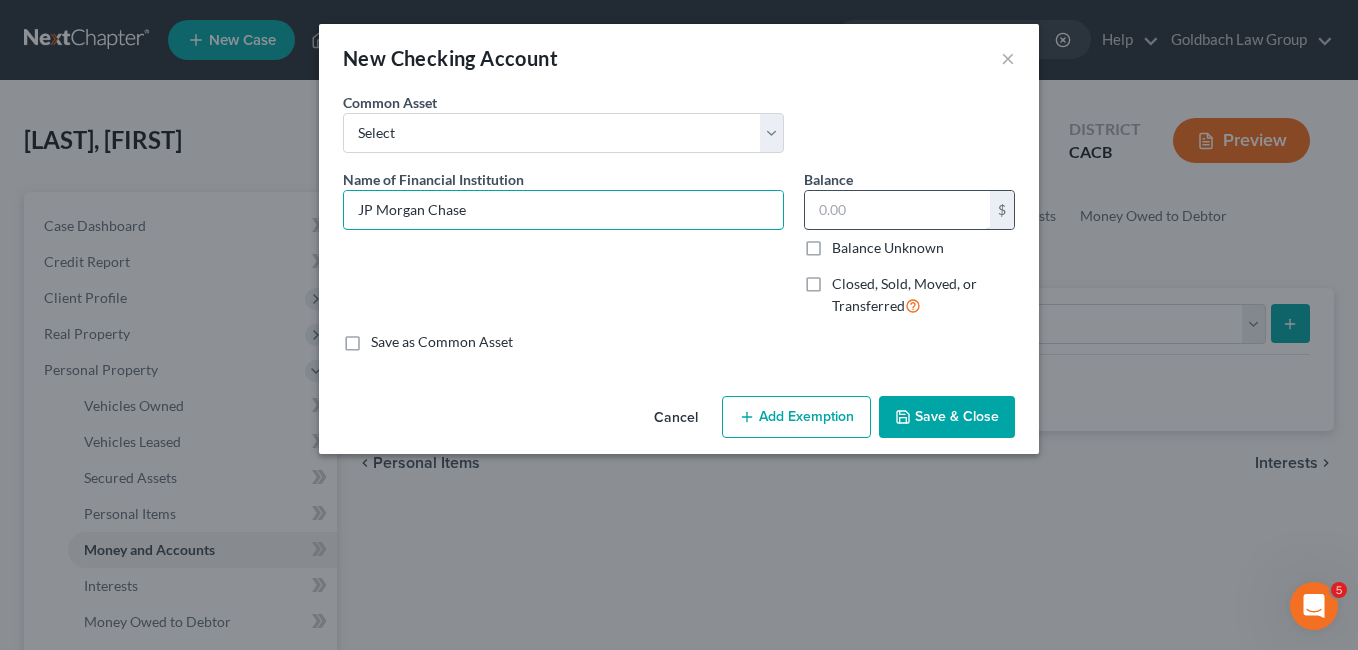 type on "JP Morgan Chase" 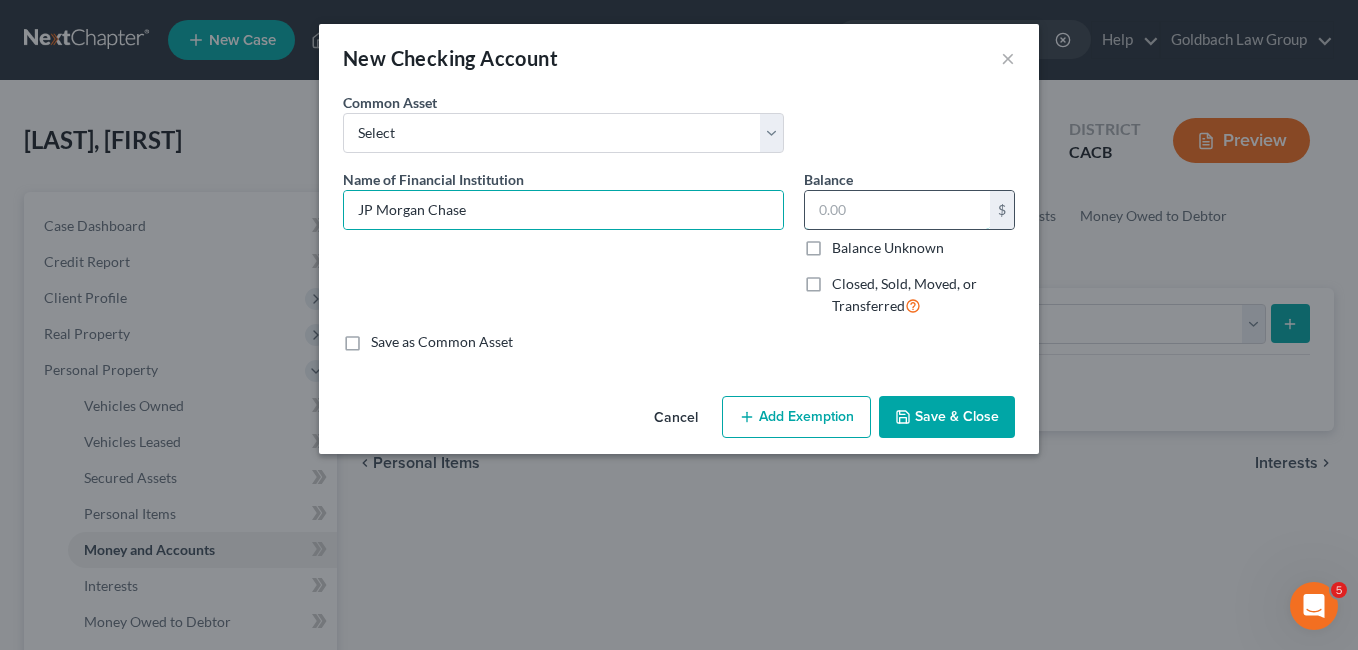 click at bounding box center (897, 210) 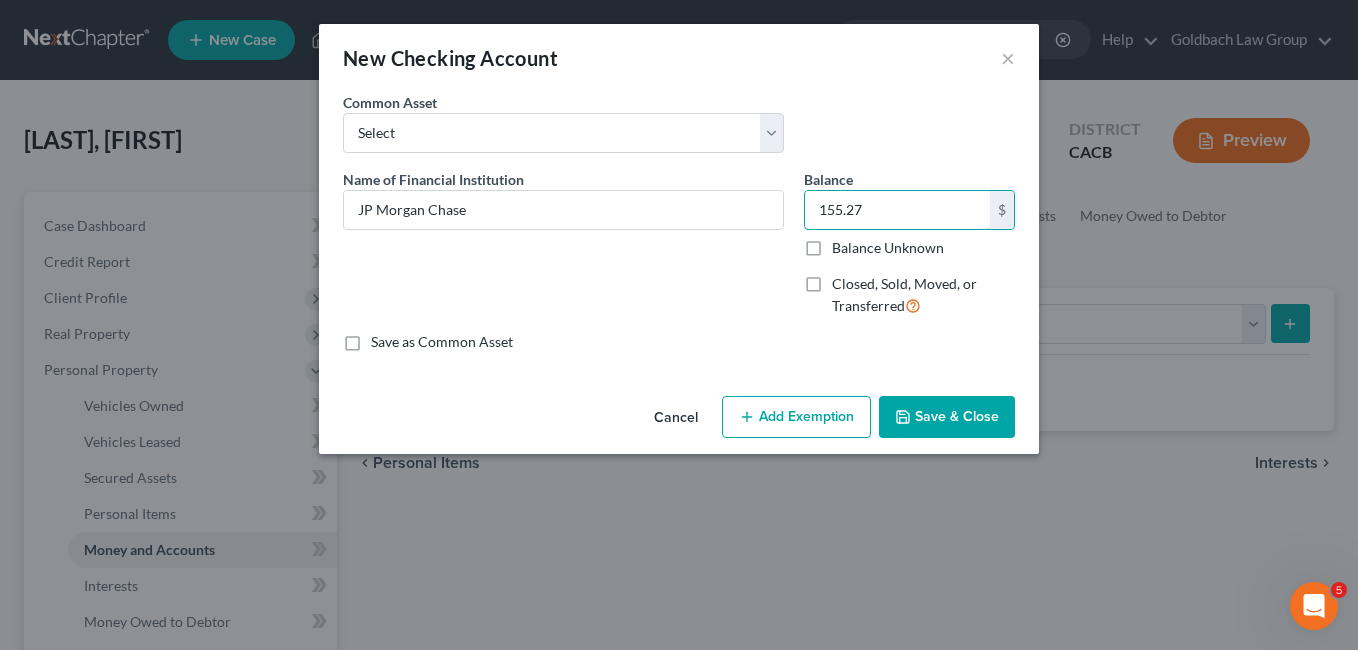 type on "155.27" 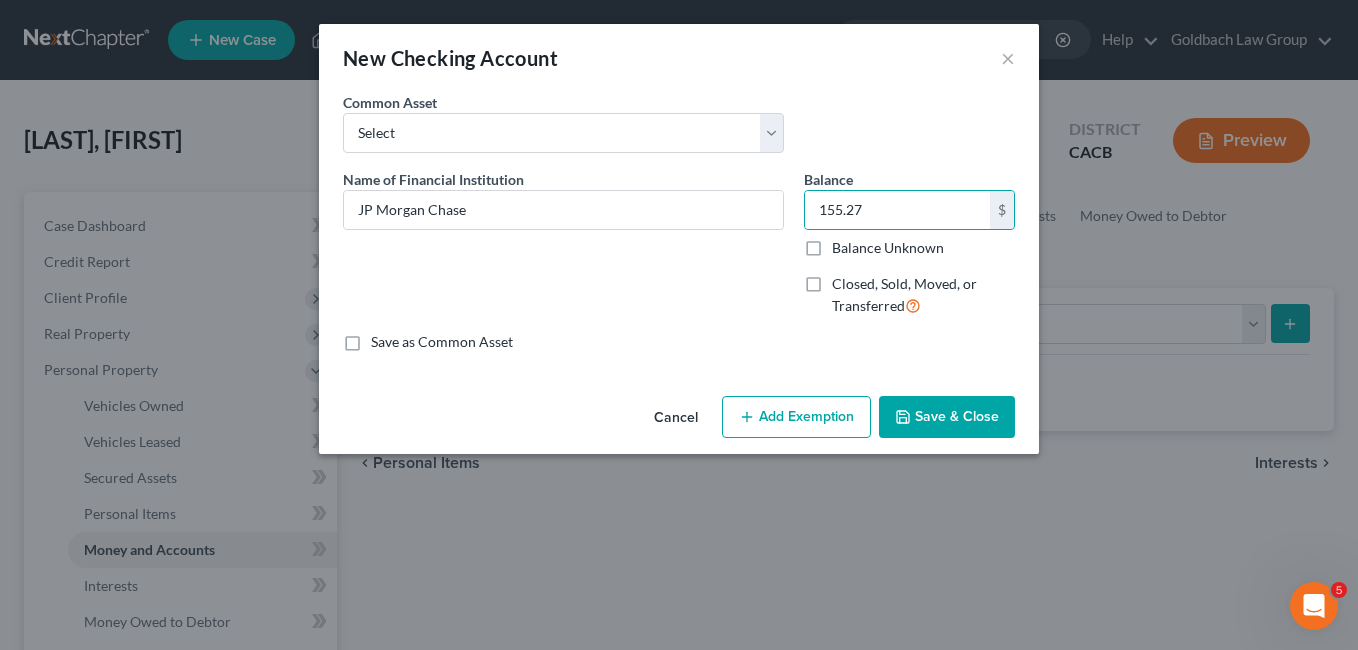 click on "Add Exemption" at bounding box center (796, 417) 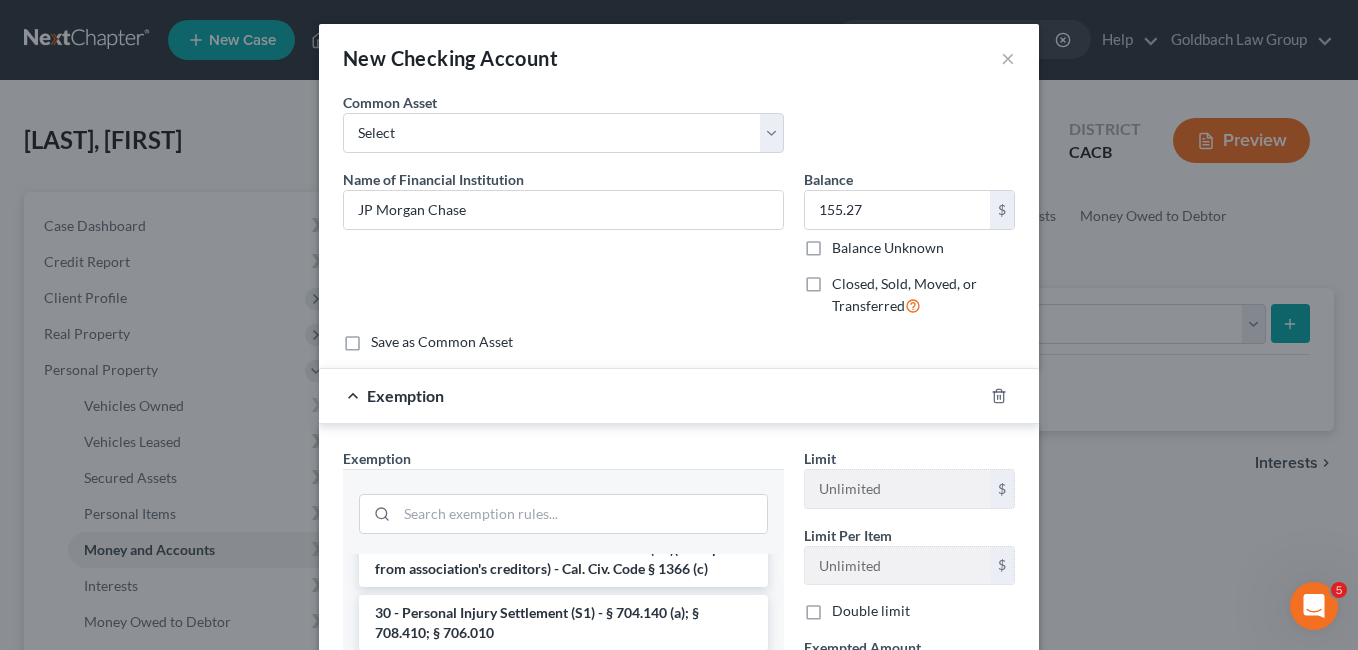scroll, scrollTop: 1857, scrollLeft: 0, axis: vertical 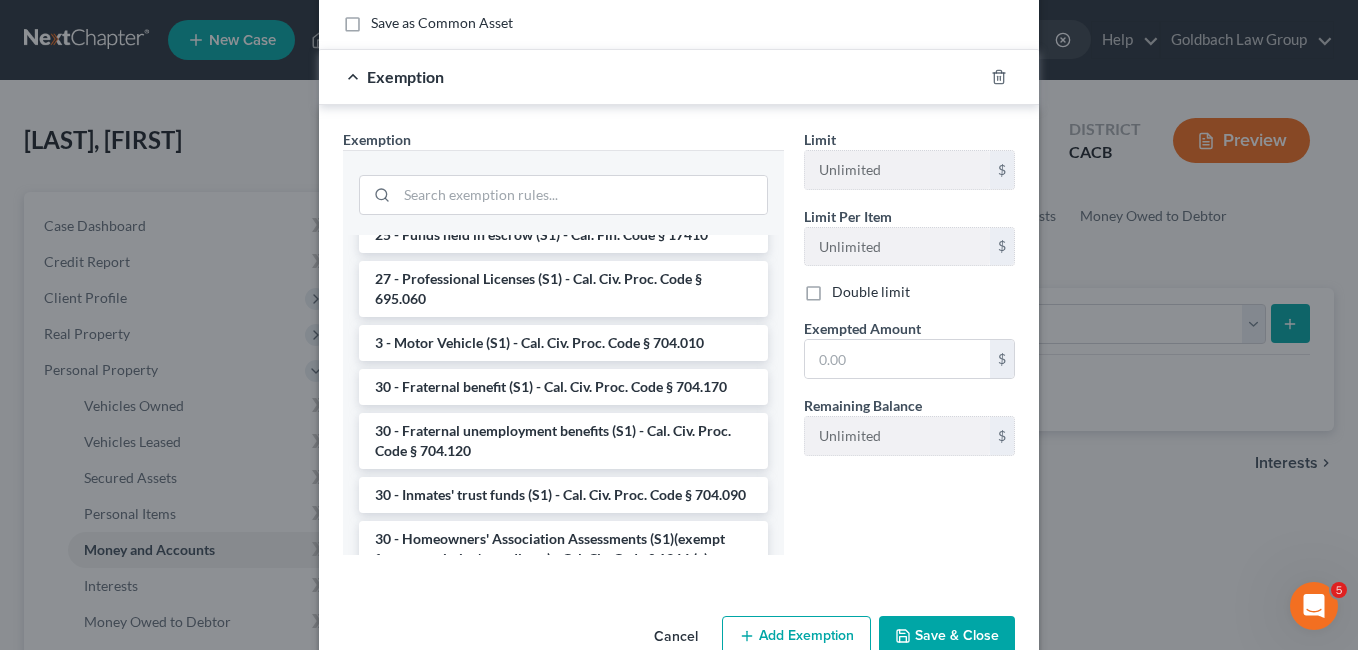 click on "New Checking Account  × An exemption set must first be selected from the Filing Information section. Common Asset Select Unify Financial Credit Union
Name of Financial Institution
*
JP Morgan Chasse Balance
155.27 $
Balance Unknown
Balance Undetermined
155.27 $
Balance Unknown
Closed, Sold, Moved, or Transferred  Save as Common Asset
Exemption
Exemption Set must be selected for CA.
Exemption
*
--View All or Create New-- 17 - Public benefit deposits (S1) - single payee  - Cal. Civ. Proc. Code § 704.080(b)(1);  § 704.080(b)(3) 17 - Public benefit deposits (S1, joint) - Cal. Civ. Proc. Code §704.080(b)(3) 17 - Social security deposits (S1, joint) - unlimited if funds are not commingled  - Cal. Civ. Proc. Code § 704.080(b)(4) 1 - Homestead Exemption (S1, family) - Cal. Civ. Proc. Code § 704.730 (a)(2) Limit     Unlimited $ $" at bounding box center (679, 325) 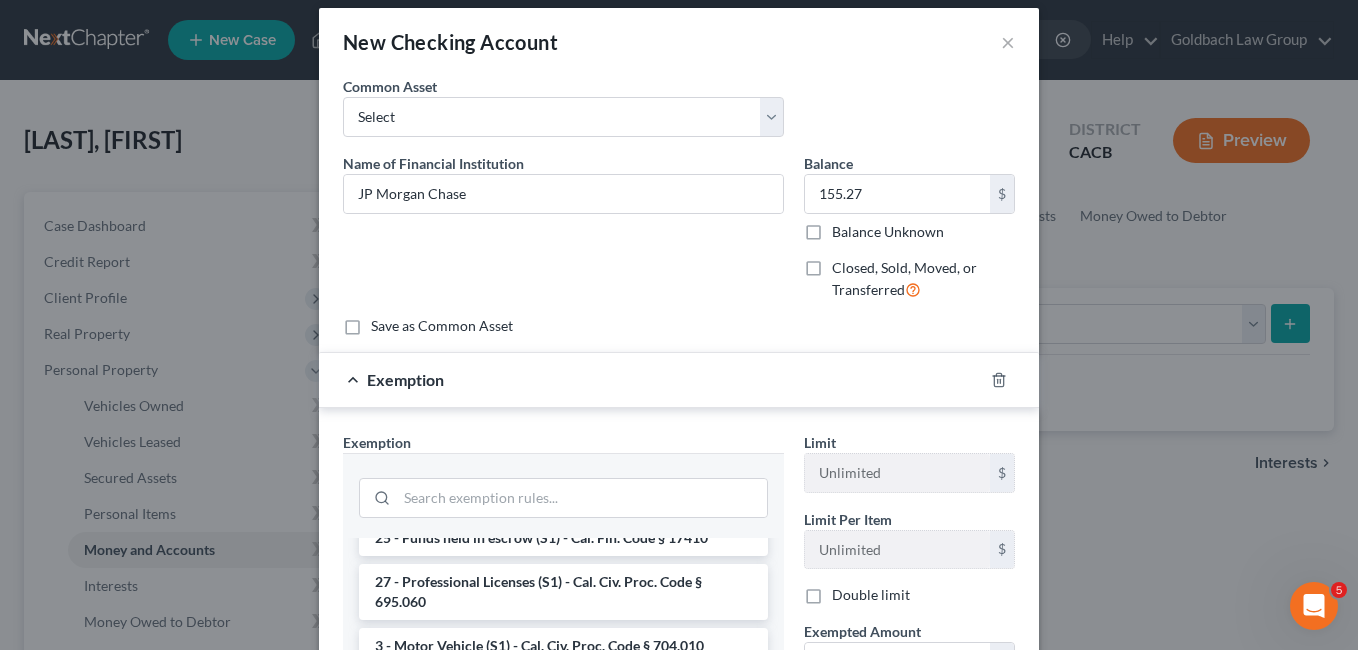 scroll, scrollTop: 18, scrollLeft: 0, axis: vertical 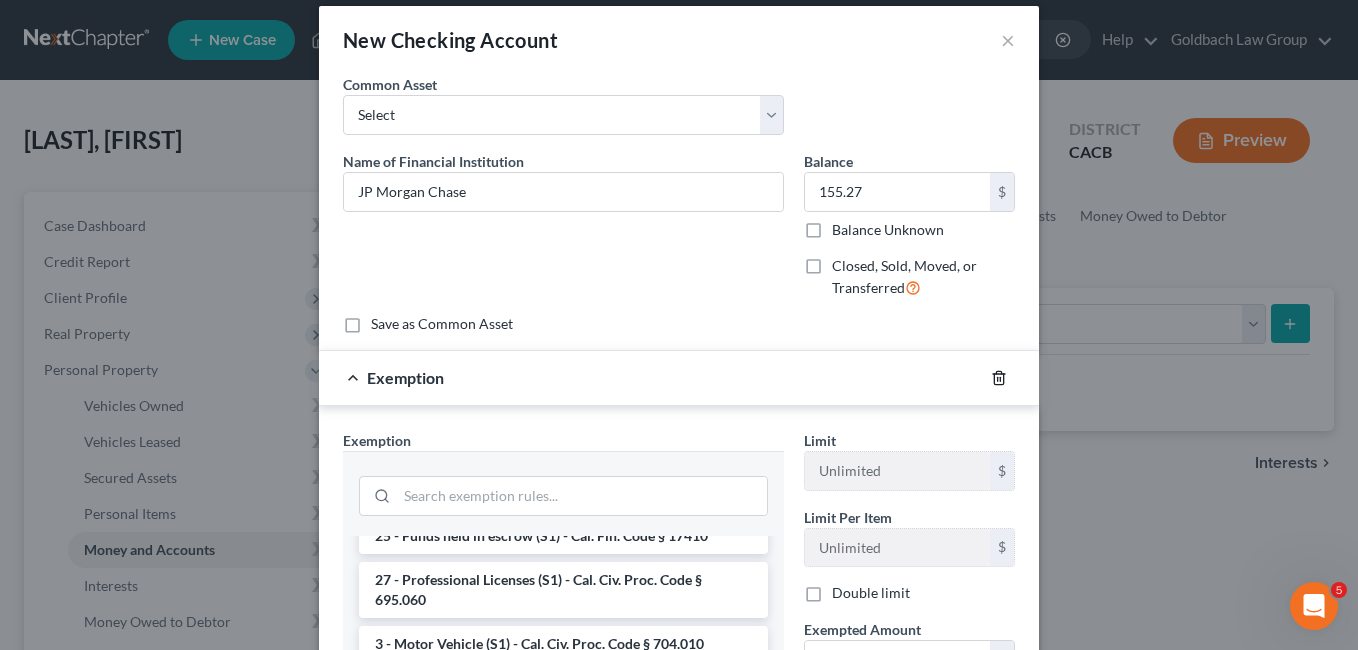 click 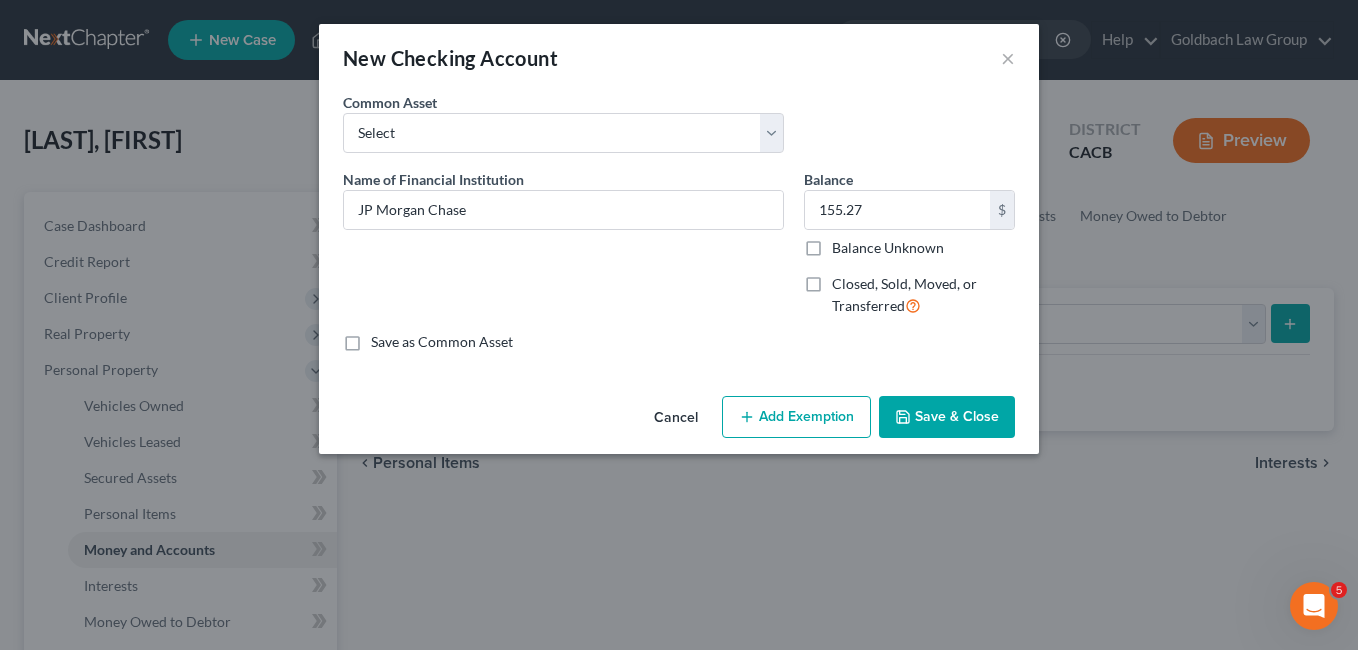 scroll, scrollTop: 0, scrollLeft: 0, axis: both 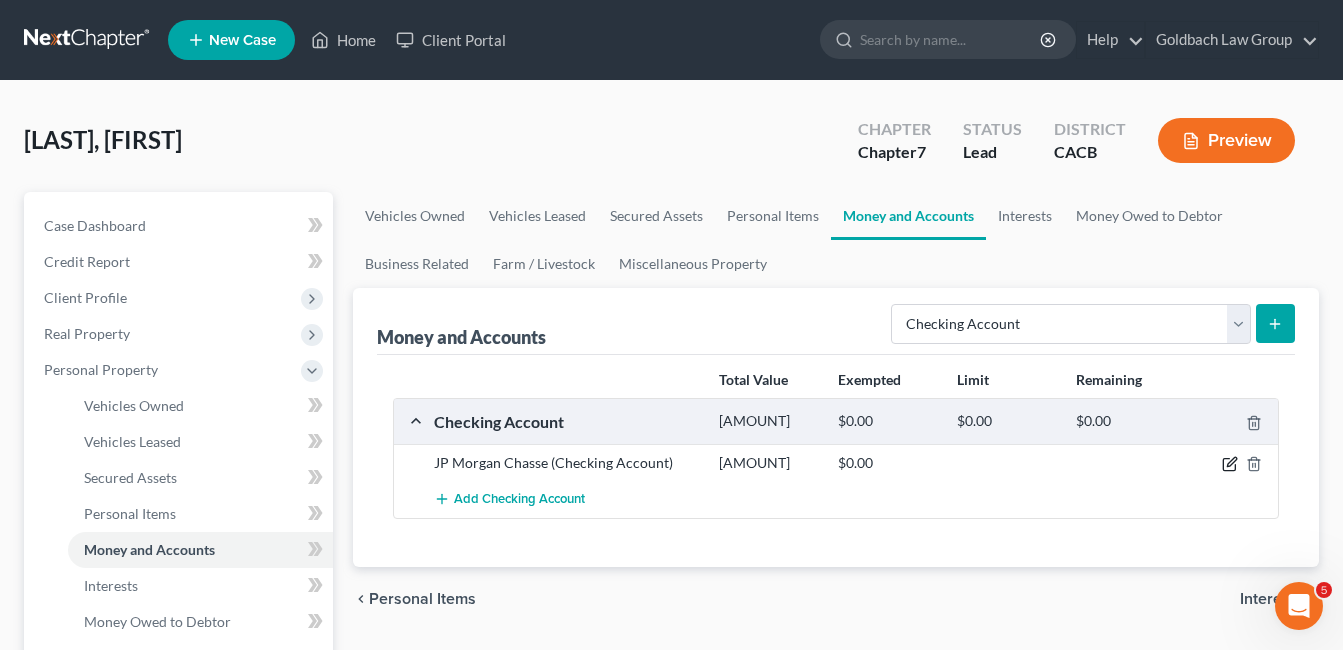 click 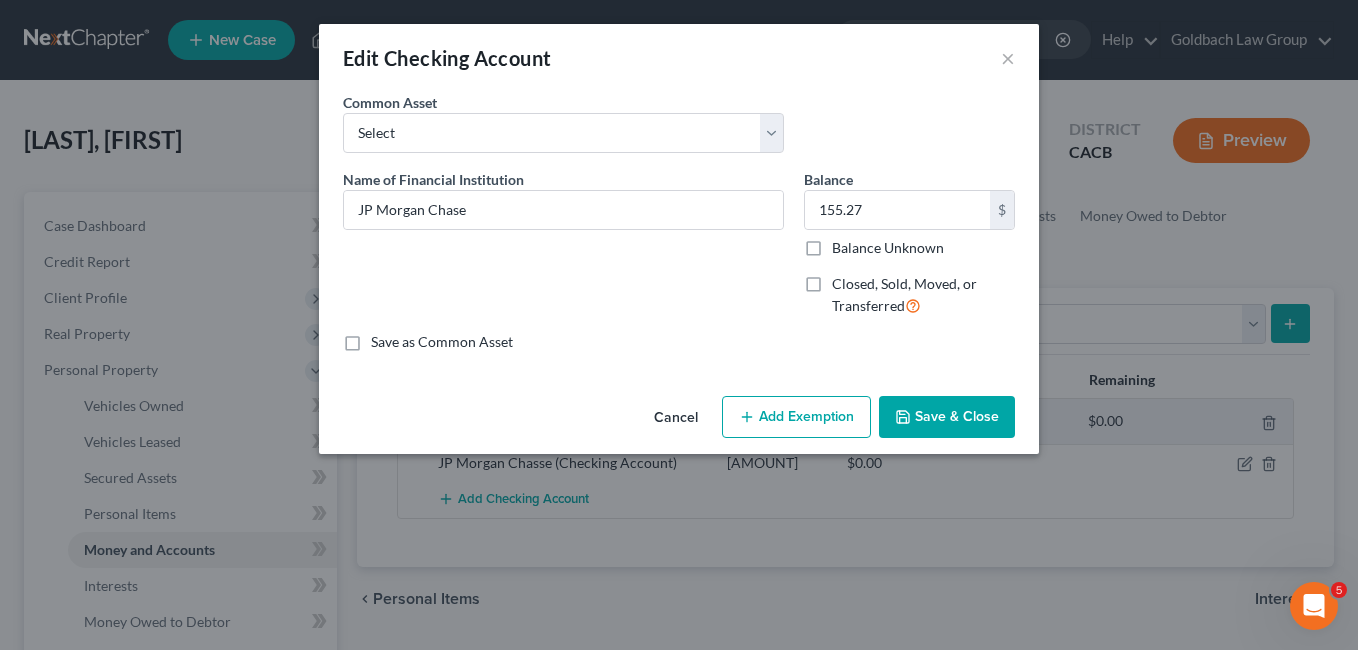 click on "Add Exemption" at bounding box center (796, 417) 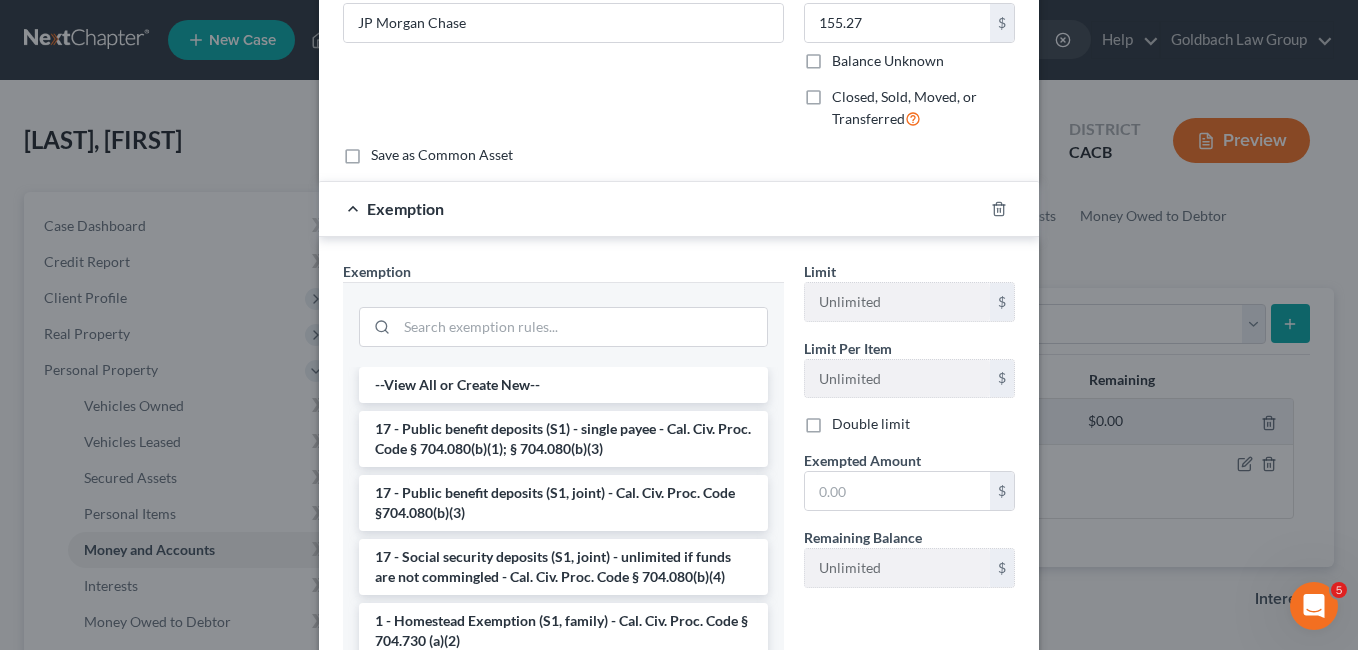 scroll, scrollTop: 188, scrollLeft: 0, axis: vertical 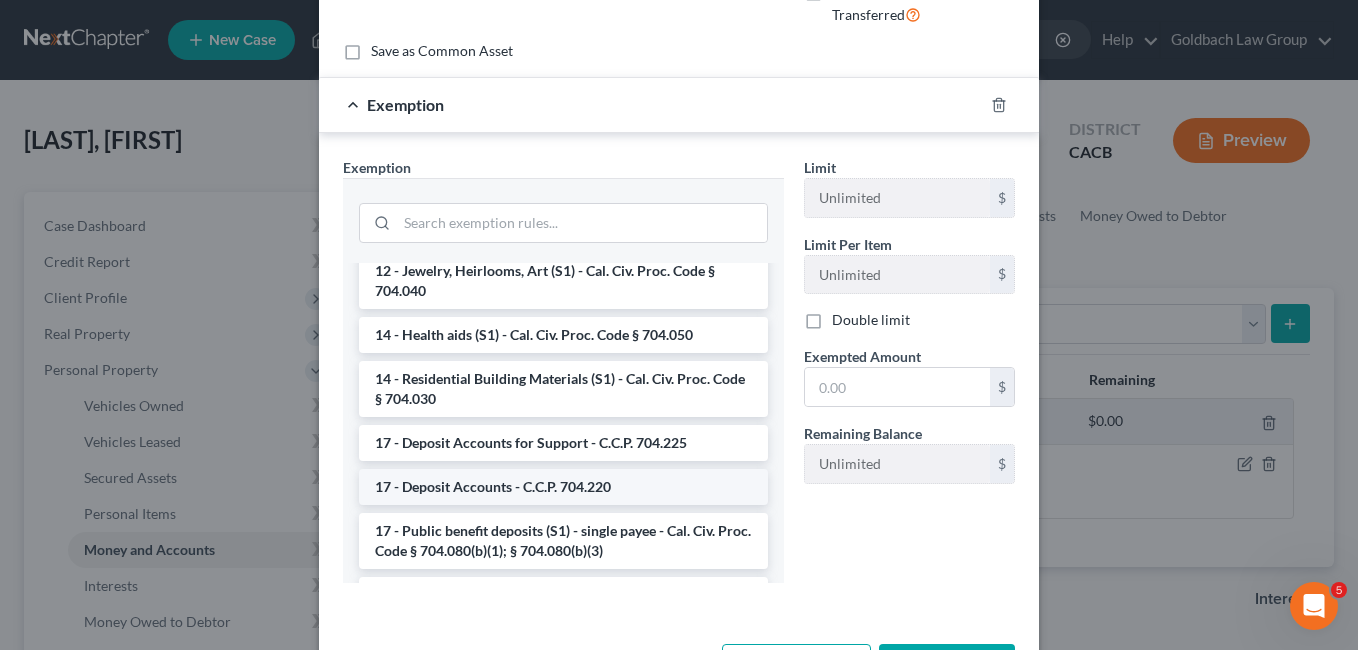 click on "17 - Deposit Accounts - C.C.P. 704.220" at bounding box center [563, 487] 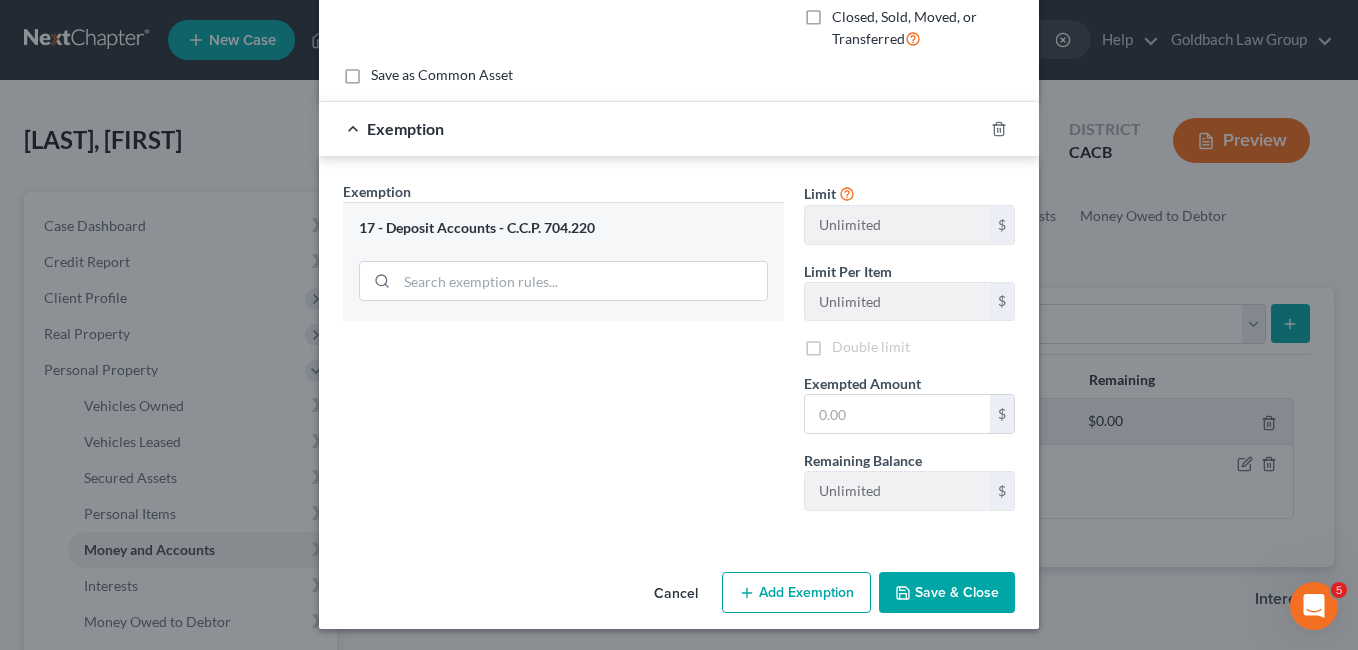 scroll, scrollTop: 270, scrollLeft: 0, axis: vertical 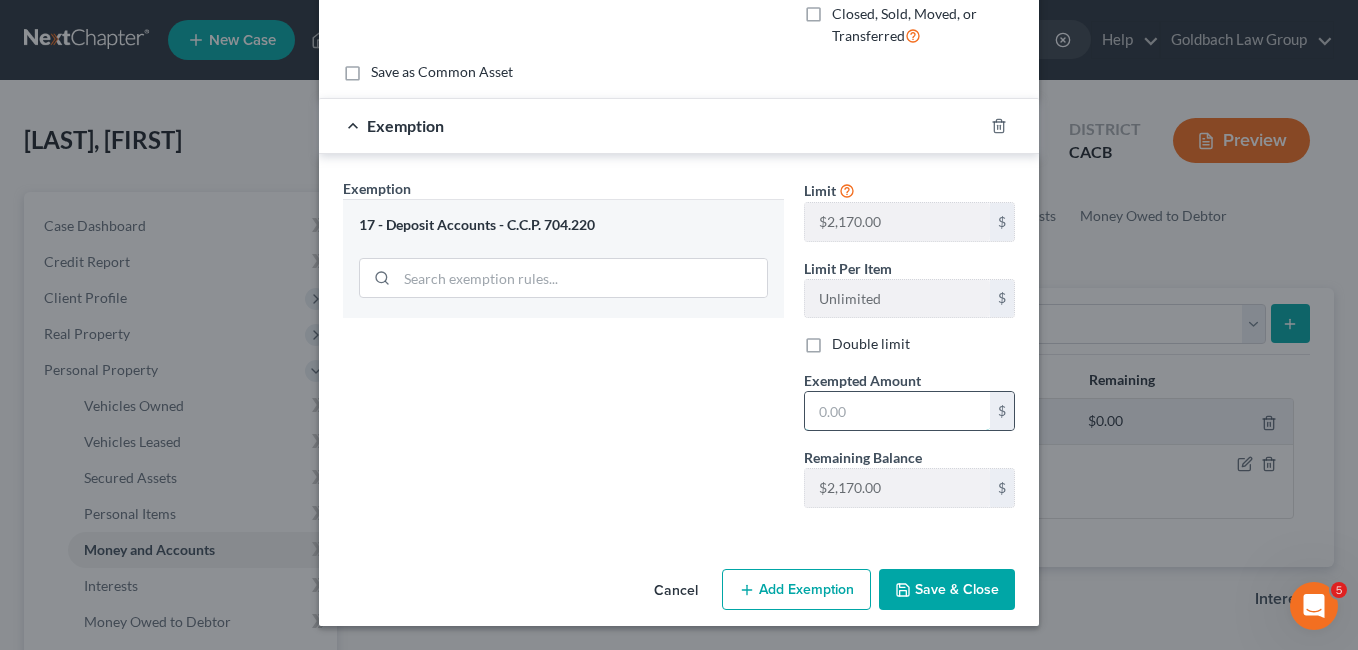 click at bounding box center (897, 411) 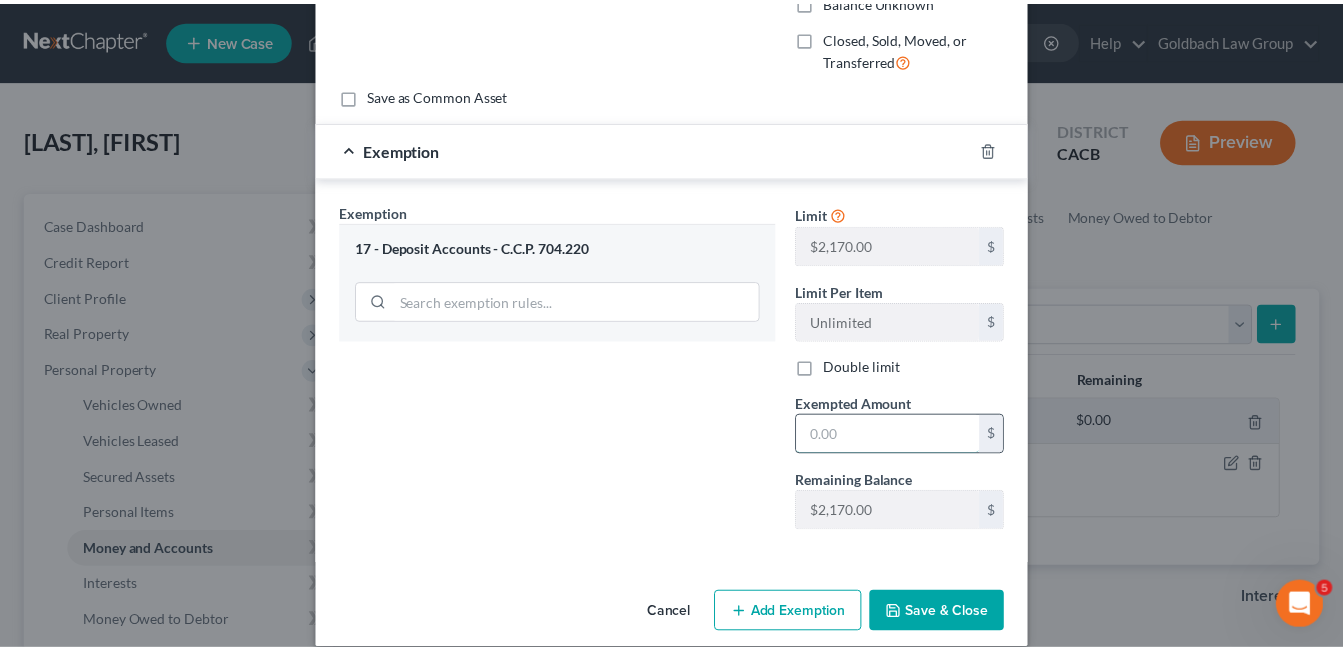 scroll, scrollTop: 249, scrollLeft: 0, axis: vertical 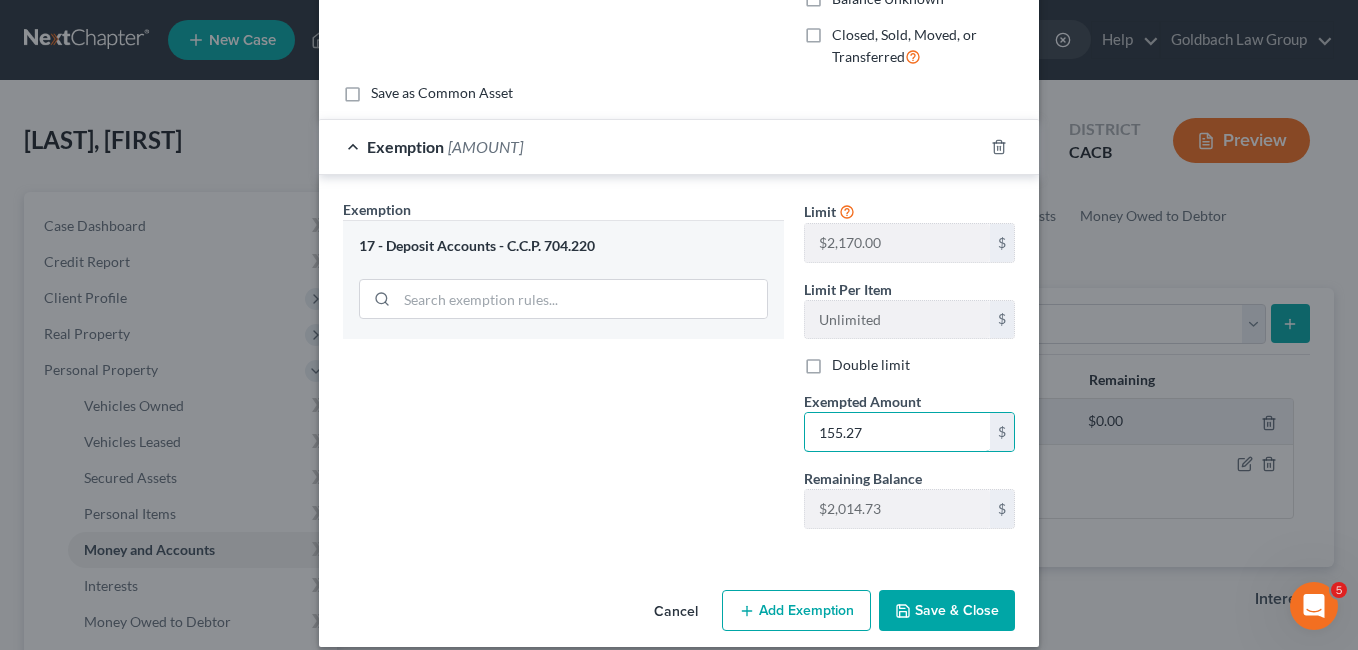 type on "155.27" 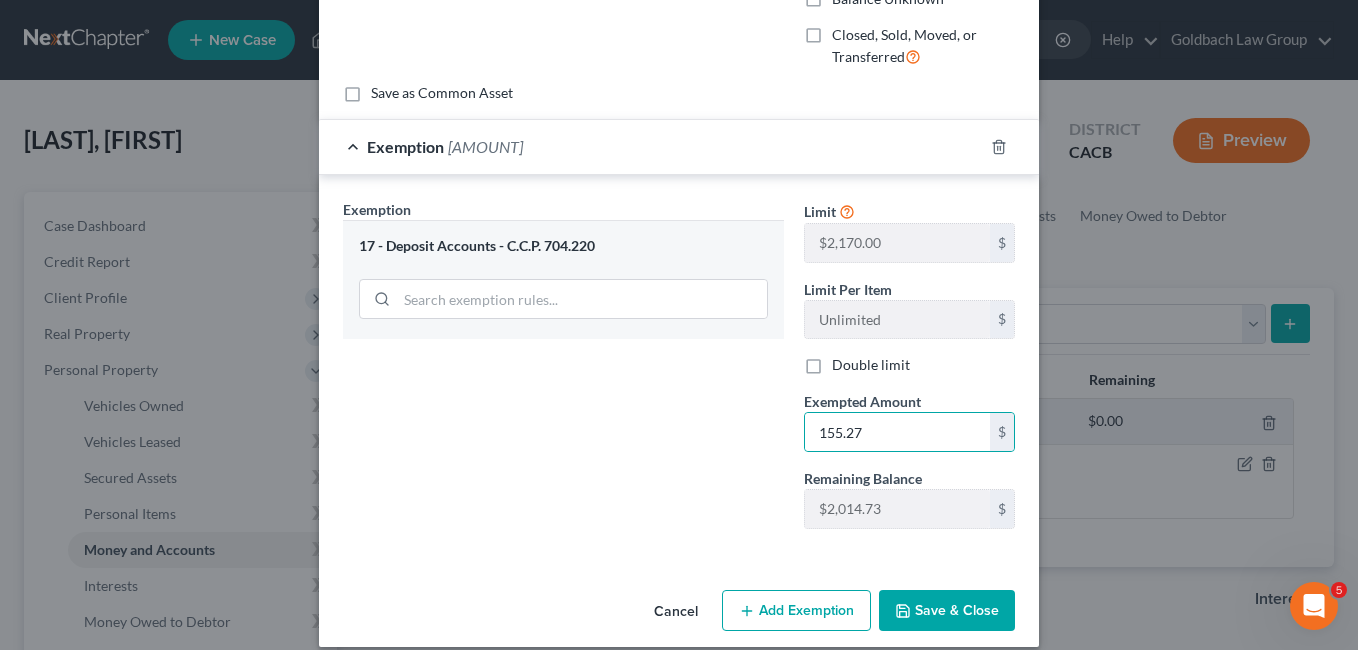 click on "Save & Close" at bounding box center [947, 611] 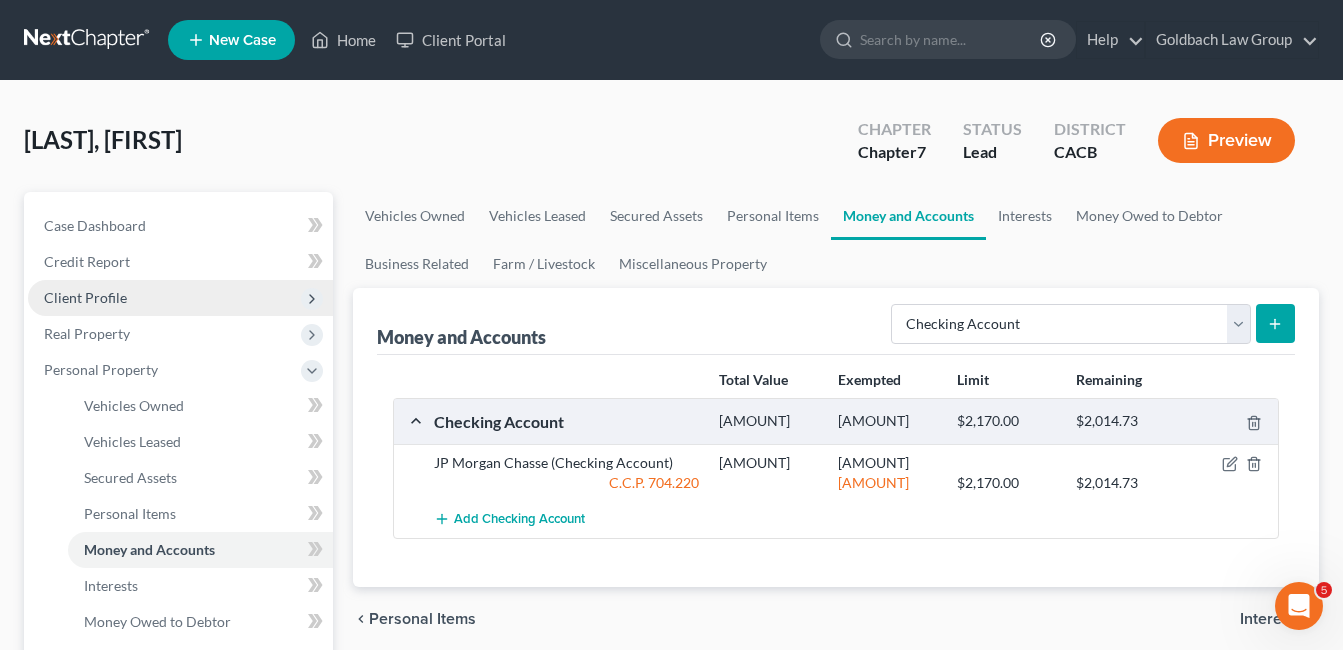 click on "Client Profile" at bounding box center (85, 297) 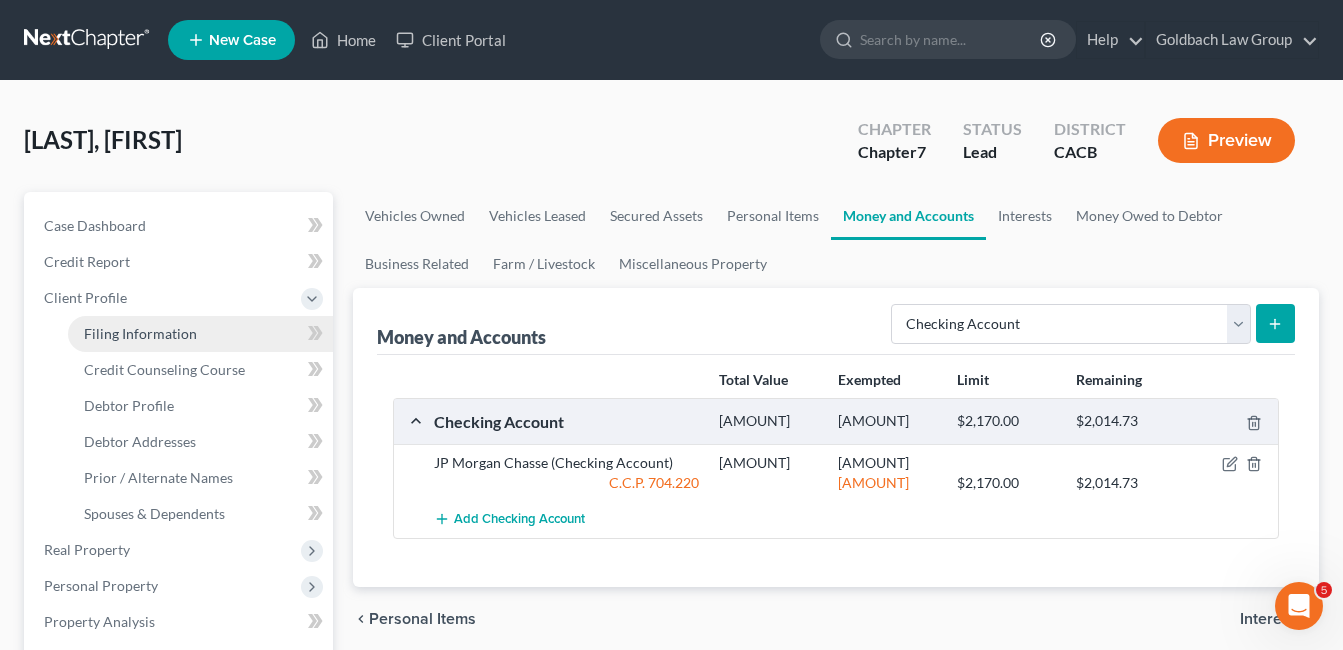 click on "Filing Information" at bounding box center [140, 333] 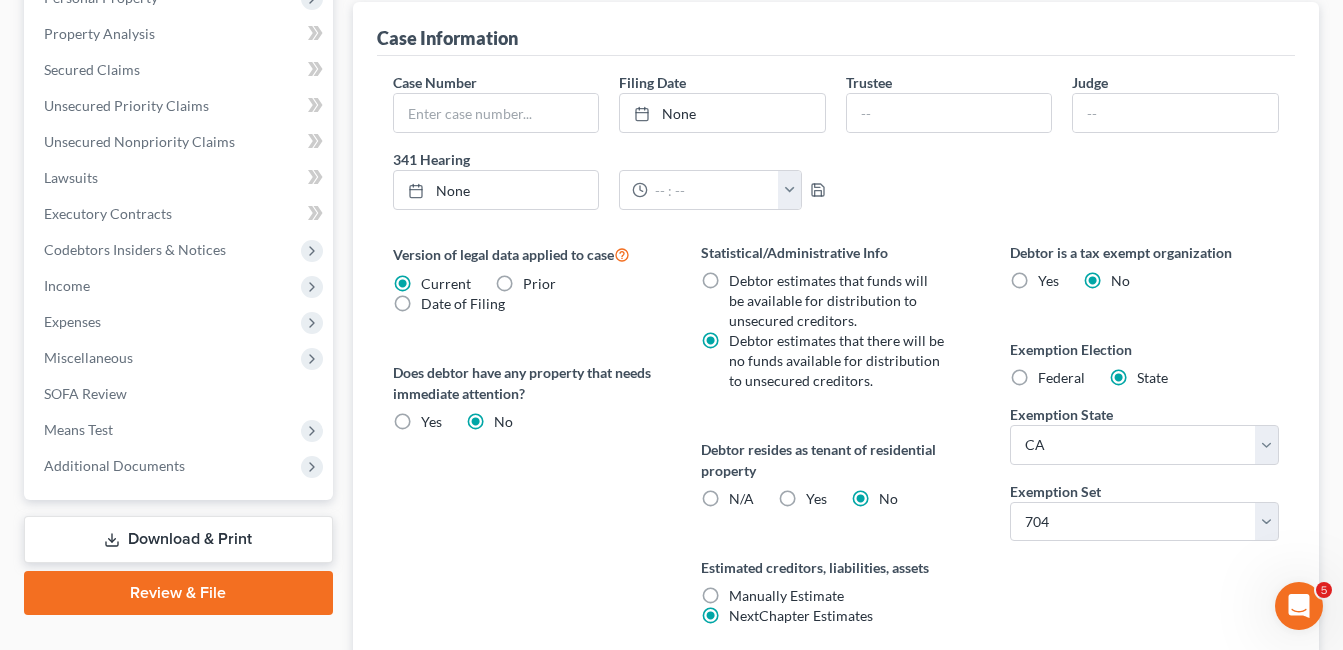 scroll, scrollTop: 585, scrollLeft: 0, axis: vertical 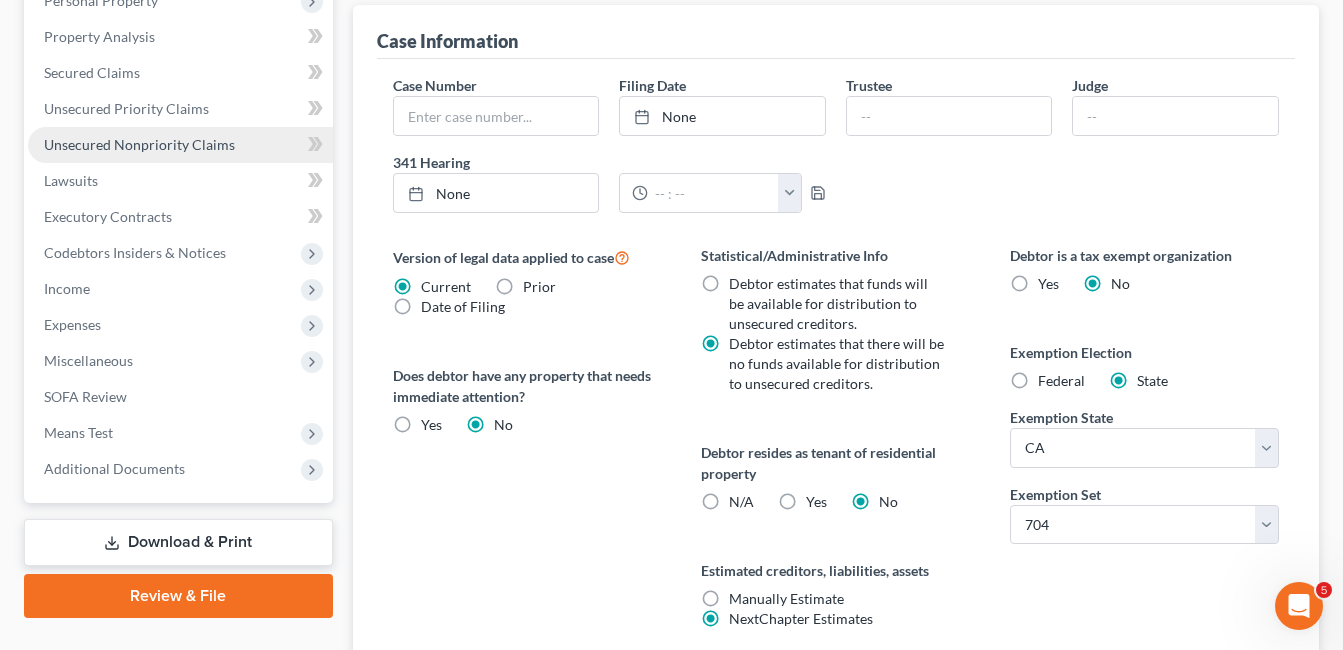 click on "Unsecured Nonpriority Claims" at bounding box center [180, 145] 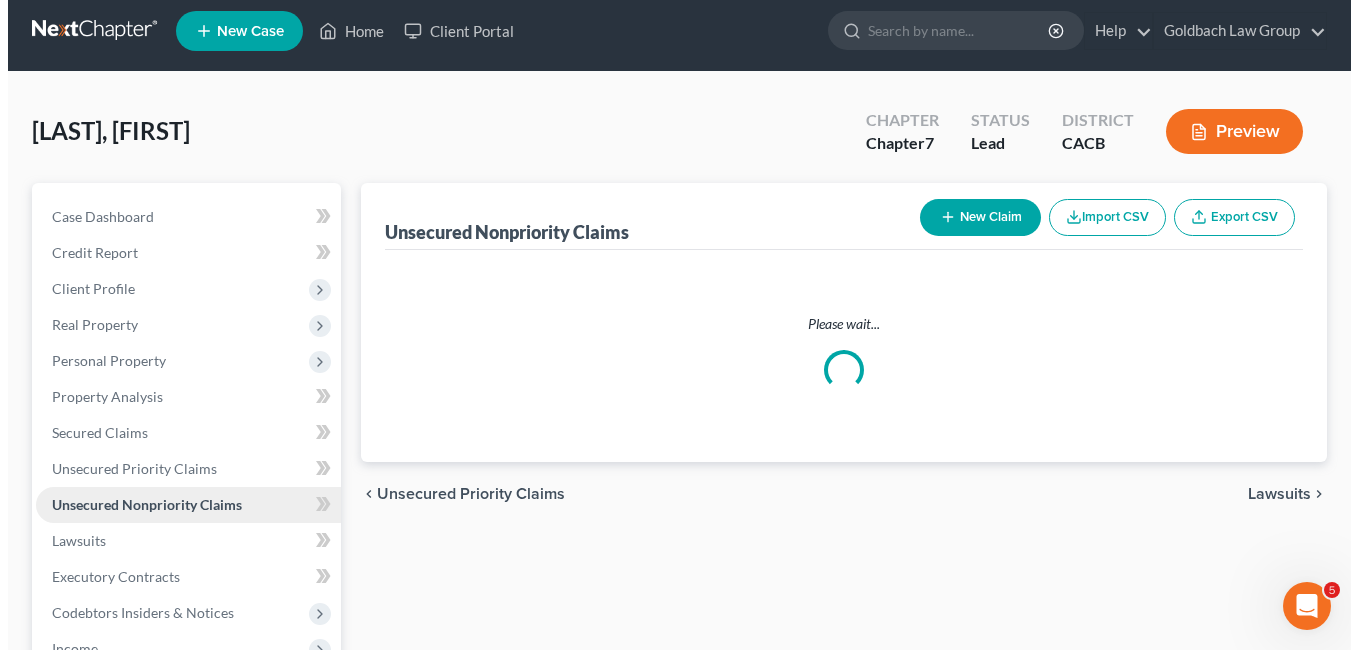 scroll, scrollTop: 0, scrollLeft: 0, axis: both 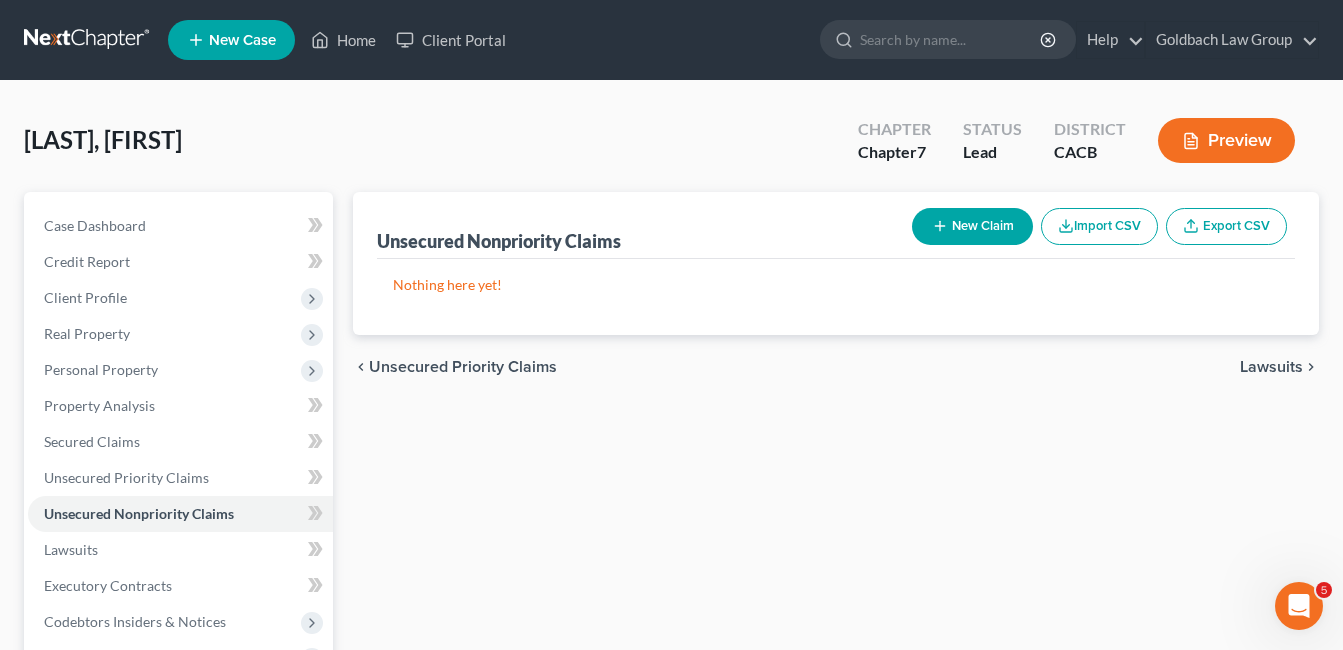 click on "New Claim" at bounding box center [972, 226] 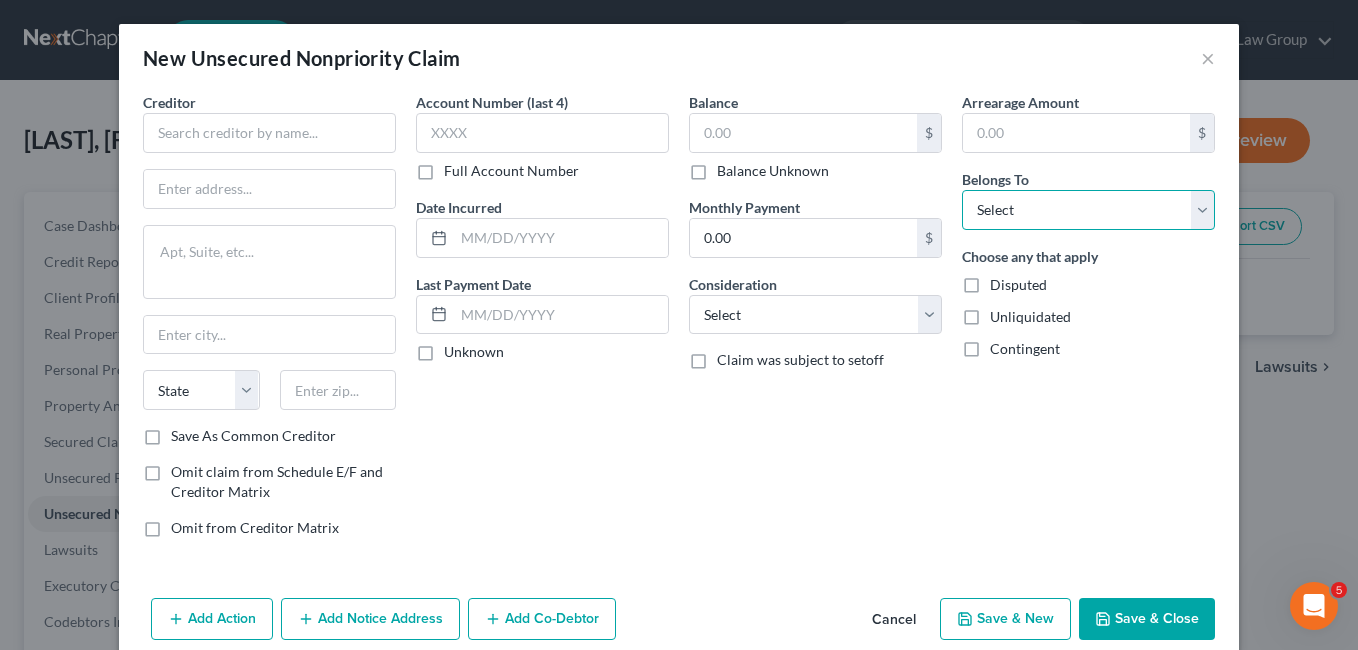click on "Select Debtor 1 Only Debtor 2 Only Debtor 1 And Debtor 2 Only At Least One Of The Debtors And Another Community Property" at bounding box center (1088, 210) 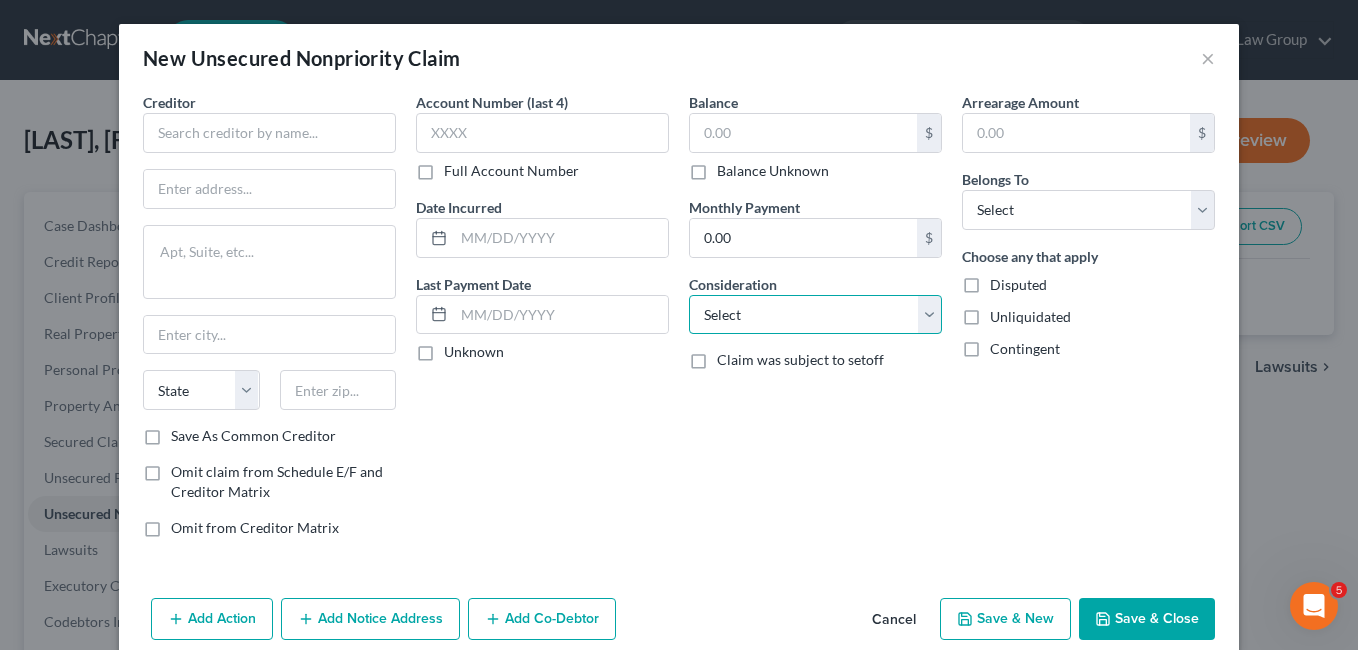 click on "Select Cable / Satellite Services Collection Agency Credit Card Debt Debt Counseling / Attorneys Deficiency Balance Domestic Support Obligations Home / Car Repairs Income Taxes Judgment Liens Medical Services Monies Loaned / Advanced Mortgage Obligation From Divorce Or Separation Obligation To Pensions Other Overdrawn Bank Account Promised To Help Pay Creditors Student Loans Suppliers And Vendors Telephone / Internet Services Utility Services" at bounding box center (815, 315) 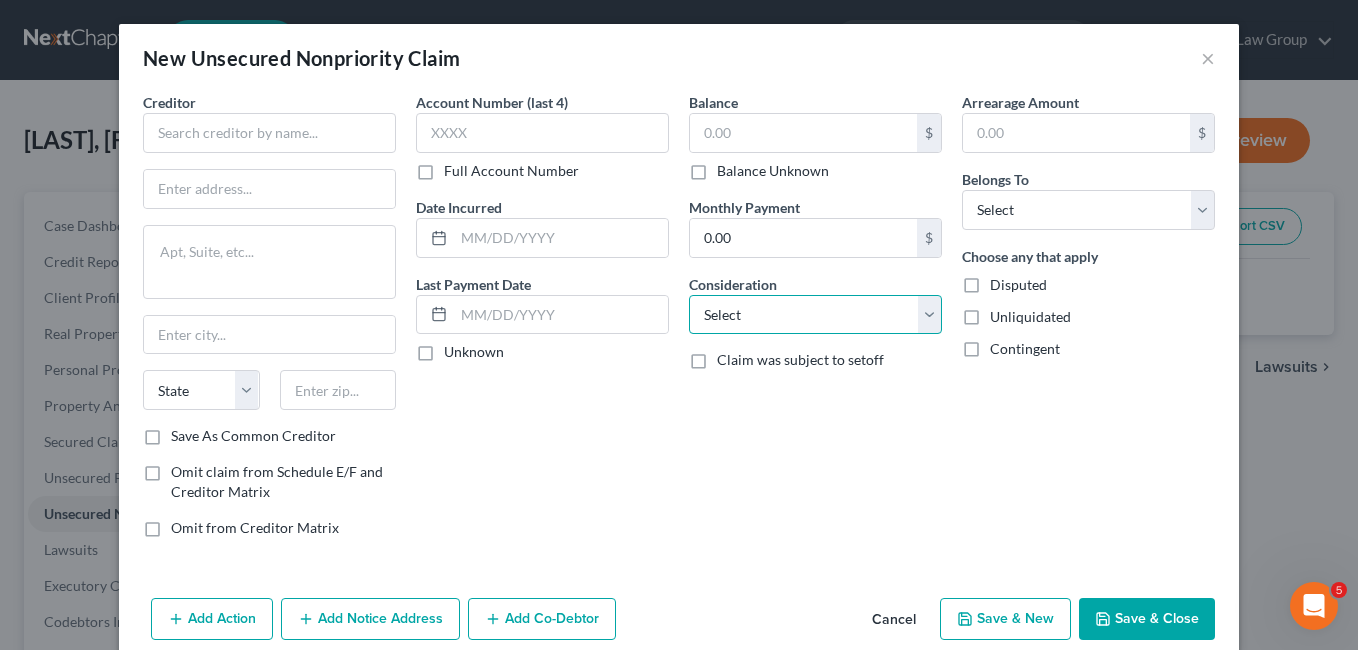 select on "2" 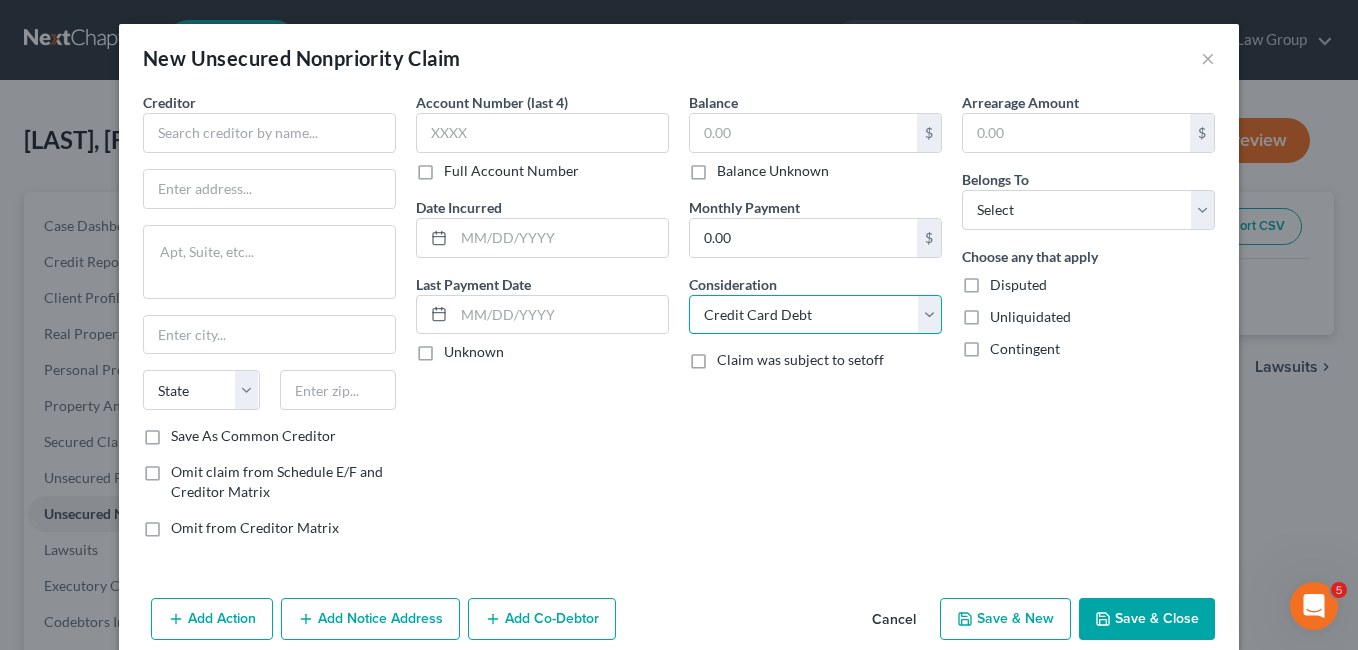 click on "Select Cable / Satellite Services Collection Agency Credit Card Debt Debt Counseling / Attorneys Deficiency Balance Domestic Support Obligations Home / Car Repairs Income Taxes Judgment Liens Medical Services Monies Loaned / Advanced Mortgage Obligation From Divorce Or Separation Obligation To Pensions Other Overdrawn Bank Account Promised To Help Pay Creditors Student Loans Suppliers And Vendors Telephone / Internet Services Utility Services" at bounding box center (815, 315) 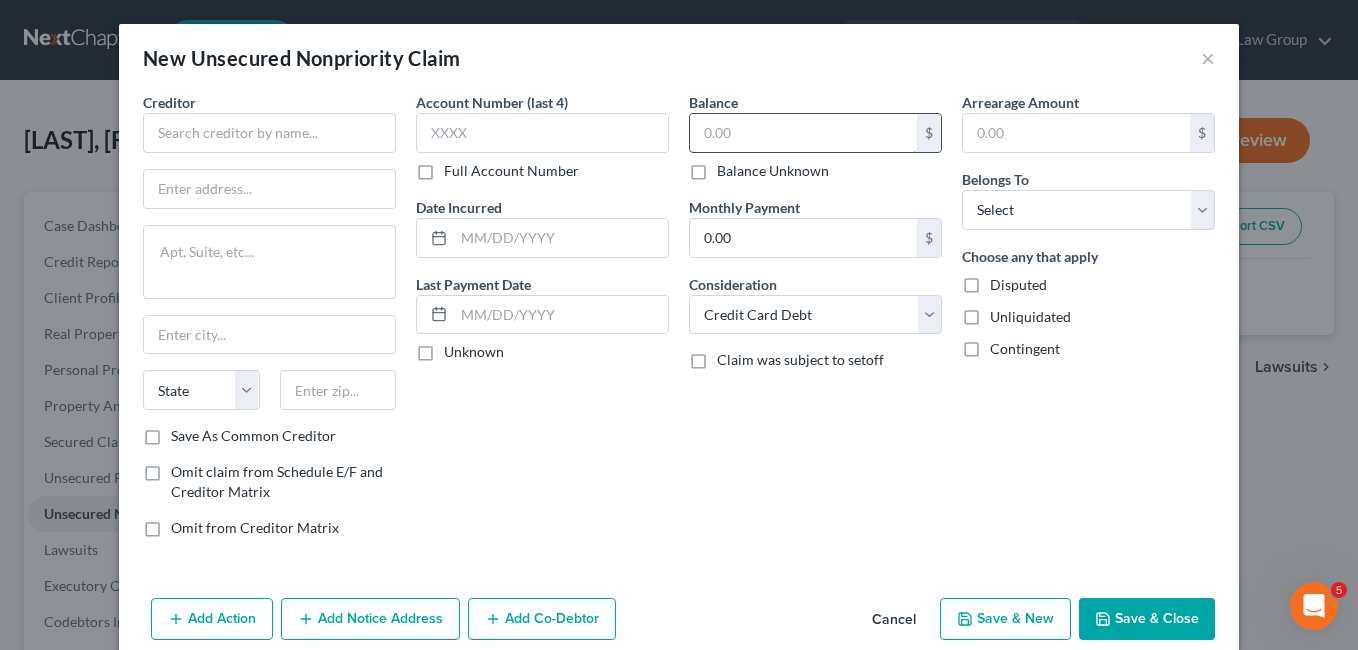 click at bounding box center (803, 133) 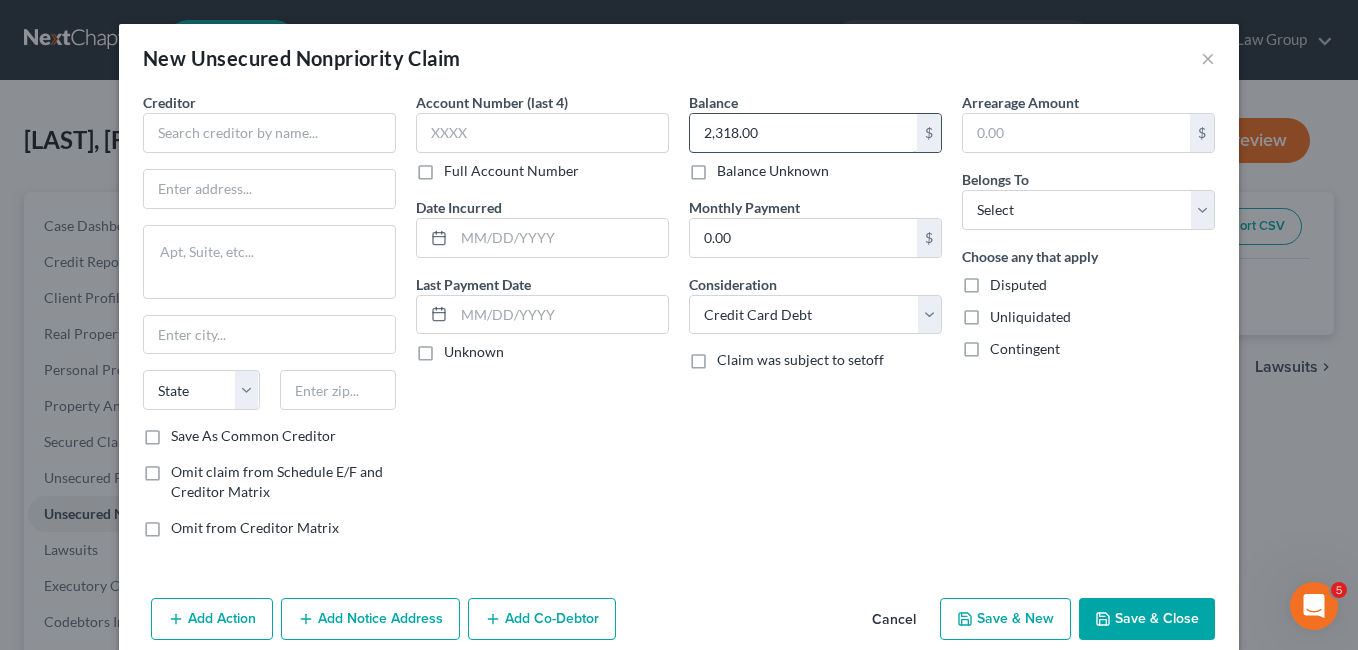 type on "2,318.00" 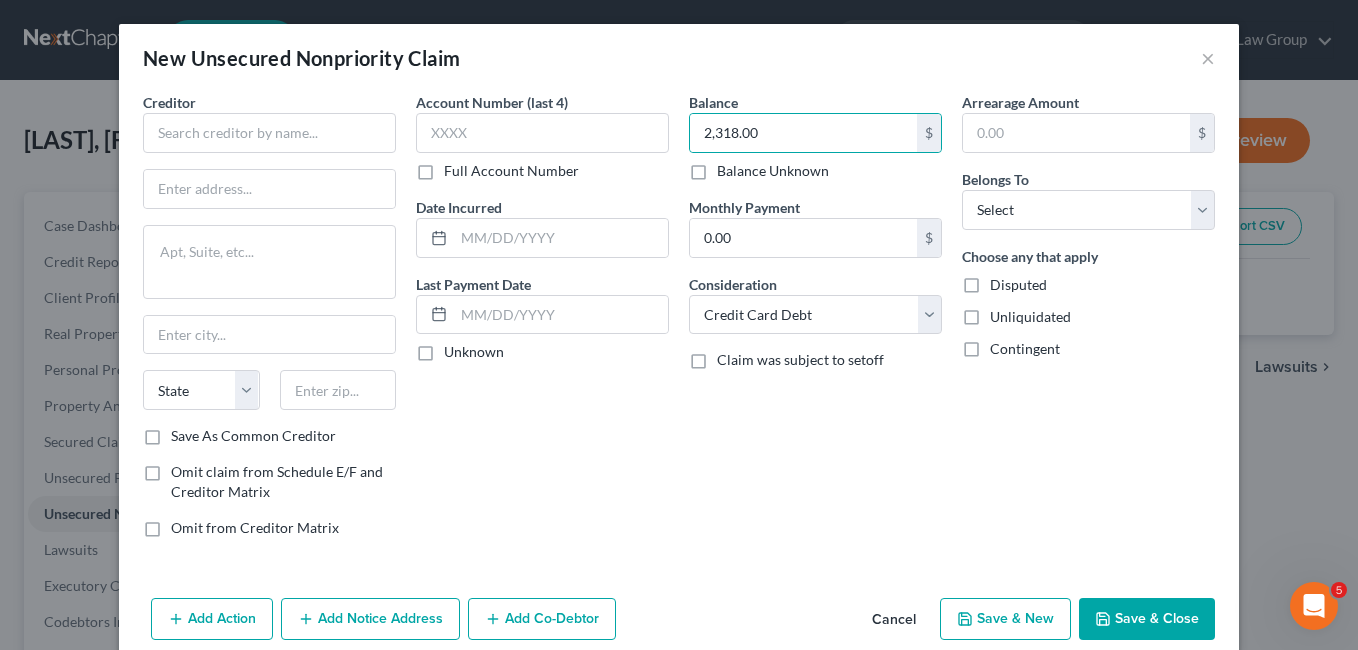 click on "Account Number (last 4)
Full Account Number
Date Incurred         Last Payment Date         Unknown" at bounding box center [542, 323] 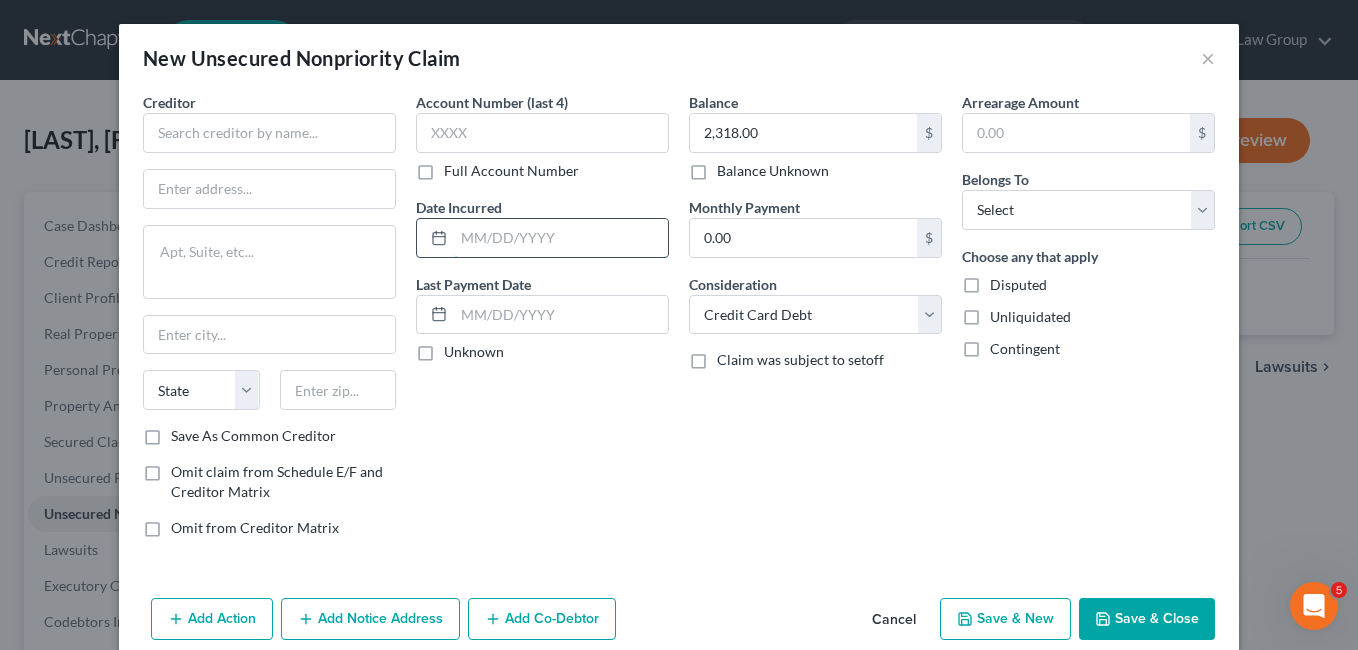 click at bounding box center [561, 238] 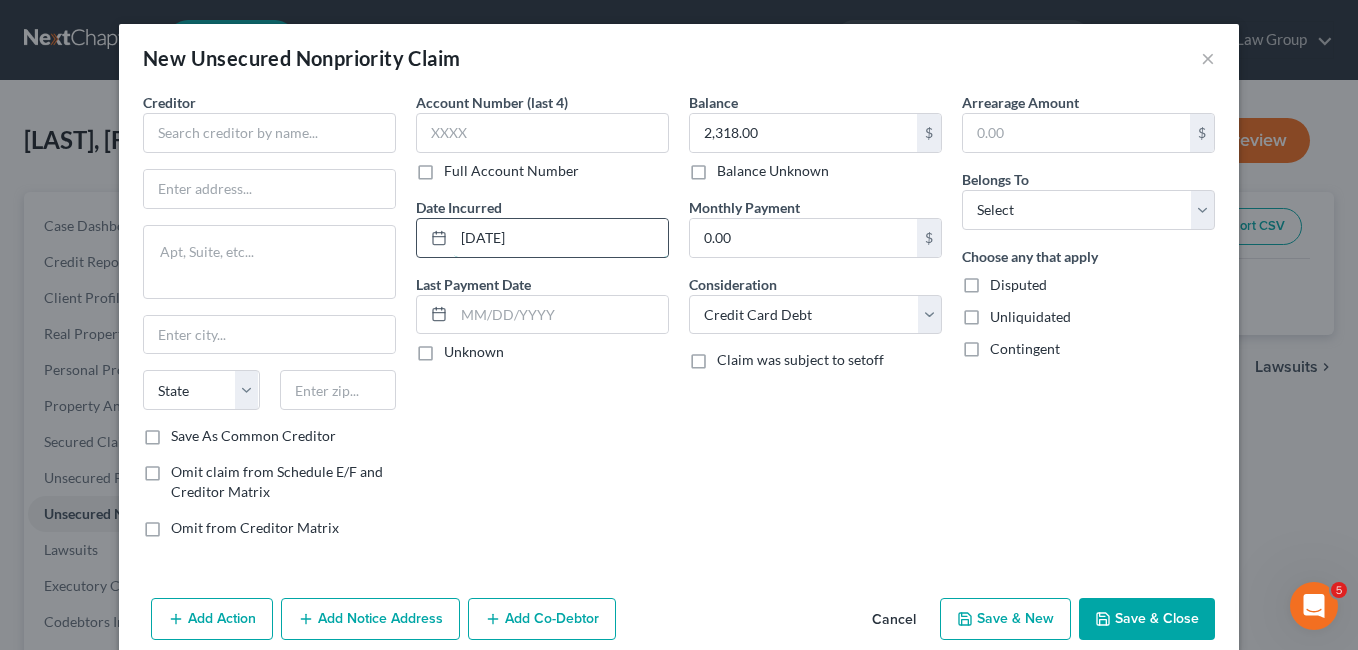 type on "[DATE]" 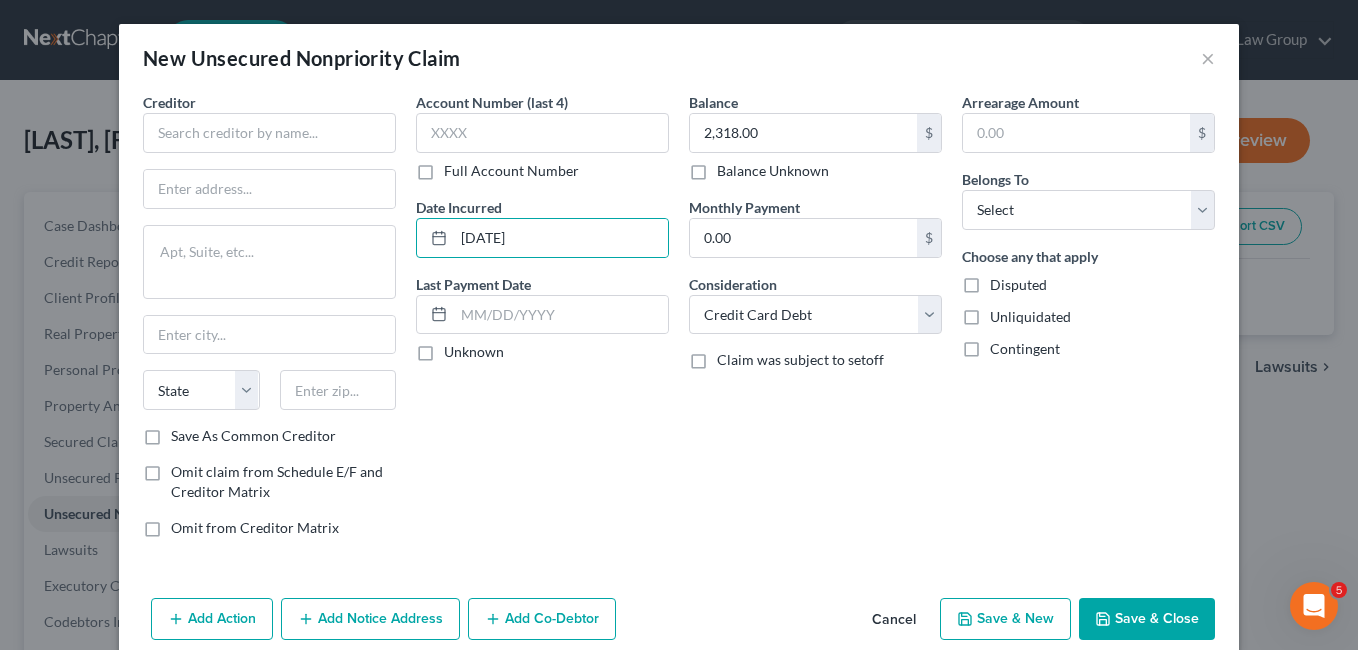 click on "Account Number (last 4)
Full Account Number
Date Incurred         11/21/2022 Last Payment Date         Unknown" at bounding box center (542, 323) 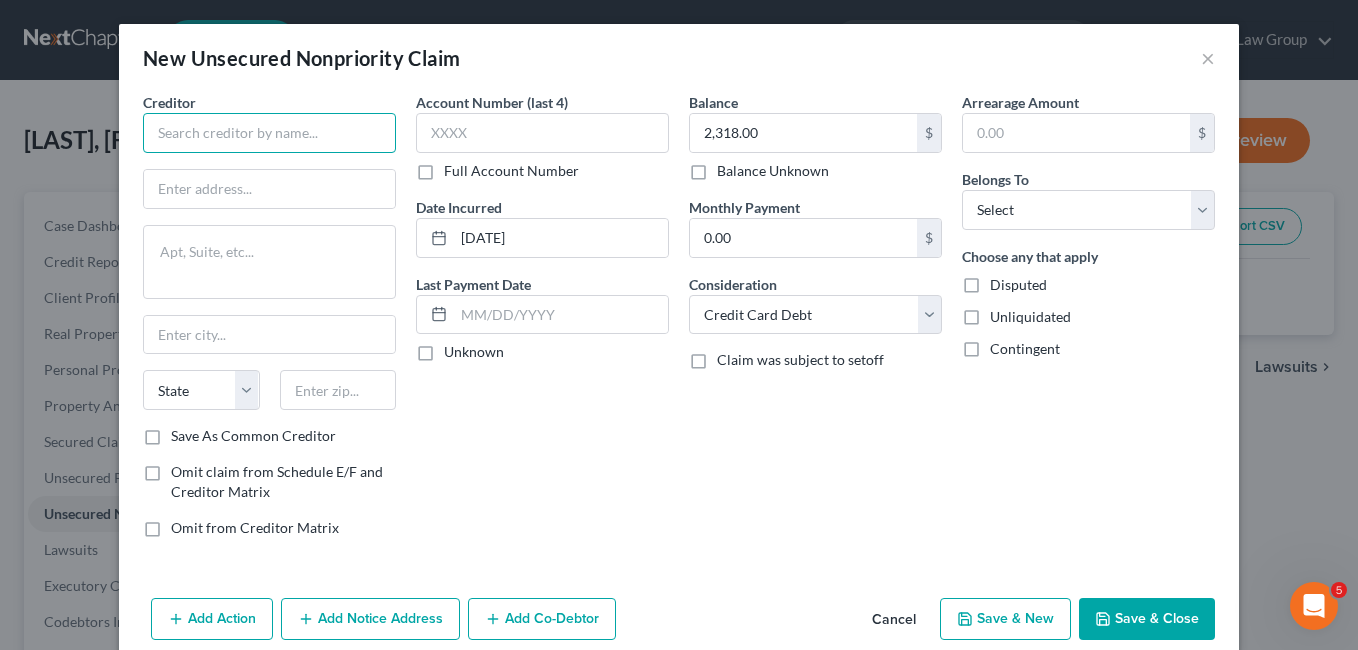 click at bounding box center (269, 133) 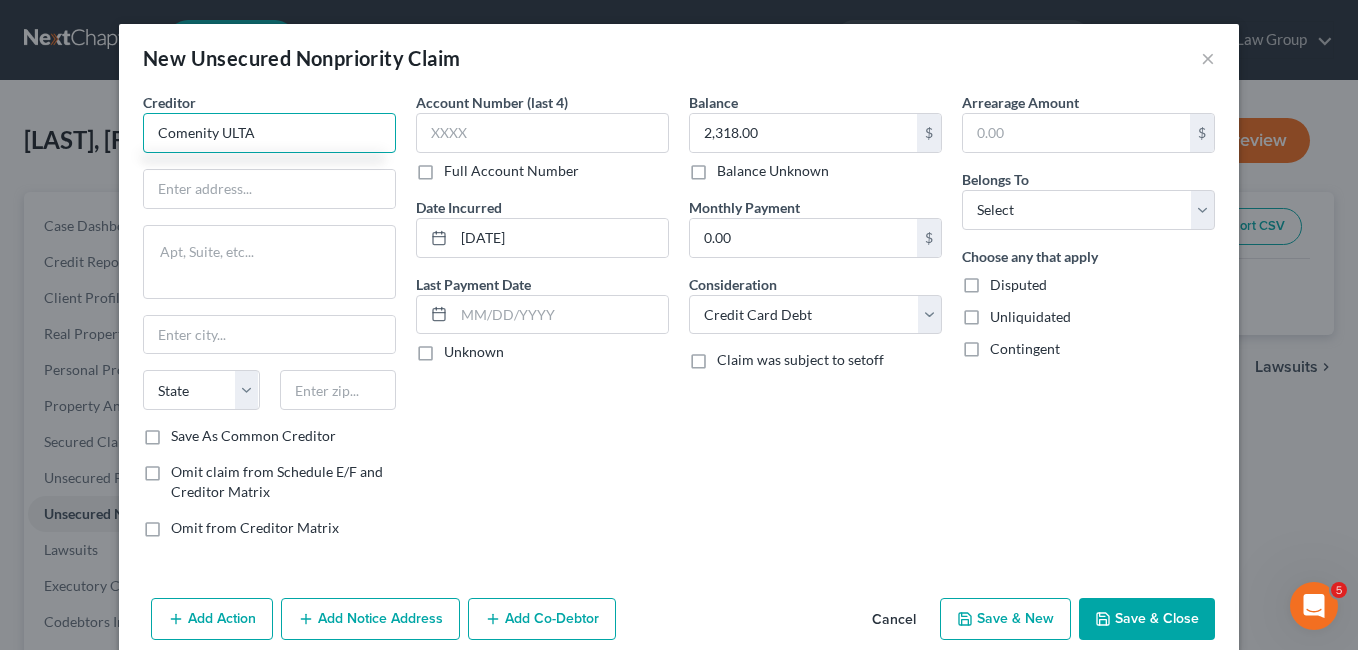 type on "Comenity ULTA" 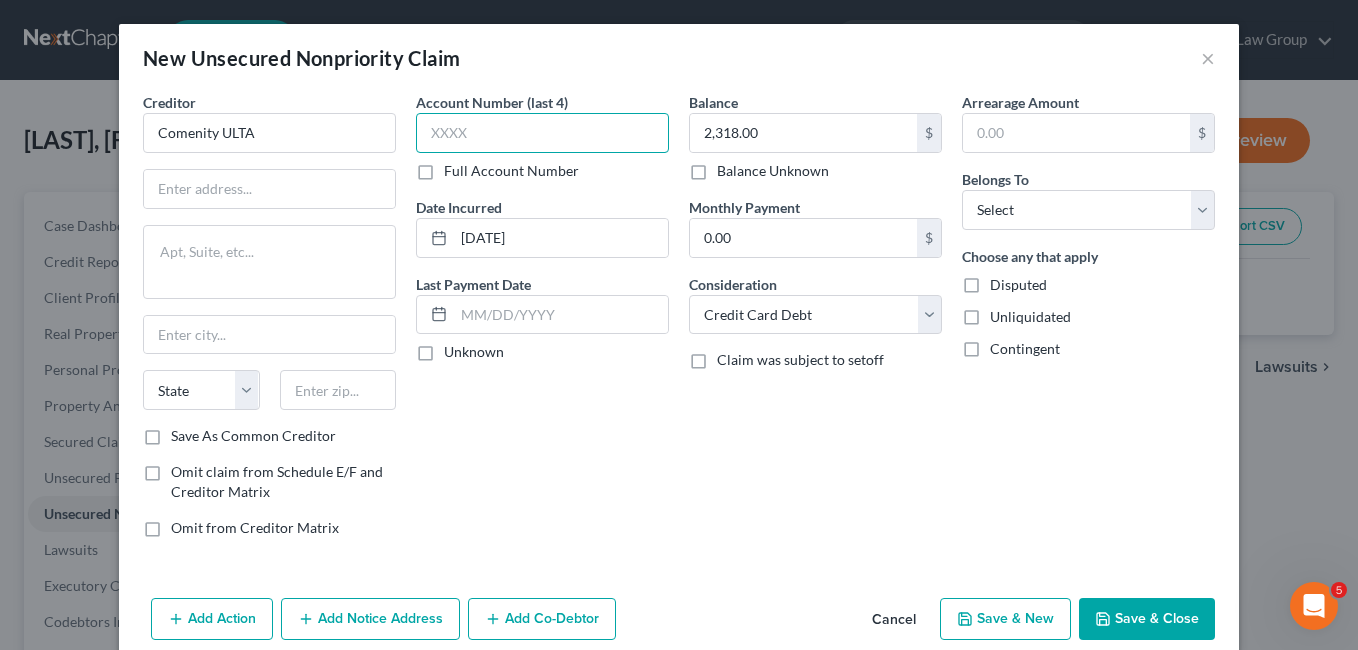 click at bounding box center [542, 133] 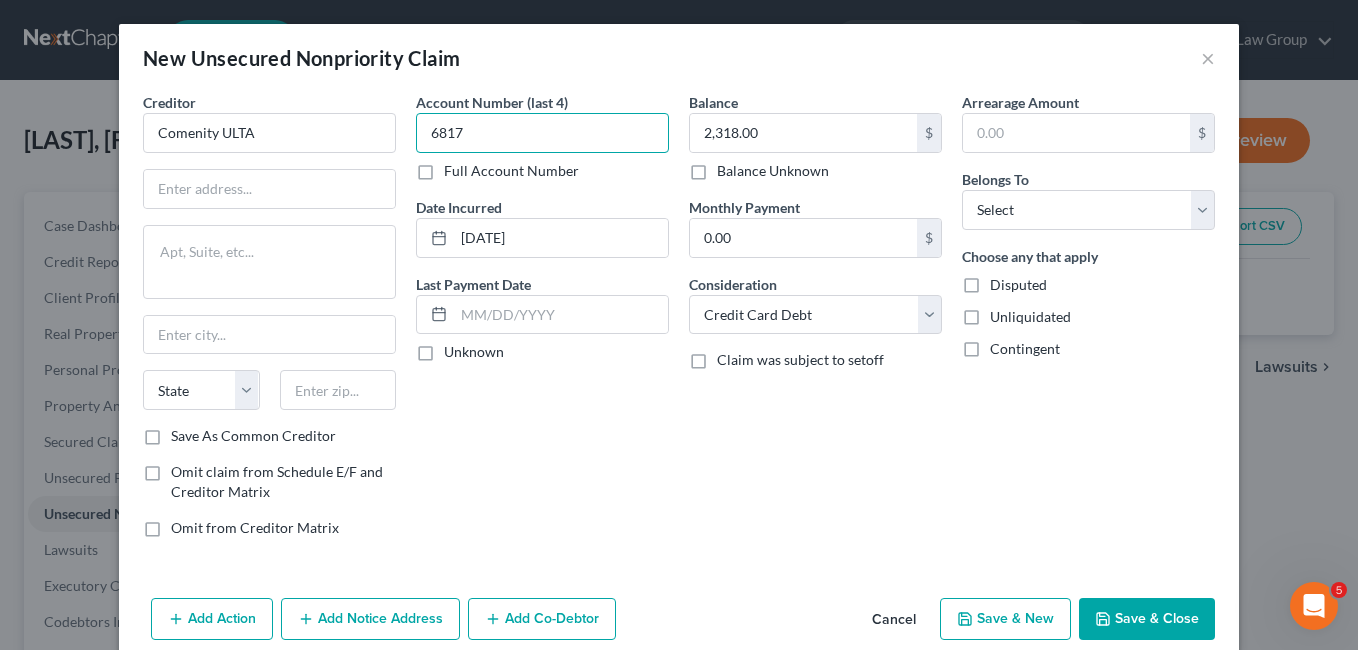 type on "6817" 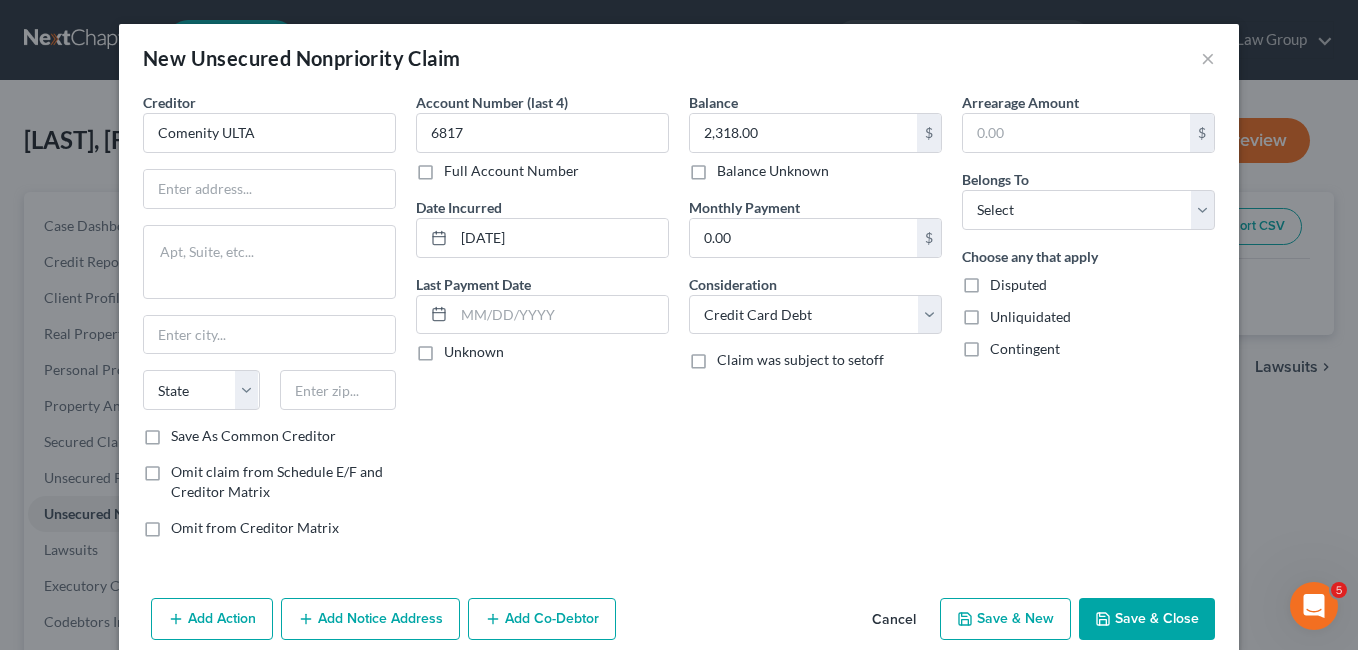 click on "Account Number (last 4)
[NUMBER]
Full Account Number
Date Incurred         [DATE] Last Payment Date         Unknown" at bounding box center (542, 323) 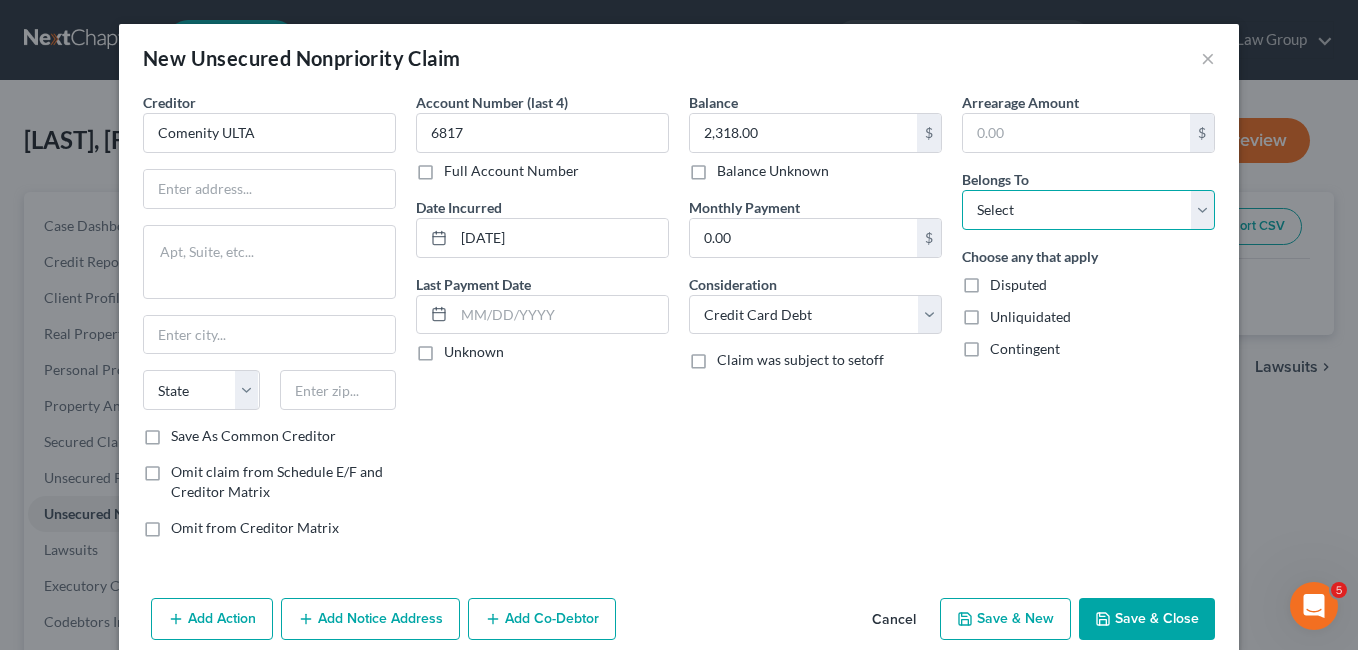 click on "Select Debtor 1 Only Debtor 2 Only Debtor 1 And Debtor 2 Only At Least One Of The Debtors And Another Community Property" at bounding box center [1088, 210] 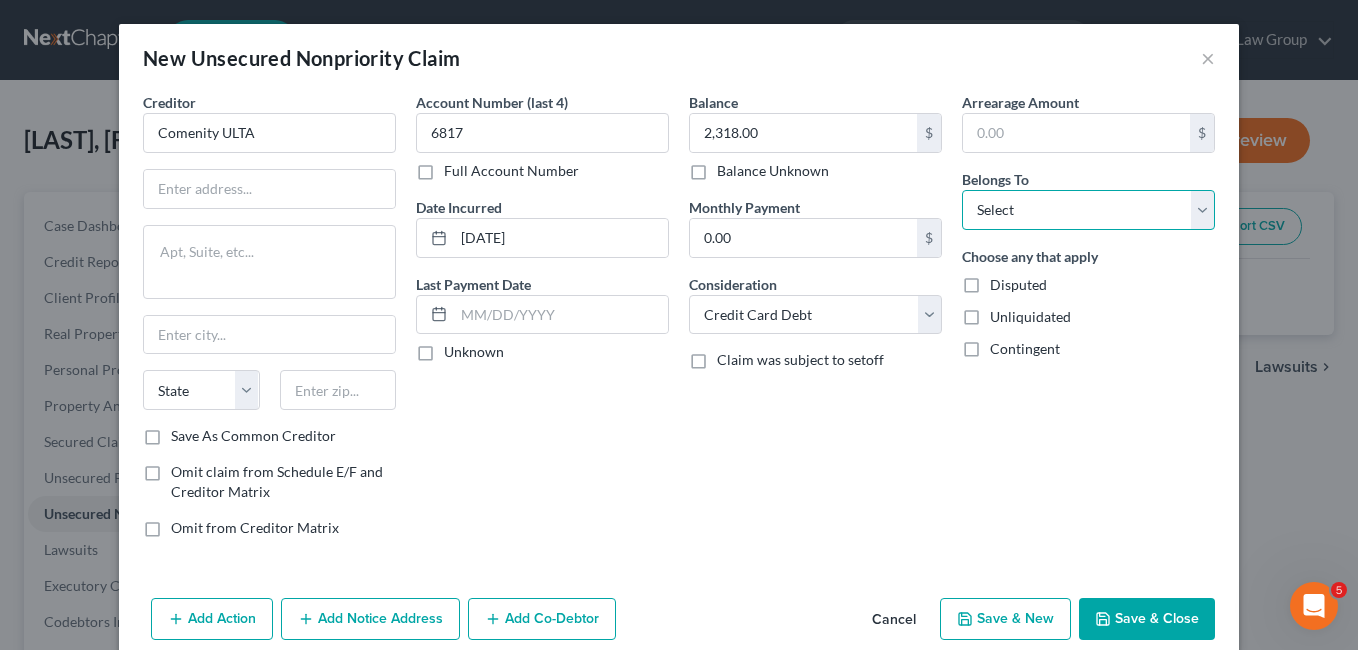 select on "0" 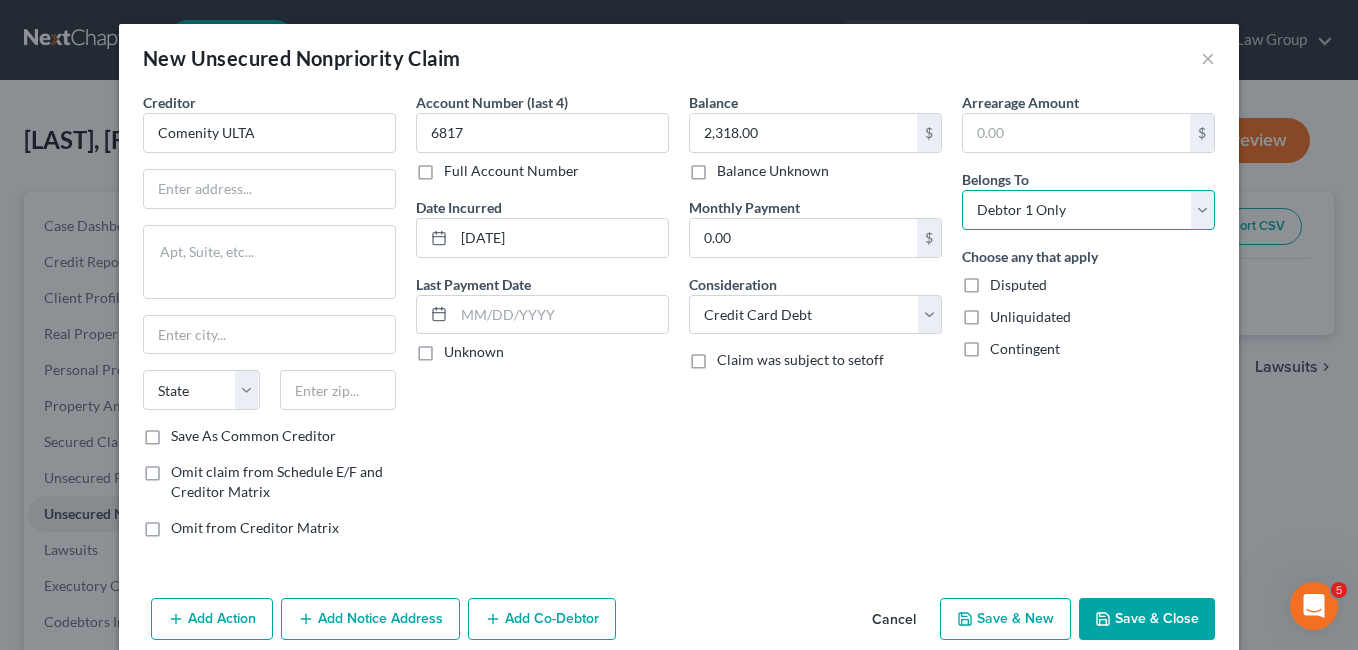 click on "Select Debtor 1 Only Debtor 2 Only Debtor 1 And Debtor 2 Only At Least One Of The Debtors And Another Community Property" at bounding box center [1088, 210] 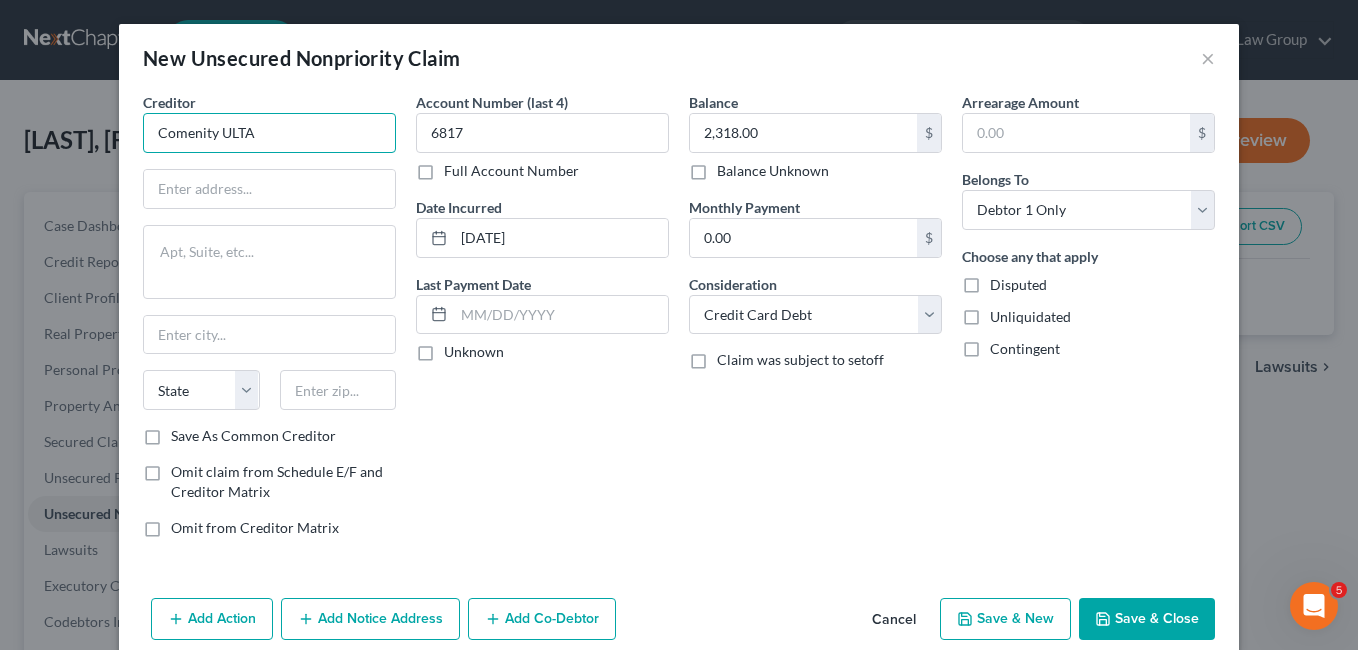 click on "Comenity ULTA" at bounding box center [269, 133] 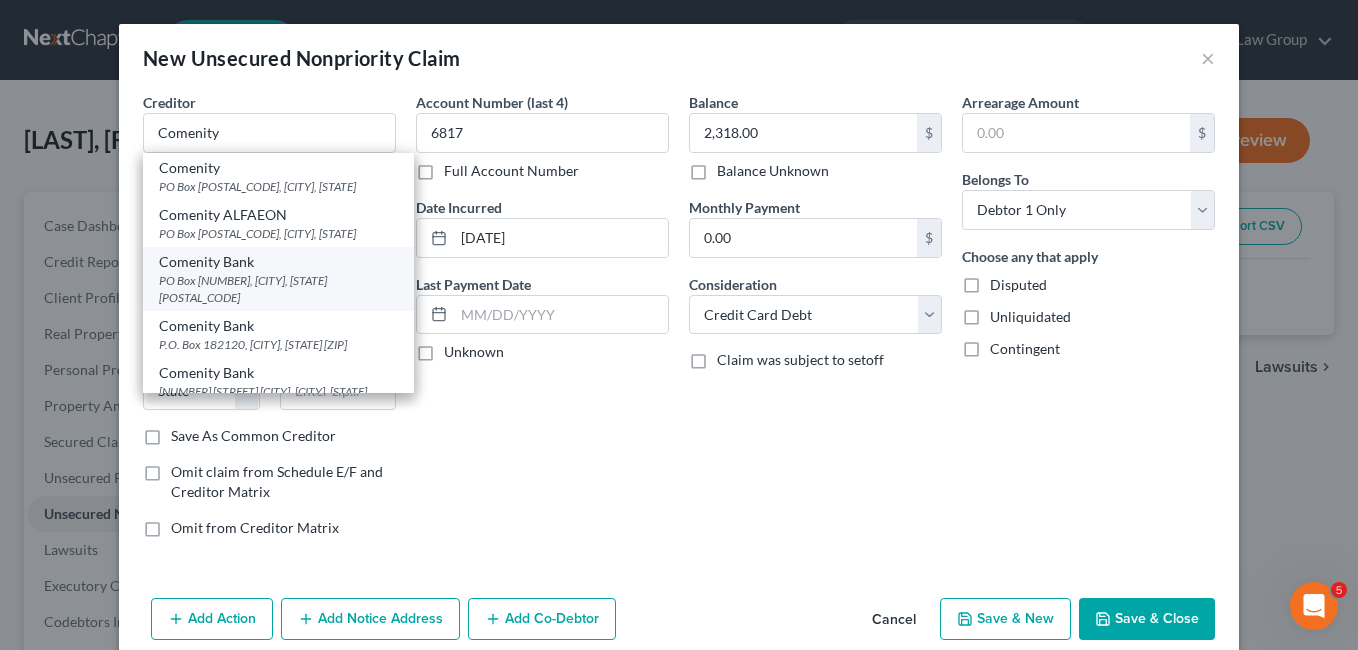 click on "PO Box [NUMBER], [CITY], [STATE] [POSTAL_CODE]" at bounding box center [278, 289] 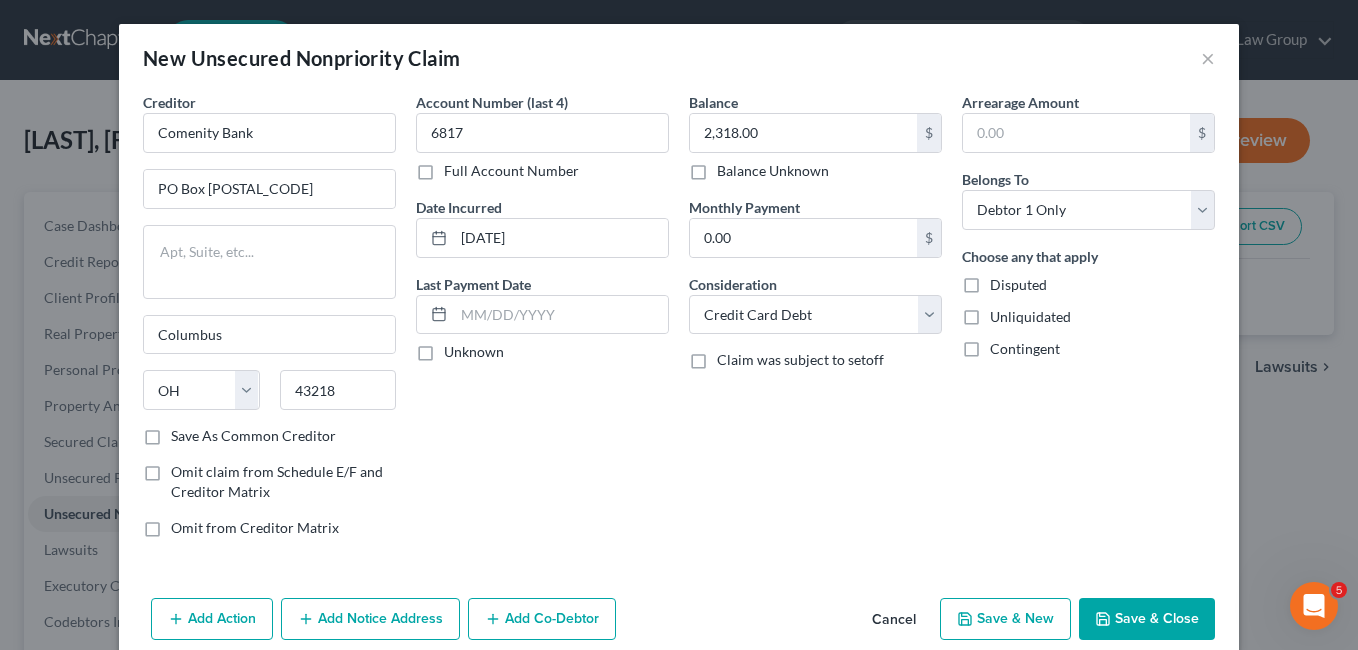 click on "Save As Common Creditor" at bounding box center (253, 436) 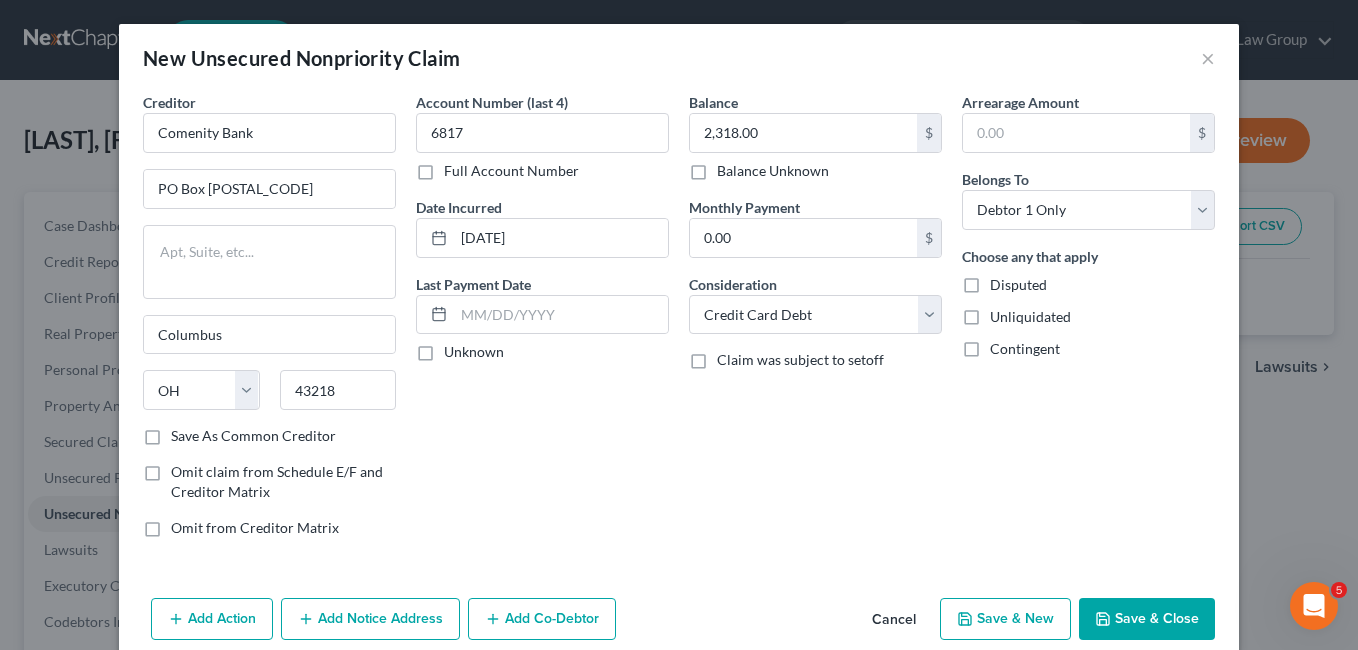 click on "Save As Common Creditor" at bounding box center (185, 432) 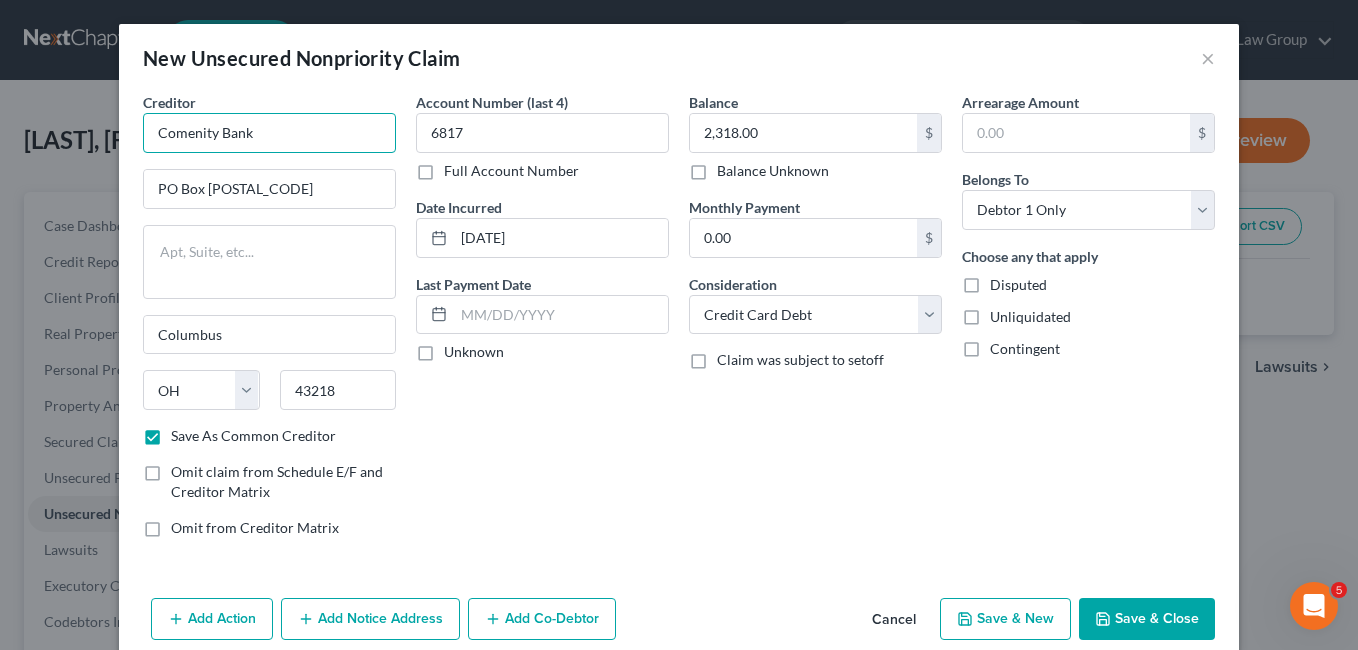 click on "Comenity Bank" at bounding box center [269, 133] 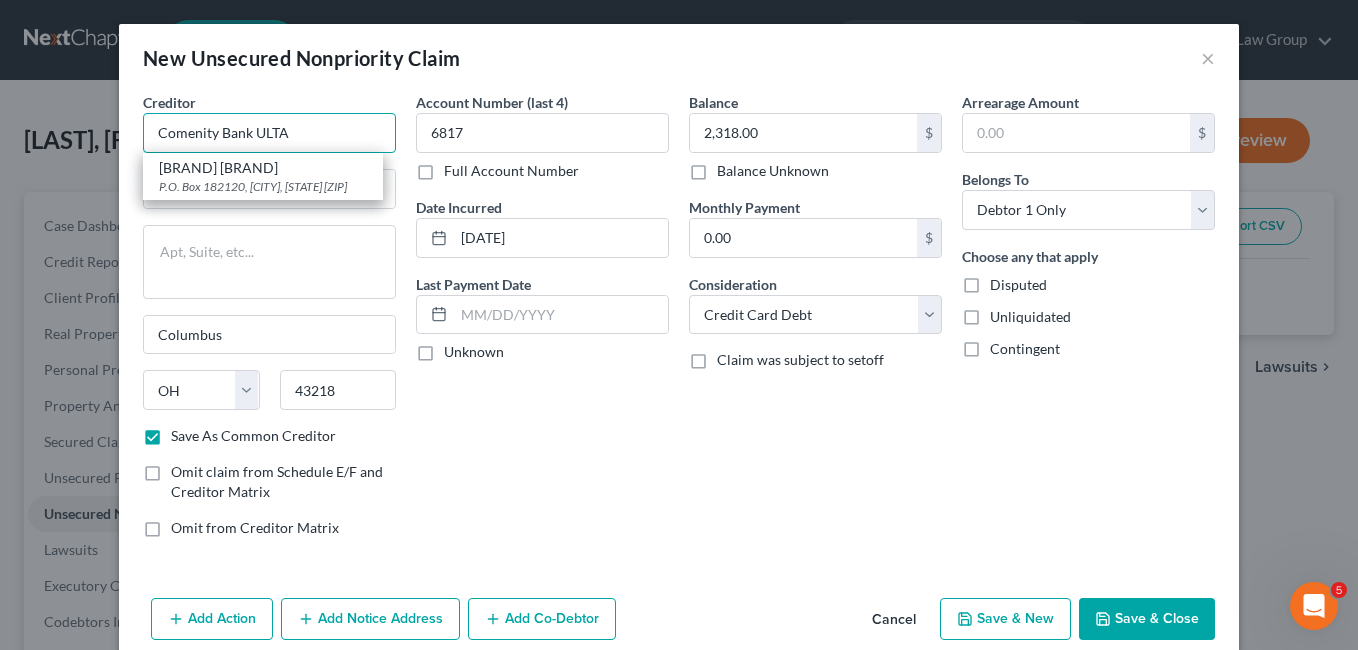type on "Comenity Bank ULTA" 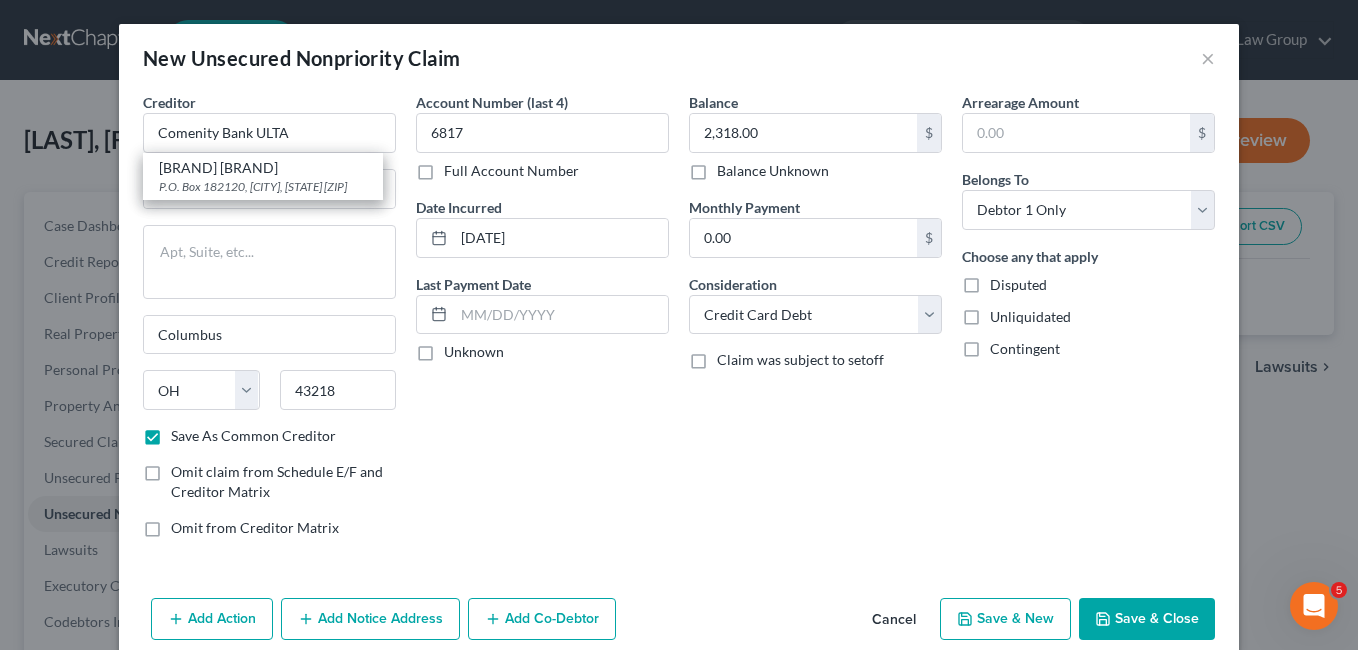 click on "Account Number (last 4)
[NUMBER]
Full Account Number
Date Incurred         [DATE] Last Payment Date         Unknown" at bounding box center [542, 323] 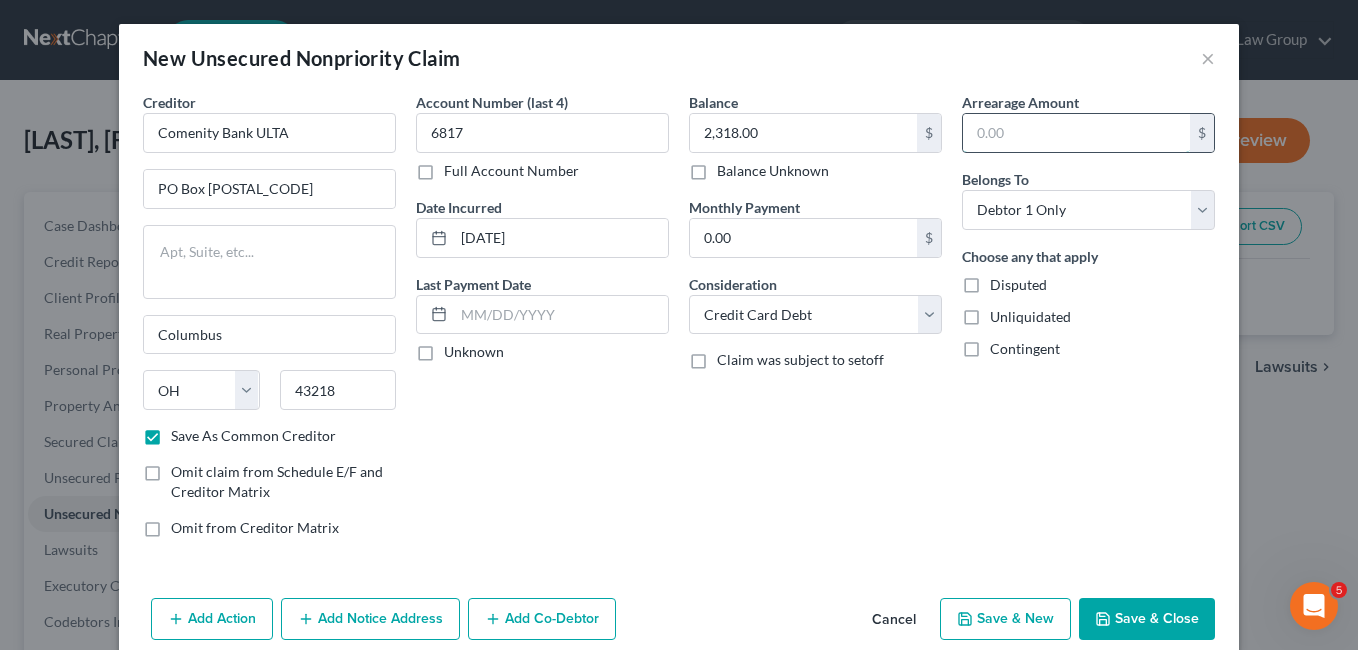 click at bounding box center [1076, 133] 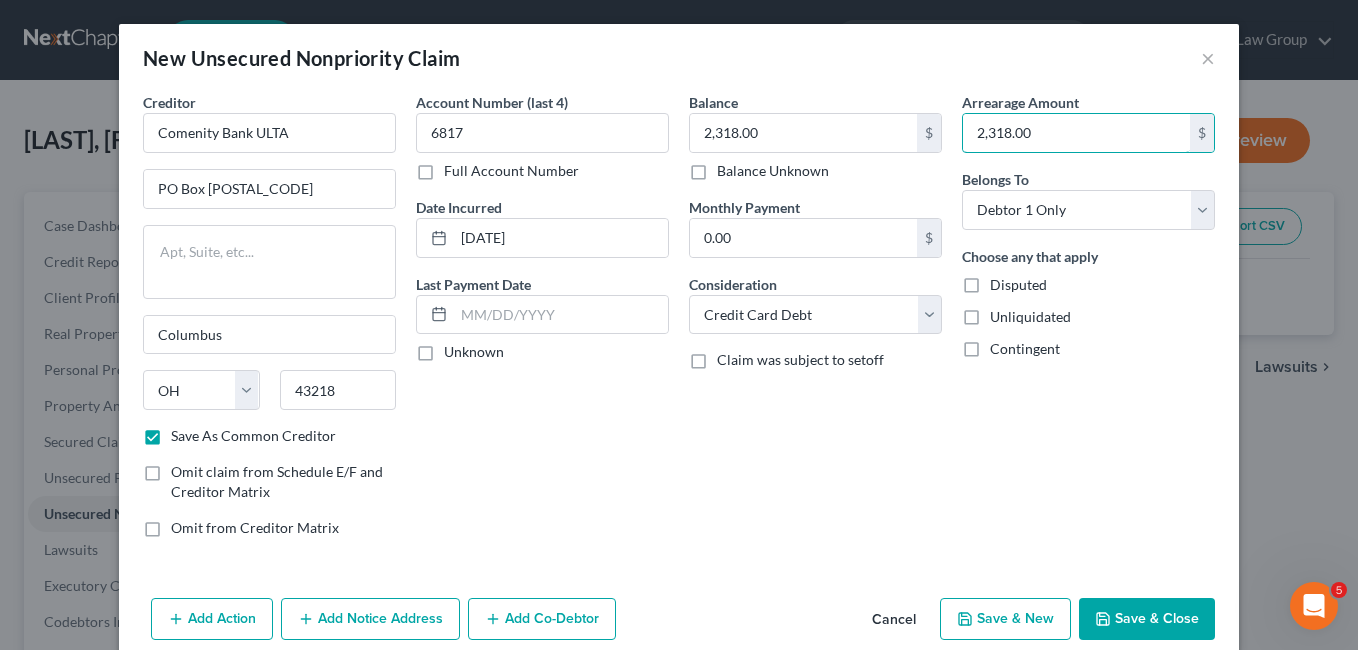type on "2,318.00" 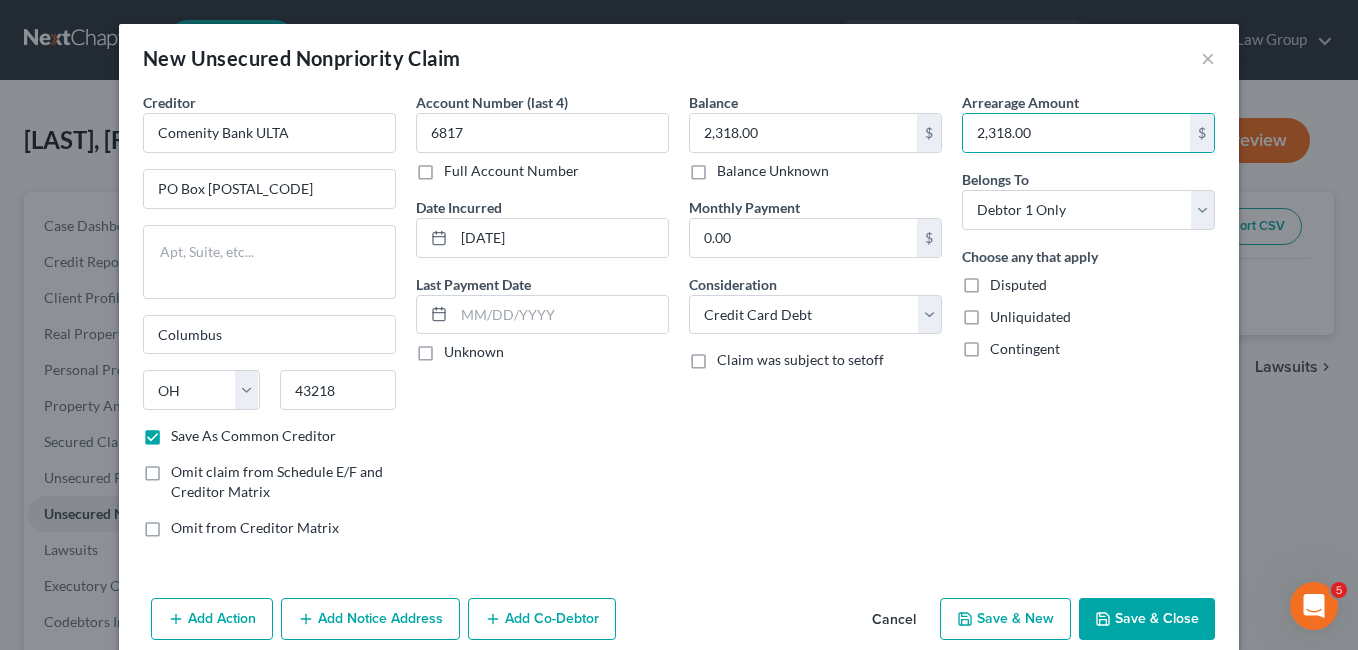 click on "Balance
2,318.00 $
Balance Unknown
Balance Undetermined
2,318.00 $
Balance Unknown
Monthly Payment 0.00 $ Consideration Select Cable / Satellite Services Collection Agency Credit Card Debt Debt Counseling / Attorneys Deficiency Balance Domestic Support Obligations Home / Car Repairs Income Taxes Judgment Liens Medical Services Monies Loaned / Advanced Mortgage Obligation From Divorce Or Separation Obligation To Pensions Other Overdrawn Bank Account Promised To Help Pay Creditors Student Loans Suppliers And Vendors Telephone / Internet Services Utility Services Claim was subject to setoff" at bounding box center (815, 323) 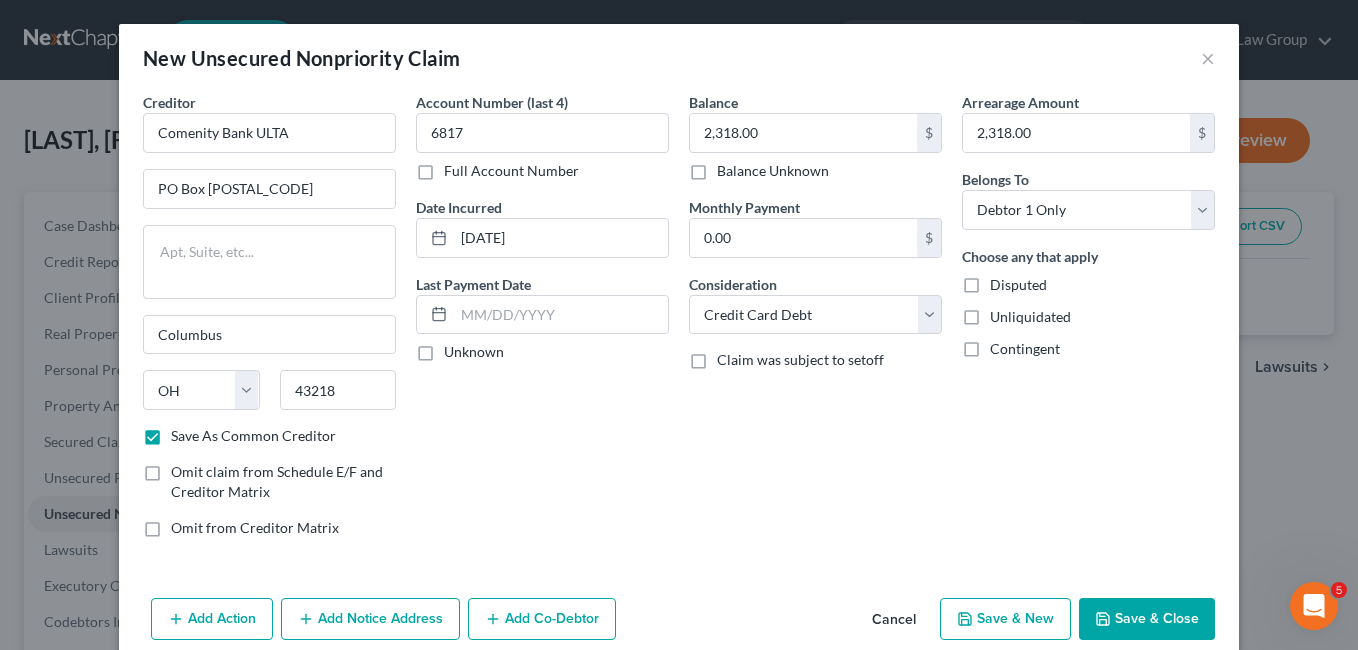 click on "Save & New" at bounding box center (1005, 619) 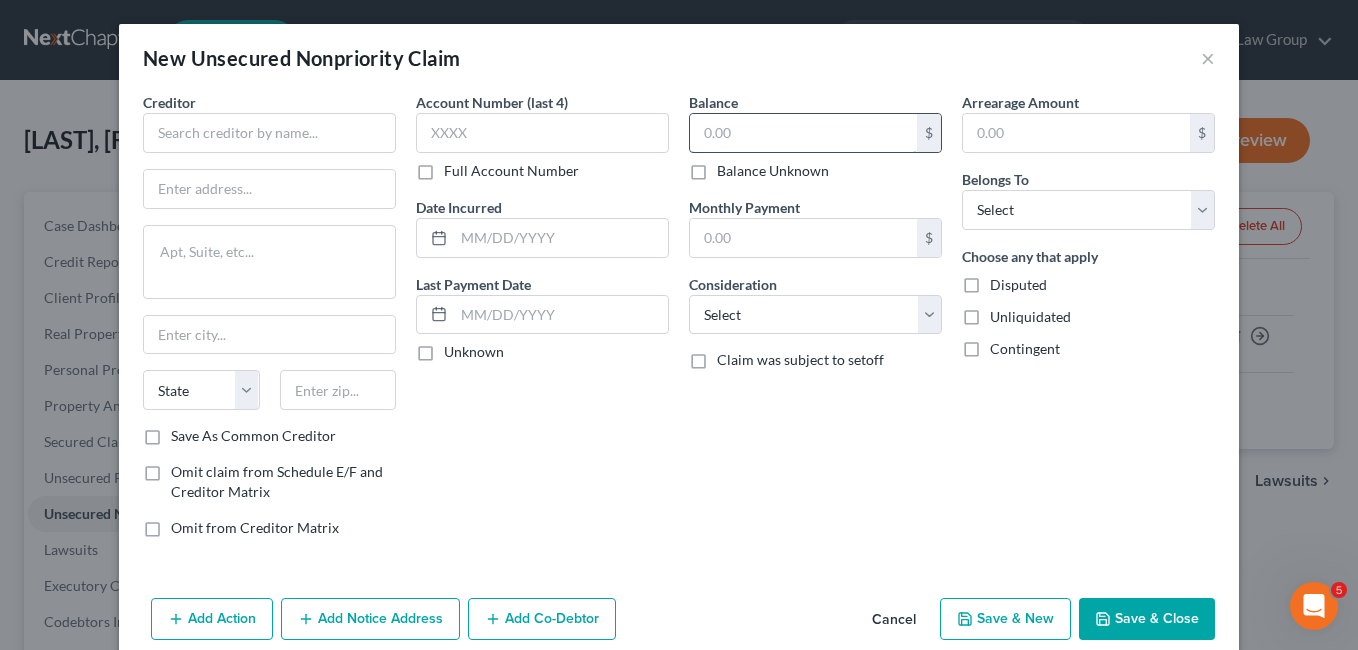 click at bounding box center [803, 133] 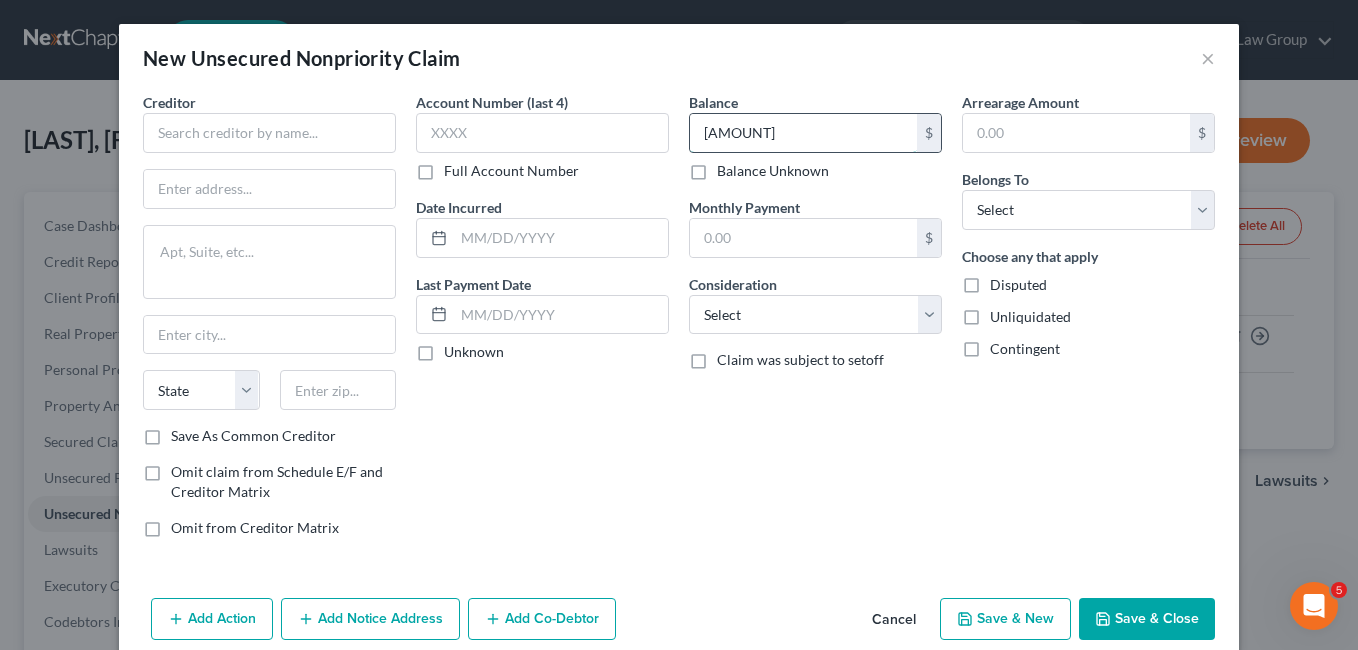type on "[AMOUNT]" 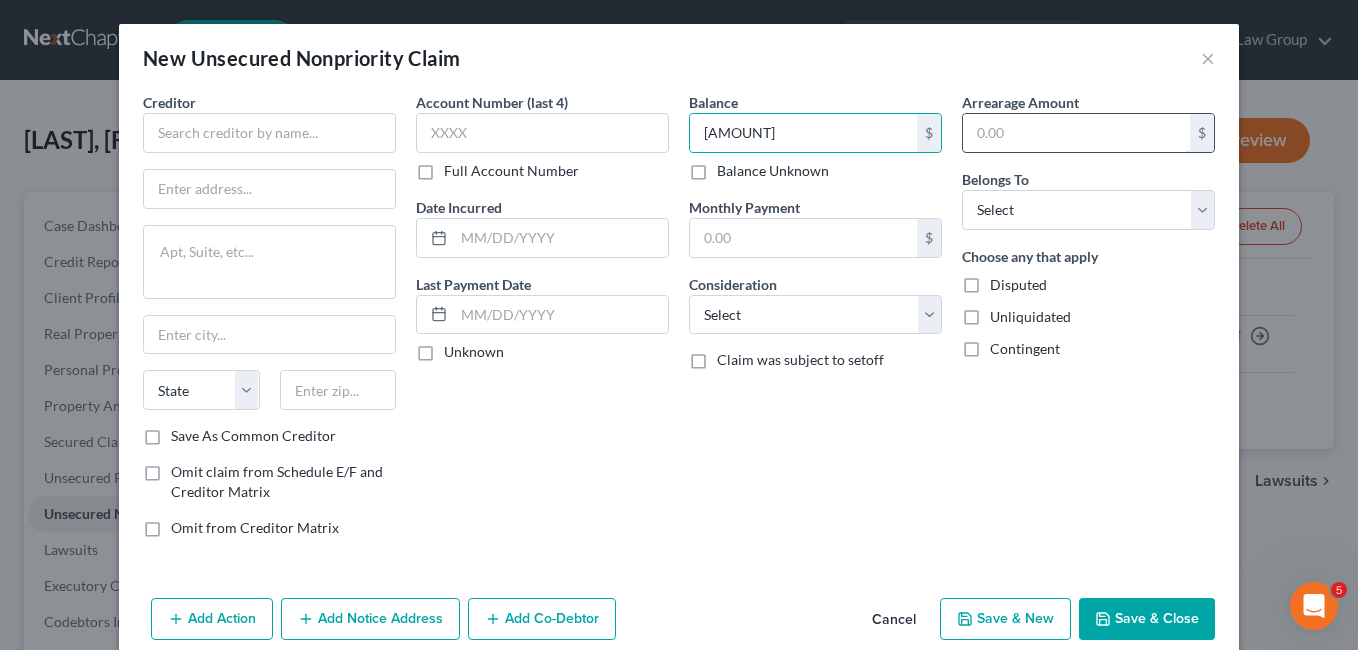click at bounding box center (1076, 133) 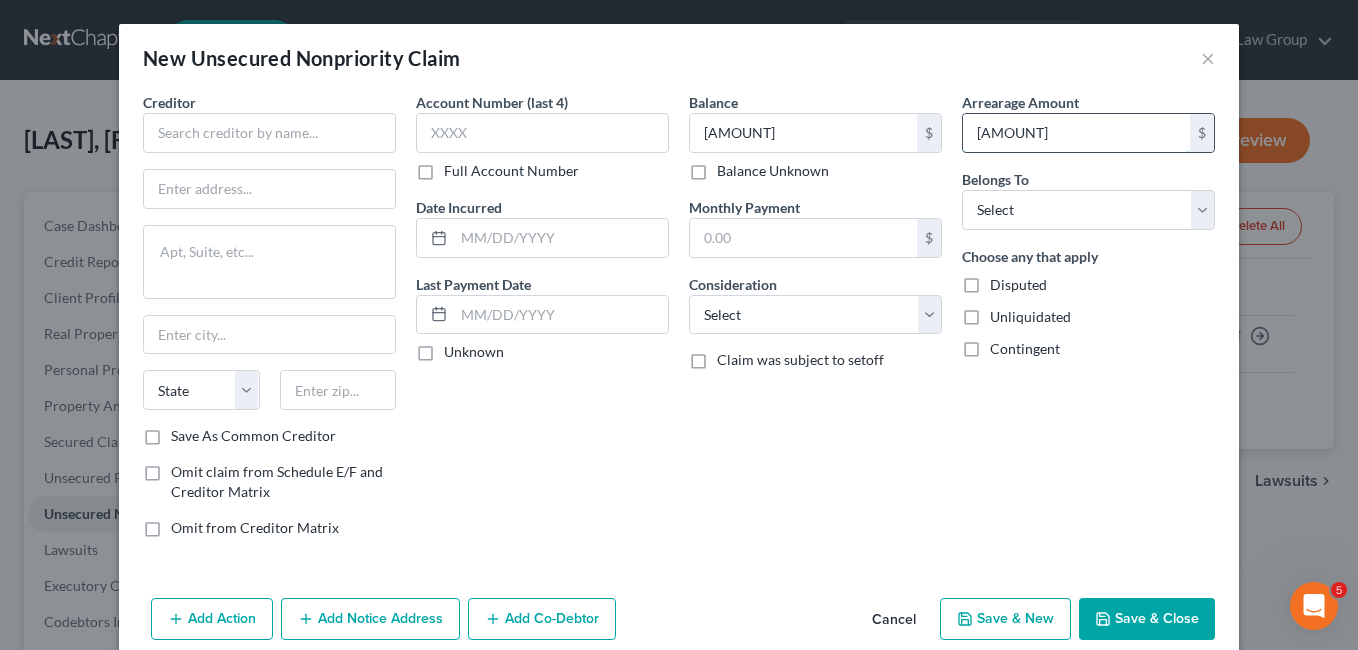 type on "[AMOUNT]" 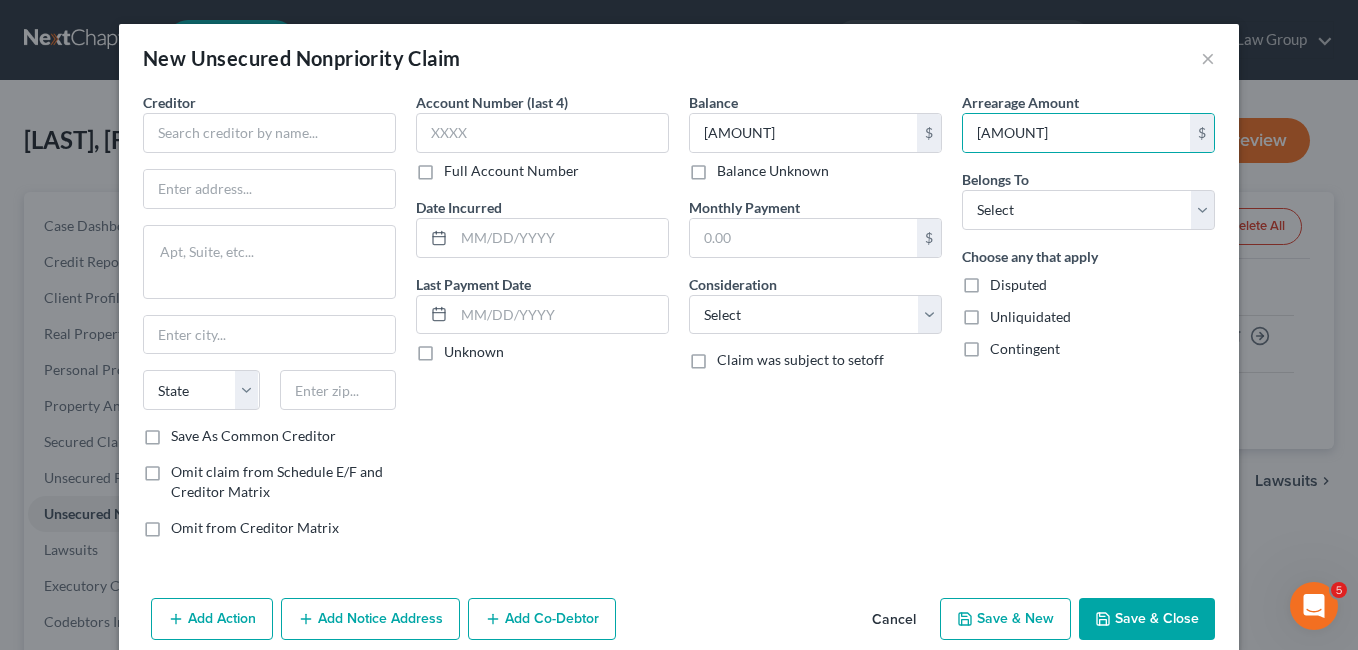click on "Balance
[AMOUNT] $
Balance Unknown
Balance Undetermined
[AMOUNT] $
Balance Unknown
Monthly Payment $ Consideration Select Cable / Satellite Services Collection Agency Credit Card Debt Debt Counseling / Attorneys Deficiency Balance Domestic Support Obligations Home / Car Repairs Income Taxes Judgment Liens Medical Services Monies Loaned / Advanced Mortgage Obligation From Divorce Or Separation Obligation To Pensions Other Overdrawn Bank Account Promised To Help Pay Creditors Student Loans Suppliers And Vendors Telephone / Internet Services Utility Services Claim was subject to setoff" at bounding box center (815, 323) 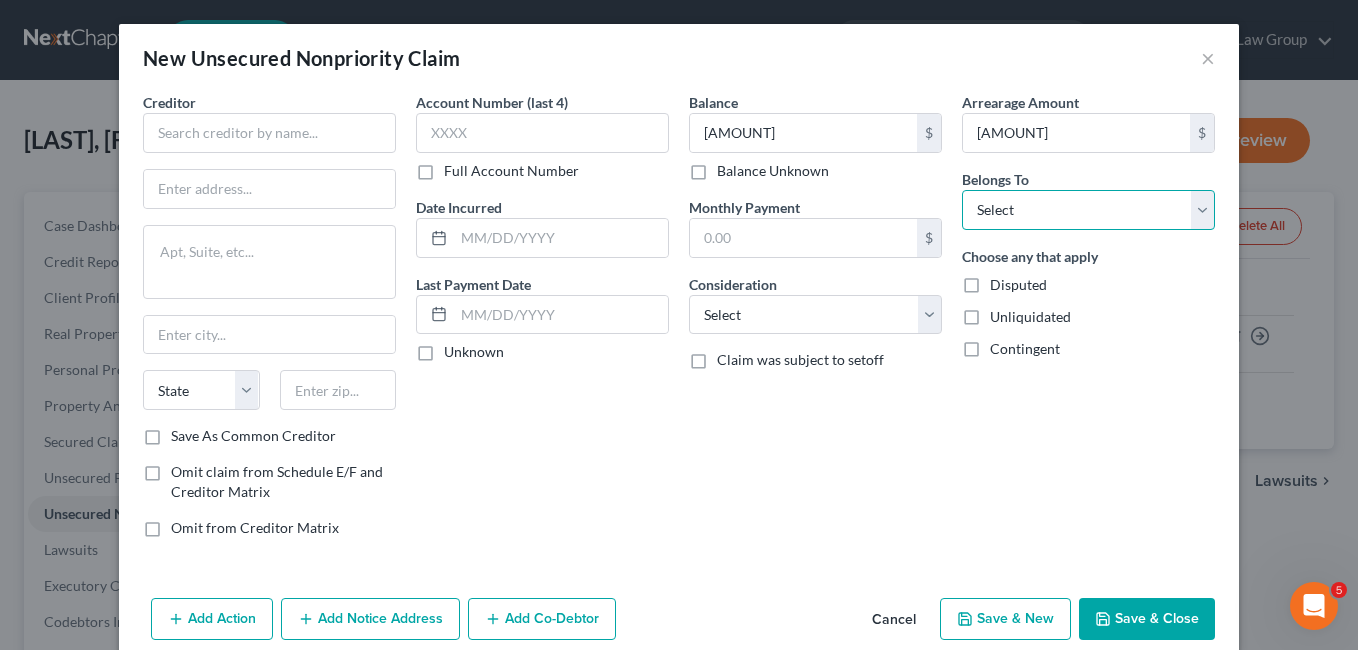 click on "Select Debtor 1 Only Debtor 2 Only Debtor 1 And Debtor 2 Only At Least One Of The Debtors And Another Community Property" at bounding box center [1088, 210] 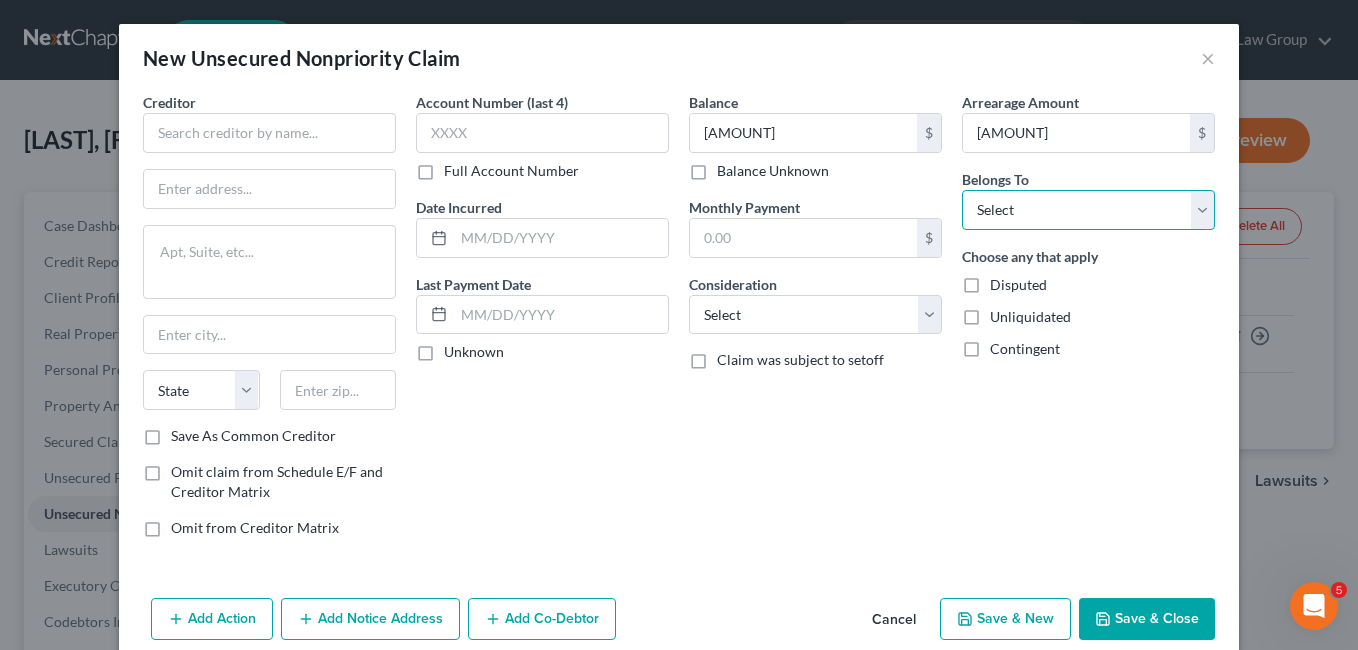 select on "0" 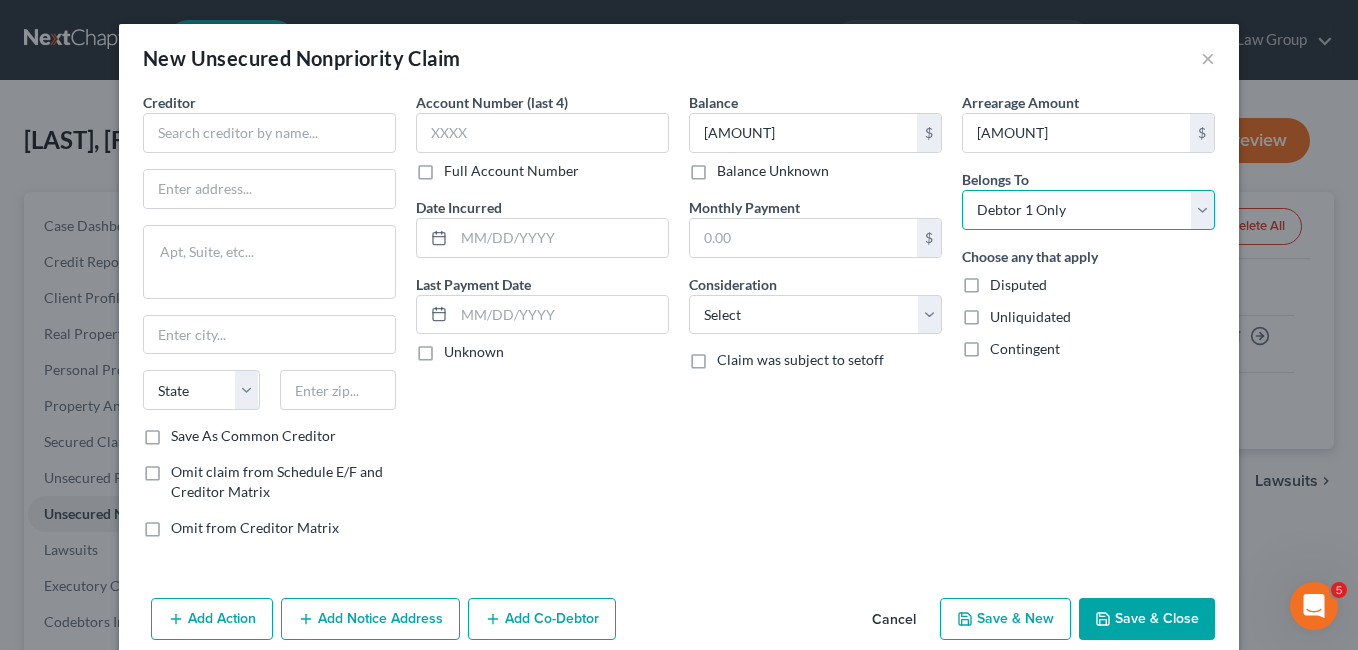 click on "Select Debtor 1 Only Debtor 2 Only Debtor 1 And Debtor 2 Only At Least One Of The Debtors And Another Community Property" at bounding box center (1088, 210) 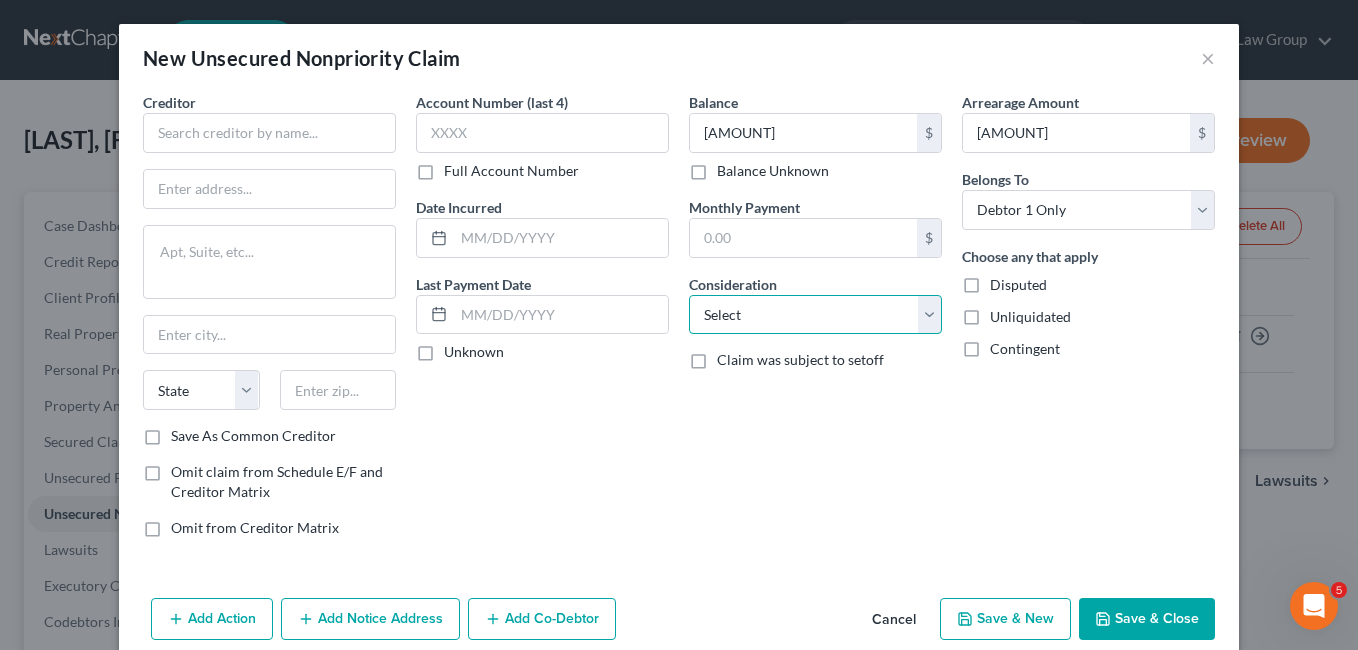 click on "Select Cable / Satellite Services Collection Agency Credit Card Debt Debt Counseling / Attorneys Deficiency Balance Domestic Support Obligations Home / Car Repairs Income Taxes Judgment Liens Medical Services Monies Loaned / Advanced Mortgage Obligation From Divorce Or Separation Obligation To Pensions Other Overdrawn Bank Account Promised To Help Pay Creditors Student Loans Suppliers And Vendors Telephone / Internet Services Utility Services" at bounding box center [815, 315] 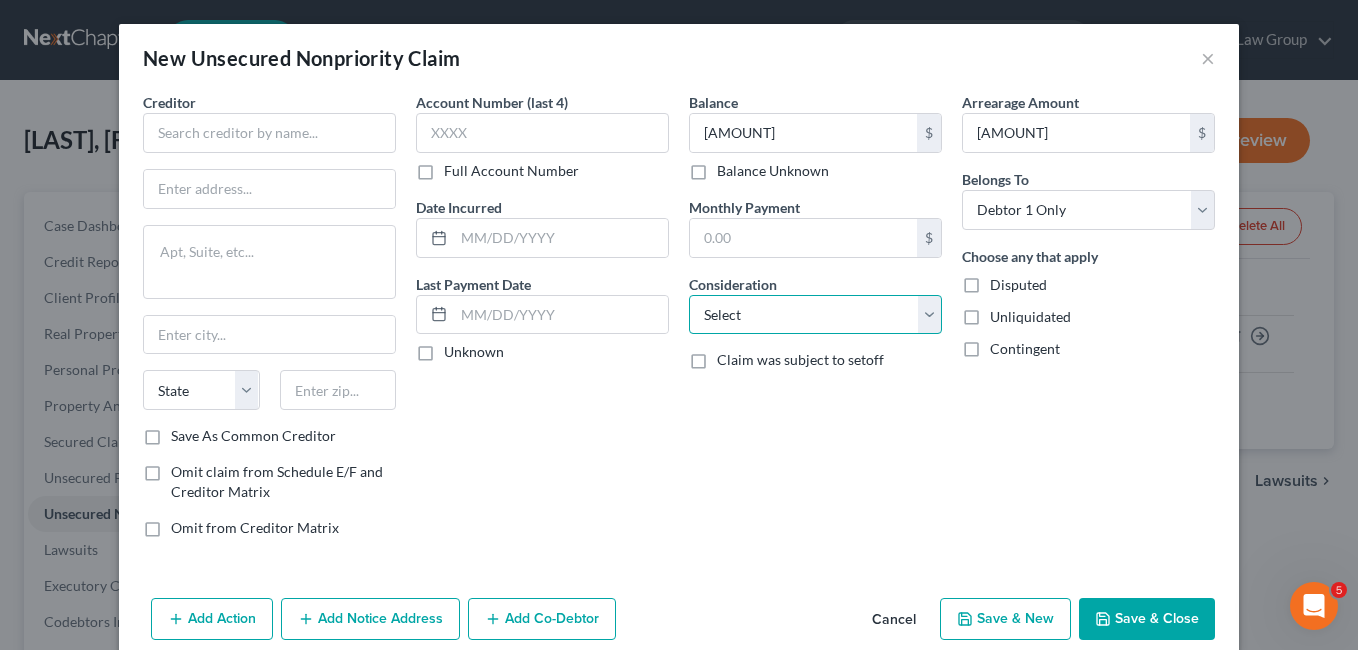 select on "2" 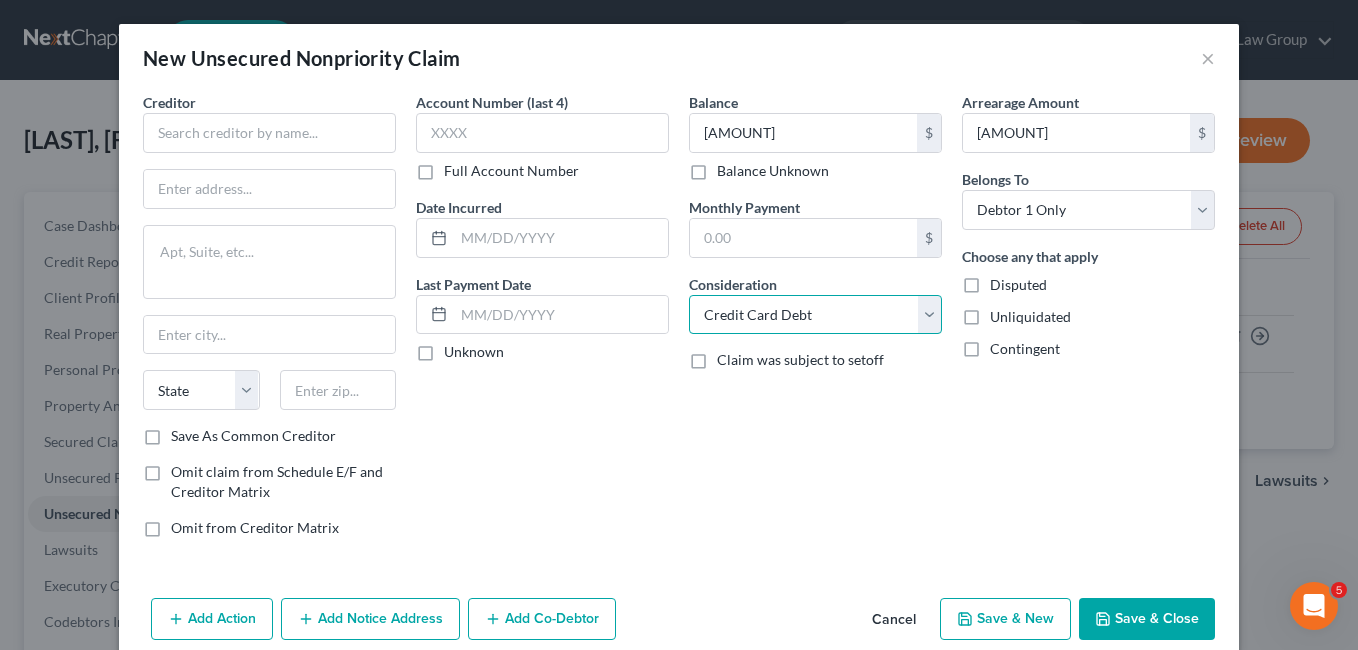 click on "Select Cable / Satellite Services Collection Agency Credit Card Debt Debt Counseling / Attorneys Deficiency Balance Domestic Support Obligations Home / Car Repairs Income Taxes Judgment Liens Medical Services Monies Loaned / Advanced Mortgage Obligation From Divorce Or Separation Obligation To Pensions Other Overdrawn Bank Account Promised To Help Pay Creditors Student Loans Suppliers And Vendors Telephone / Internet Services Utility Services" at bounding box center [815, 315] 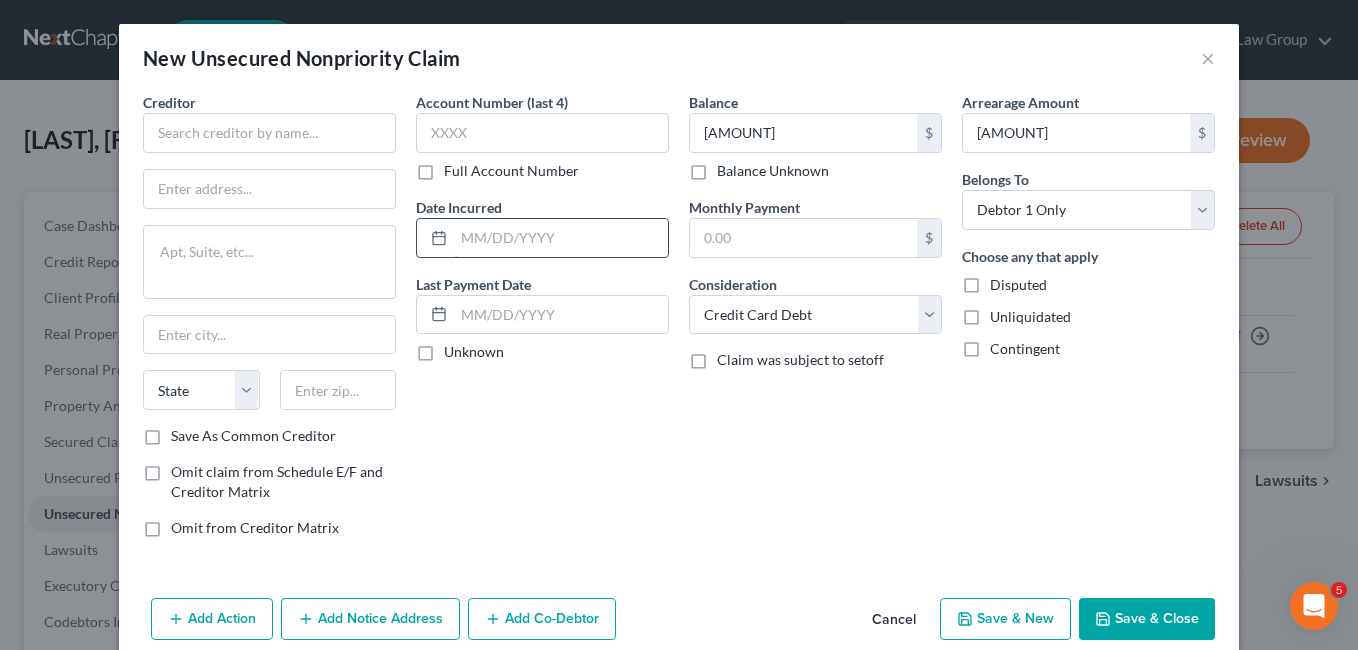 click at bounding box center [561, 238] 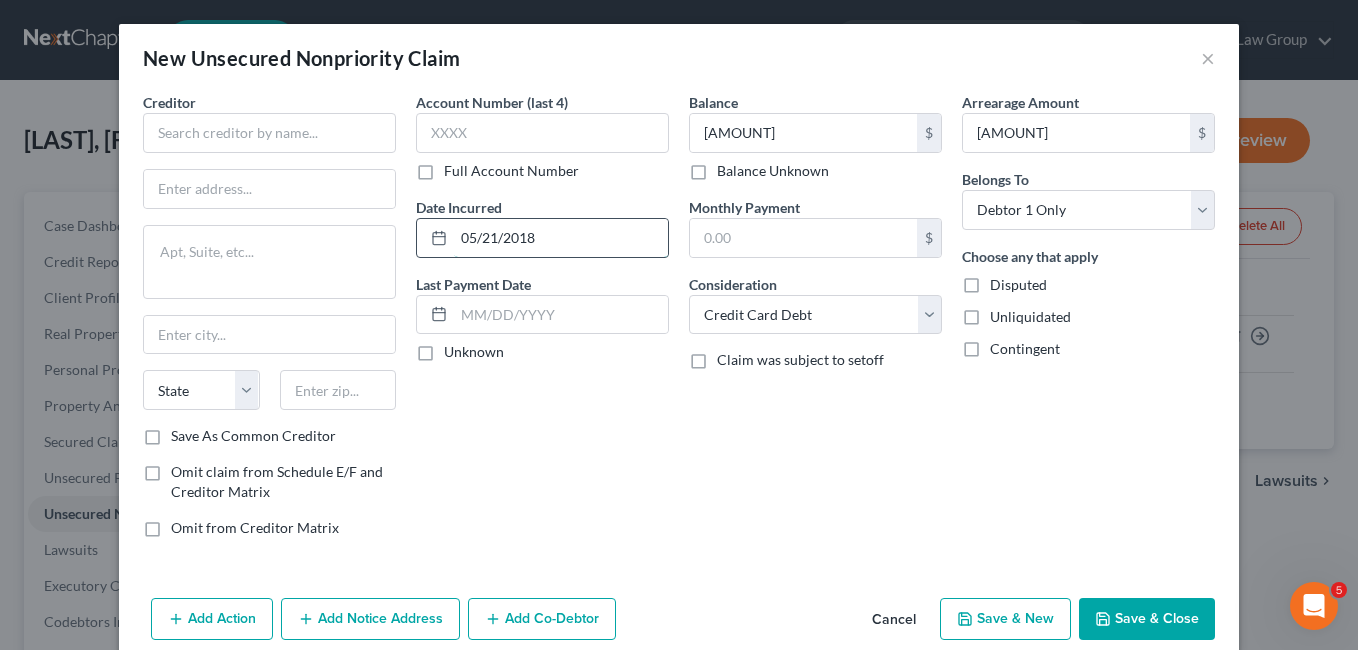 type on "05/21/2018" 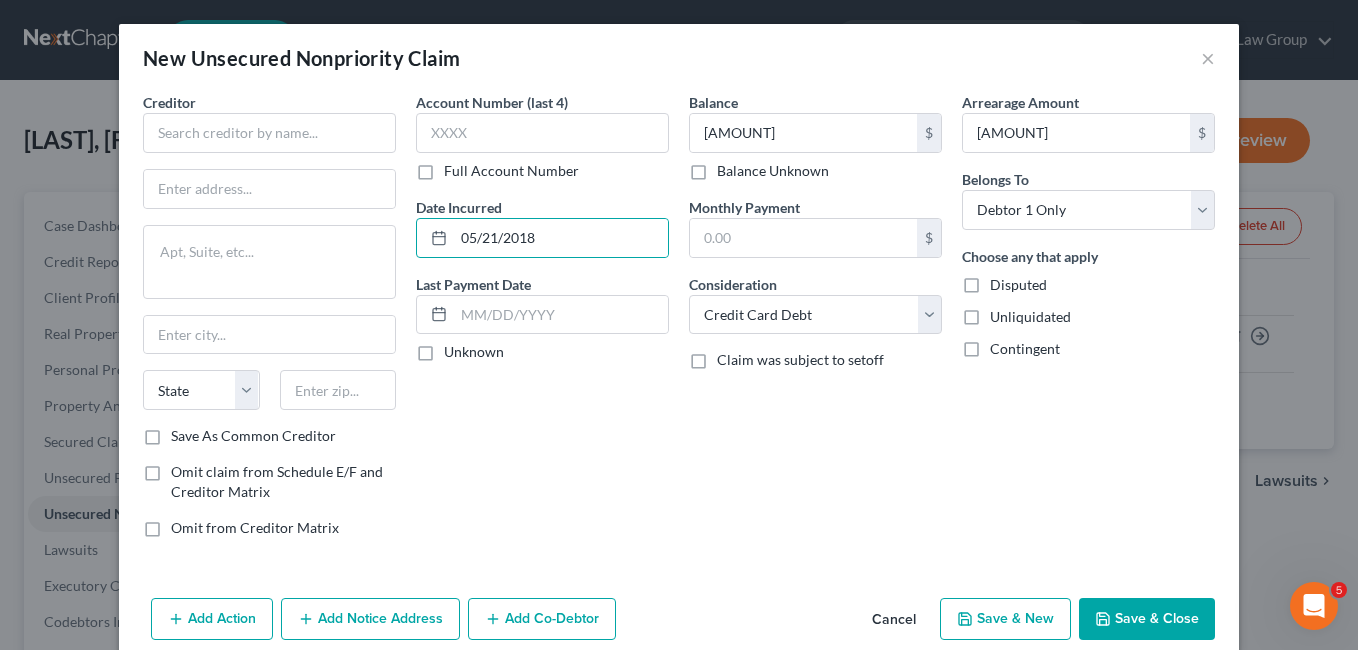 click on "Account Number (last 4)
Full Account Number
Date Incurred         05/21/2018 Last Payment Date         Unknown" at bounding box center (542, 323) 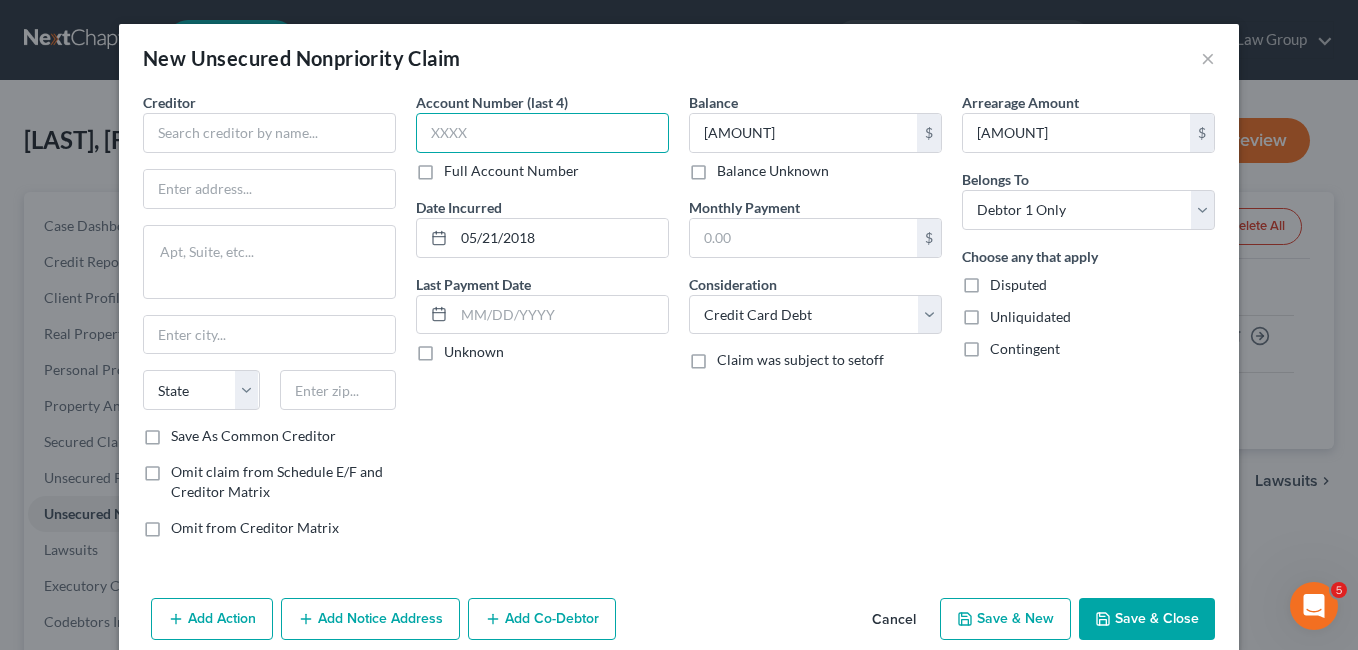 click at bounding box center [542, 133] 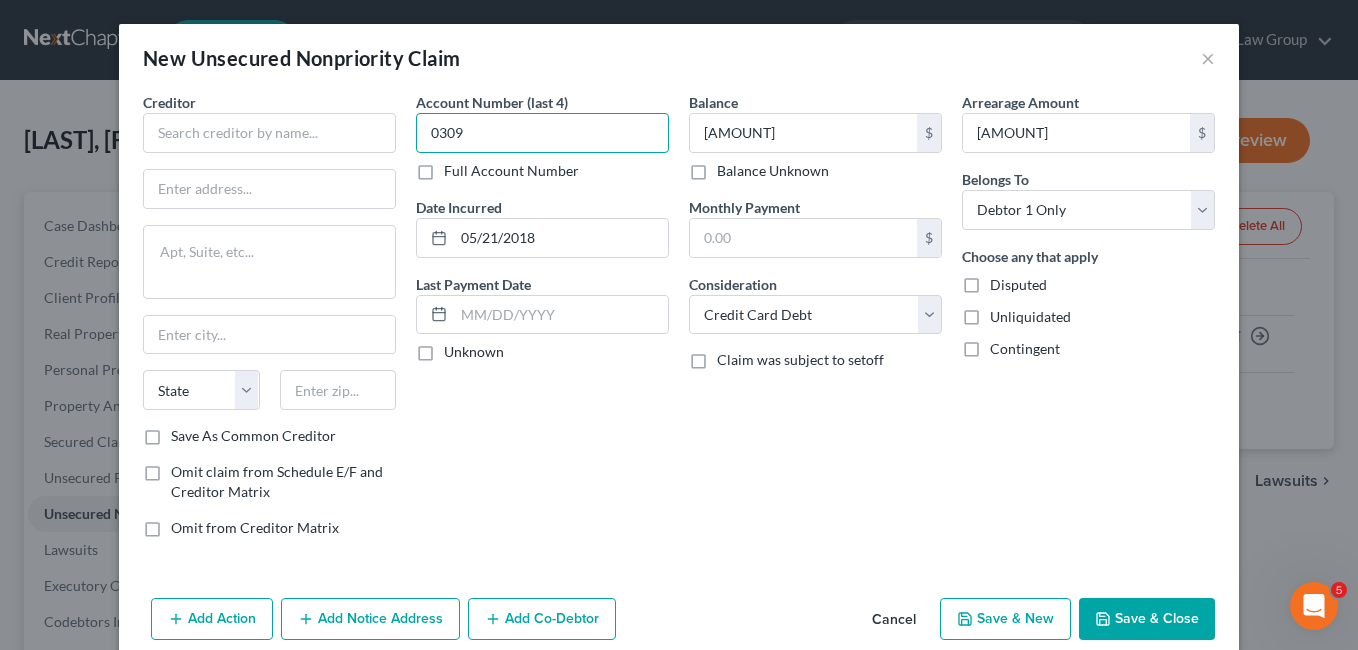 type on "0309" 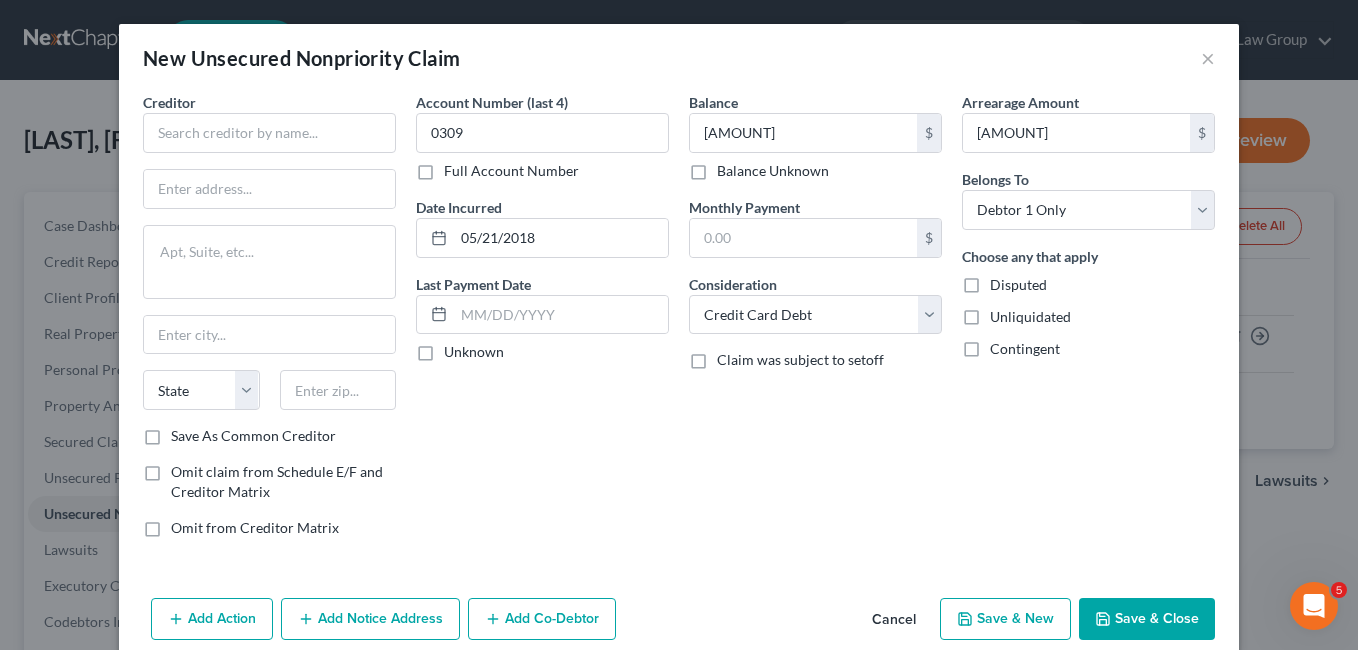 click on "Account Number (last 4)
[NUMBER]
Full Account Number
Date Incurred         [DATE] Last Payment Date         Unknown" at bounding box center [542, 323] 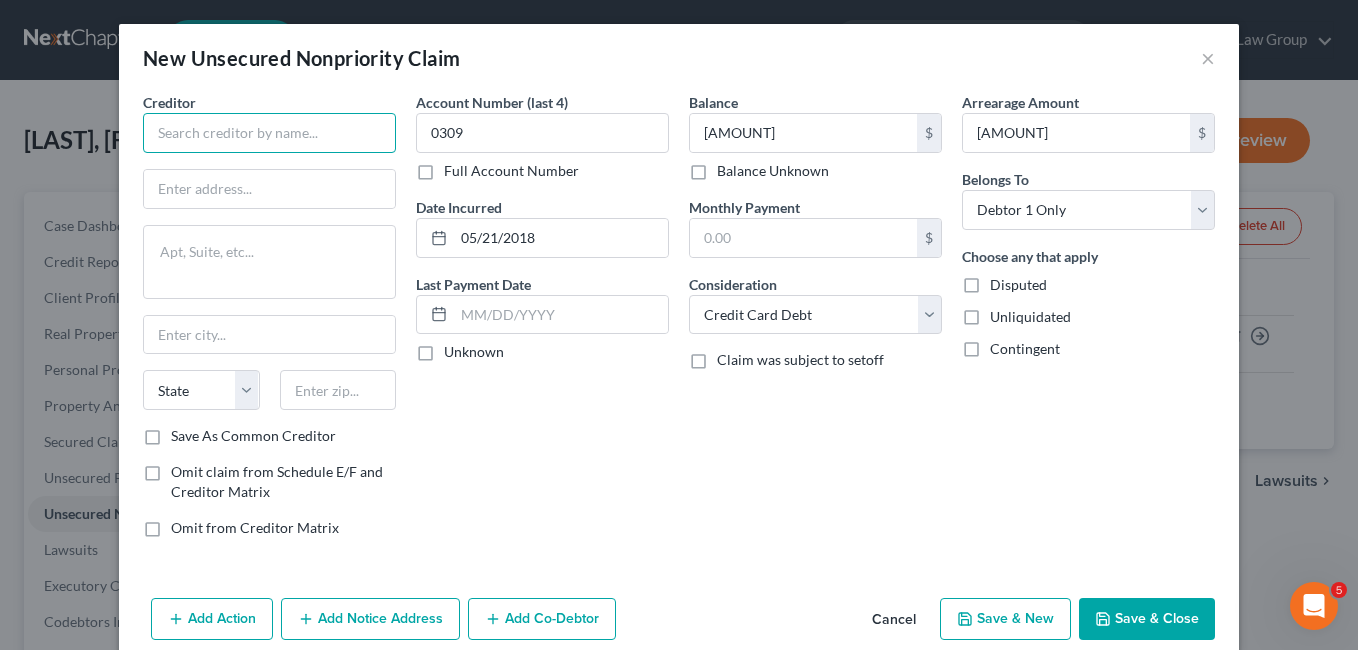 click at bounding box center (269, 133) 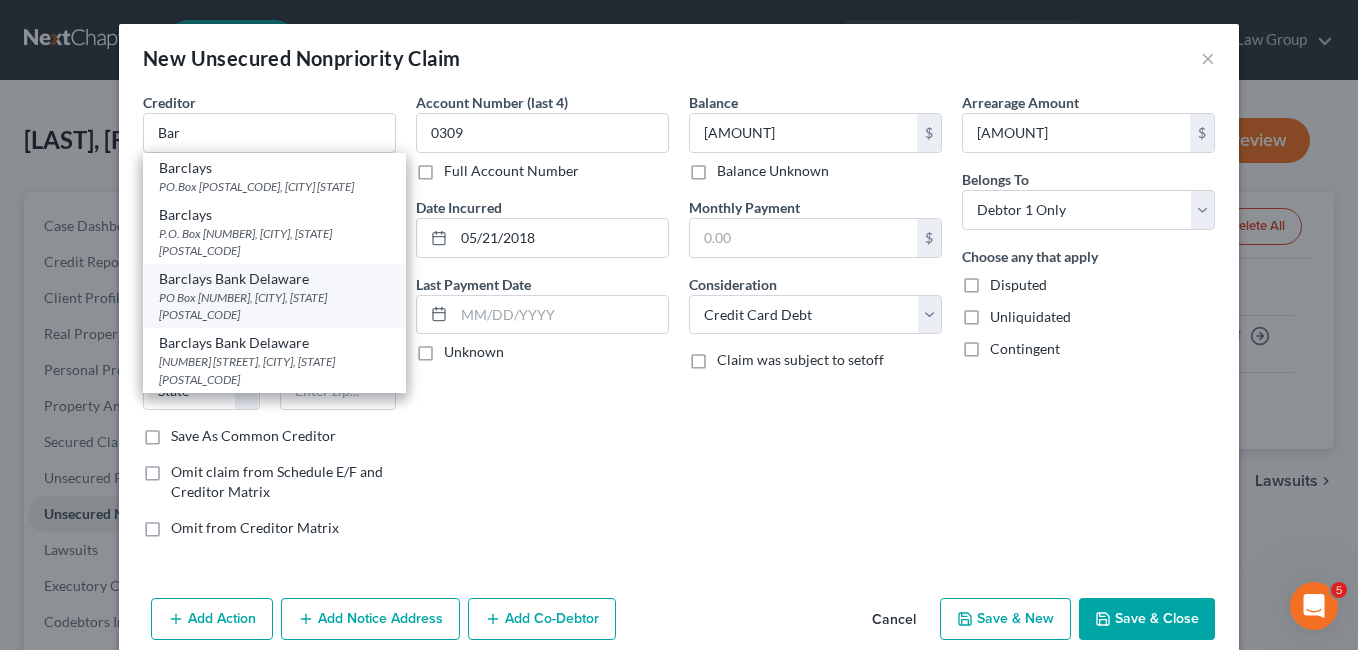 click on "PO Box [NUMBER], [CITY], [STATE] [POSTAL_CODE]" at bounding box center [274, 306] 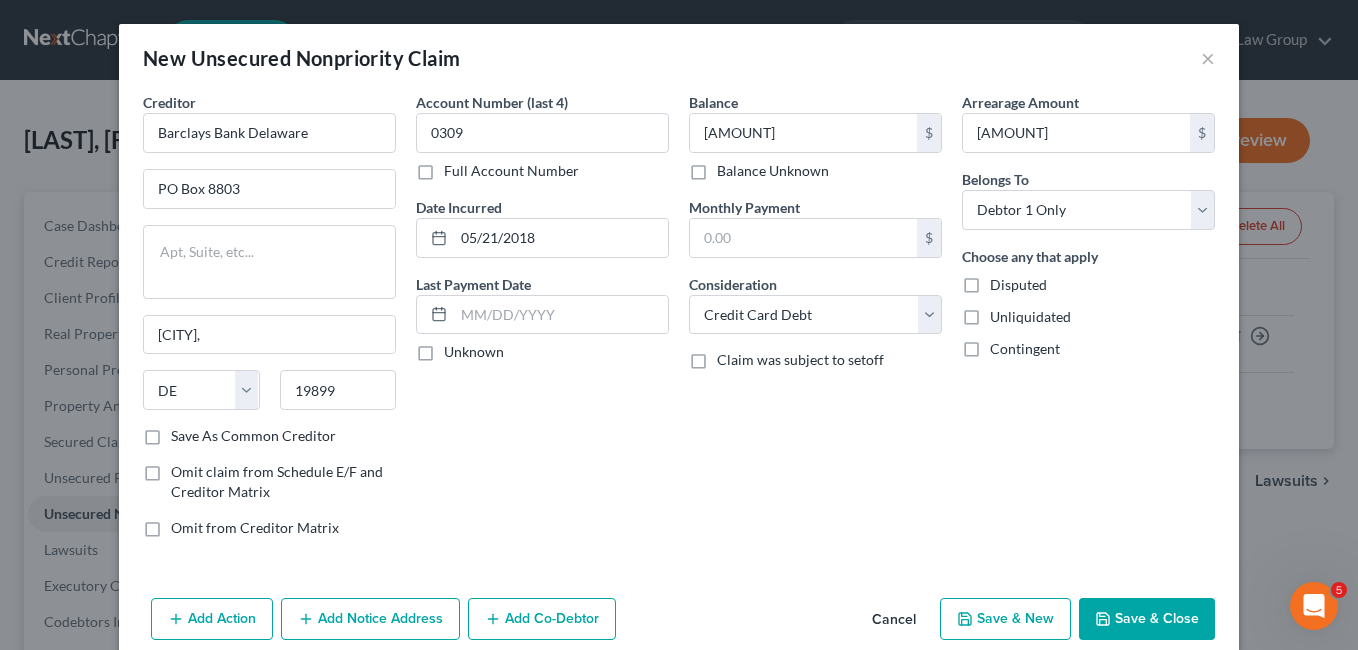 click on "Save & New" at bounding box center (1005, 619) 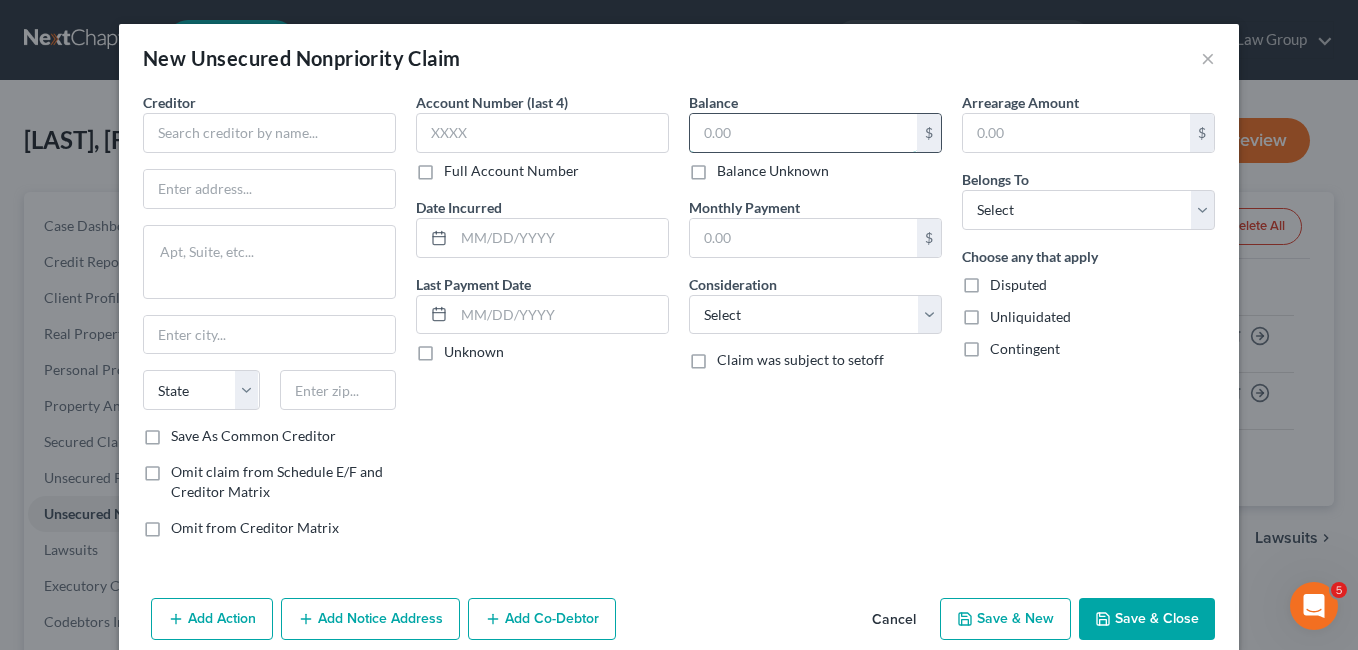 click at bounding box center [803, 133] 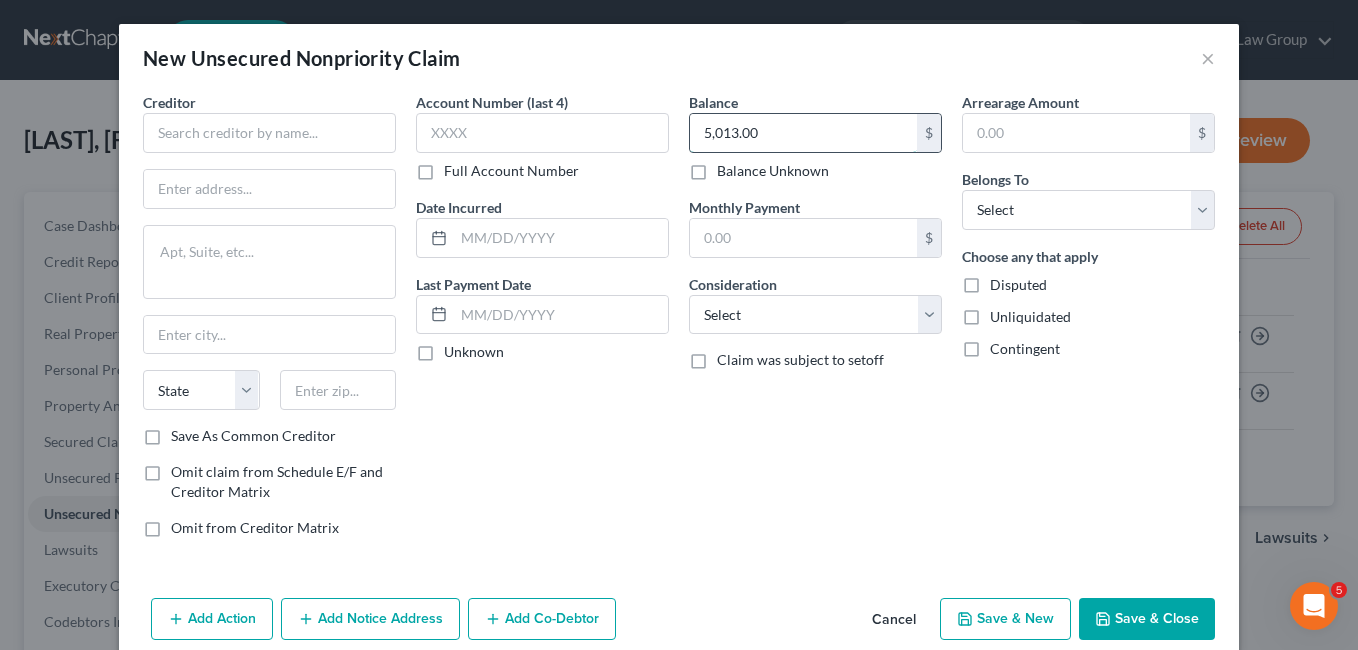 type on "5,013.00" 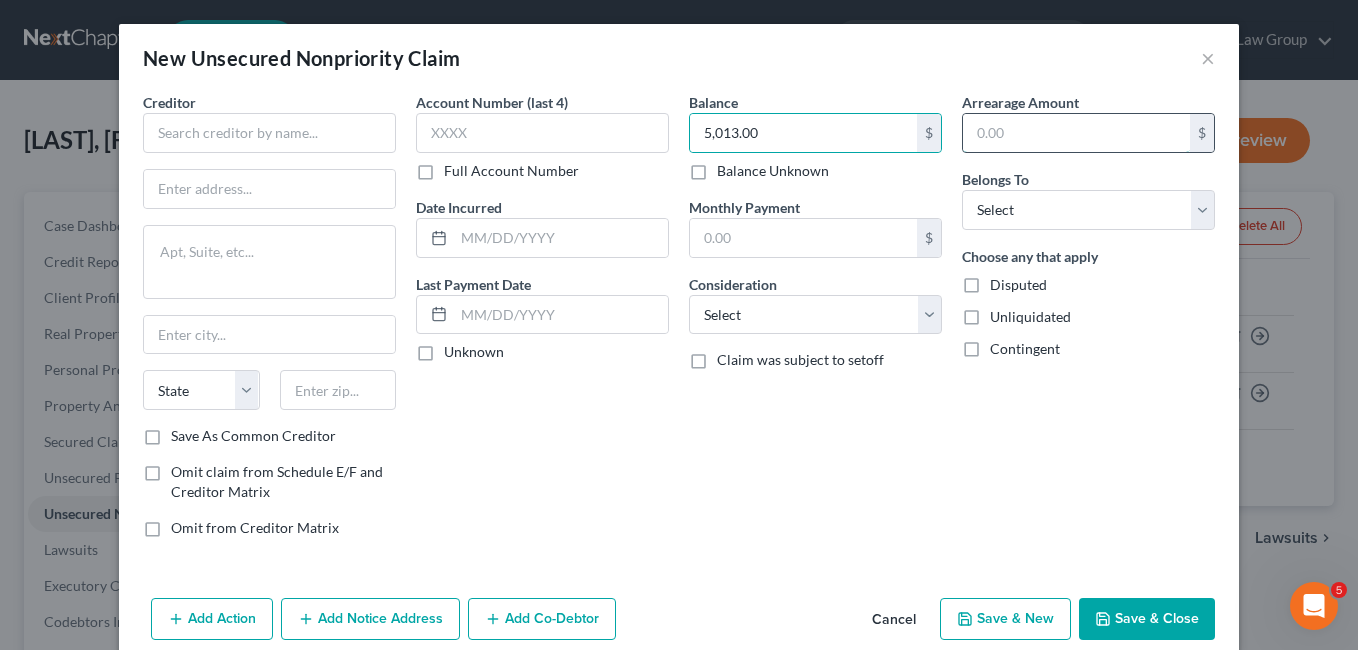 click at bounding box center [1076, 133] 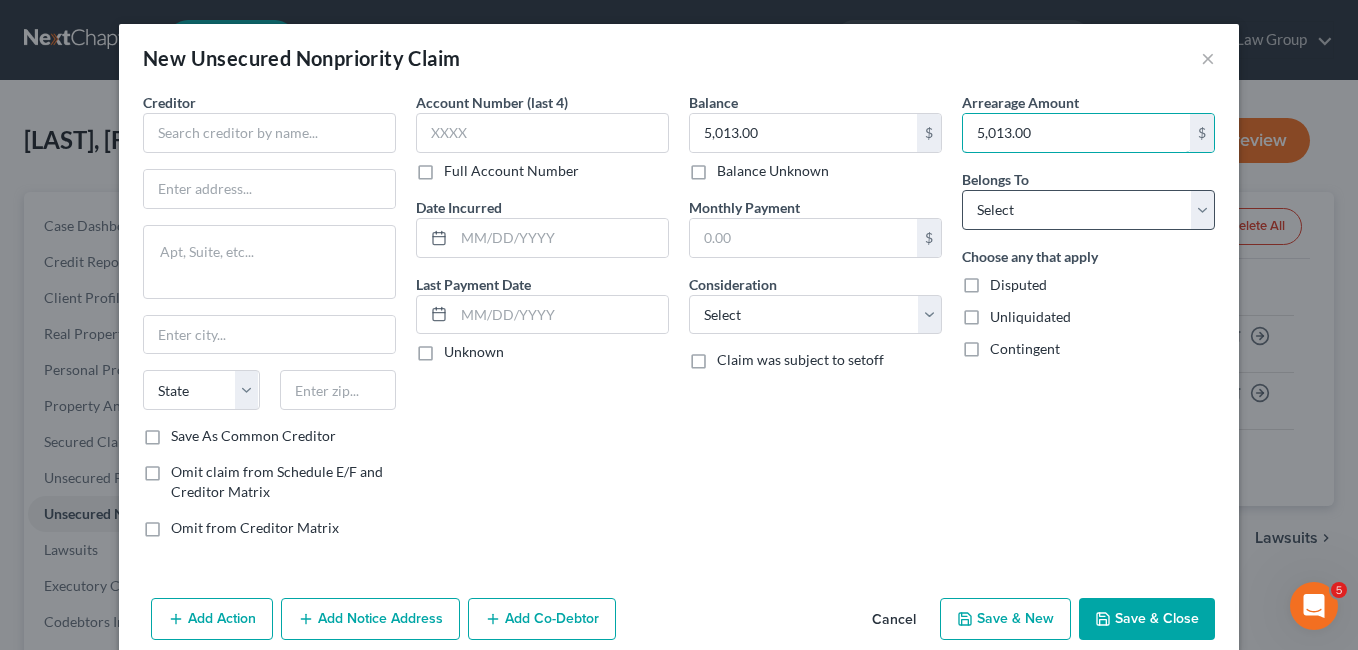 type on "5,013.00" 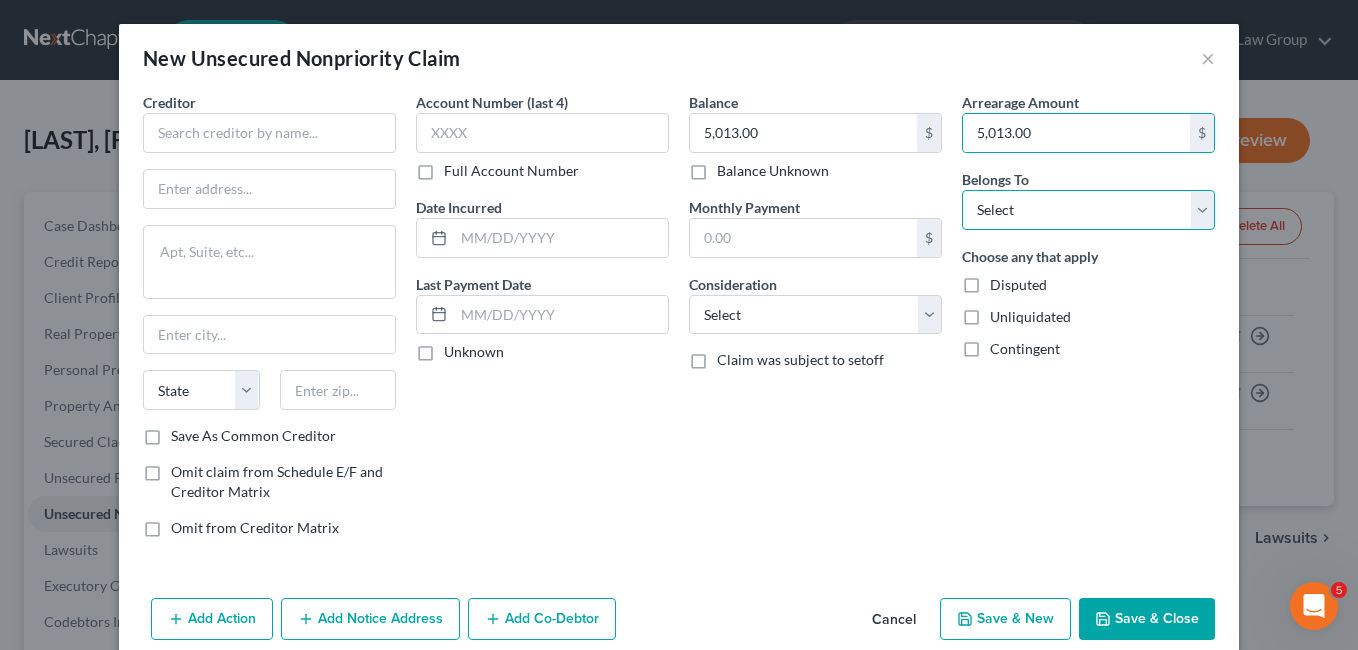 click on "Select Debtor 1 Only Debtor 2 Only Debtor 1 And Debtor 2 Only At Least One Of The Debtors And Another Community Property" at bounding box center [1088, 210] 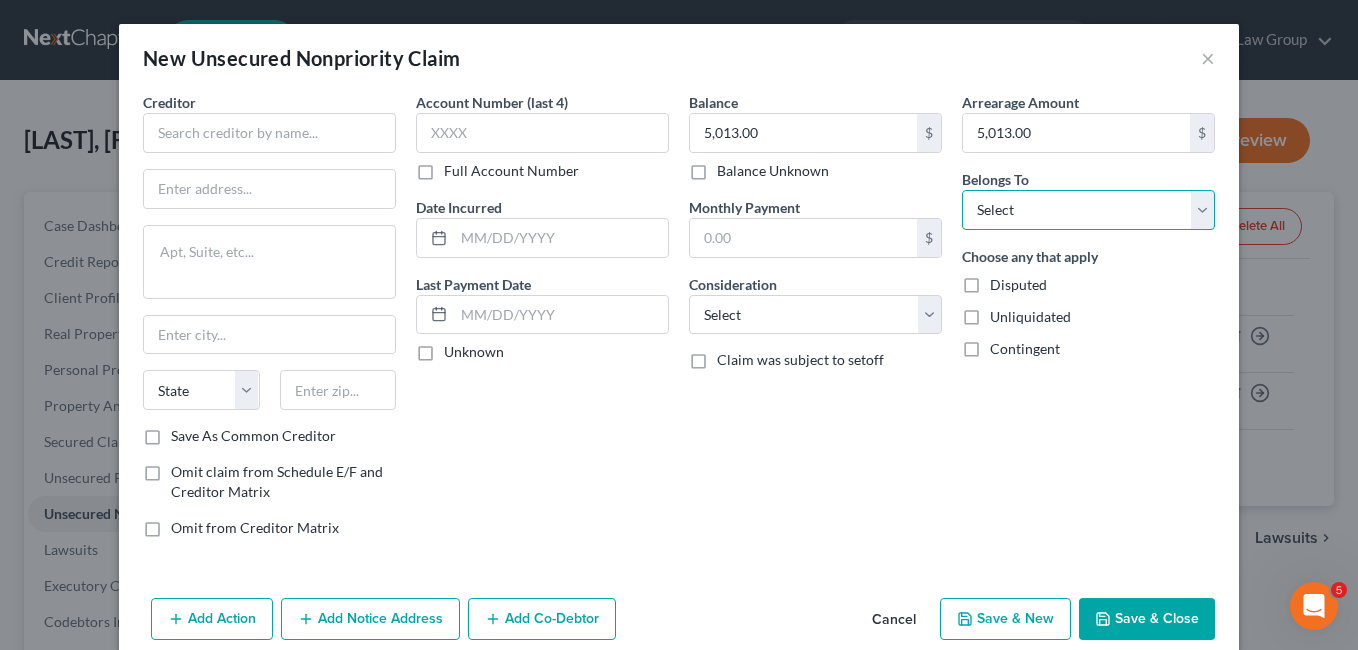 select on "0" 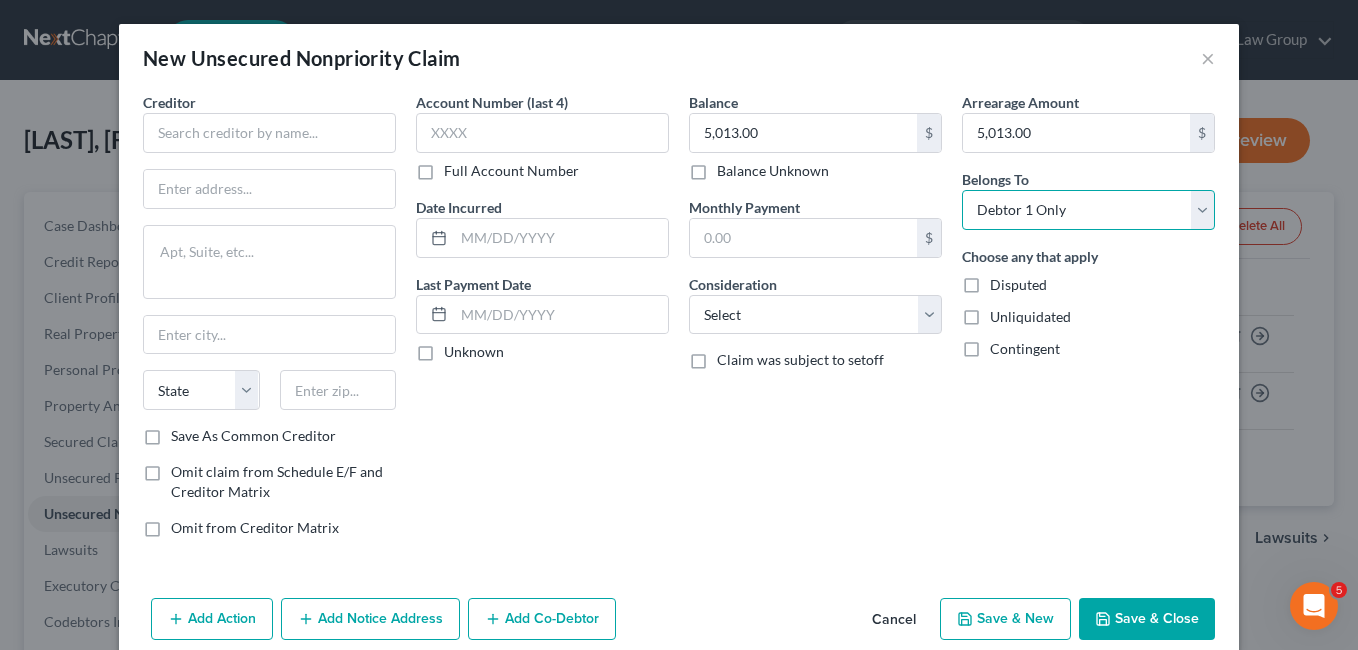 click on "Select Debtor 1 Only Debtor 2 Only Debtor 1 And Debtor 2 Only At Least One Of The Debtors And Another Community Property" at bounding box center [1088, 210] 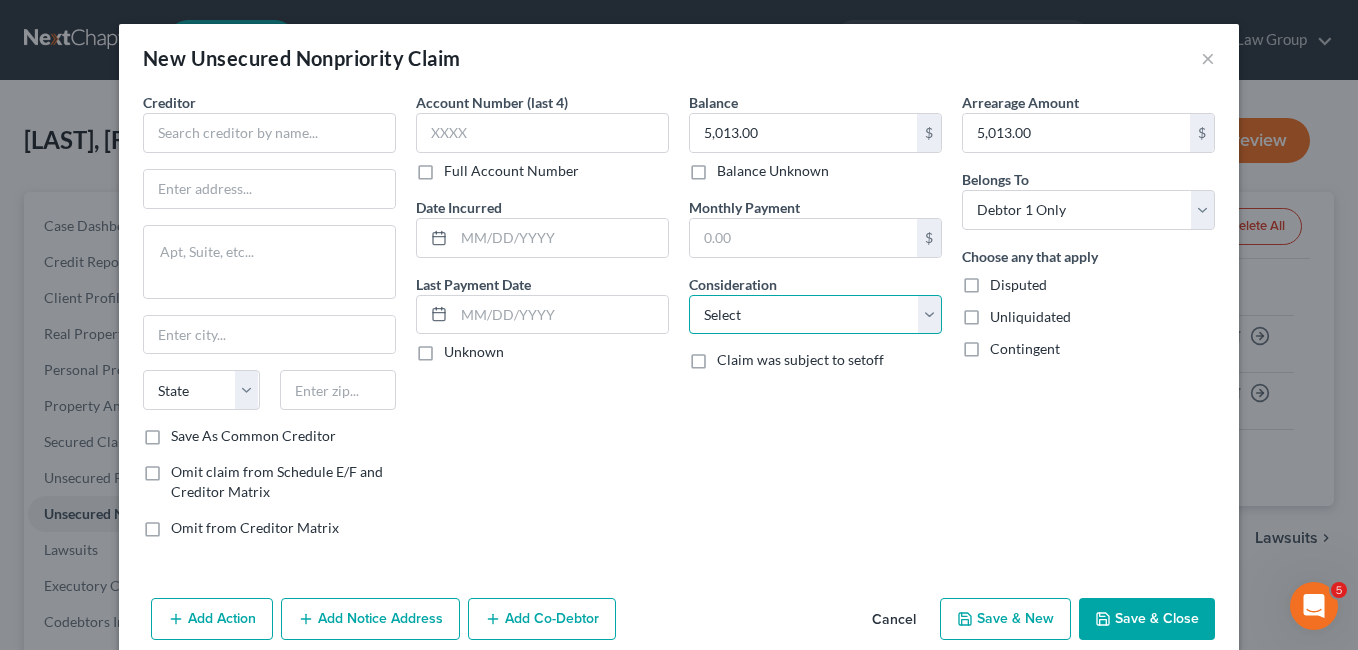 click on "Select Cable / Satellite Services Collection Agency Credit Card Debt Debt Counseling / Attorneys Deficiency Balance Domestic Support Obligations Home / Car Repairs Income Taxes Judgment Liens Medical Services Monies Loaned / Advanced Mortgage Obligation From Divorce Or Separation Obligation To Pensions Other Overdrawn Bank Account Promised To Help Pay Creditors Student Loans Suppliers And Vendors Telephone / Internet Services Utility Services" at bounding box center (815, 315) 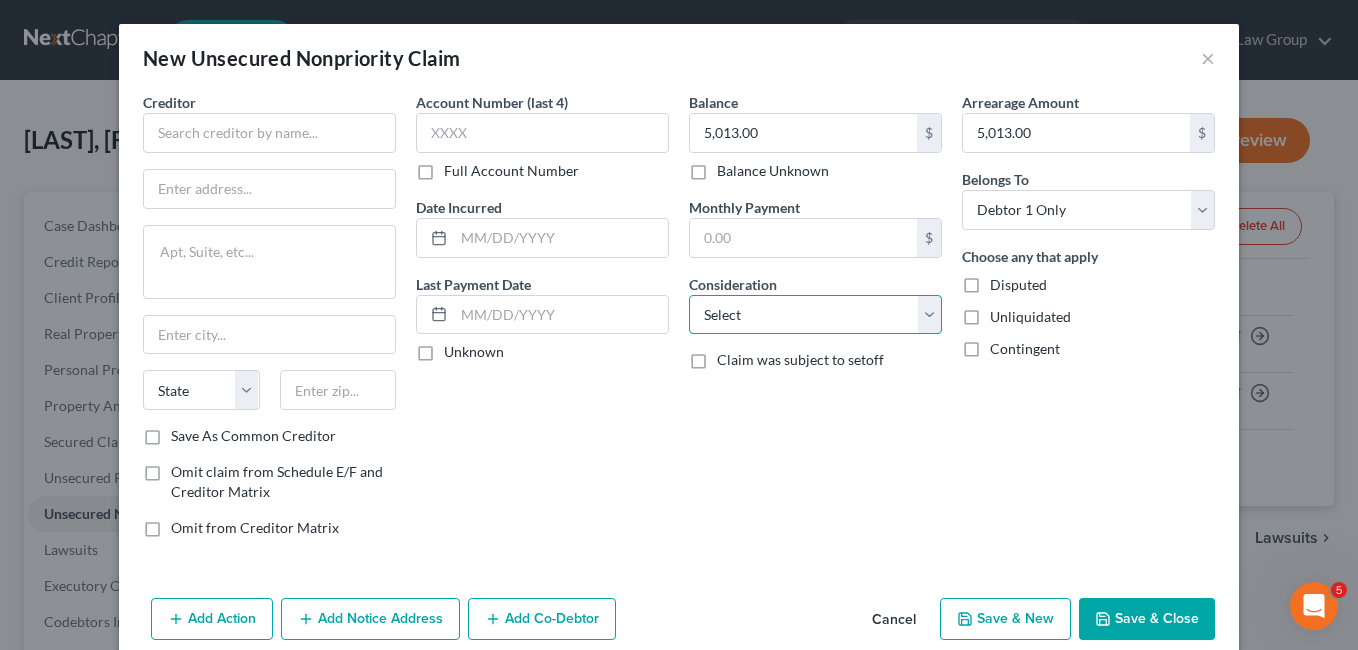 select on "2" 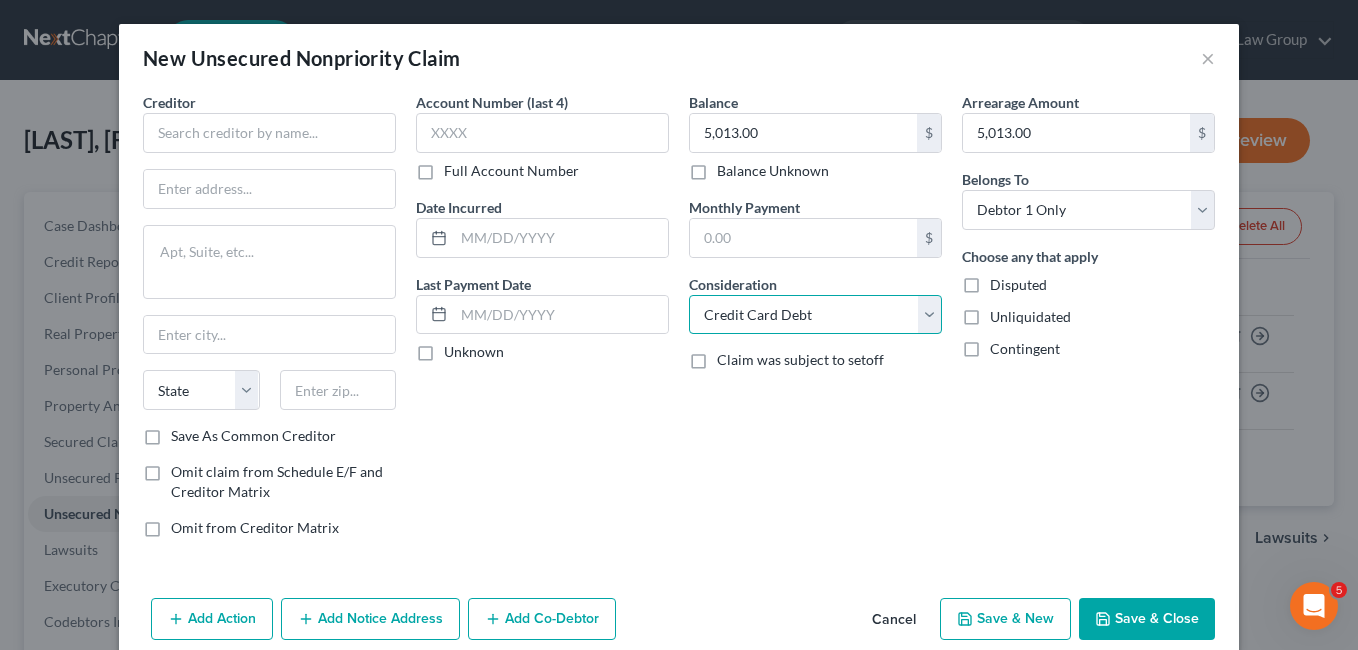 click on "Select Cable / Satellite Services Collection Agency Credit Card Debt Debt Counseling / Attorneys Deficiency Balance Domestic Support Obligations Home / Car Repairs Income Taxes Judgment Liens Medical Services Monies Loaned / Advanced Mortgage Obligation From Divorce Or Separation Obligation To Pensions Other Overdrawn Bank Account Promised To Help Pay Creditors Student Loans Suppliers And Vendors Telephone / Internet Services Utility Services" at bounding box center [815, 315] 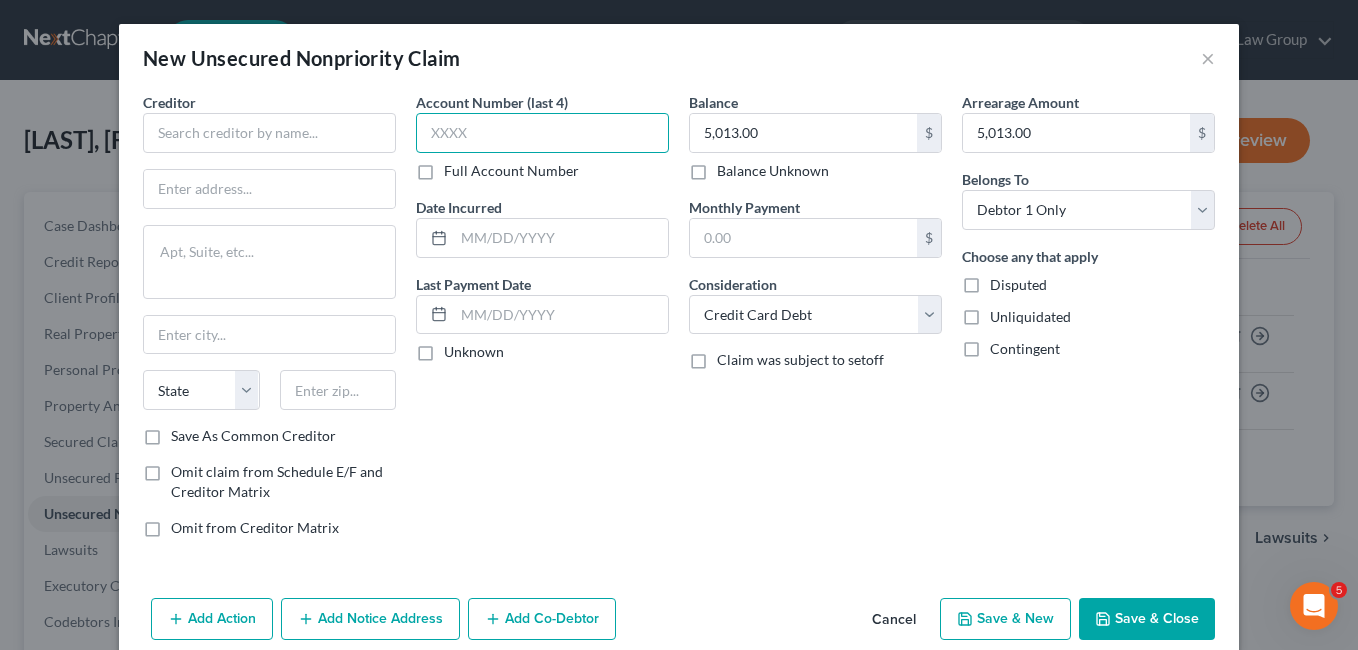 click at bounding box center [542, 133] 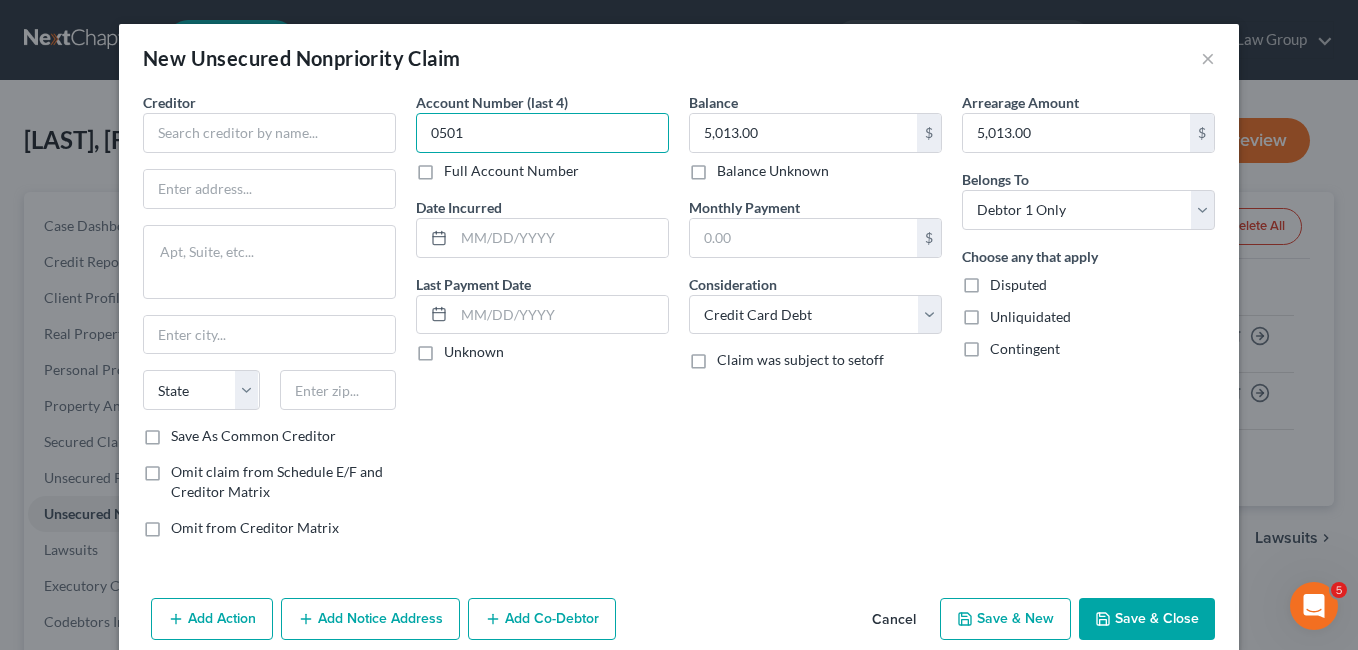 type on "0501" 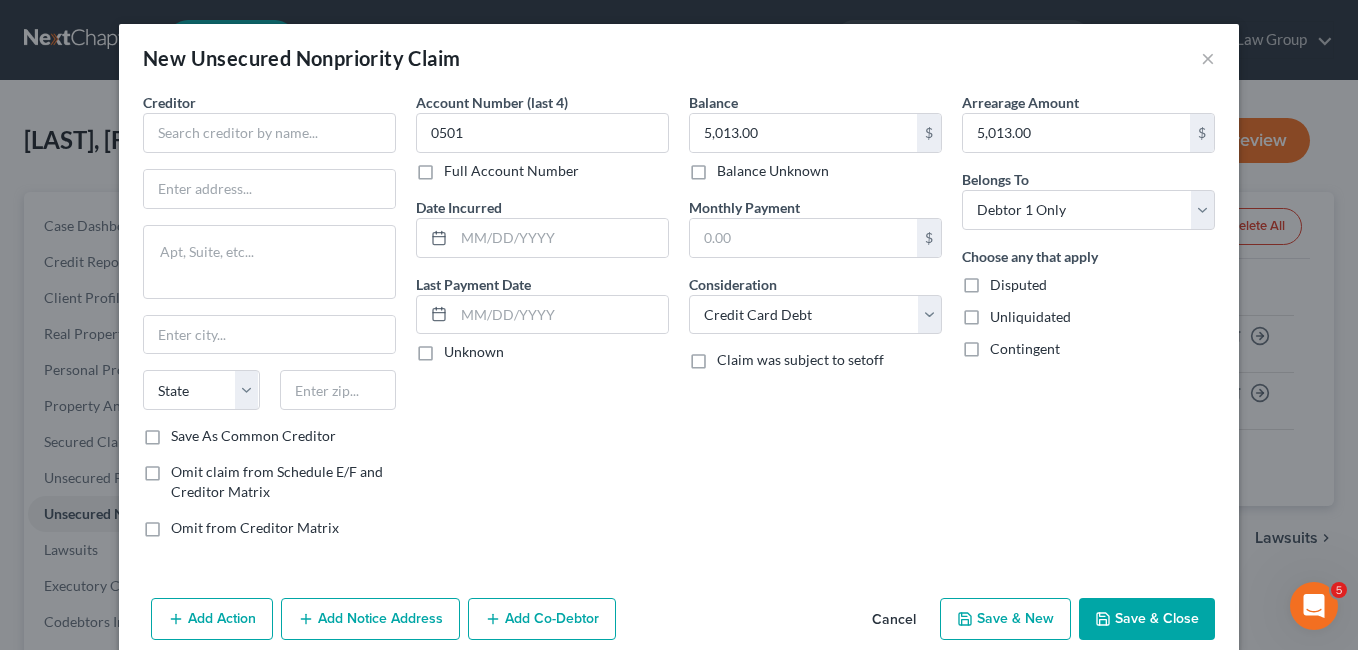 click on "Account Number (last 4)
[NUMBER]
Full Account Number
Date Incurred         Last Payment Date         Unknown" at bounding box center (542, 323) 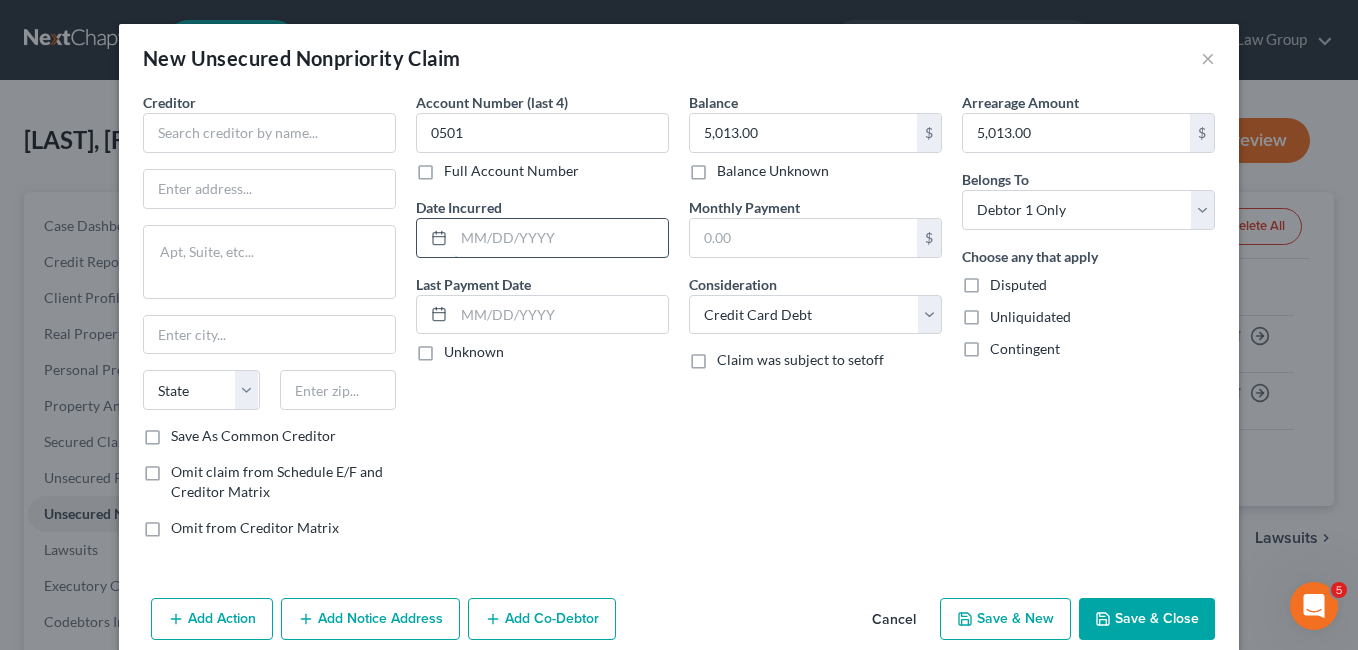 click at bounding box center (561, 238) 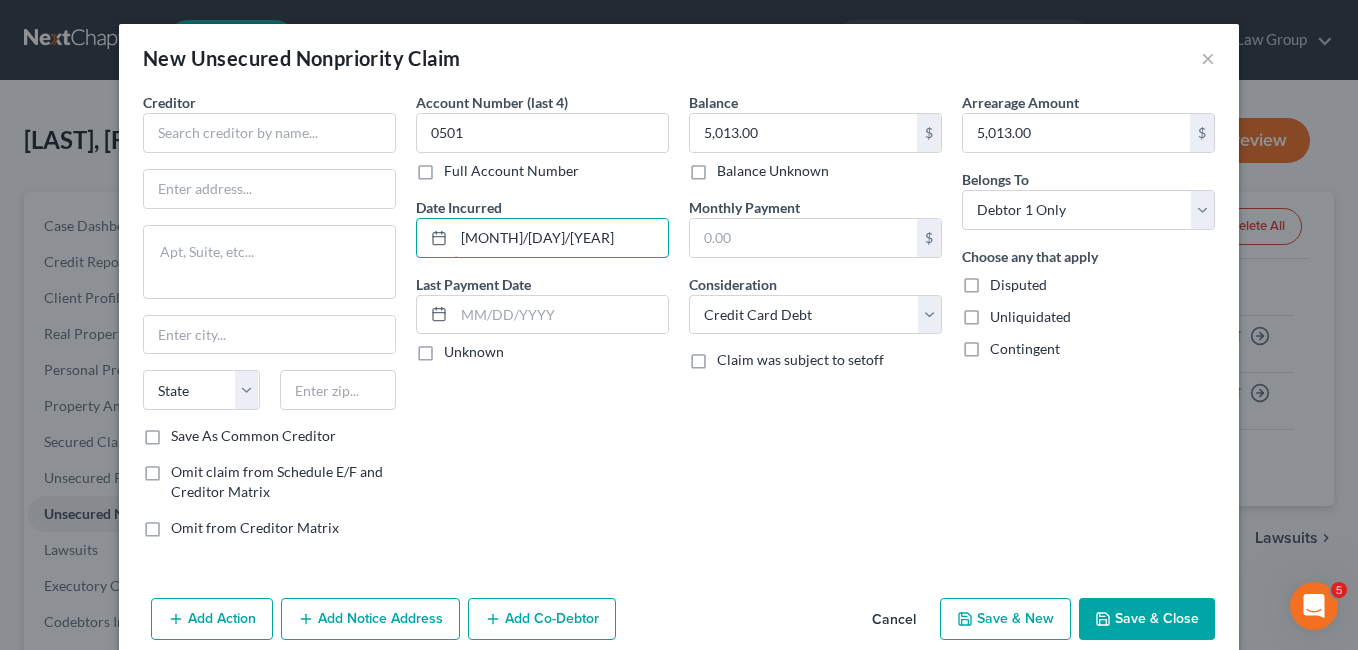 type on "[MONTH]/[DAY]/[YEAR]" 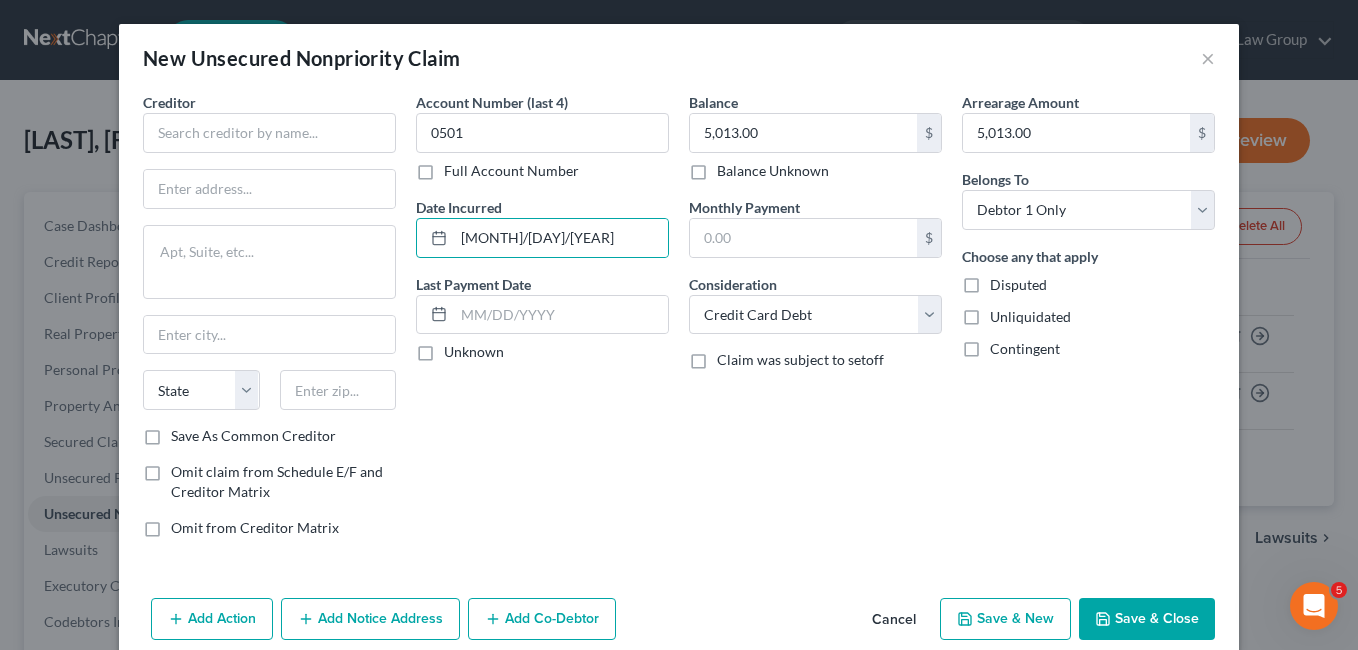 click on "Account Number (last 4)
[NUMBER]
Full Account Number
Date Incurred         [DATE] Last Payment Date         Unknown" at bounding box center [542, 323] 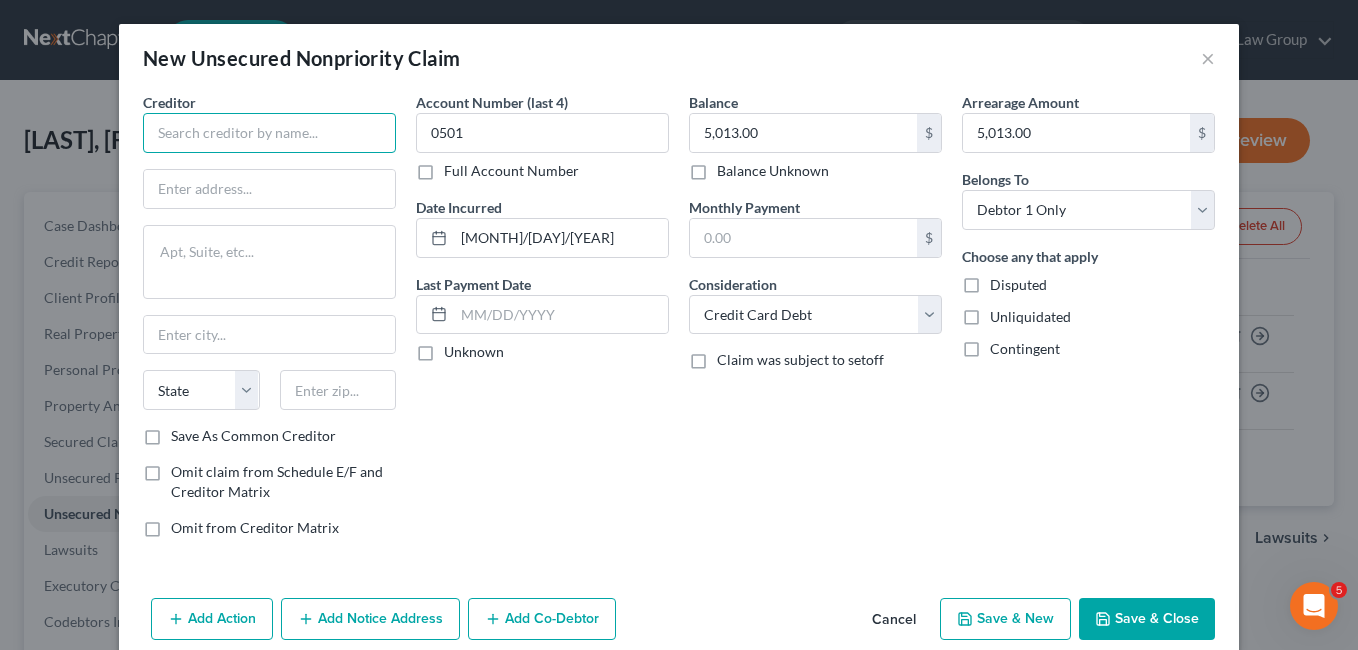 click at bounding box center [269, 133] 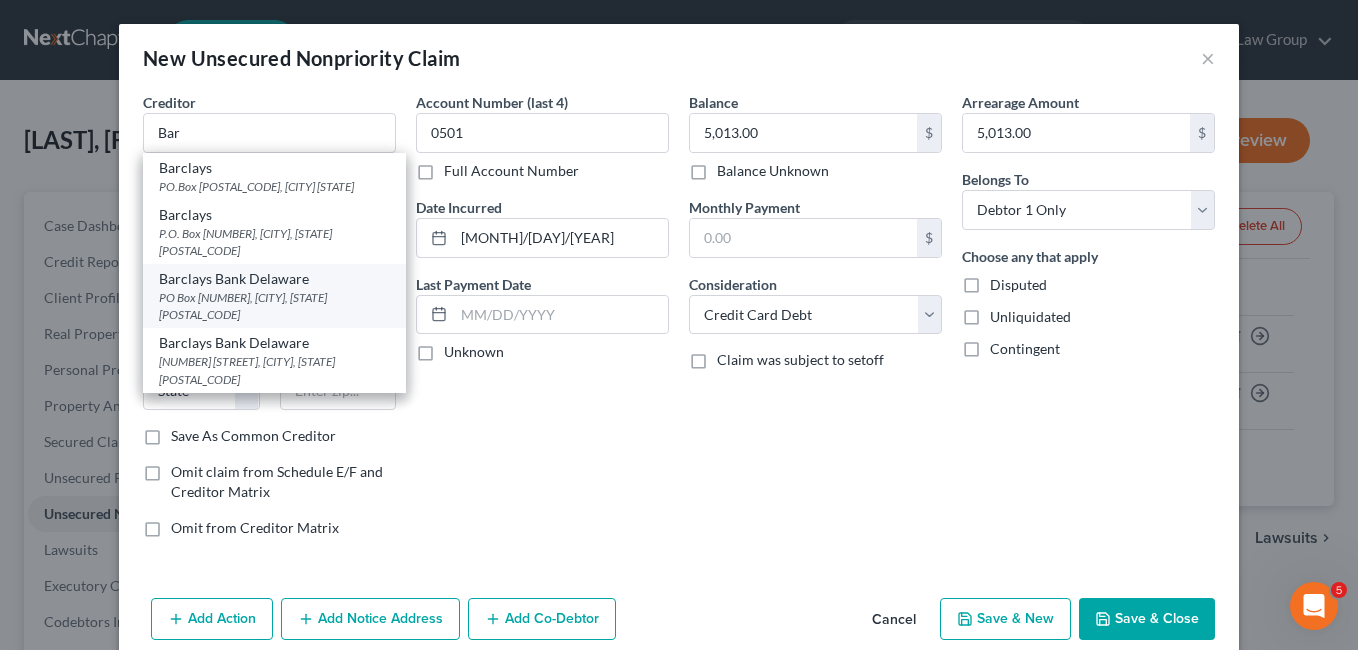 click on "PO Box [NUMBER], [CITY], [STATE] [POSTAL_CODE]" at bounding box center (274, 306) 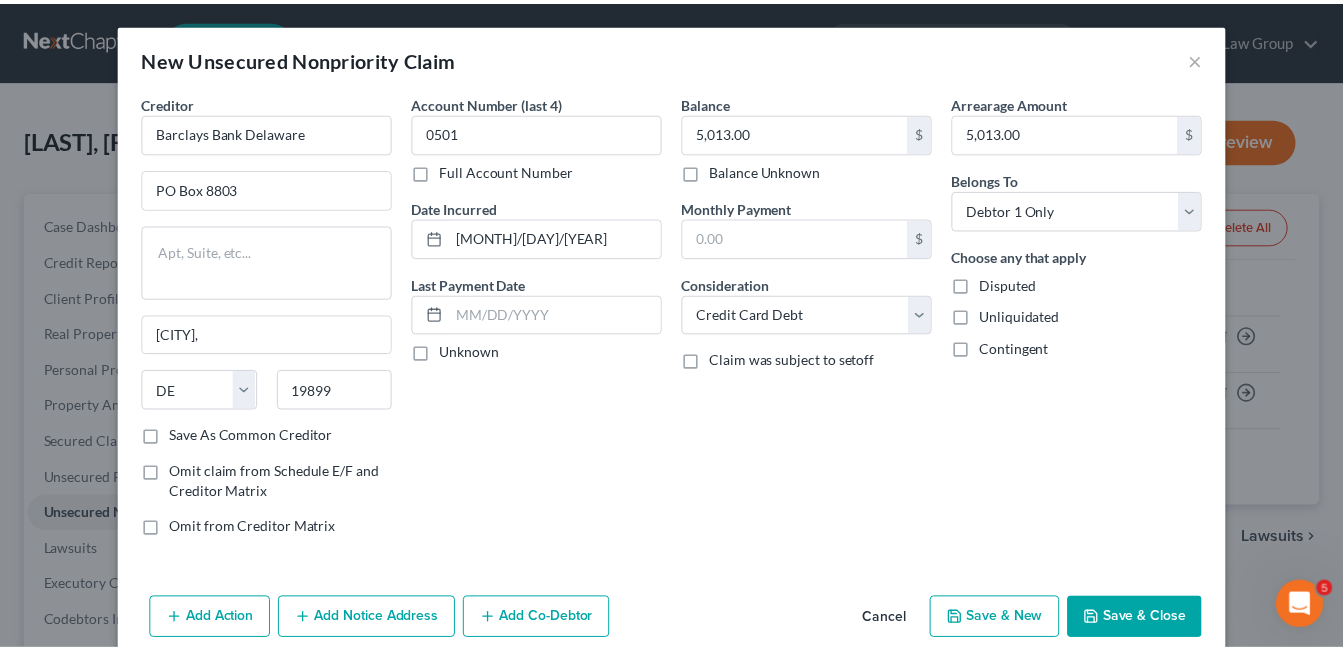 scroll, scrollTop: 30, scrollLeft: 0, axis: vertical 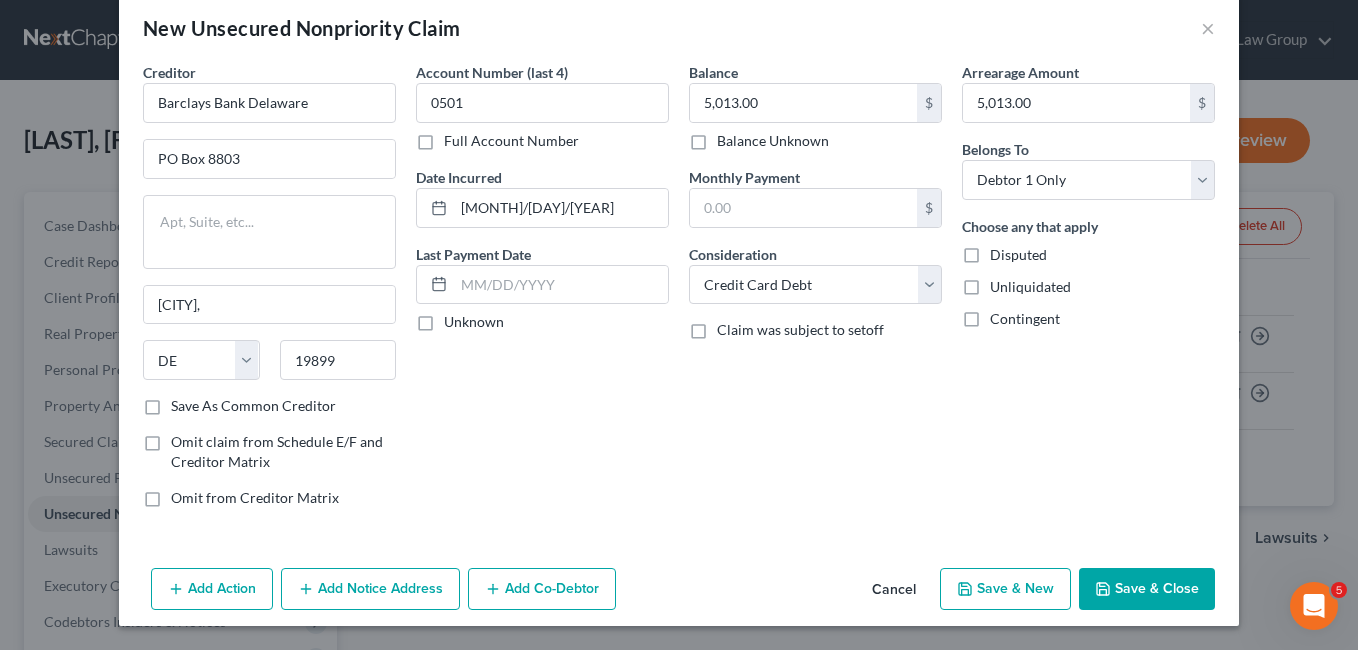 click on "Save & New" at bounding box center [1005, 589] 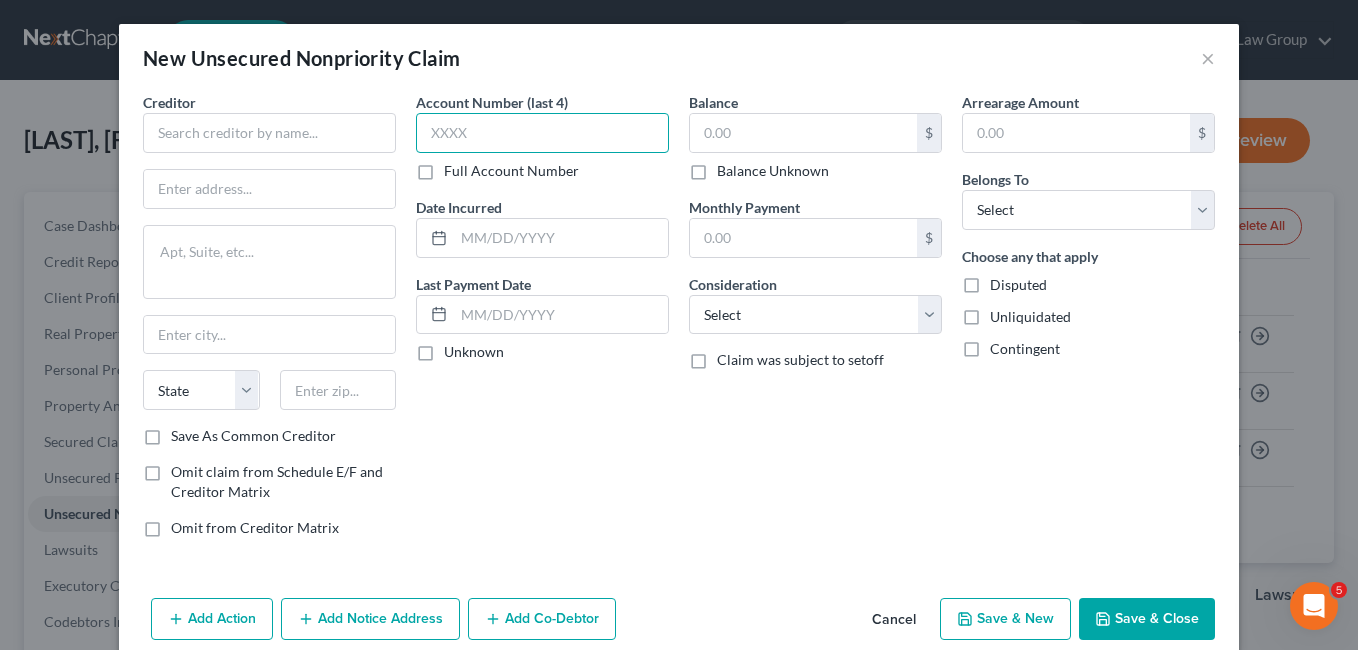 click at bounding box center (542, 133) 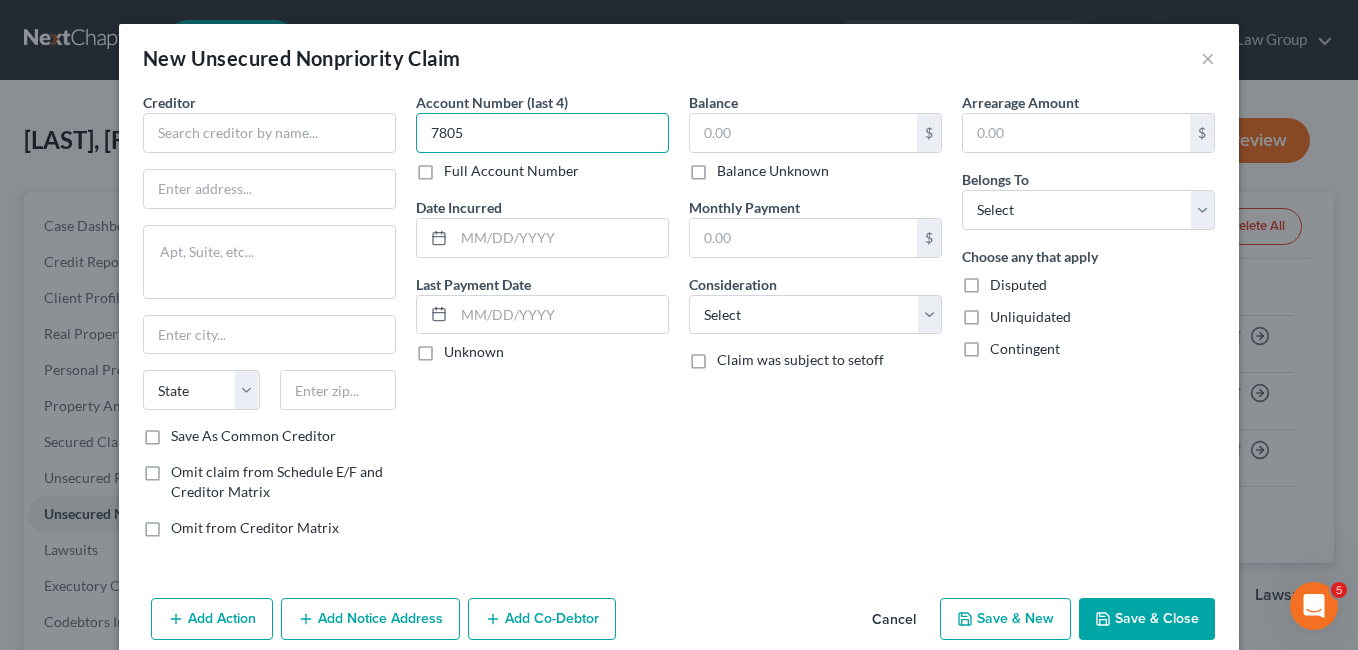 type on "7805" 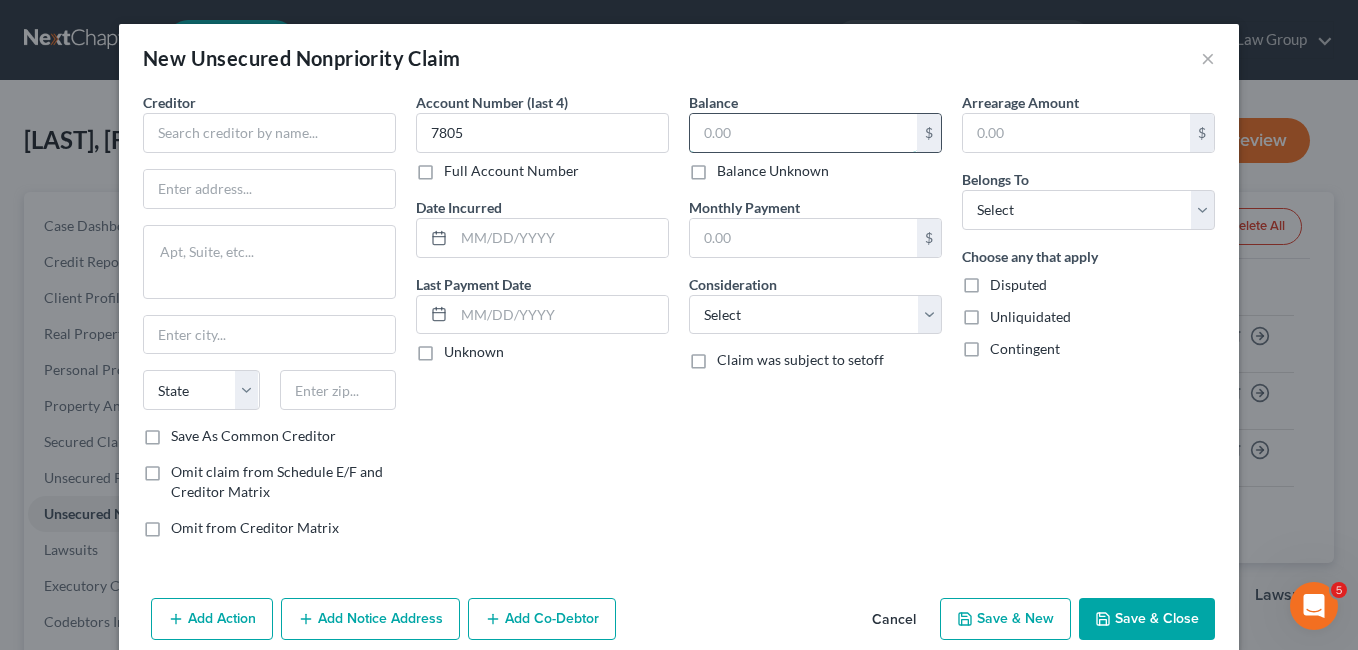 click at bounding box center [803, 133] 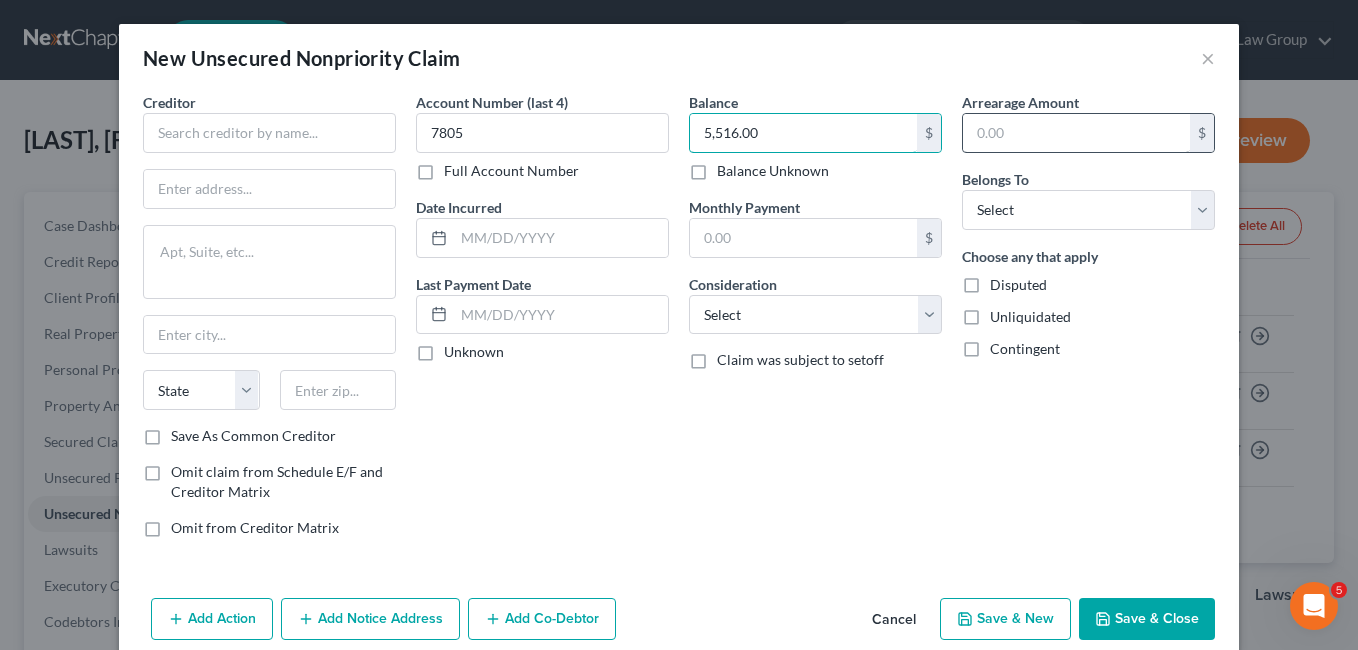 type on "5,516.00" 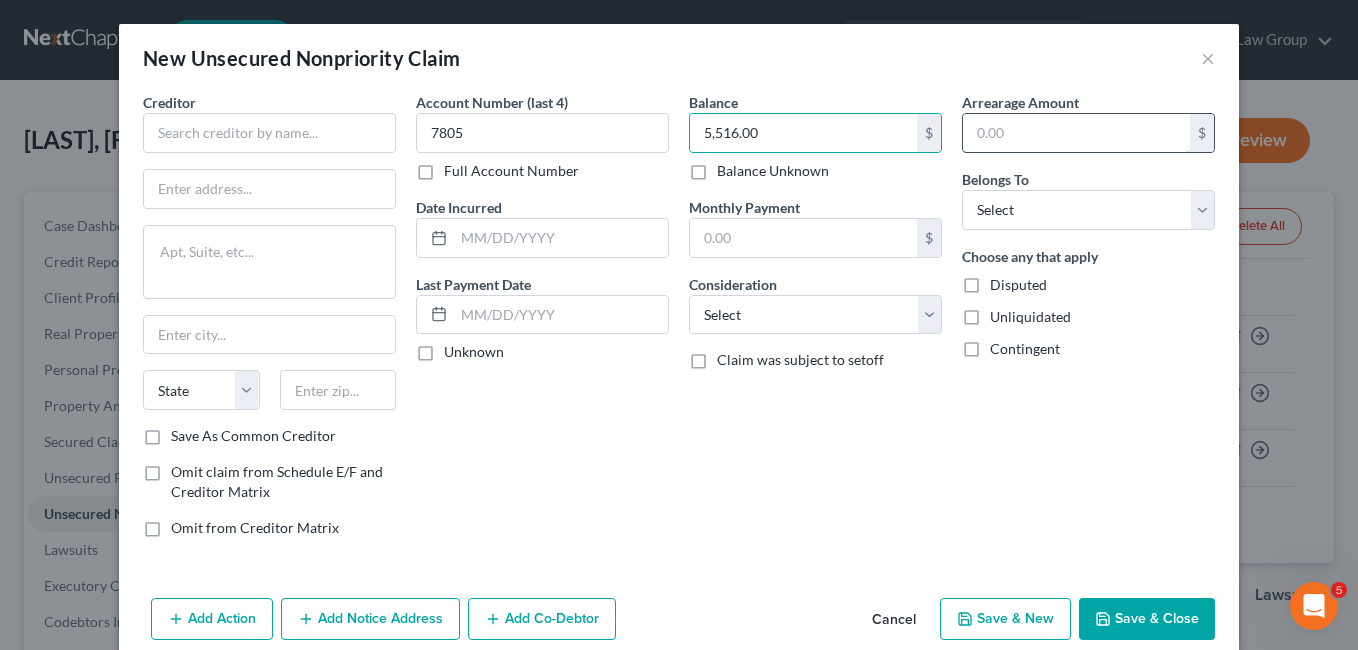 click at bounding box center (1076, 133) 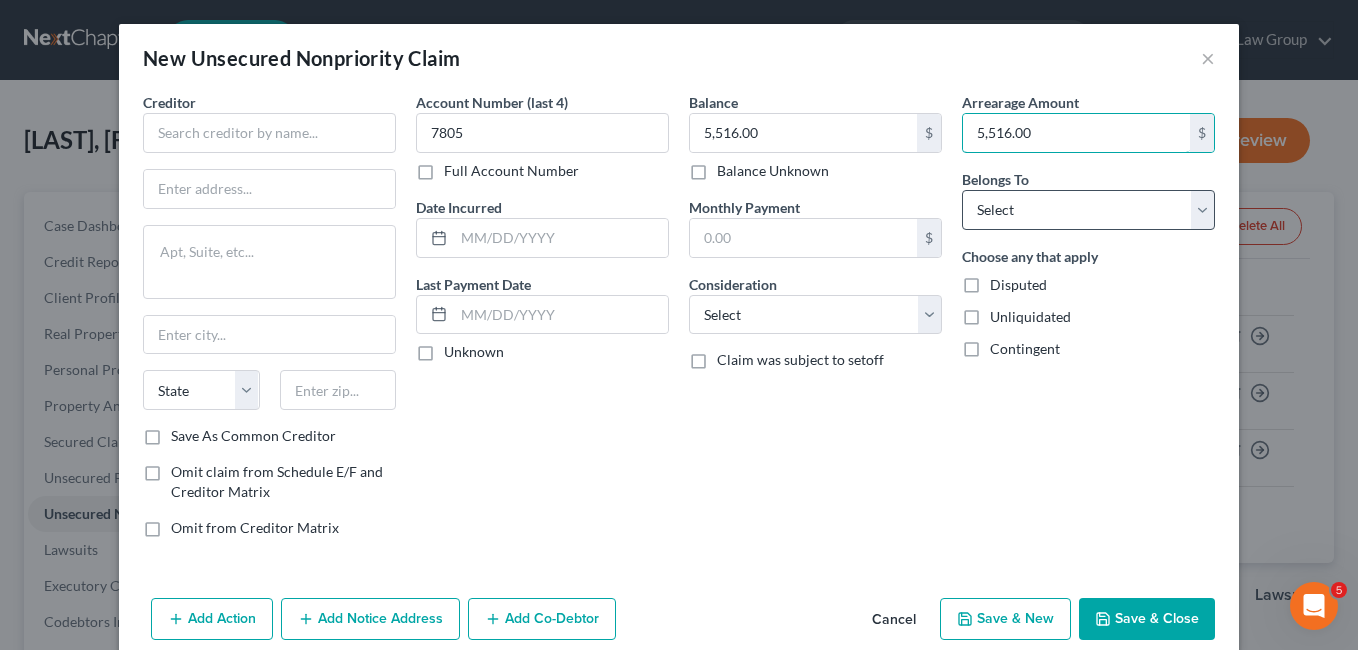 type on "5,516.00" 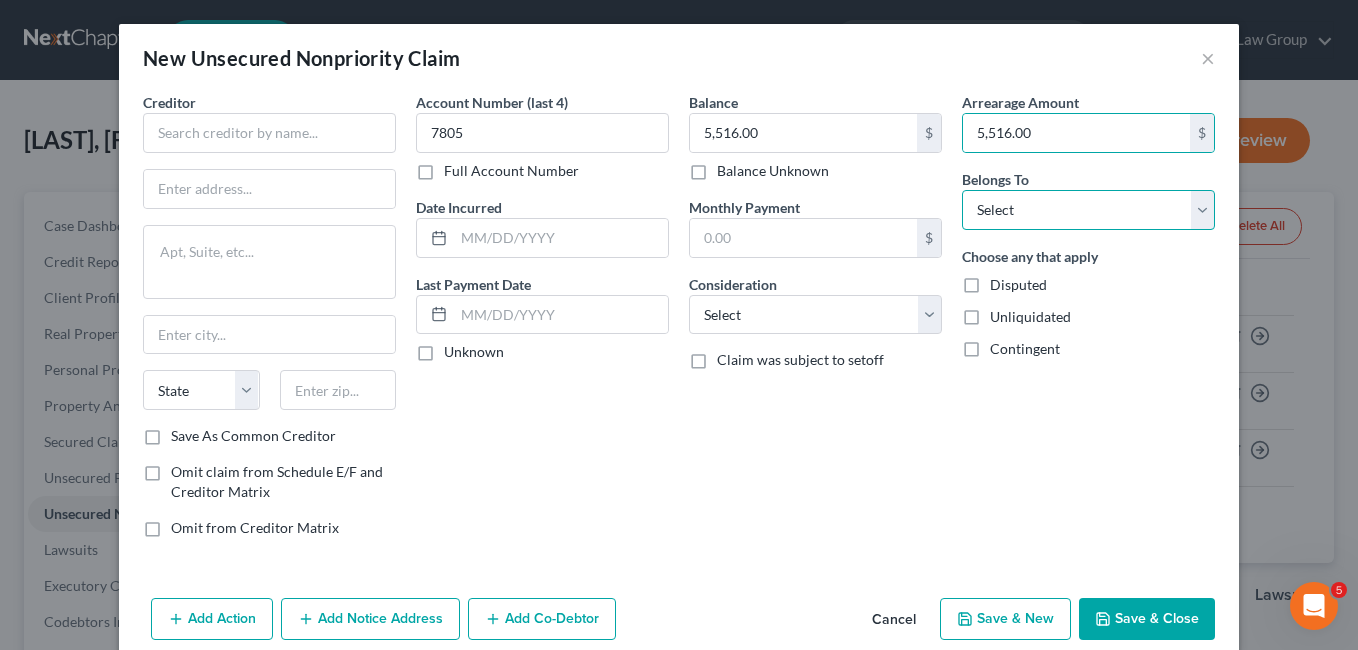click on "Select Debtor 1 Only Debtor 2 Only Debtor 1 And Debtor 2 Only At Least One Of The Debtors And Another Community Property" at bounding box center [1088, 210] 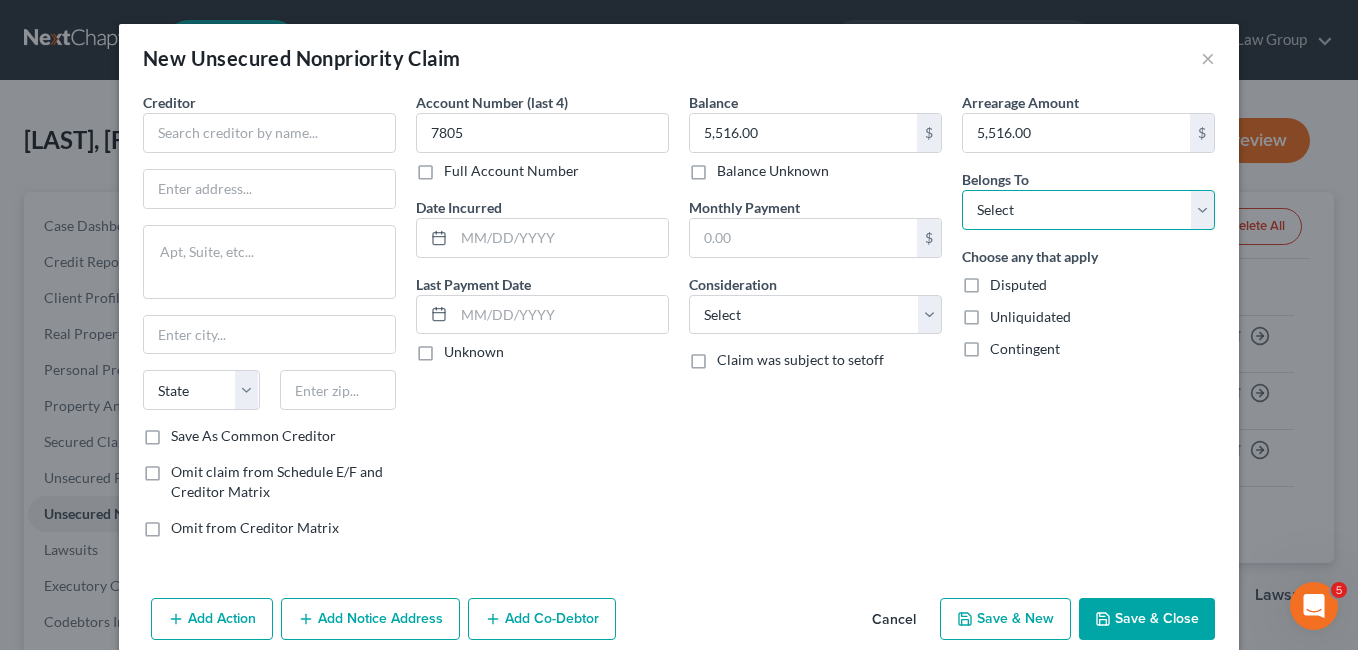 select on "0" 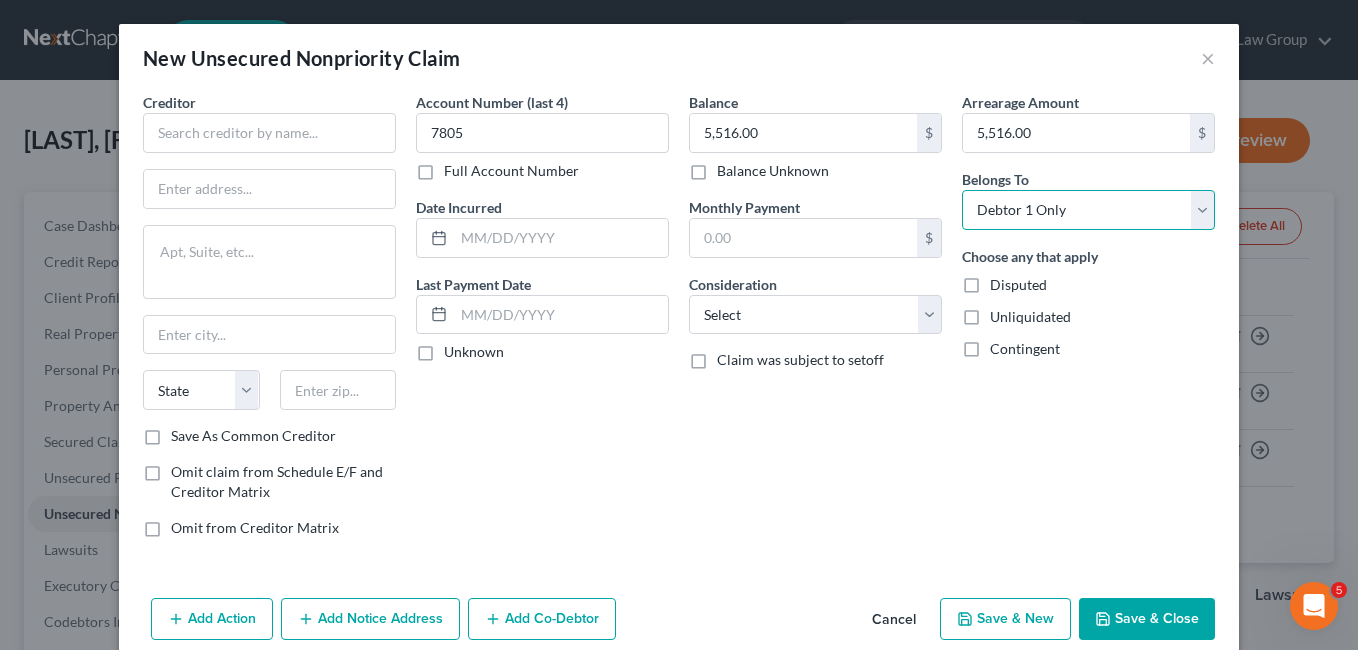 click on "Select Debtor 1 Only Debtor 2 Only Debtor 1 And Debtor 2 Only At Least One Of The Debtors And Another Community Property" at bounding box center (1088, 210) 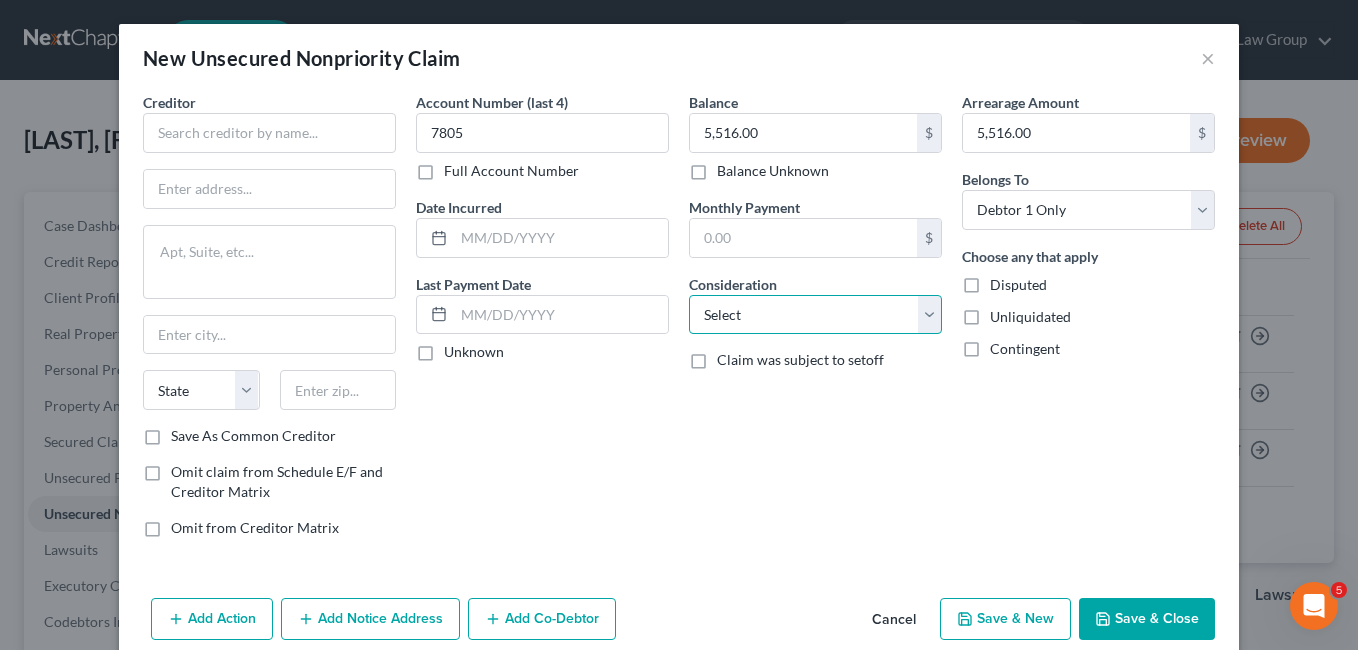 click on "Select Cable / Satellite Services Collection Agency Credit Card Debt Debt Counseling / Attorneys Deficiency Balance Domestic Support Obligations Home / Car Repairs Income Taxes Judgment Liens Medical Services Monies Loaned / Advanced Mortgage Obligation From Divorce Or Separation Obligation To Pensions Other Overdrawn Bank Account Promised To Help Pay Creditors Student Loans Suppliers And Vendors Telephone / Internet Services Utility Services" at bounding box center [815, 315] 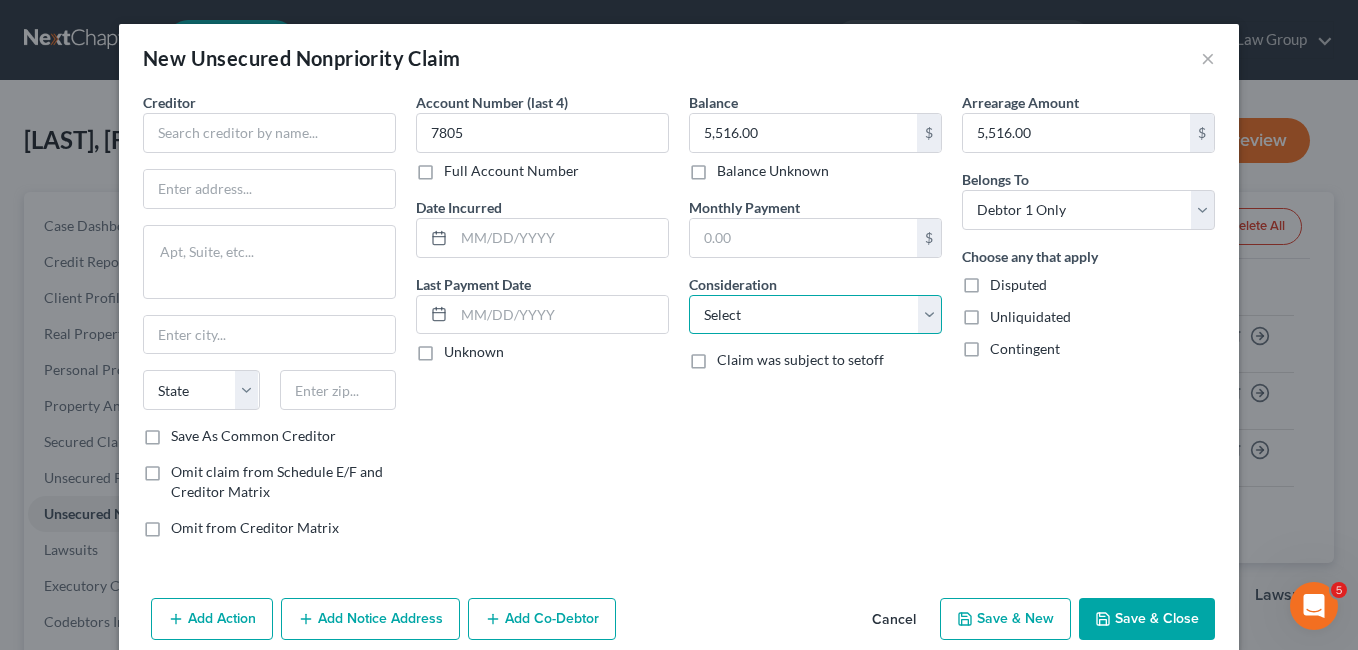 select on "2" 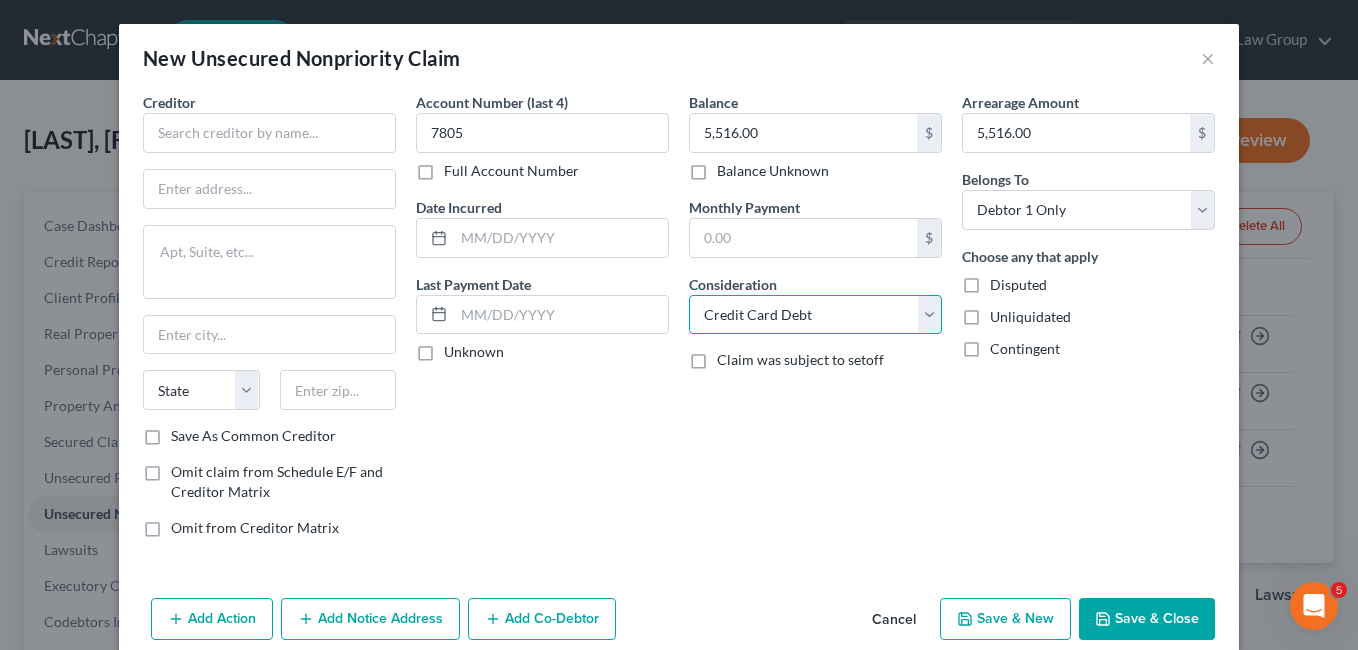 click on "Select Cable / Satellite Services Collection Agency Credit Card Debt Debt Counseling / Attorneys Deficiency Balance Domestic Support Obligations Home / Car Repairs Income Taxes Judgment Liens Medical Services Monies Loaned / Advanced Mortgage Obligation From Divorce Or Separation Obligation To Pensions Other Overdrawn Bank Account Promised To Help Pay Creditors Student Loans Suppliers And Vendors Telephone / Internet Services Utility Services" at bounding box center (815, 315) 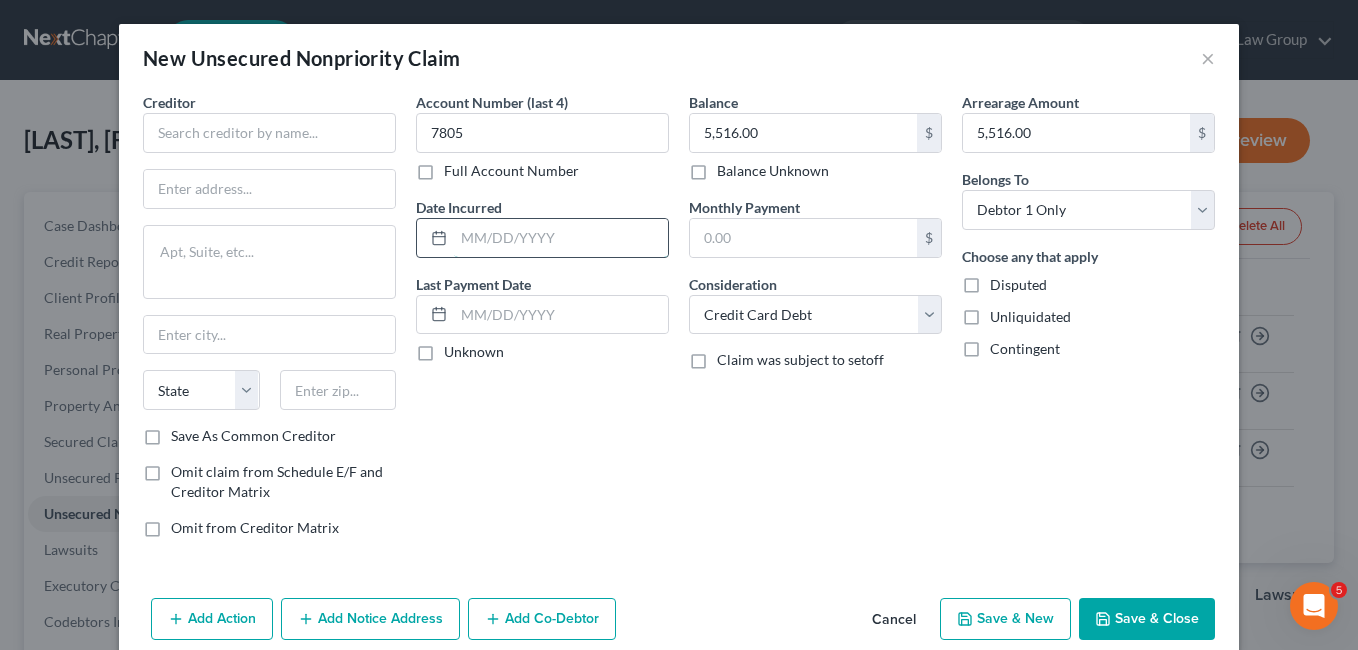 click at bounding box center [561, 238] 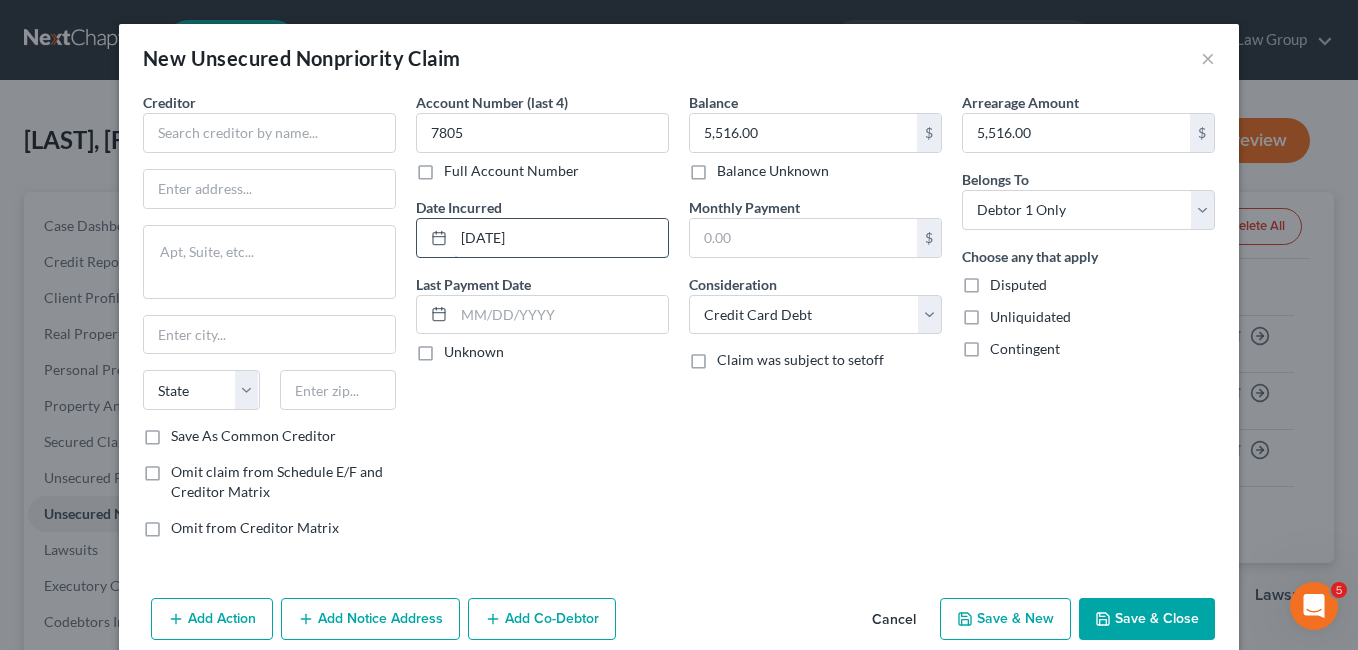 type on "[DATE]" 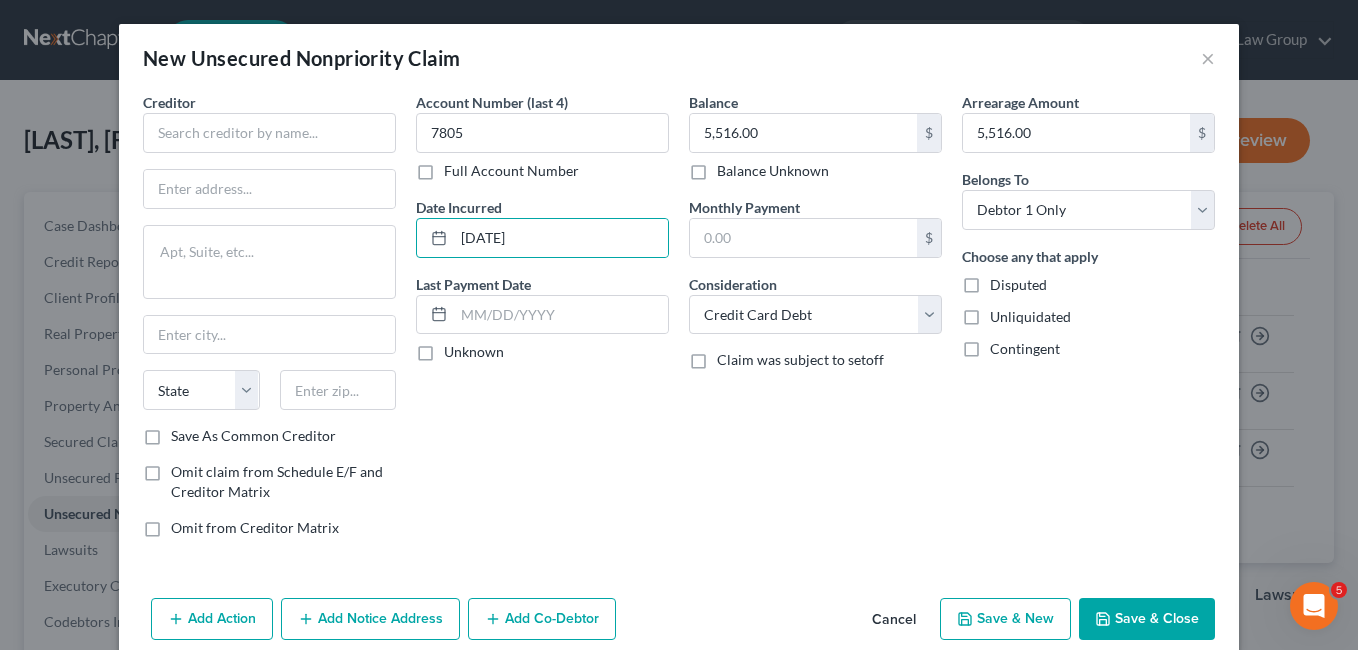 click on "Account Number (last 4)
7805
Full Account Number
Date Incurred         08/09/2016 Last Payment Date         Unknown" at bounding box center [542, 323] 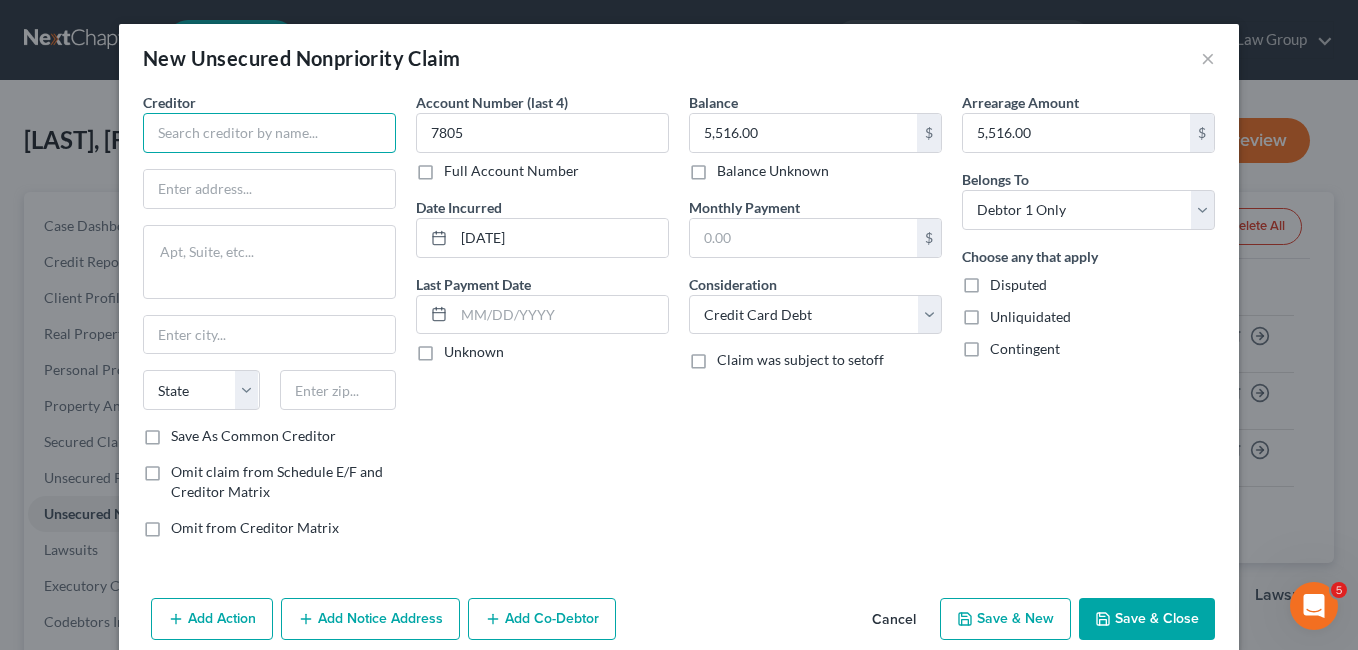 click at bounding box center [269, 133] 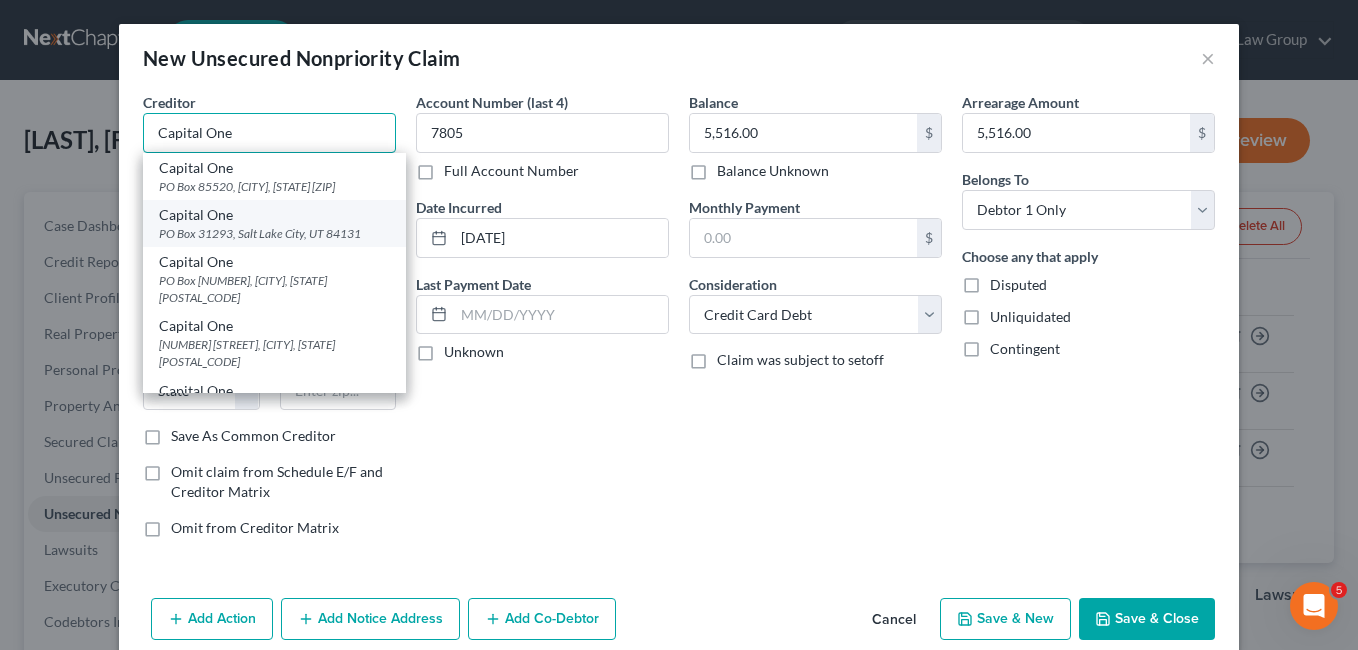 type on "Capital One" 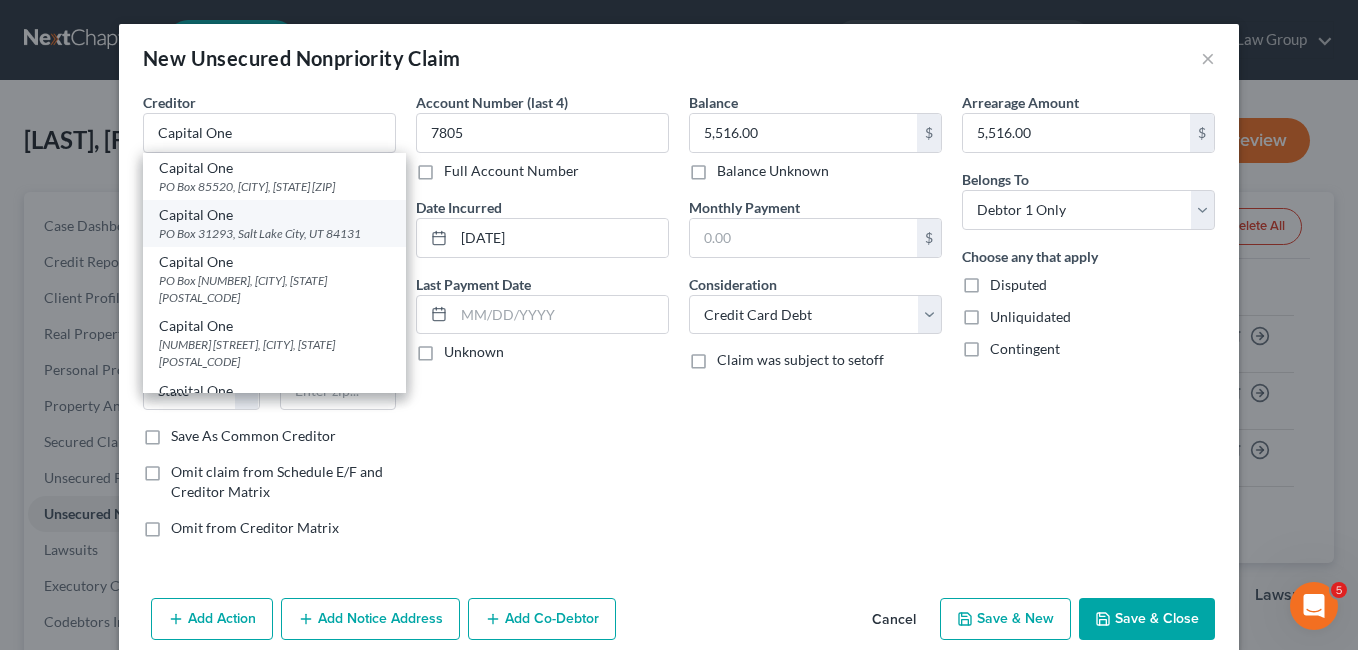 click on "PO Box 31293, Salt Lake City, UT 84131" at bounding box center (274, 233) 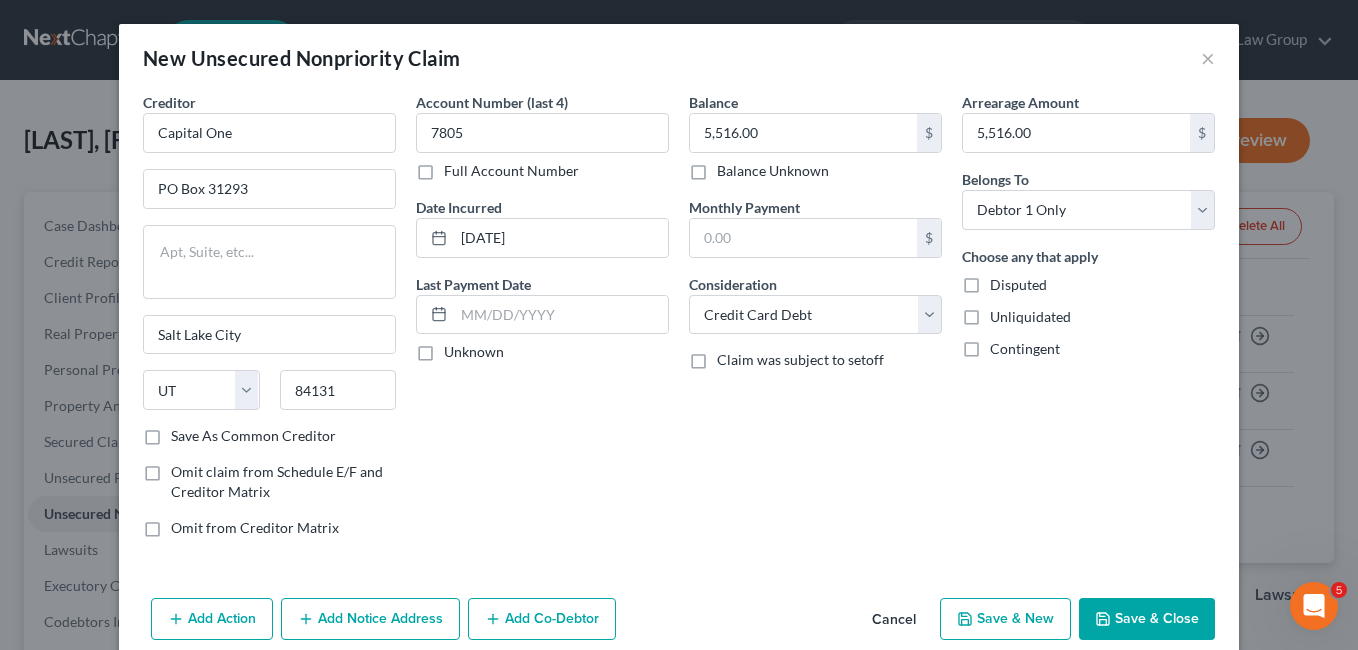 click on "Save & New" at bounding box center [1005, 619] 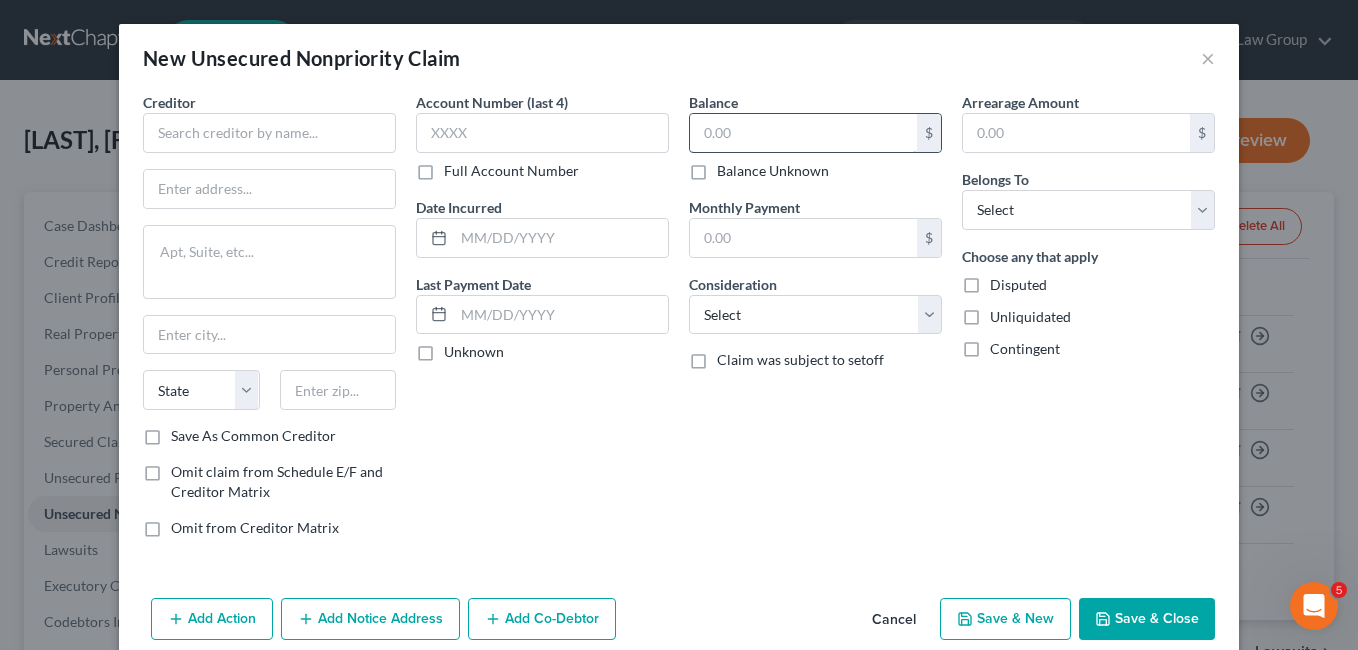 click at bounding box center (803, 133) 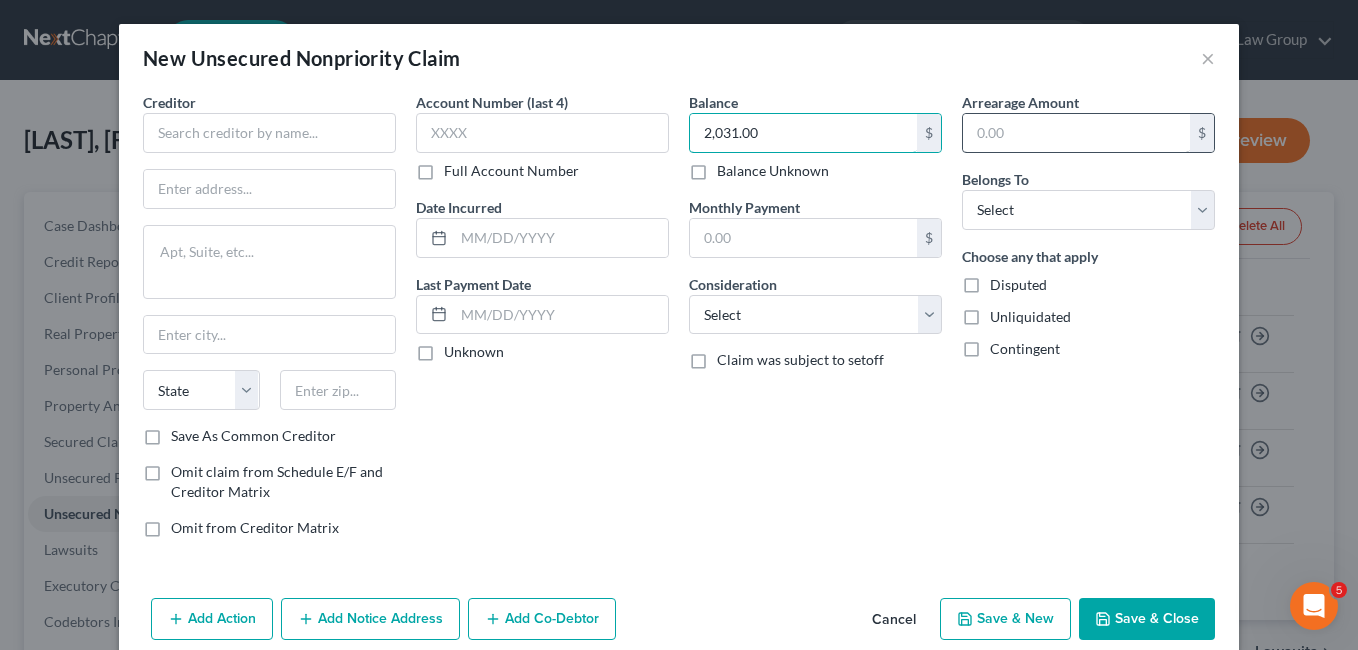 type on "2,031.00" 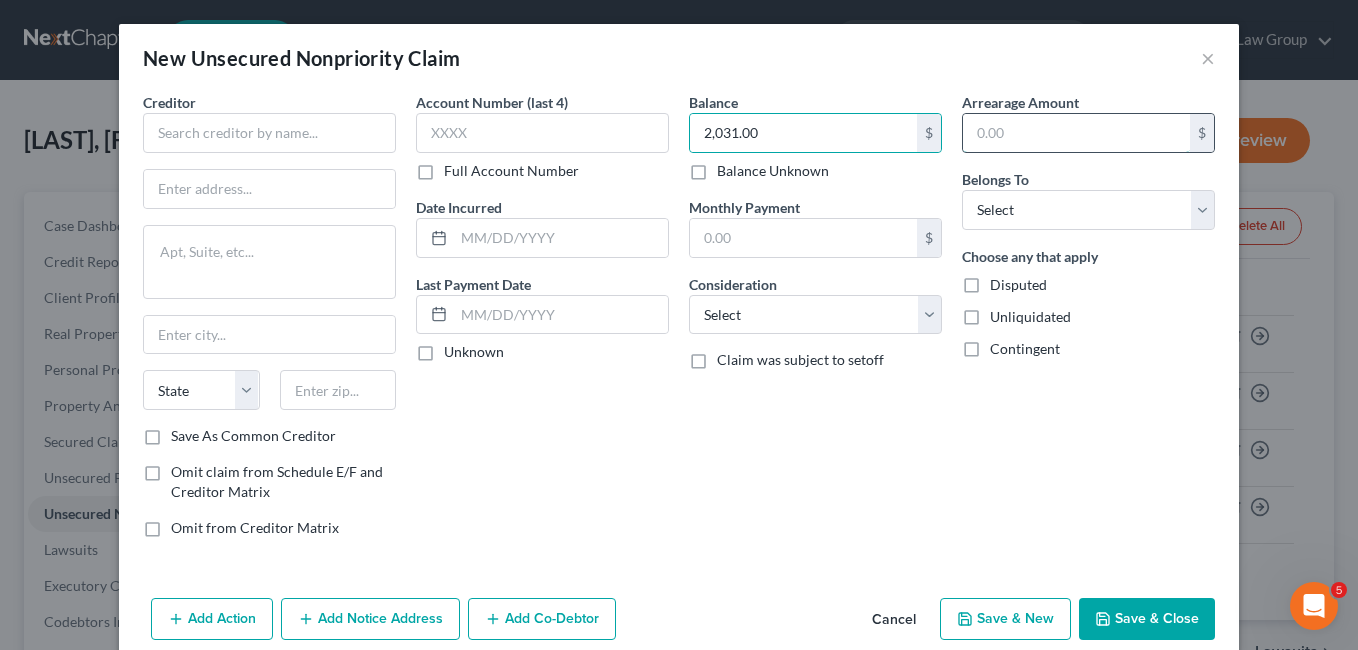 click at bounding box center (1076, 133) 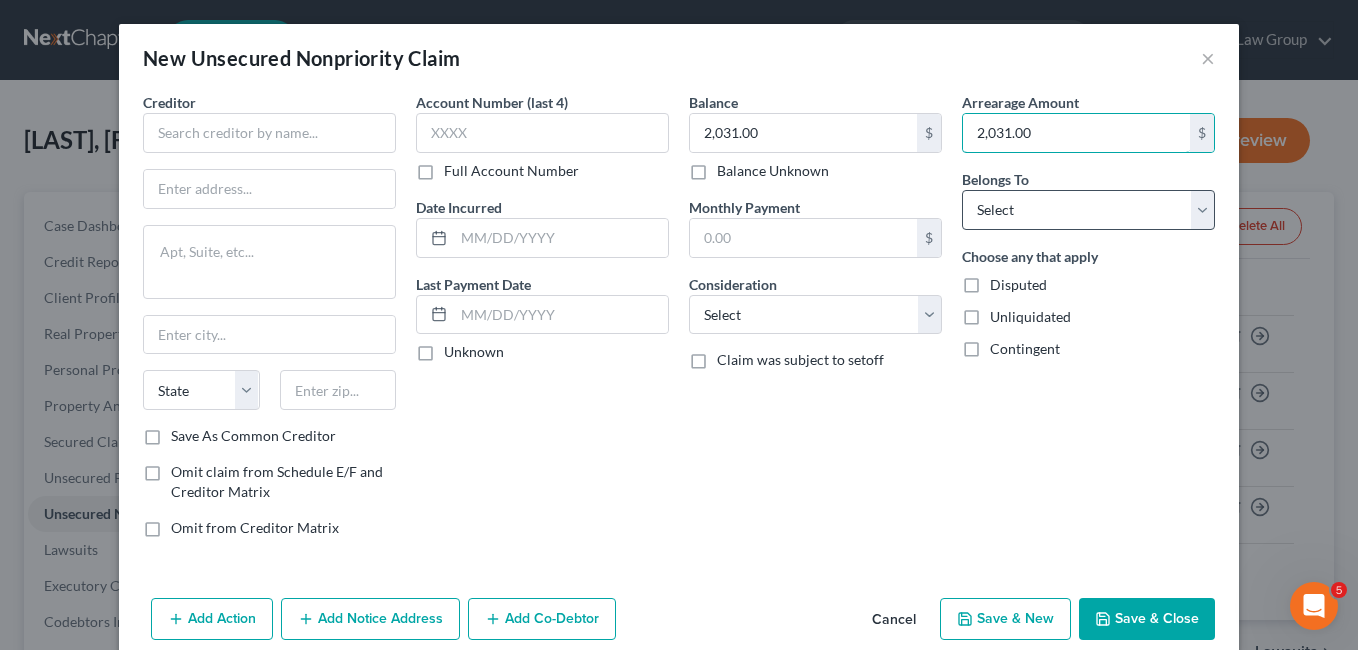 type on "2,031.00" 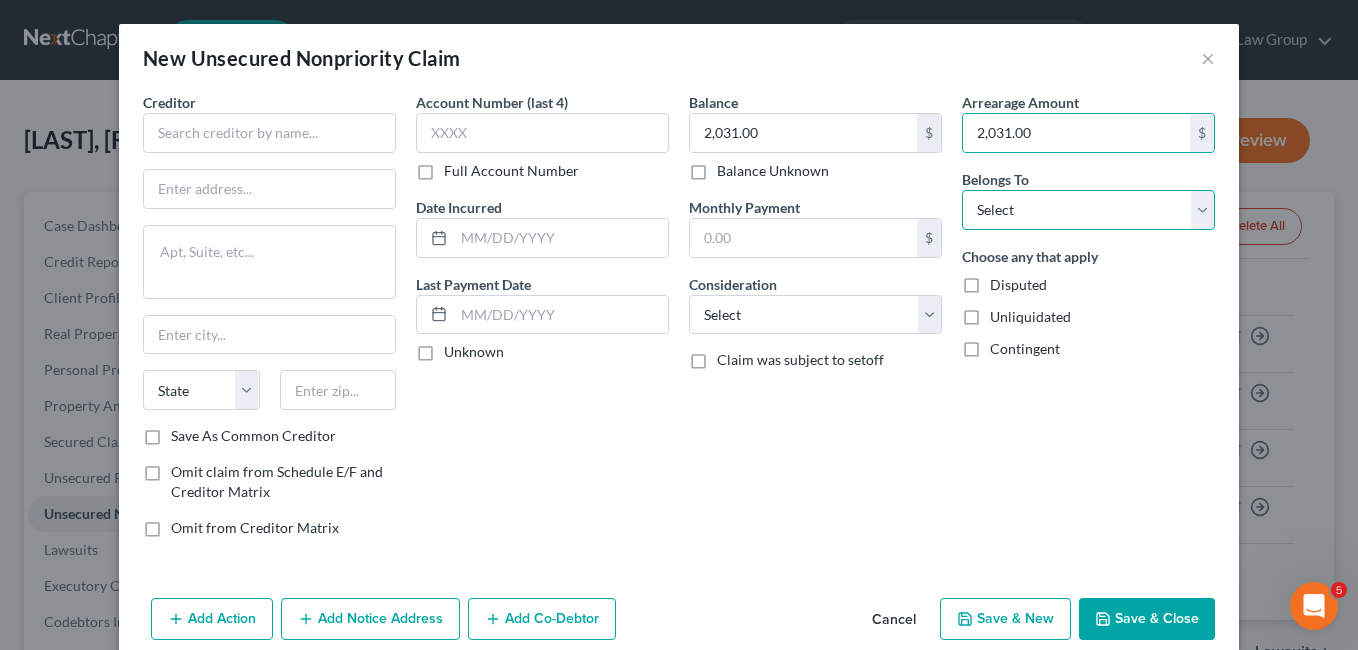 click on "Select Debtor 1 Only Debtor 2 Only Debtor 1 And Debtor 2 Only At Least One Of The Debtors And Another Community Property" at bounding box center (1088, 210) 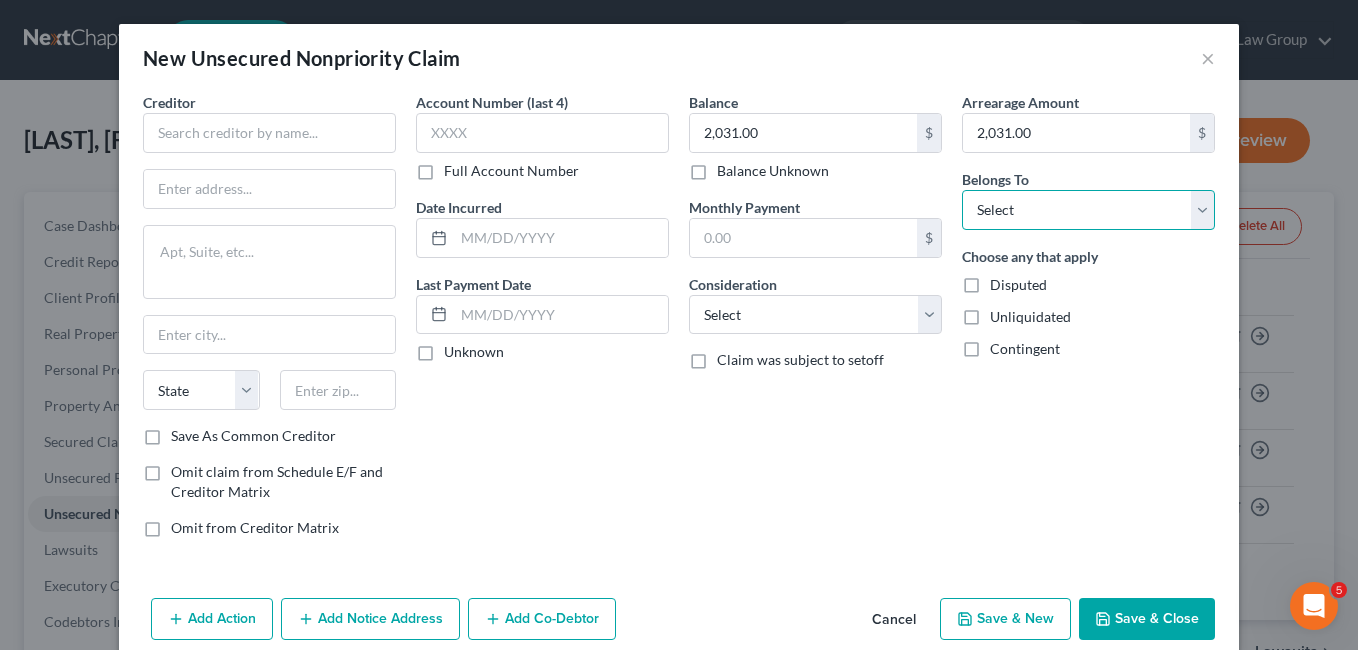 select on "0" 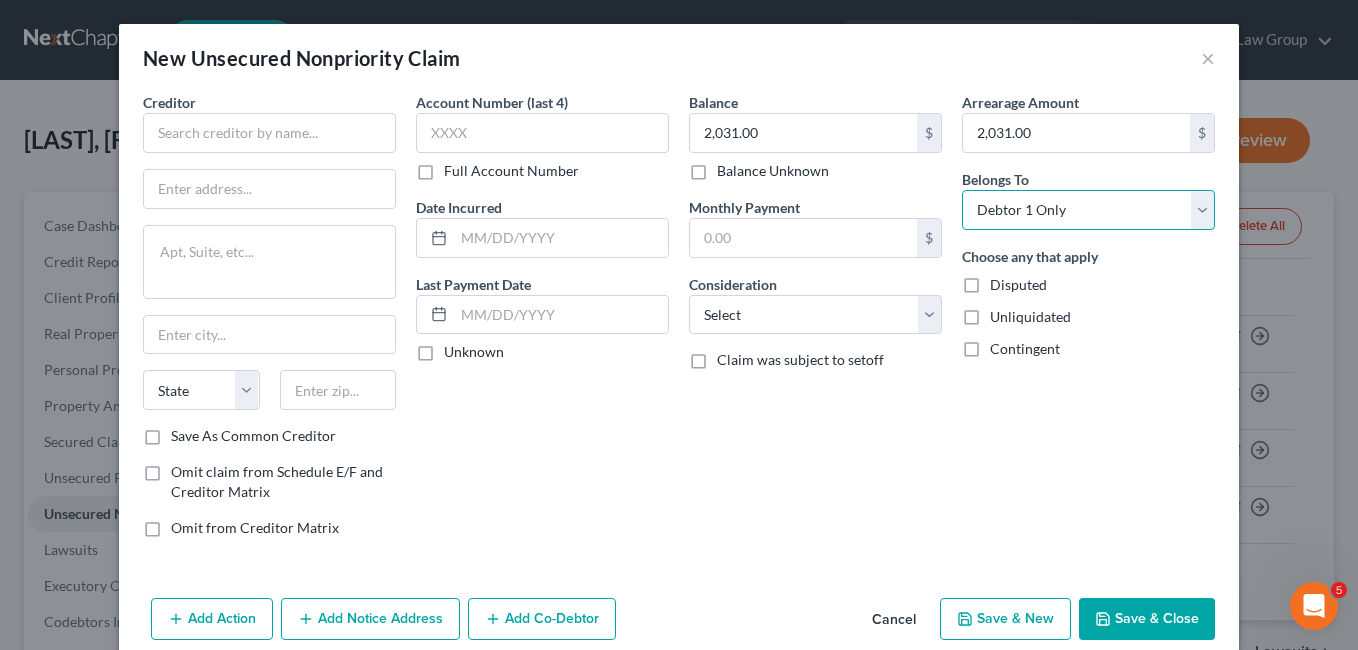 click on "Select Debtor 1 Only Debtor 2 Only Debtor 1 And Debtor 2 Only At Least One Of The Debtors And Another Community Property" at bounding box center [1088, 210] 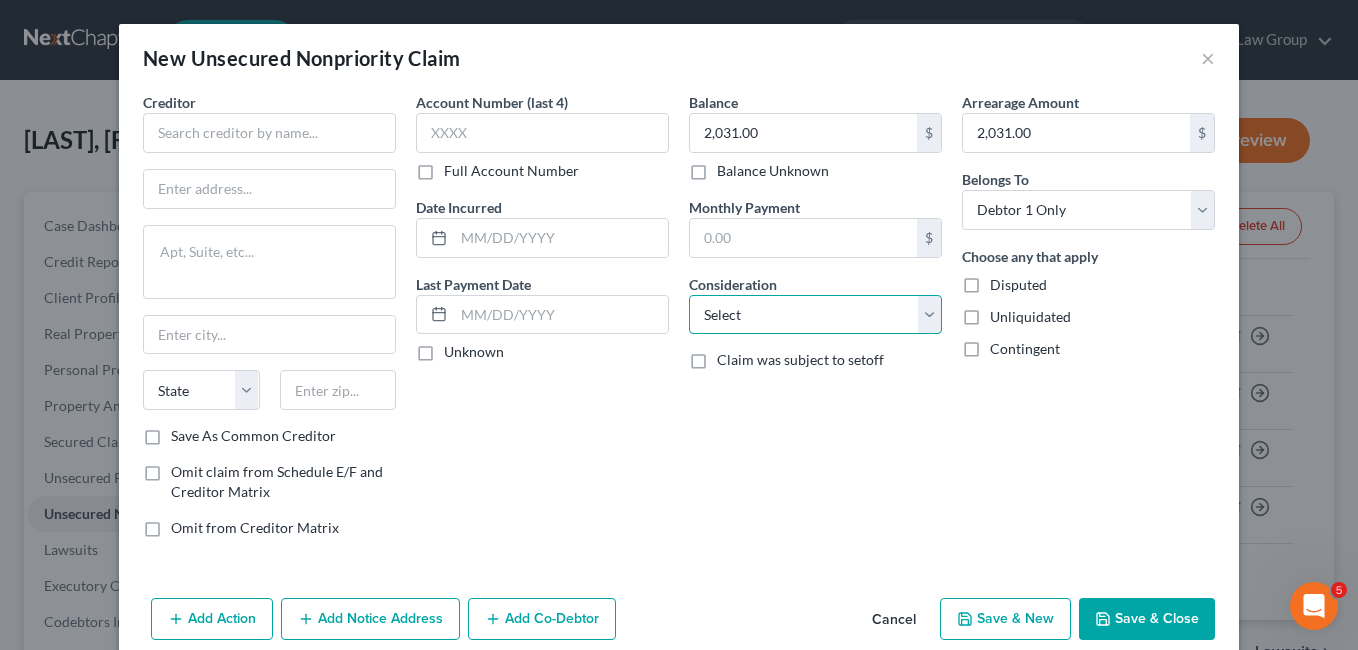 click on "Select Cable / Satellite Services Collection Agency Credit Card Debt Debt Counseling / Attorneys Deficiency Balance Domestic Support Obligations Home / Car Repairs Income Taxes Judgment Liens Medical Services Monies Loaned / Advanced Mortgage Obligation From Divorce Or Separation Obligation To Pensions Other Overdrawn Bank Account Promised To Help Pay Creditors Student Loans Suppliers And Vendors Telephone / Internet Services Utility Services" at bounding box center (815, 315) 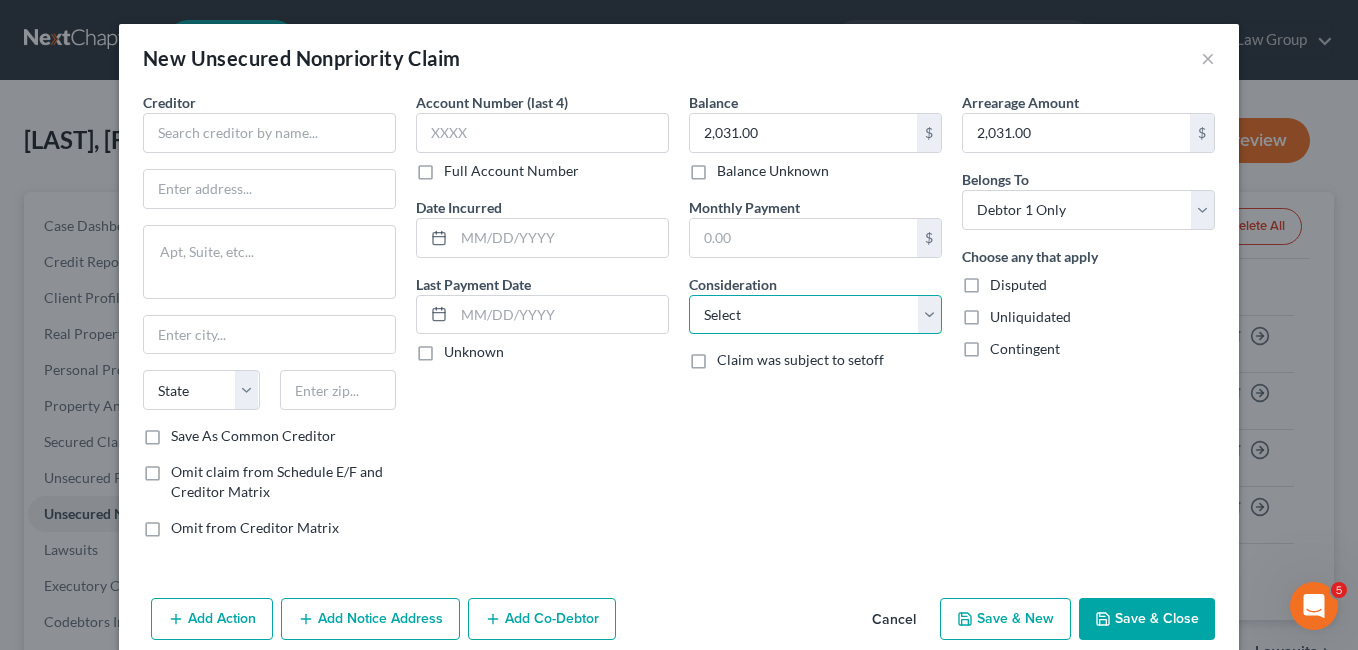 select on "2" 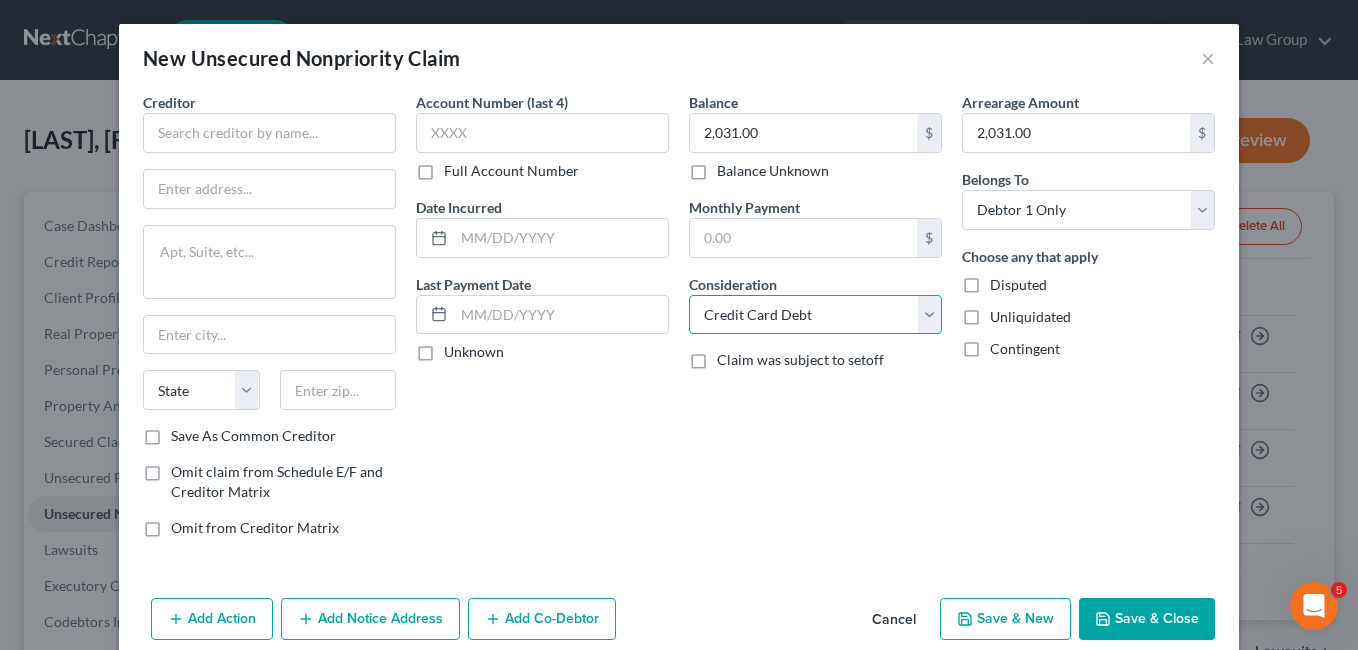 click on "Select Cable / Satellite Services Collection Agency Credit Card Debt Debt Counseling / Attorneys Deficiency Balance Domestic Support Obligations Home / Car Repairs Income Taxes Judgment Liens Medical Services Monies Loaned / Advanced Mortgage Obligation From Divorce Or Separation Obligation To Pensions Other Overdrawn Bank Account Promised To Help Pay Creditors Student Loans Suppliers And Vendors Telephone / Internet Services Utility Services" at bounding box center [815, 315] 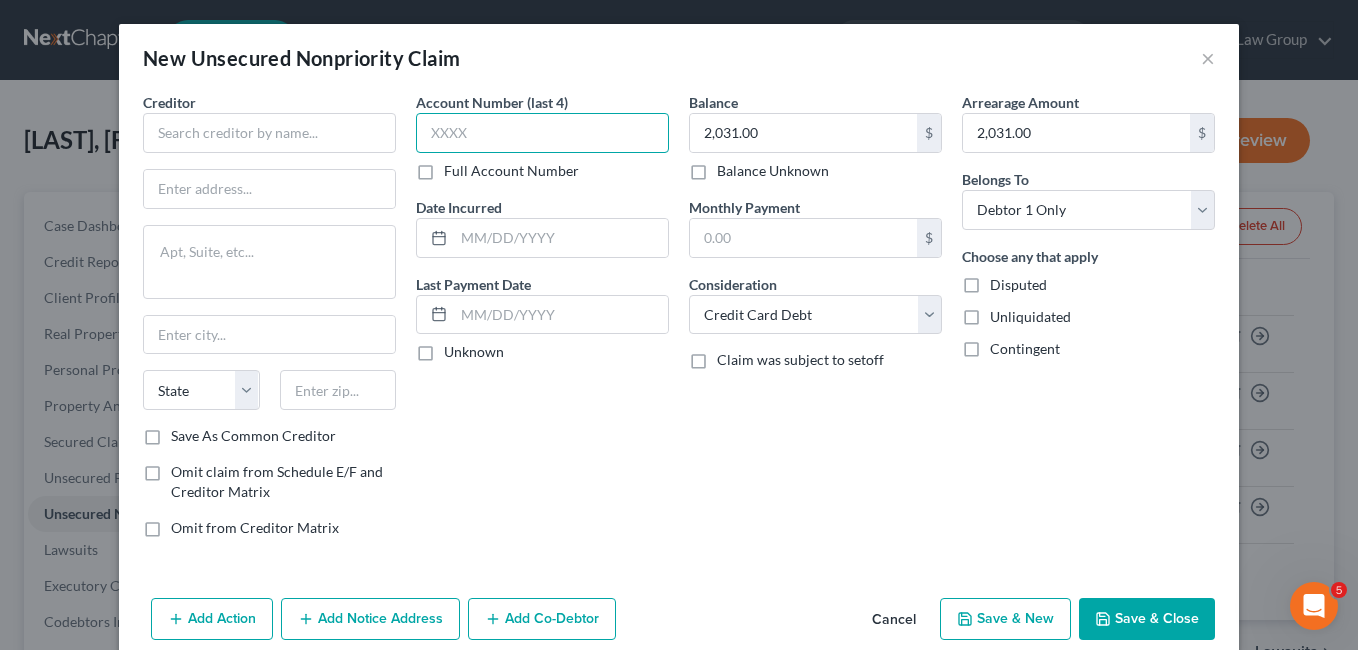 click at bounding box center (542, 133) 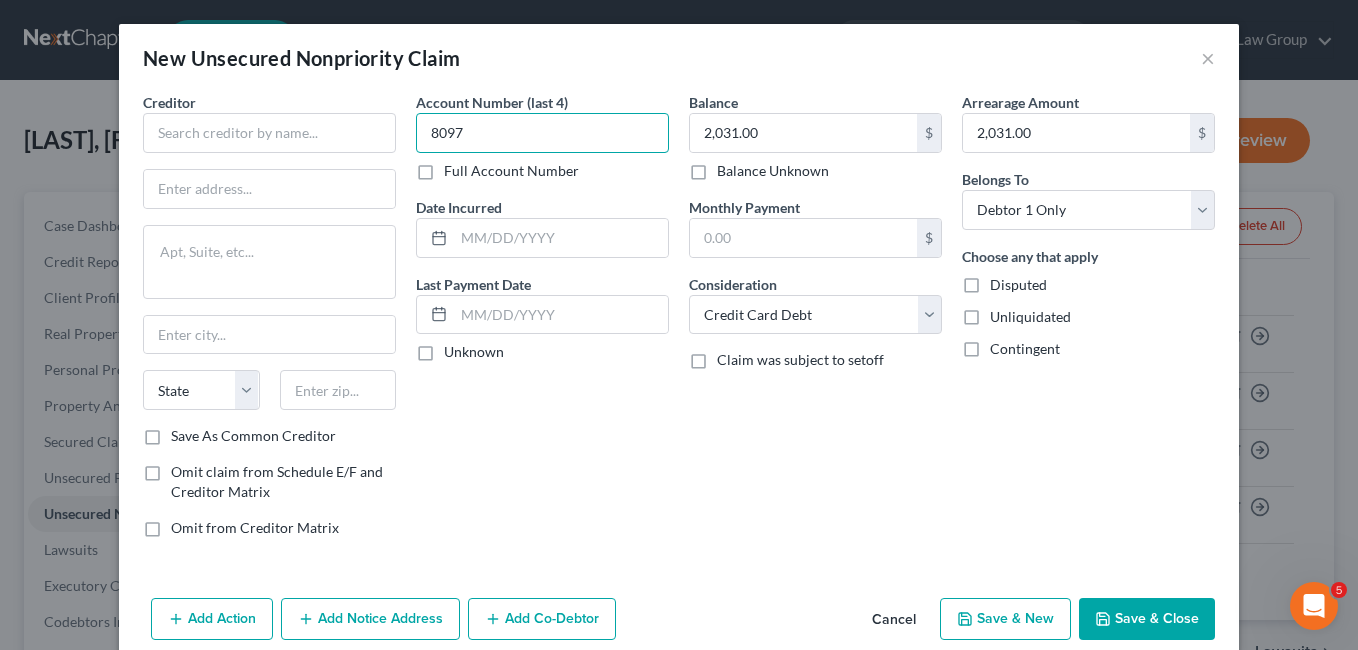type on "8097" 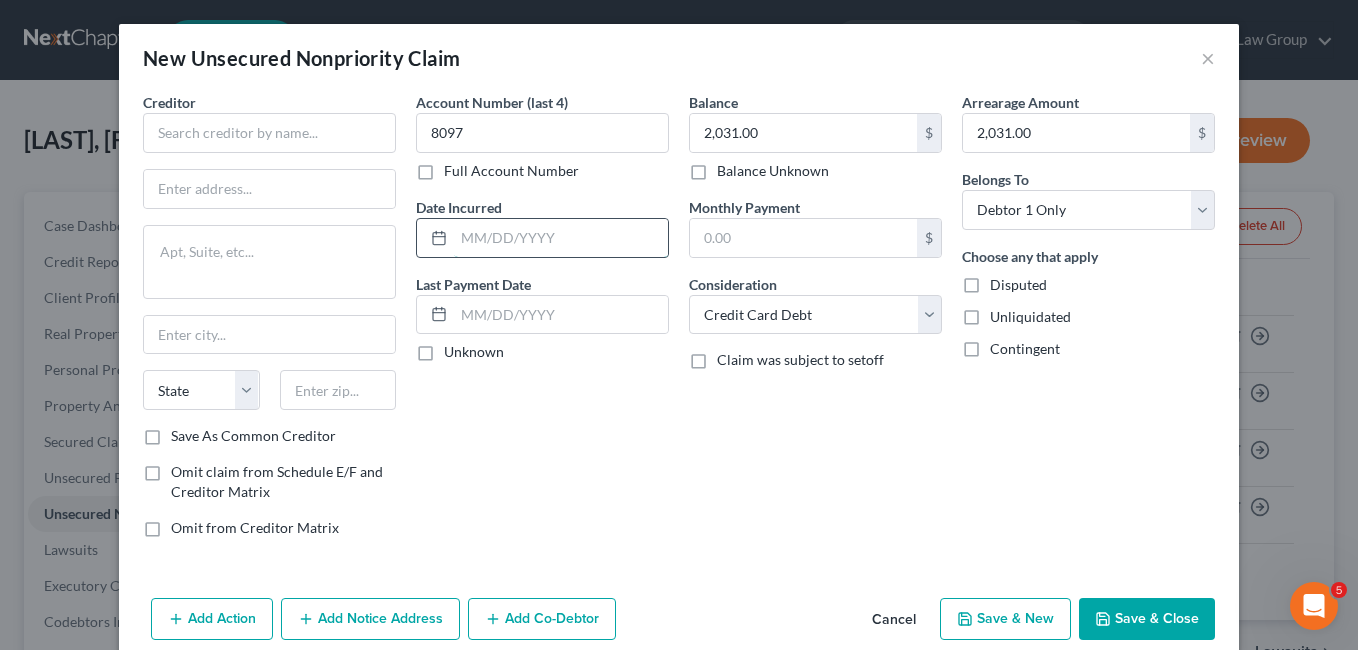 click at bounding box center [561, 238] 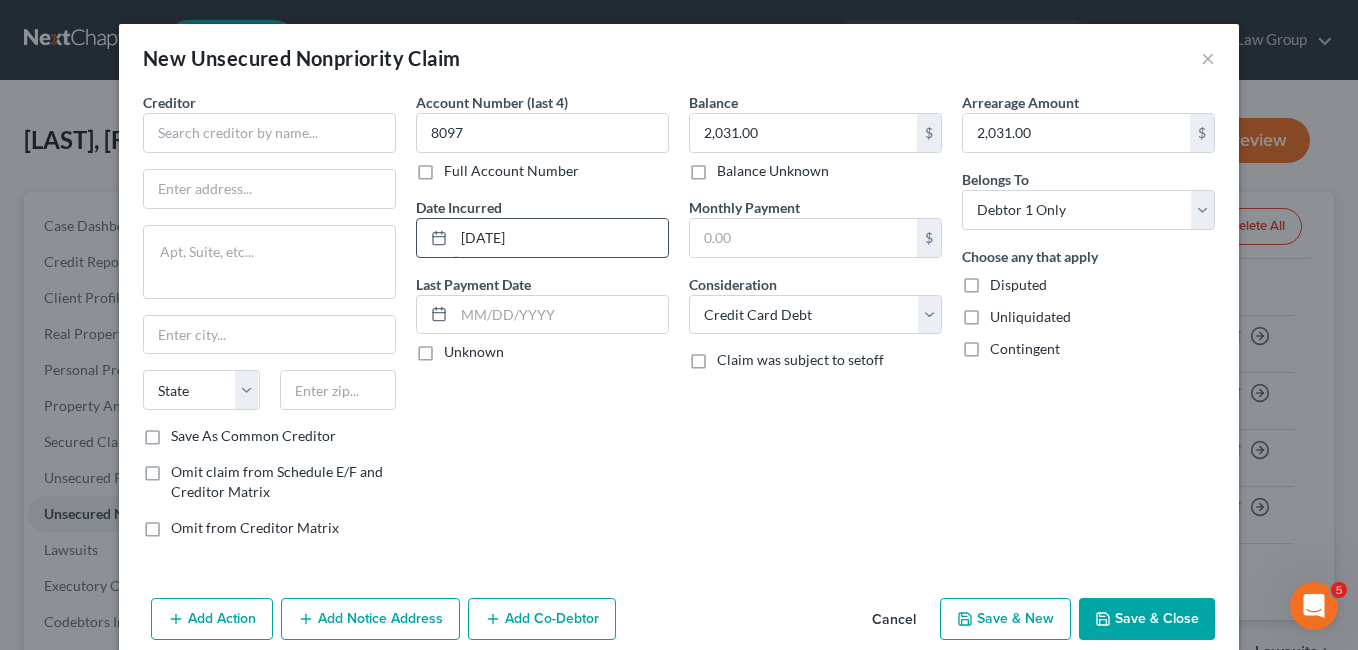 type on "[DATE]" 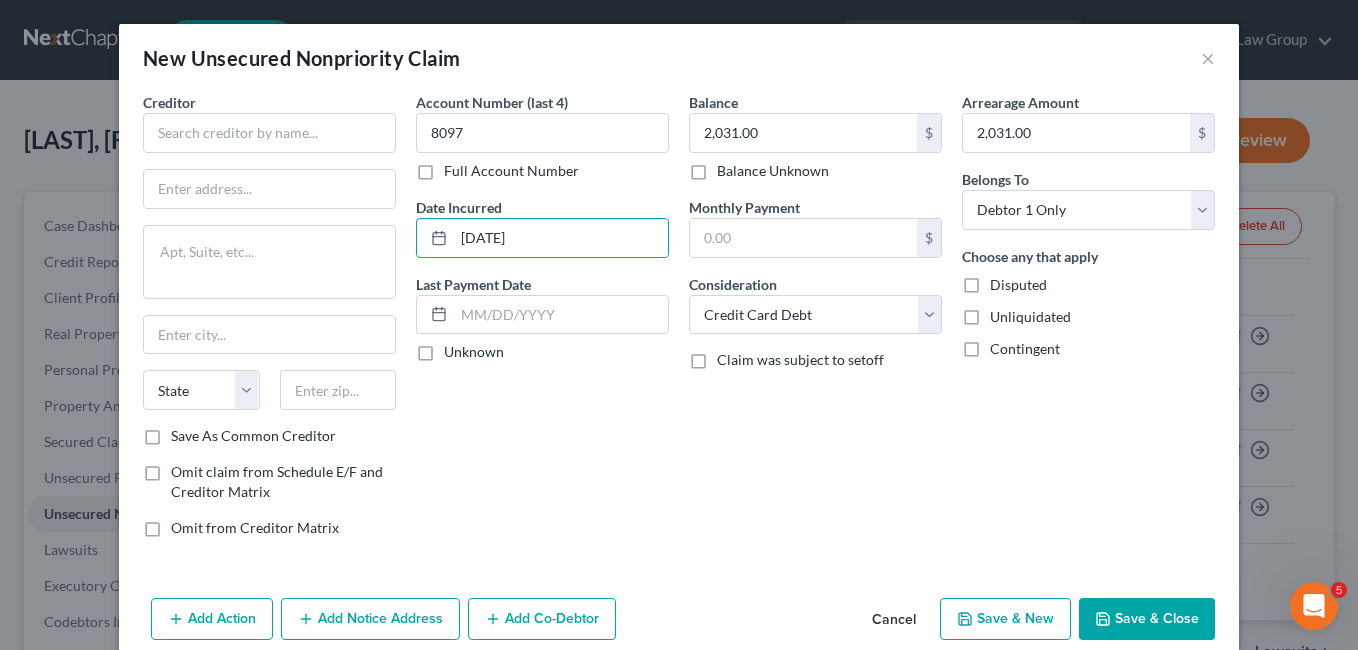 click on "Account Number (last 4)
8097
Full Account Number
Date Incurred         10/25/2016 Last Payment Date         Unknown" at bounding box center (542, 323) 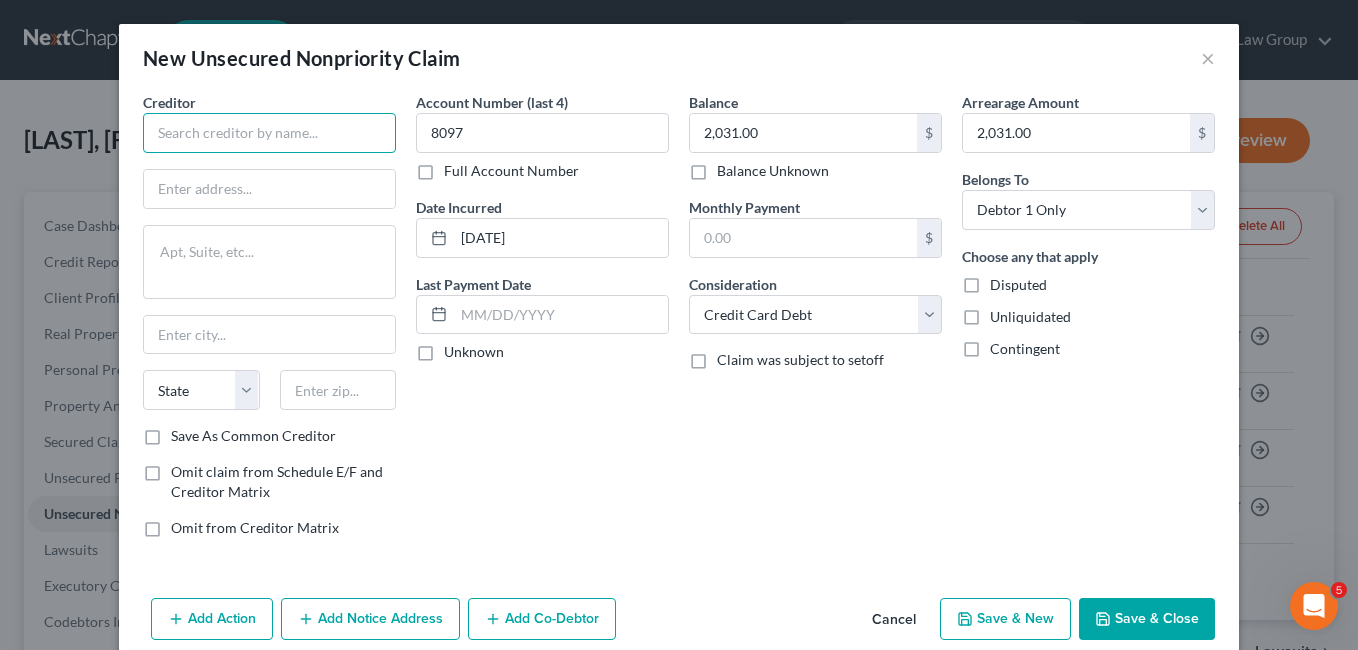 click at bounding box center (269, 133) 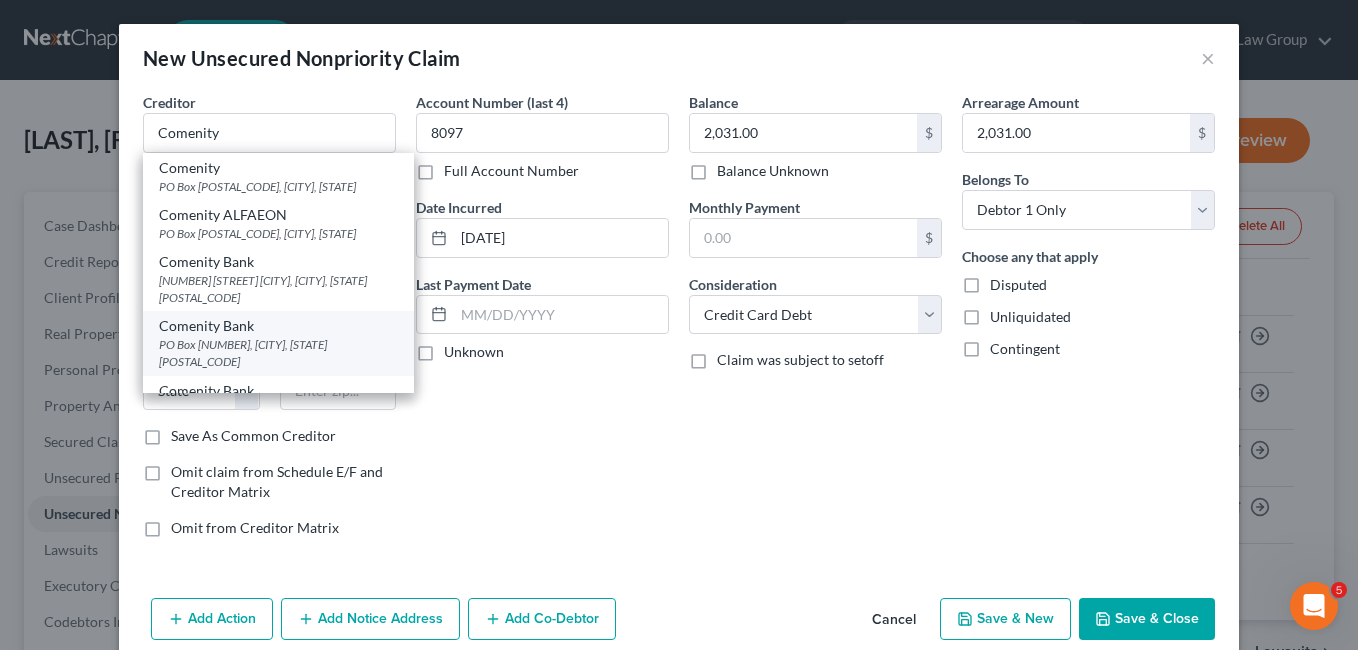 click on "PO Box [NUMBER], [CITY], [STATE] [POSTAL_CODE]" at bounding box center (278, 353) 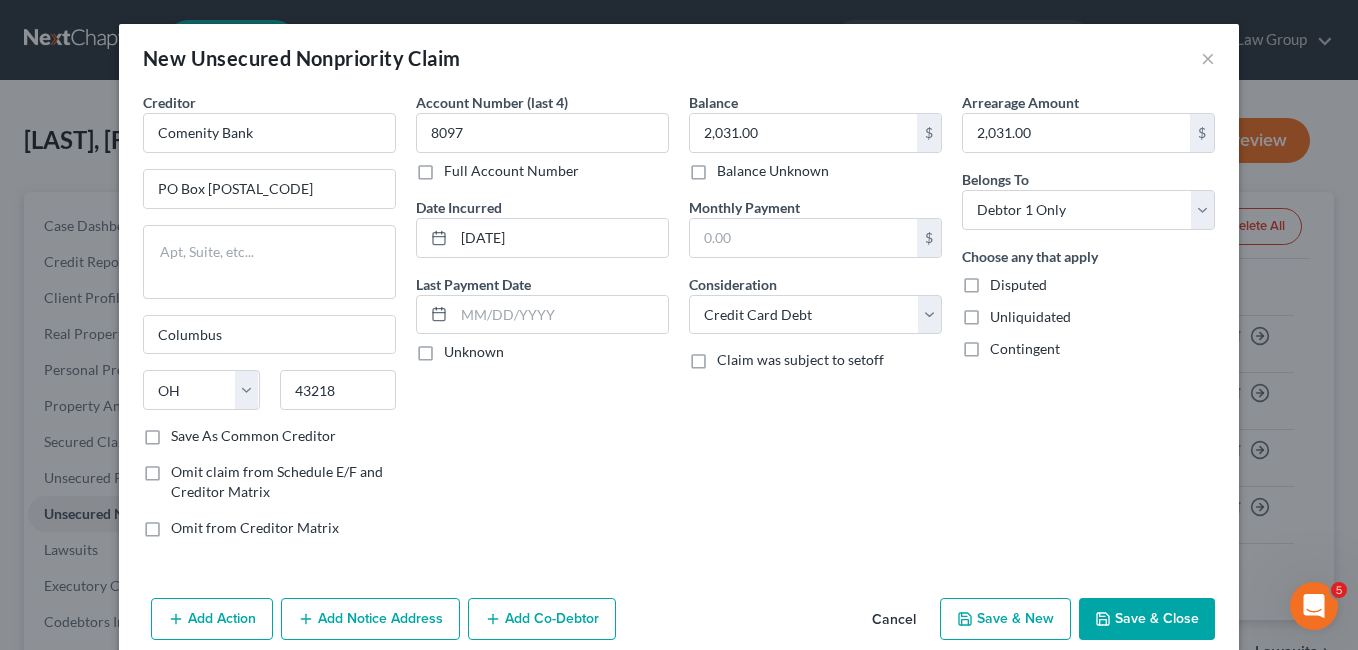 click on "Save & New" at bounding box center (1005, 619) 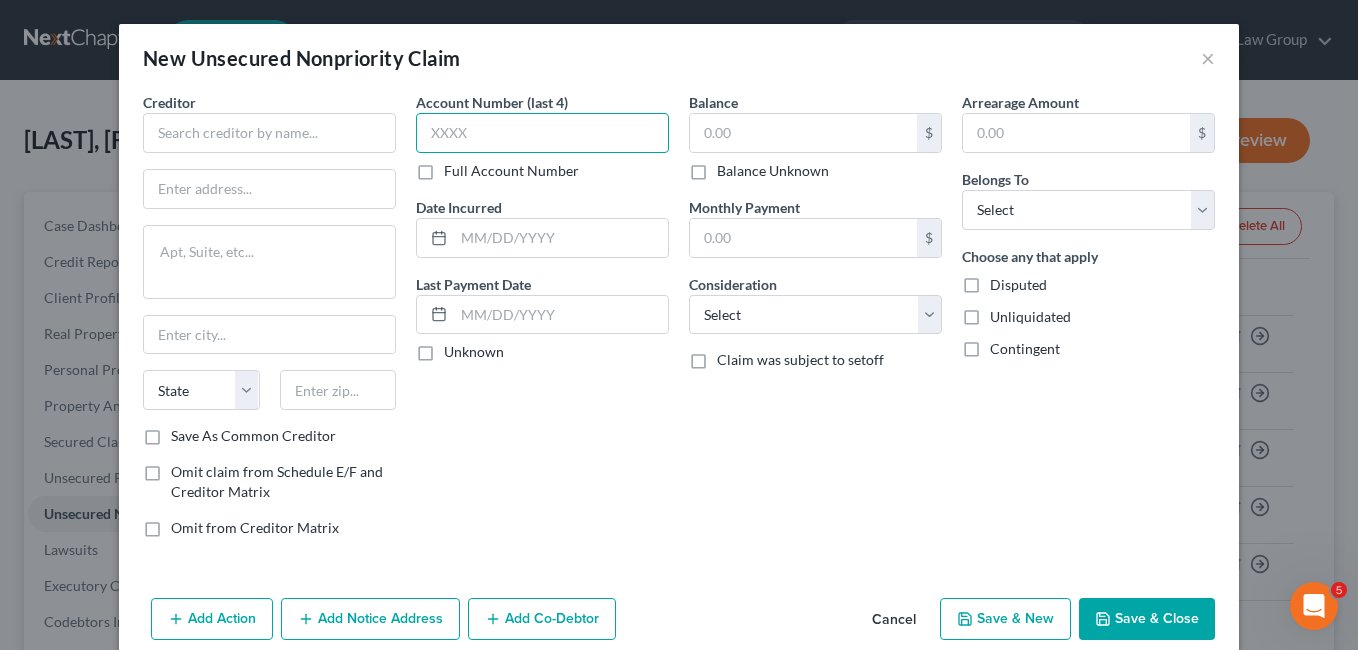 click at bounding box center [542, 133] 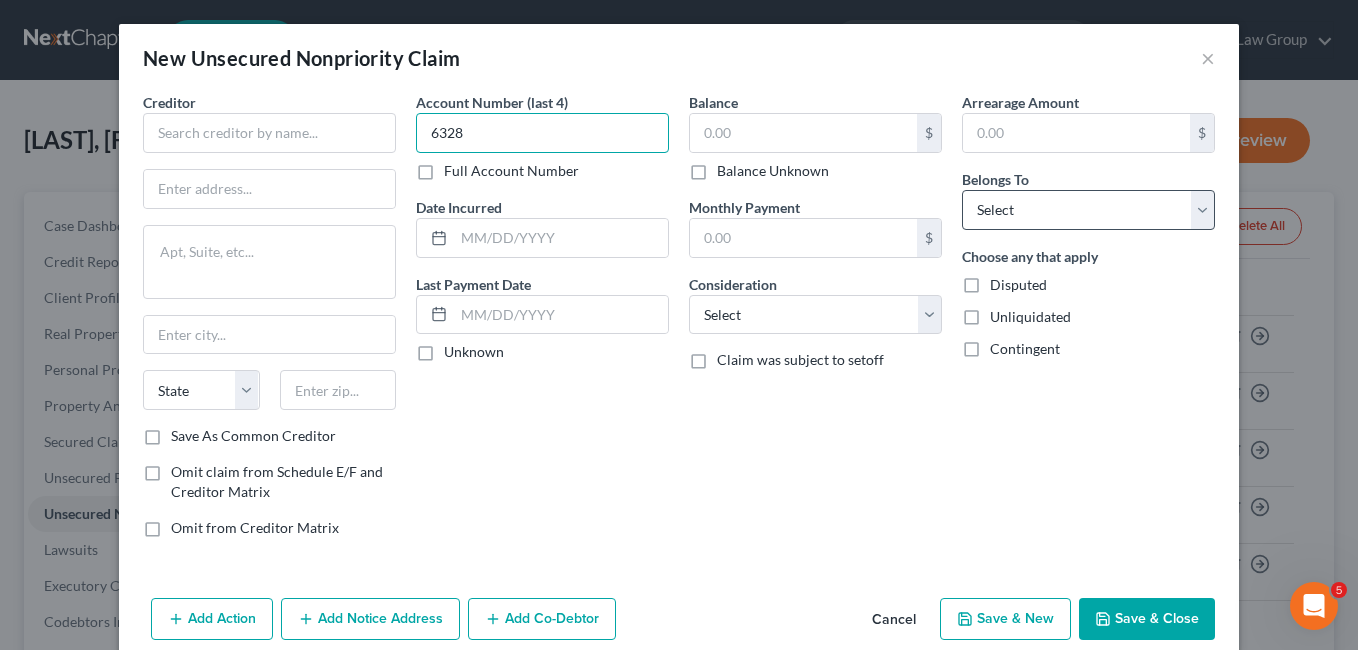 type on "6328" 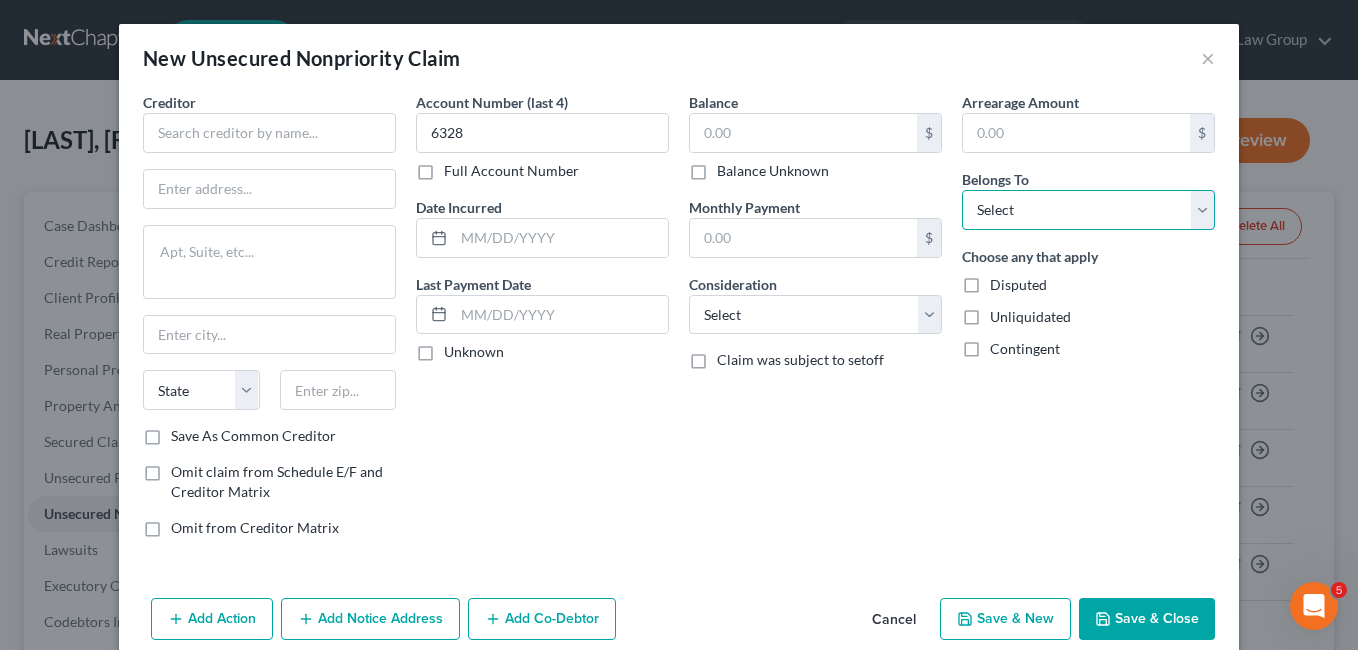 click on "Select Debtor 1 Only Debtor 2 Only Debtor 1 And Debtor 2 Only At Least One Of The Debtors And Another Community Property" at bounding box center (1088, 210) 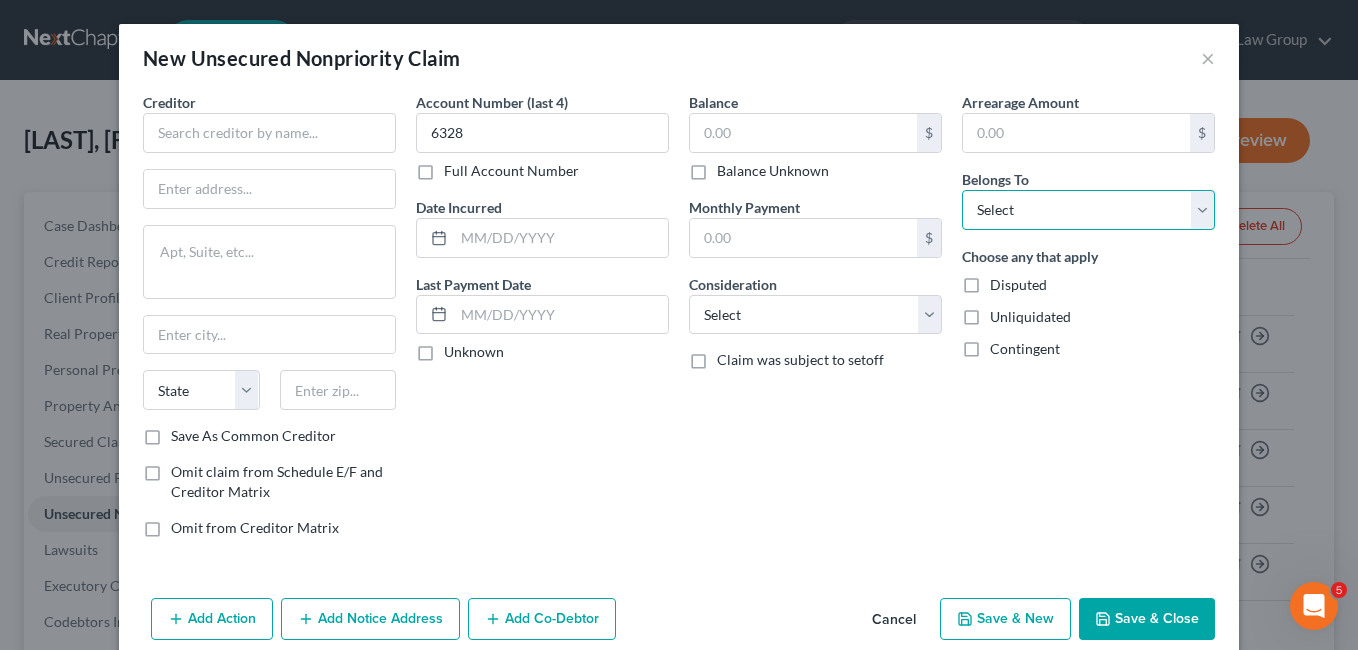 select on "0" 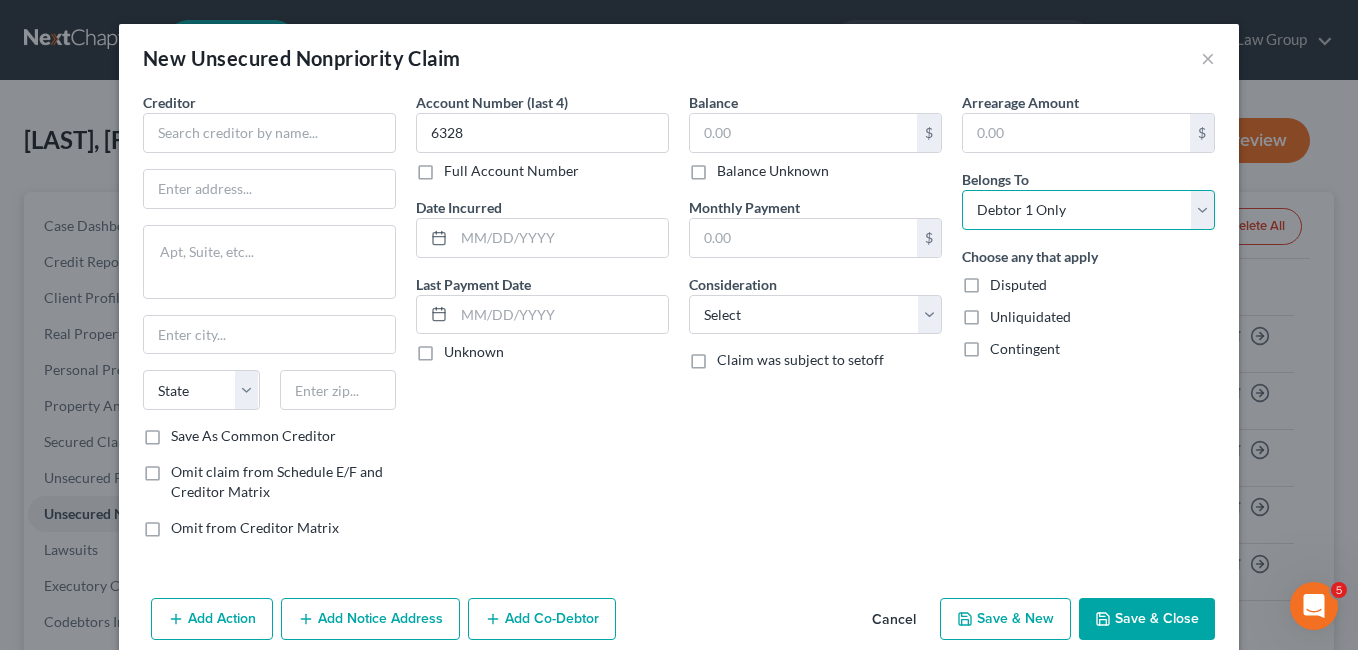 click on "Select Debtor 1 Only Debtor 2 Only Debtor 1 And Debtor 2 Only At Least One Of The Debtors And Another Community Property" at bounding box center [1088, 210] 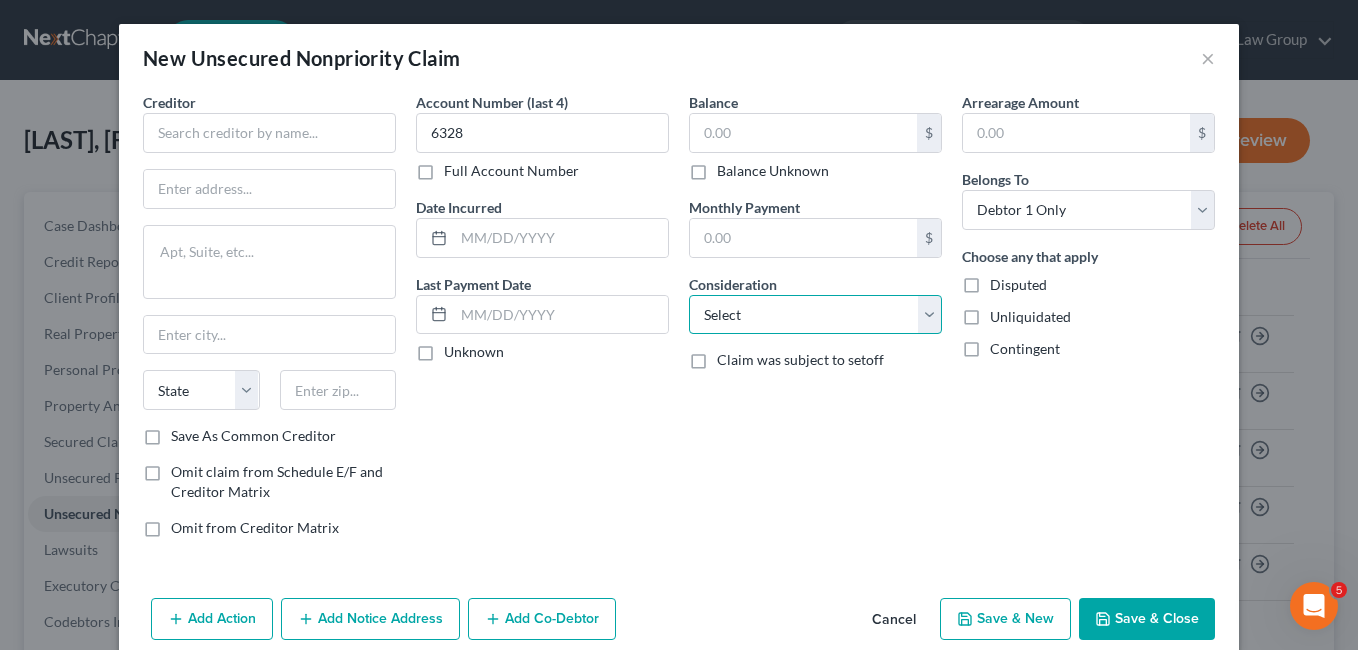 click on "Select Cable / Satellite Services Collection Agency Credit Card Debt Debt Counseling / Attorneys Deficiency Balance Domestic Support Obligations Home / Car Repairs Income Taxes Judgment Liens Medical Services Monies Loaned / Advanced Mortgage Obligation From Divorce Or Separation Obligation To Pensions Other Overdrawn Bank Account Promised To Help Pay Creditors Student Loans Suppliers And Vendors Telephone / Internet Services Utility Services" at bounding box center [815, 315] 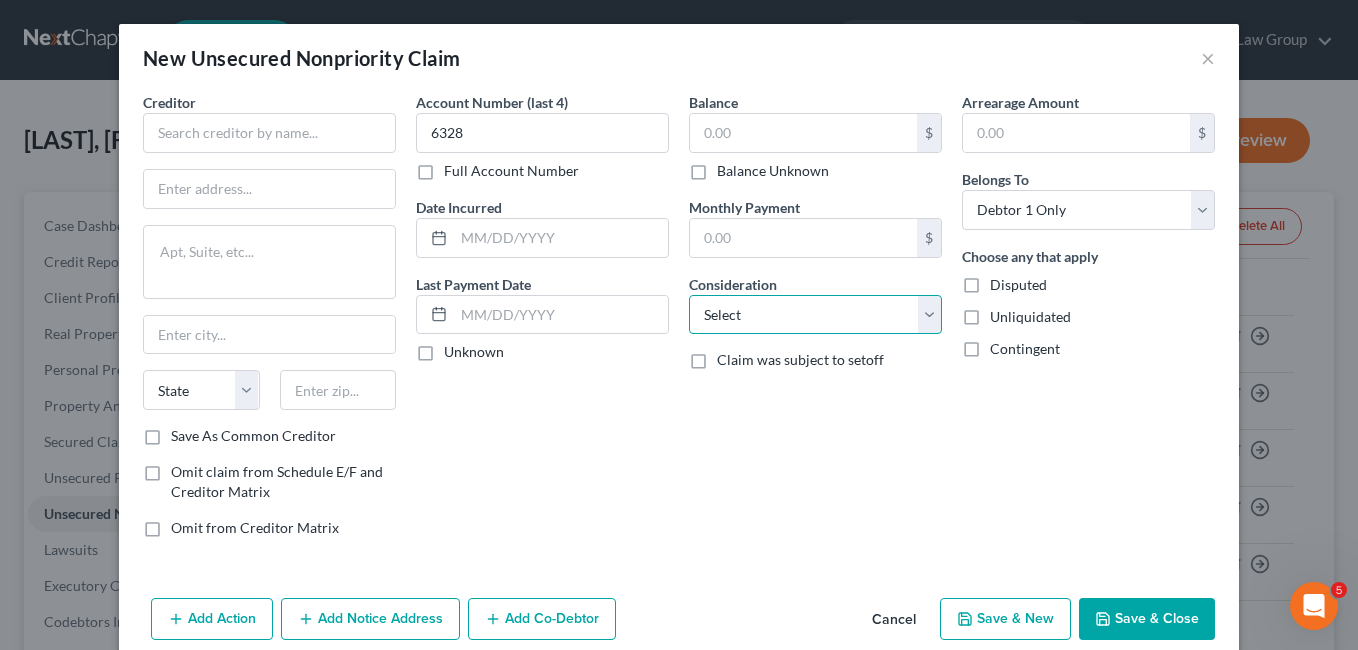 select on "2" 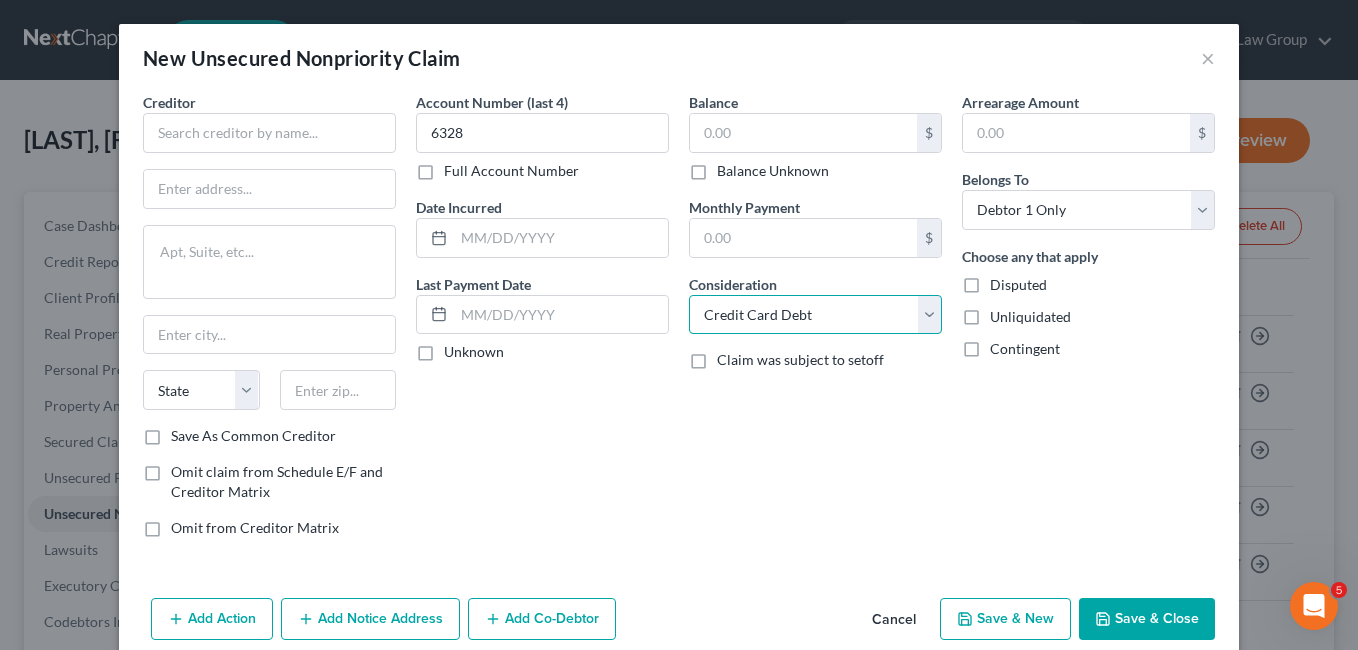click on "Select Cable / Satellite Services Collection Agency Credit Card Debt Debt Counseling / Attorneys Deficiency Balance Domestic Support Obligations Home / Car Repairs Income Taxes Judgment Liens Medical Services Monies Loaned / Advanced Mortgage Obligation From Divorce Or Separation Obligation To Pensions Other Overdrawn Bank Account Promised To Help Pay Creditors Student Loans Suppliers And Vendors Telephone / Internet Services Utility Services" at bounding box center [815, 315] 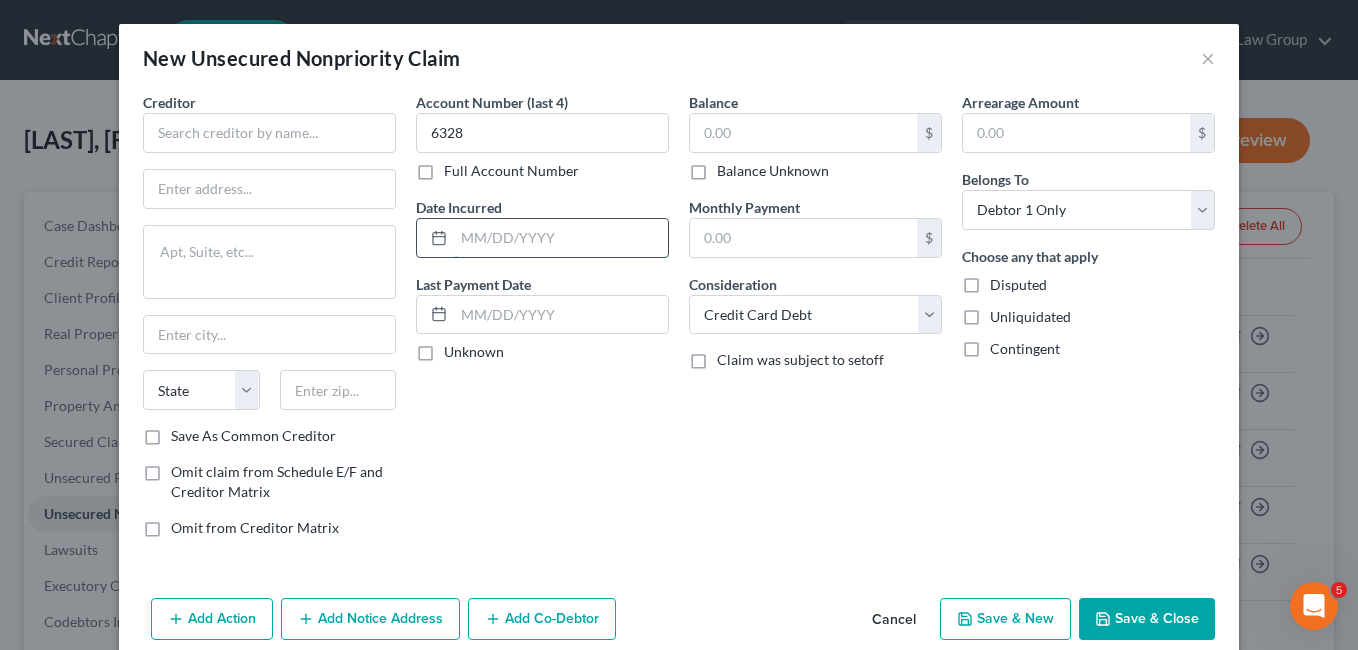 click at bounding box center [561, 238] 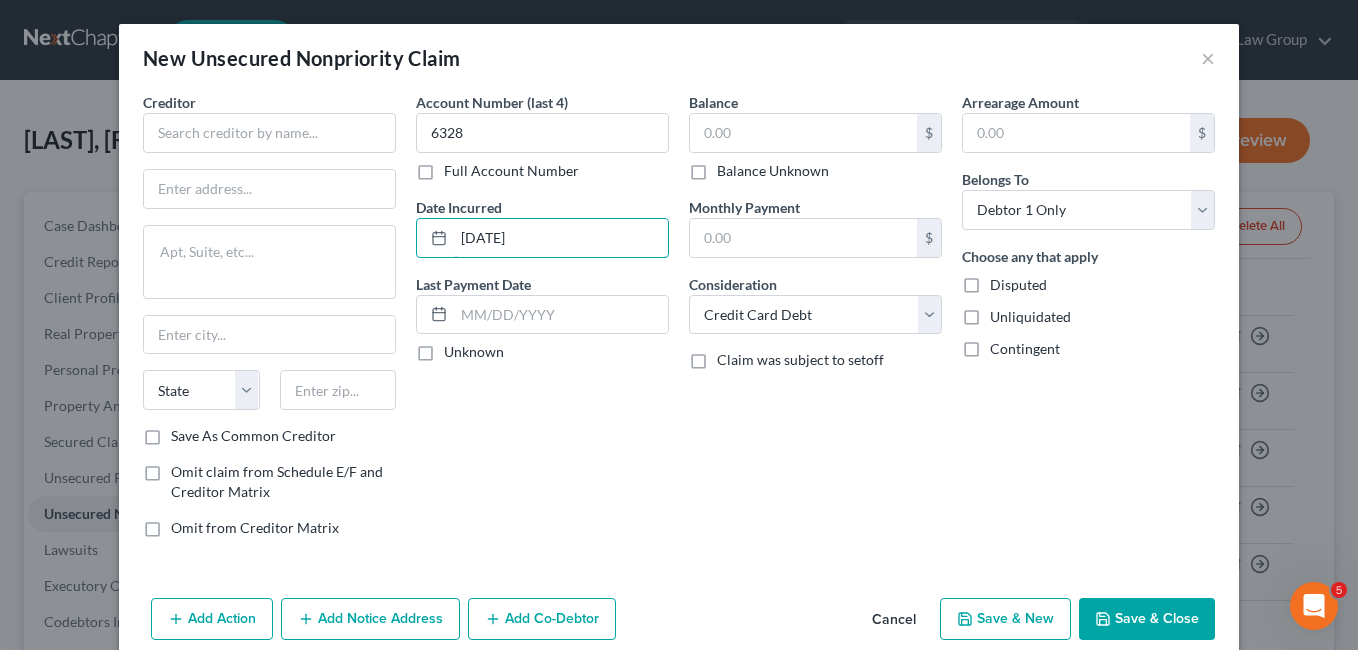 type on "[DATE]" 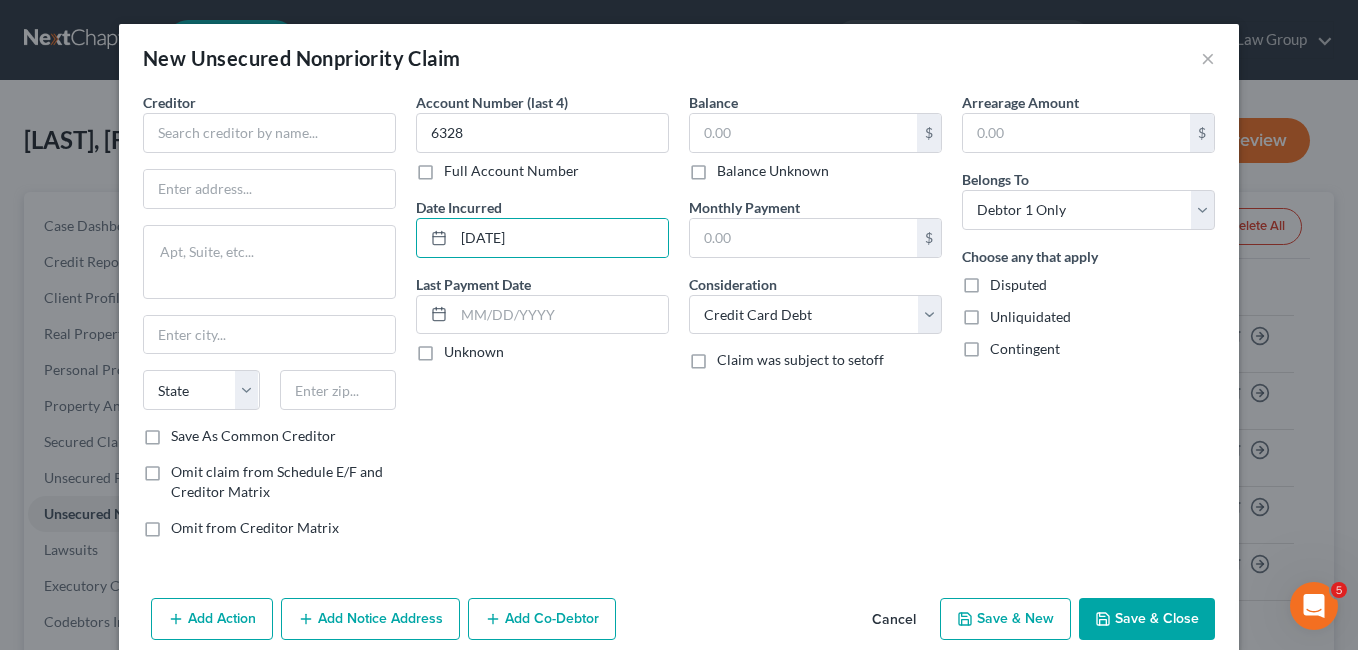 click on "Account Number (last 4)
6328
Full Account Number
Date Incurred         02/07/2021 Last Payment Date         Unknown" at bounding box center (542, 323) 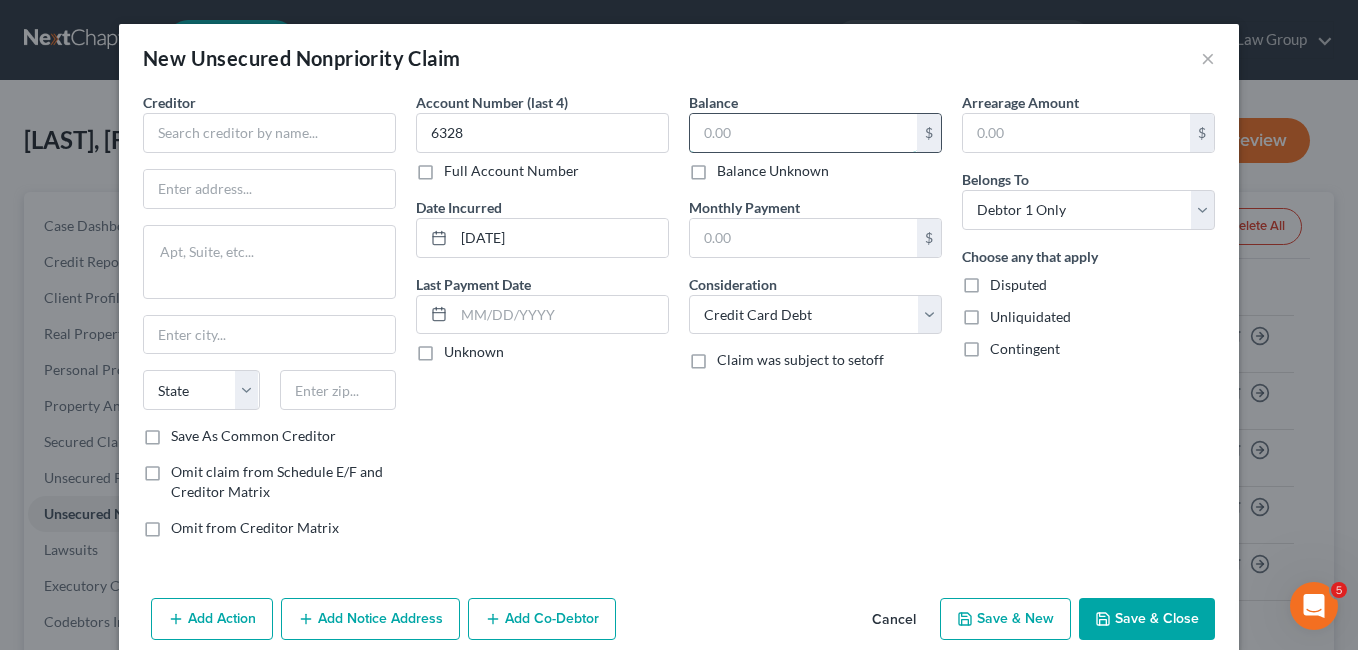 click at bounding box center (803, 133) 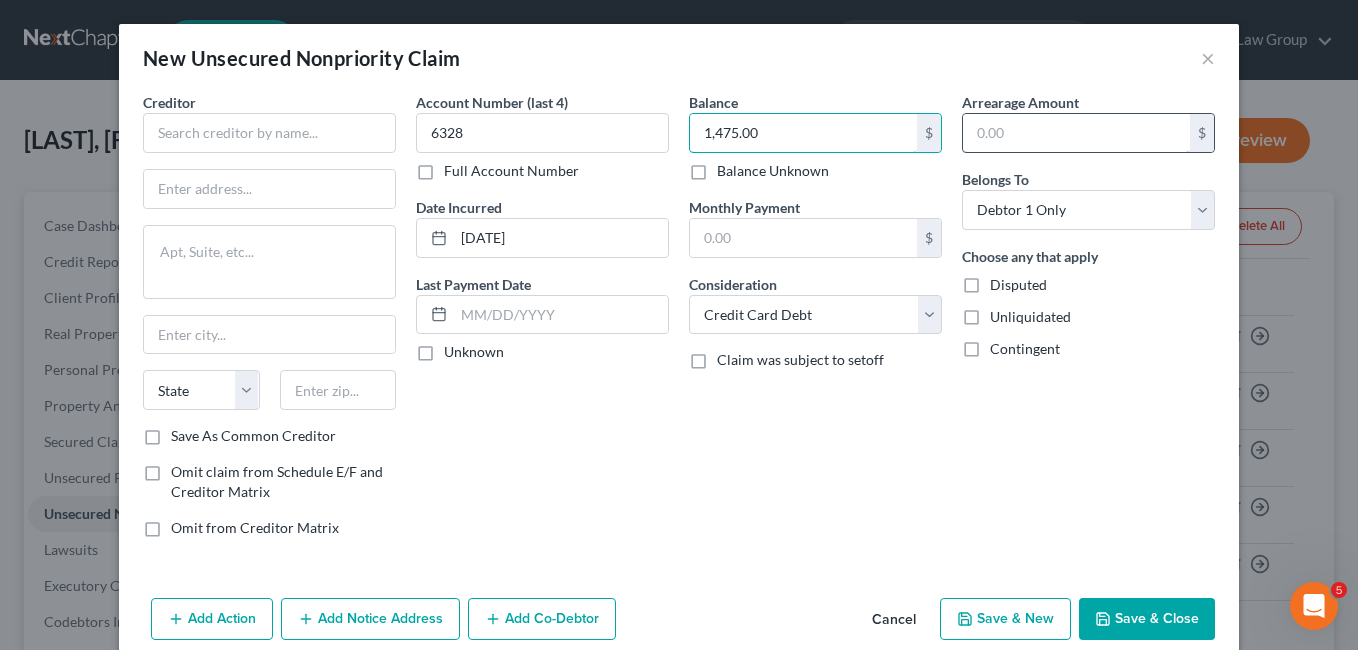 type on "1,475.00" 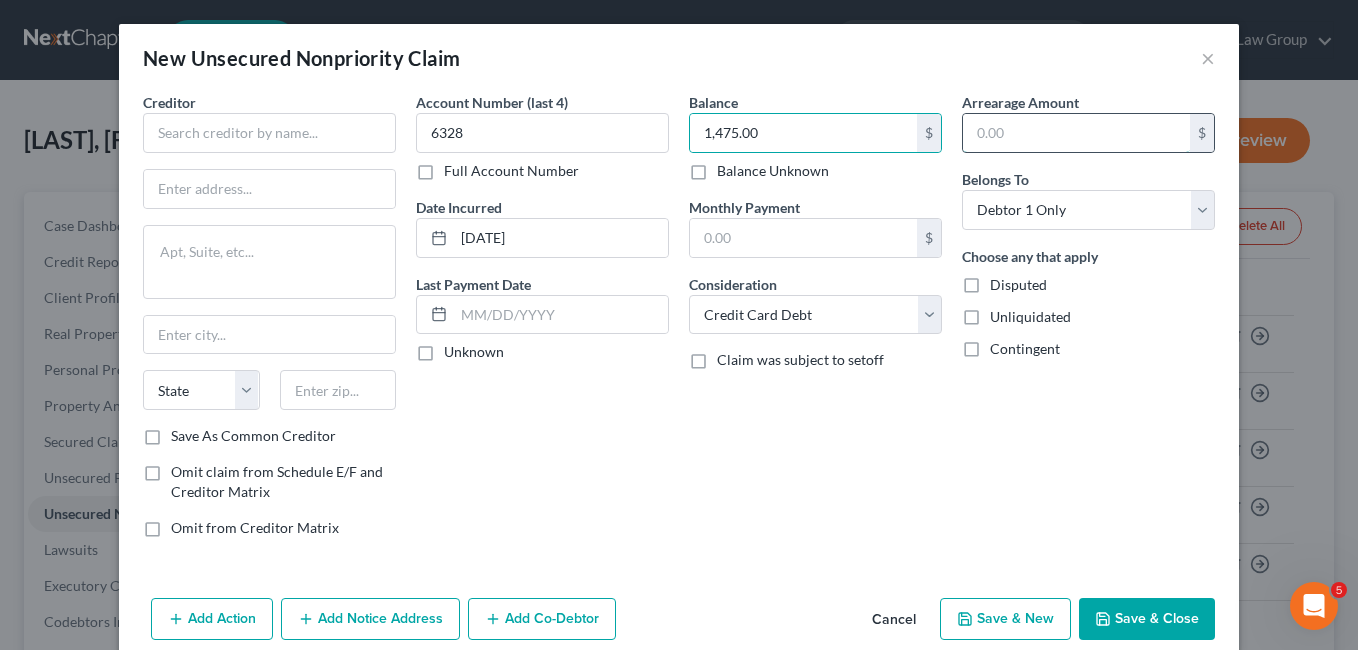 click at bounding box center (1076, 133) 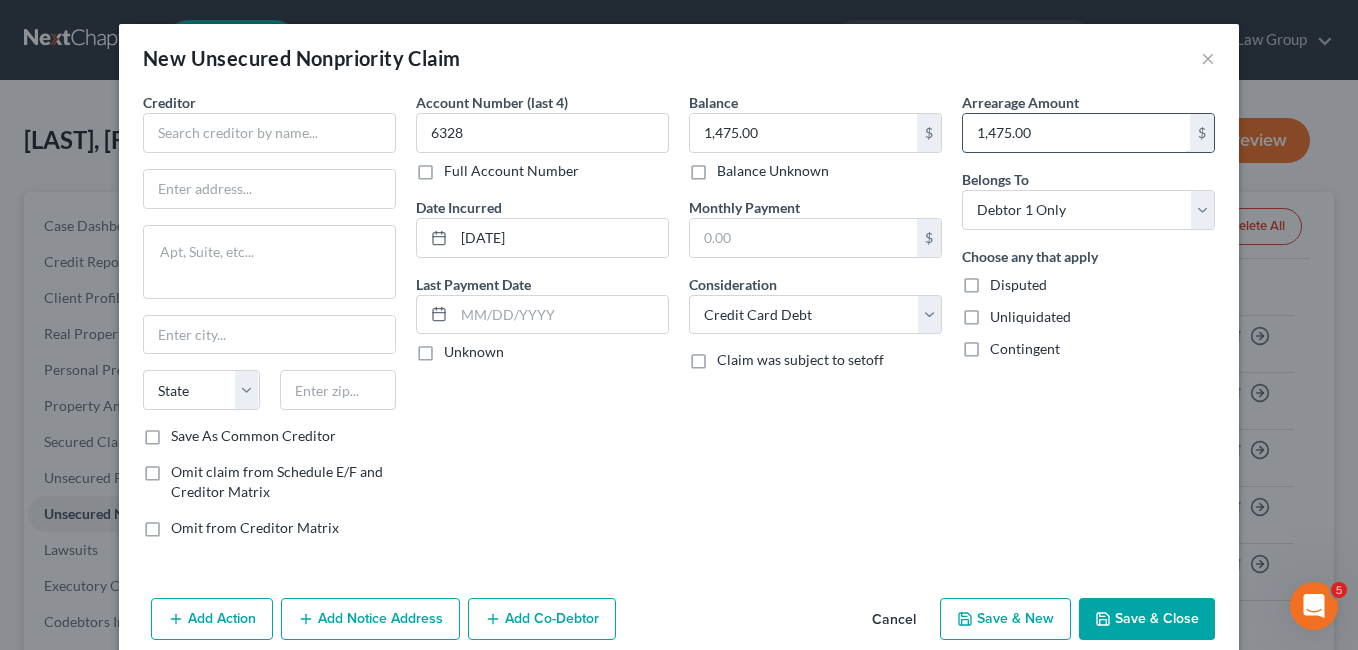 type on "1,475.00" 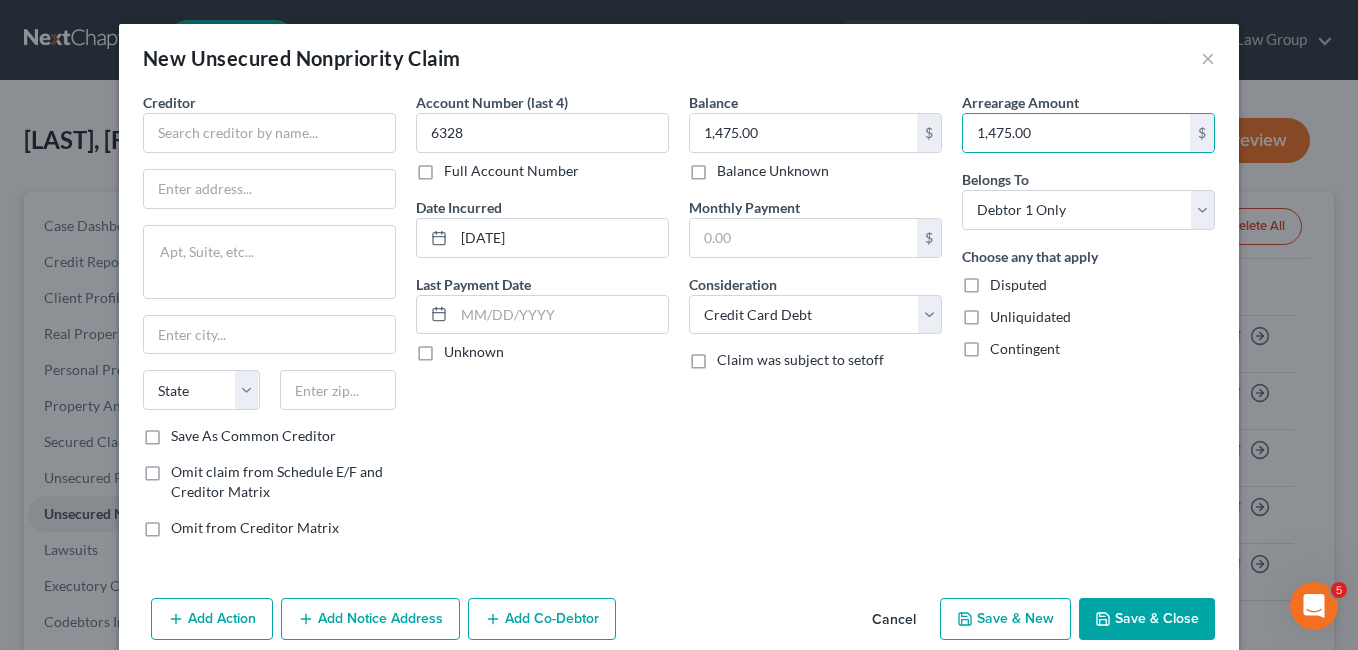 click on "Account Number (last 4)
6328
Full Account Number
Date Incurred         02/07/2021 Last Payment Date         Unknown" at bounding box center [542, 323] 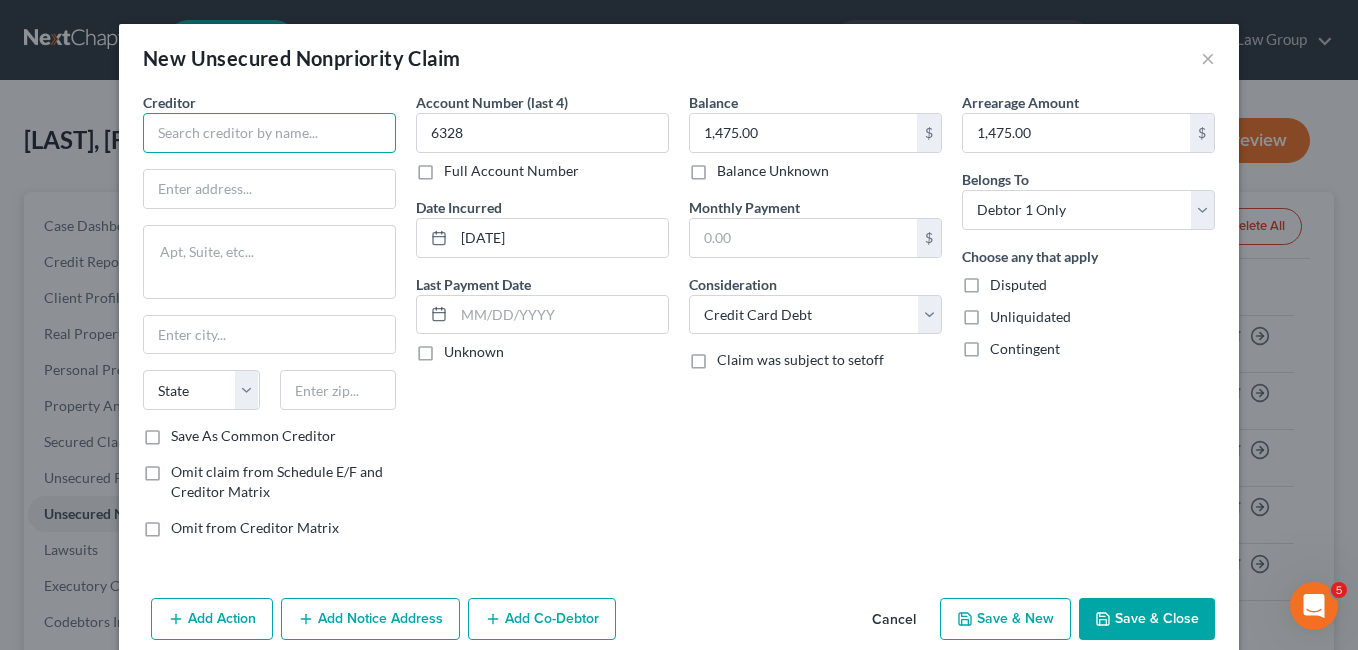 click at bounding box center (269, 133) 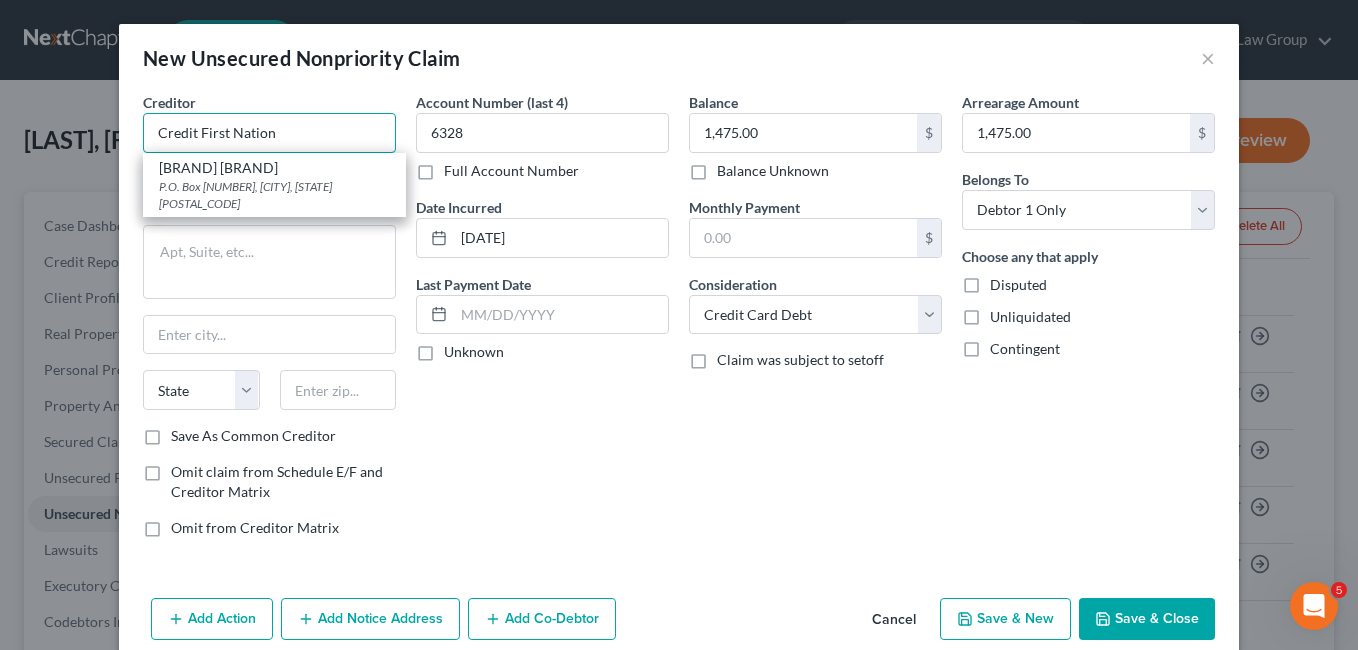 type on "Credit First Nation" 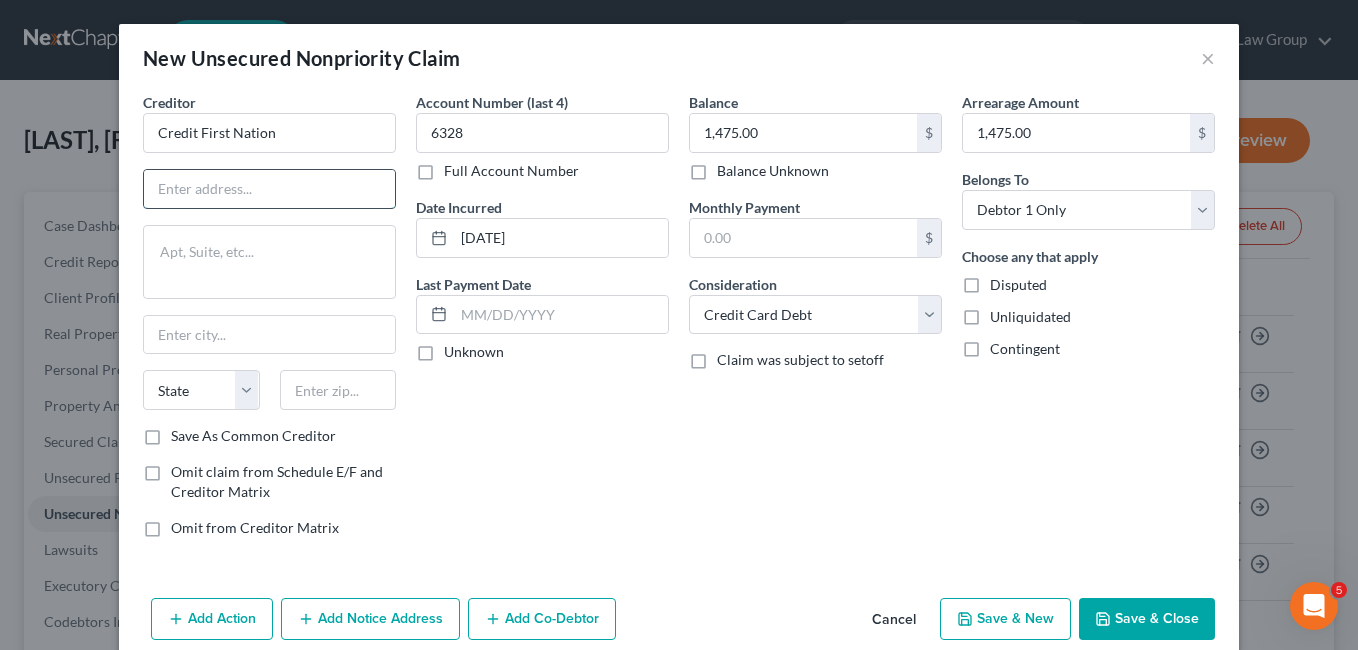 click at bounding box center (269, 189) 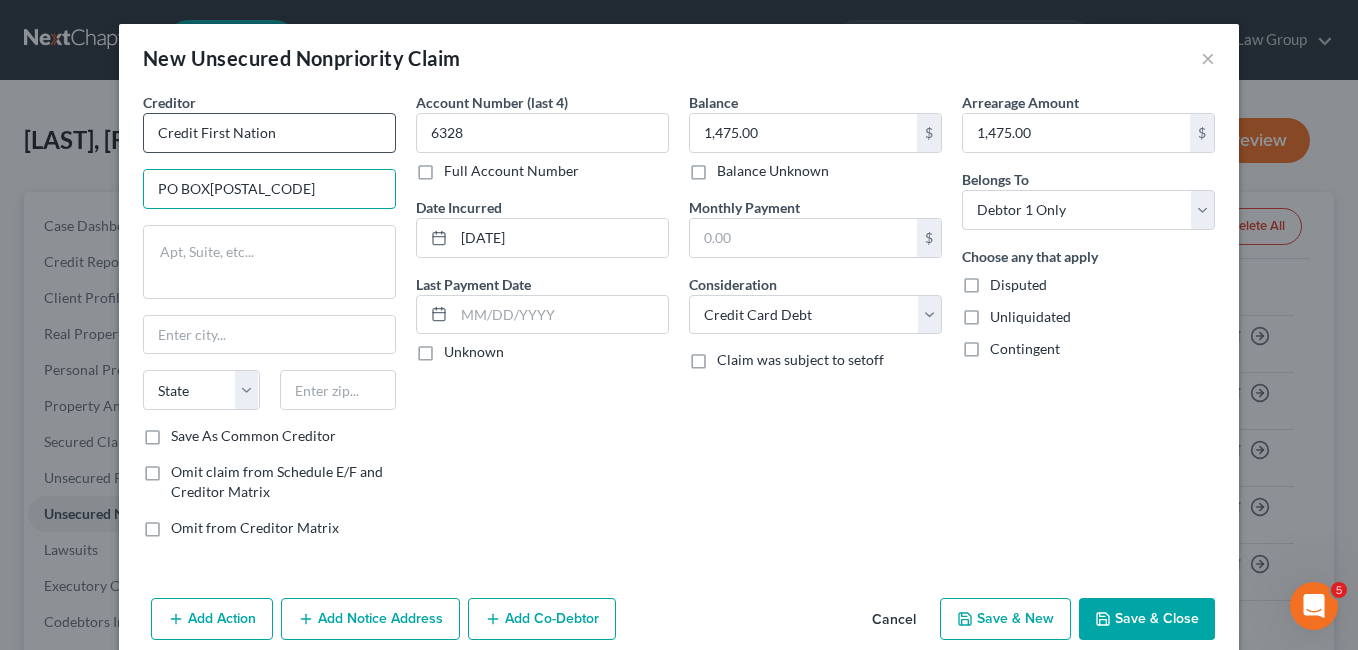 type on "PO BOX[POSTAL_CODE]" 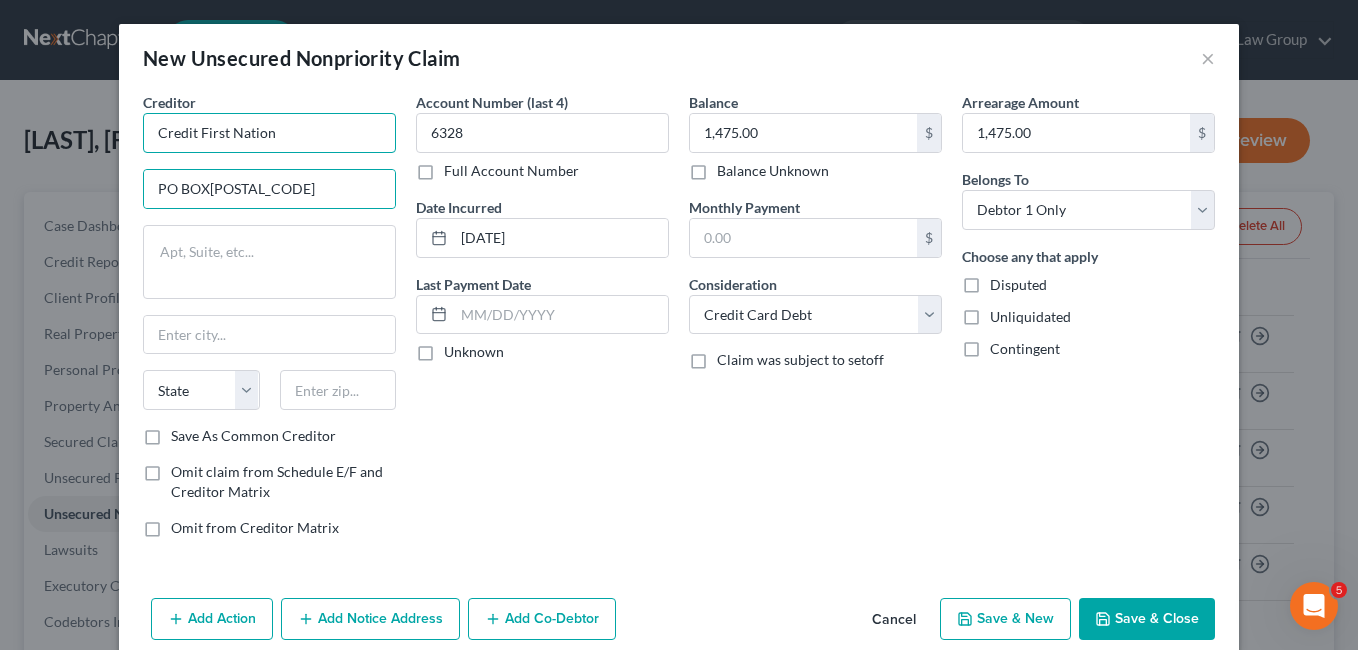 click on "Credit First Nation" at bounding box center [269, 133] 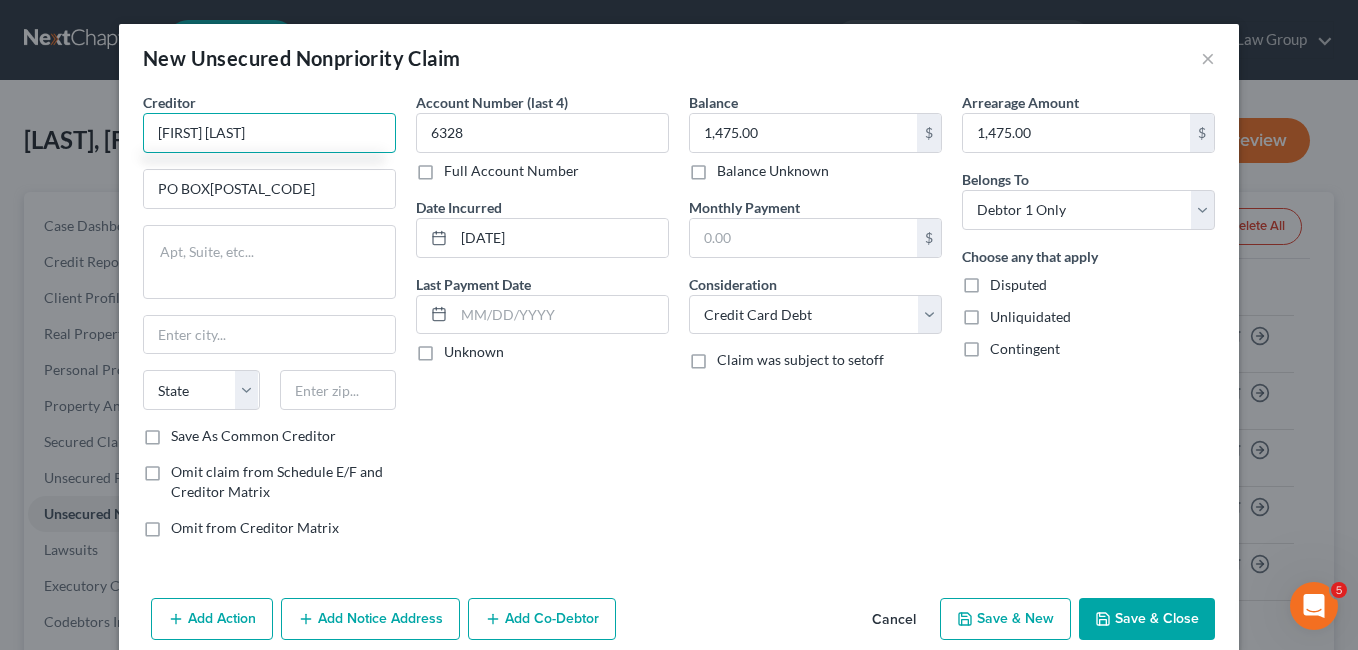 type on "[FIRST] [LAST]" 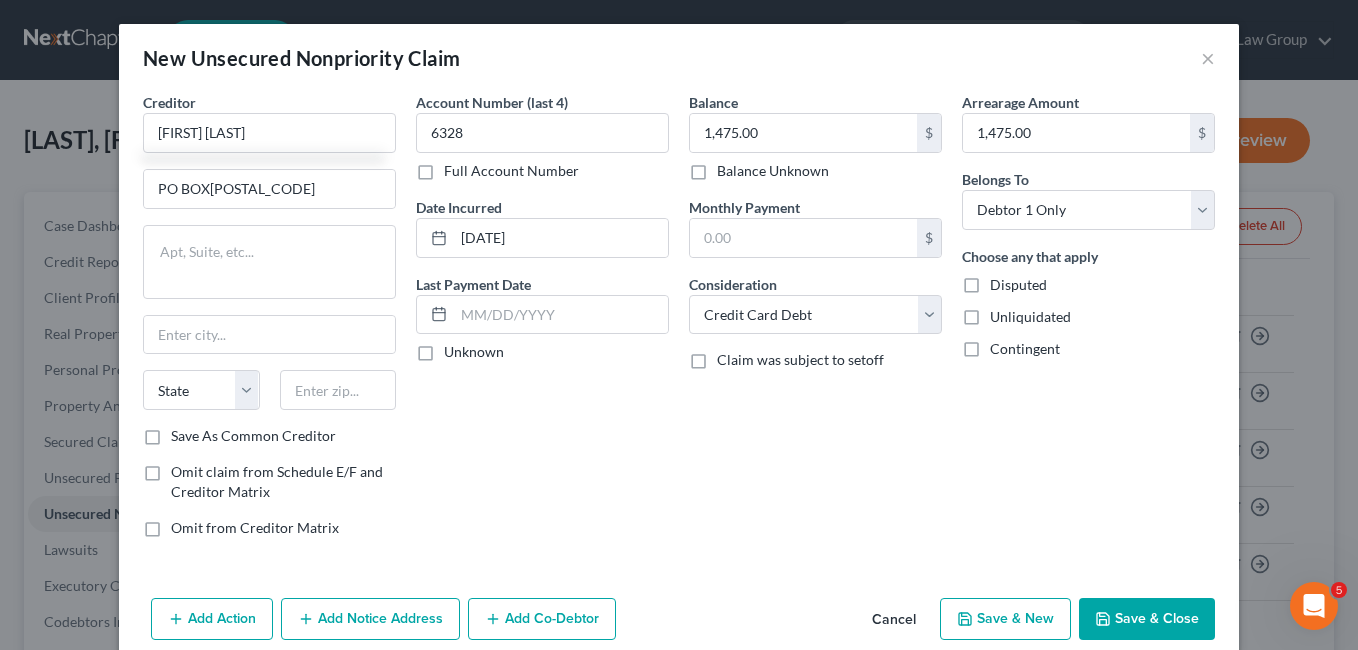 click on "Account Number (last 4)
6328
Full Account Number
Date Incurred         02/07/2021 Last Payment Date         Unknown" at bounding box center [542, 323] 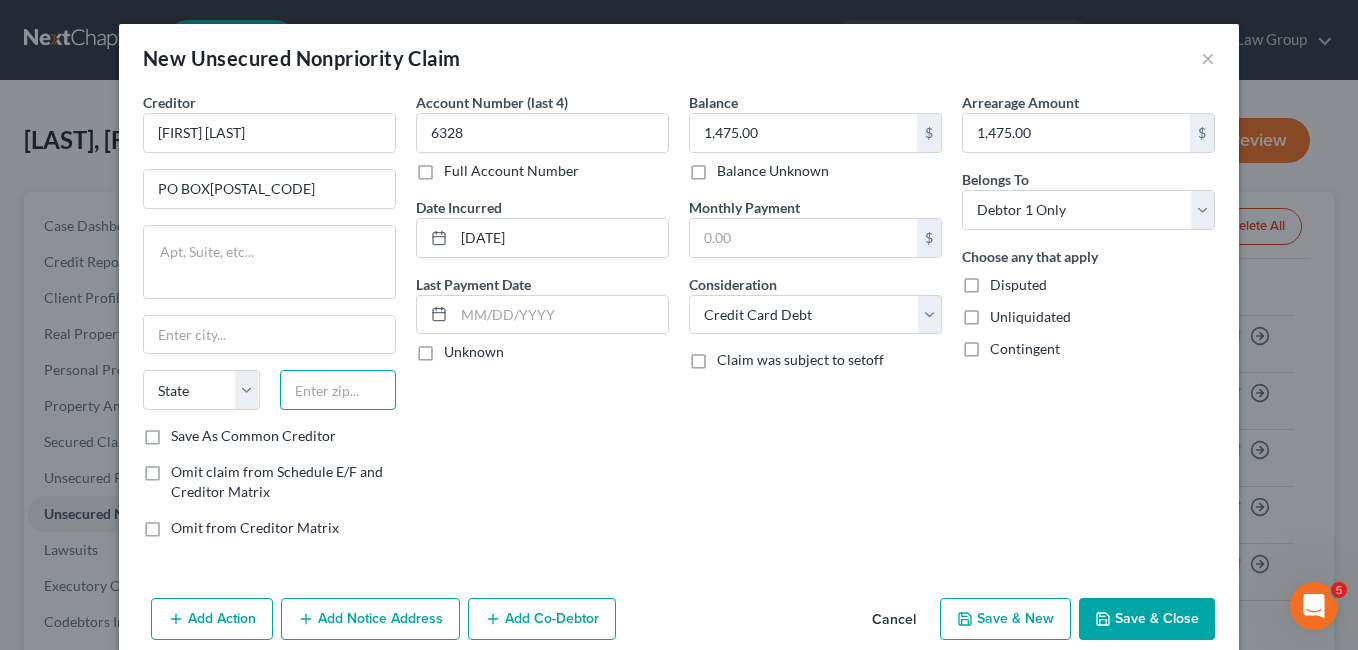 click at bounding box center [338, 390] 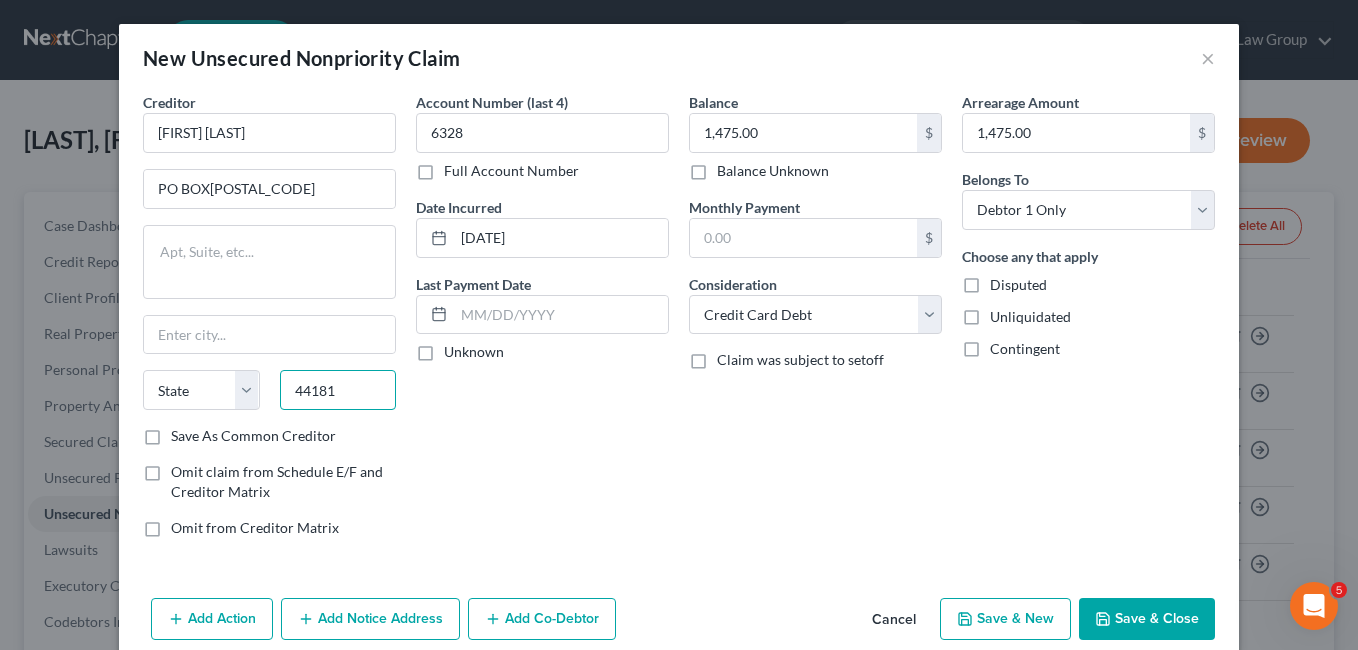 type on "44181" 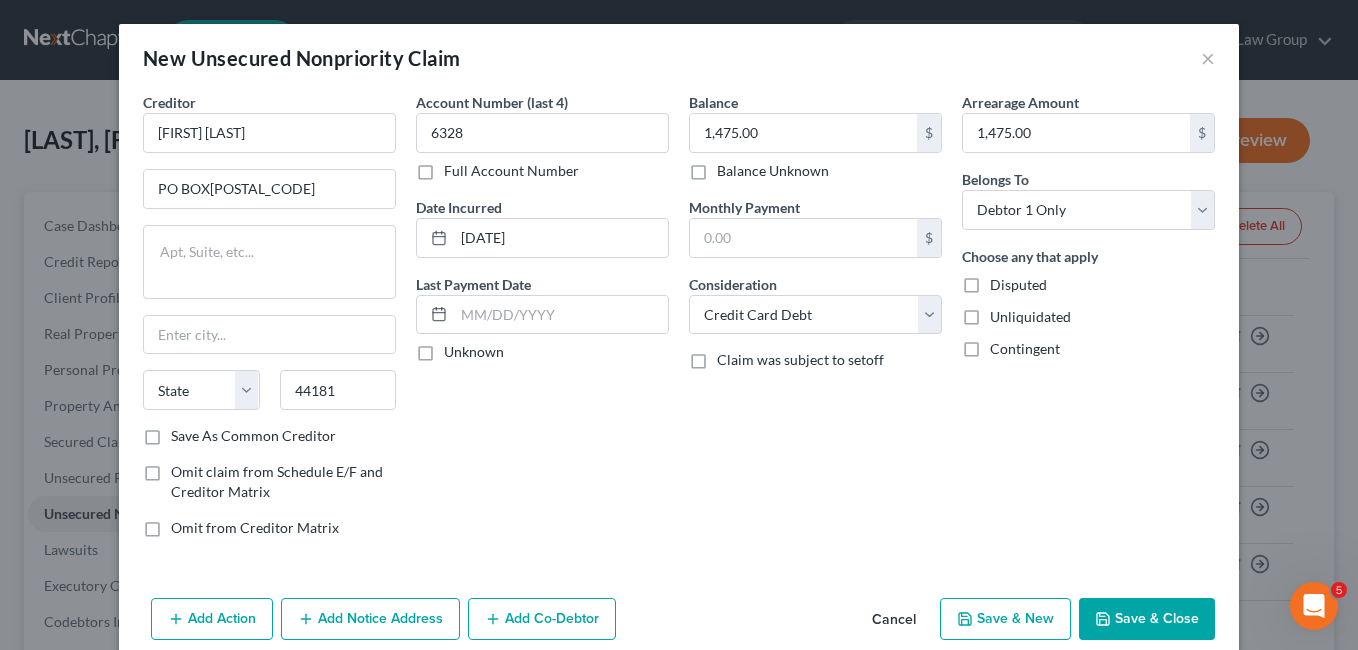 click on "Account Number (last 4)
6328
Full Account Number
Date Incurred         02/07/2021 Last Payment Date         Unknown" at bounding box center (542, 323) 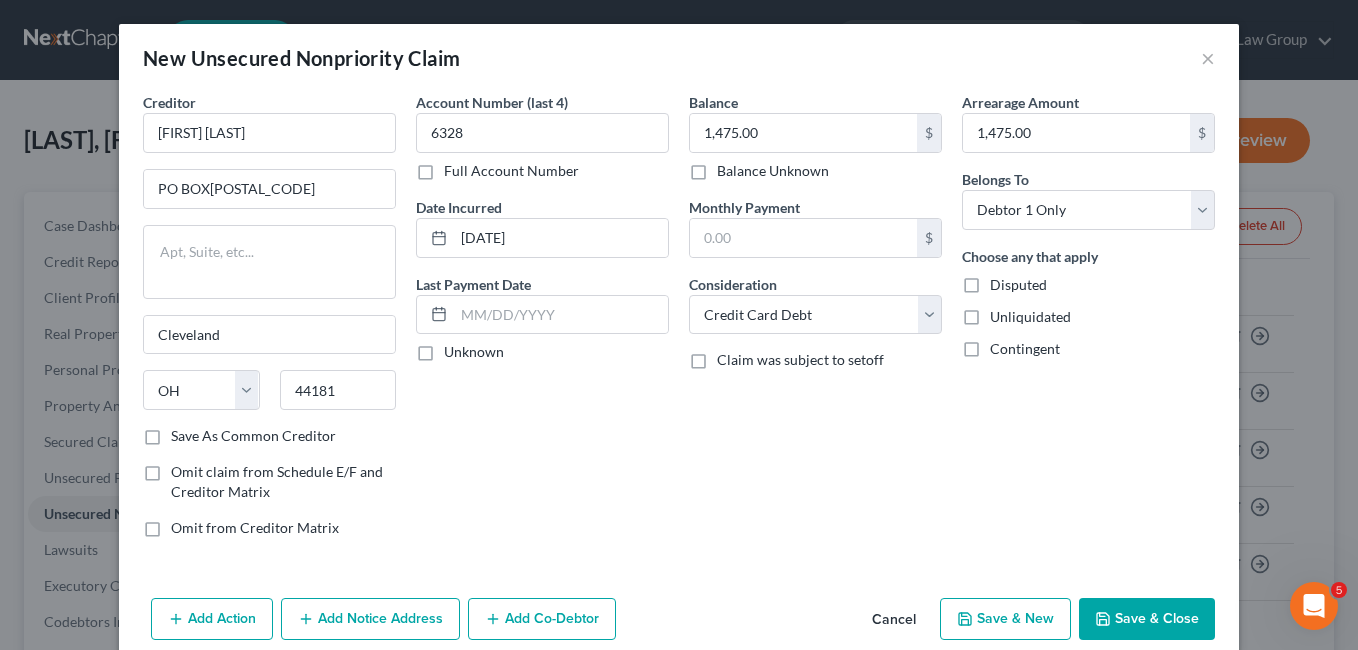 click on "Save As Common Creditor" at bounding box center (253, 436) 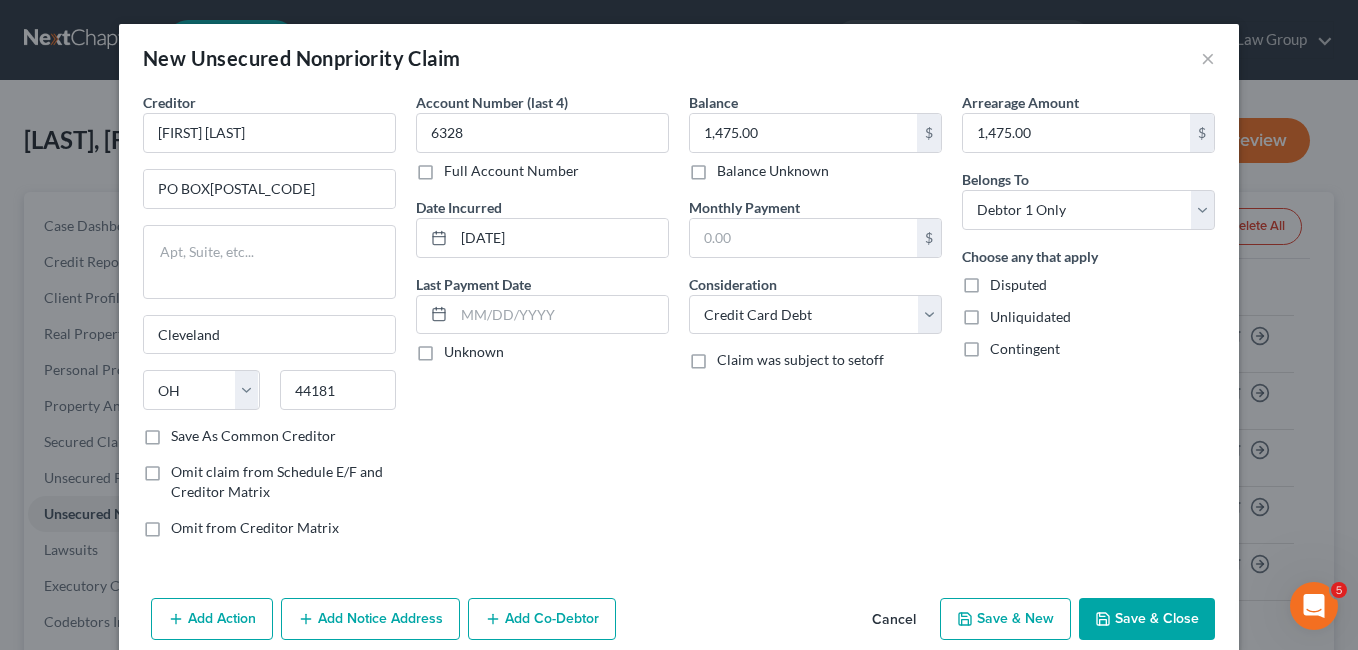 click on "Save As Common Creditor" at bounding box center [185, 432] 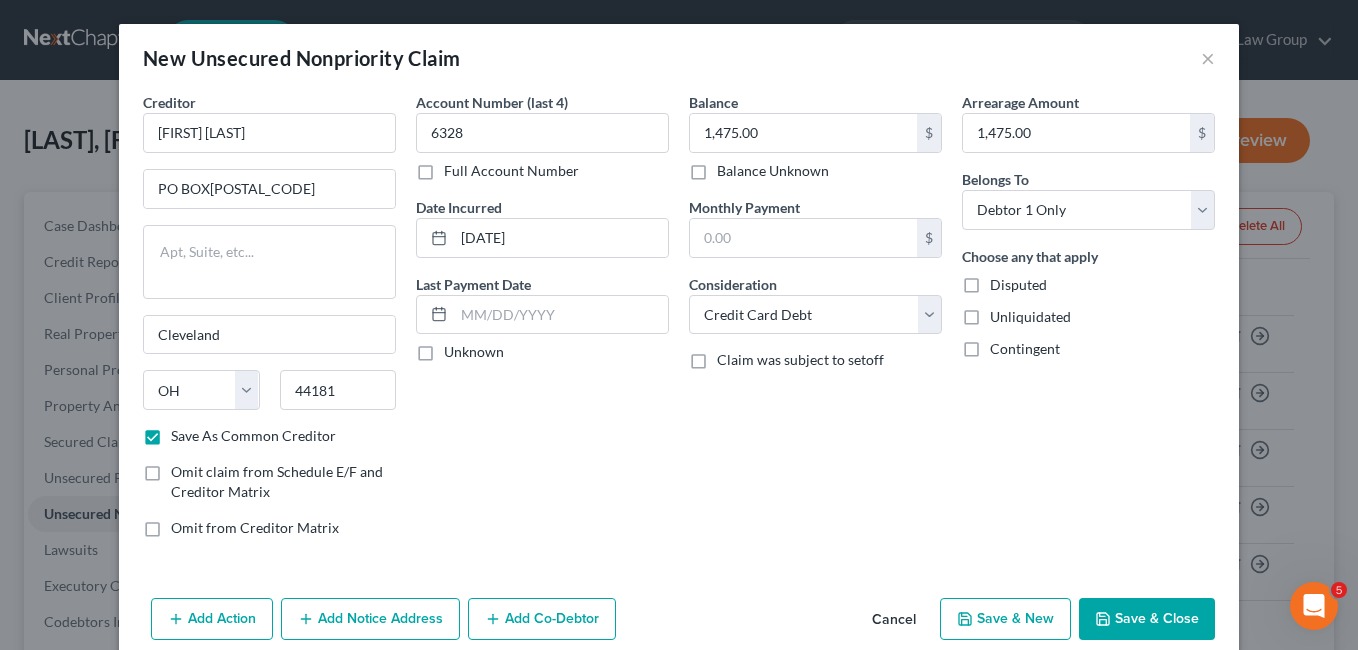 click on "Save & New" at bounding box center (1005, 619) 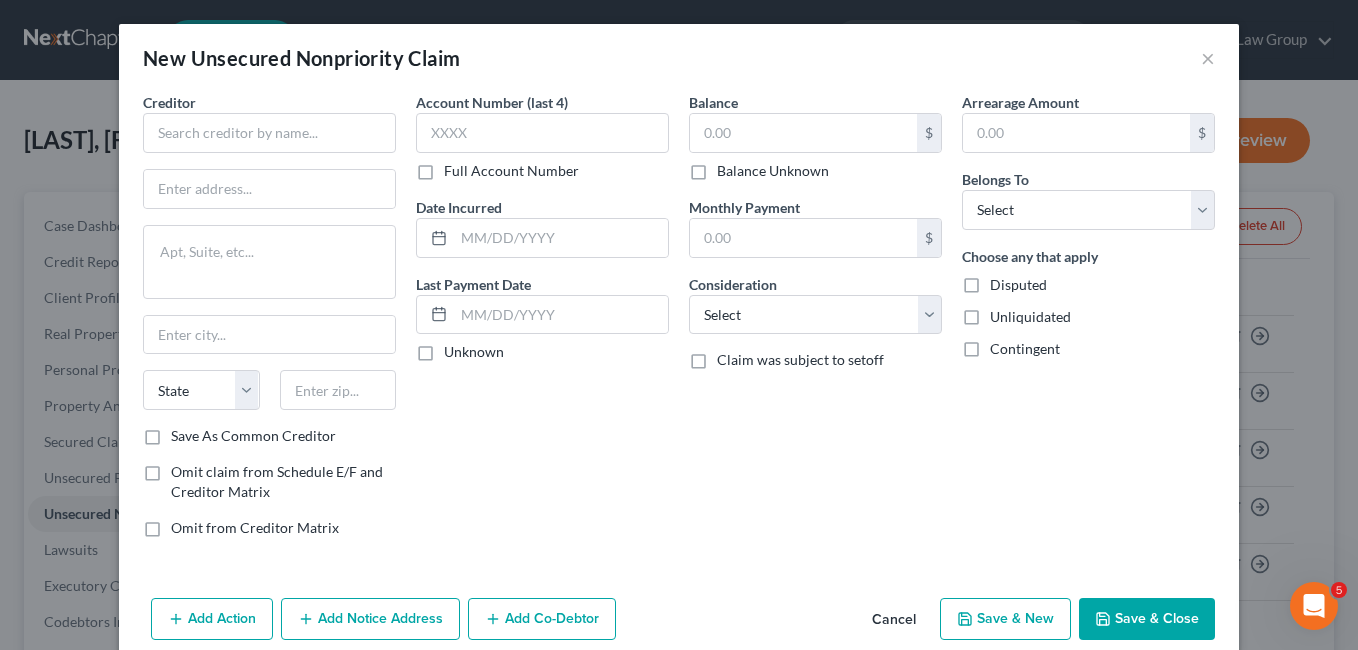 checkbox on "false" 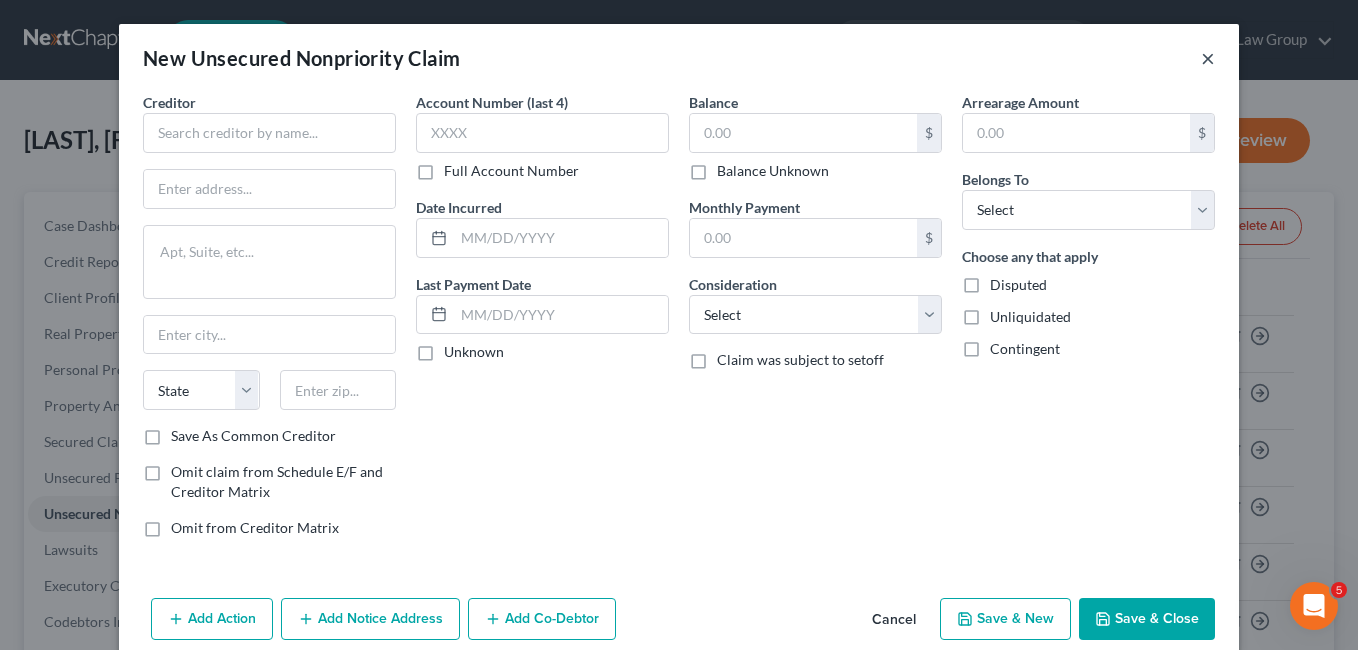 click on "×" at bounding box center (1208, 58) 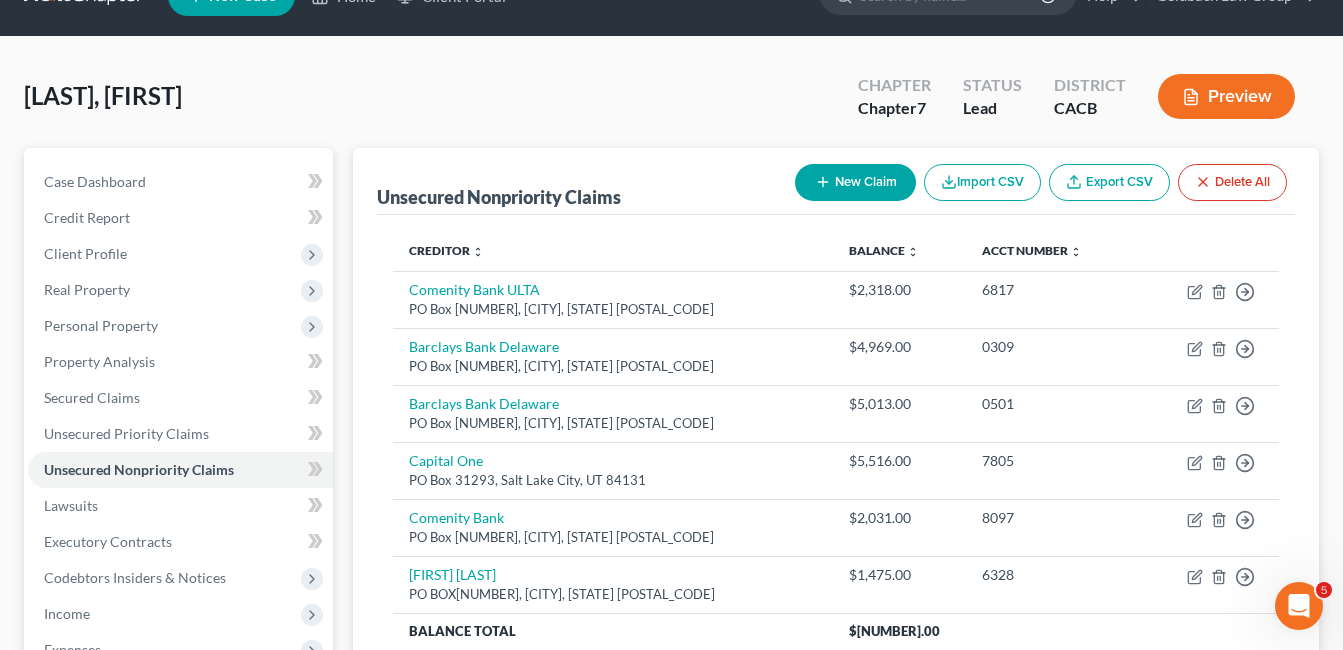 scroll, scrollTop: 2, scrollLeft: 0, axis: vertical 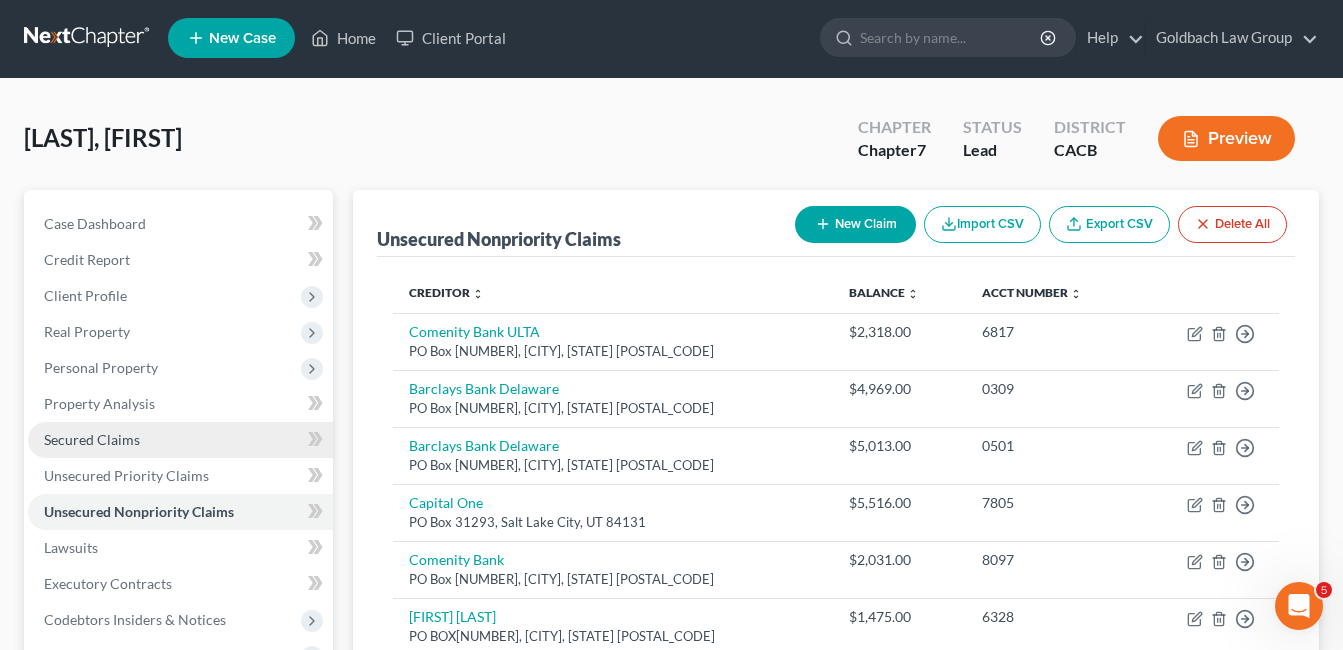 click on "Secured Claims" at bounding box center [92, 439] 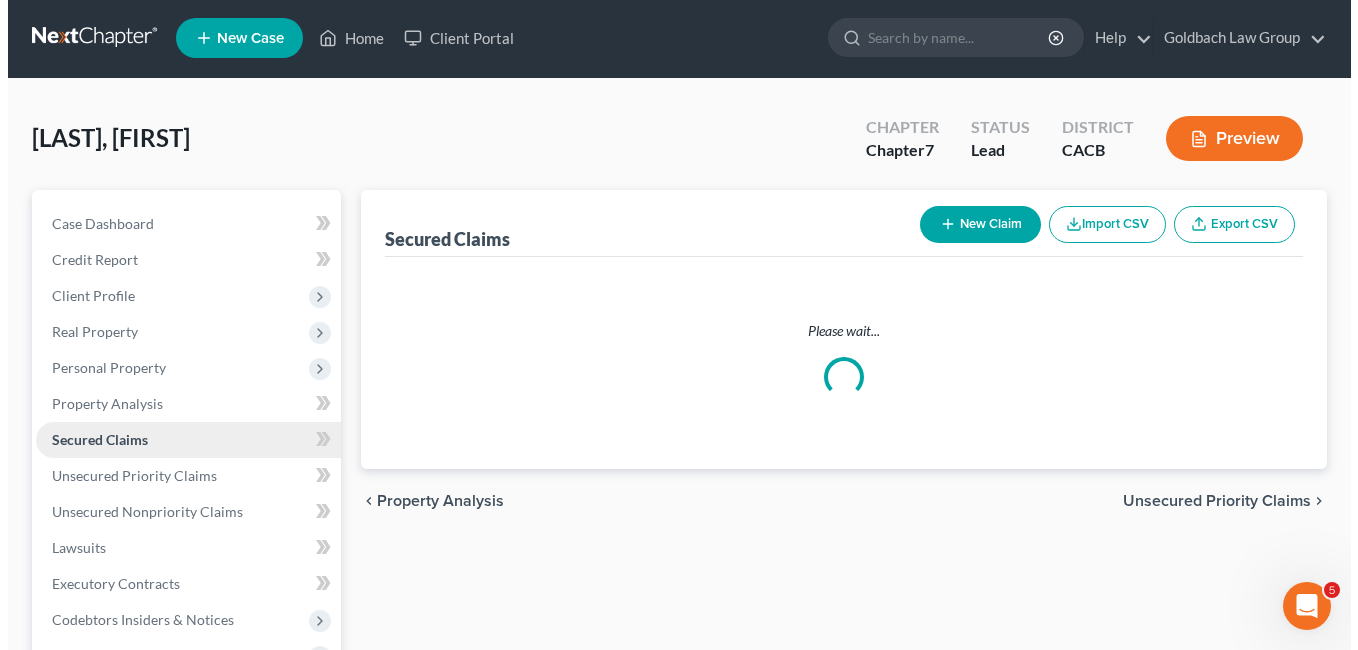 scroll, scrollTop: 0, scrollLeft: 0, axis: both 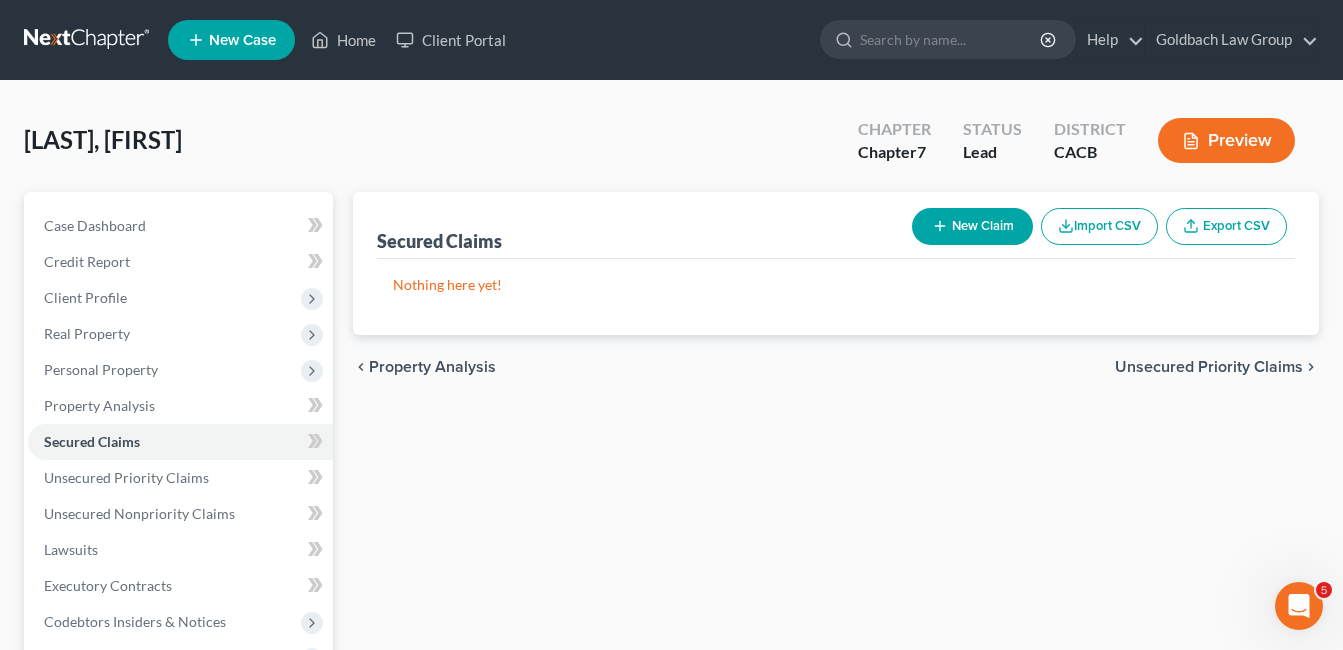 click on "New Claim" at bounding box center (972, 226) 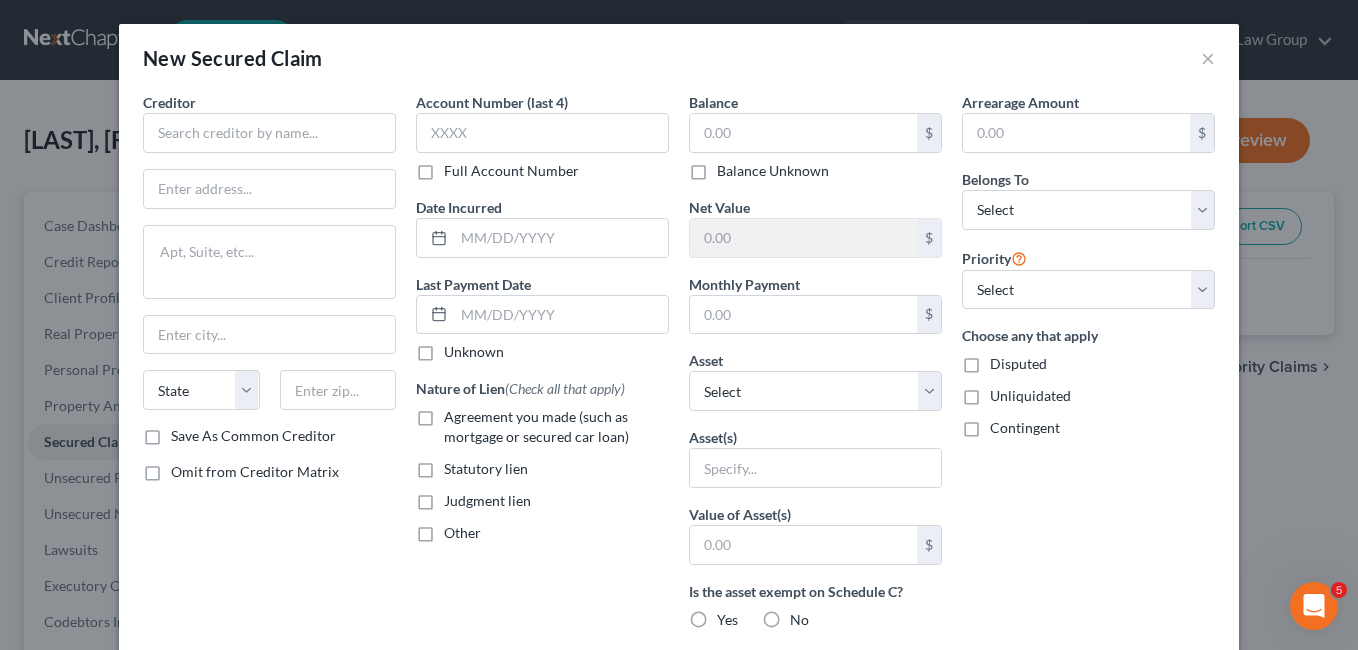 click on "Agreement you made (such as mortgage or secured car loan)" at bounding box center (556, 427) 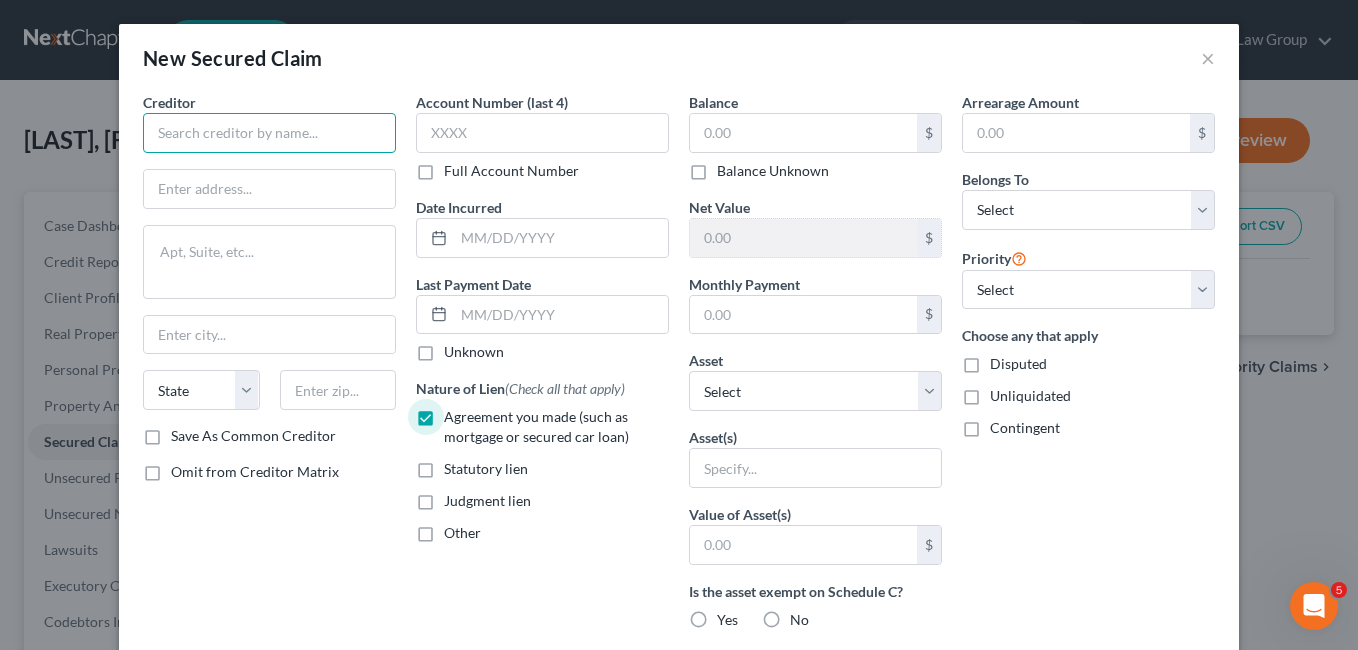 click at bounding box center [269, 133] 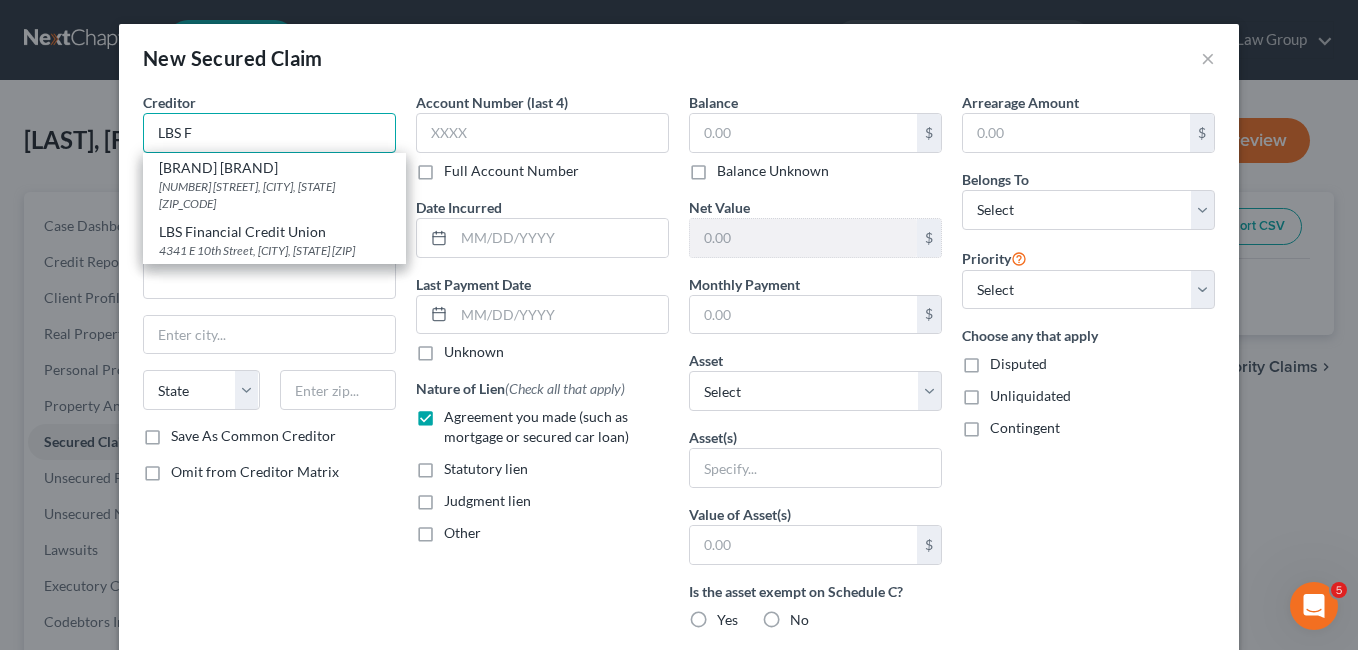 type on "LBS F" 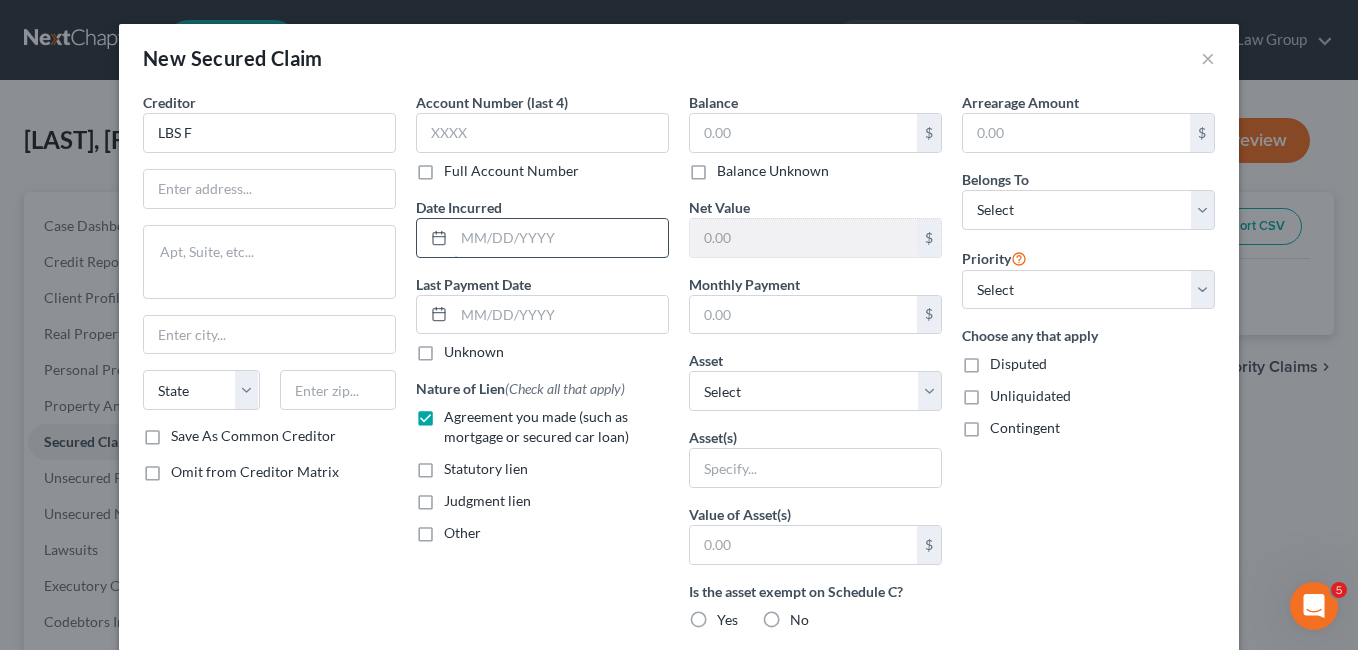 click at bounding box center [561, 238] 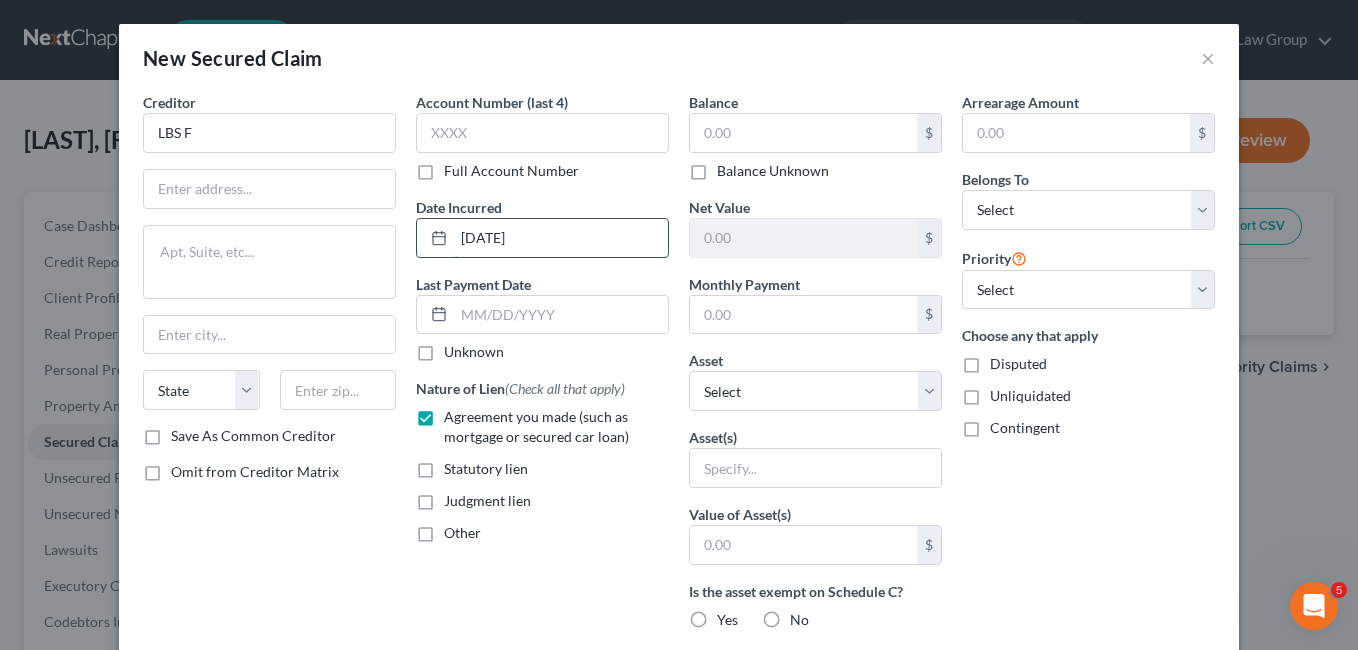 type on "[DATE]" 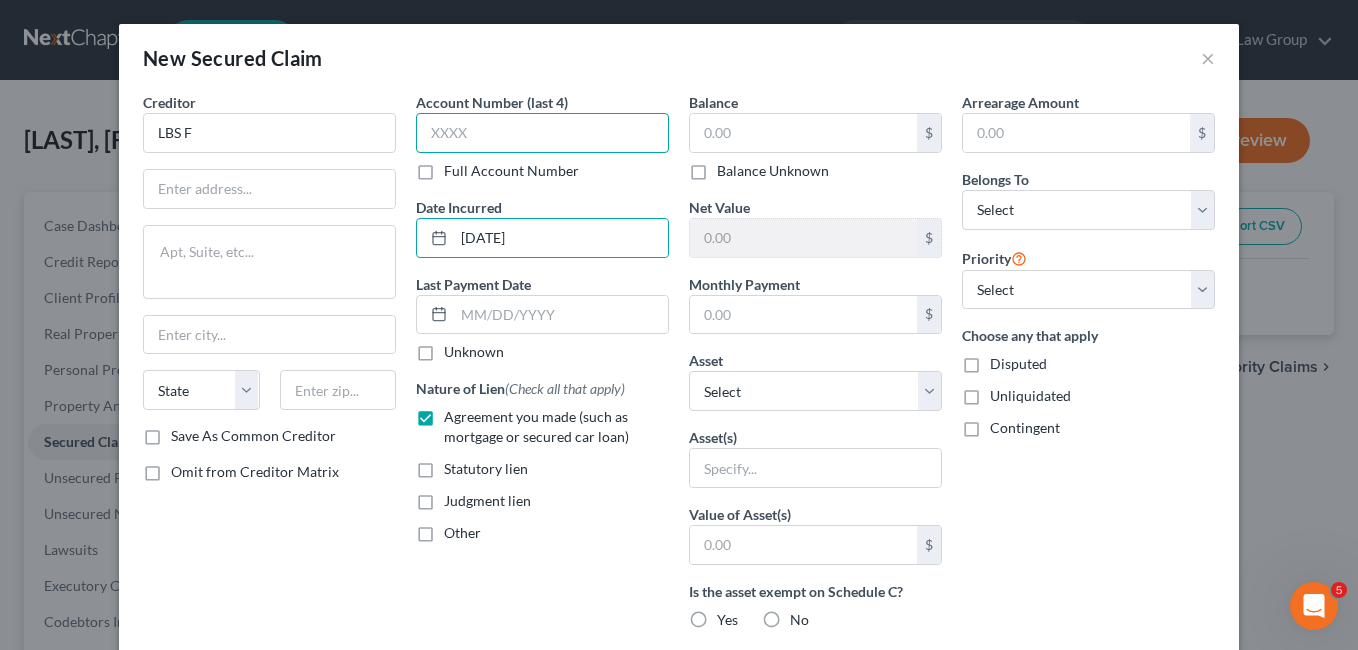 click at bounding box center [542, 133] 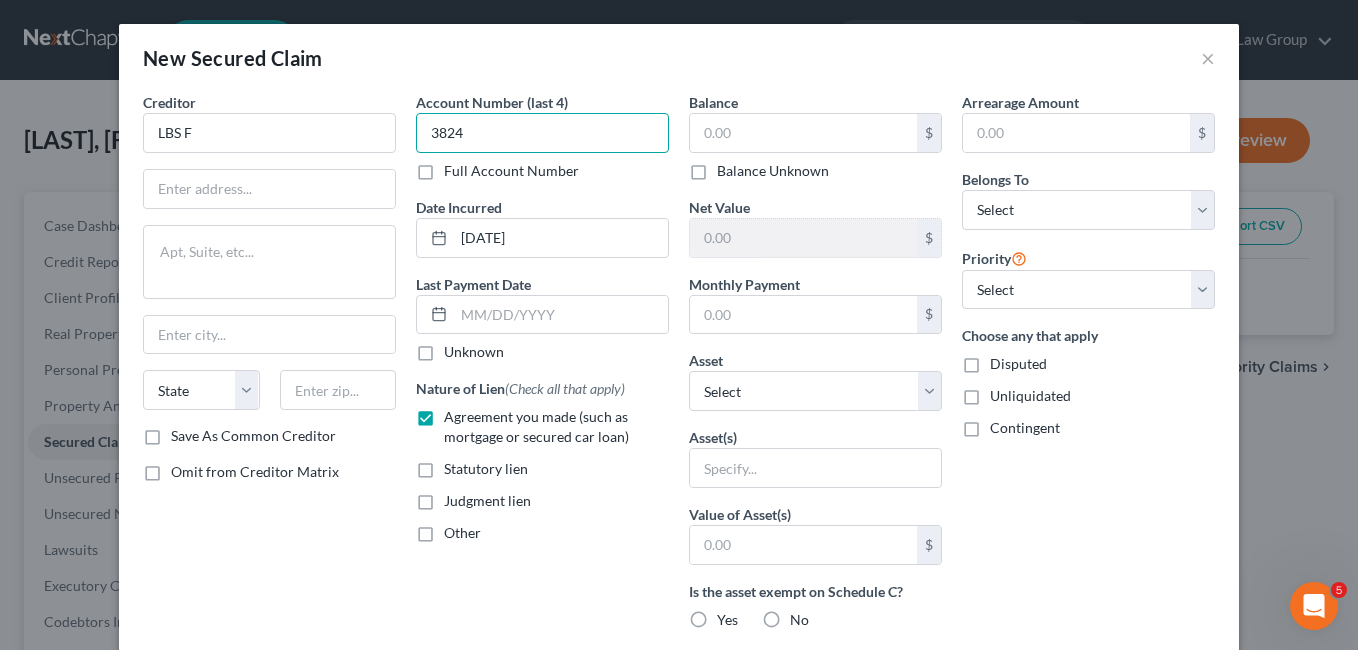 type on "3824" 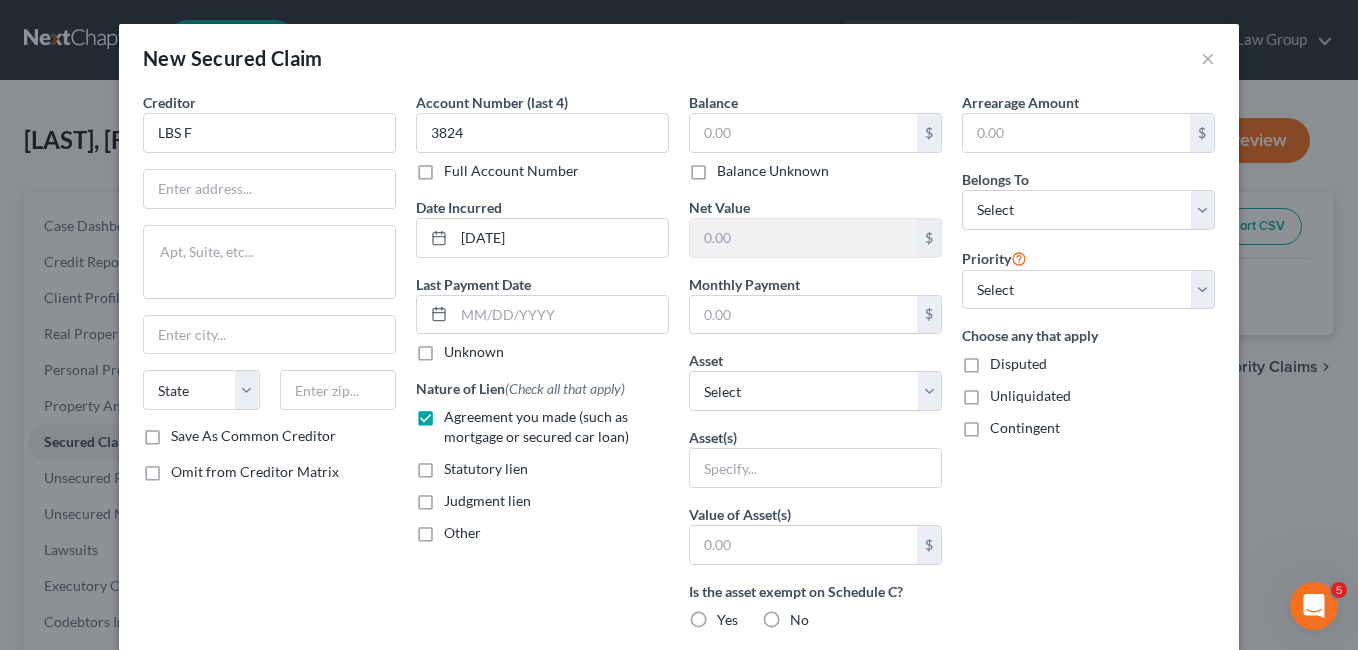 click on "Other" at bounding box center (542, 533) 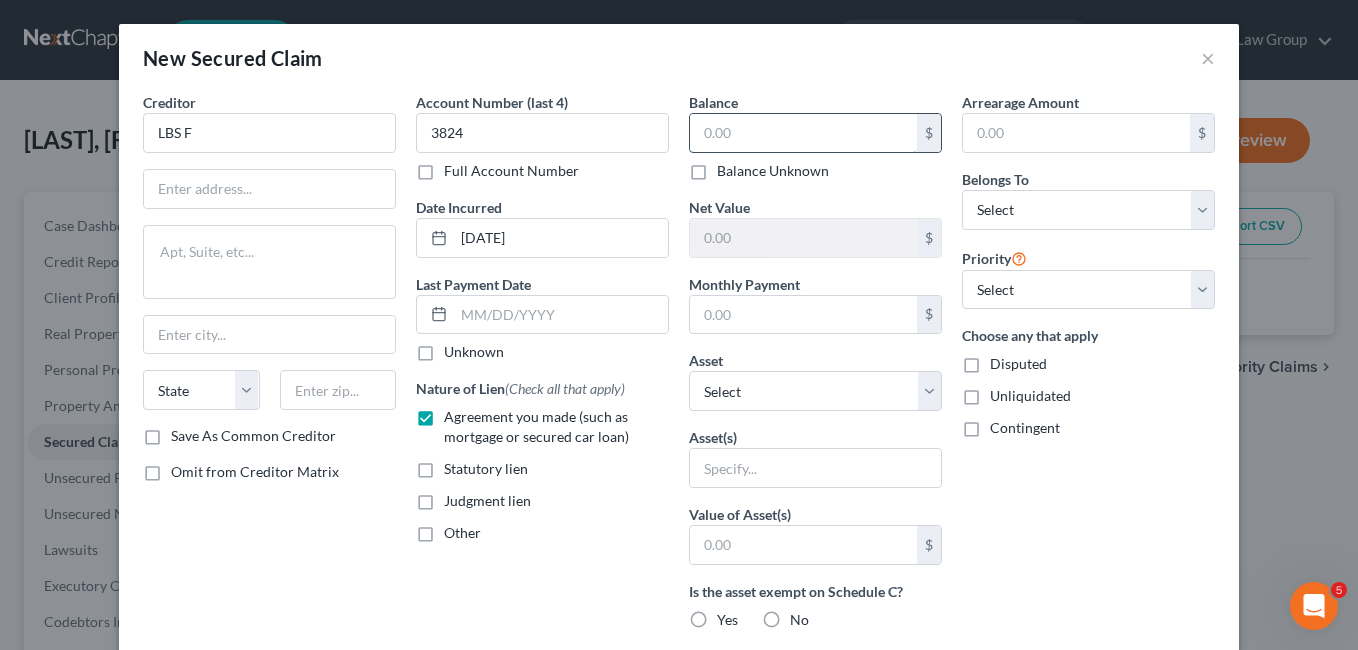 click at bounding box center [803, 133] 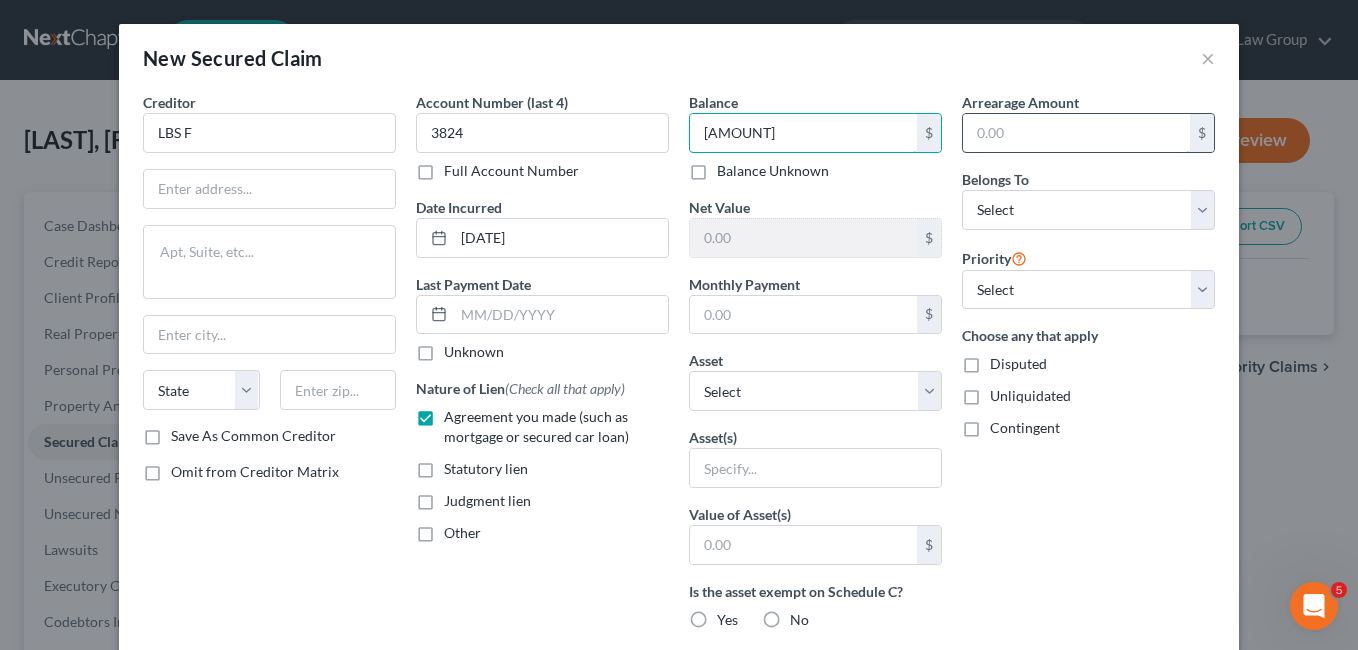 type on "[AMOUNT]" 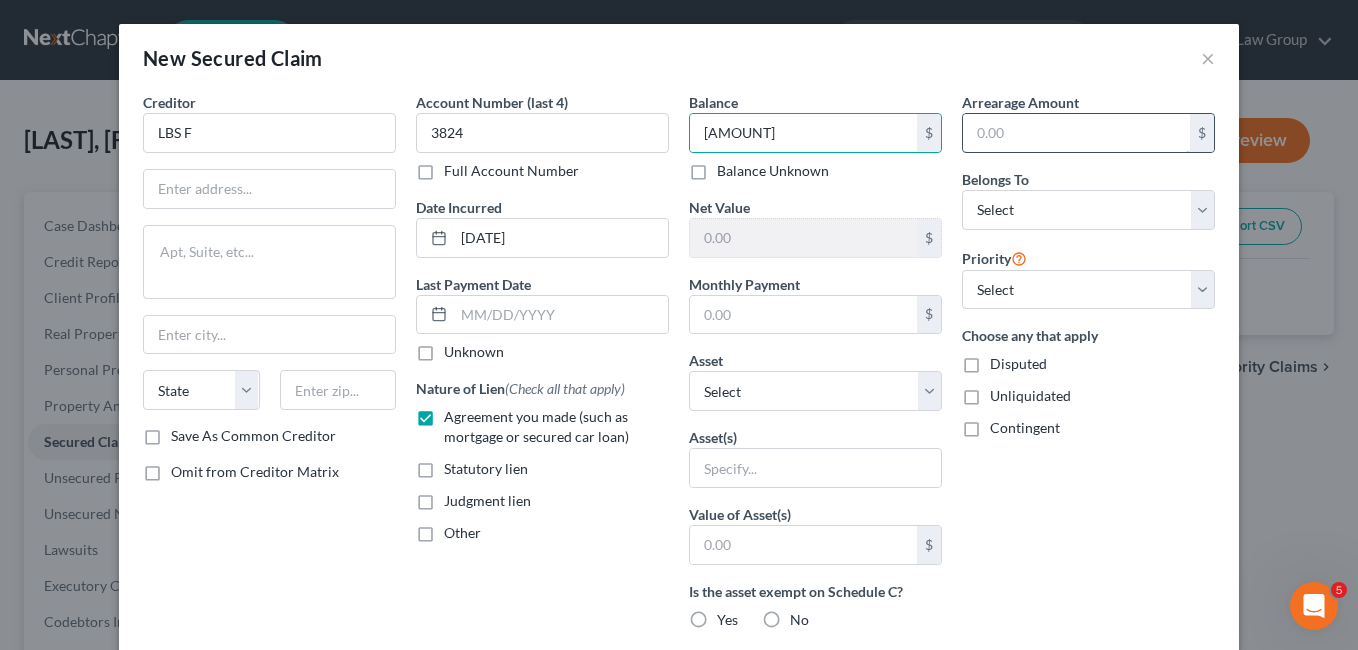 click at bounding box center [1076, 133] 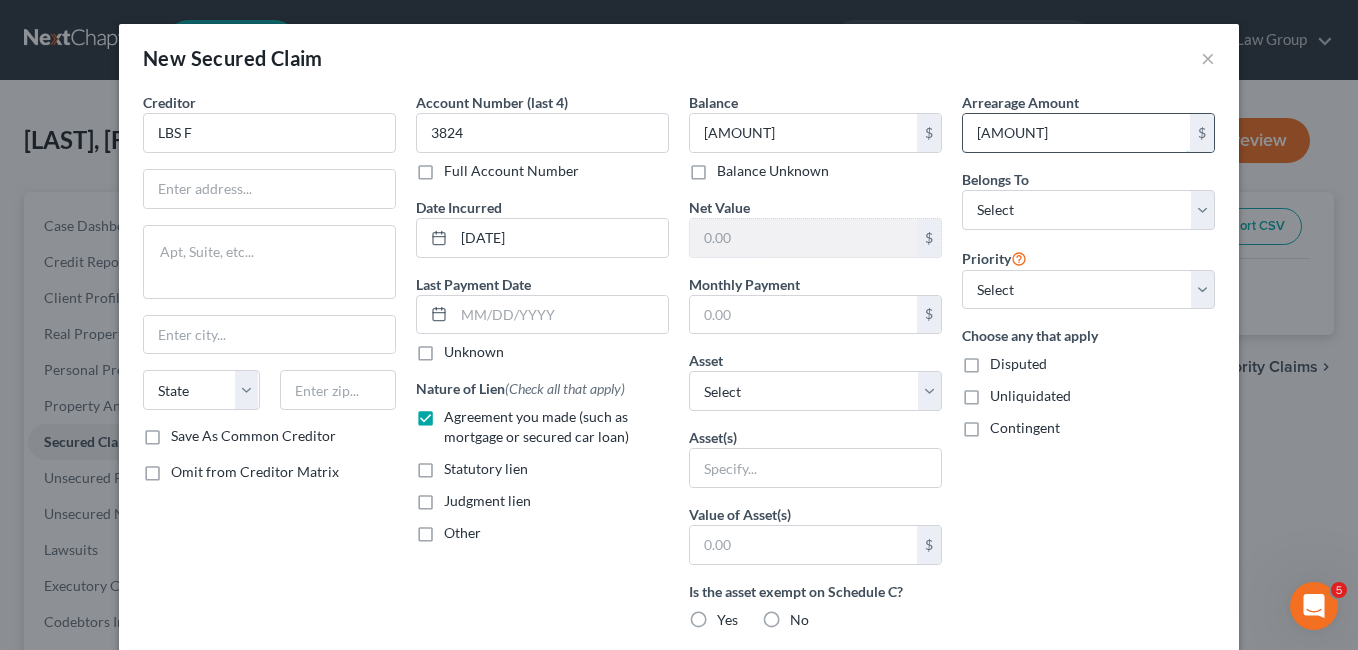 type on "[AMOUNT]" 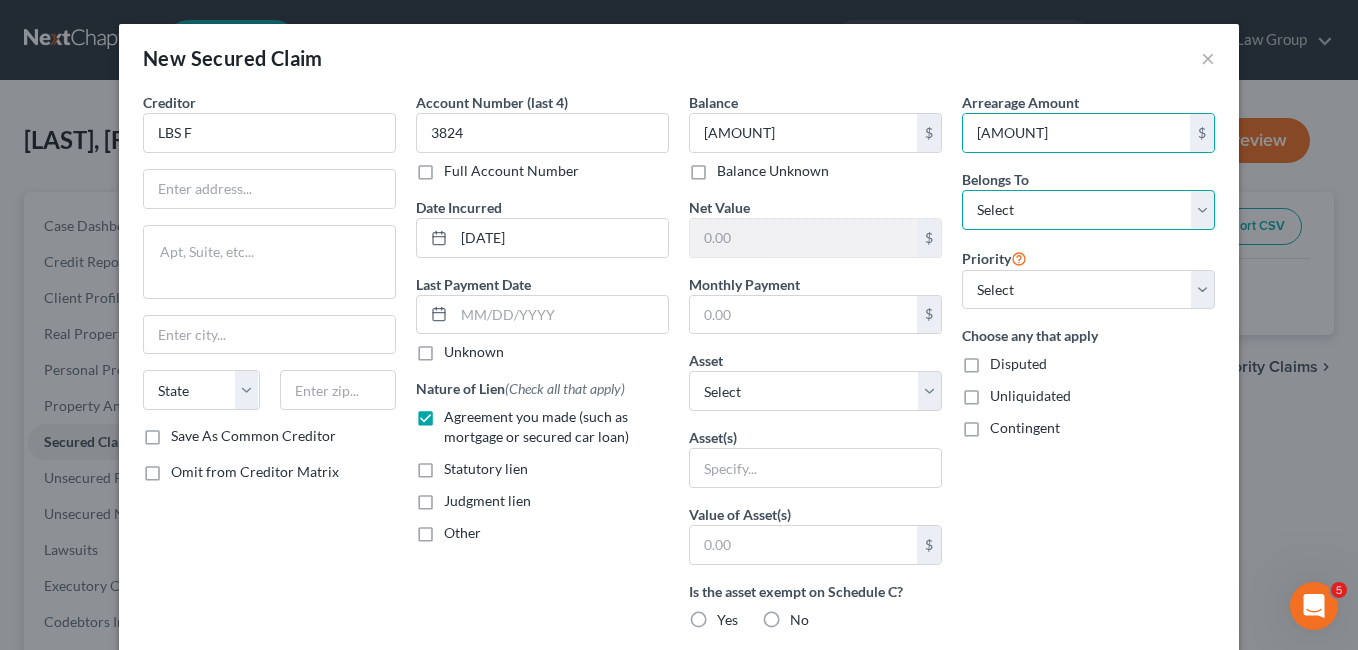click on "Select Debtor 1 Only Debtor 2 Only Debtor 1 And Debtor 2 Only At Least One Of The Debtors And Another Community Property" at bounding box center [1088, 210] 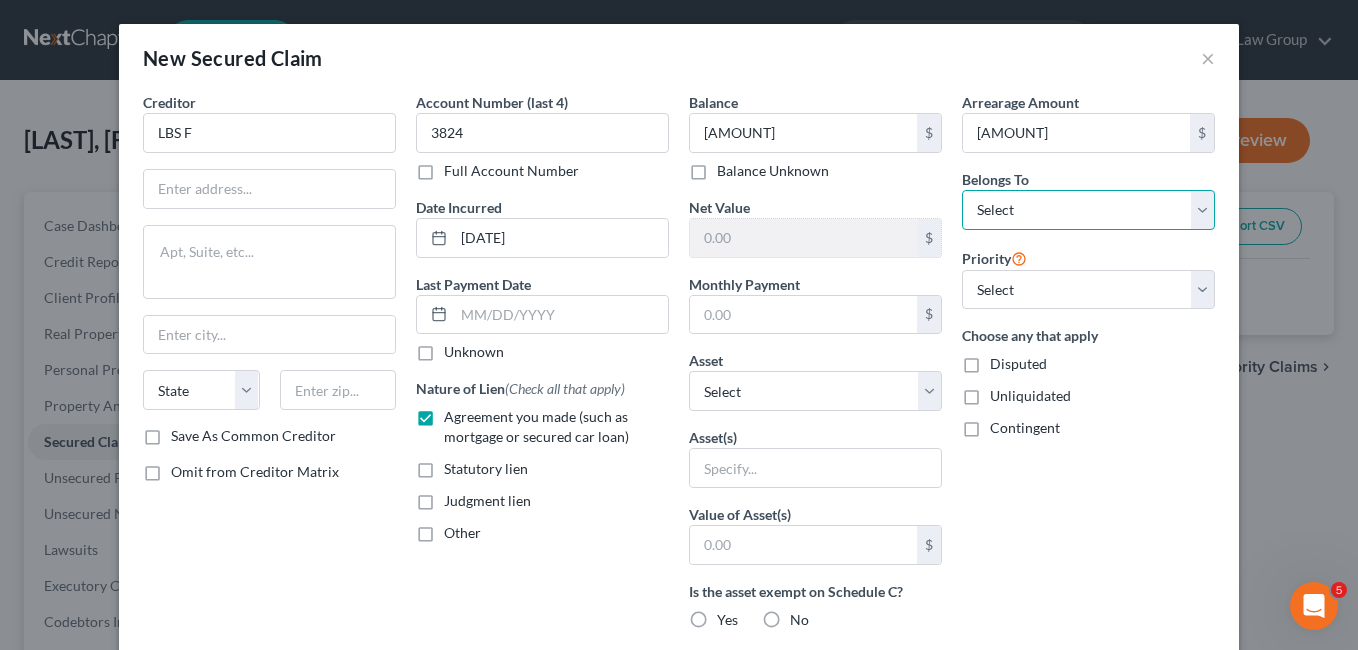 select on "0" 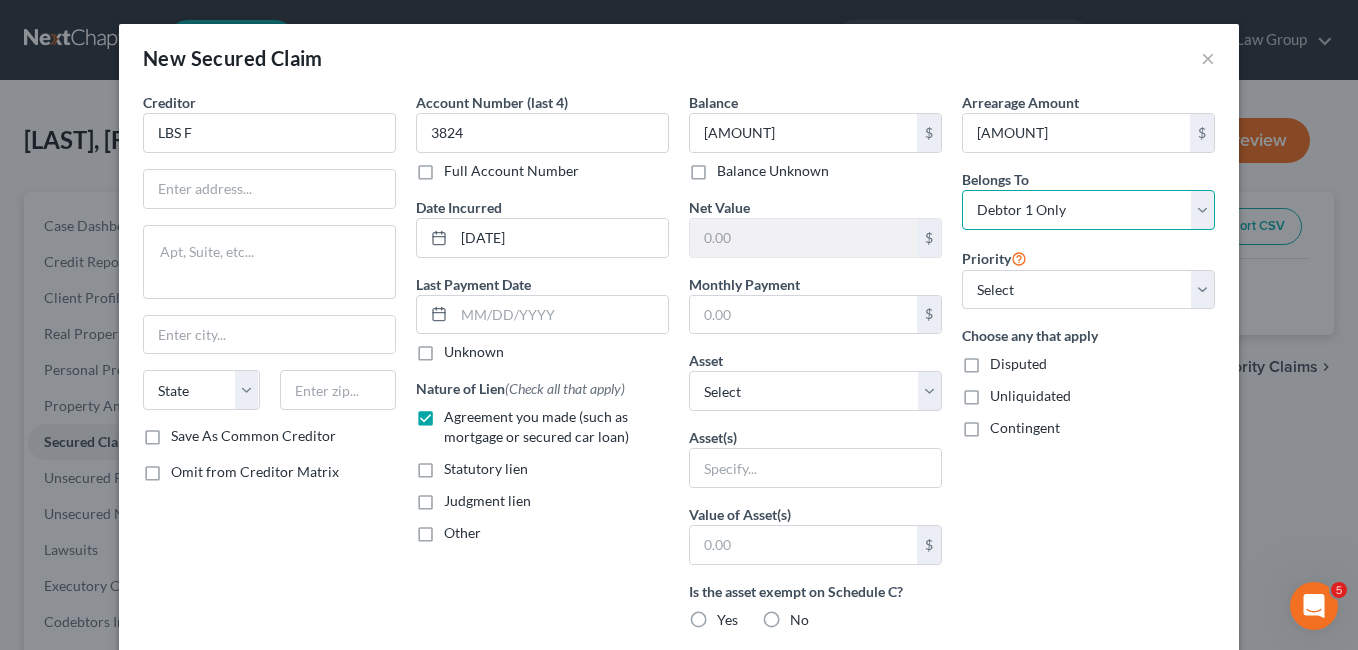 click on "Select Debtor 1 Only Debtor 2 Only Debtor 1 And Debtor 2 Only At Least One Of The Debtors And Another Community Property" at bounding box center [1088, 210] 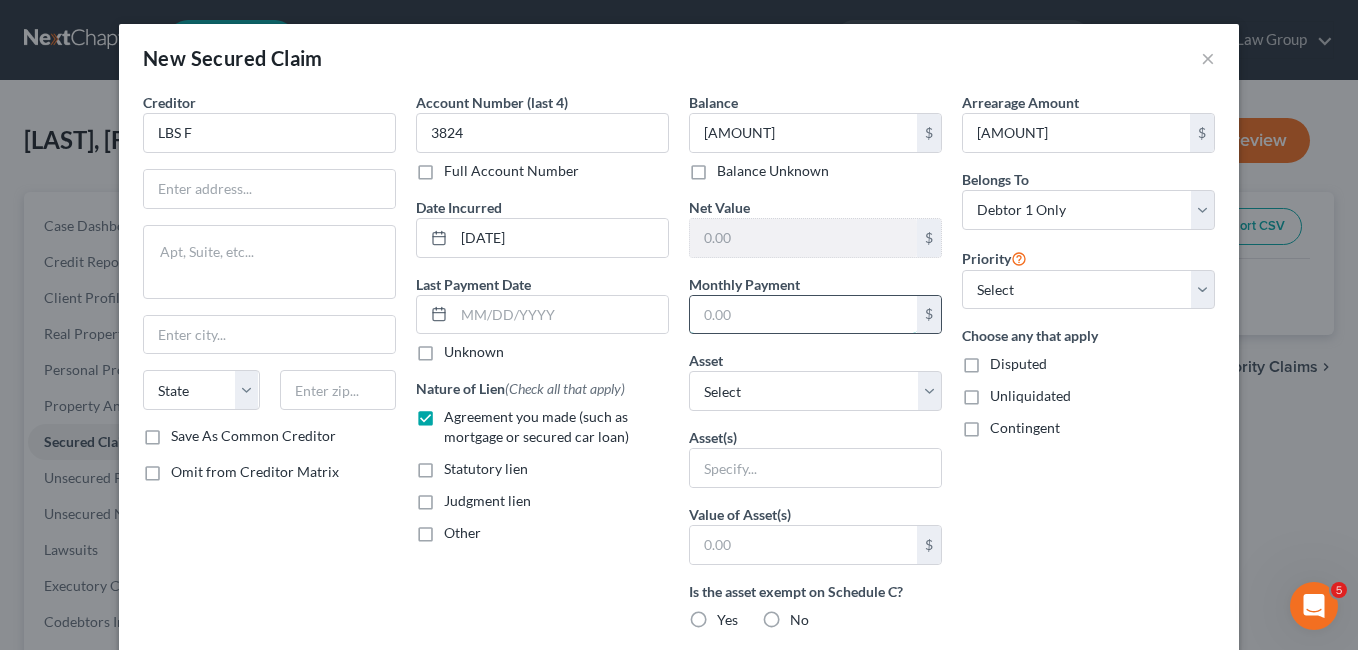 click at bounding box center (803, 315) 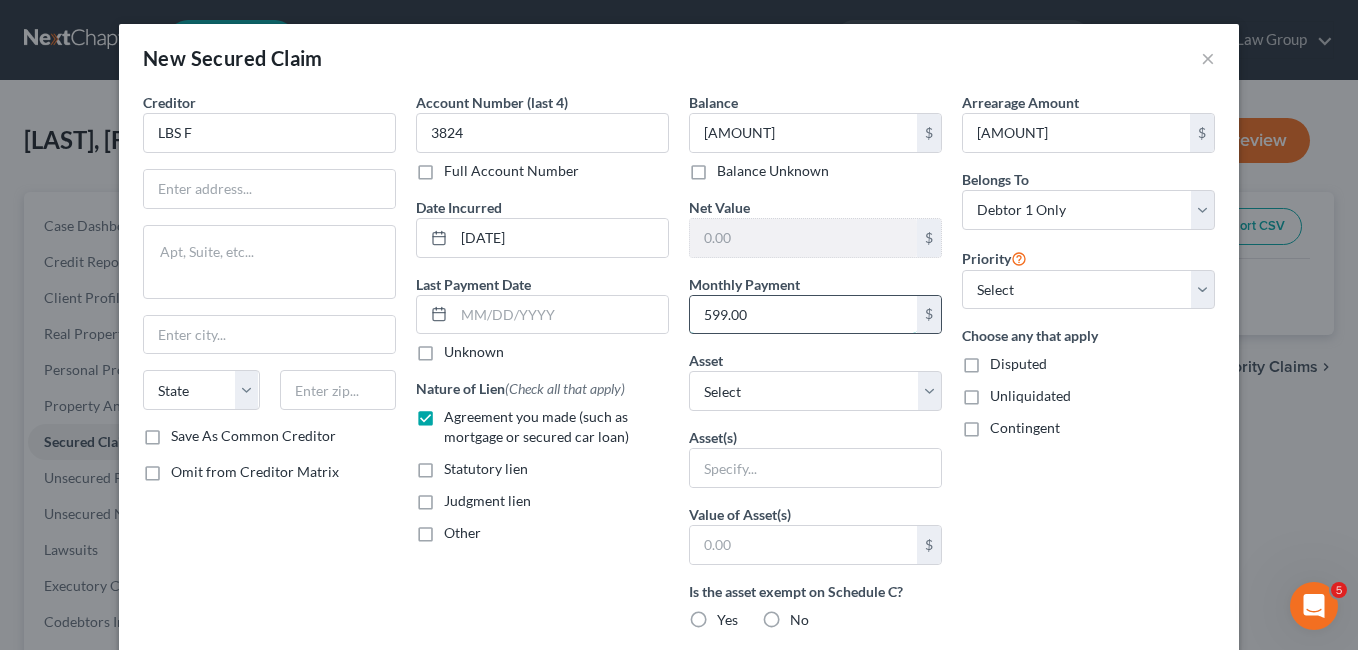 type on "599.00" 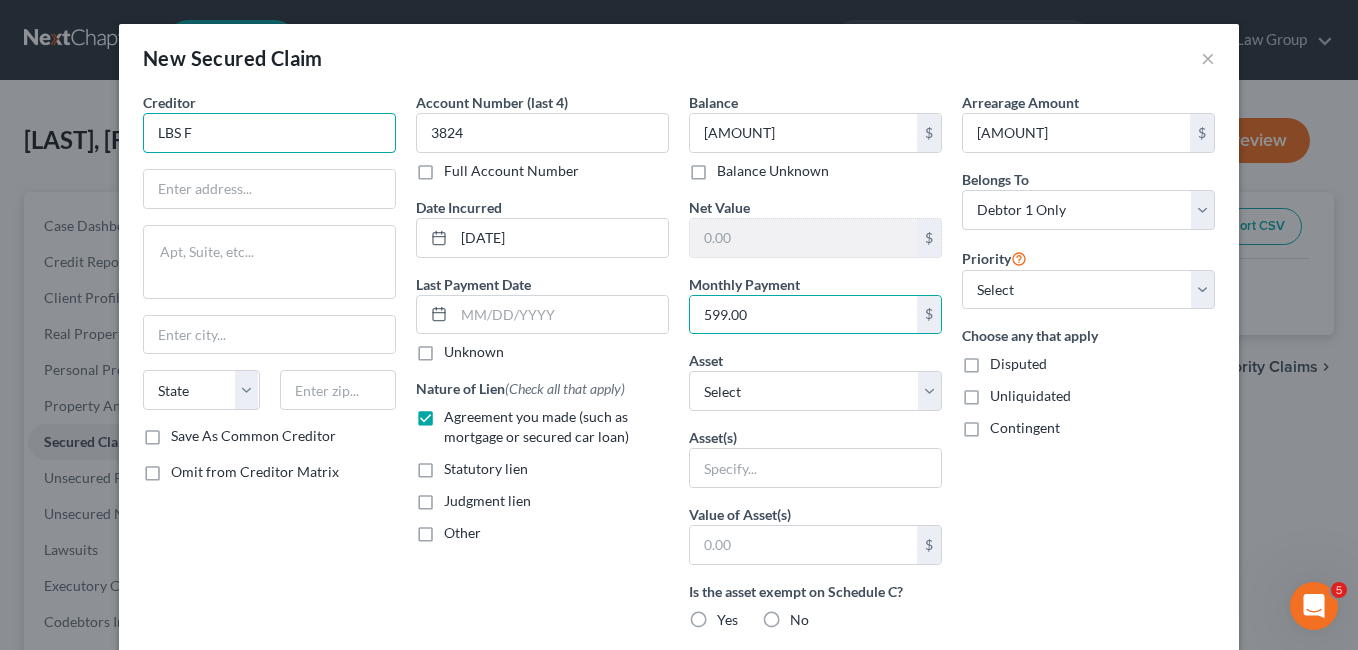 click on "LBS F" at bounding box center (269, 133) 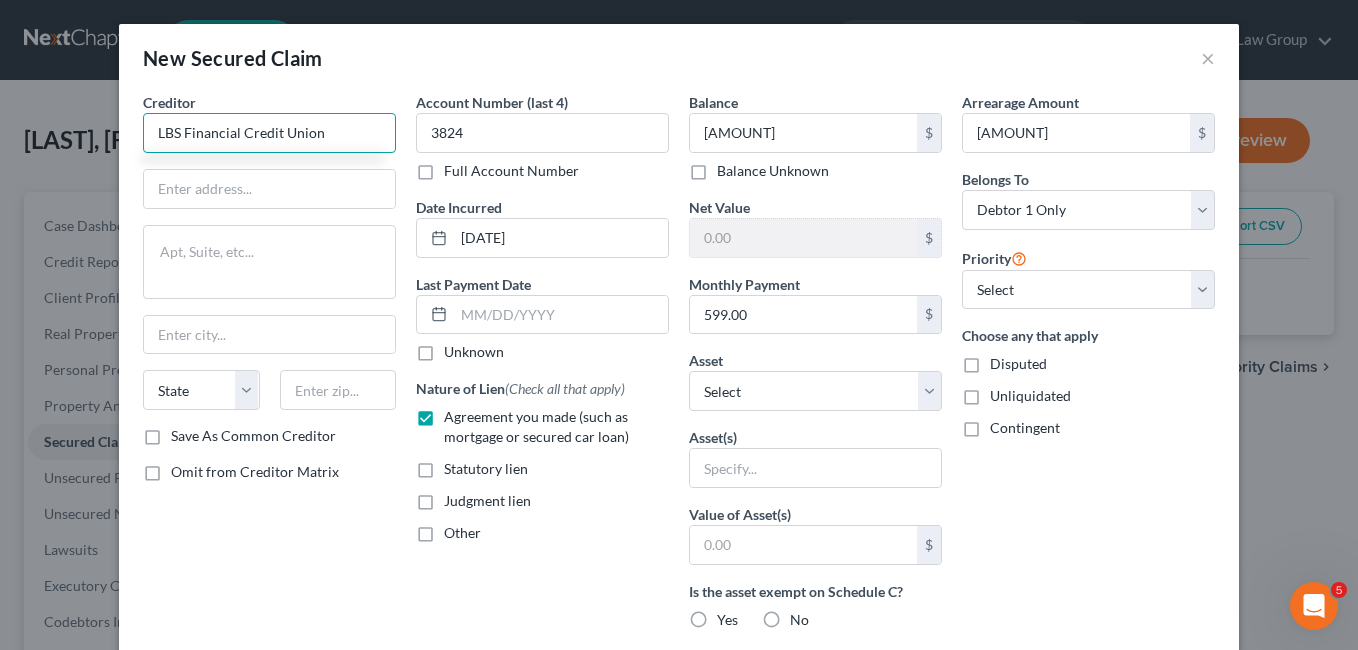 type on "LBS Financial Credit Union" 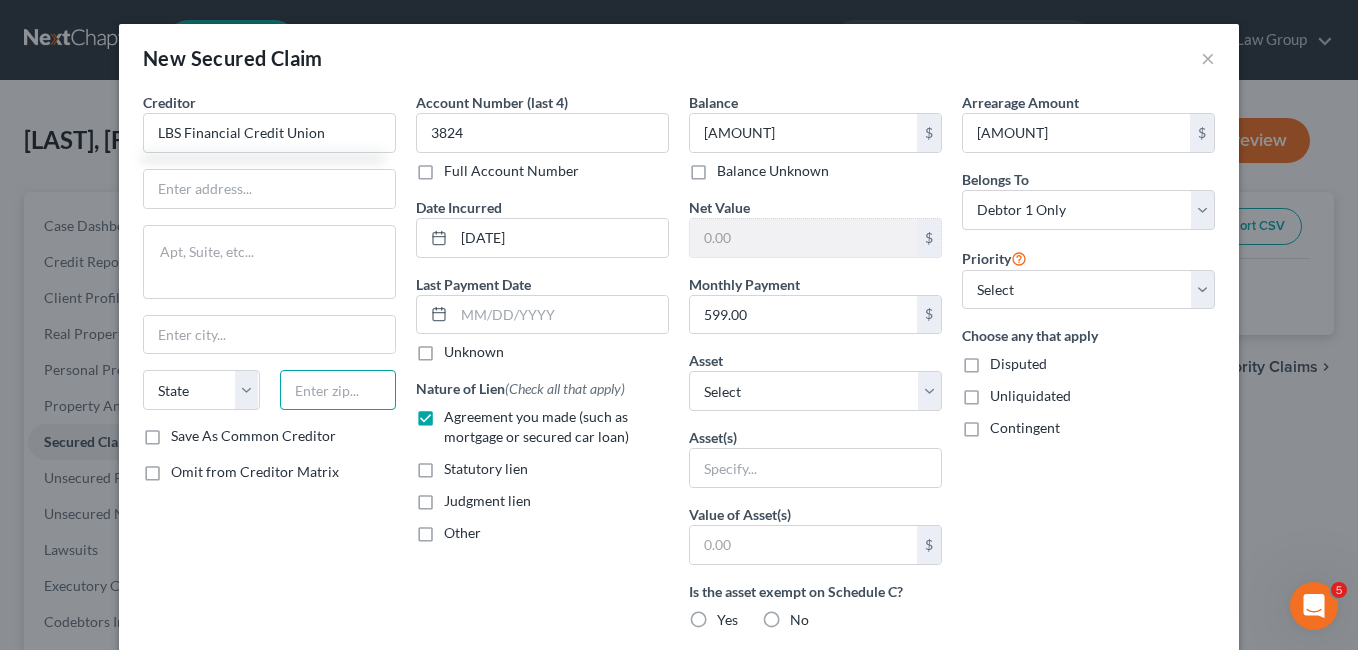 click at bounding box center [338, 390] 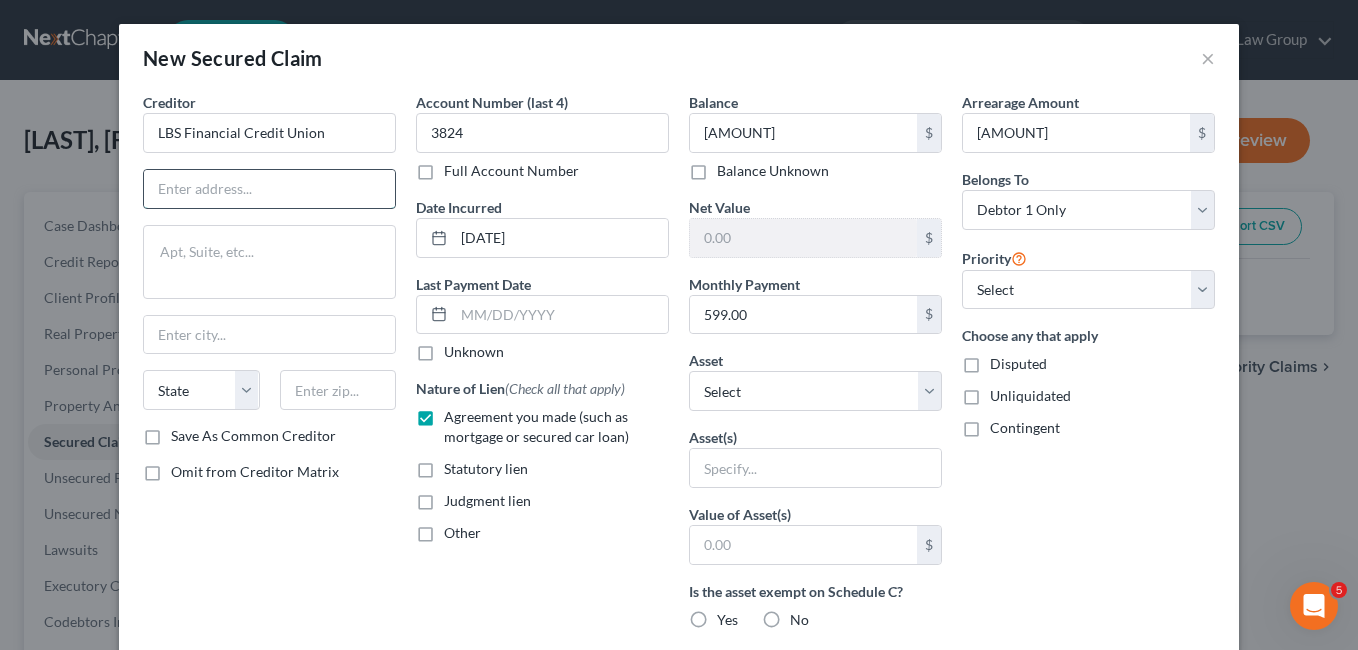 click at bounding box center (269, 189) 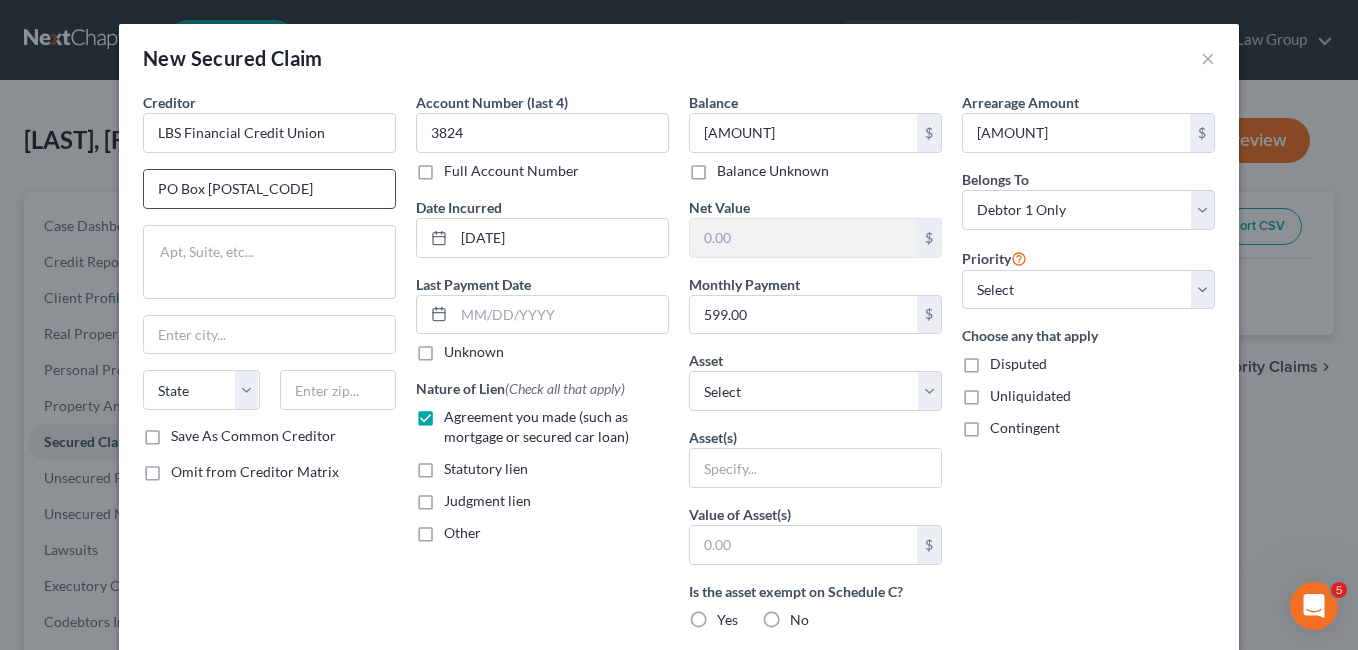 type on "PO Box [POSTAL_CODE]" 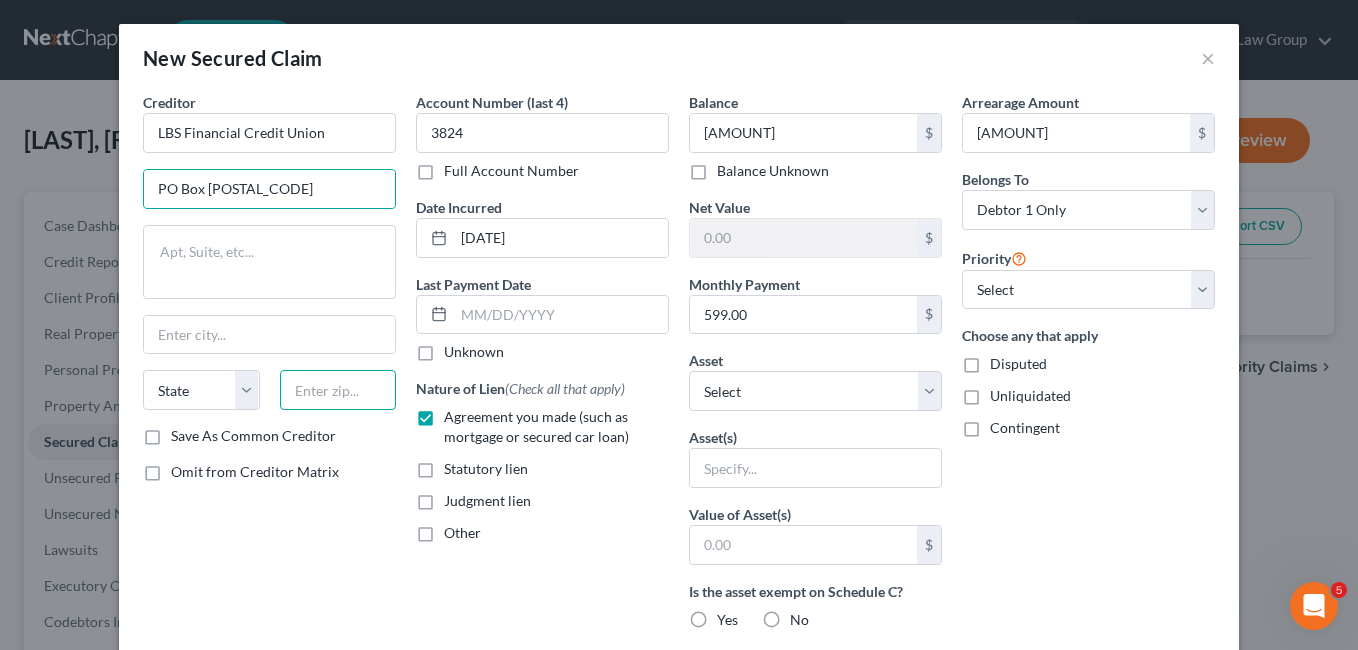 click at bounding box center [338, 390] 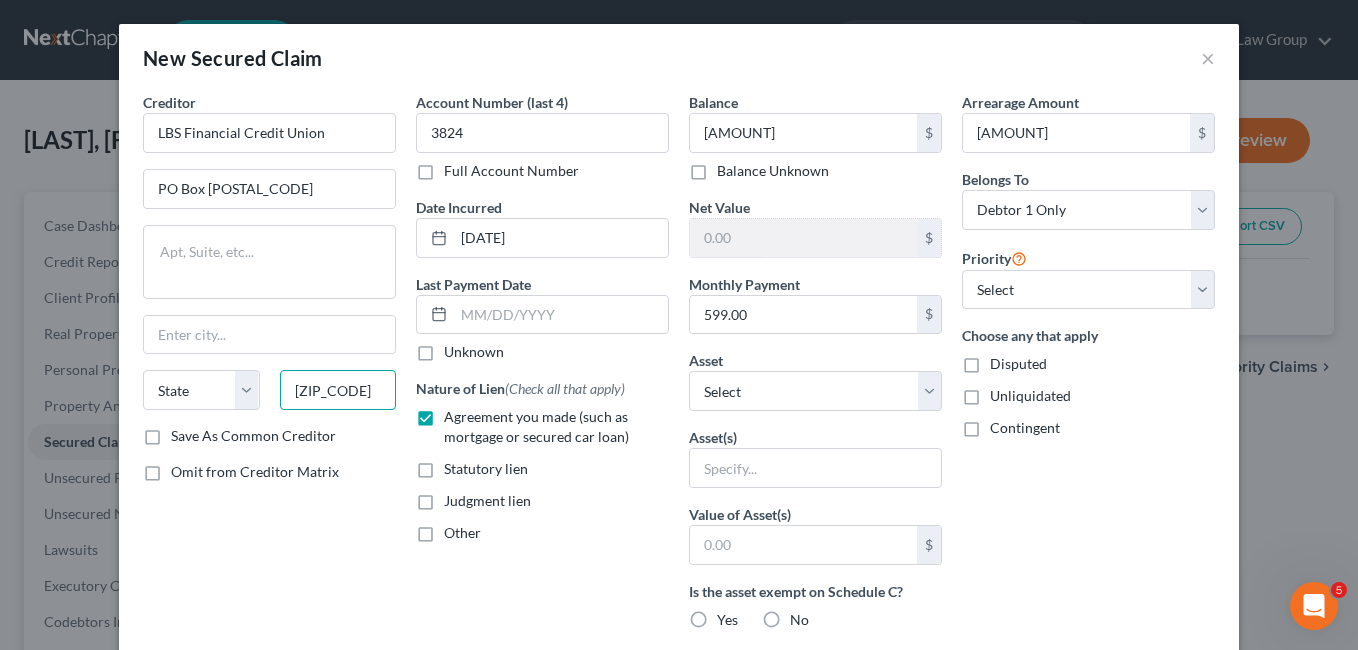 type on "[ZIP_CODE]" 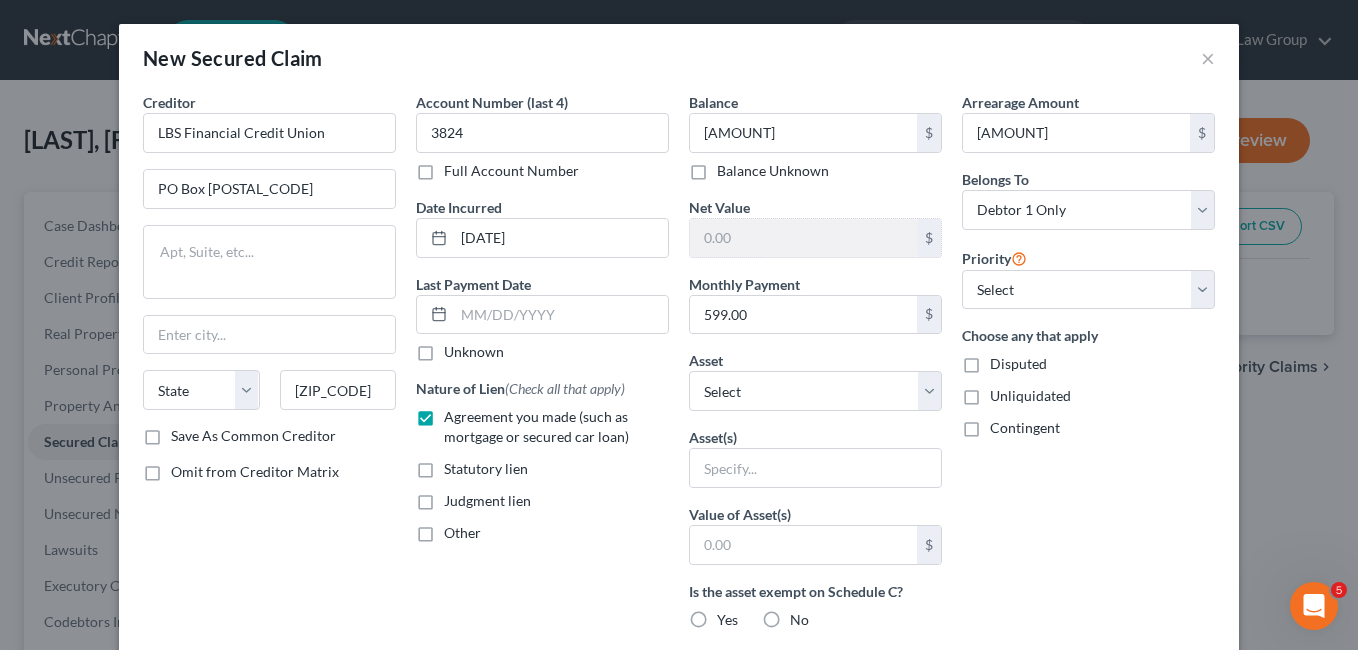 click on "LBS Financial Credit Union                      PO Box [NUMBER] State AL AK AR AZ CA CO CT DE DC FL GA GU HI ID IL IN IA KS KY LA ME MD MA MI MN MS MO MT NC ND NE NV NH NJ NM NY OH OK OR PA PR RI SC SD TN TX UT VI VA VT WA WV WI WY [POSTAL_CODE] Save As Common Creditor Omit from Creditor Matrix" at bounding box center (269, 538) 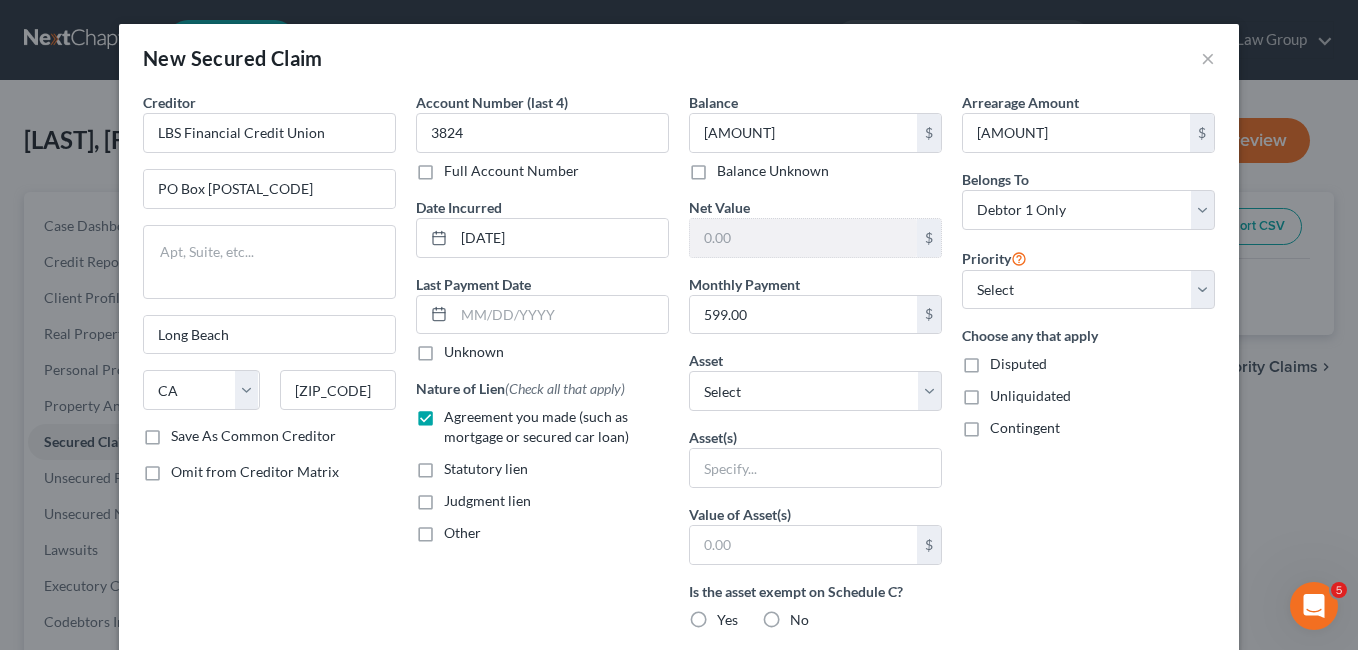 click on "Save As Common Creditor" at bounding box center [253, 436] 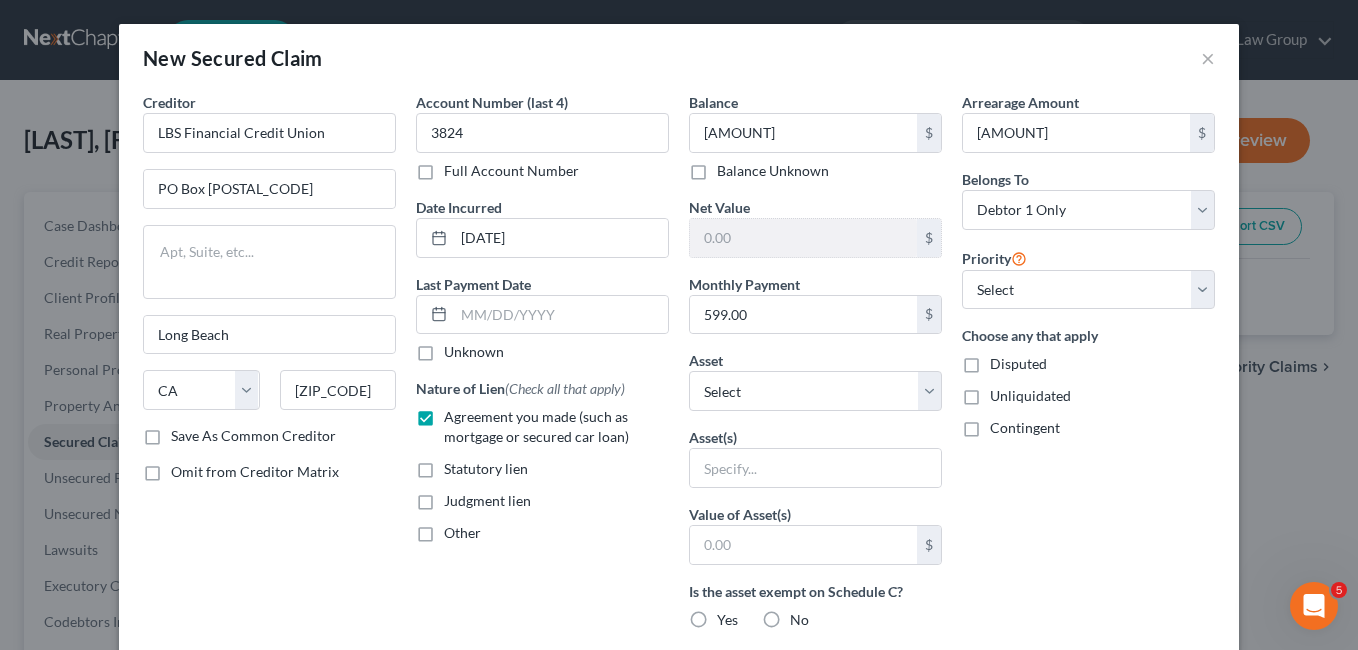 click on "Save As Common Creditor" at bounding box center (185, 432) 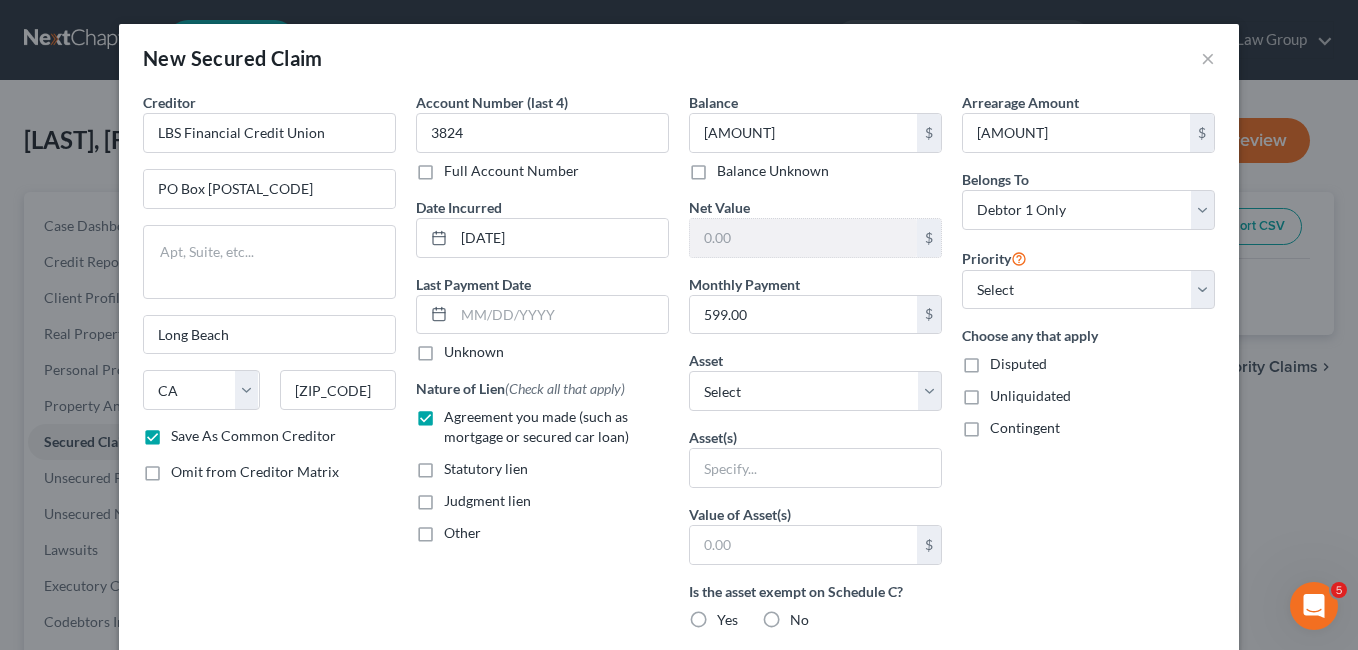 click on "Unknown" at bounding box center (474, 352) 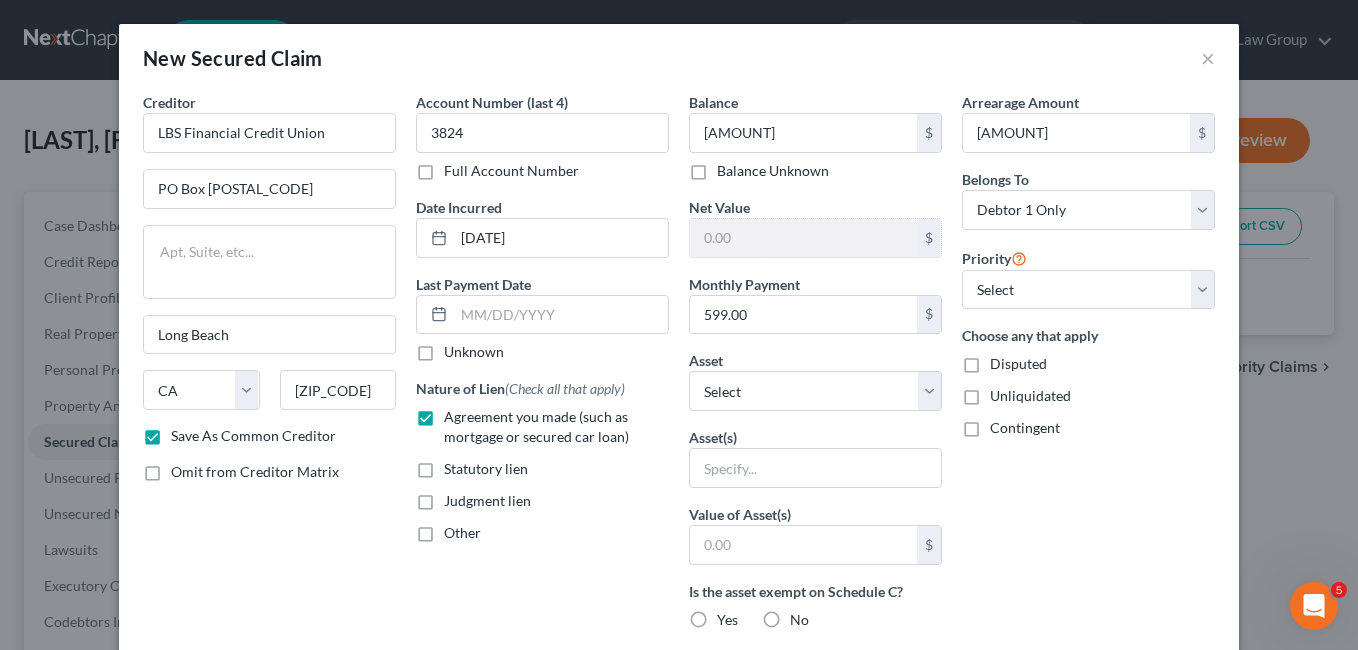 click on "Unknown" at bounding box center [458, 348] 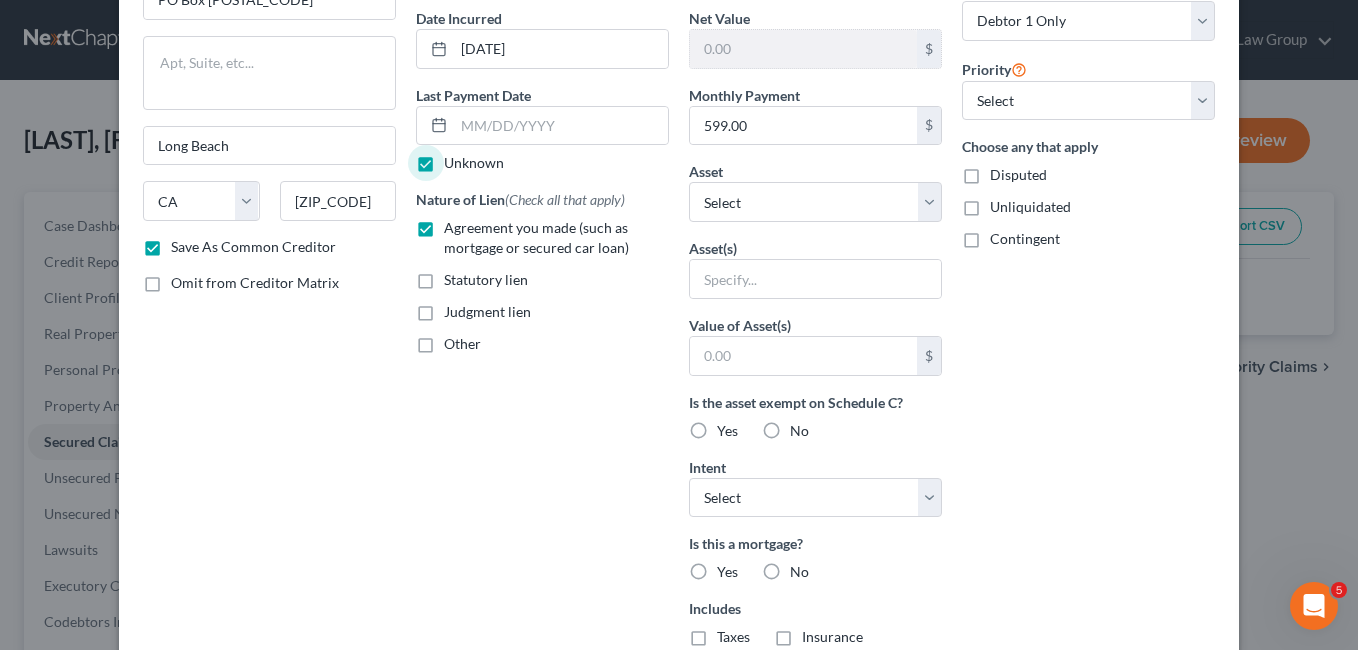 scroll, scrollTop: 190, scrollLeft: 0, axis: vertical 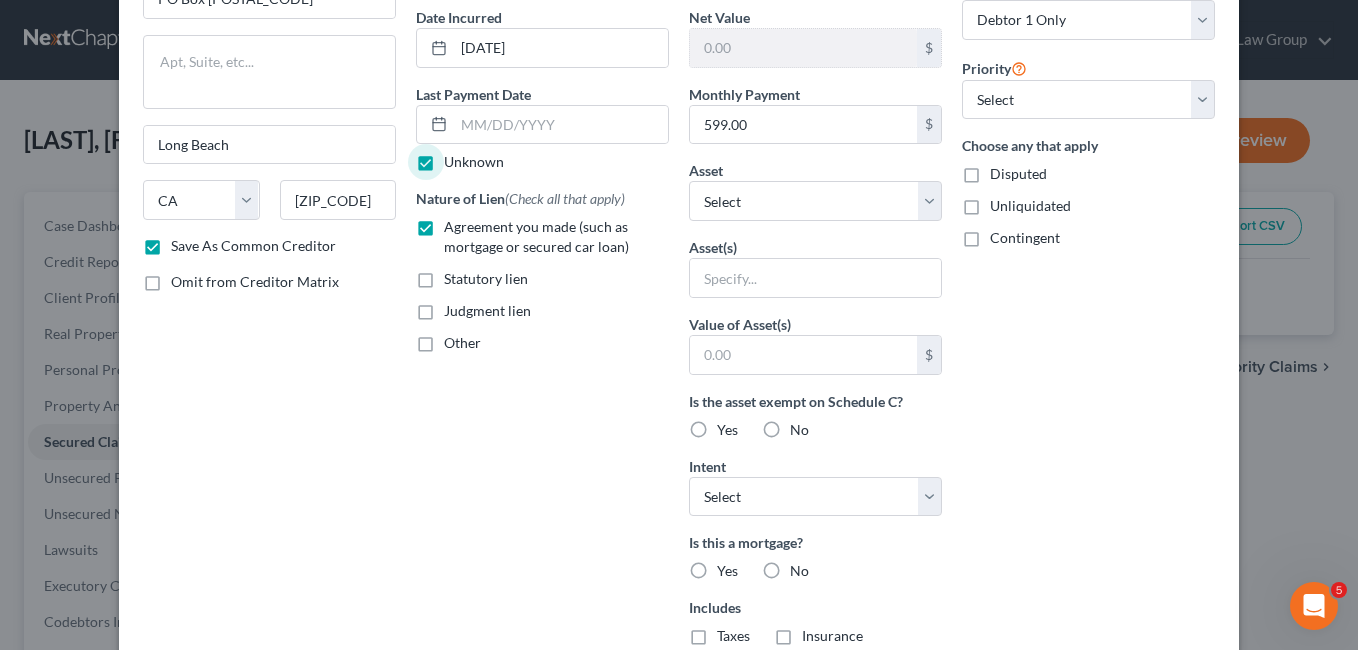 click on "No" at bounding box center [799, 571] 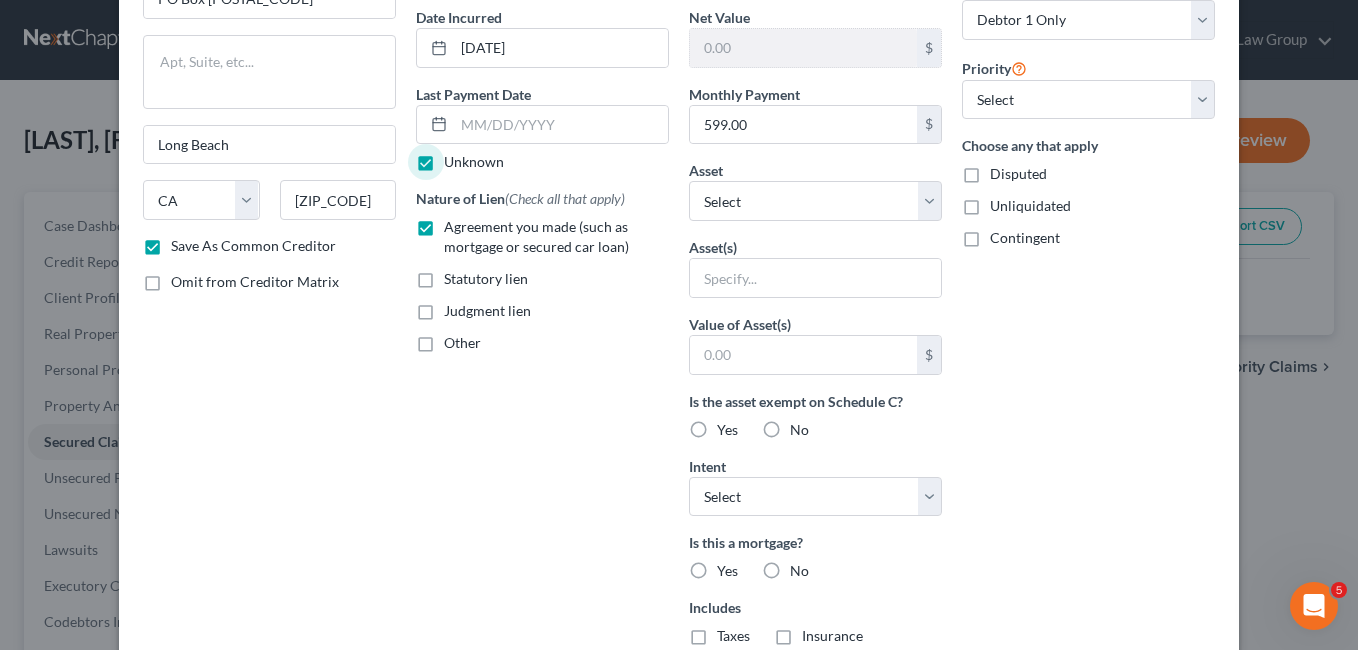 click on "No" at bounding box center (804, 567) 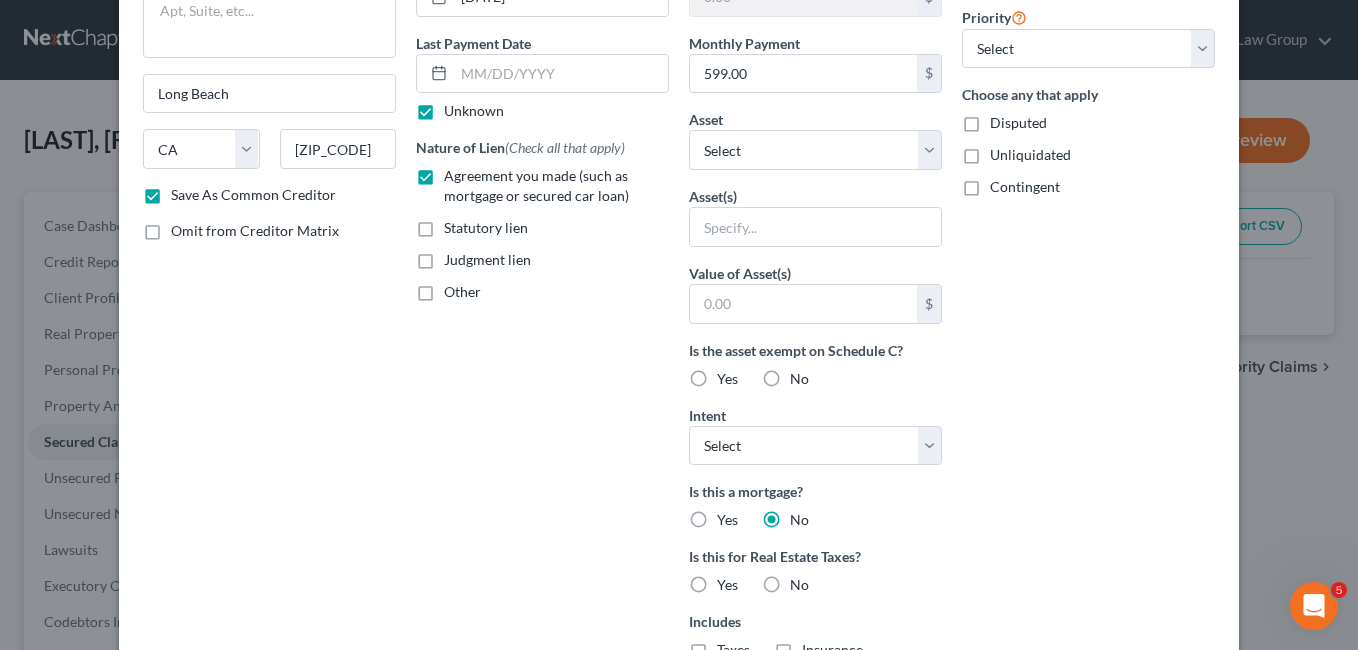 scroll, scrollTop: 242, scrollLeft: 0, axis: vertical 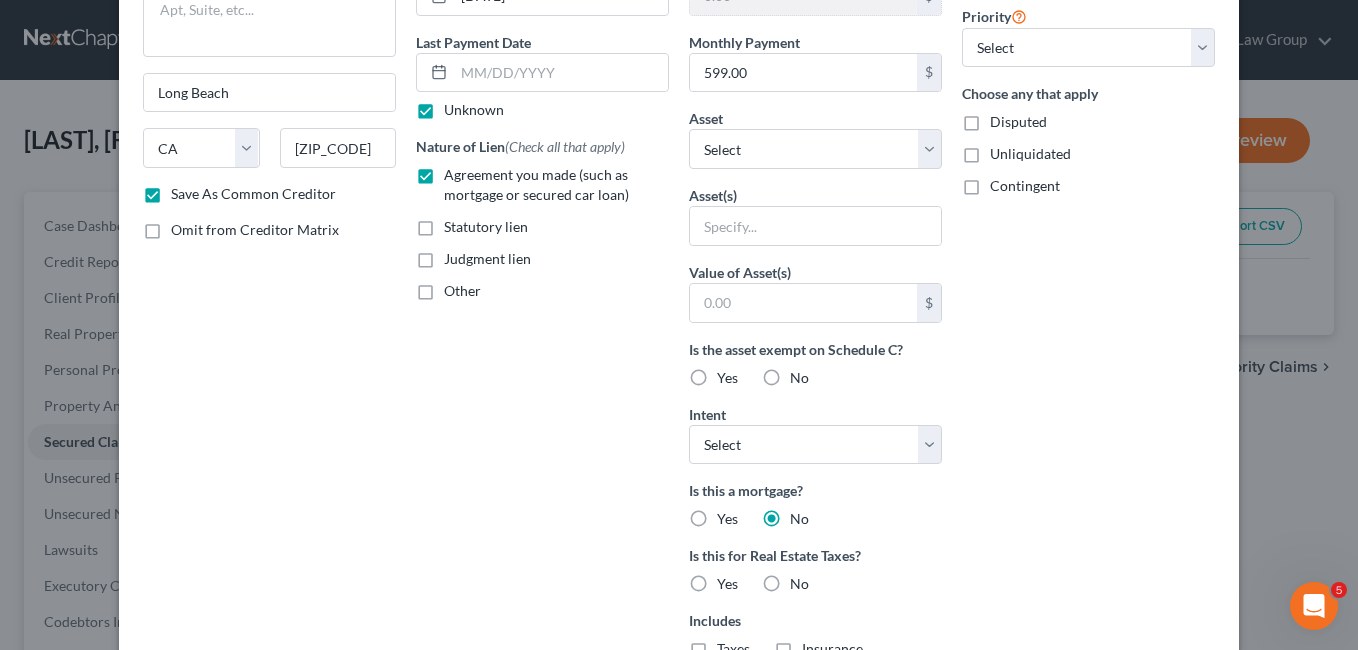 click on "No" at bounding box center [799, 584] 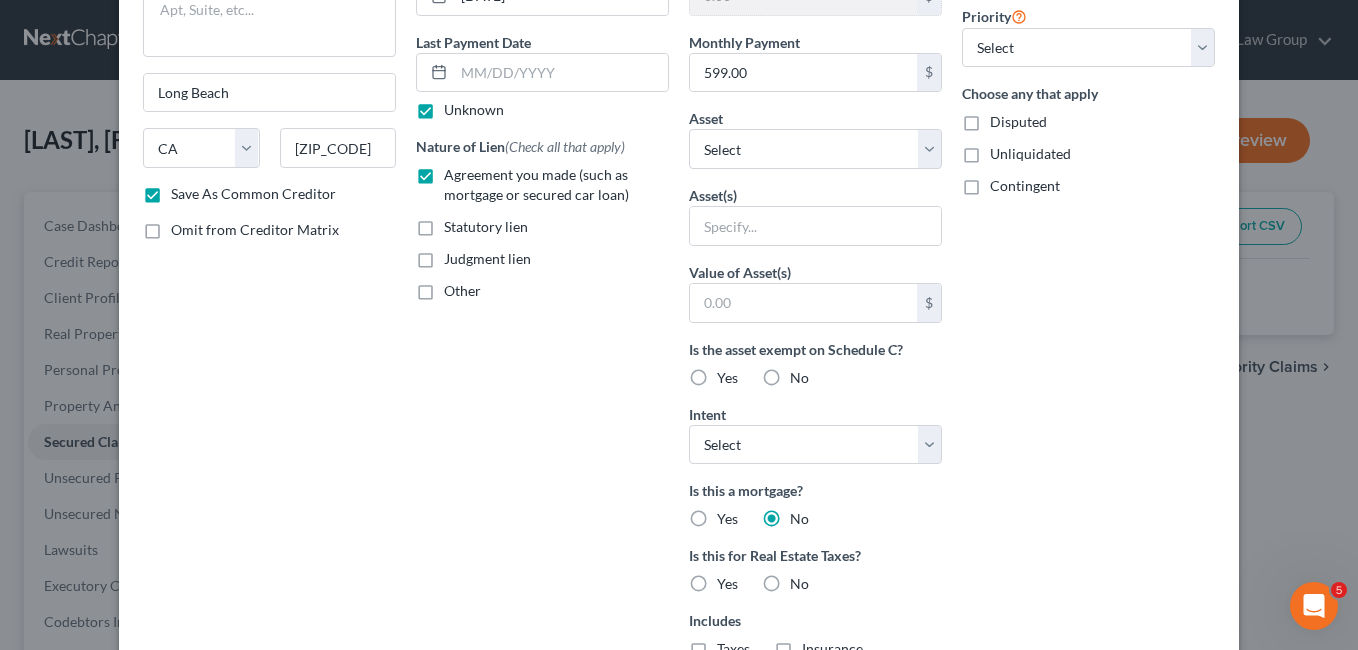 click on "No" at bounding box center [804, 580] 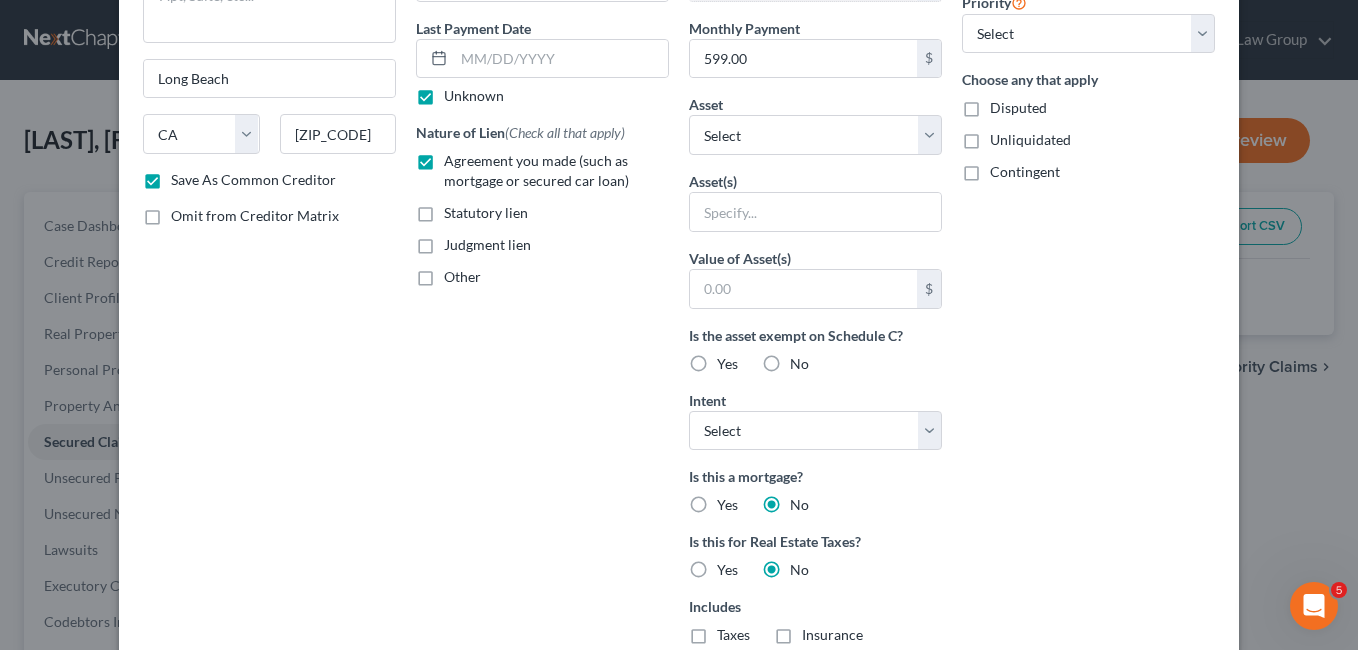 scroll, scrollTop: 248, scrollLeft: 0, axis: vertical 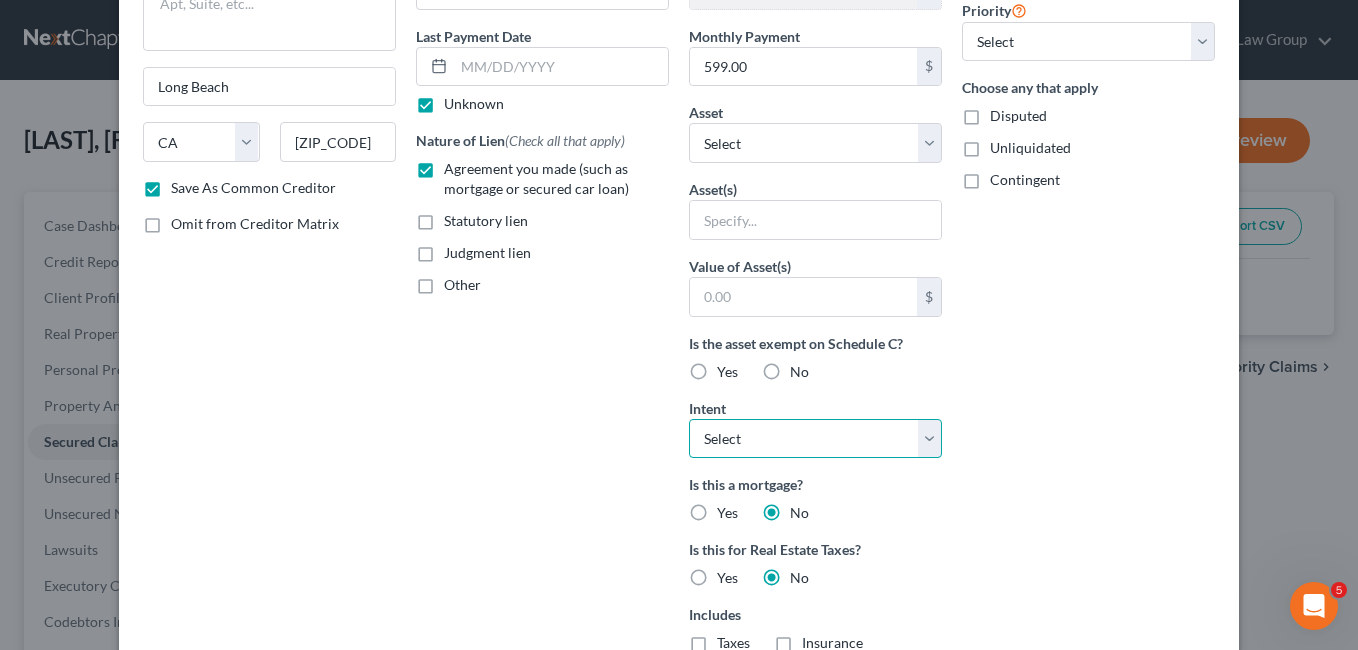 click on "Select Surrender Redeem Reaffirm Avoid Other" at bounding box center (815, 439) 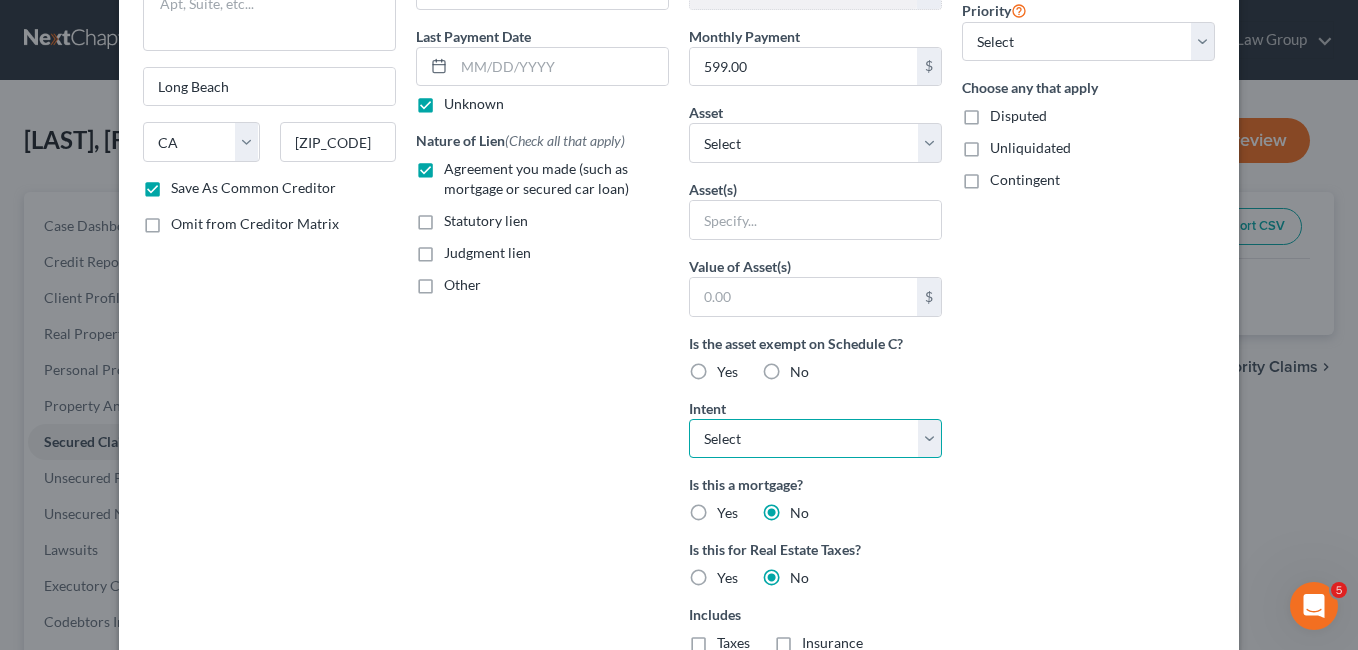 select on "2" 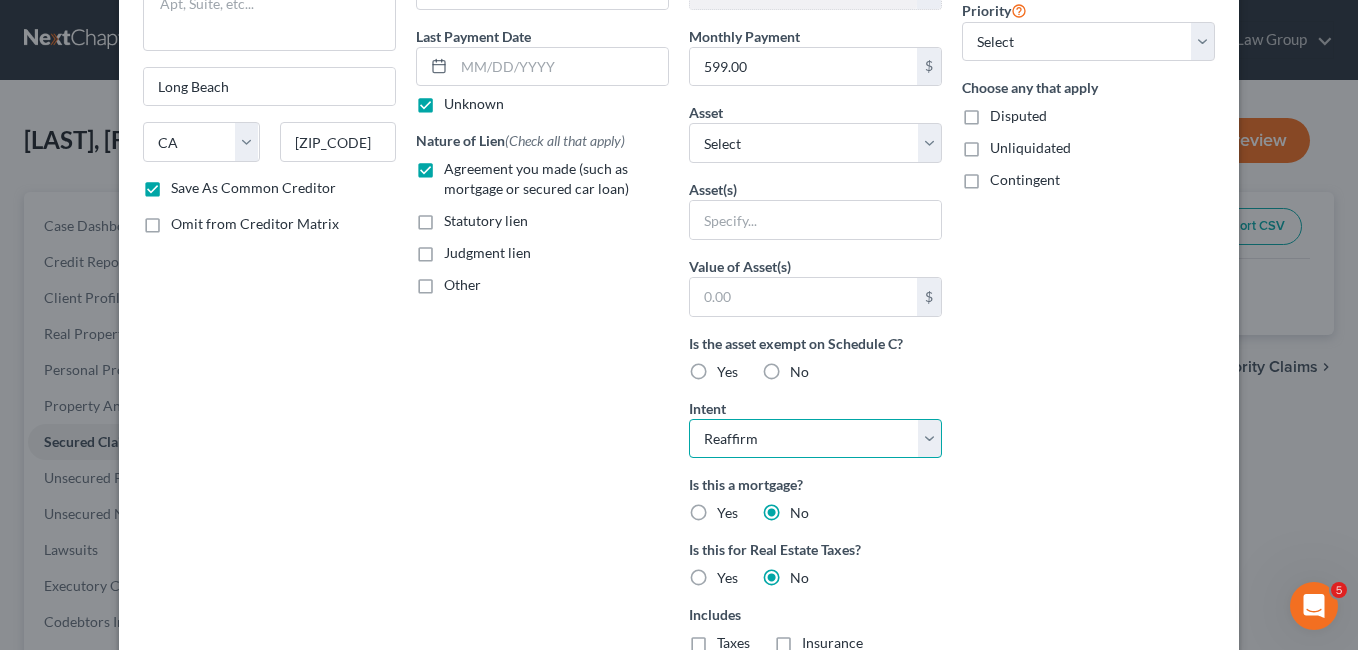click on "Select Surrender Redeem Reaffirm Avoid Other" at bounding box center [815, 439] 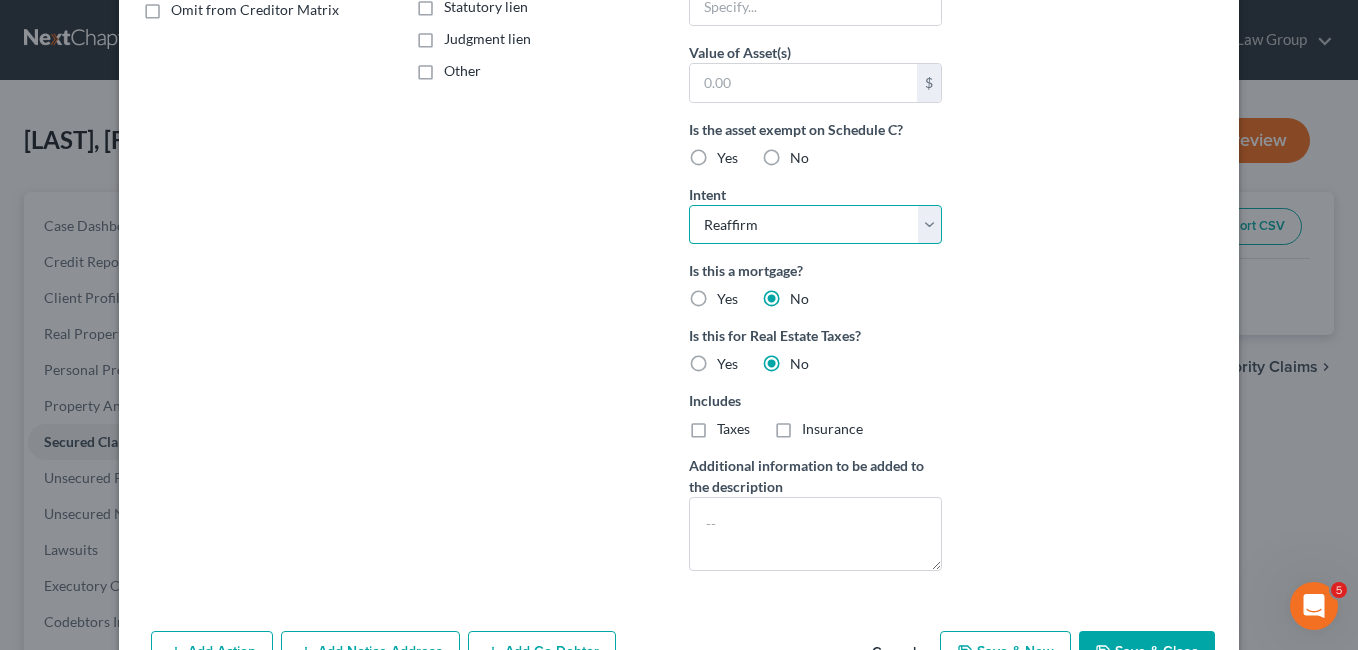 scroll, scrollTop: 525, scrollLeft: 0, axis: vertical 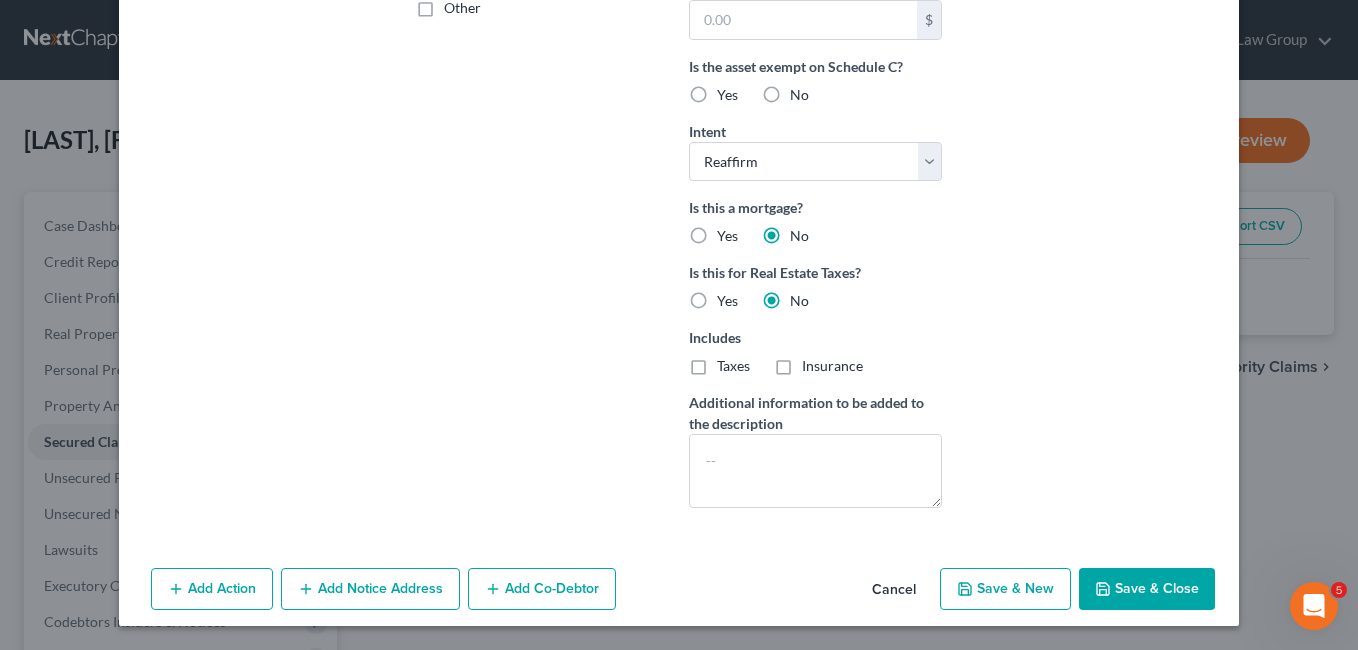 click on "Save & Close" at bounding box center [1147, 589] 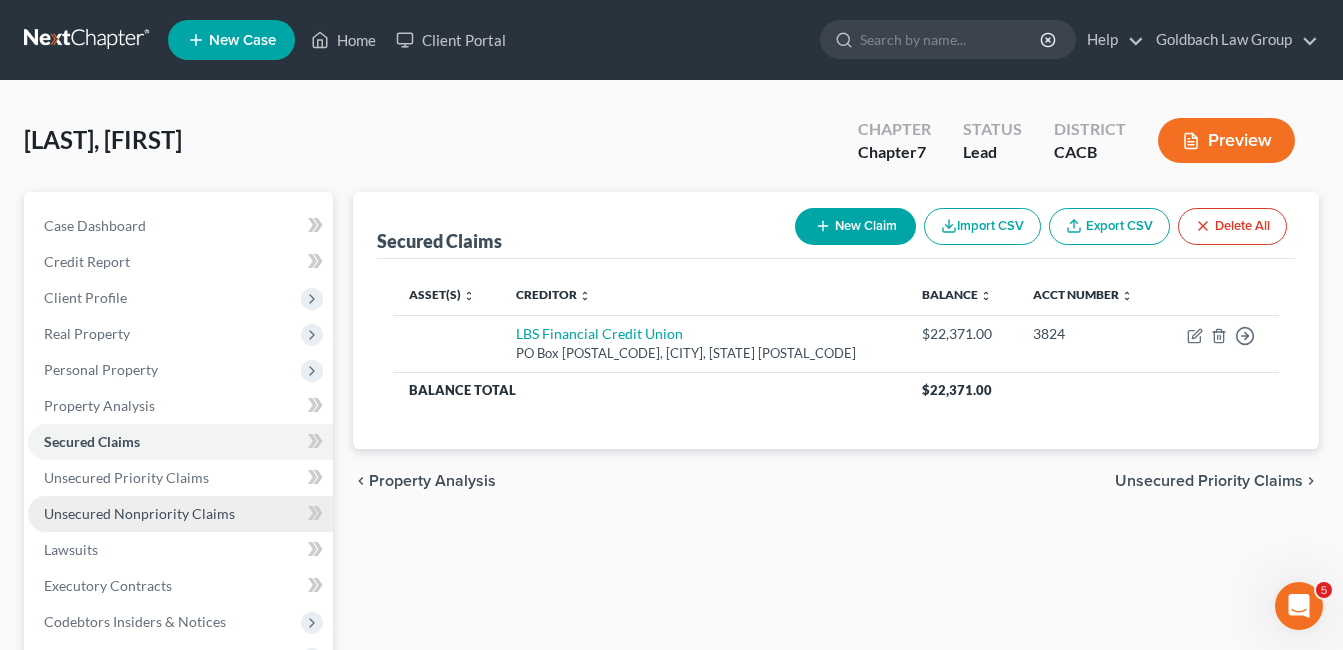 click on "Unsecured Nonpriority Claims" at bounding box center (139, 513) 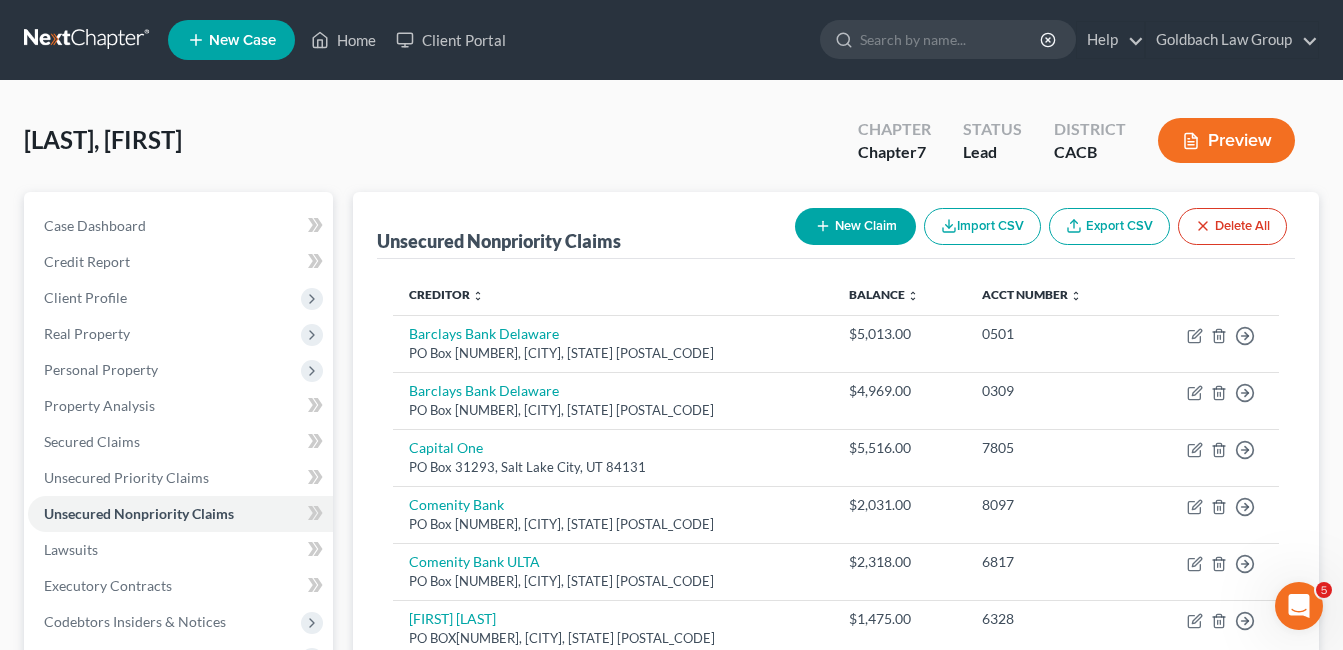 click on "New Claim" at bounding box center [855, 226] 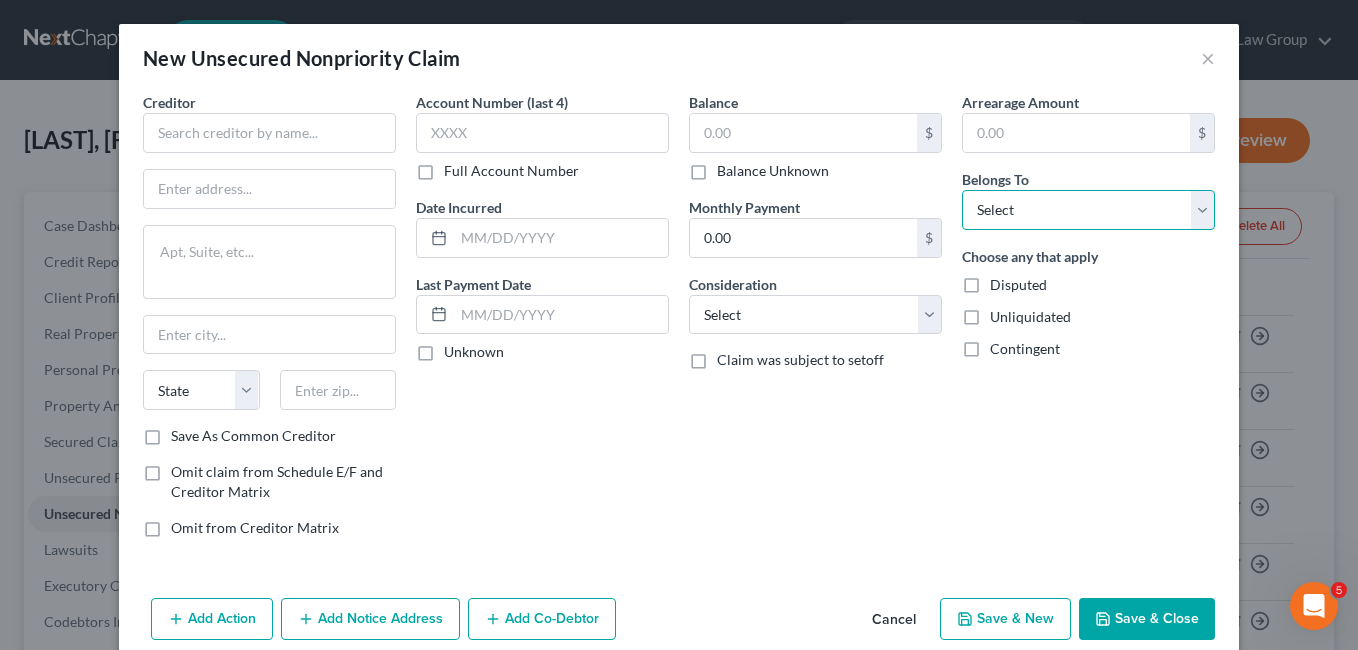 click on "Select Debtor 1 Only Debtor 2 Only Debtor 1 And Debtor 2 Only At Least One Of The Debtors And Another Community Property" at bounding box center (1088, 210) 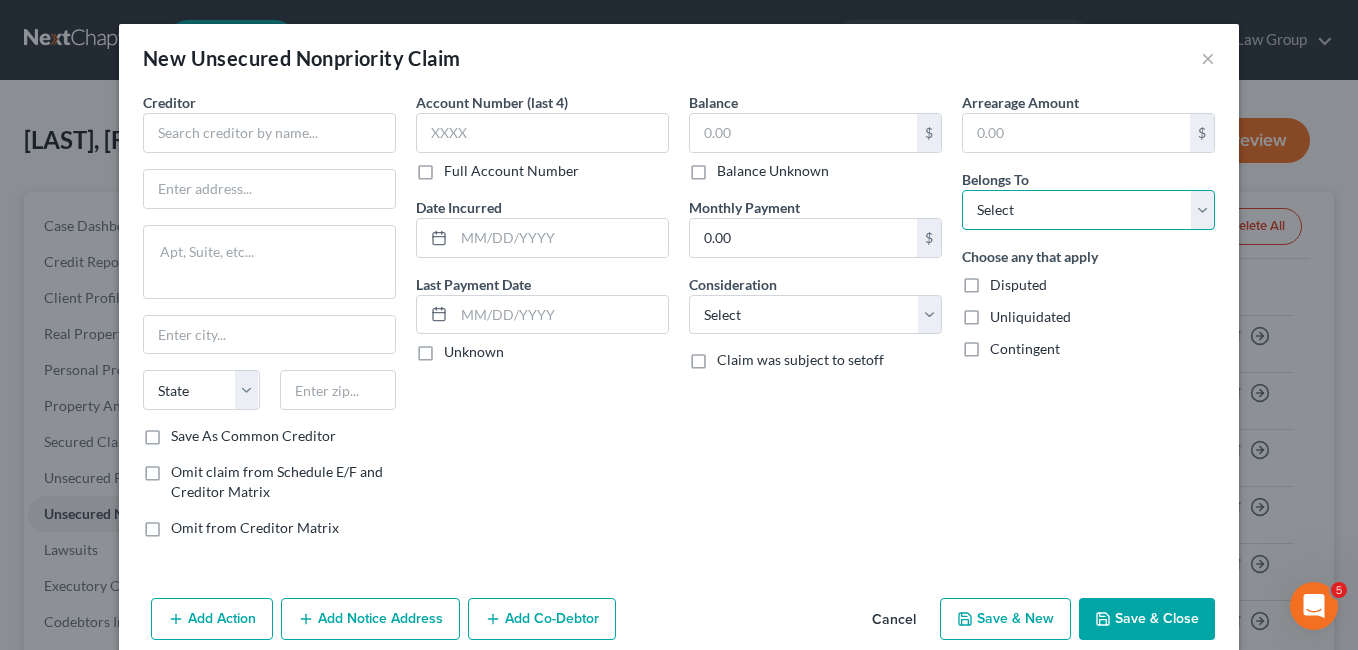 select on "0" 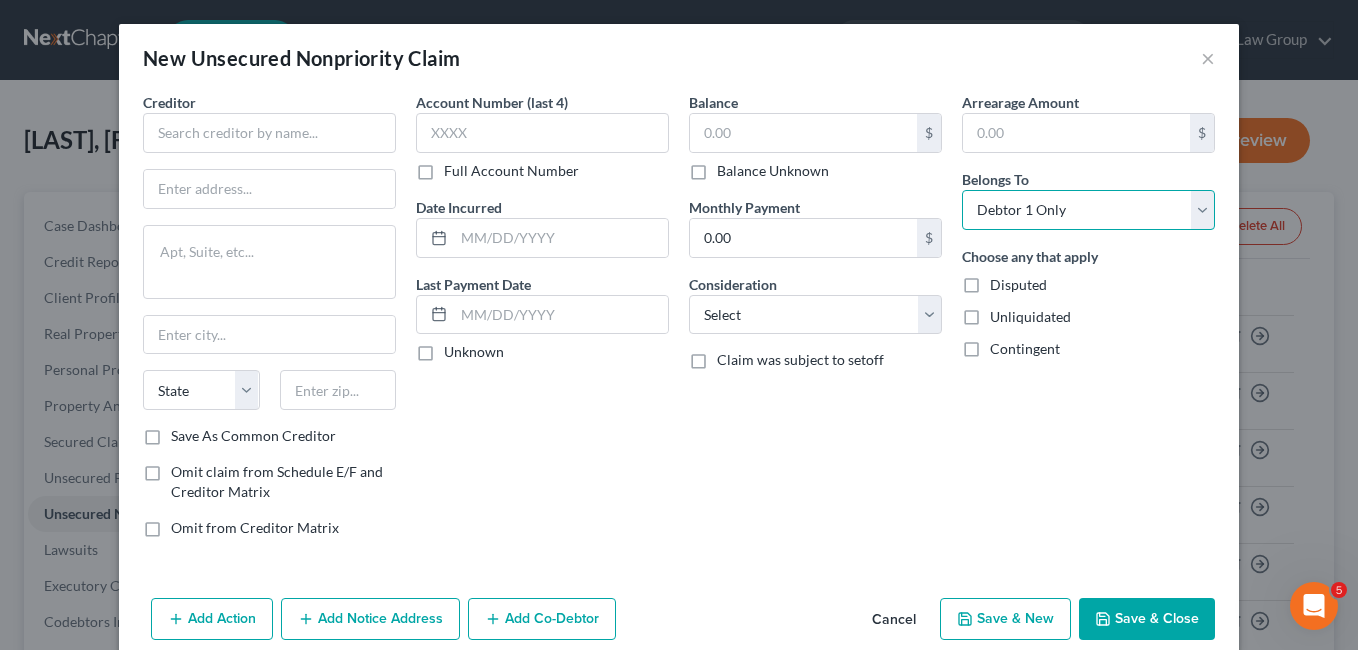 click on "Select Debtor 1 Only Debtor 2 Only Debtor 1 And Debtor 2 Only At Least One Of The Debtors And Another Community Property" at bounding box center [1088, 210] 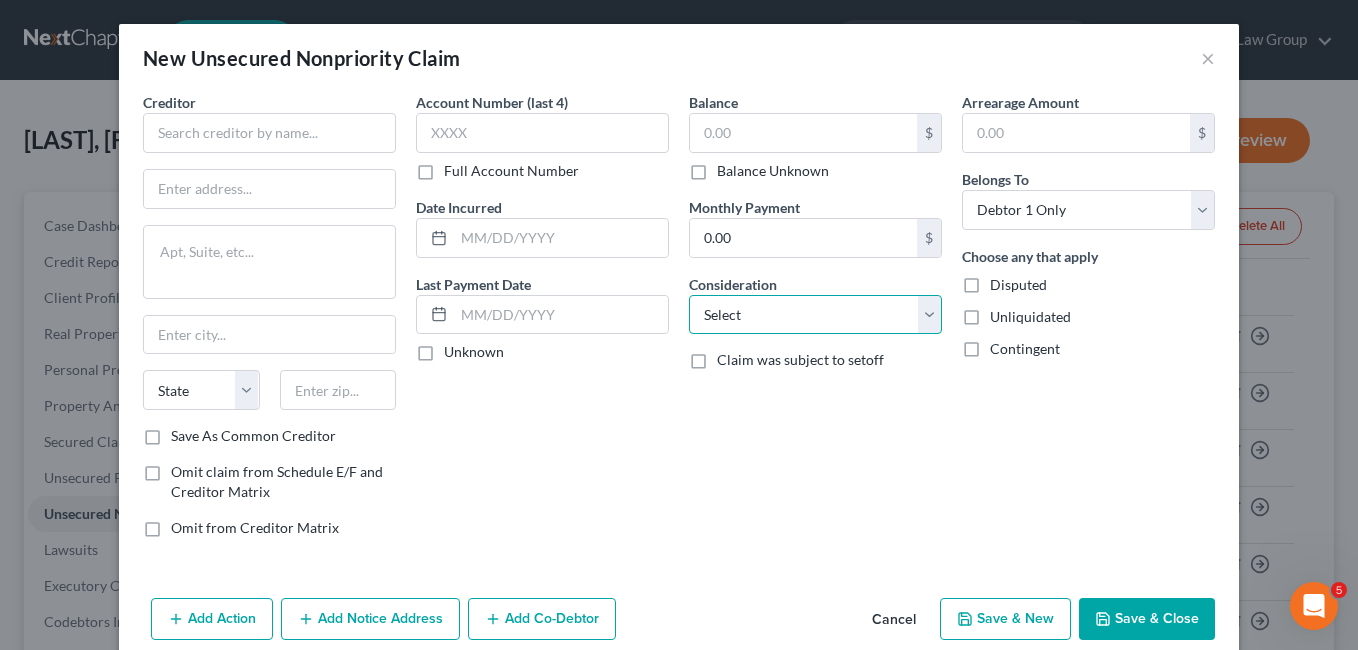 click on "Select Cable / Satellite Services Collection Agency Credit Card Debt Debt Counseling / Attorneys Deficiency Balance Domestic Support Obligations Home / Car Repairs Income Taxes Judgment Liens Medical Services Monies Loaned / Advanced Mortgage Obligation From Divorce Or Separation Obligation To Pensions Other Overdrawn Bank Account Promised To Help Pay Creditors Student Loans Suppliers And Vendors Telephone / Internet Services Utility Services" at bounding box center [815, 315] 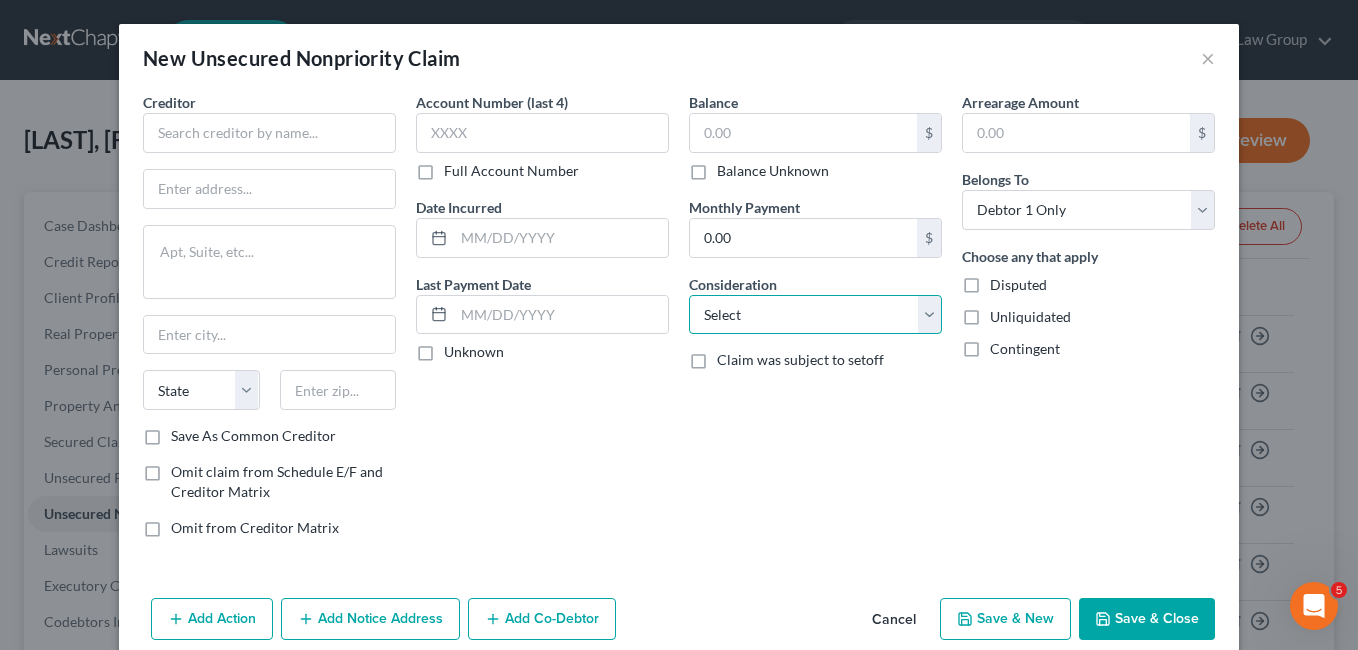 select on "2" 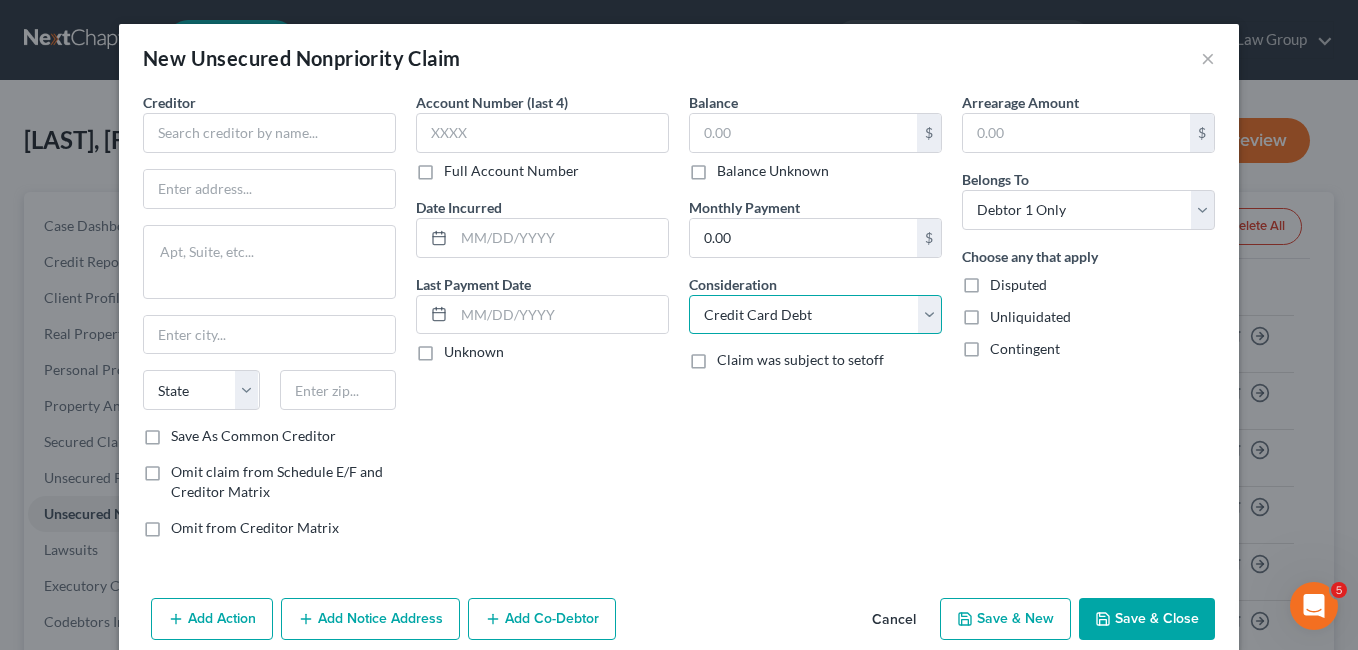 click on "Select Cable / Satellite Services Collection Agency Credit Card Debt Debt Counseling / Attorneys Deficiency Balance Domestic Support Obligations Home / Car Repairs Income Taxes Judgment Liens Medical Services Monies Loaned / Advanced Mortgage Obligation From Divorce Or Separation Obligation To Pensions Other Overdrawn Bank Account Promised To Help Pay Creditors Student Loans Suppliers And Vendors Telephone / Internet Services Utility Services" at bounding box center [815, 315] 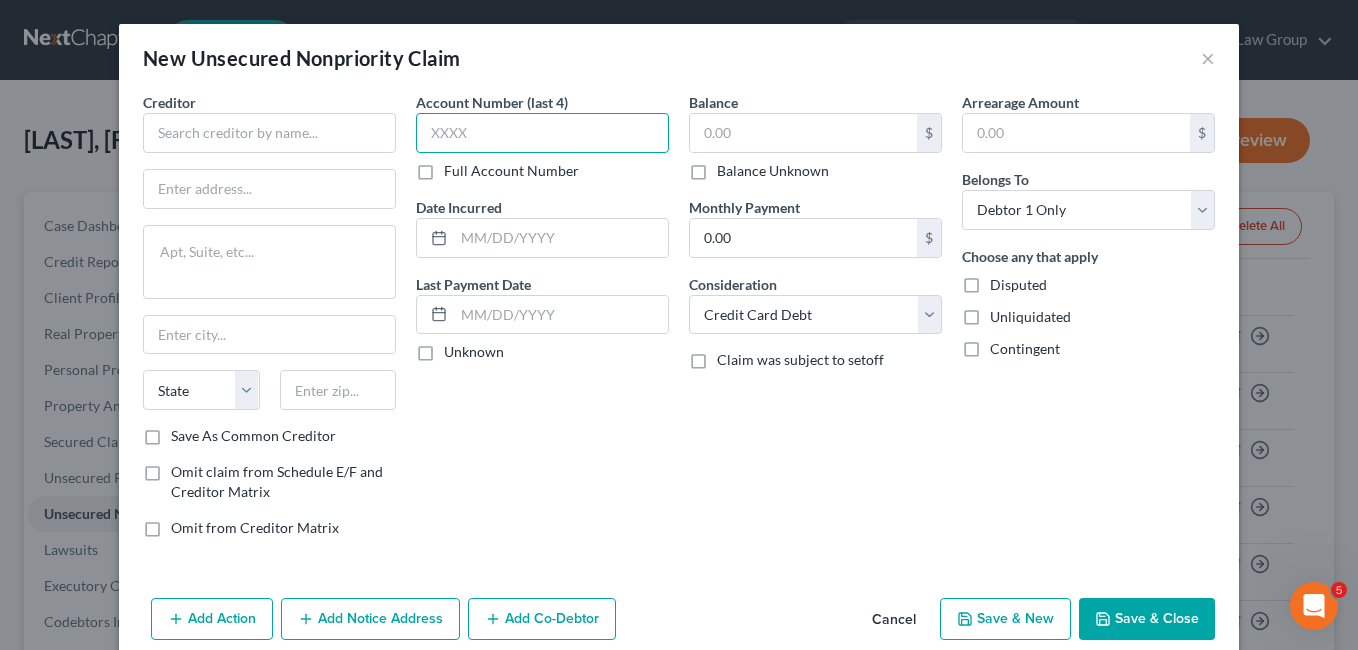 click at bounding box center (542, 133) 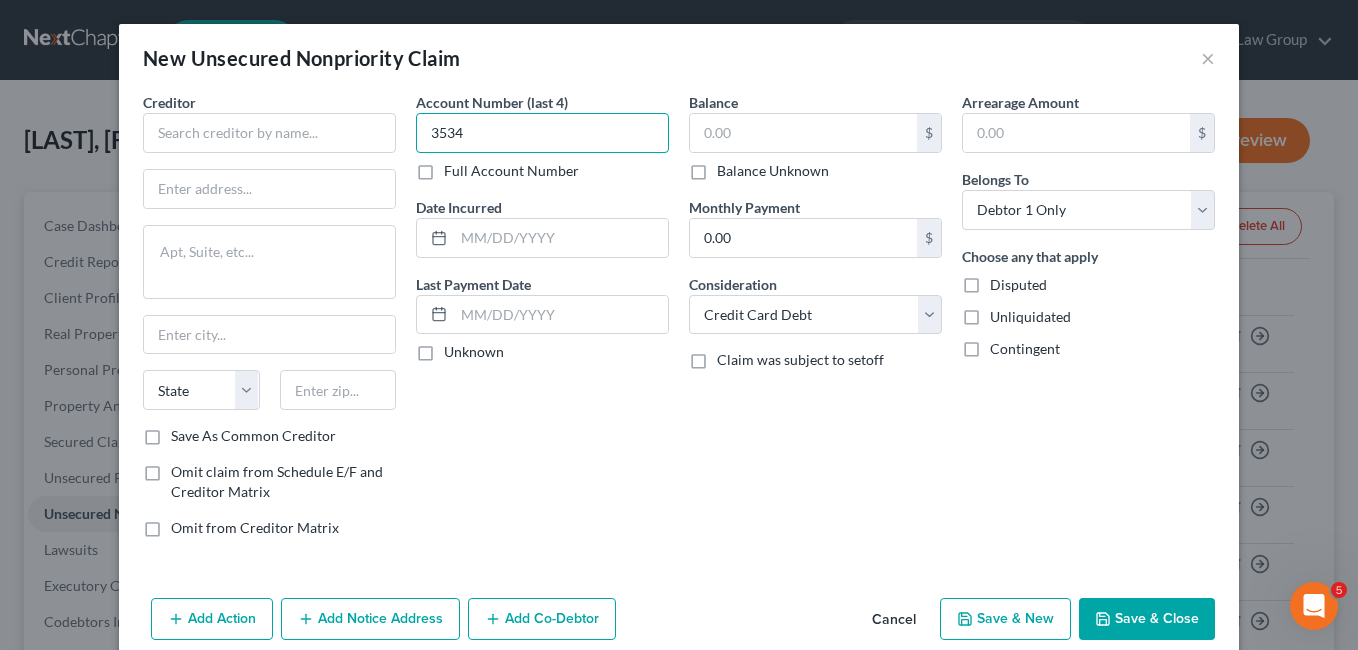type on "3534" 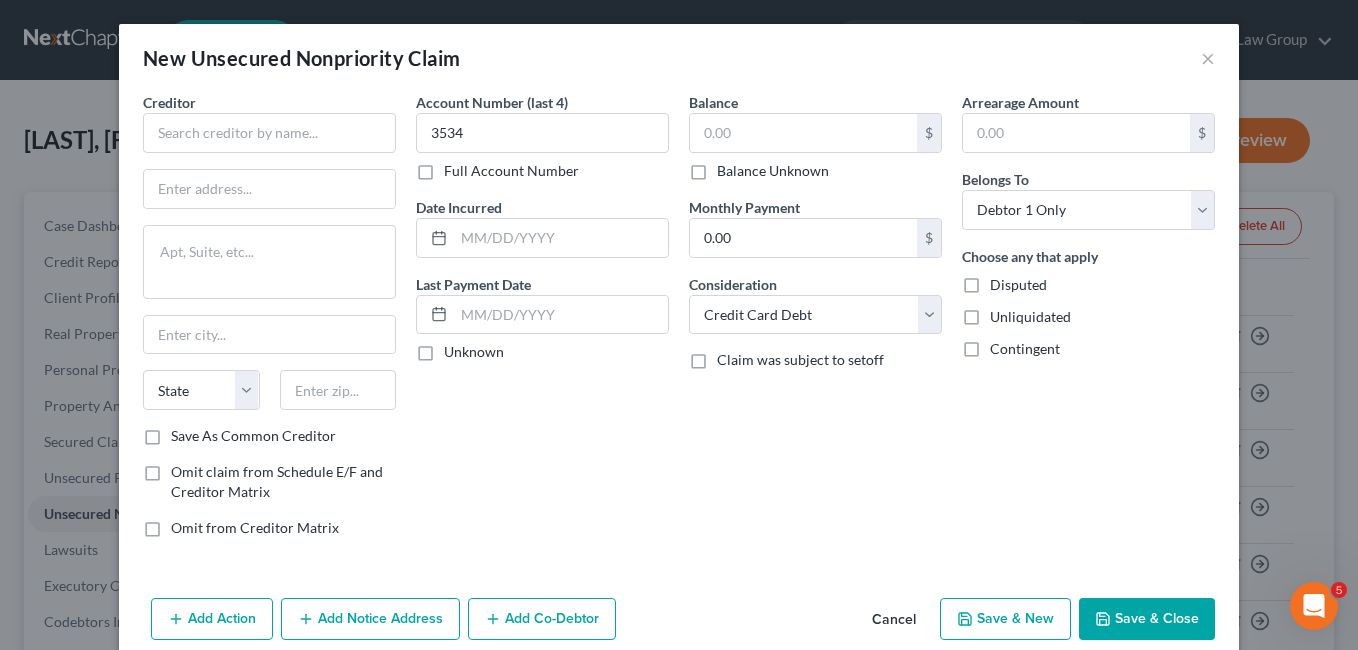click on "Account Number (last 4)
3534
Full Account Number
Date Incurred         Last Payment Date         Unknown" at bounding box center [542, 323] 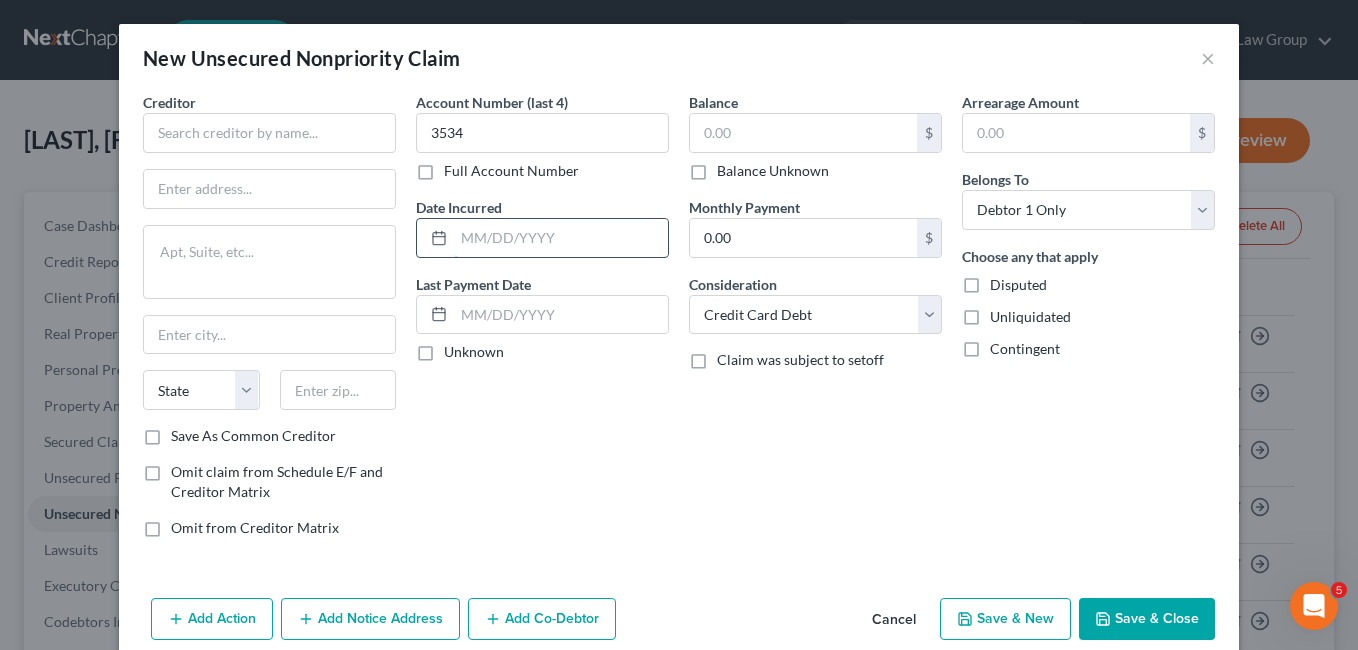 click at bounding box center (561, 238) 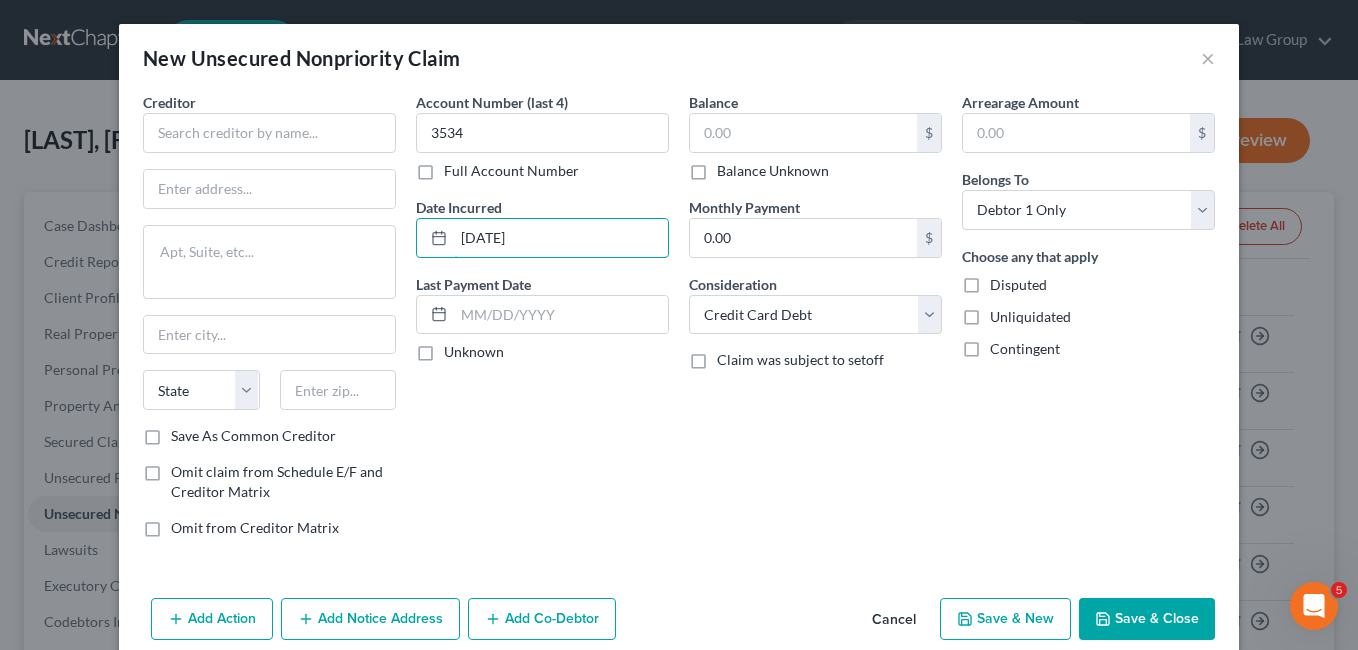 type on "[DATE]" 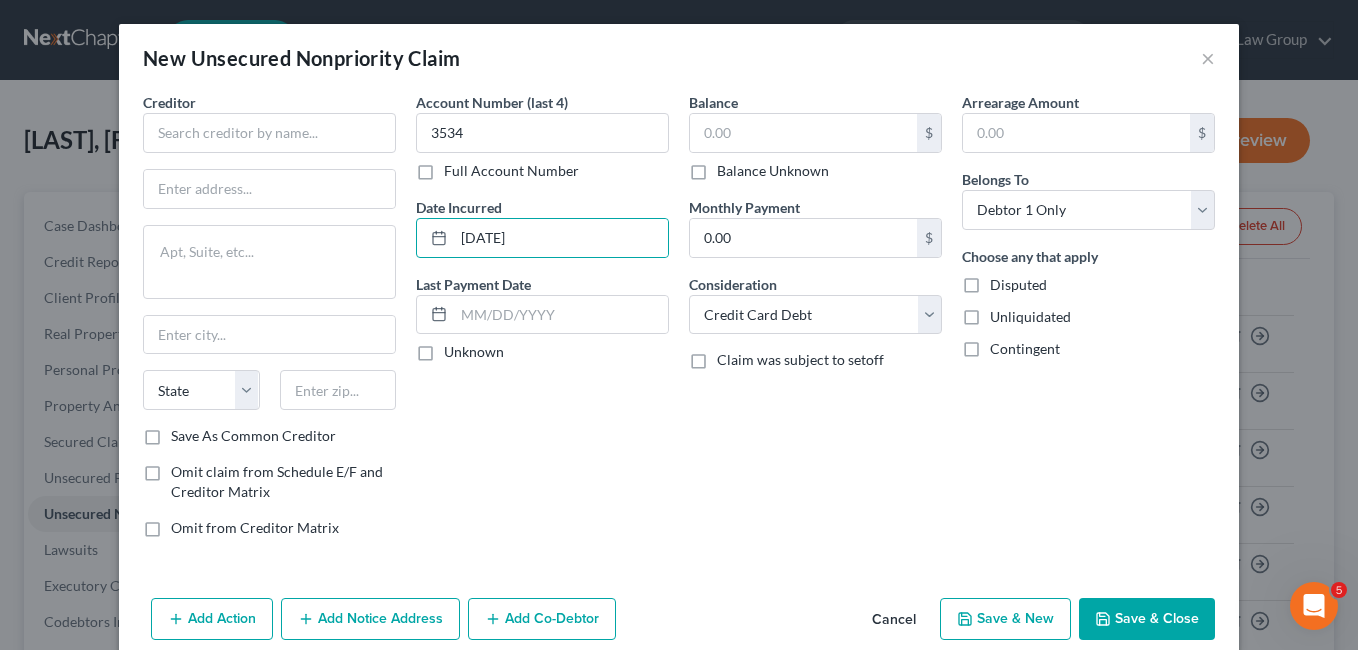 click on "Account Number (last 4)
3534
Full Account Number
Date Incurred         04/29/2020 Last Payment Date         Unknown" at bounding box center [542, 323] 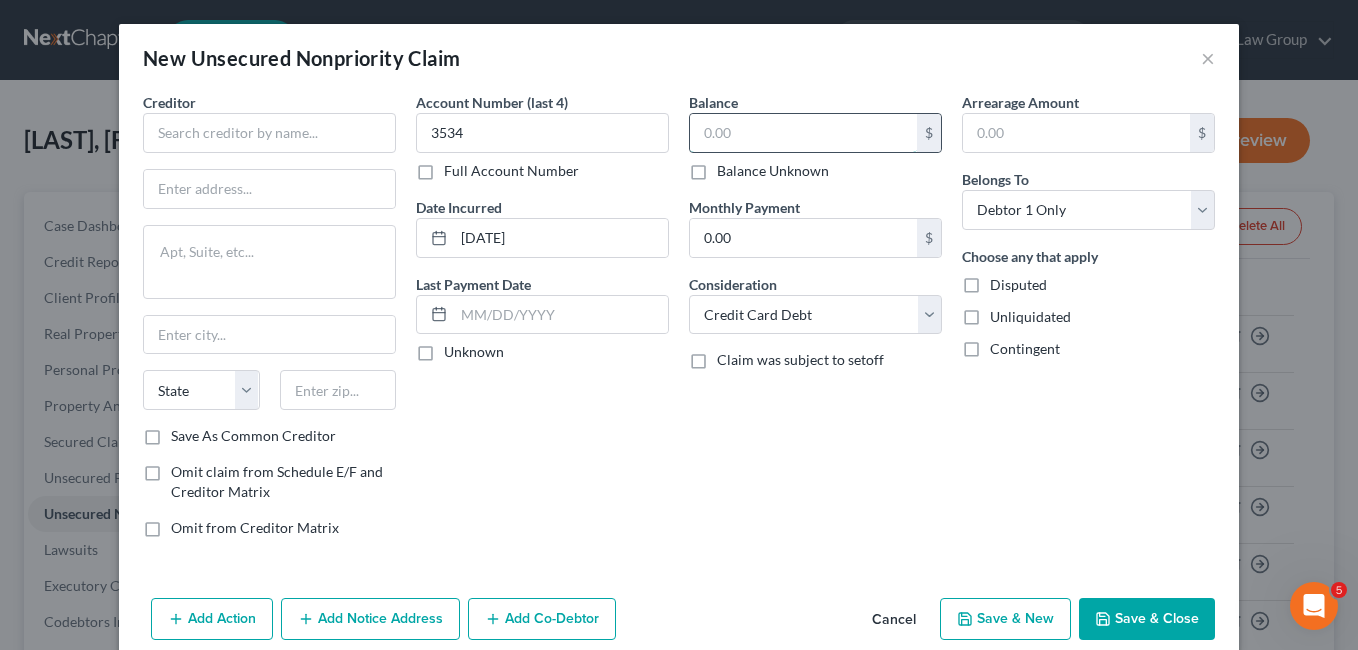 click at bounding box center (803, 133) 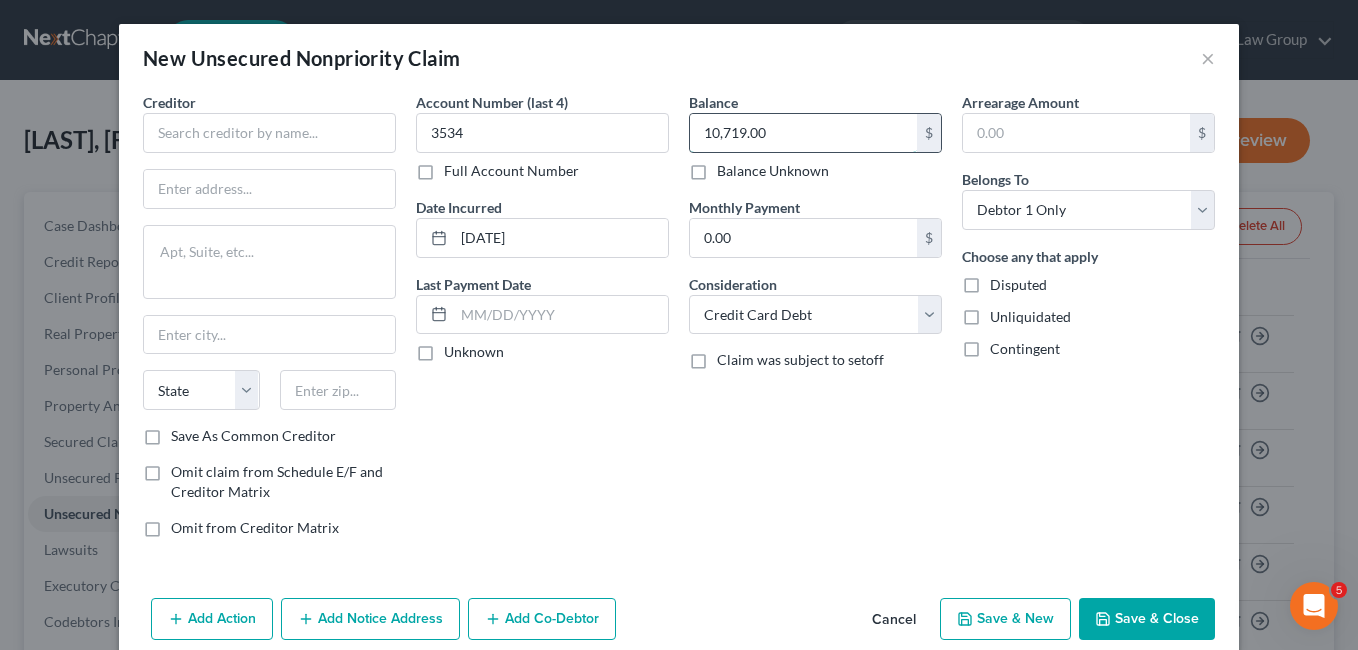 type on "10,719.00" 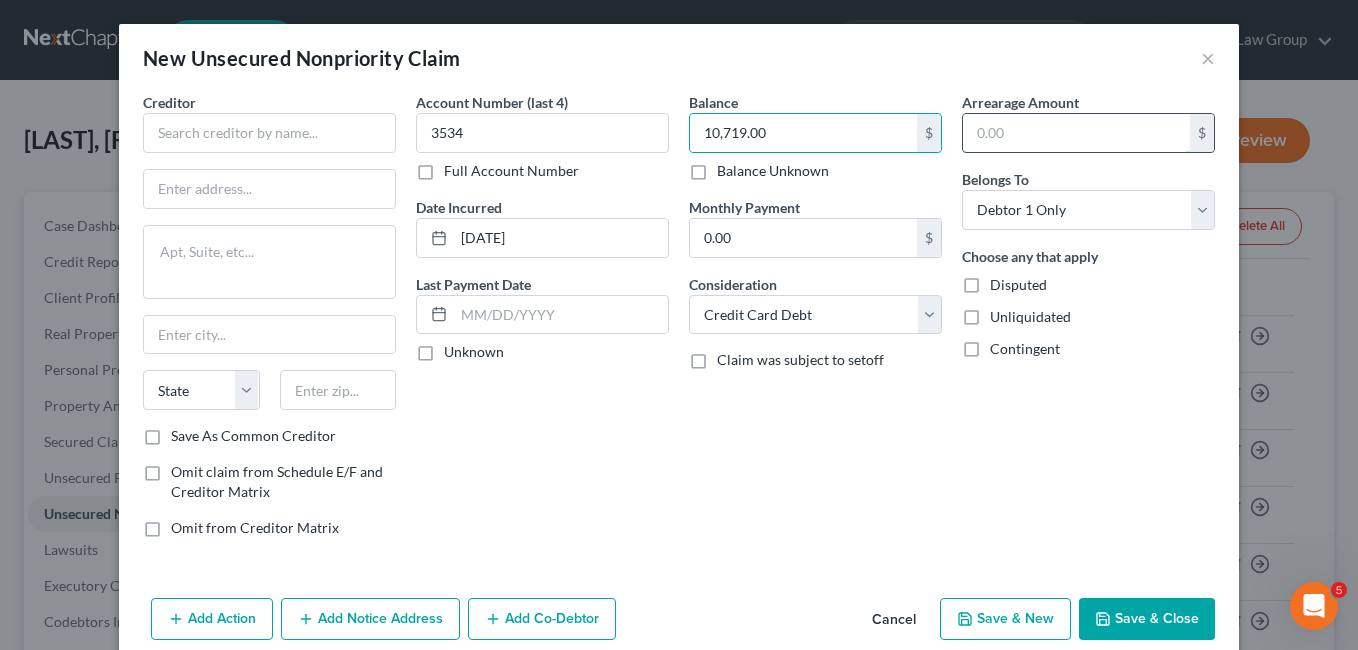 click at bounding box center [1076, 133] 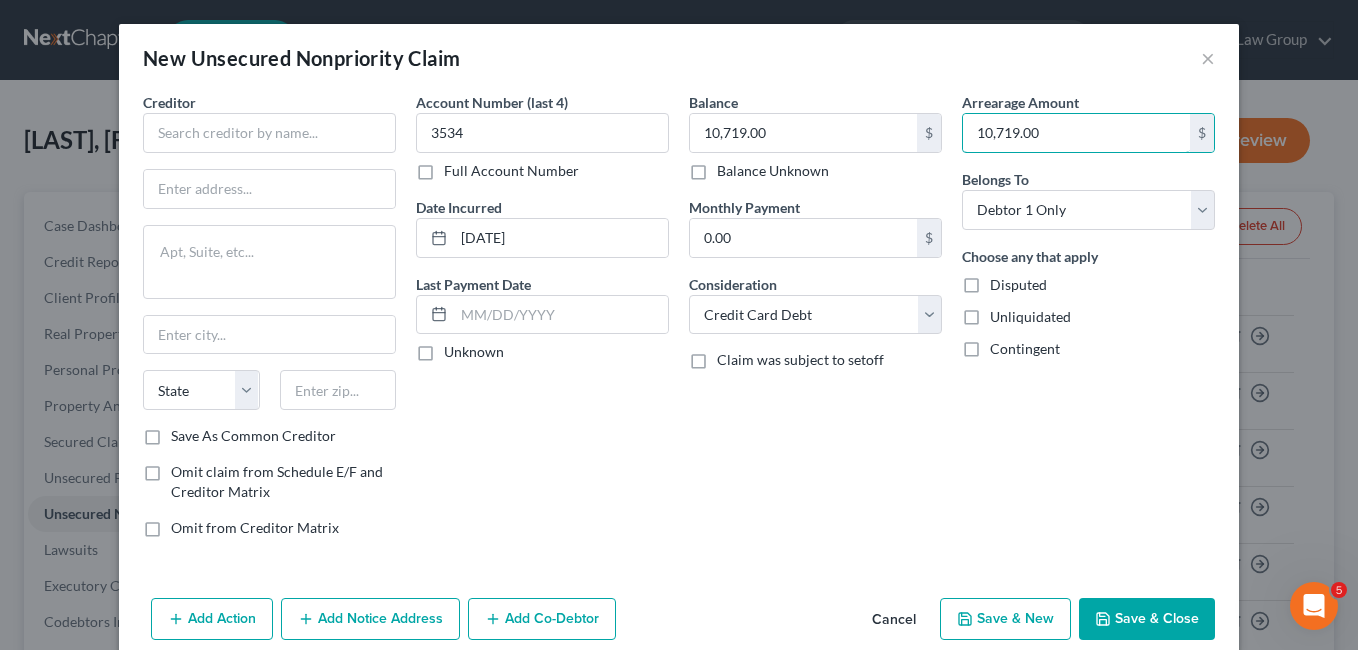 type on "10,719.00" 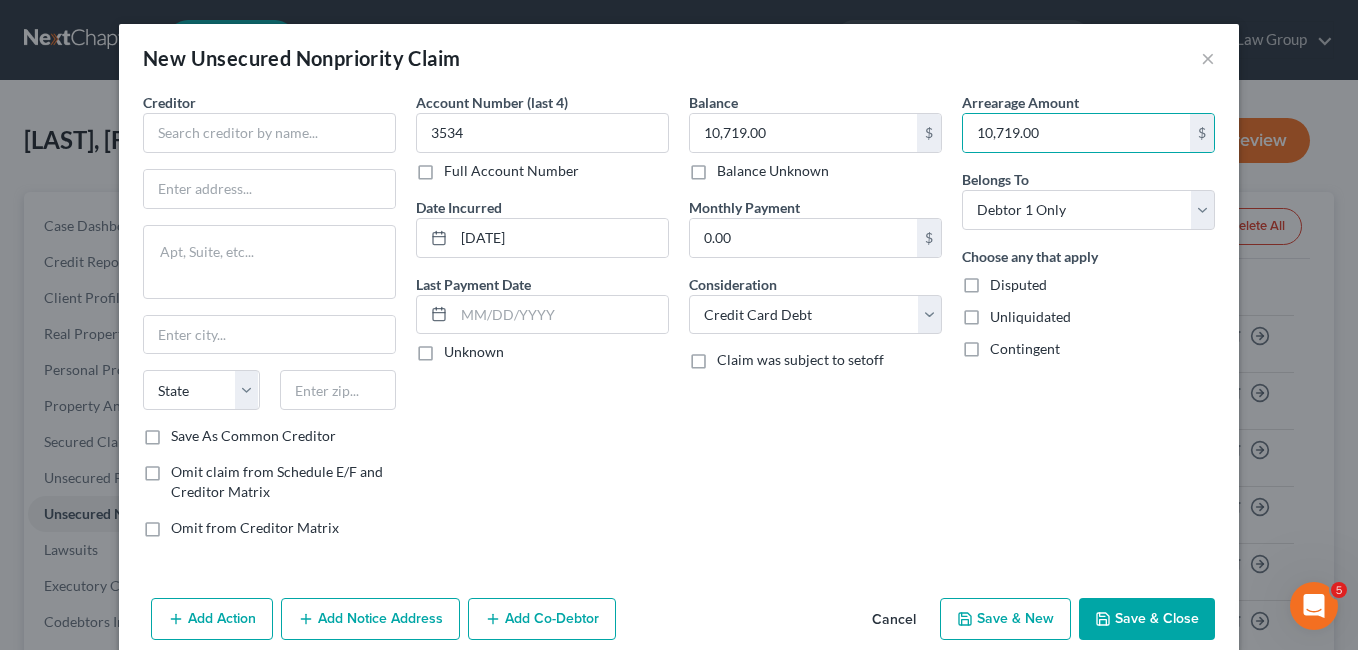 click on "Account Number (last 4)
3534
Full Account Number
Date Incurred         04/29/2020 Last Payment Date         Unknown" at bounding box center (542, 323) 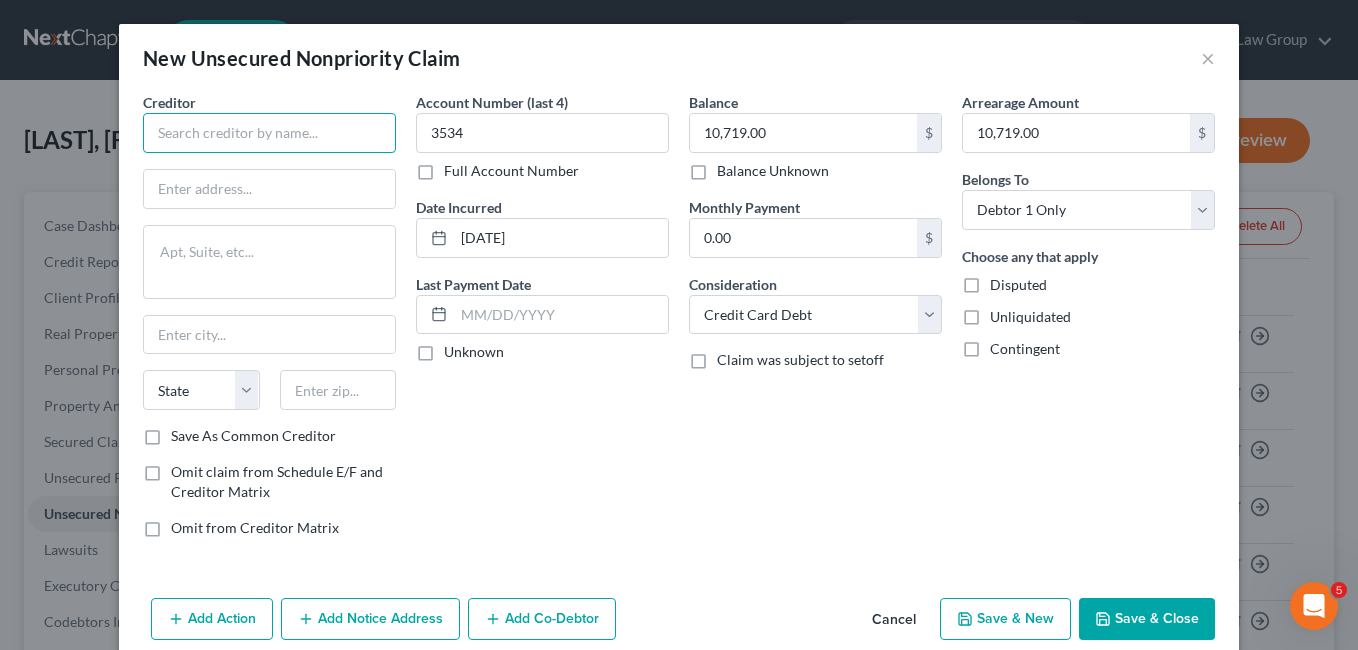click at bounding box center (269, 133) 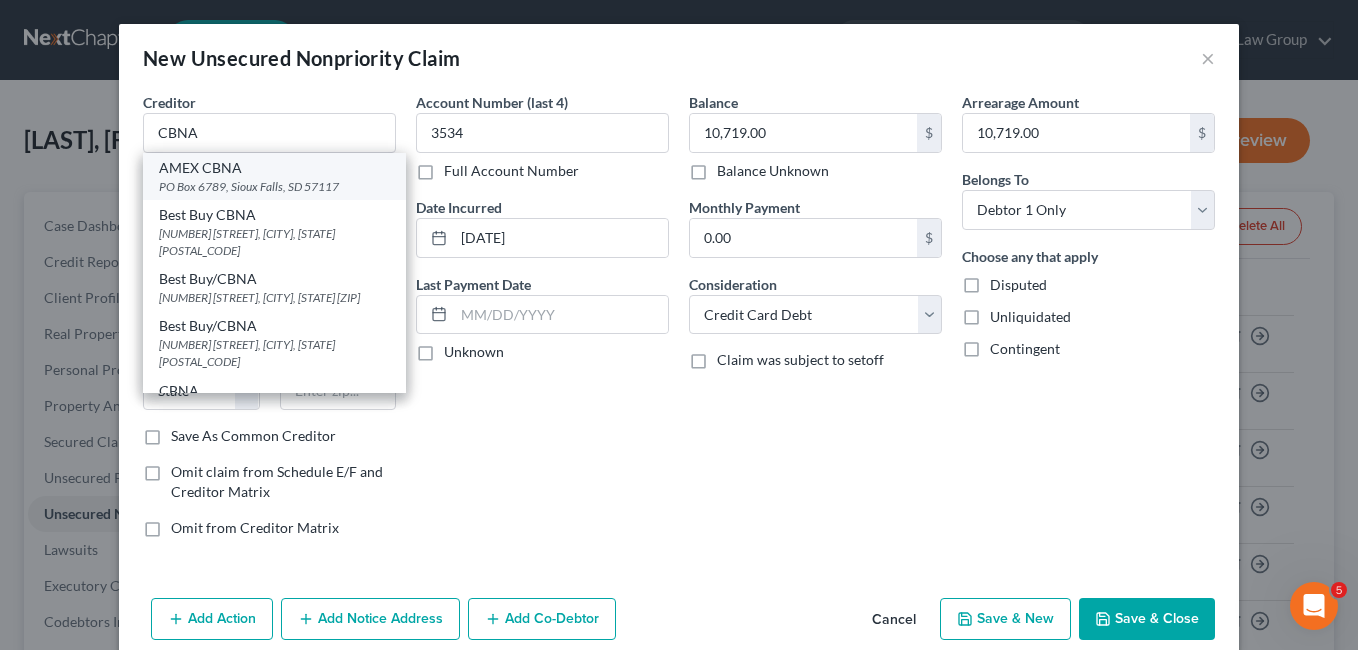 click on "AMEX CBNA               PO Box 6789, [CITY], [STATE] [ZIP]" at bounding box center [274, 176] 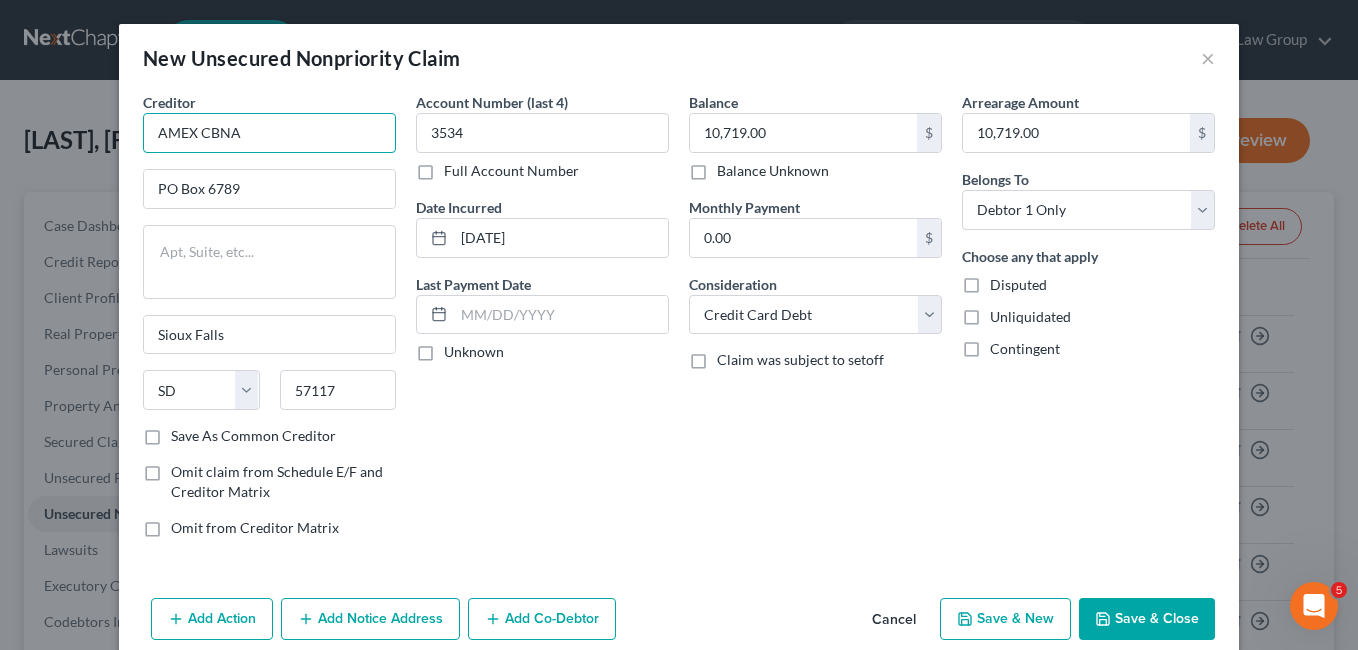 click on "AMEX CBNA" at bounding box center [269, 133] 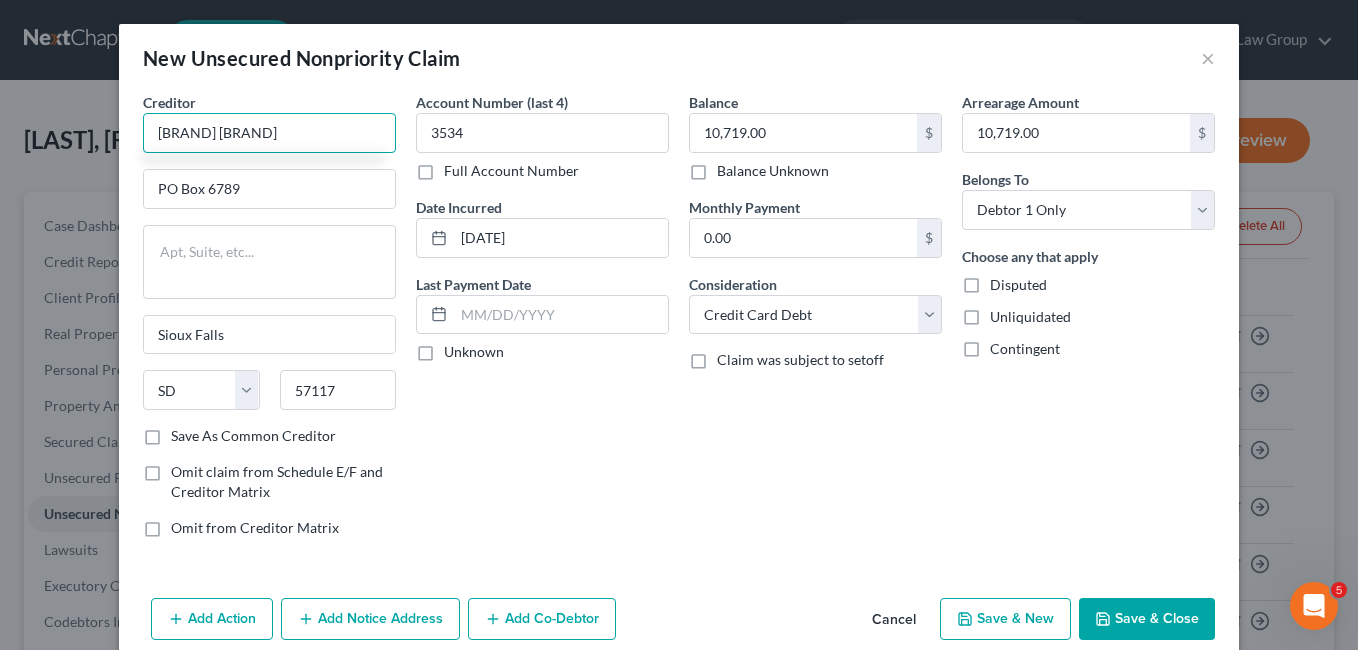 type on "[BRAND] [BRAND]" 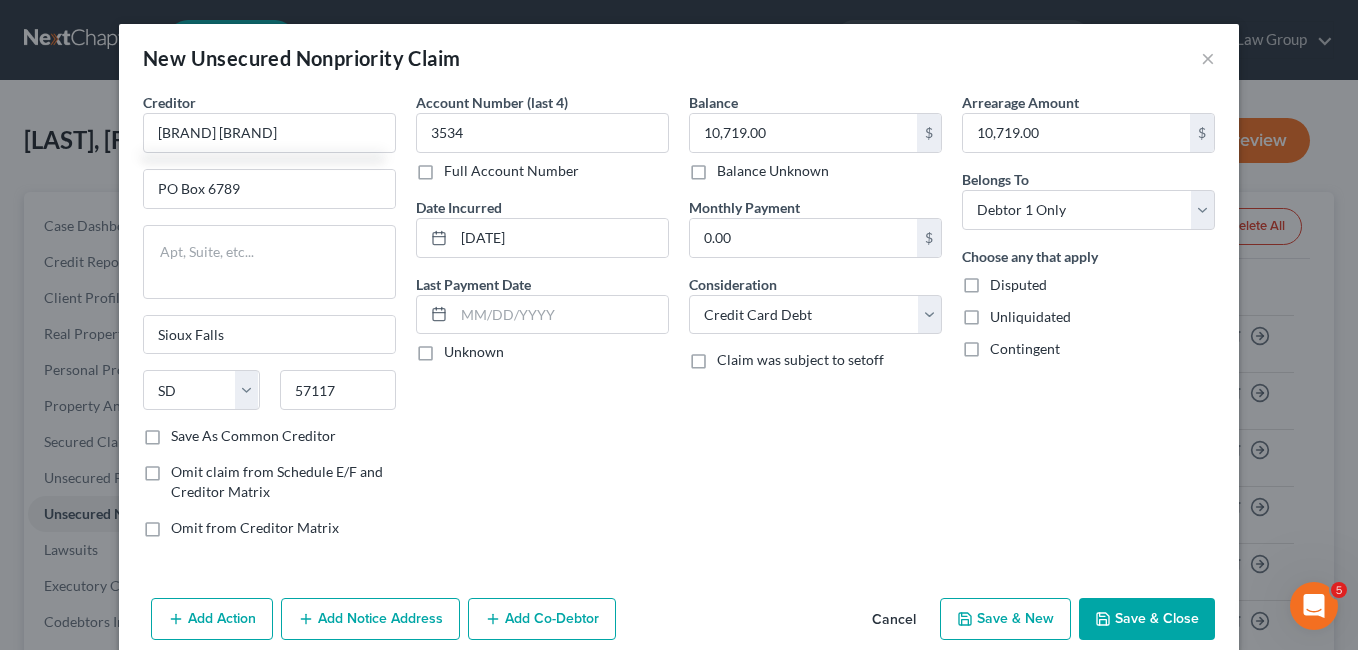click on "Save As Common Creditor" at bounding box center (253, 436) 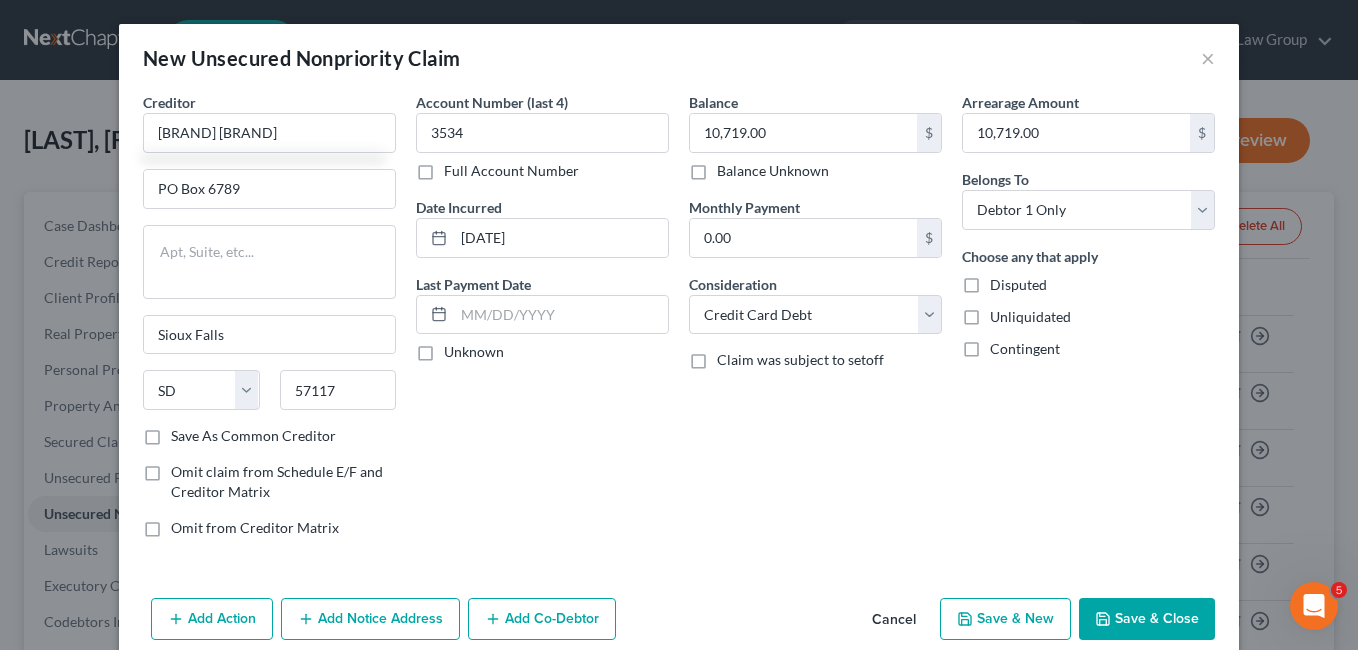 click on "Save As Common Creditor" at bounding box center (185, 432) 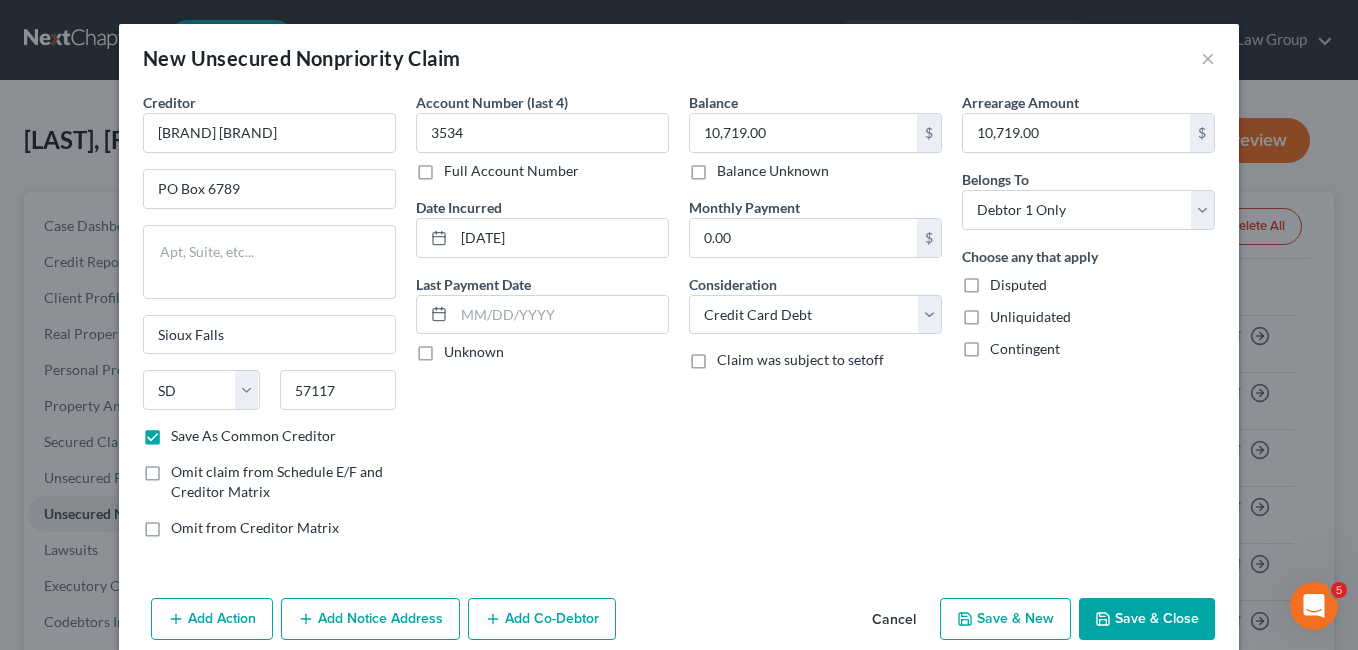 click on "Save & New" at bounding box center [1005, 619] 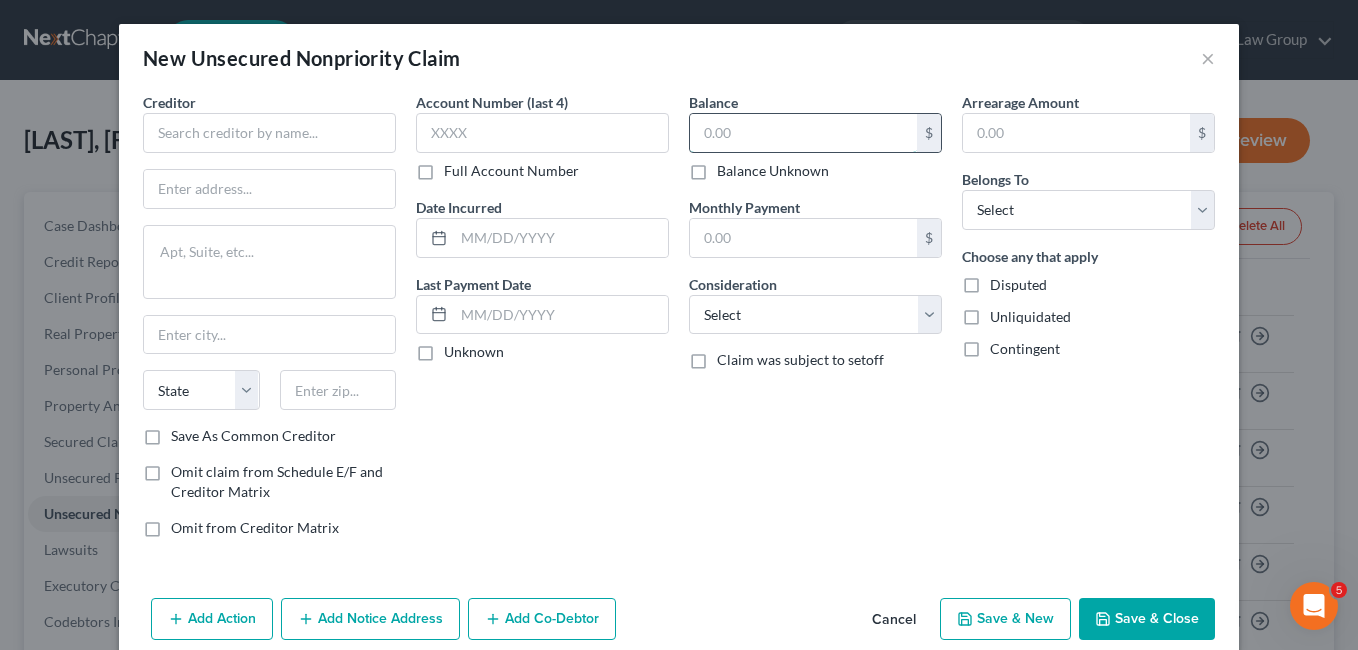 click at bounding box center [803, 133] 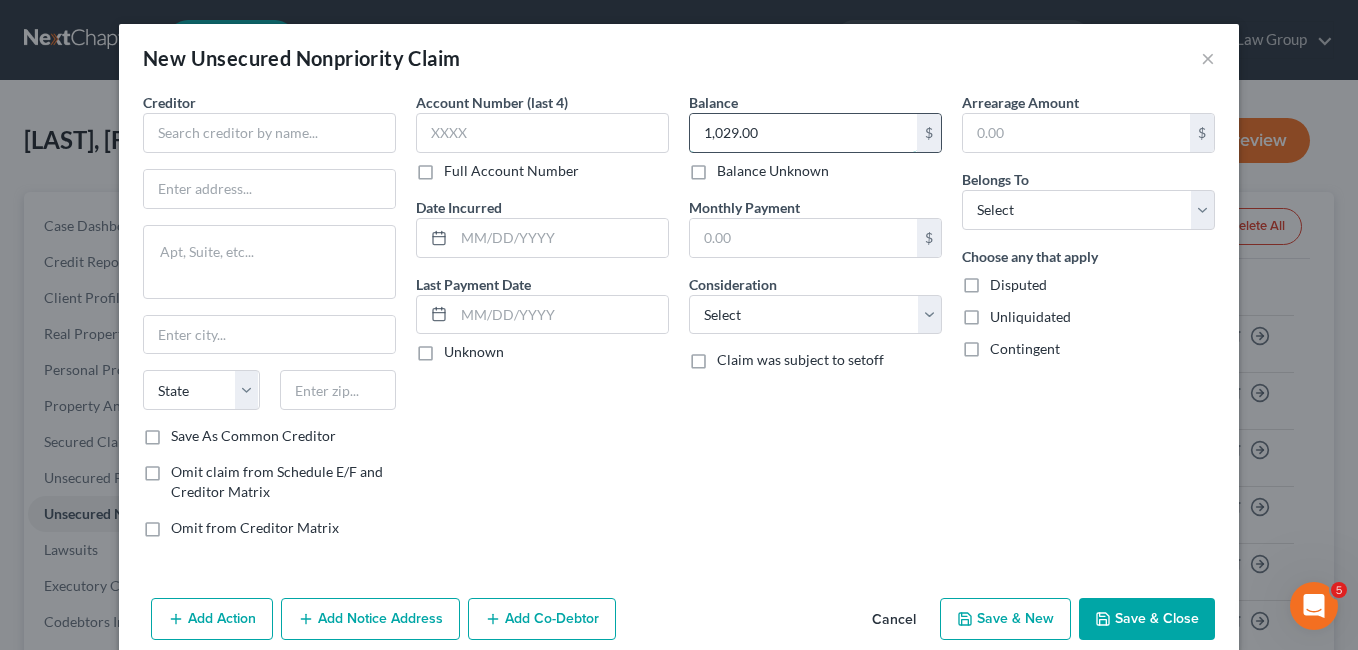type on "1,029.00" 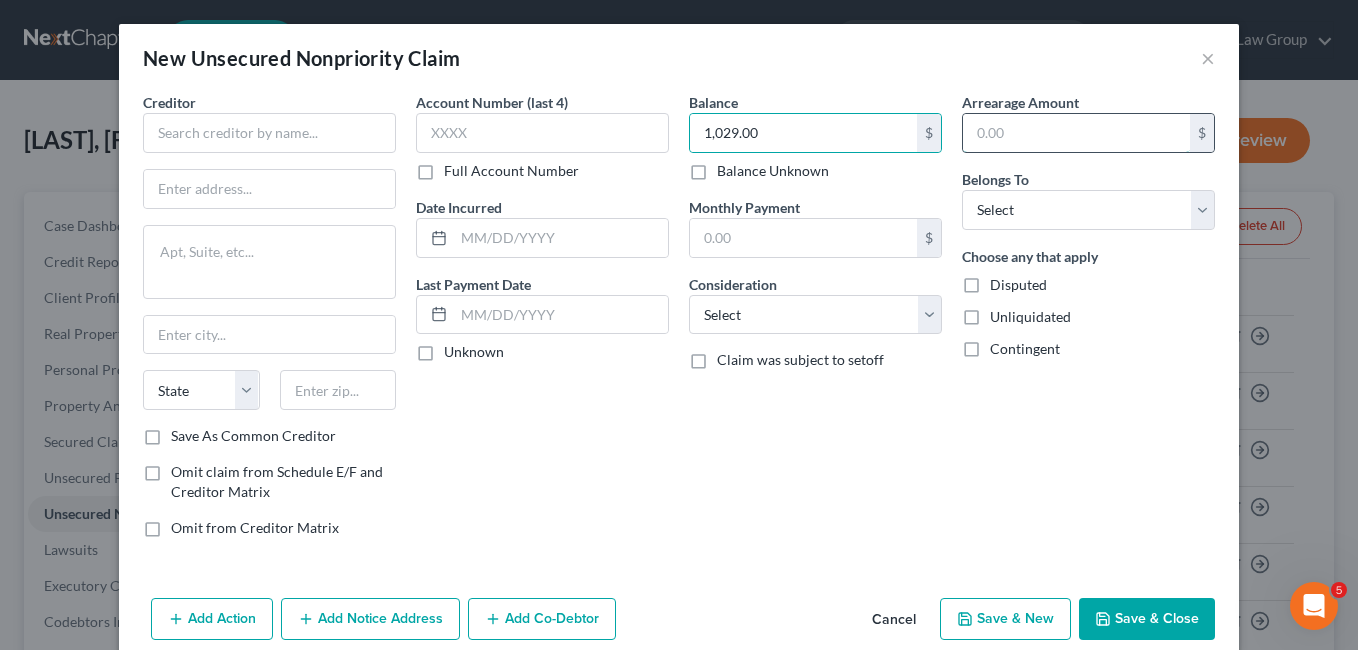click at bounding box center (1076, 133) 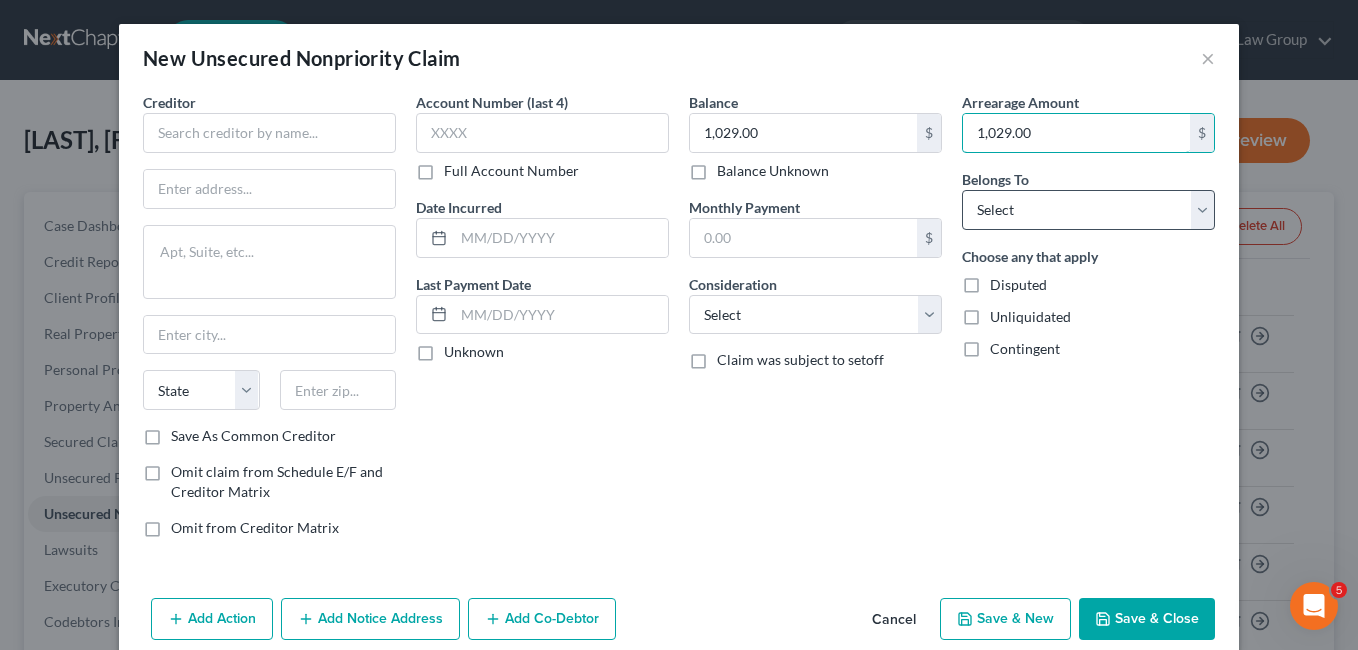 type on "1,029.00" 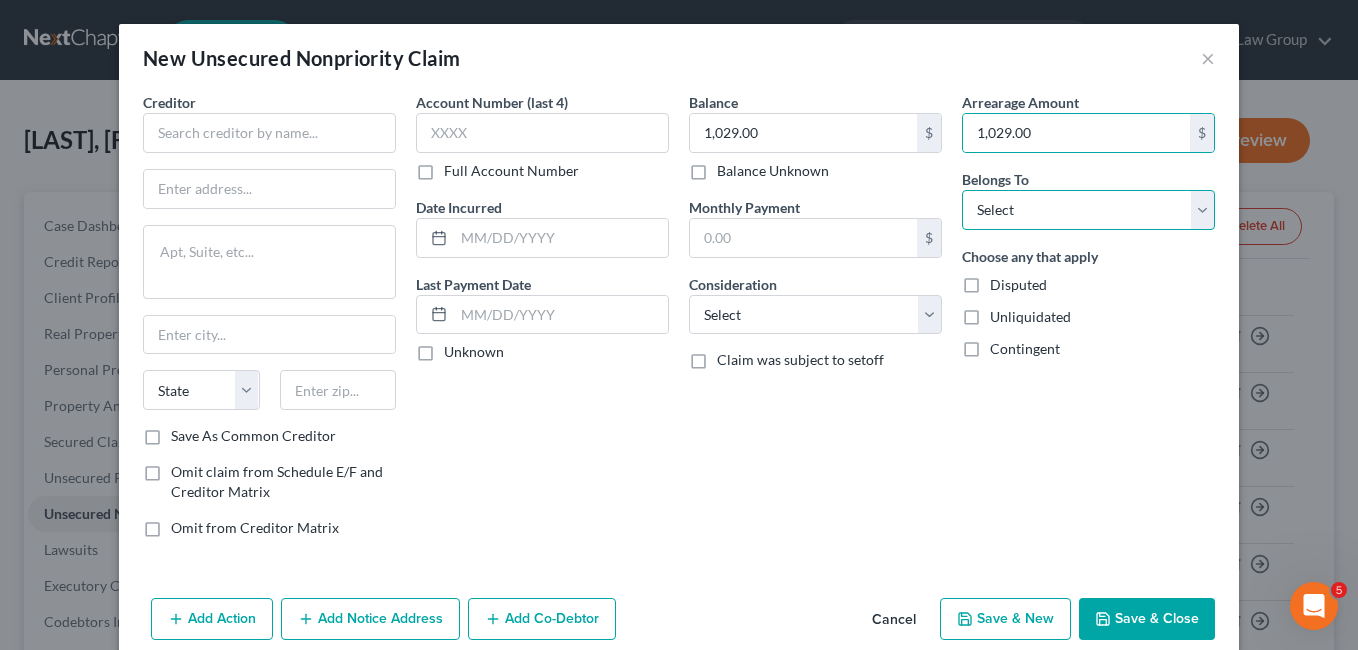 click on "Select Debtor 1 Only Debtor 2 Only Debtor 1 And Debtor 2 Only At Least One Of The Debtors And Another Community Property" at bounding box center [1088, 210] 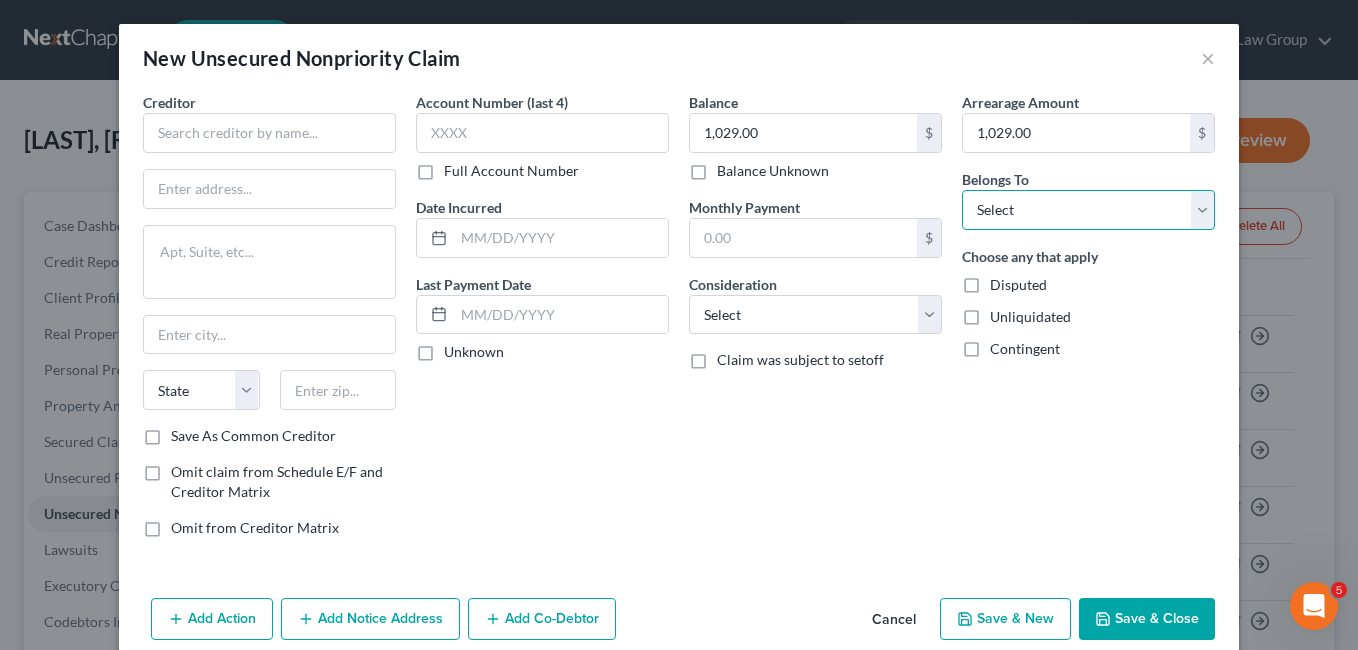 select on "0" 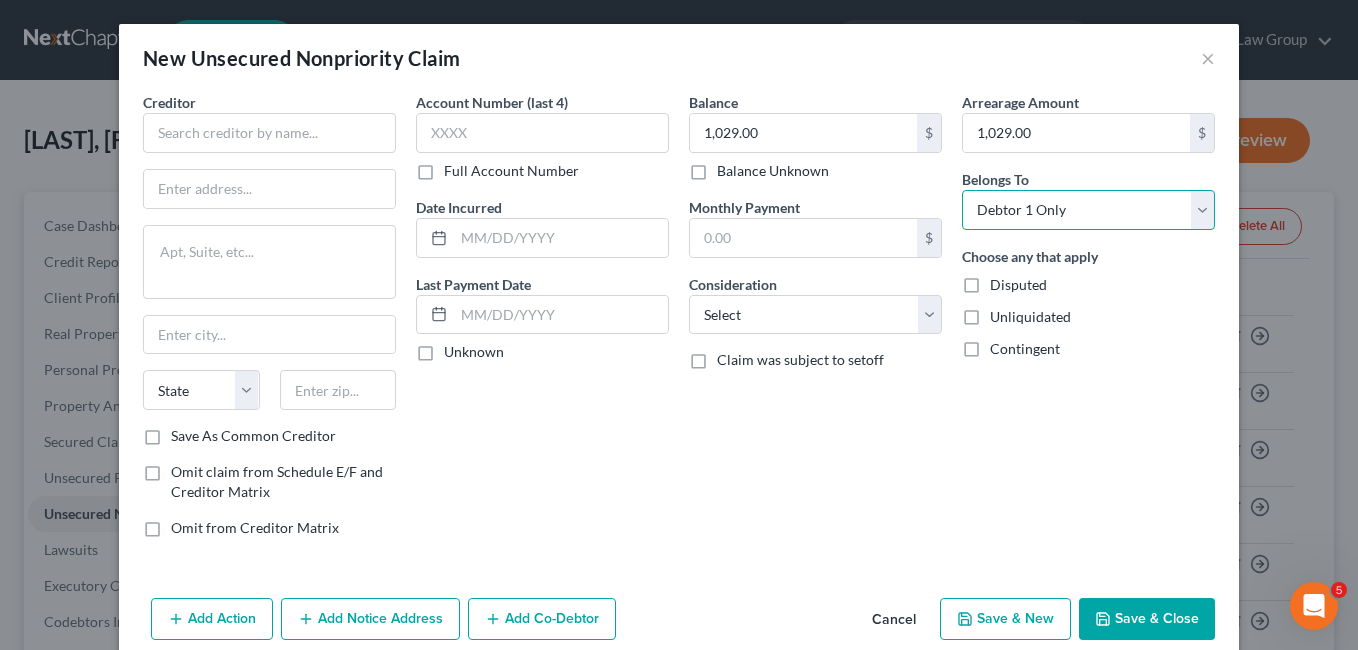 click on "Select Debtor 1 Only Debtor 2 Only Debtor 1 And Debtor 2 Only At Least One Of The Debtors And Another Community Property" at bounding box center [1088, 210] 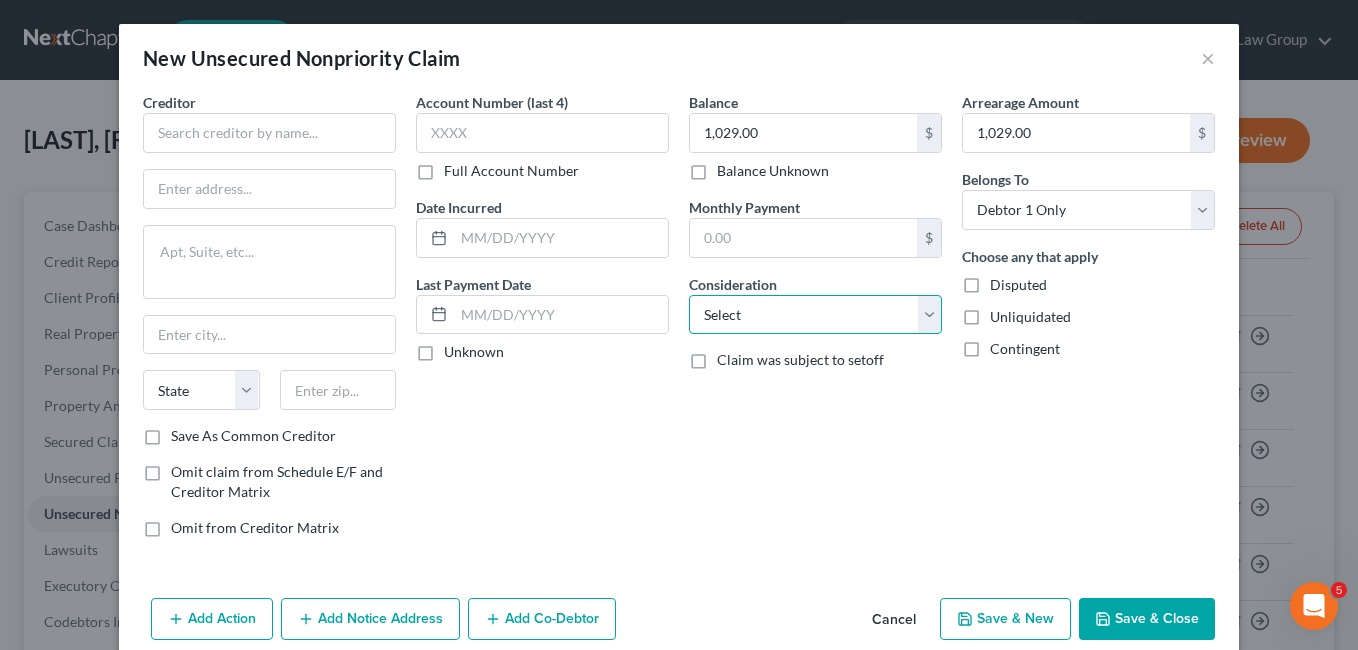 click on "Select Cable / Satellite Services Collection Agency Credit Card Debt Debt Counseling / Attorneys Deficiency Balance Domestic Support Obligations Home / Car Repairs Income Taxes Judgment Liens Medical Services Monies Loaned / Advanced Mortgage Obligation From Divorce Or Separation Obligation To Pensions Other Overdrawn Bank Account Promised To Help Pay Creditors Student Loans Suppliers And Vendors Telephone / Internet Services Utility Services" at bounding box center (815, 315) 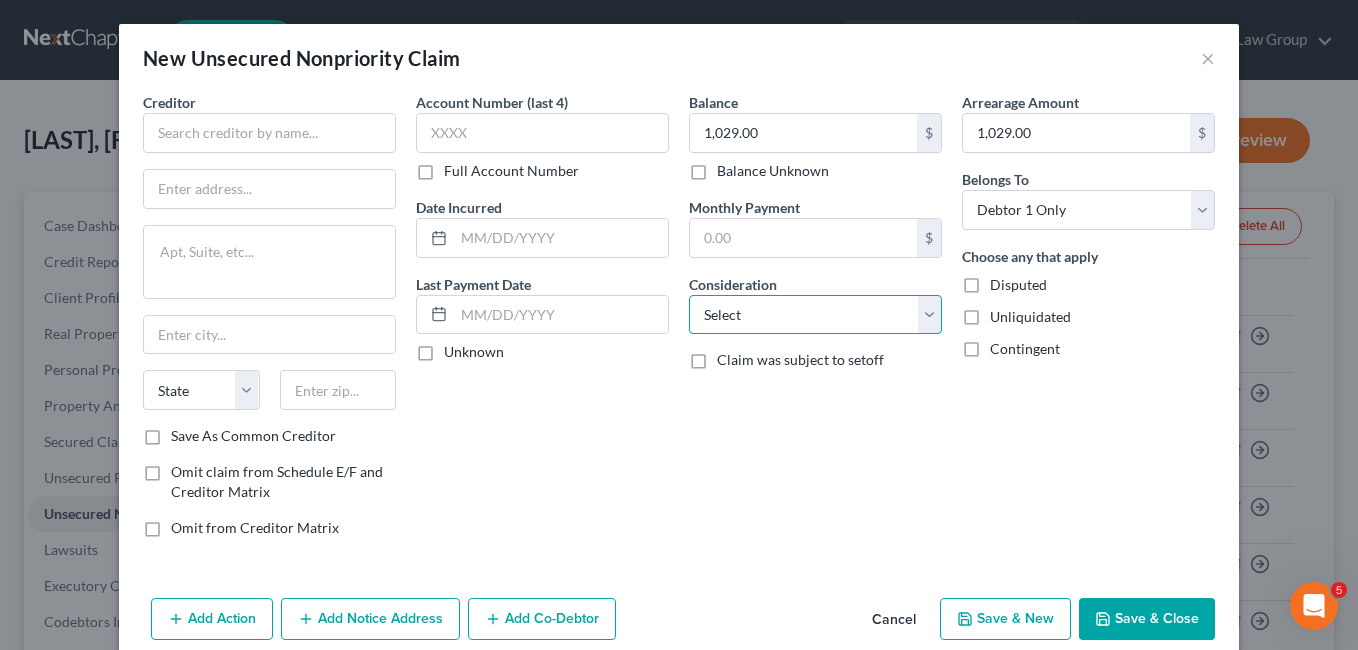 select on "2" 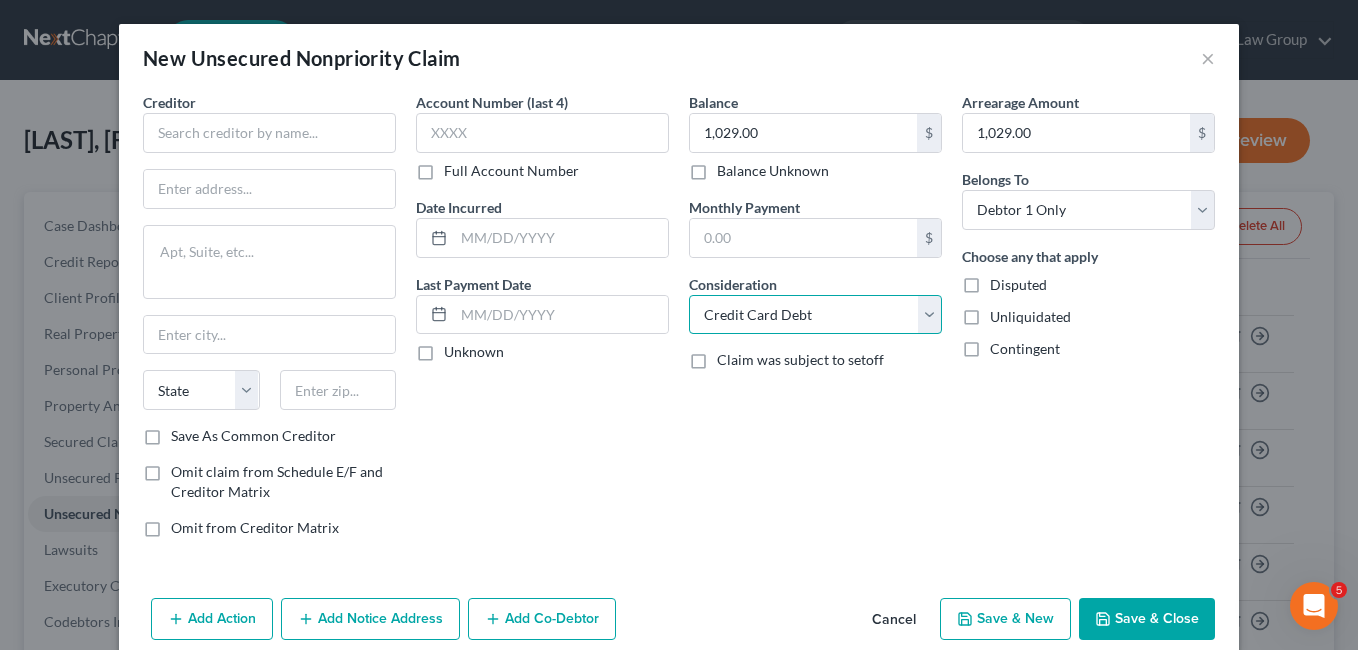 click on "Select Cable / Satellite Services Collection Agency Credit Card Debt Debt Counseling / Attorneys Deficiency Balance Domestic Support Obligations Home / Car Repairs Income Taxes Judgment Liens Medical Services Monies Loaned / Advanced Mortgage Obligation From Divorce Or Separation Obligation To Pensions Other Overdrawn Bank Account Promised To Help Pay Creditors Student Loans Suppliers And Vendors Telephone / Internet Services Utility Services" at bounding box center (815, 315) 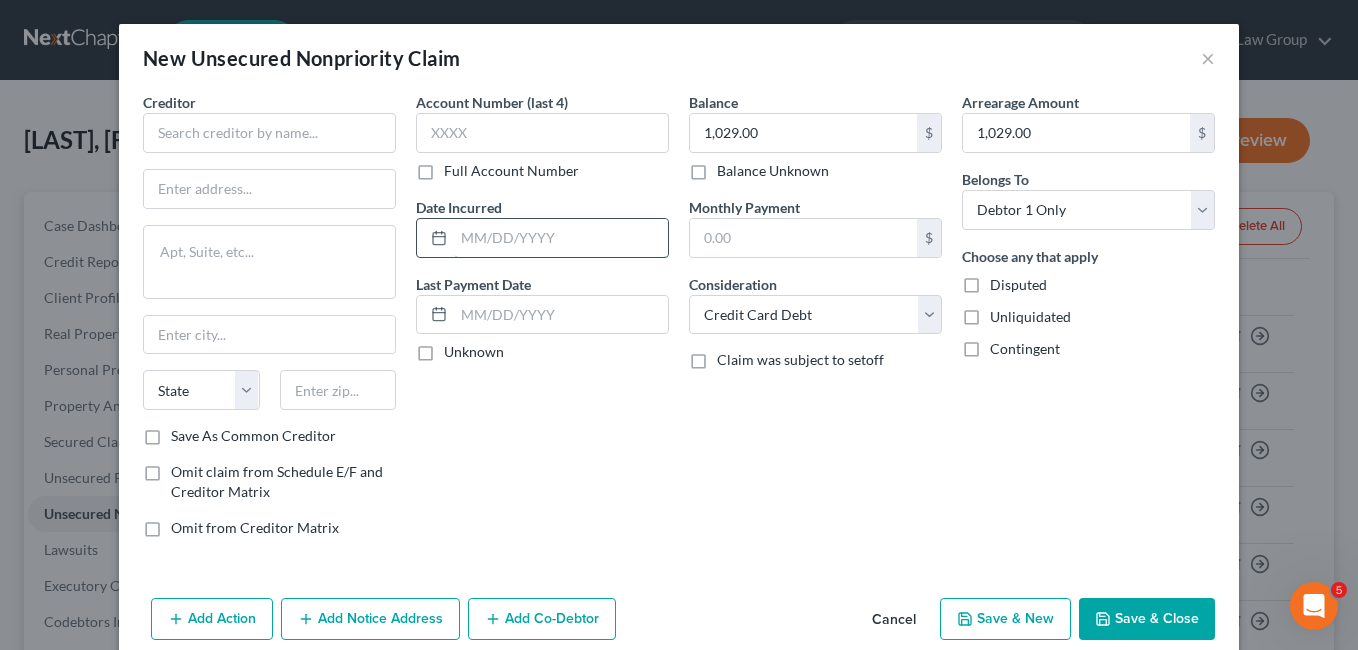 click at bounding box center (561, 238) 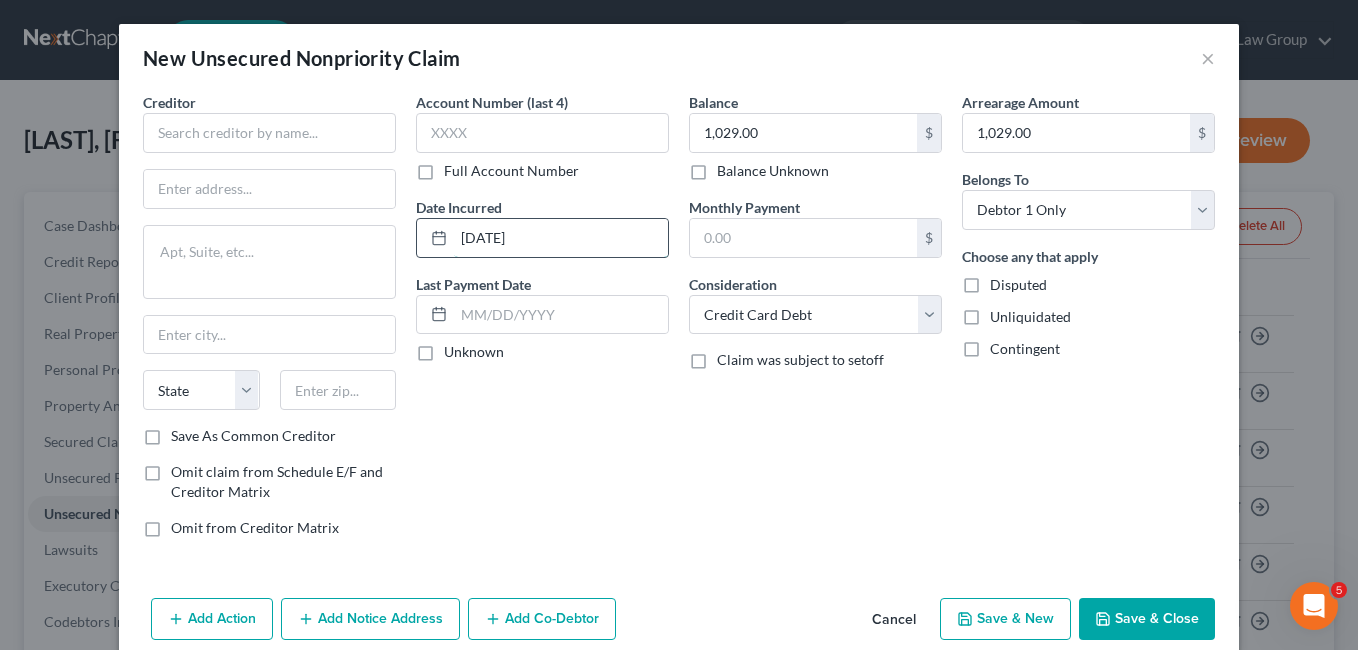 type on "[DATE]" 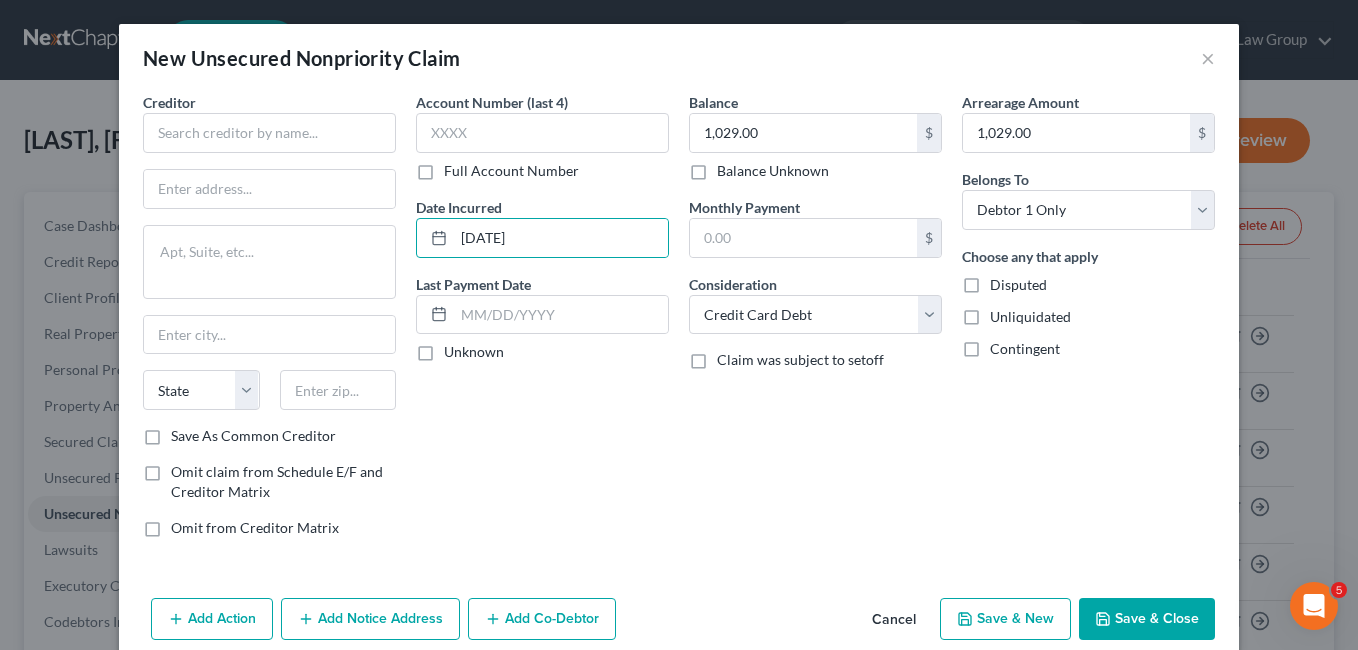 click on "Account Number (last 4)
Full Account Number
Date Incurred         06/02/2024 Last Payment Date         Unknown" at bounding box center (542, 323) 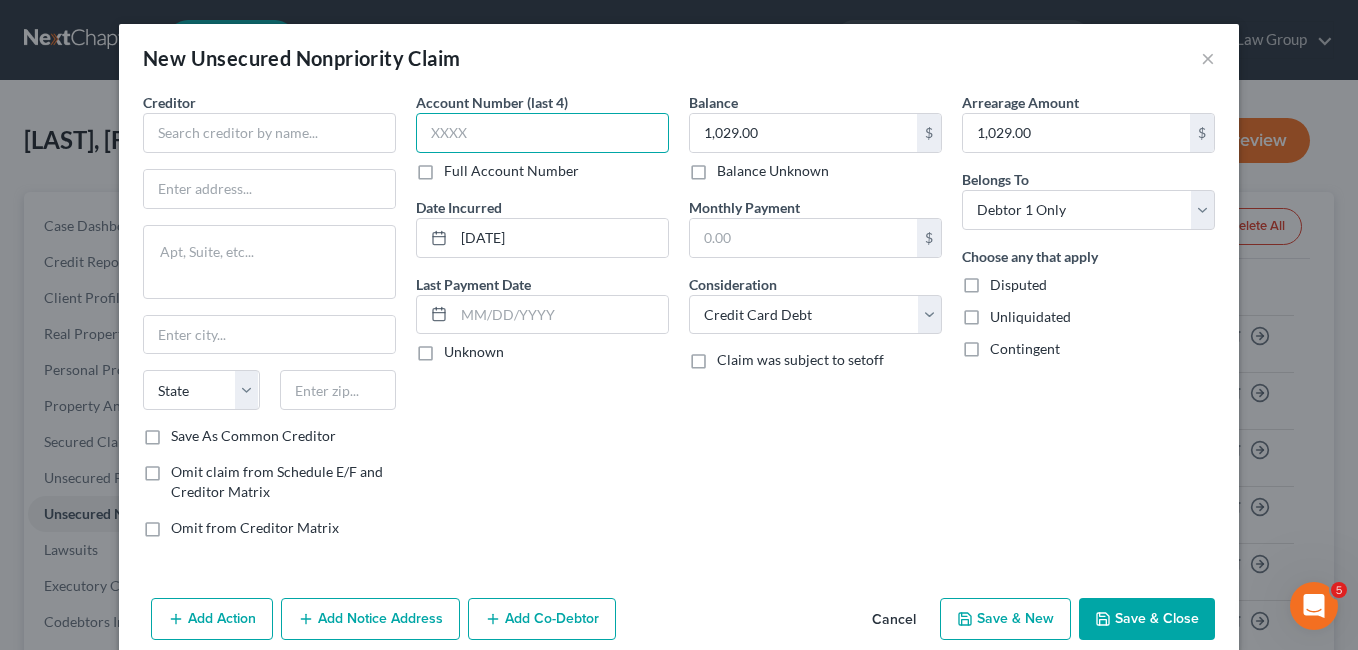 click at bounding box center [542, 133] 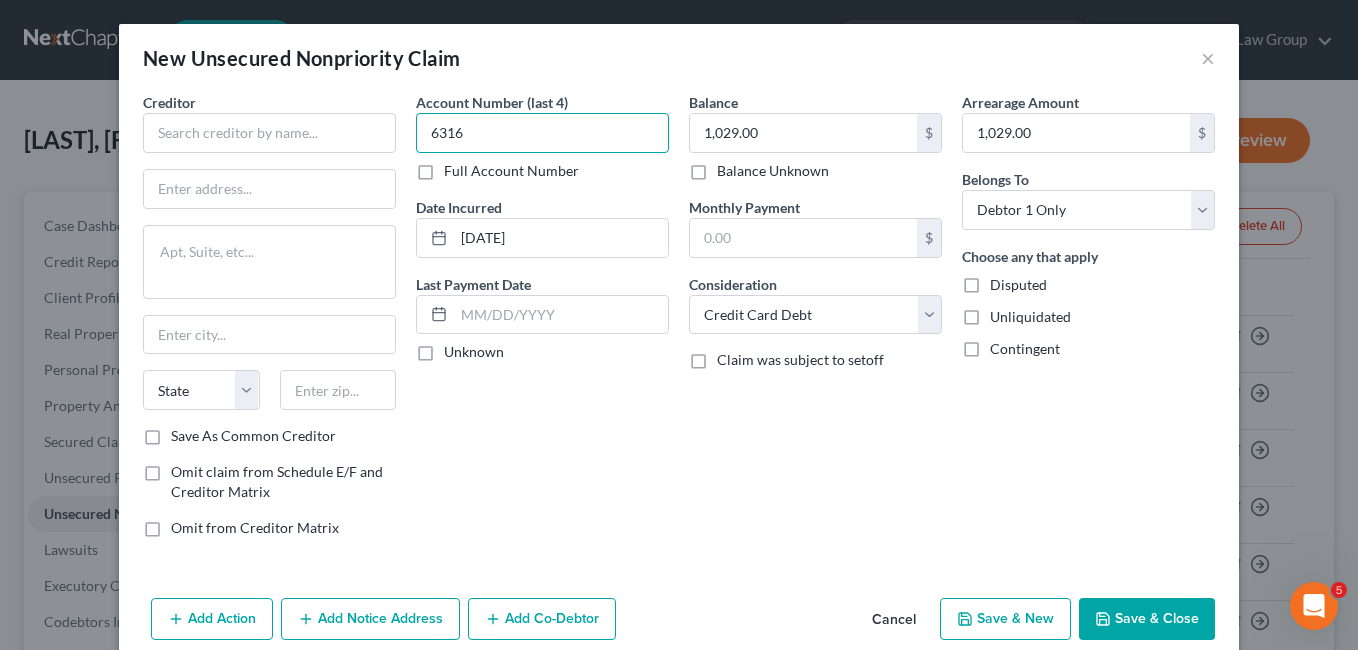type on "6316" 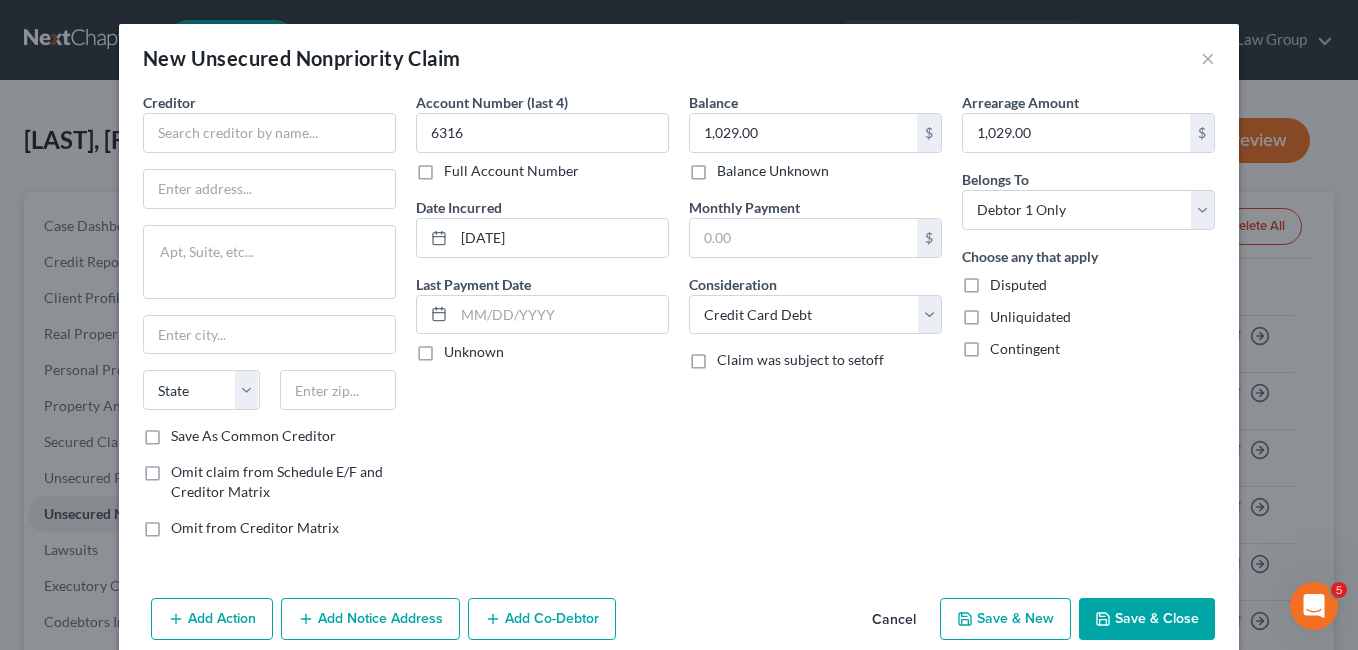 click on "Account Number (last 4)
[LAST_FOUR]
Full Account Number
Date Incurred         [DATE] Last Payment Date         Unknown" at bounding box center [542, 323] 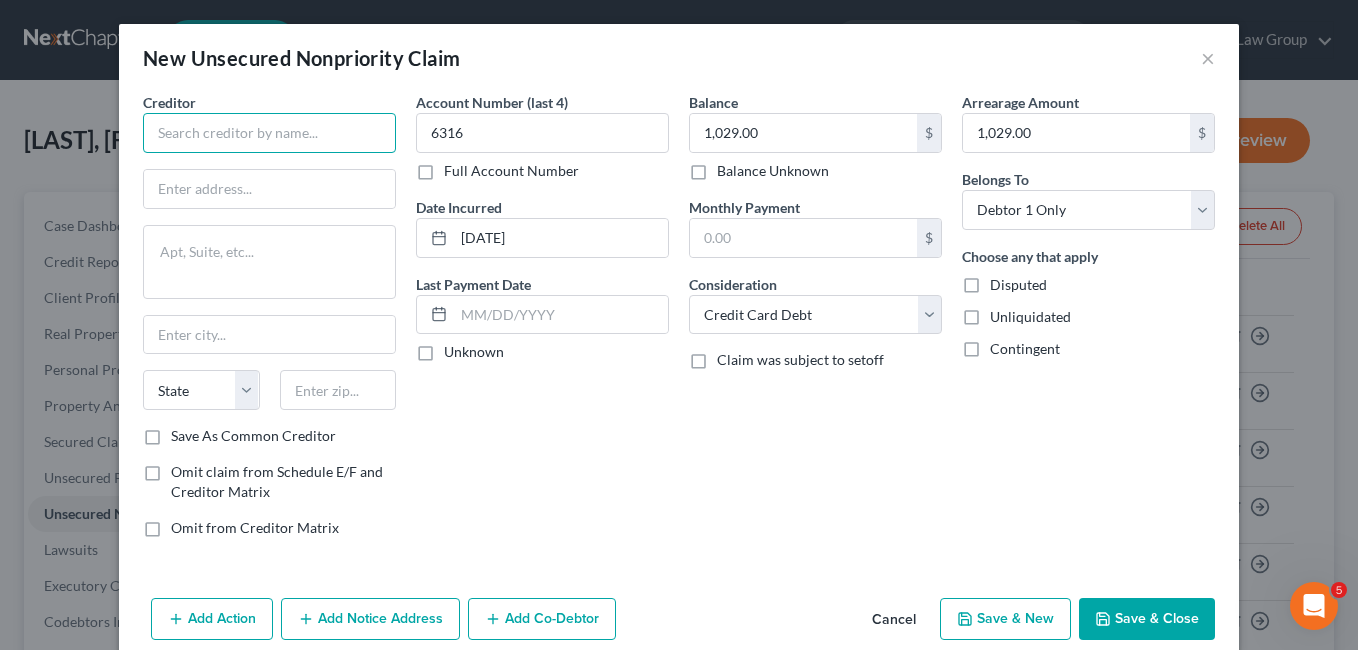 click at bounding box center (269, 133) 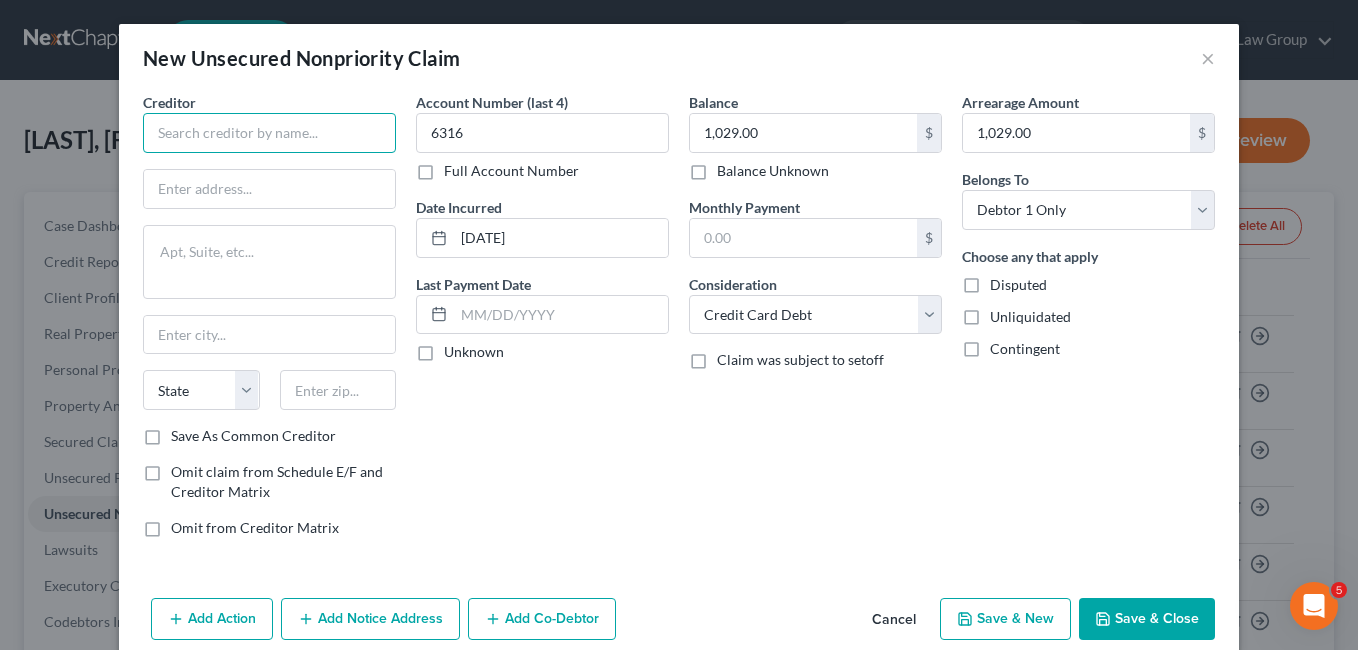 click at bounding box center (269, 133) 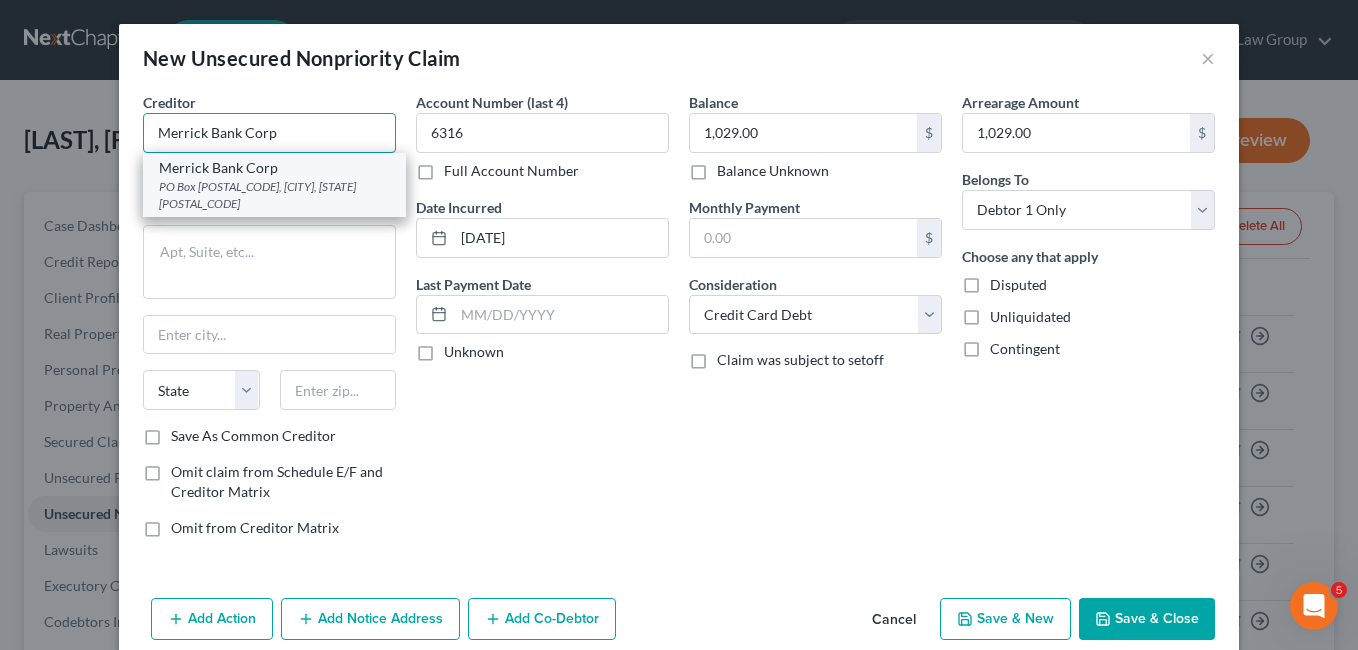 type on "Merrick Bank Corp" 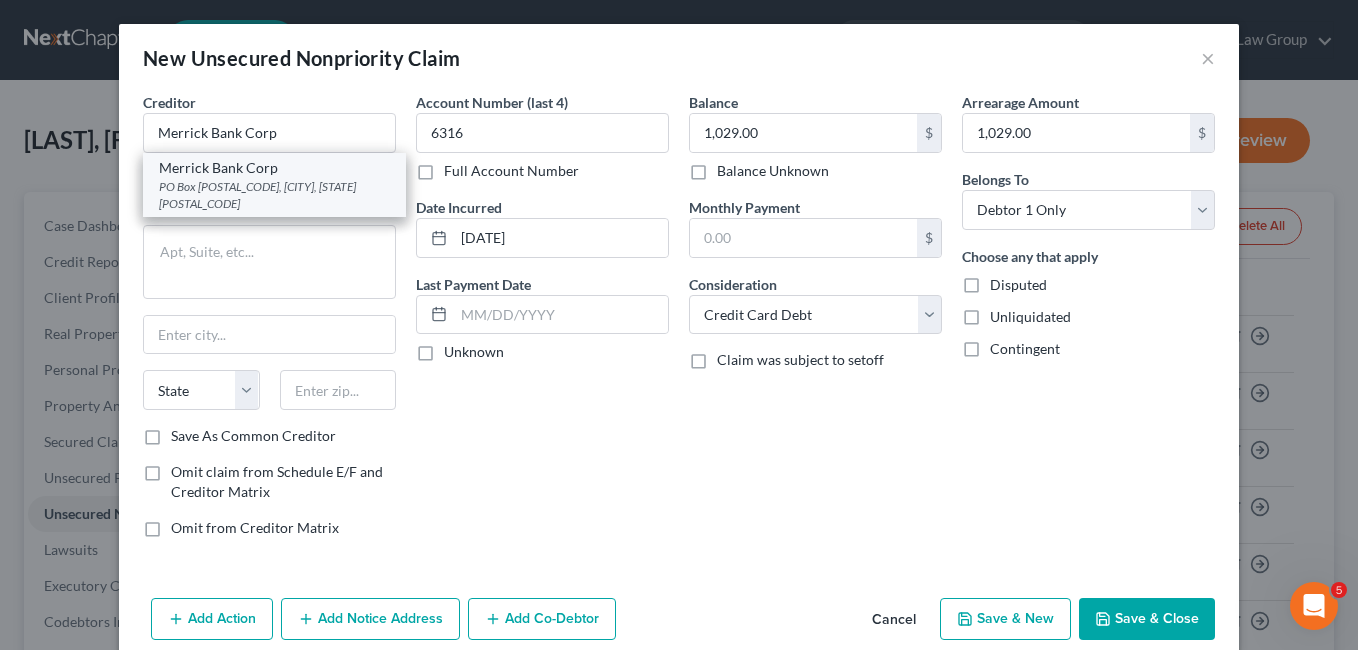 click on "PO Box [POSTAL_CODE], [CITY], [STATE] [POSTAL_CODE]" at bounding box center [274, 195] 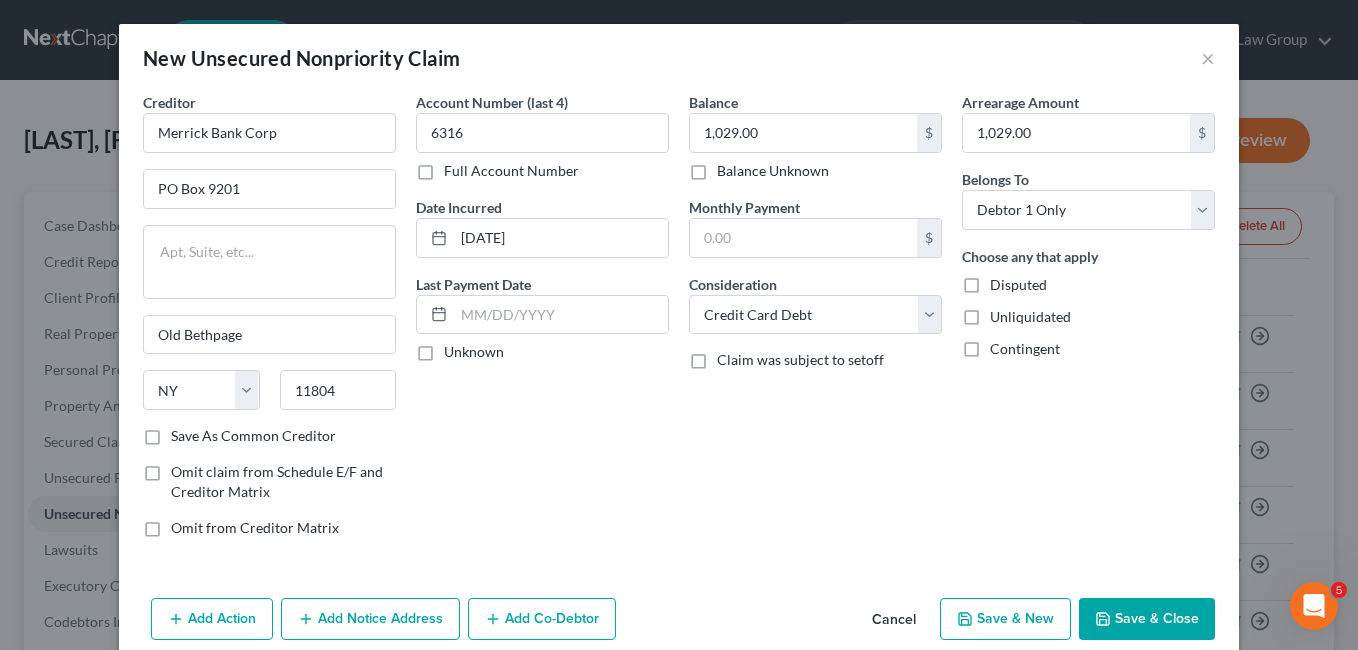 click on "Save & New" at bounding box center [1005, 619] 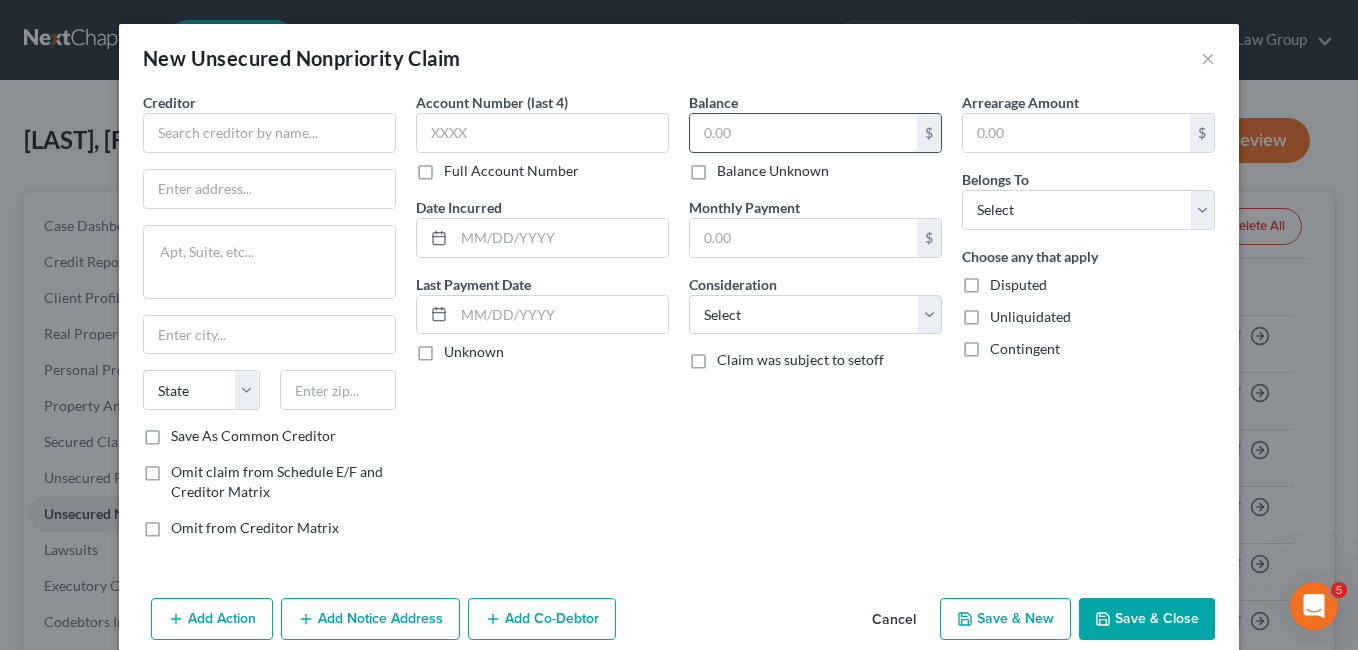 click at bounding box center [803, 133] 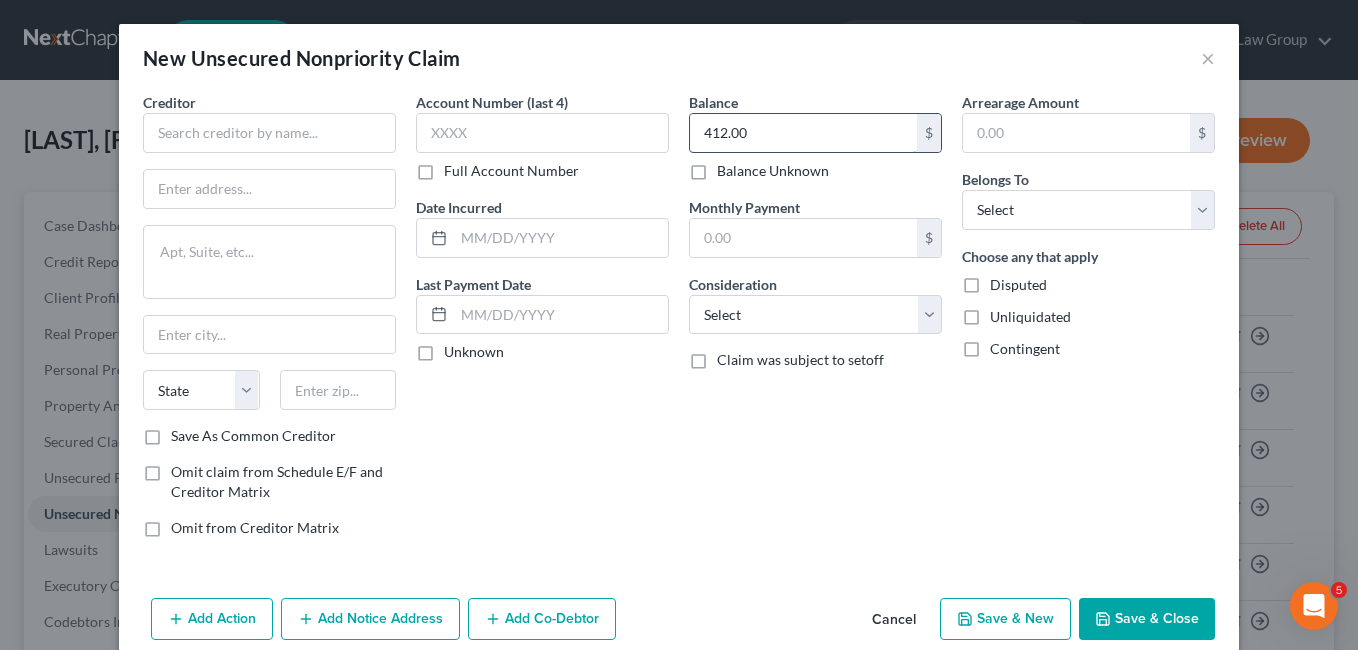 type on "412.00" 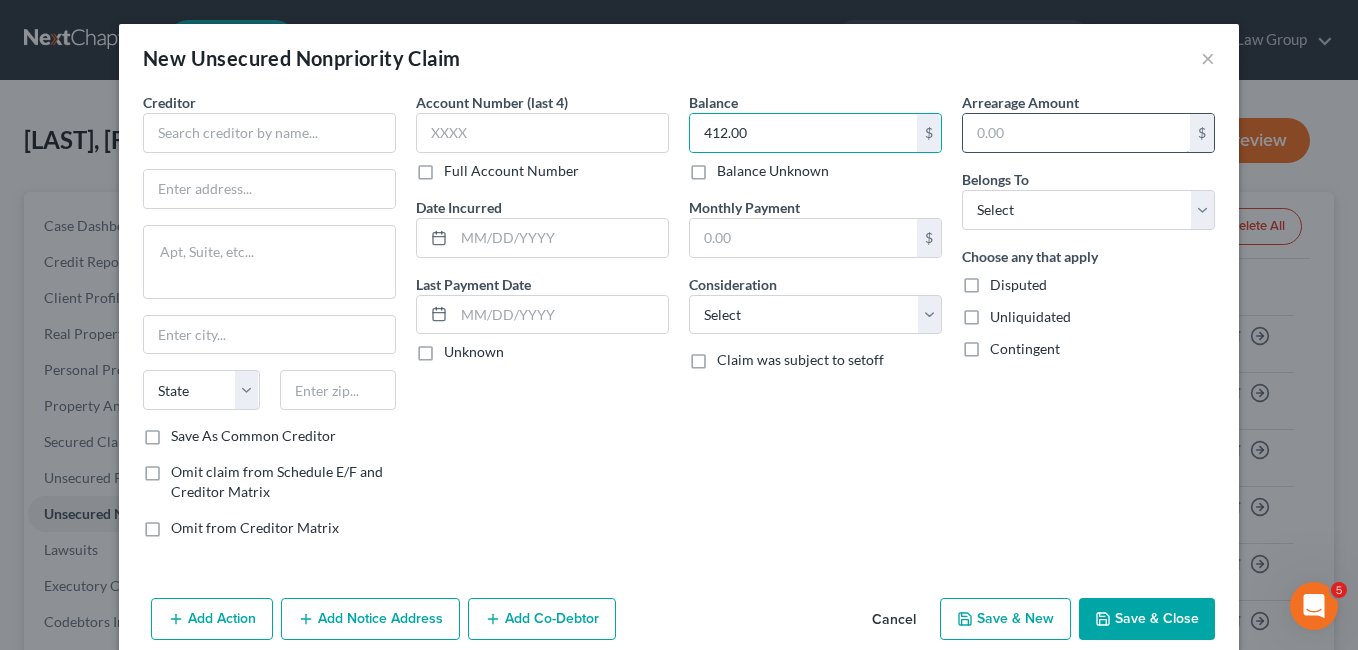 click at bounding box center (1076, 133) 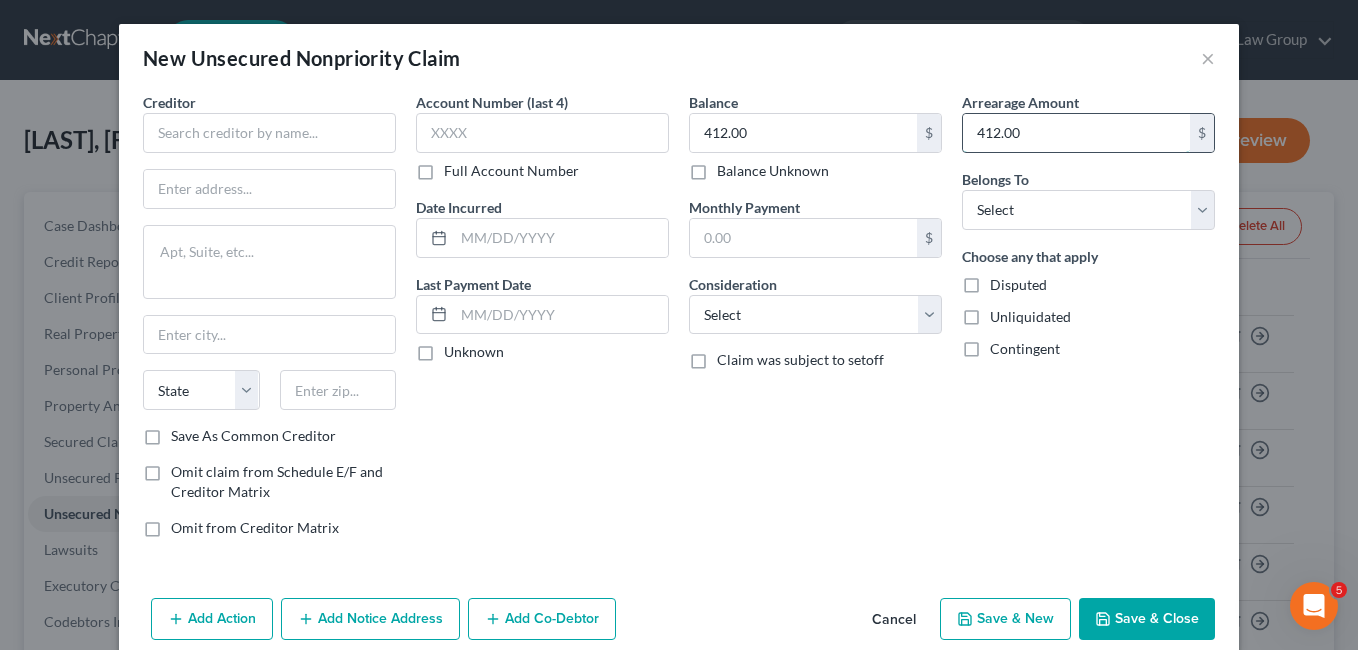 type on "412.00" 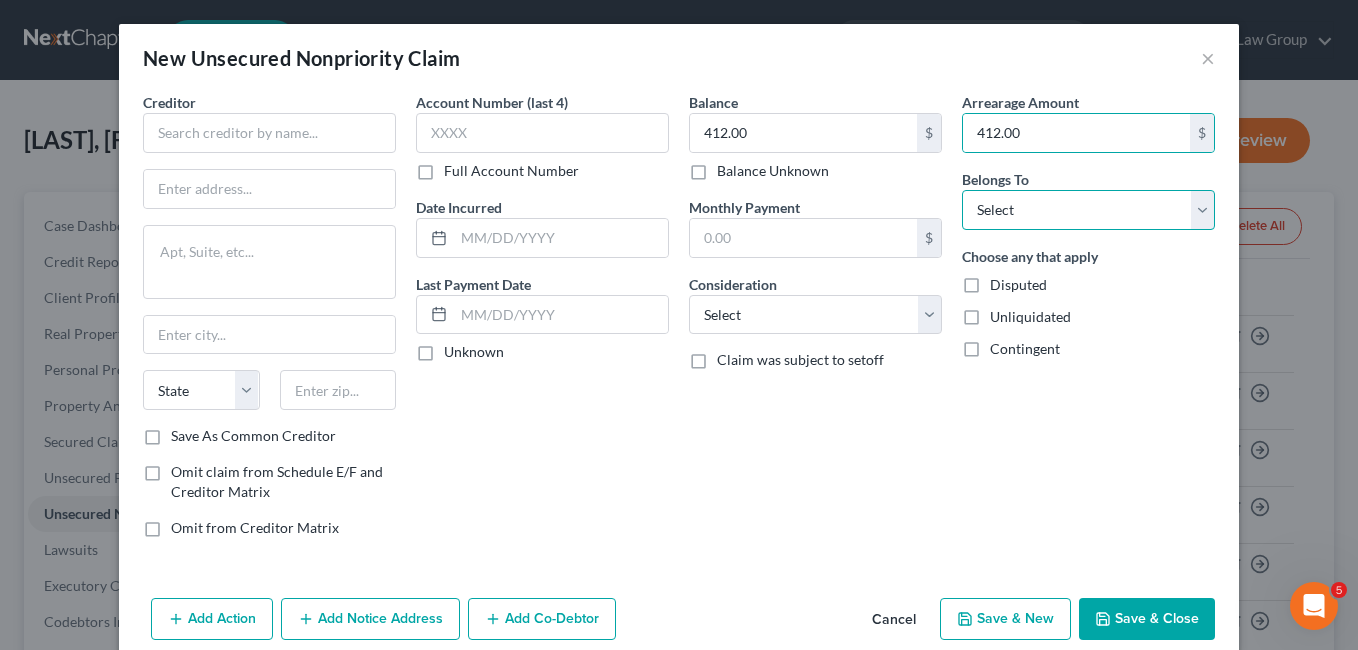 click on "Select Debtor 1 Only Debtor 2 Only Debtor 1 And Debtor 2 Only At Least One Of The Debtors And Another Community Property" at bounding box center (1088, 210) 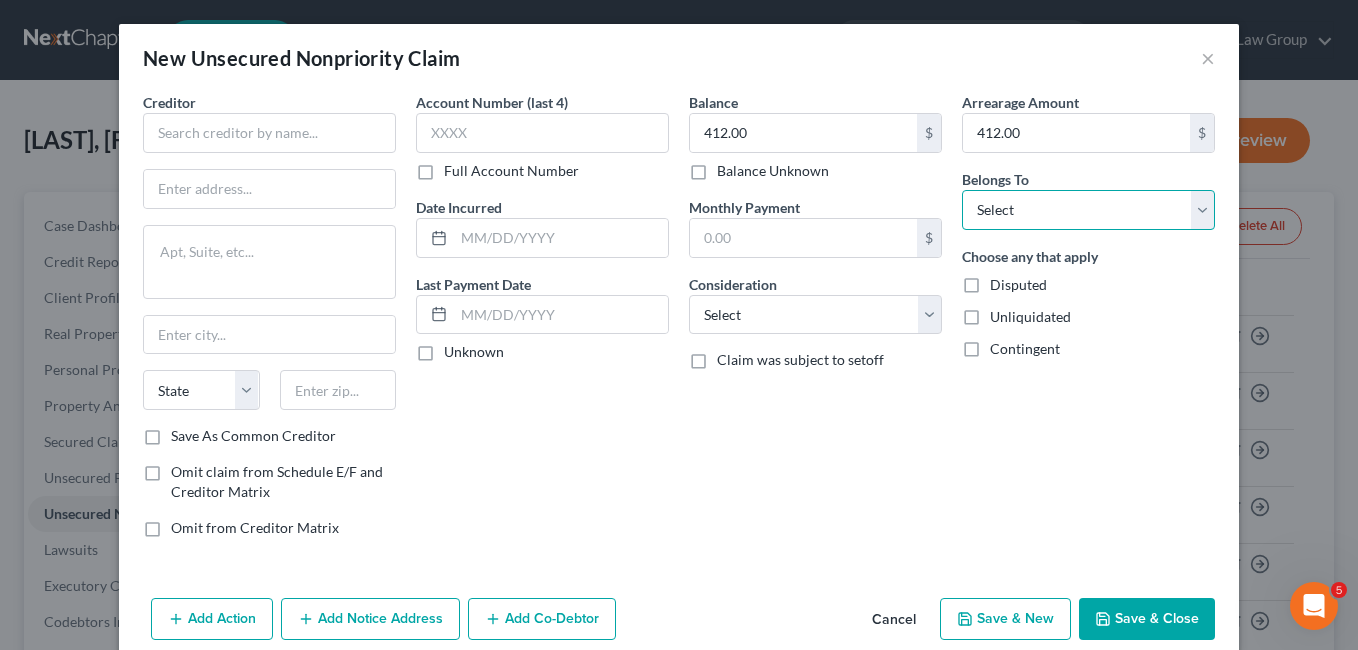 select on "0" 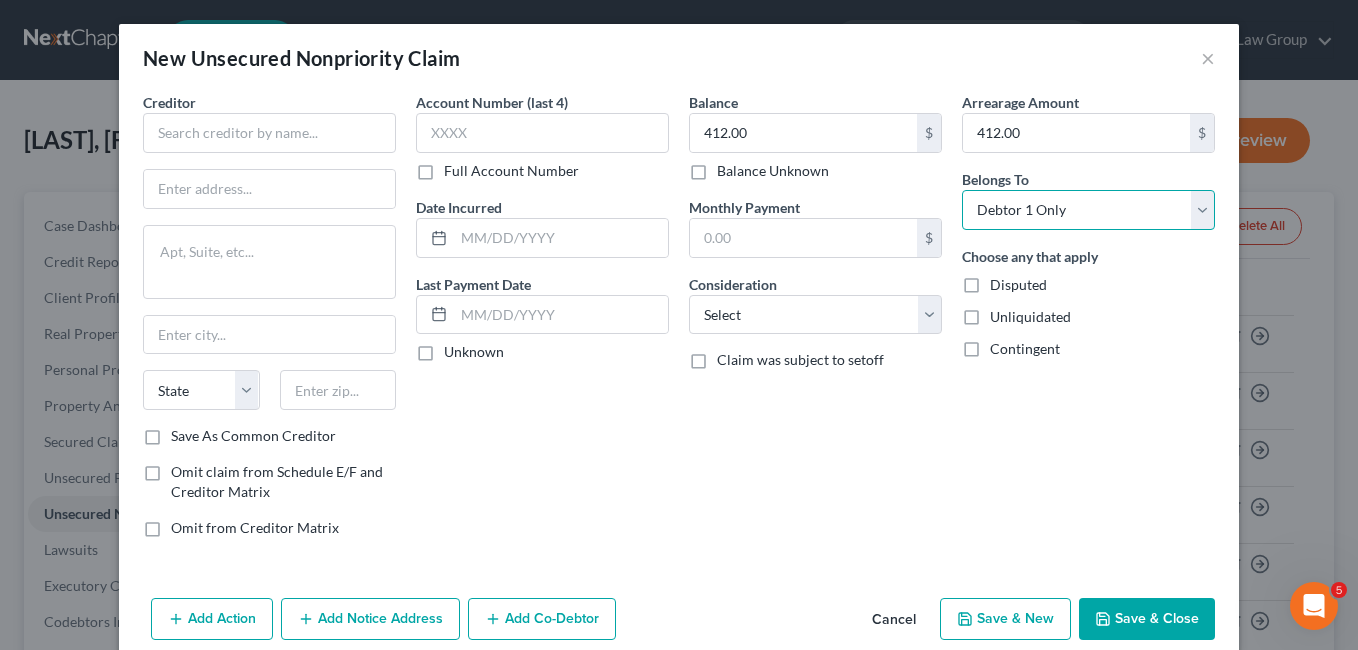 click on "Select Debtor 1 Only Debtor 2 Only Debtor 1 And Debtor 2 Only At Least One Of The Debtors And Another Community Property" at bounding box center (1088, 210) 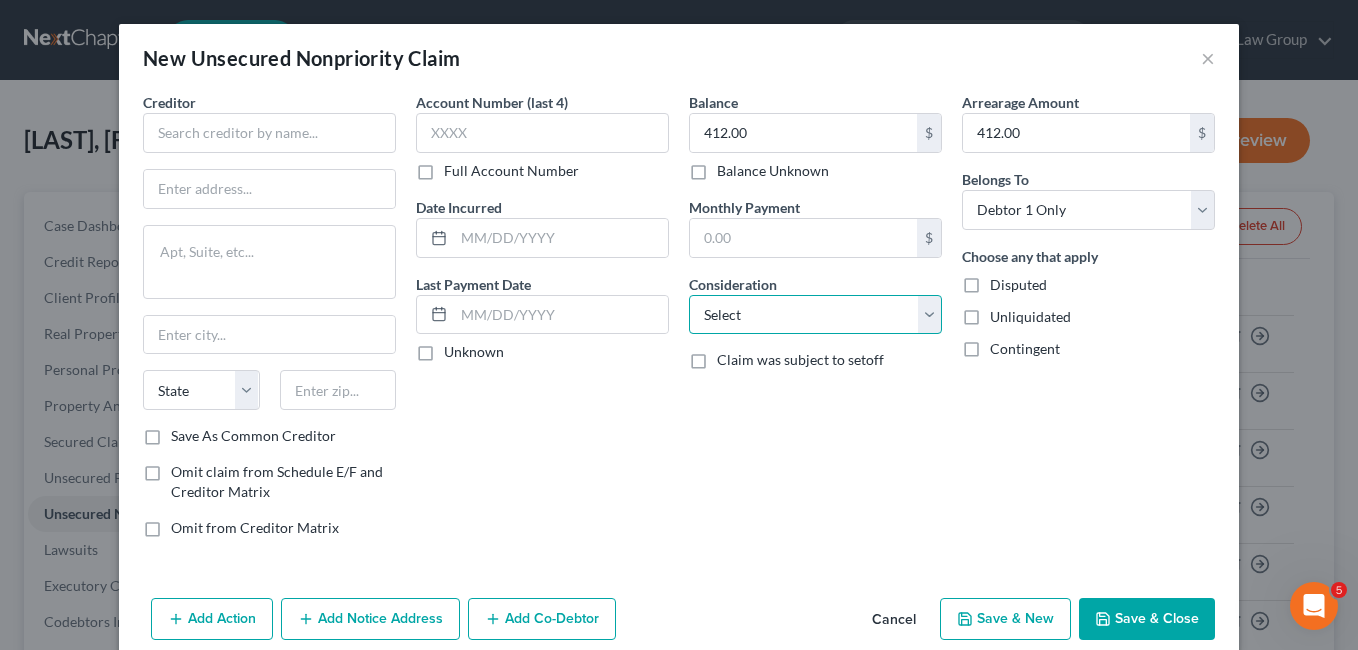 click on "Select Cable / Satellite Services Collection Agency Credit Card Debt Debt Counseling / Attorneys Deficiency Balance Domestic Support Obligations Home / Car Repairs Income Taxes Judgment Liens Medical Services Monies Loaned / Advanced Mortgage Obligation From Divorce Or Separation Obligation To Pensions Other Overdrawn Bank Account Promised To Help Pay Creditors Student Loans Suppliers And Vendors Telephone / Internet Services Utility Services" at bounding box center (815, 315) 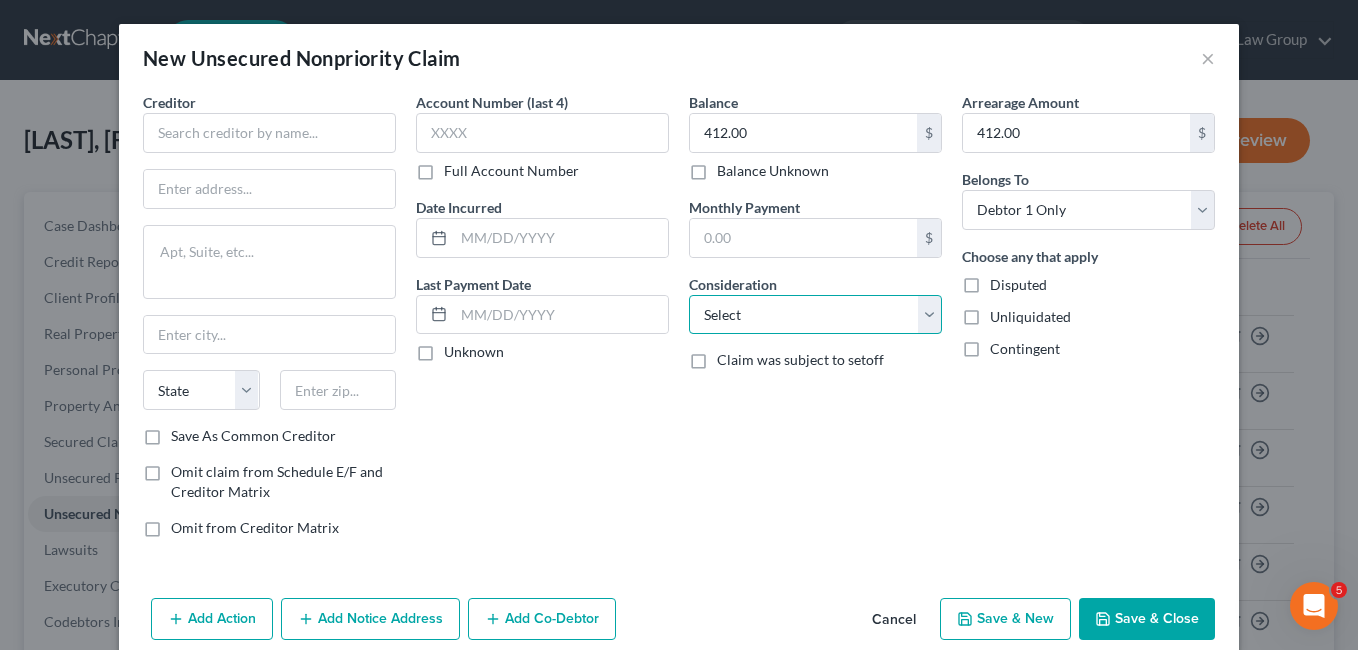 select on "1" 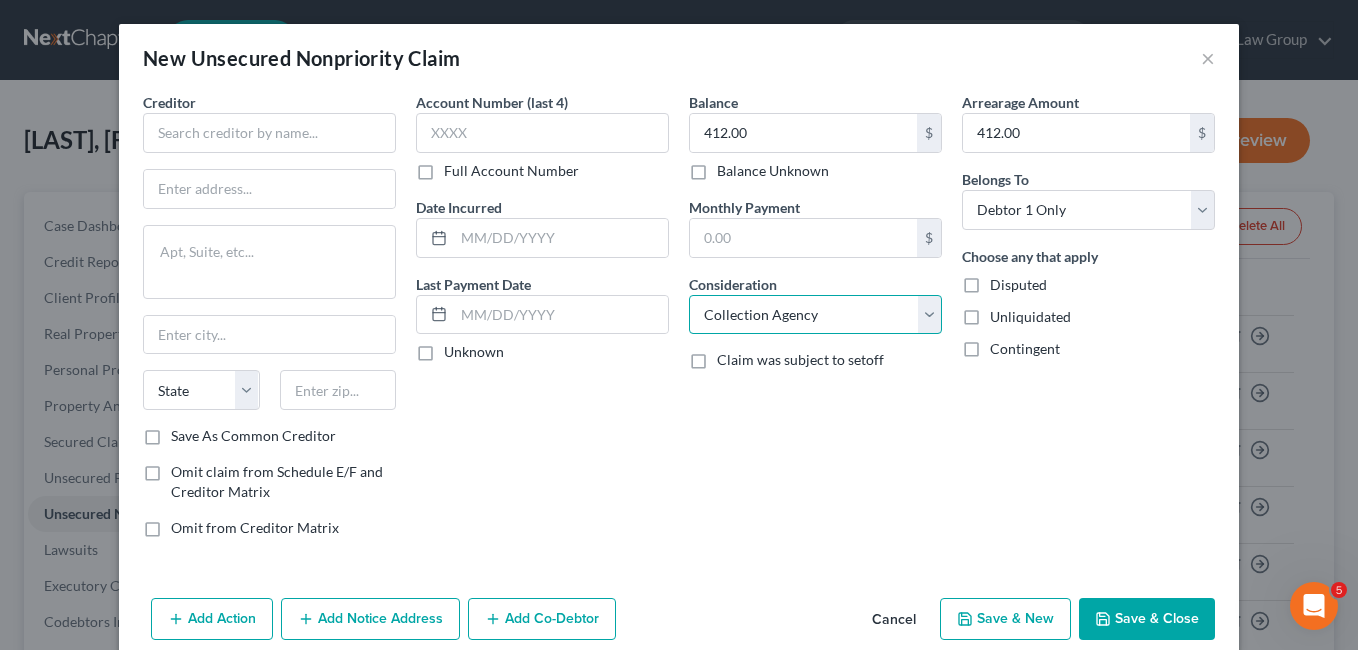 click on "Select Cable / Satellite Services Collection Agency Credit Card Debt Debt Counseling / Attorneys Deficiency Balance Domestic Support Obligations Home / Car Repairs Income Taxes Judgment Liens Medical Services Monies Loaned / Advanced Mortgage Obligation From Divorce Or Separation Obligation To Pensions Other Overdrawn Bank Account Promised To Help Pay Creditors Student Loans Suppliers And Vendors Telephone / Internet Services Utility Services" at bounding box center (815, 315) 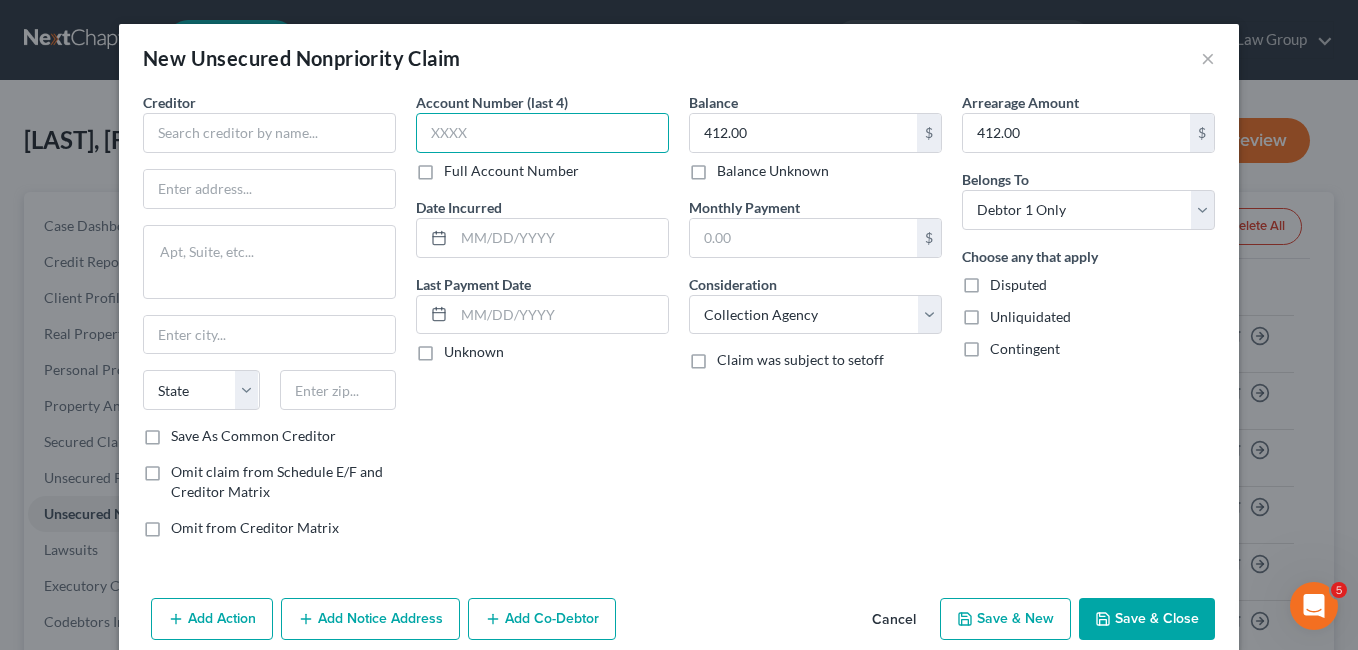click at bounding box center [542, 133] 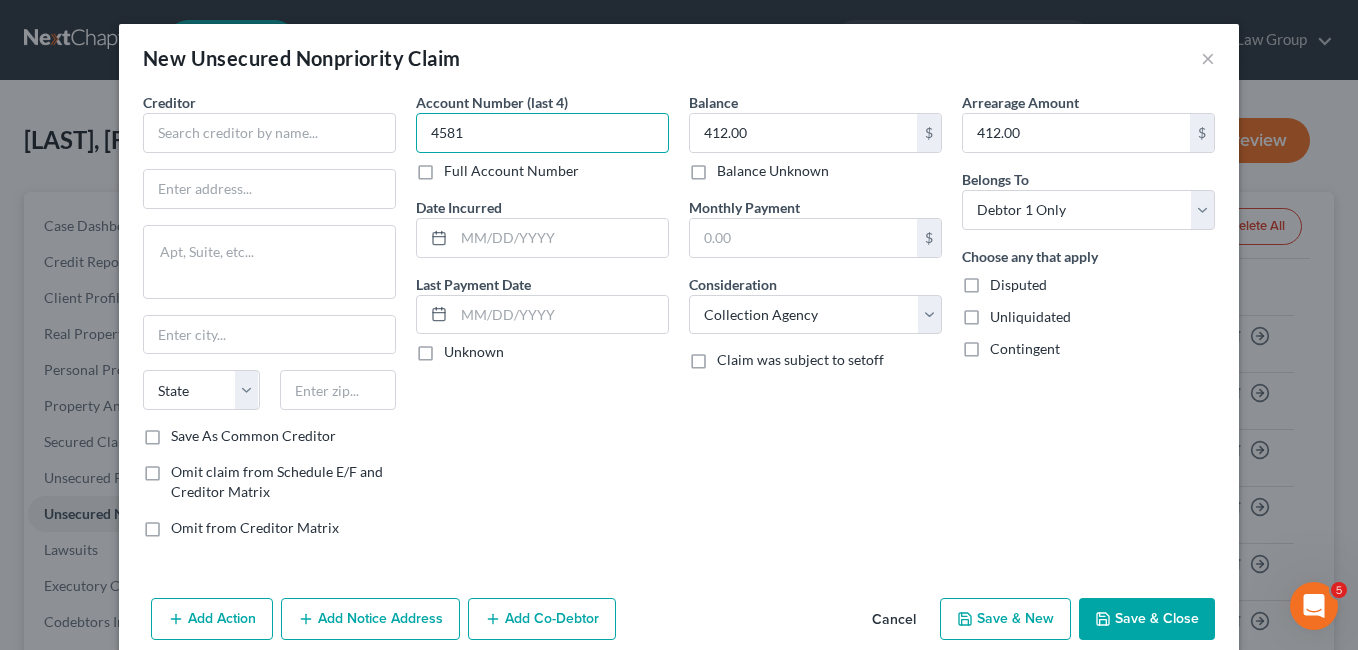 type on "4581" 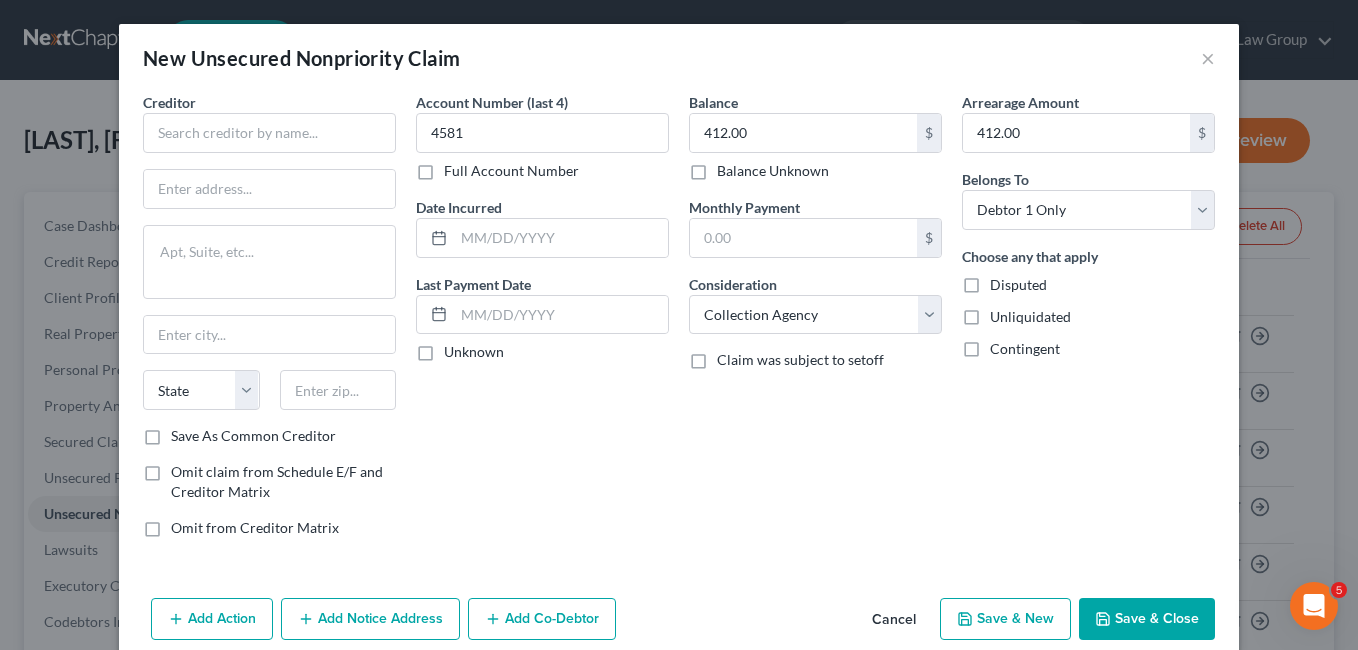click on "Account Number (last 4)
4581
Full Account Number
Date Incurred         Last Payment Date         Unknown" at bounding box center [542, 323] 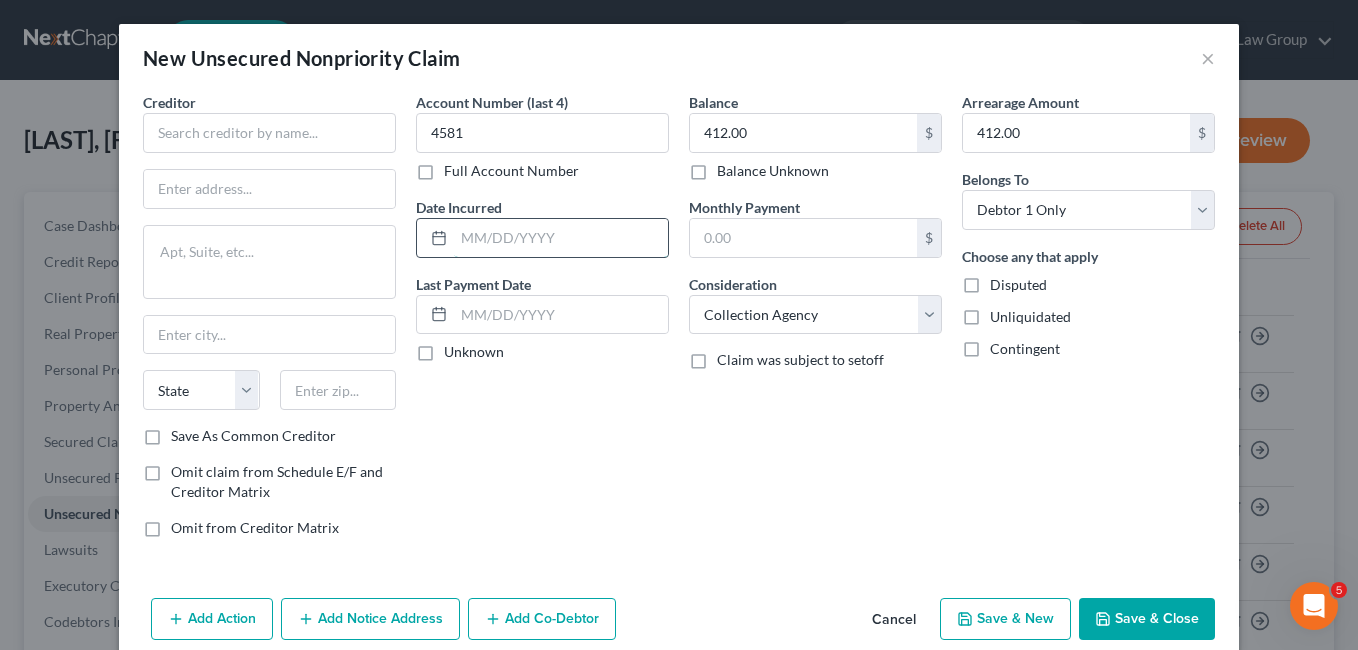 click at bounding box center [561, 238] 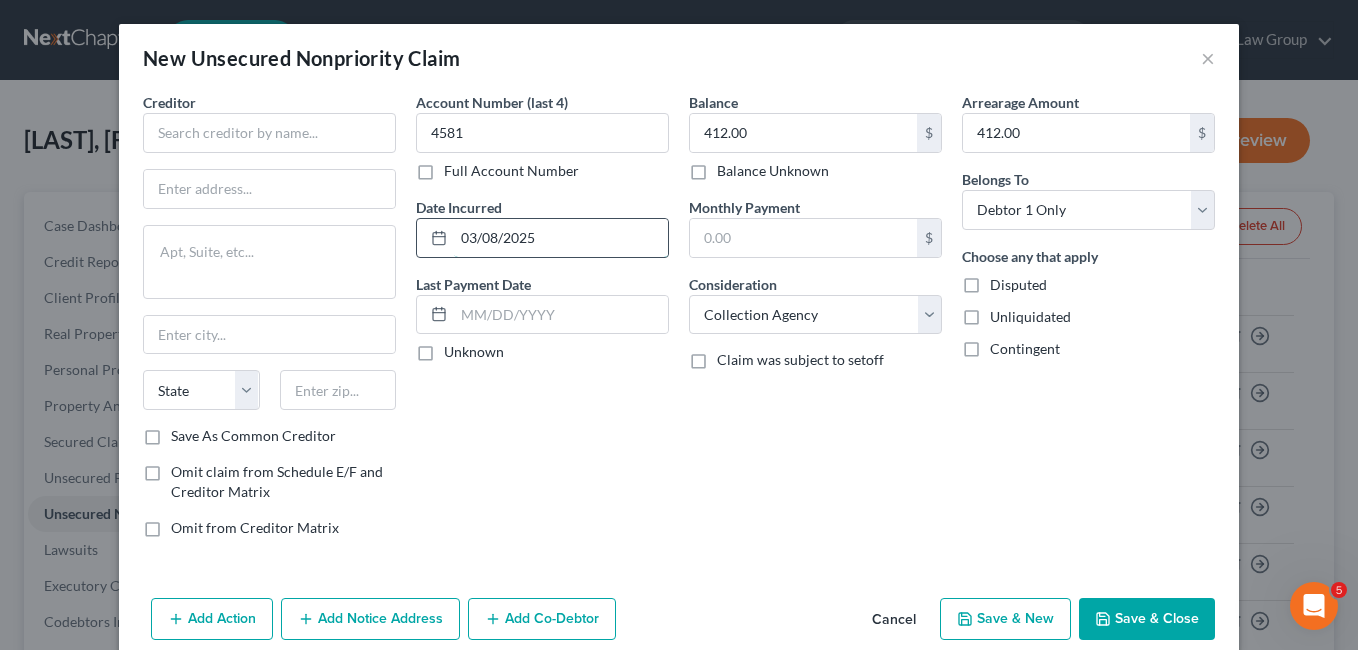 type on "03/08/2025" 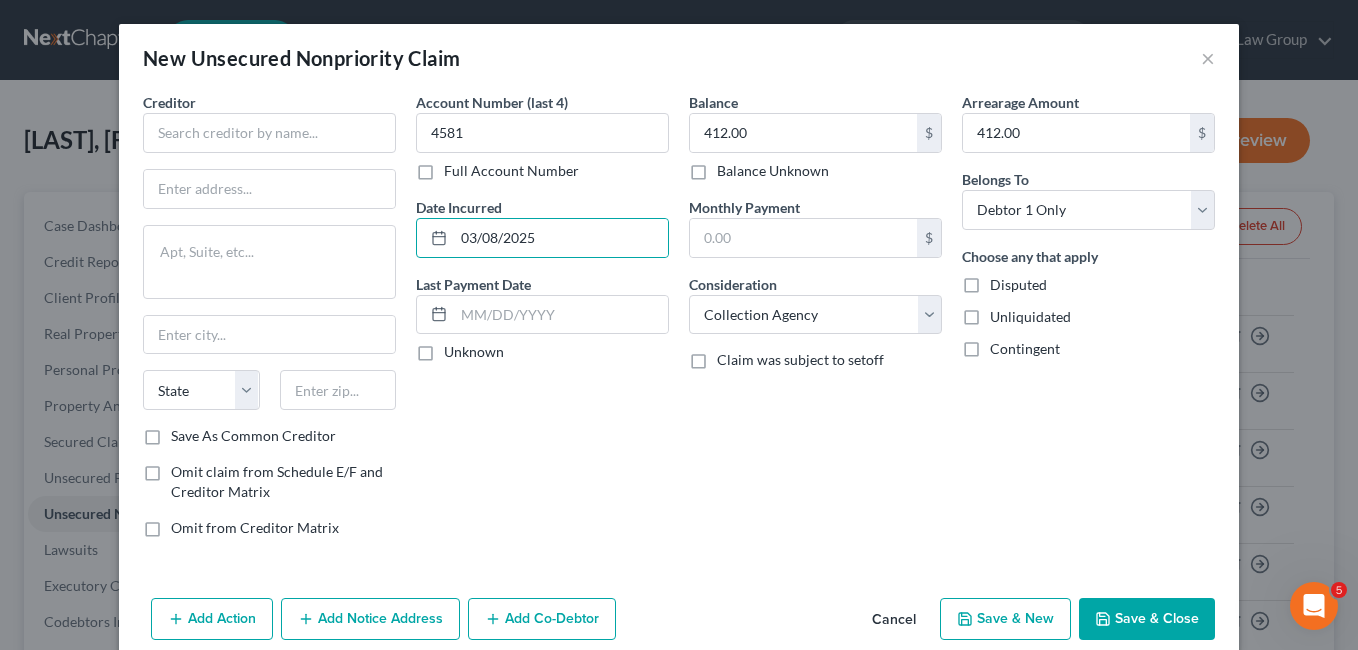 click on "Account Number (last 4)
[ACCOUNT_LAST_4]
Full Account Number
Date Incurred         03/08/2025 Last Payment Date         Unknown" at bounding box center (542, 323) 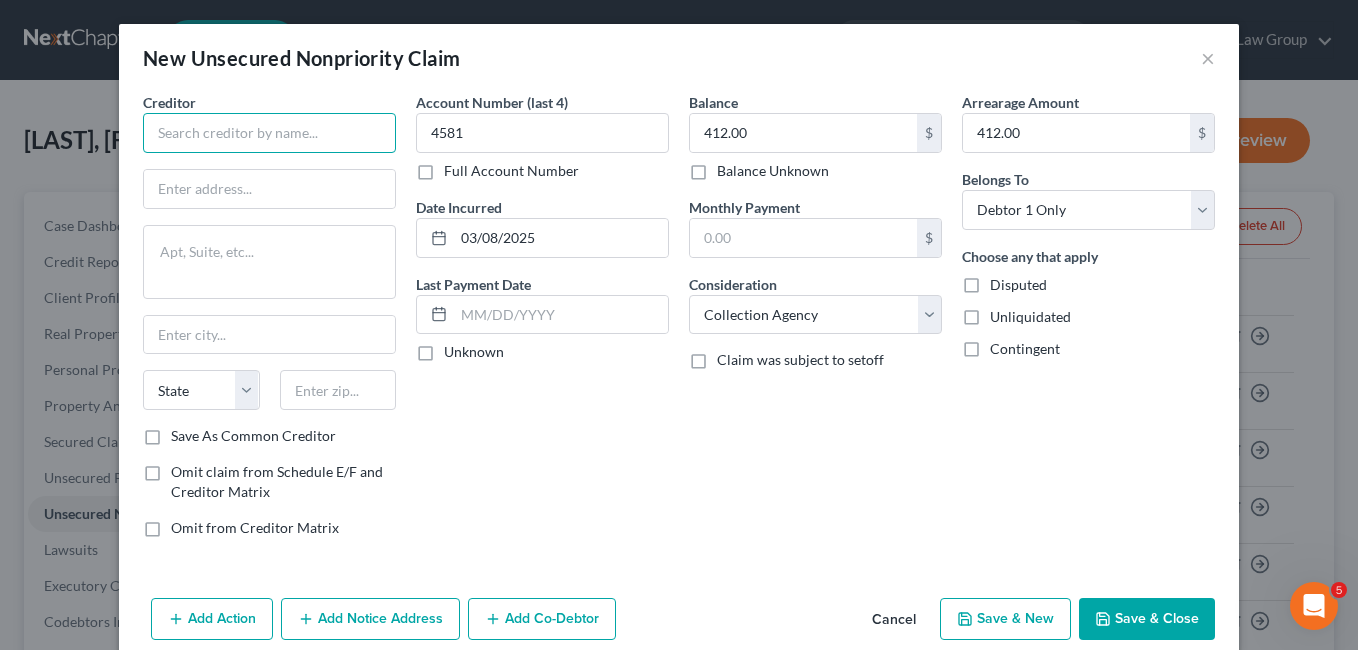 click at bounding box center [269, 133] 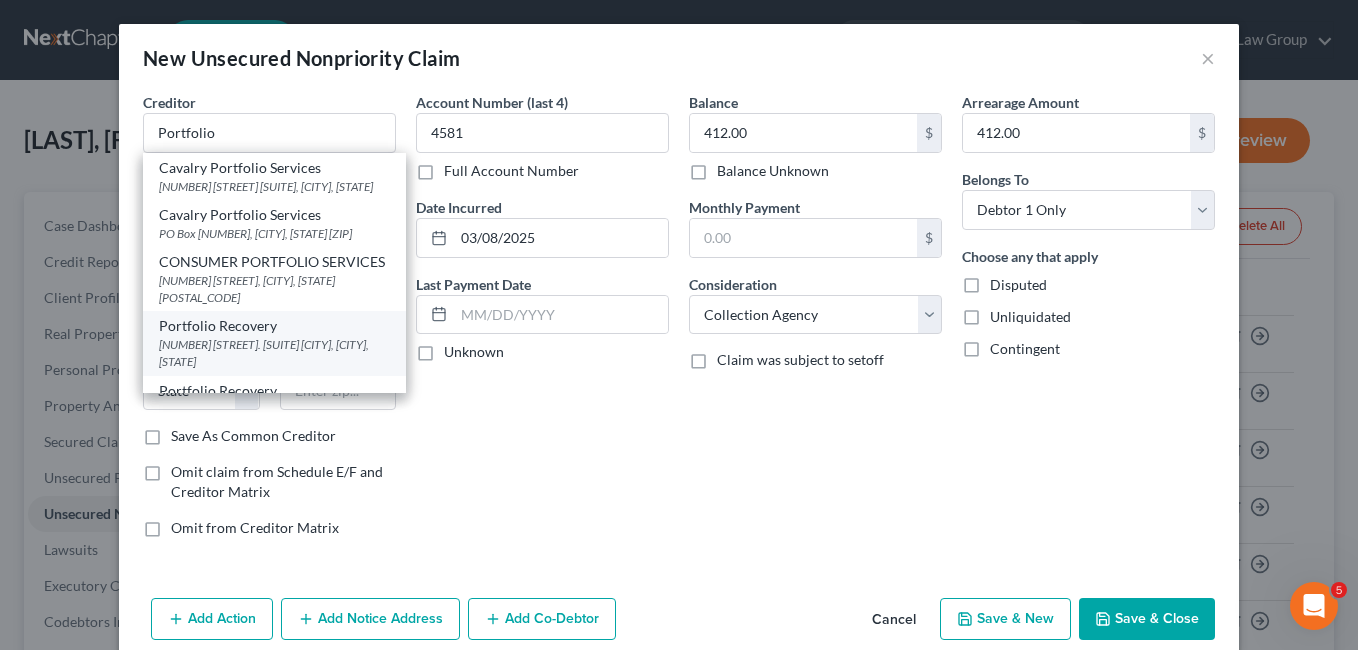 click on "[NUMBER] [STREET]. [SUITE] [CITY], [CITY], [STATE]" at bounding box center [274, 353] 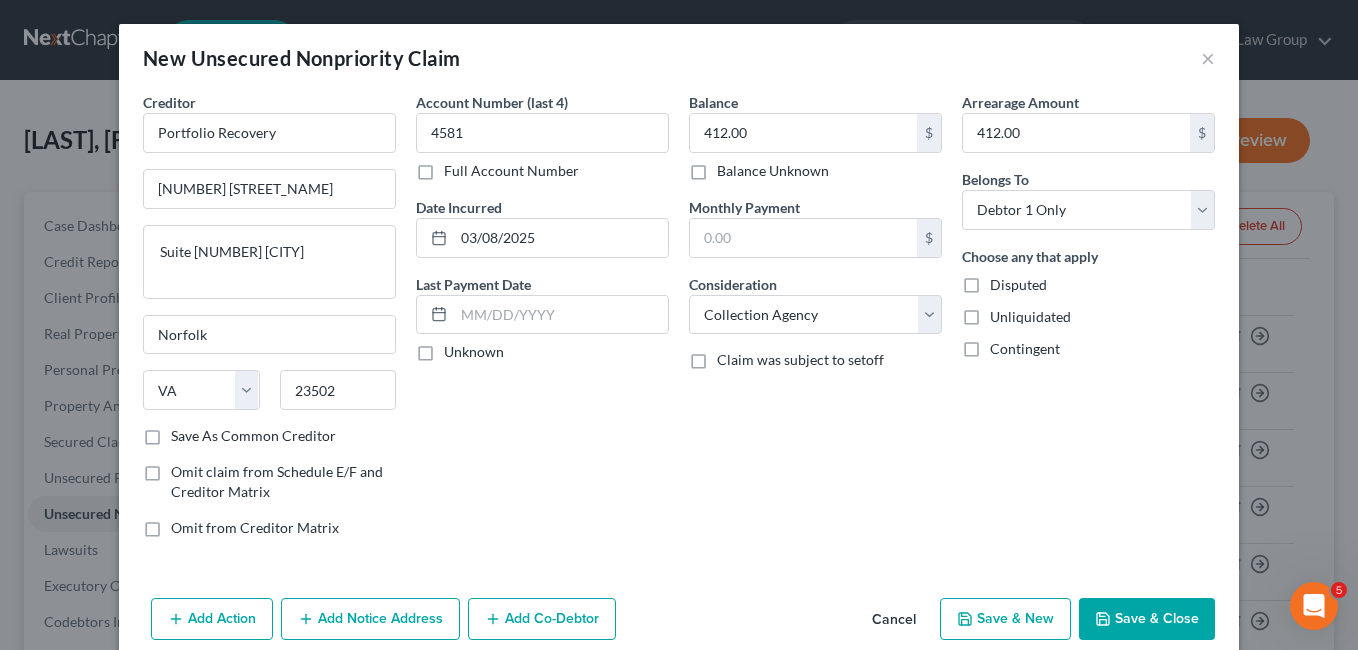 click on "Save & New" at bounding box center (1005, 619) 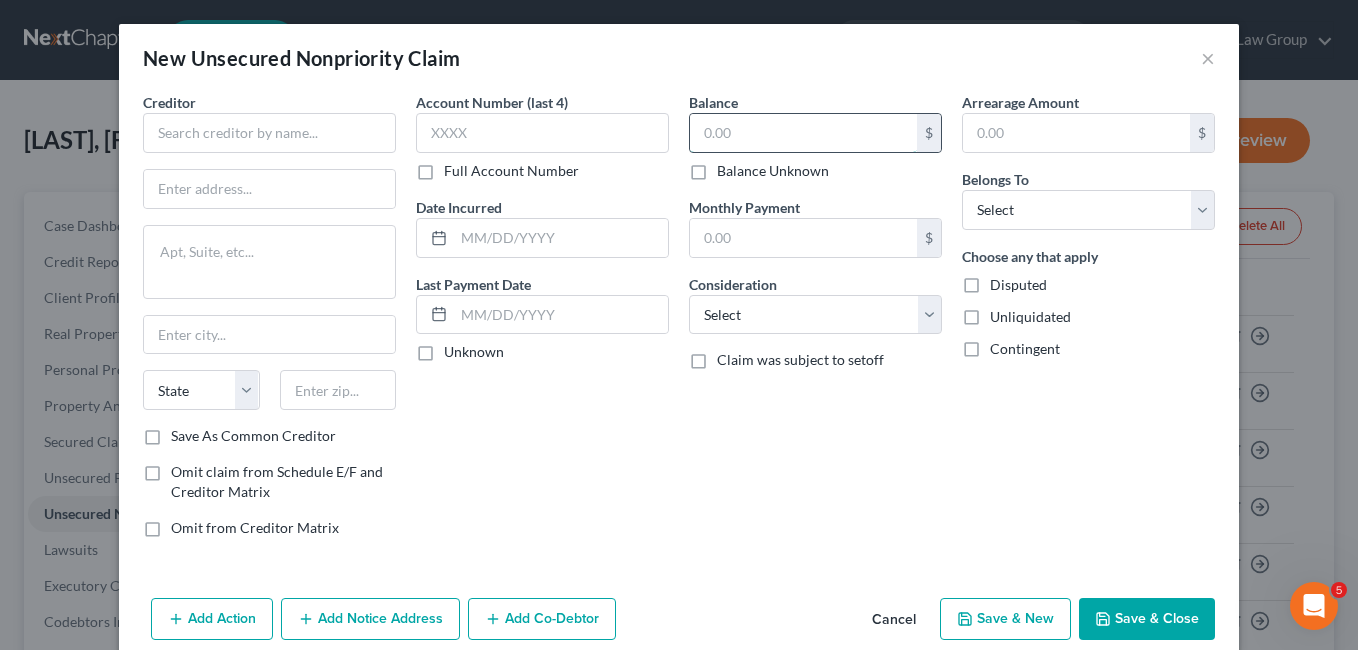 click at bounding box center [803, 133] 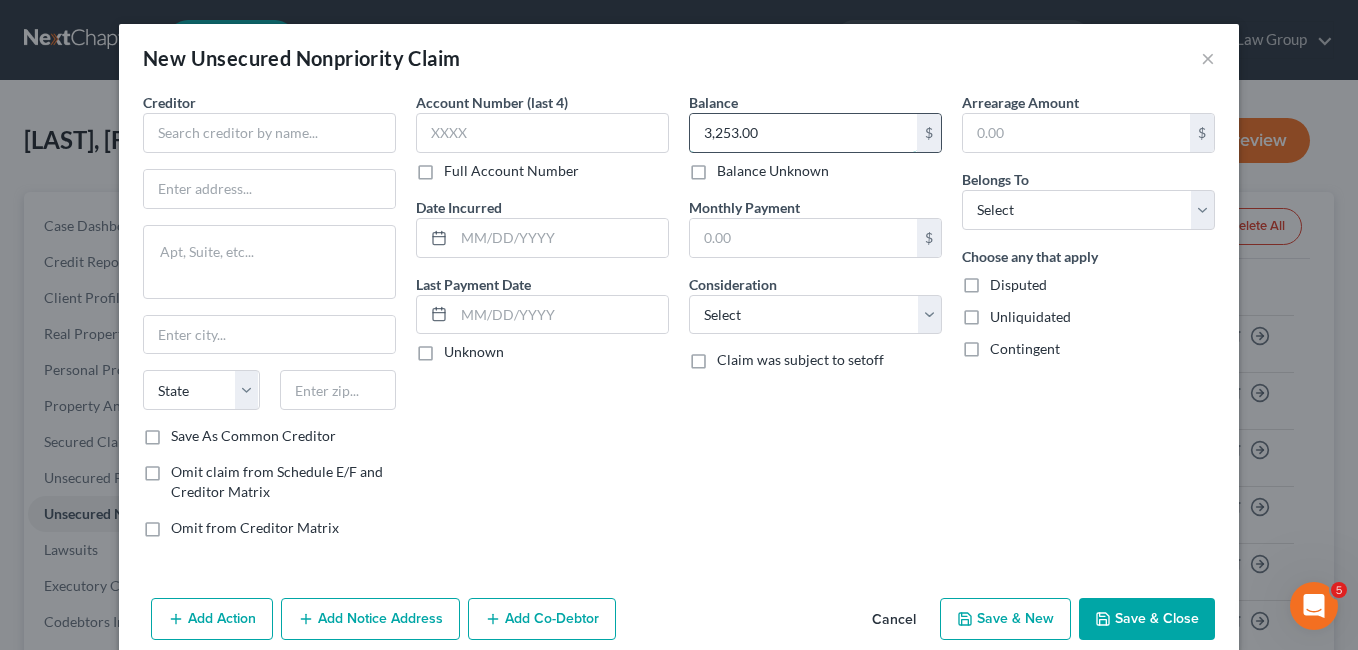 type on "3,253.00" 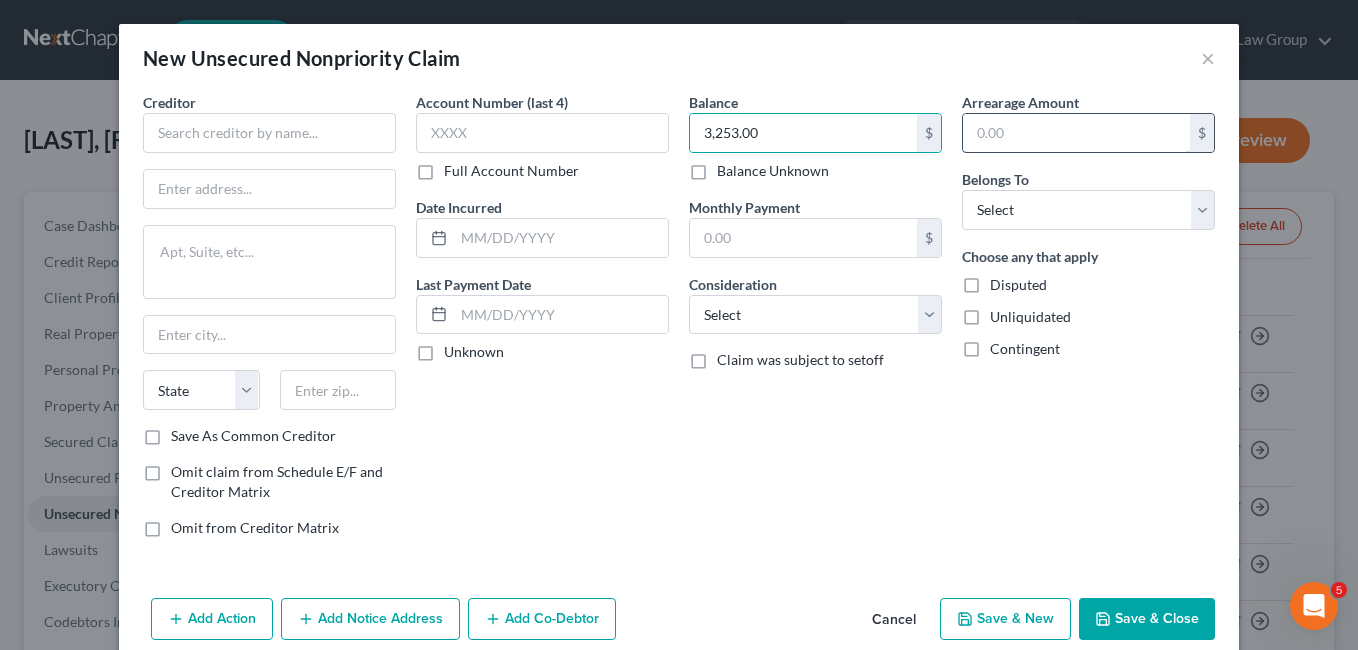 click at bounding box center (1076, 133) 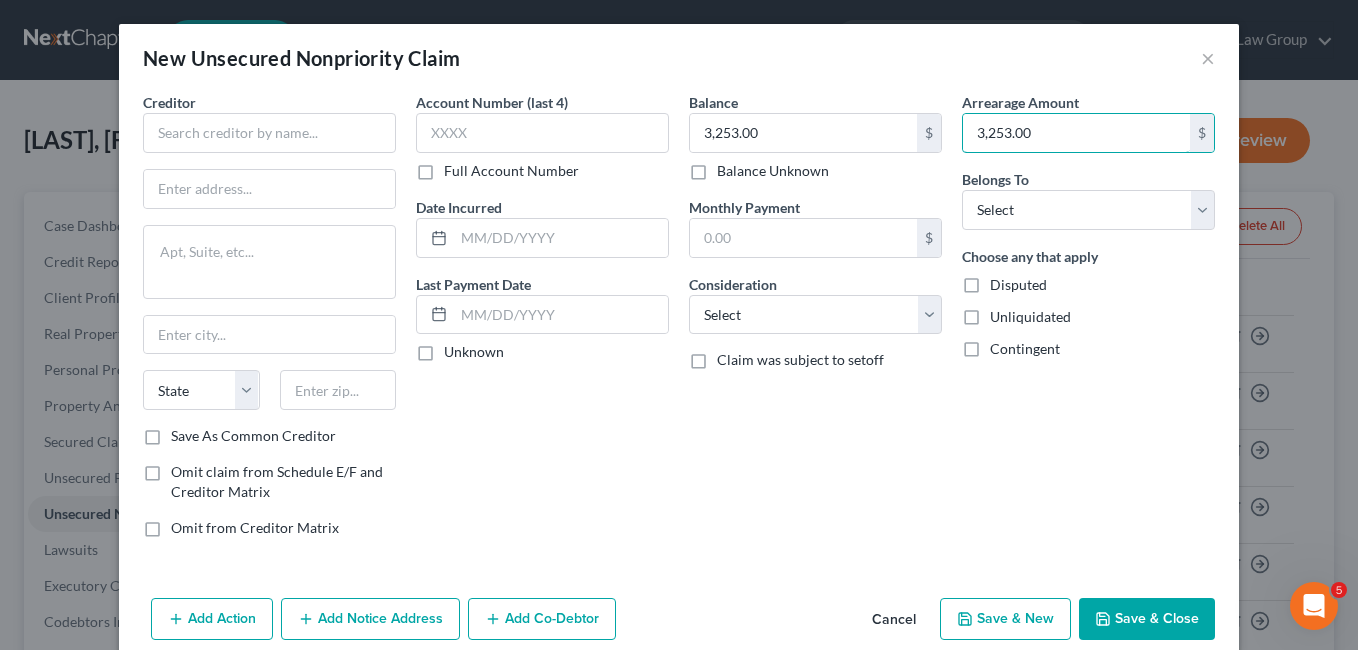 type on "3,253.00" 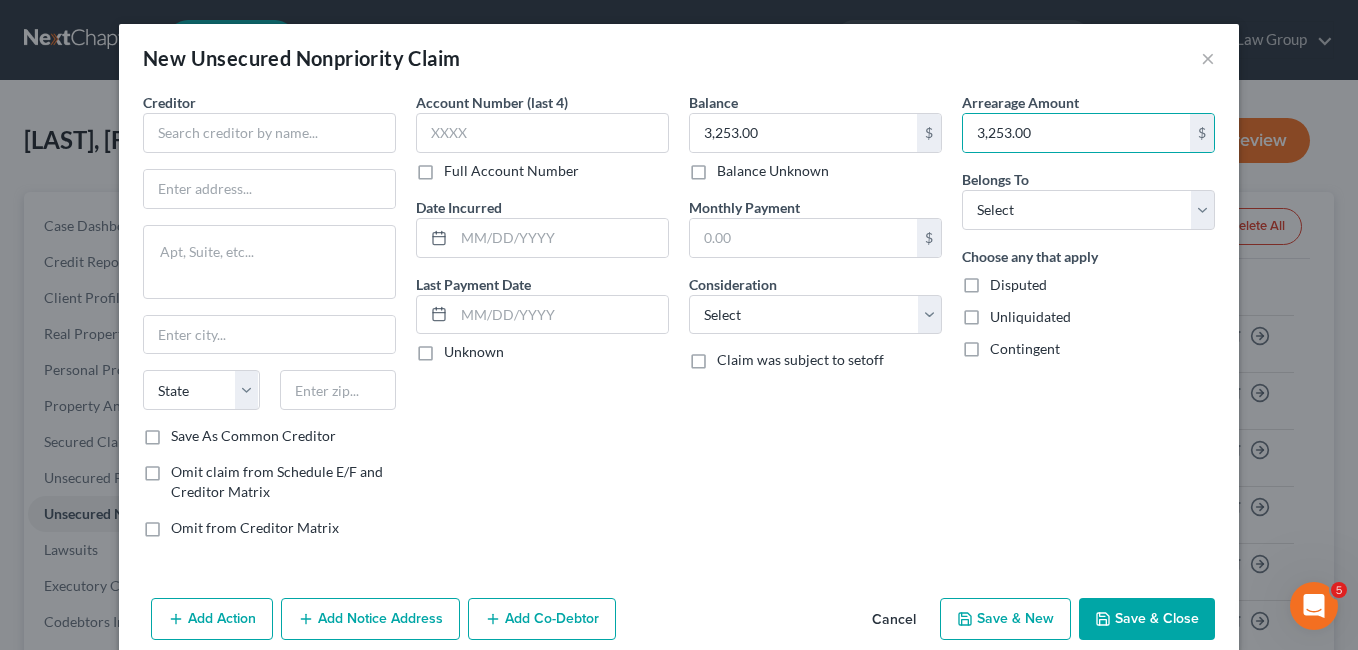 click on "Balance
3,253.00 $
Balance Unknown
Balance Undetermined
3,253.00 $
Balance Unknown
Monthly Payment $ Consideration Select Cable / Satellite Services Collection Agency Credit Card Debt Debt Counseling / Attorneys Deficiency Balance Domestic Support Obligations Home / Car Repairs Income Taxes Judgment Liens Medical Services Monies Loaned / Advanced Mortgage Obligation From Divorce Or Separation Obligation To Pensions Other Overdrawn Bank Account Promised To Help Pay Creditors Student Loans Suppliers And Vendors Telephone / Internet Services Utility Services Claim was subject to setoff" at bounding box center (815, 323) 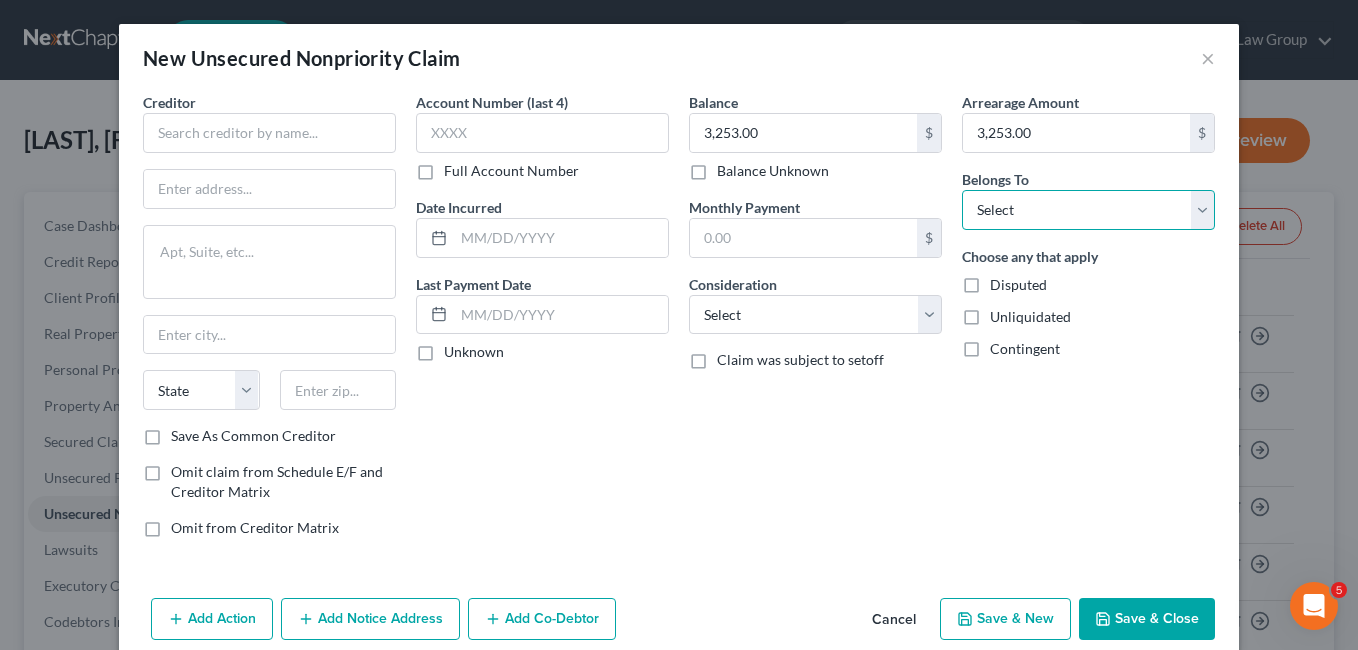 click on "Select Debtor 1 Only Debtor 2 Only Debtor 1 And Debtor 2 Only At Least One Of The Debtors And Another Community Property" at bounding box center (1088, 210) 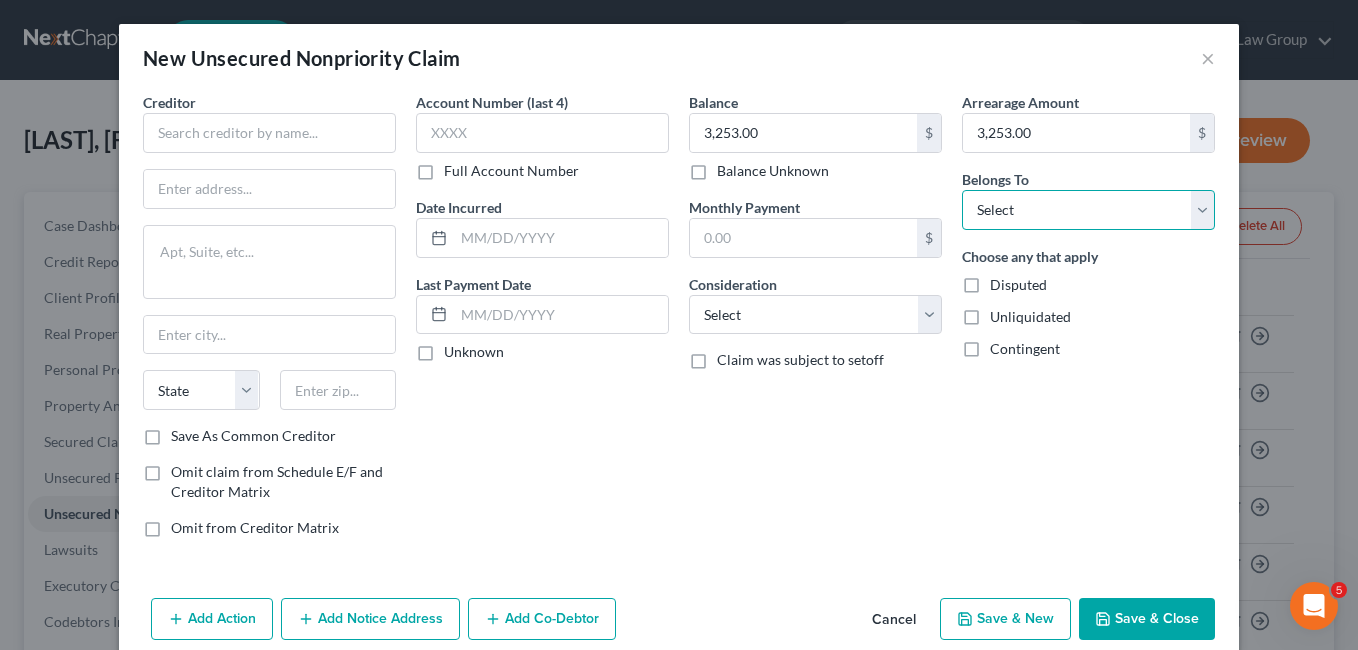 select on "0" 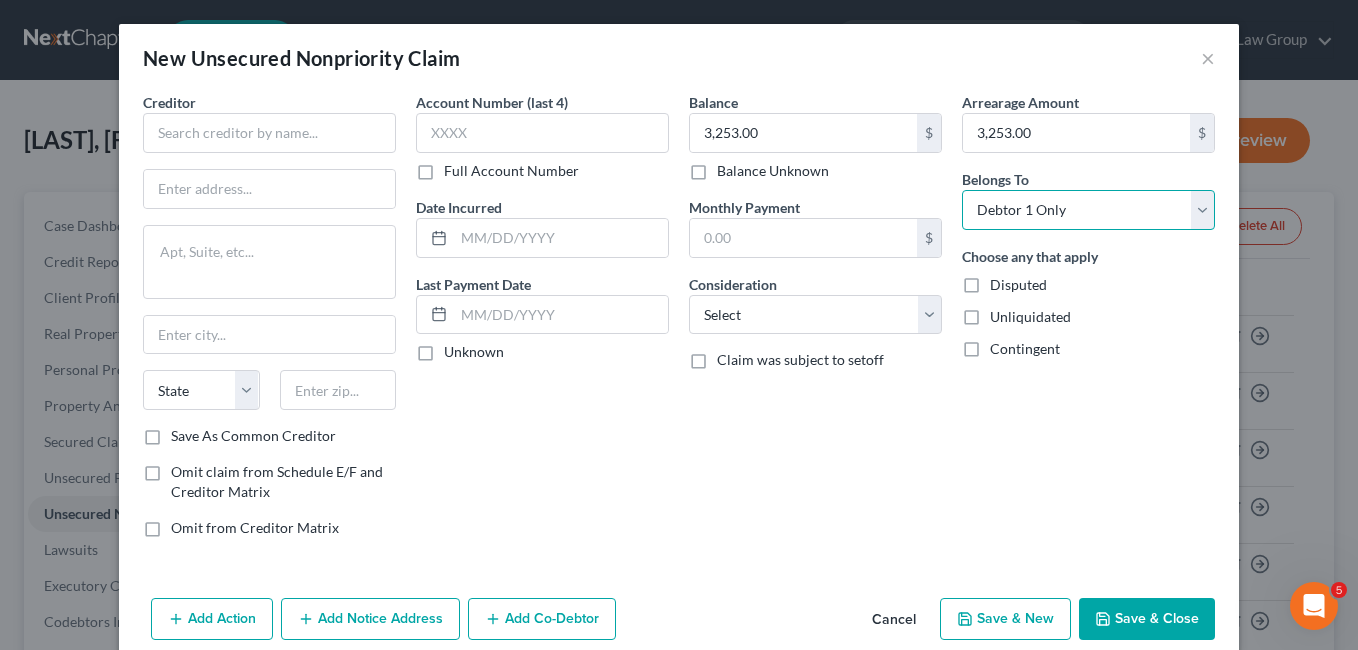 click on "Select Debtor 1 Only Debtor 2 Only Debtor 1 And Debtor 2 Only At Least One Of The Debtors And Another Community Property" at bounding box center (1088, 210) 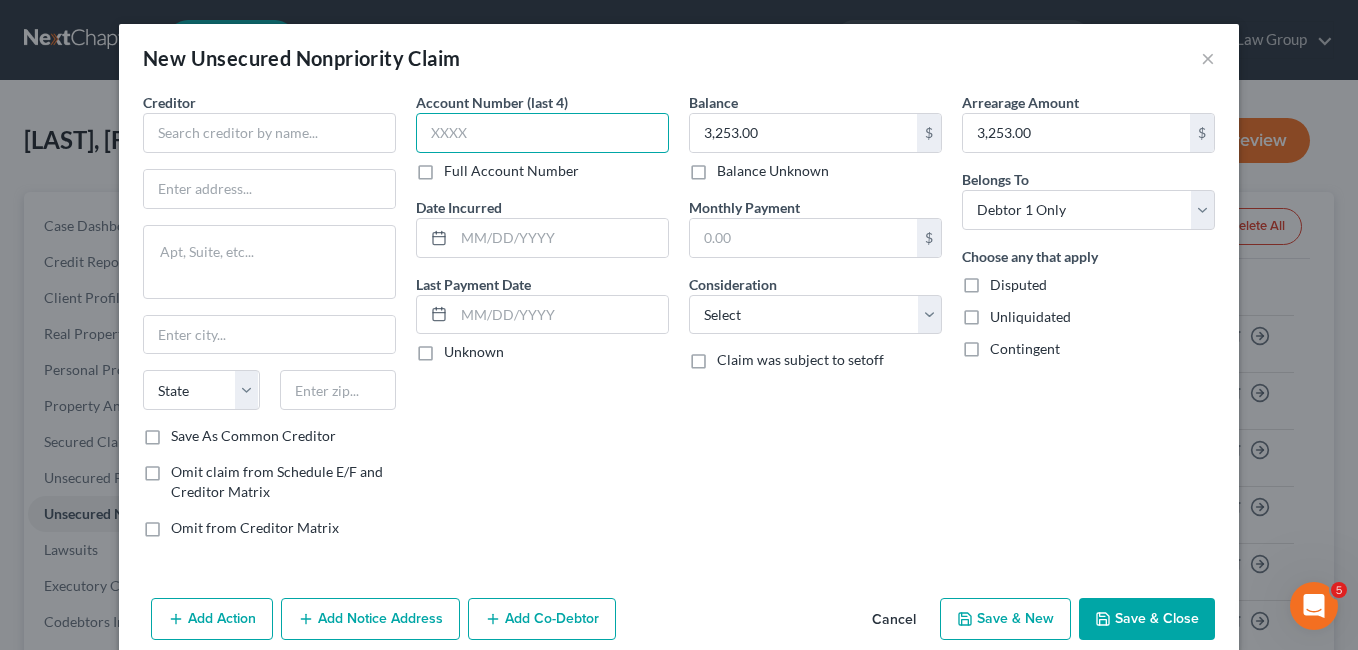 click at bounding box center (542, 133) 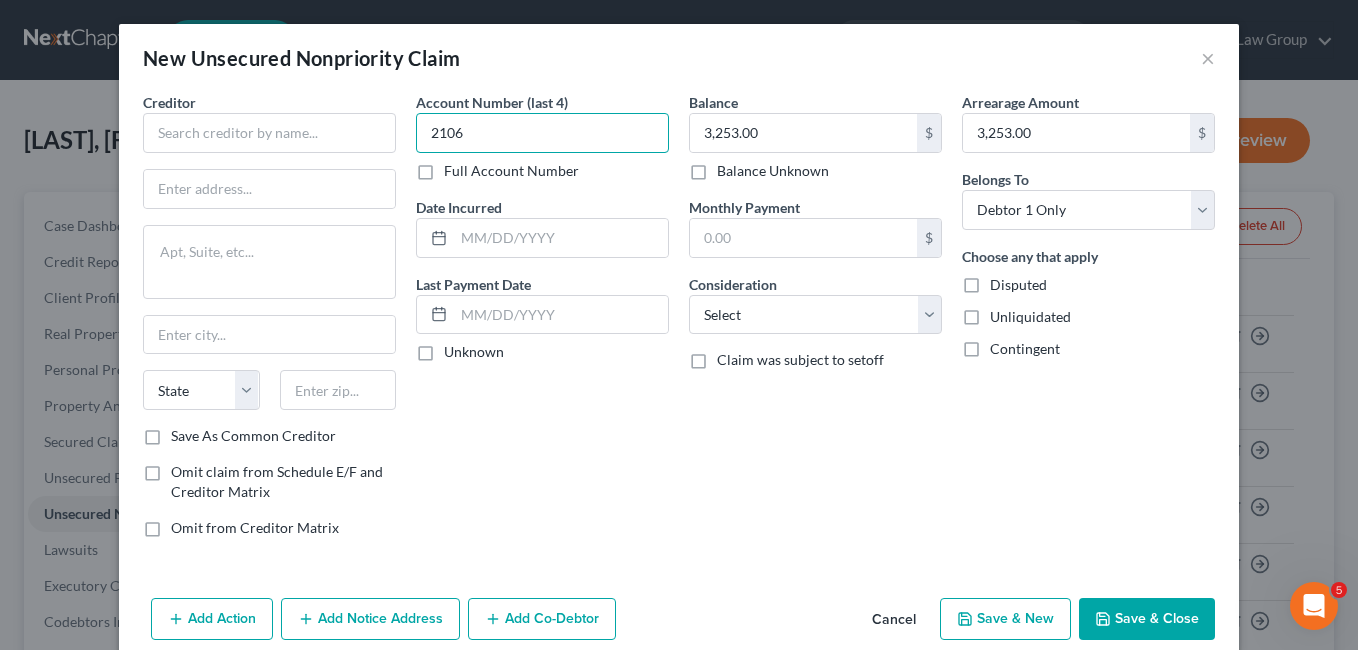 type on "2106" 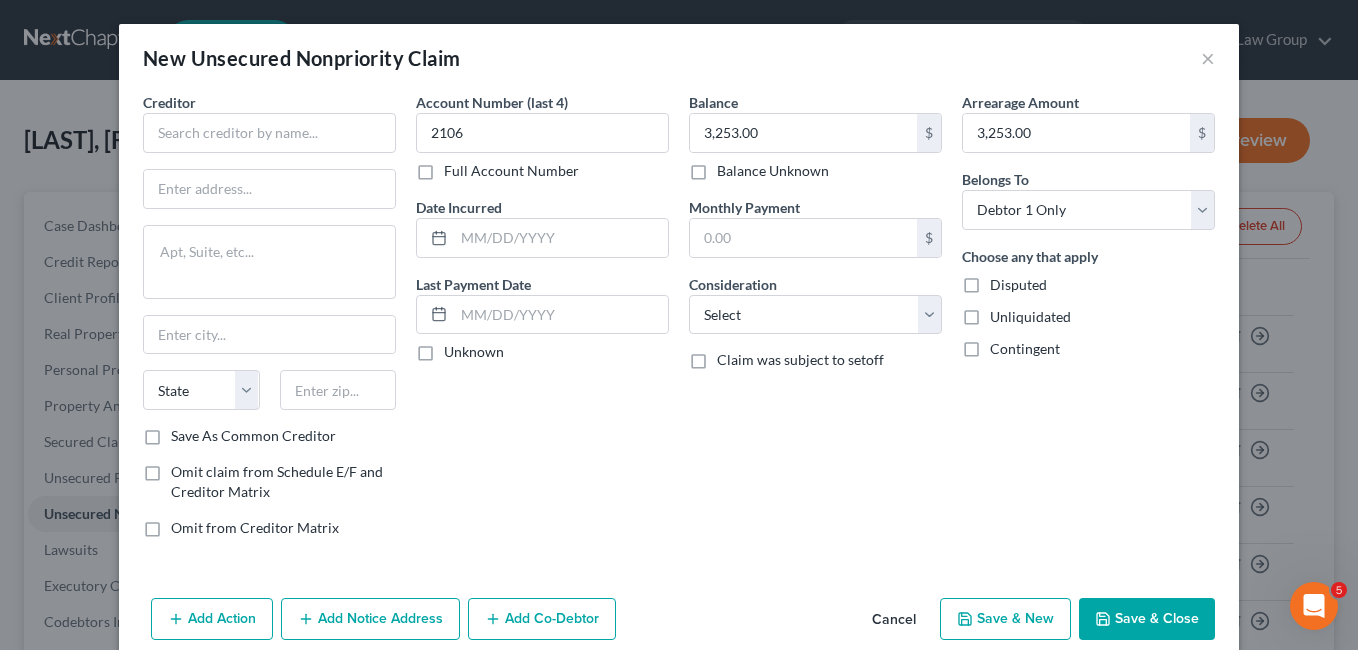 click on "Account Number (last 4)
2106
Full Account Number
Date Incurred         Last Payment Date         Unknown" at bounding box center (542, 323) 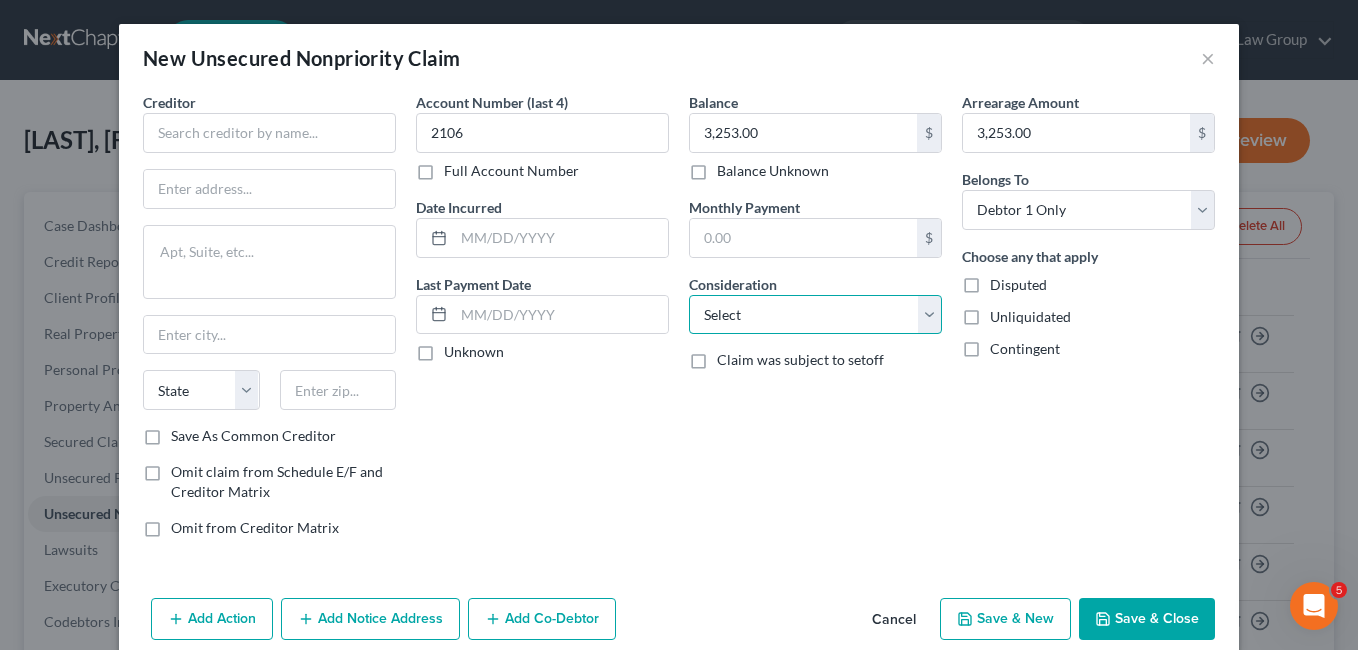 click on "Select Cable / Satellite Services Collection Agency Credit Card Debt Debt Counseling / Attorneys Deficiency Balance Domestic Support Obligations Home / Car Repairs Income Taxes Judgment Liens Medical Services Monies Loaned / Advanced Mortgage Obligation From Divorce Or Separation Obligation To Pensions Other Overdrawn Bank Account Promised To Help Pay Creditors Student Loans Suppliers And Vendors Telephone / Internet Services Utility Services" at bounding box center [815, 315] 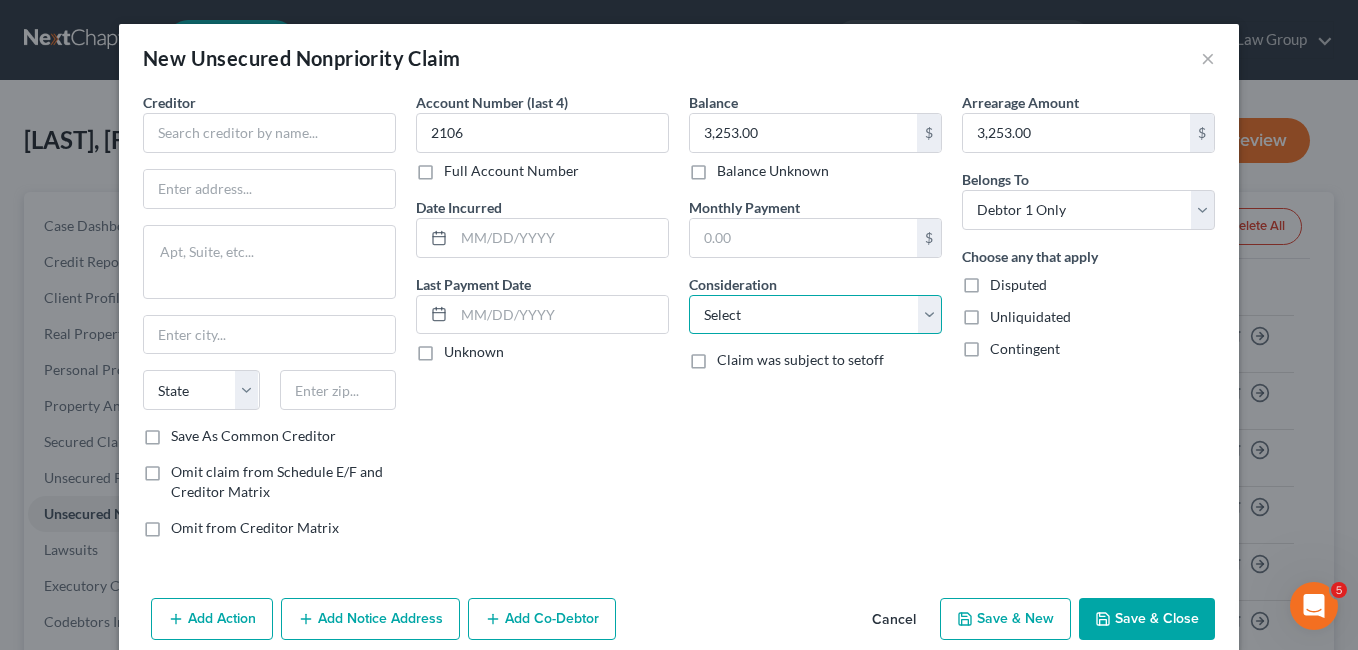 select on "1" 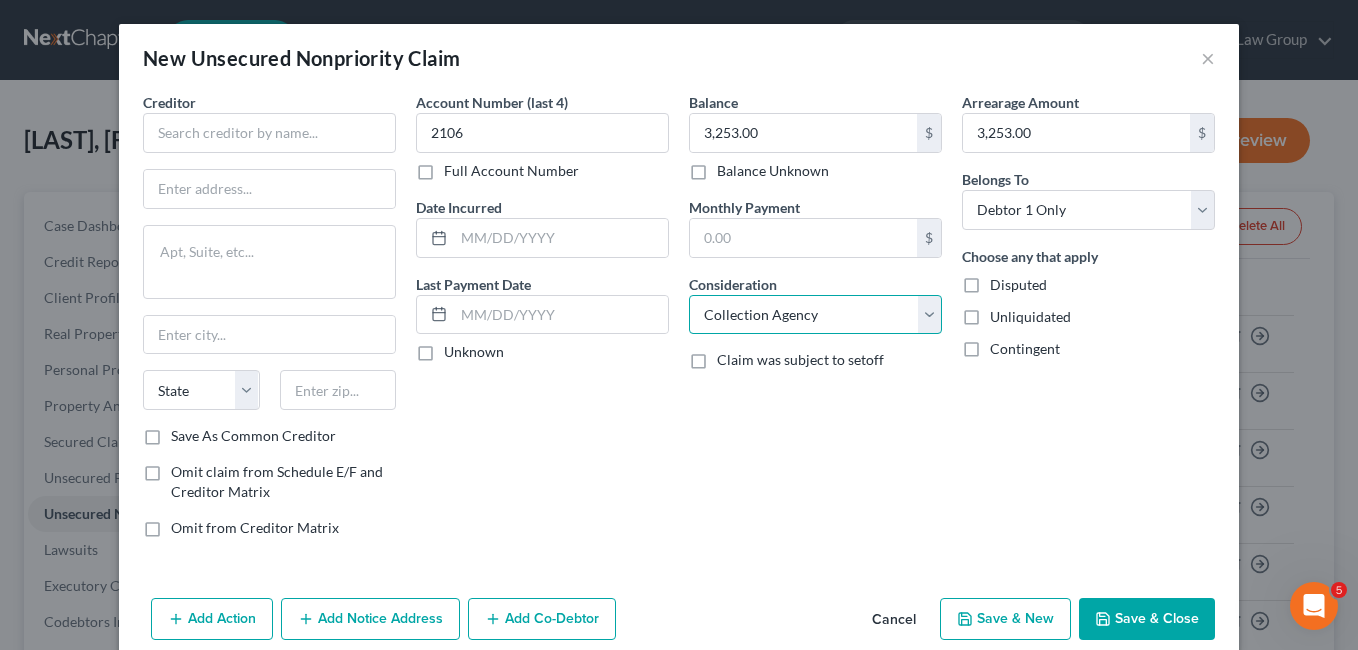 click on "Select Cable / Satellite Services Collection Agency Credit Card Debt Debt Counseling / Attorneys Deficiency Balance Domestic Support Obligations Home / Car Repairs Income Taxes Judgment Liens Medical Services Monies Loaned / Advanced Mortgage Obligation From Divorce Or Separation Obligation To Pensions Other Overdrawn Bank Account Promised To Help Pay Creditors Student Loans Suppliers And Vendors Telephone / Internet Services Utility Services" at bounding box center [815, 315] 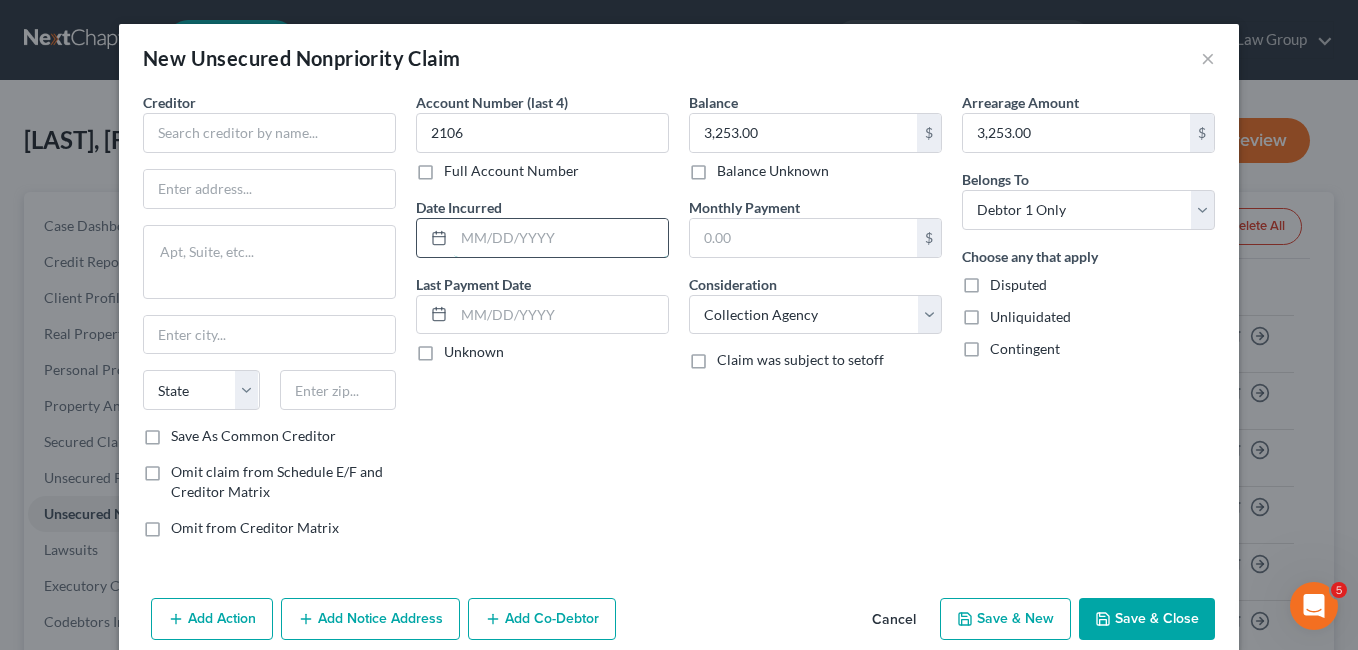 click at bounding box center (561, 238) 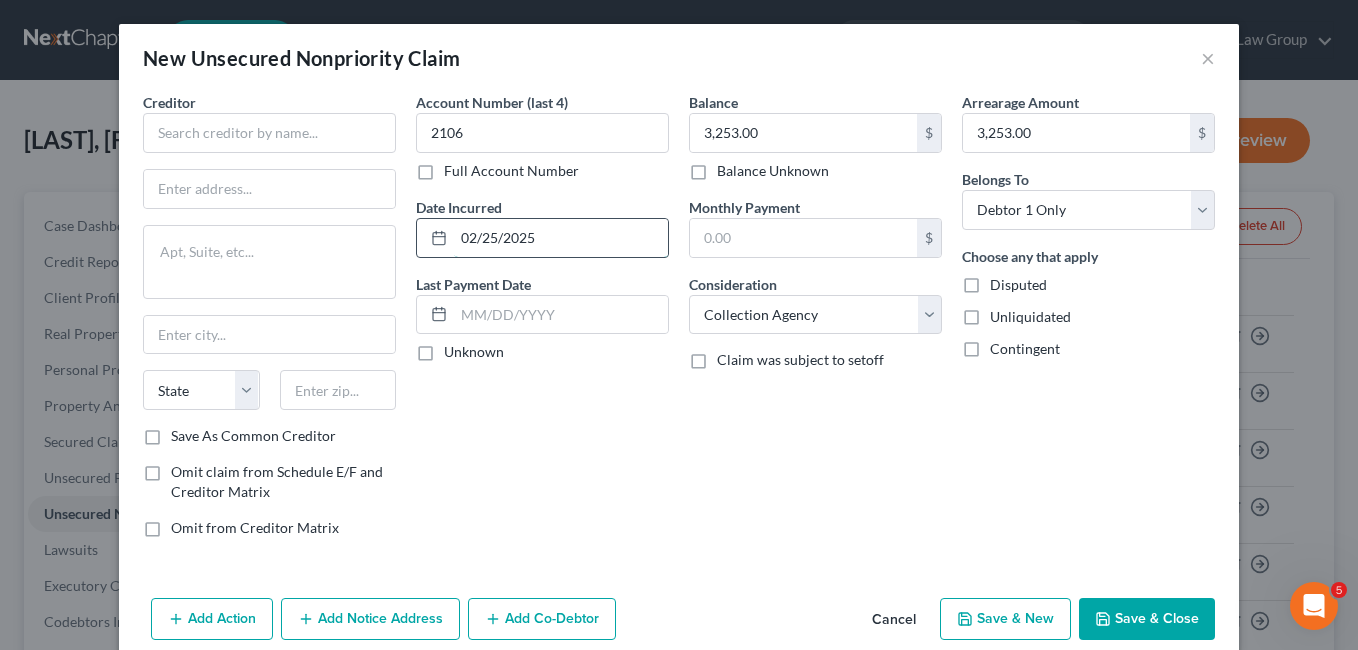 type on "02/25/2025" 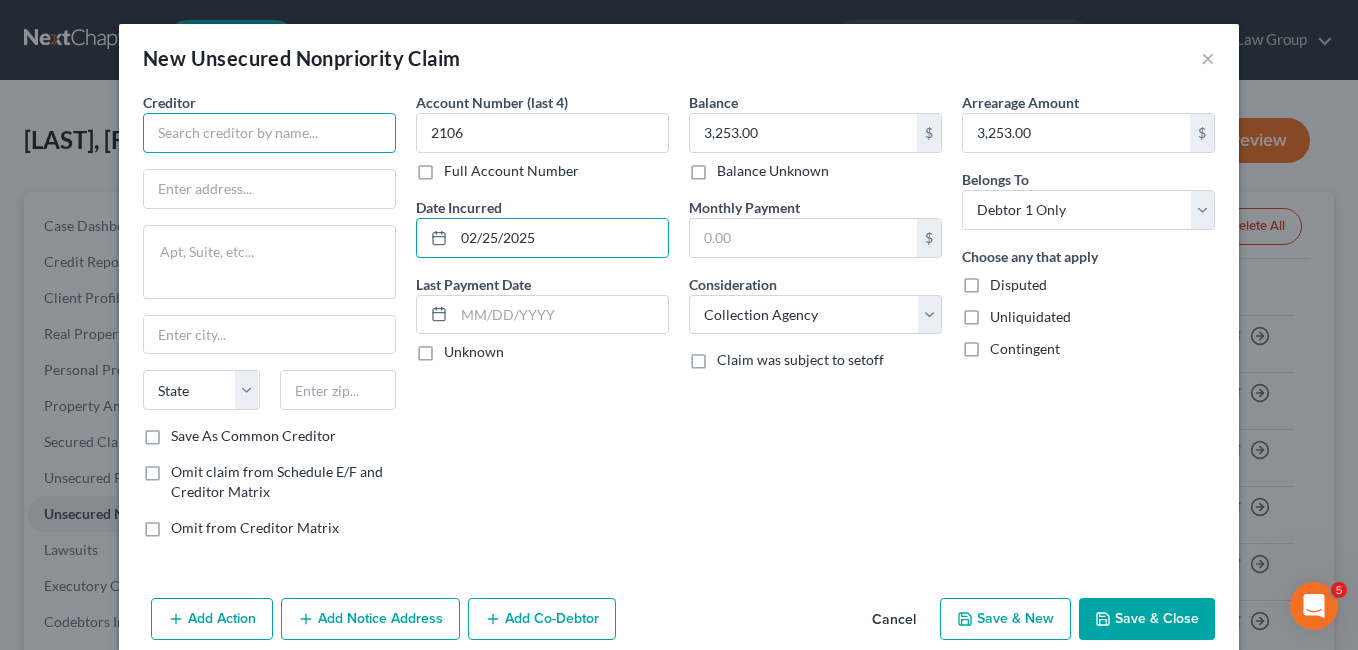 click at bounding box center (269, 133) 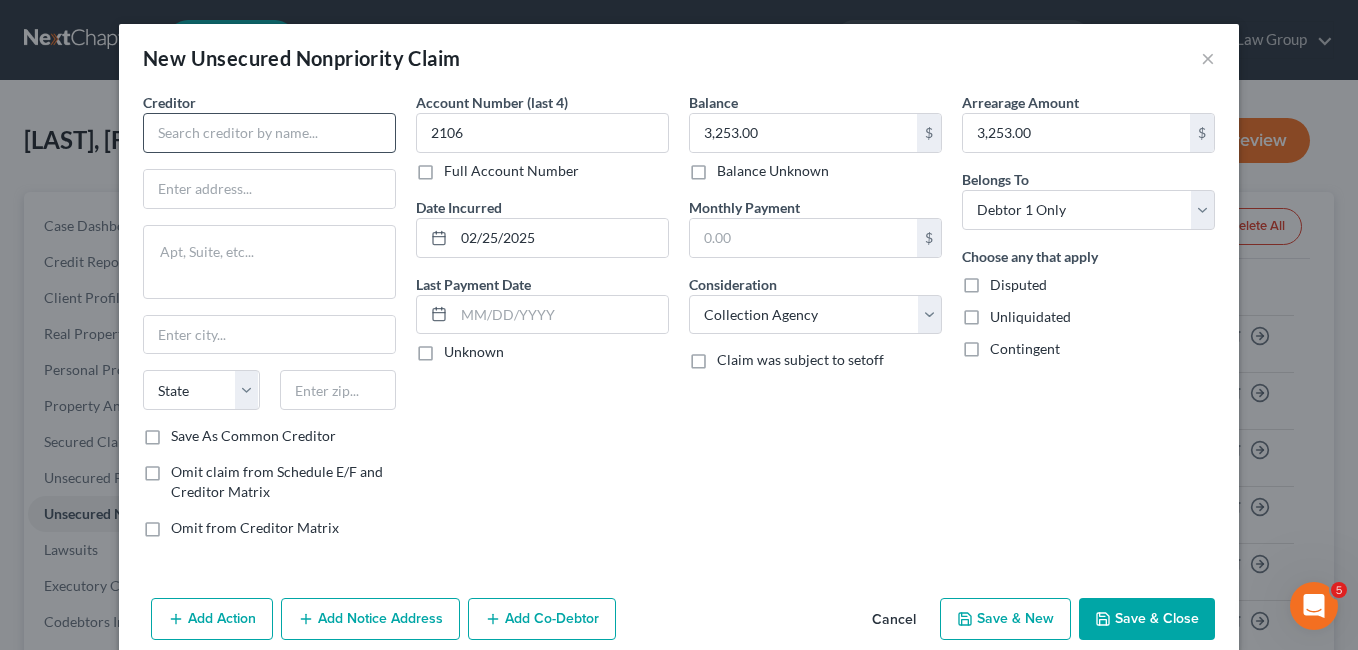 click on "State AL AK AR AZ CA CO CT DE DC FL GA GU HI ID IL IN IA KS KY LA ME MD MA MI MN MS MO MT NC ND NE NV NH NJ NM NY OH OK OR PA PR RI SC SD TN TX UT VI VA VT WA WV WI WY" at bounding box center [269, 398] 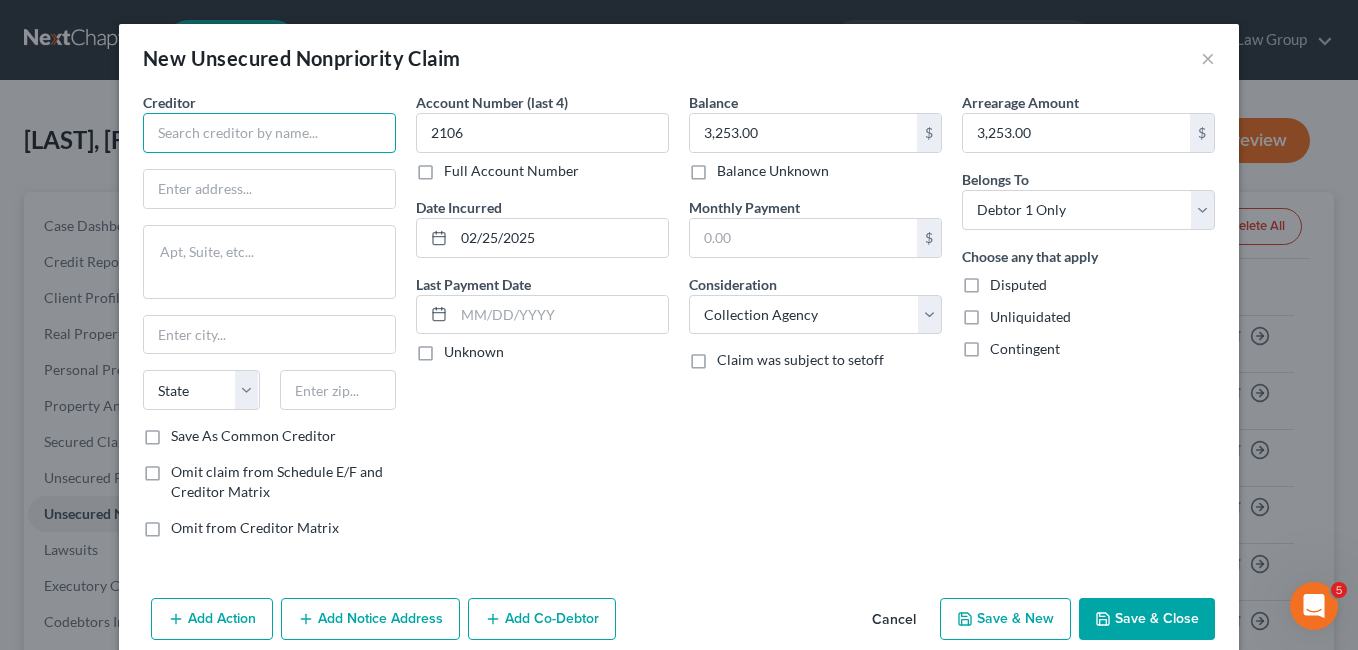 click at bounding box center [269, 133] 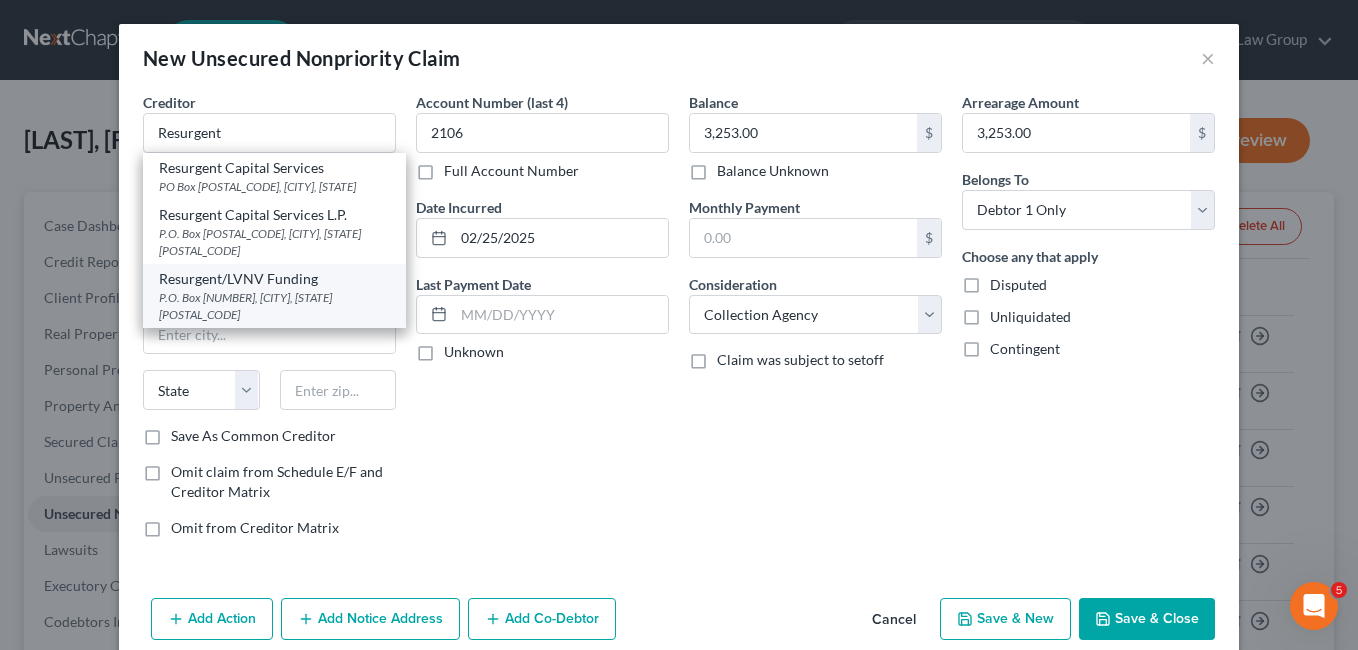 click on "P.O. Box [NUMBER], [CITY], [STATE] [POSTAL_CODE]" at bounding box center (274, 306) 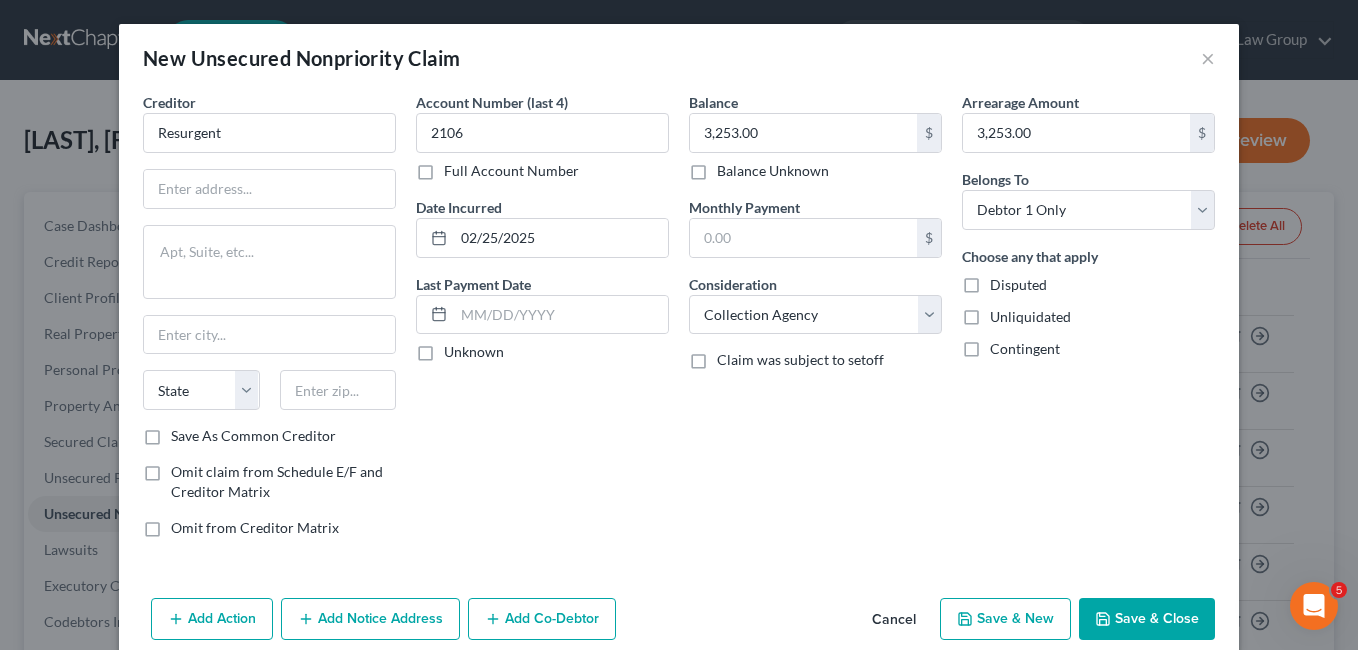 type on "Resurgent/LVNV Funding" 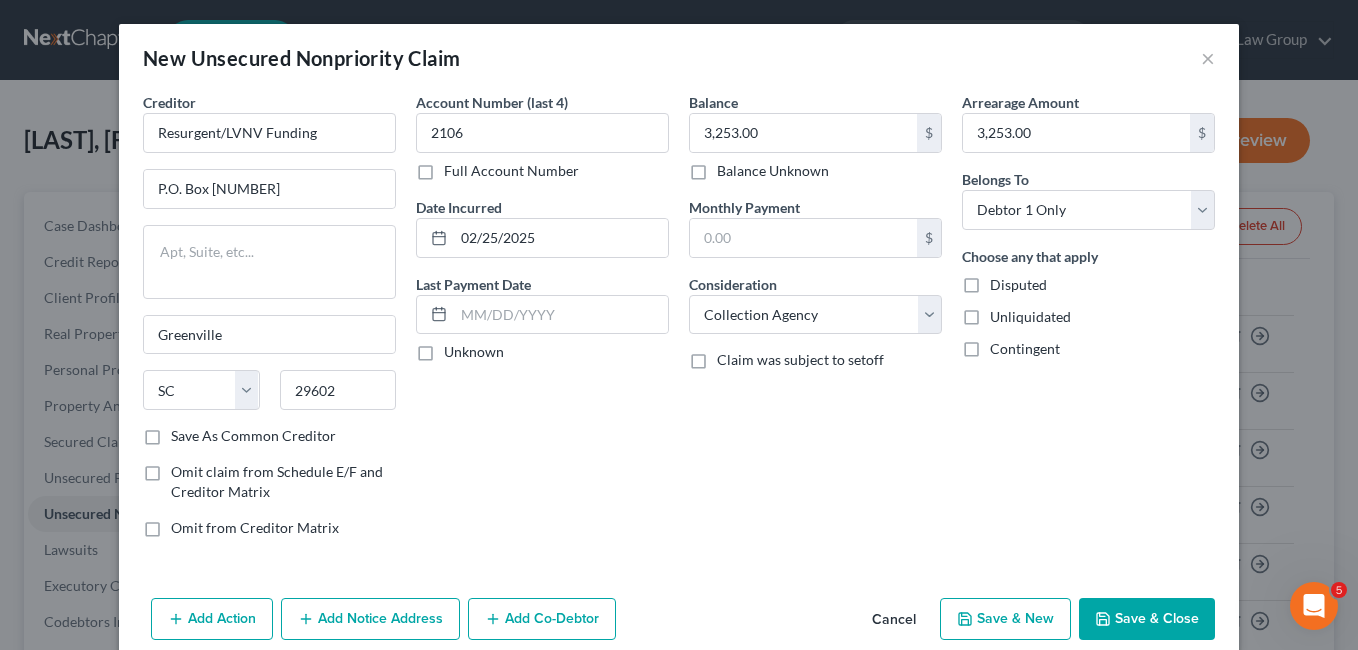 click on "Save & New" at bounding box center (1005, 619) 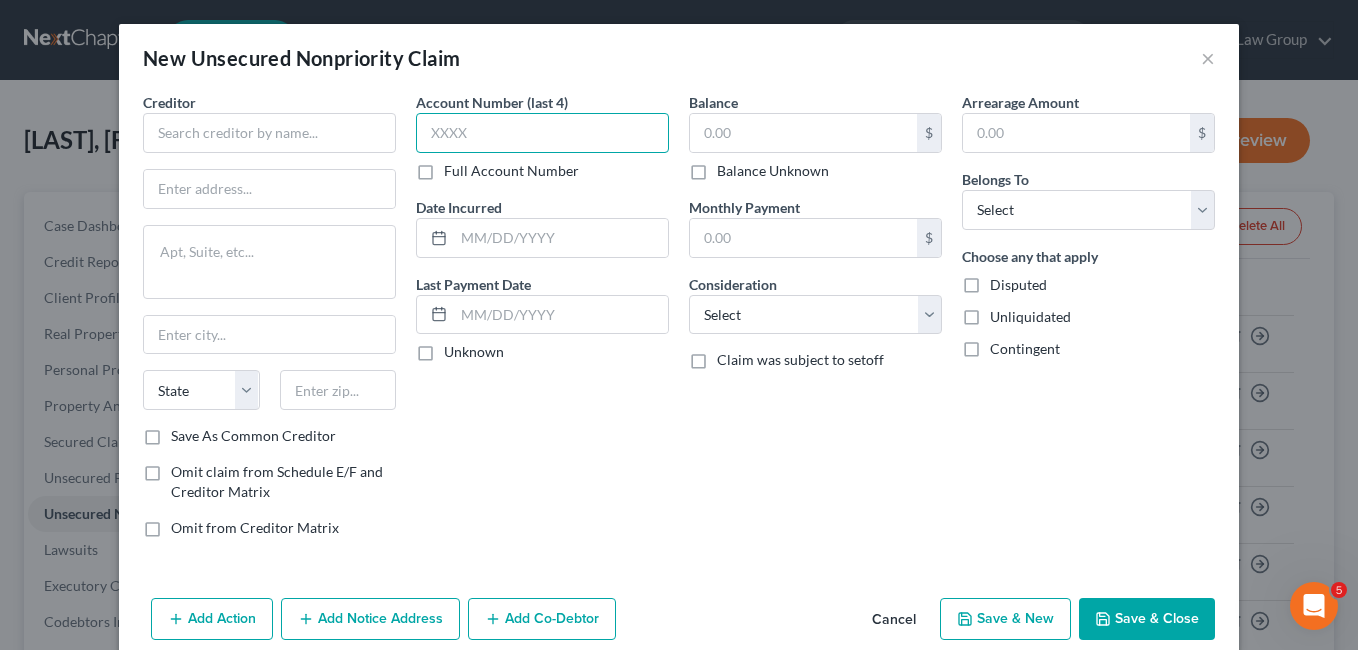 click at bounding box center (542, 133) 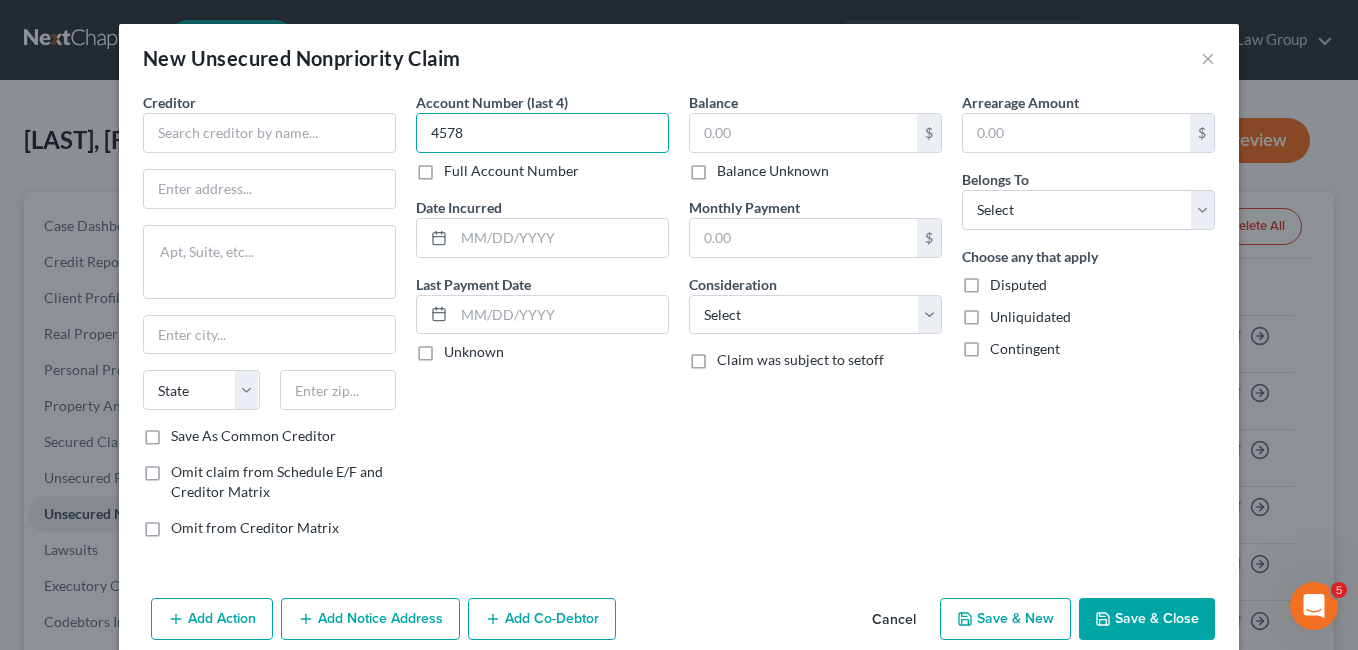type on "4578" 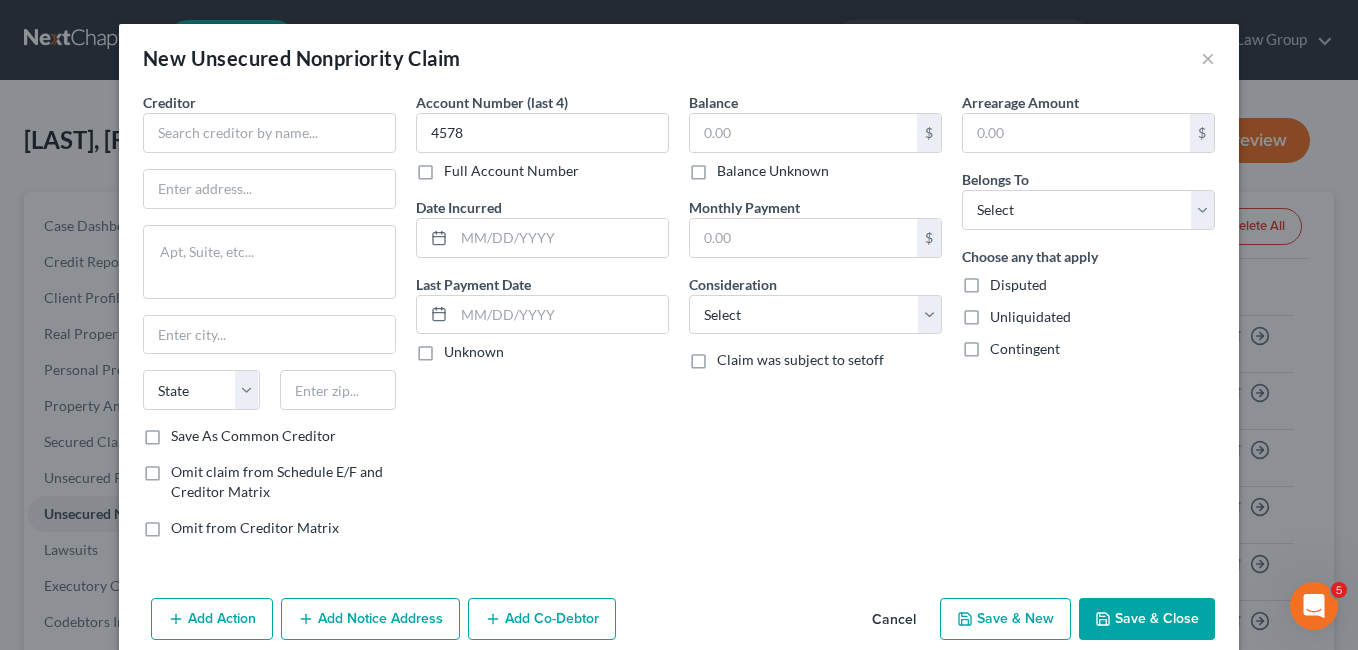 click on "Account Number (last 4)
[LAST_FOUR]
Full Account Number
Date Incurred         Last Payment Date         Unknown" at bounding box center [542, 323] 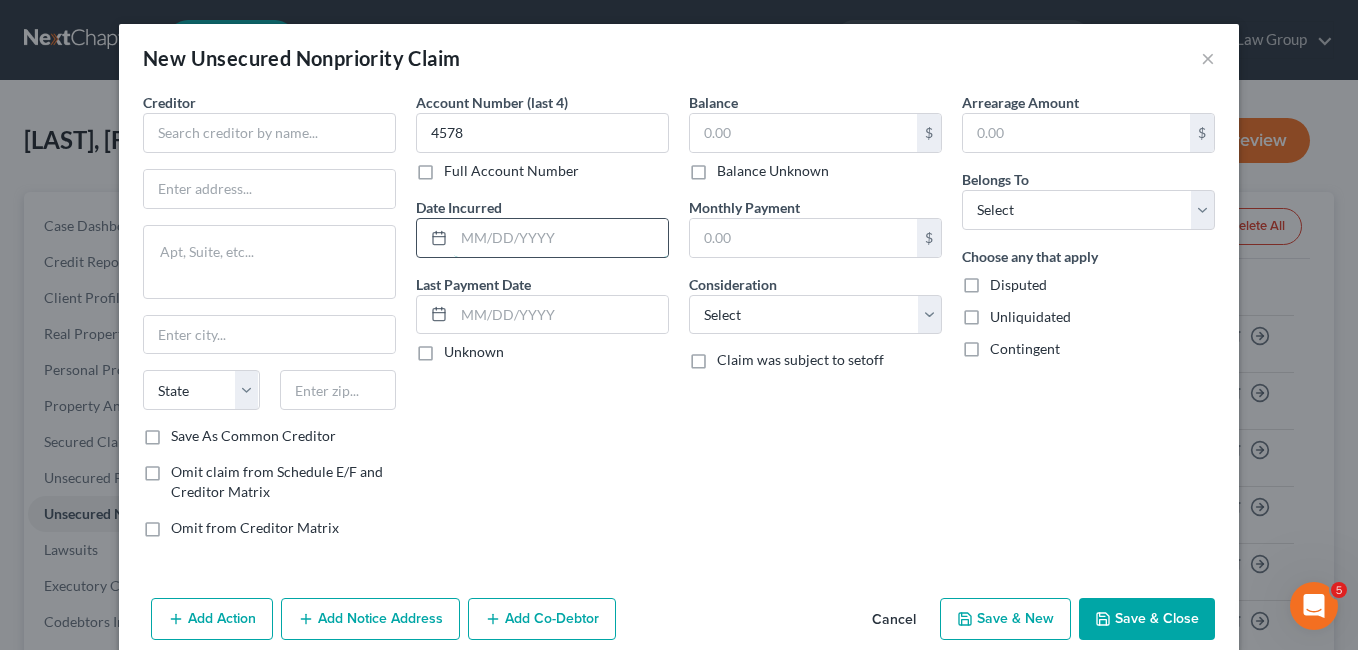 click at bounding box center [561, 238] 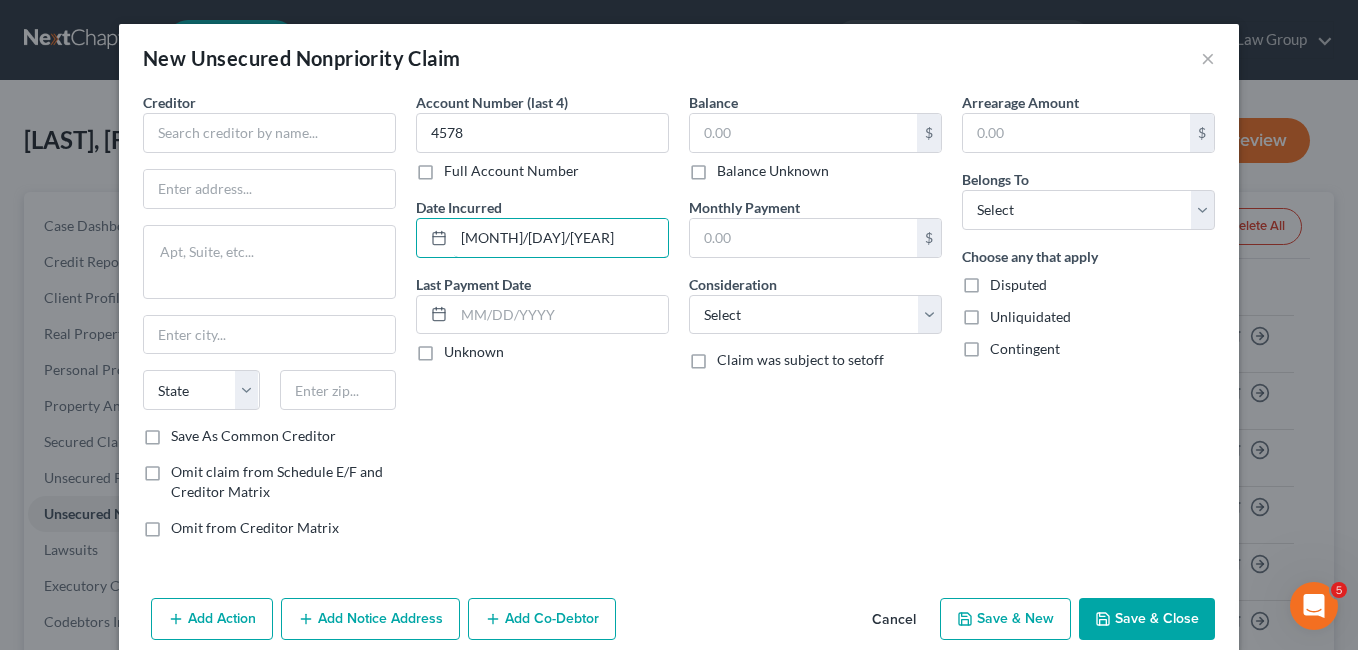 type on "[MONTH]/[DAY]/[YEAR]" 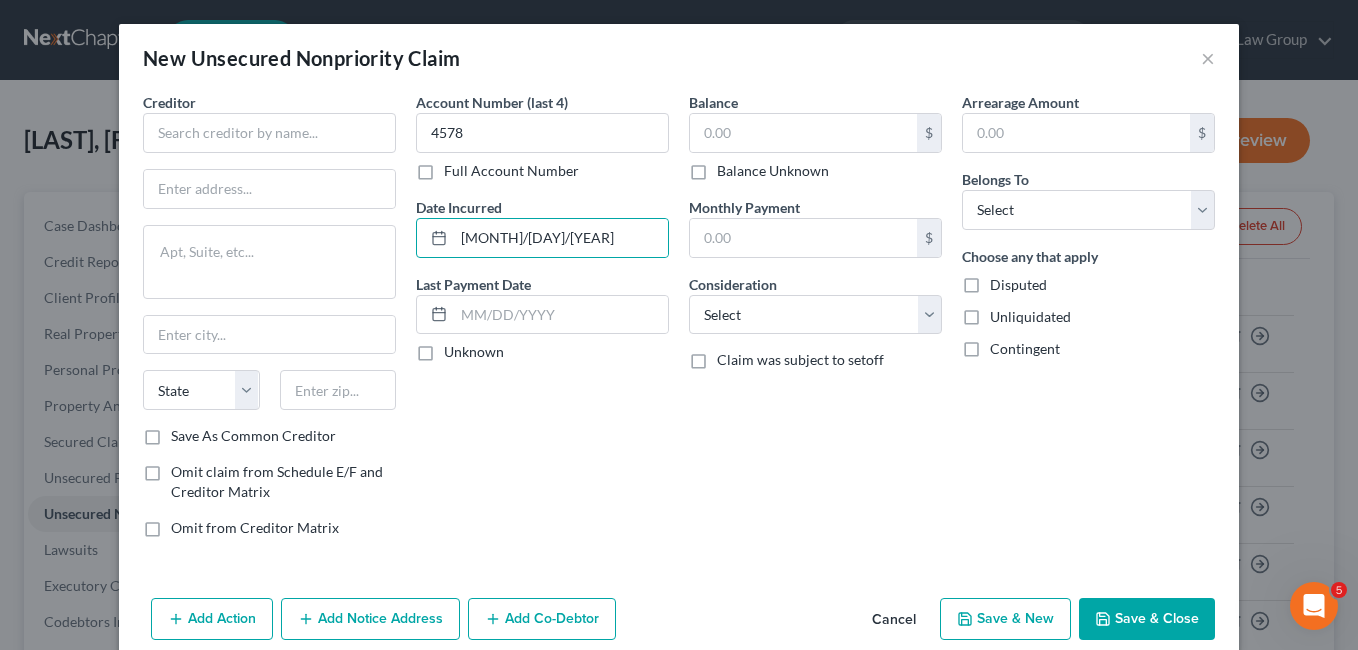 click on "Account Number (last 4)
[NUMBER]
Full Account Number
Date Incurred         [DATE] Last Payment Date         Unknown" at bounding box center [542, 323] 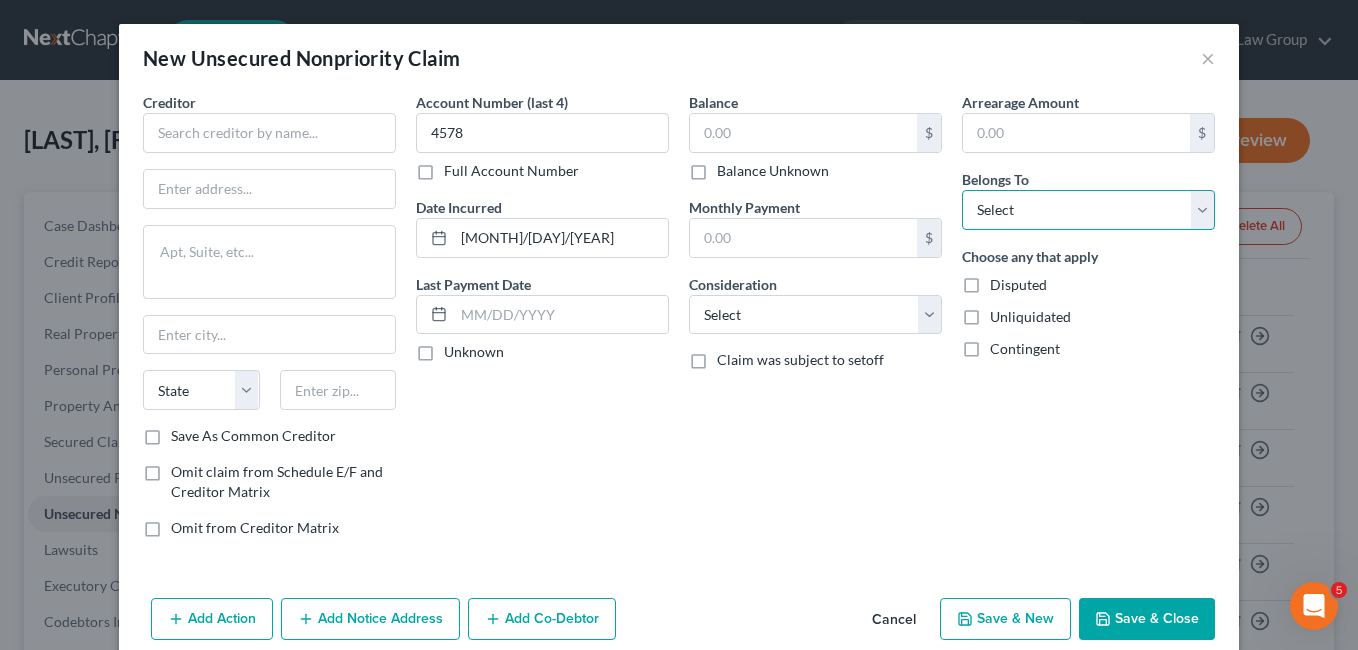 click on "Select Debtor 1 Only Debtor 2 Only Debtor 1 And Debtor 2 Only At Least One Of The Debtors And Another Community Property" at bounding box center (1088, 210) 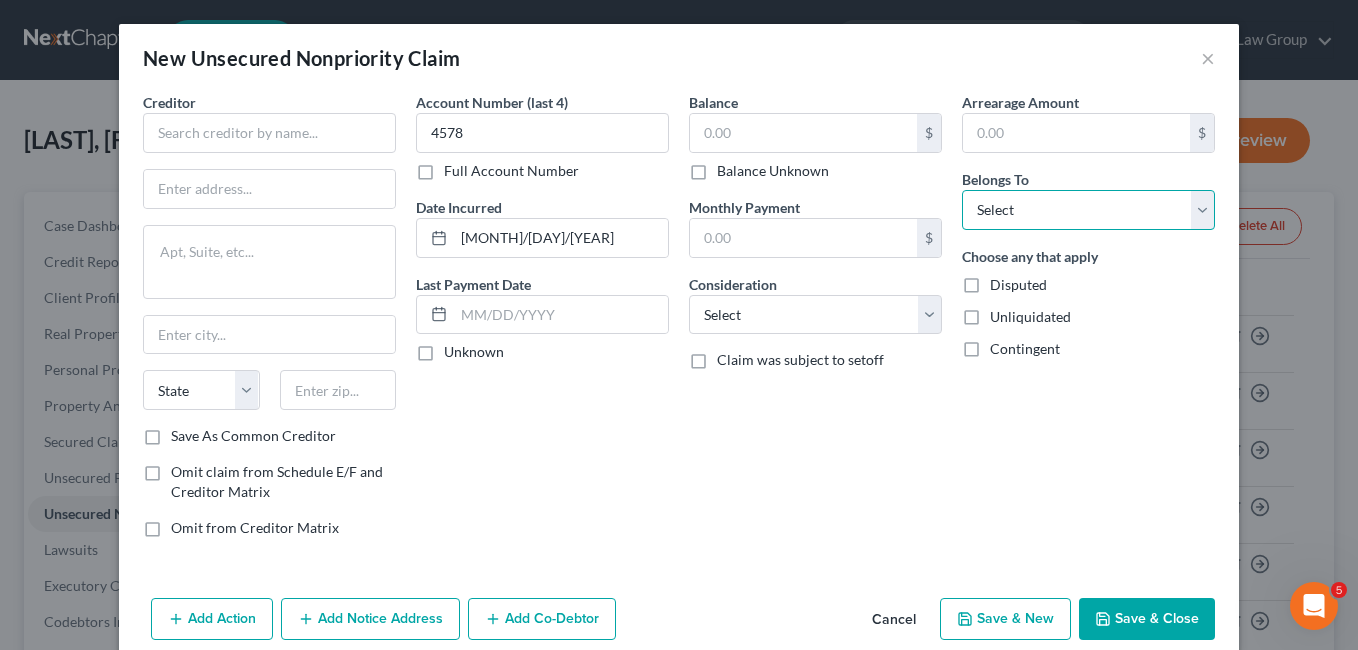 select on "0" 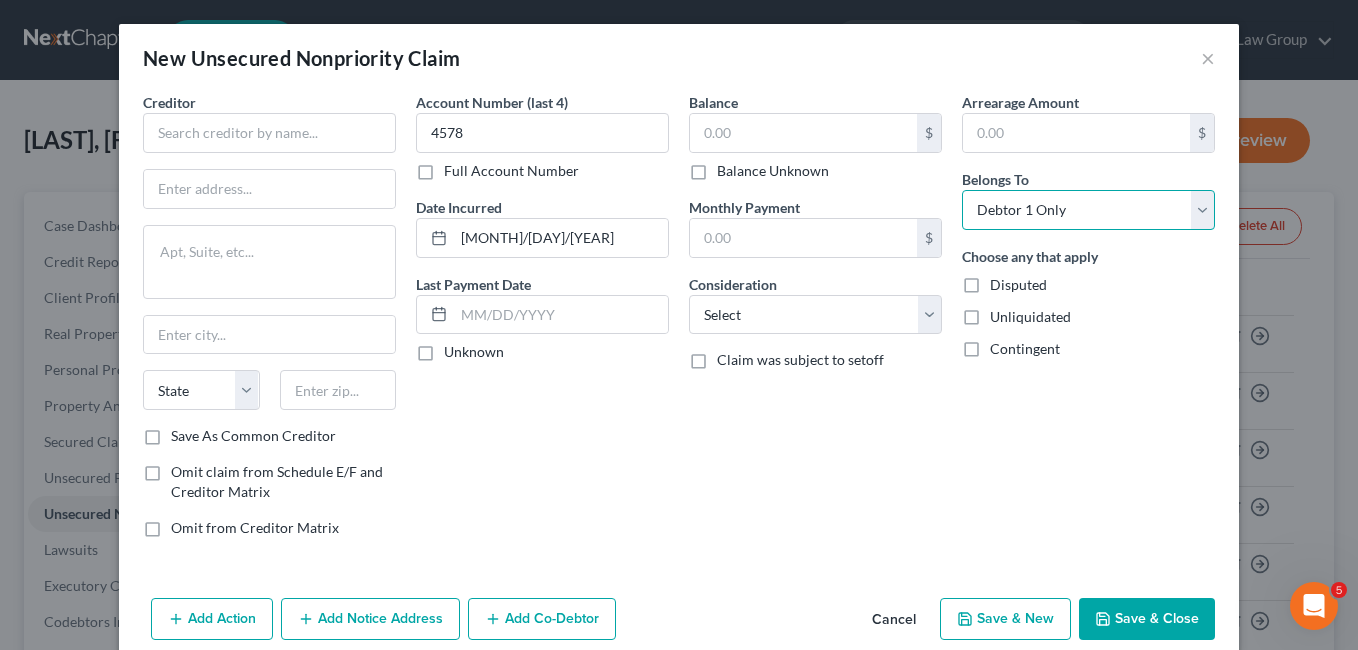 click on "Select Debtor 1 Only Debtor 2 Only Debtor 1 And Debtor 2 Only At Least One Of The Debtors And Another Community Property" at bounding box center [1088, 210] 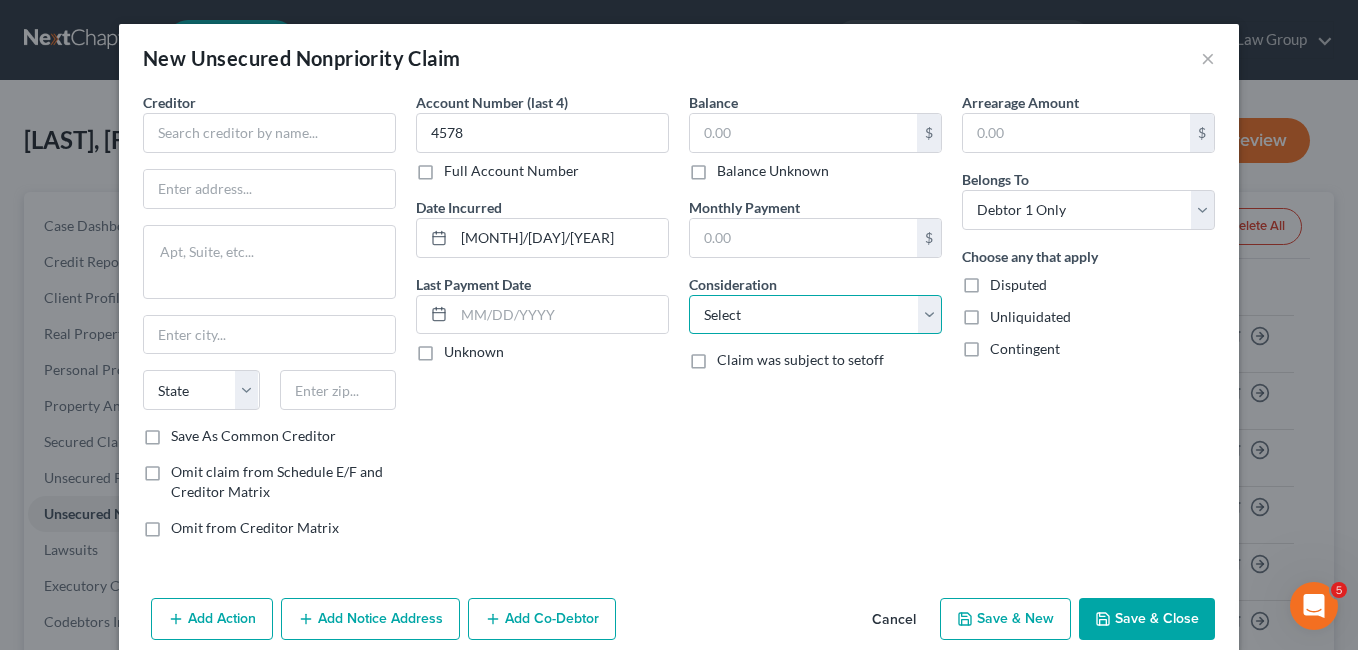 click on "Select Cable / Satellite Services Collection Agency Credit Card Debt Debt Counseling / Attorneys Deficiency Balance Domestic Support Obligations Home / Car Repairs Income Taxes Judgment Liens Medical Services Monies Loaned / Advanced Mortgage Obligation From Divorce Or Separation Obligation To Pensions Other Overdrawn Bank Account Promised To Help Pay Creditors Student Loans Suppliers And Vendors Telephone / Internet Services Utility Services" at bounding box center [815, 315] 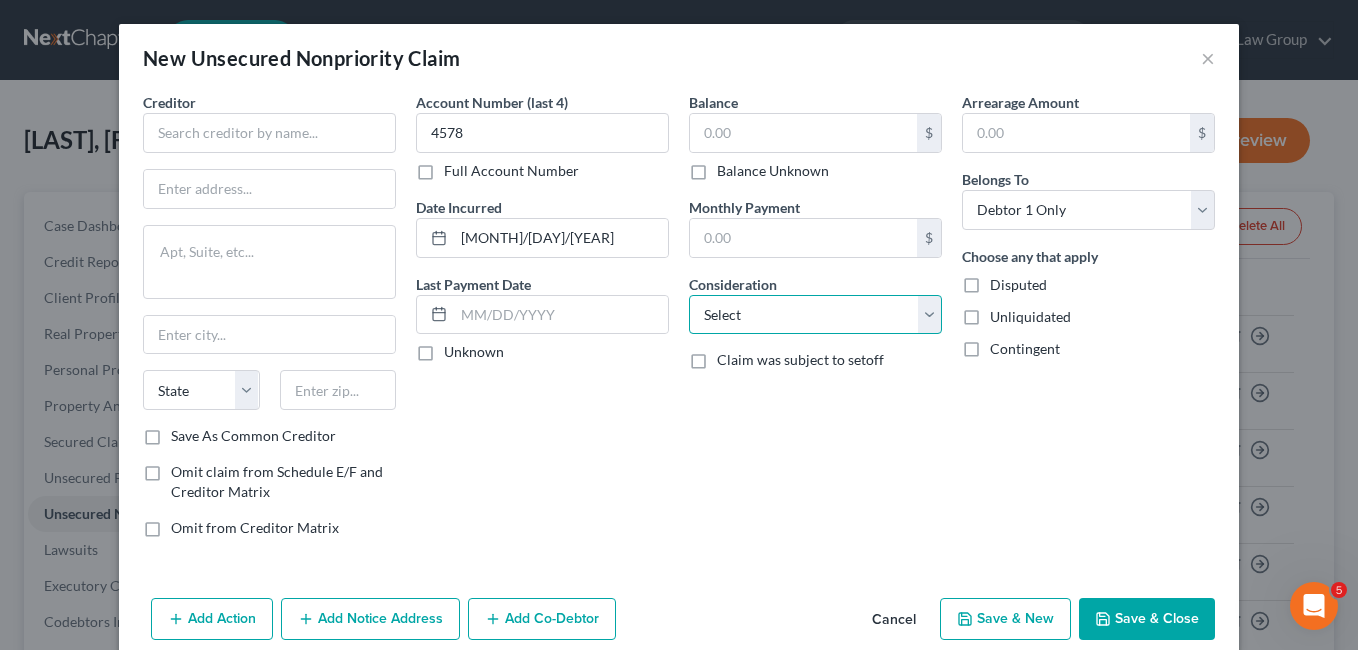select on "2" 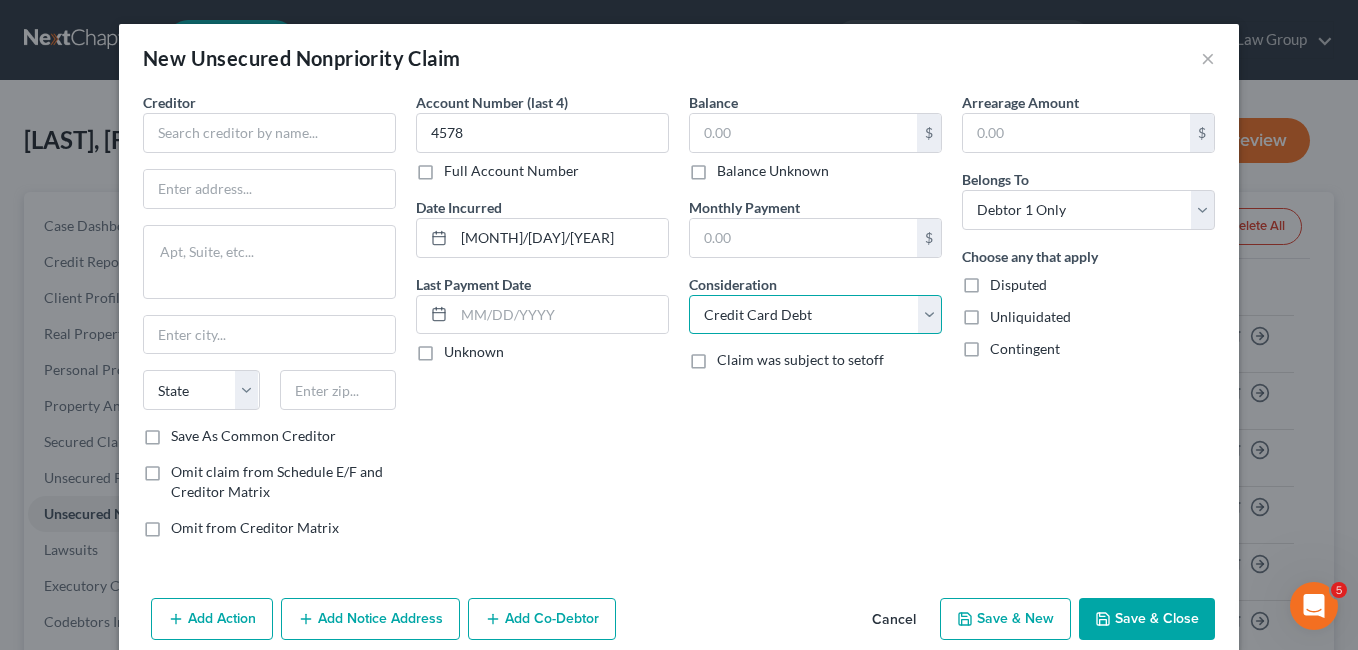 click on "Select Cable / Satellite Services Collection Agency Credit Card Debt Debt Counseling / Attorneys Deficiency Balance Domestic Support Obligations Home / Car Repairs Income Taxes Judgment Liens Medical Services Monies Loaned / Advanced Mortgage Obligation From Divorce Or Separation Obligation To Pensions Other Overdrawn Bank Account Promised To Help Pay Creditors Student Loans Suppliers And Vendors Telephone / Internet Services Utility Services" at bounding box center [815, 315] 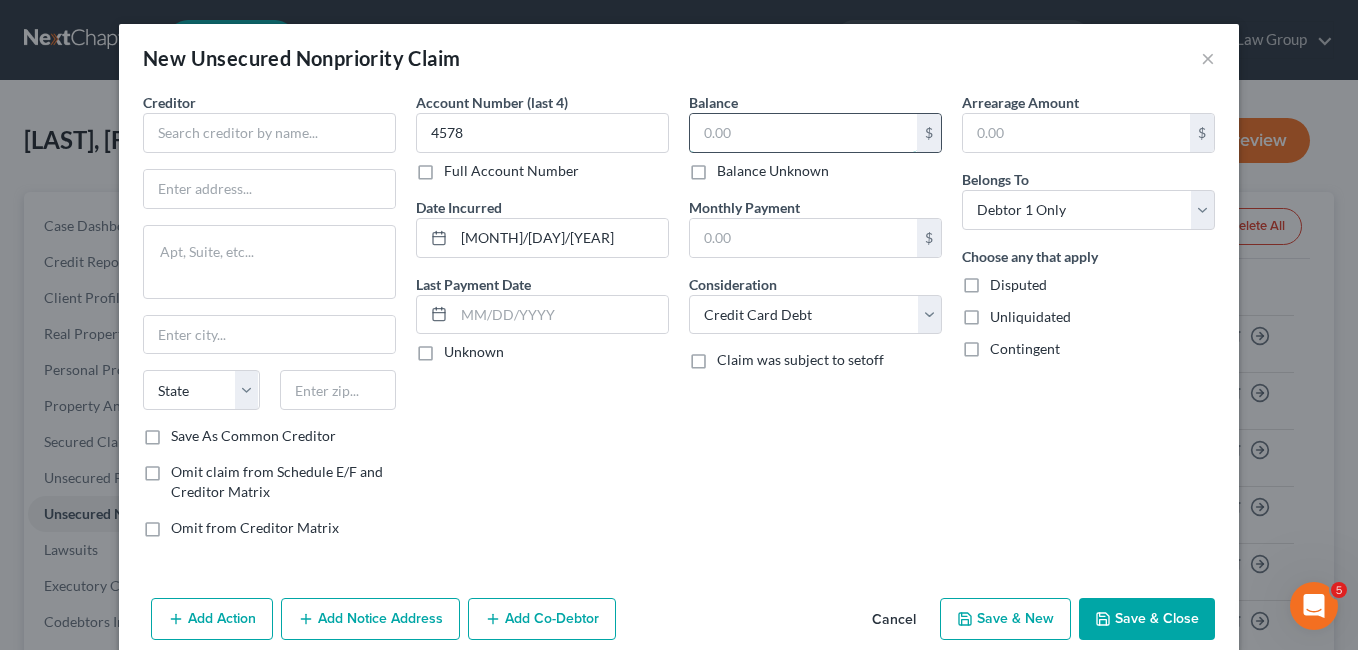 click at bounding box center (803, 133) 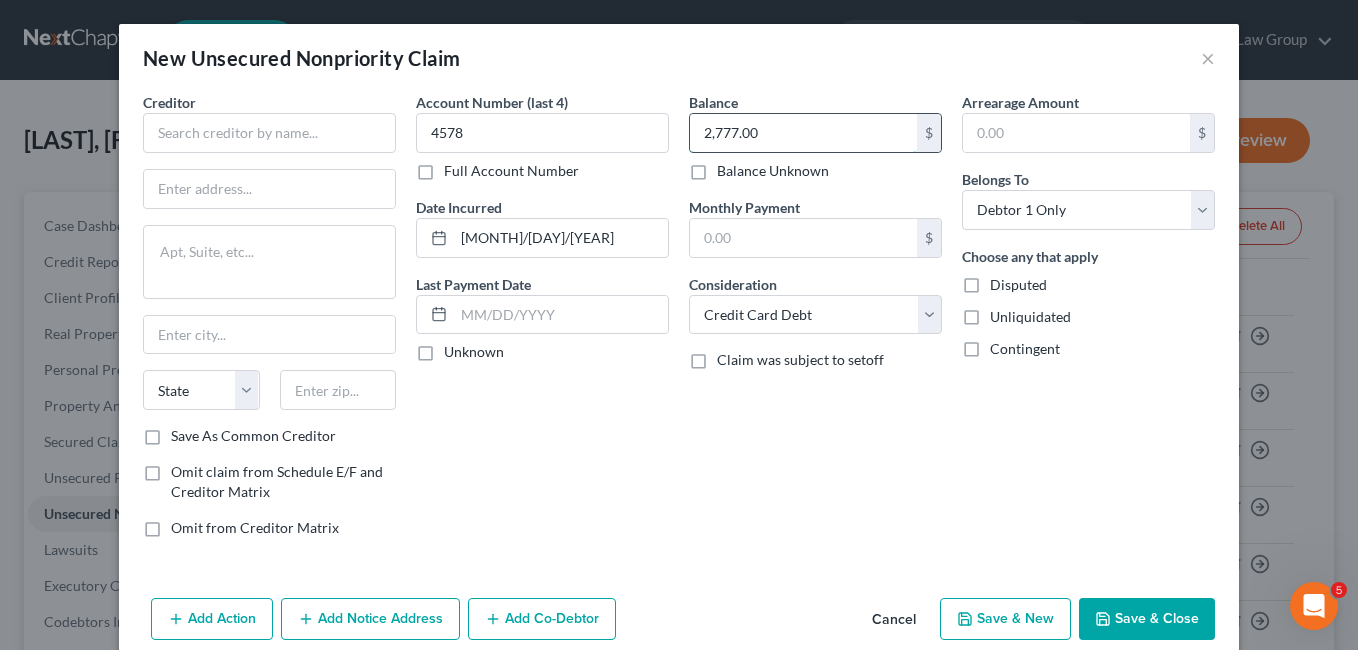 type on "2,777.00" 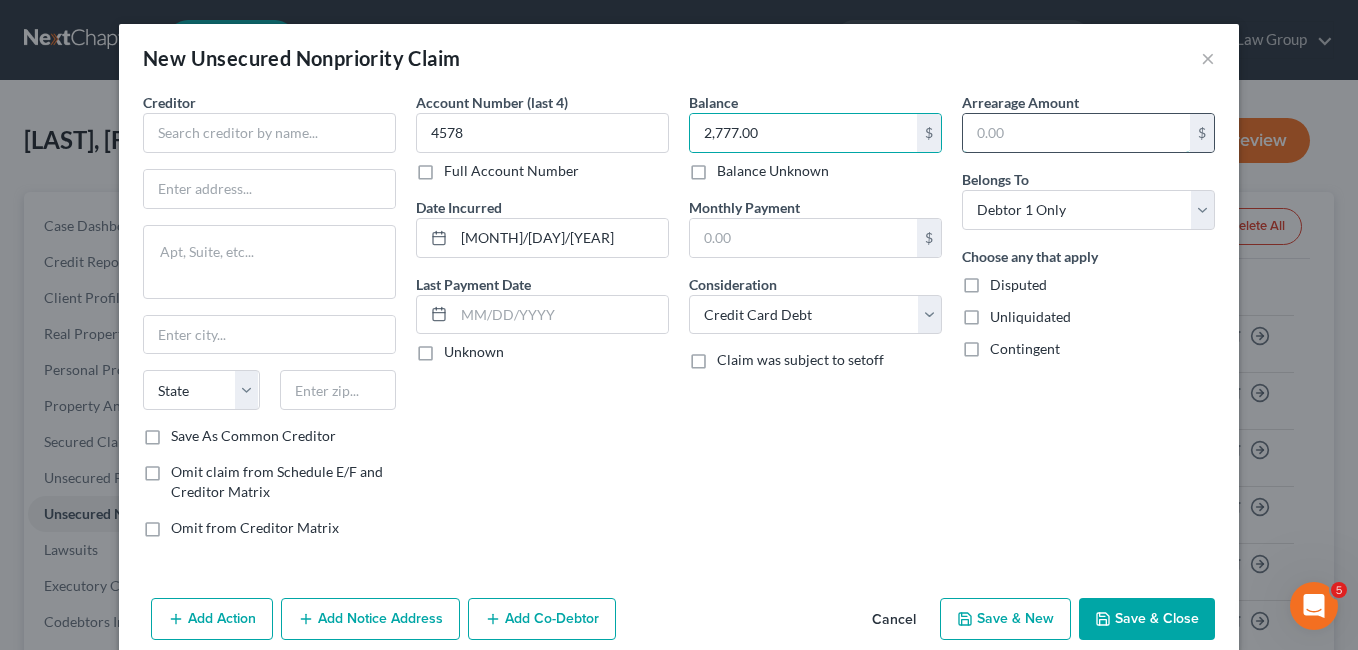 click at bounding box center (1076, 133) 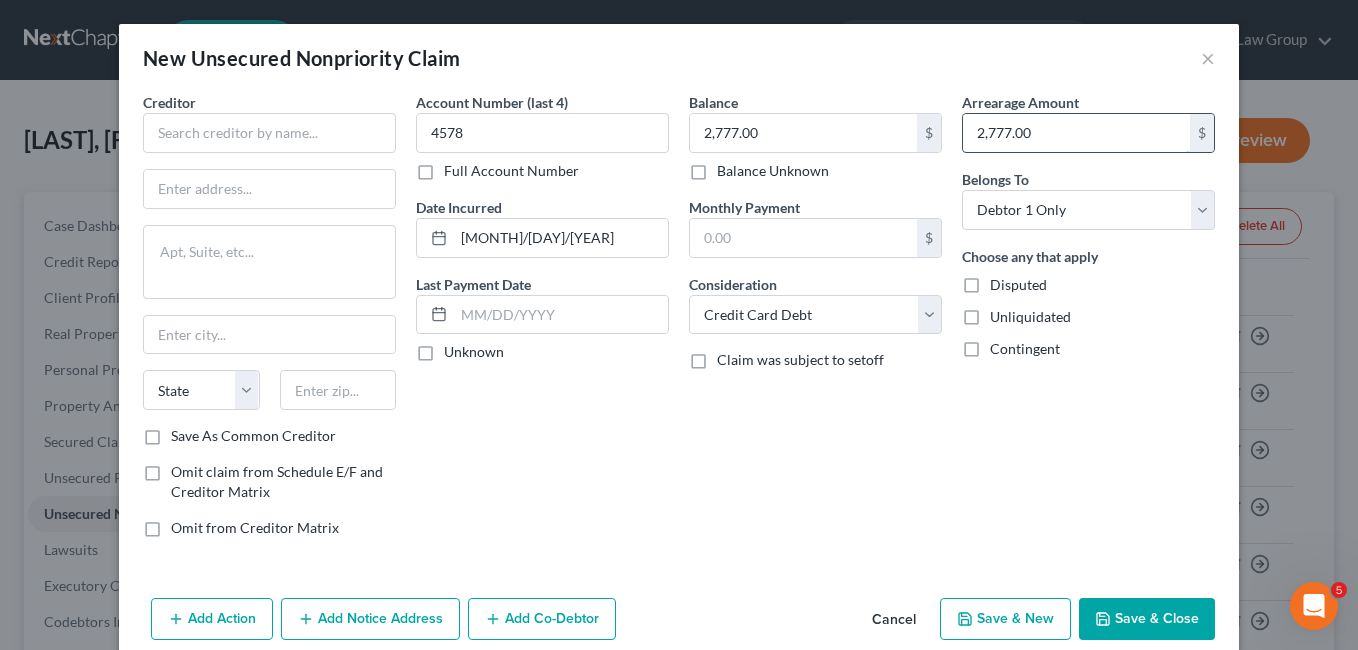 type on "2,777.00" 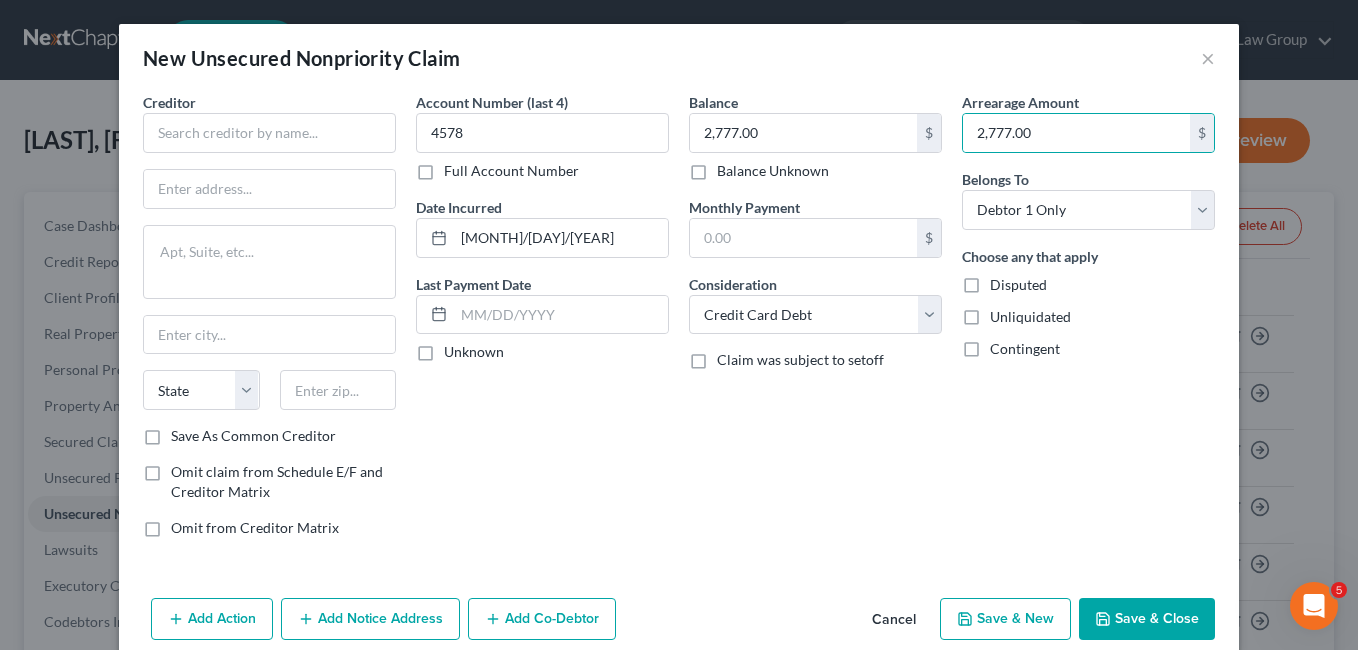 click on "Account Number (last 4)
[NUMBER]
Full Account Number
Date Incurred         [DATE] Last Payment Date         Unknown" at bounding box center [542, 323] 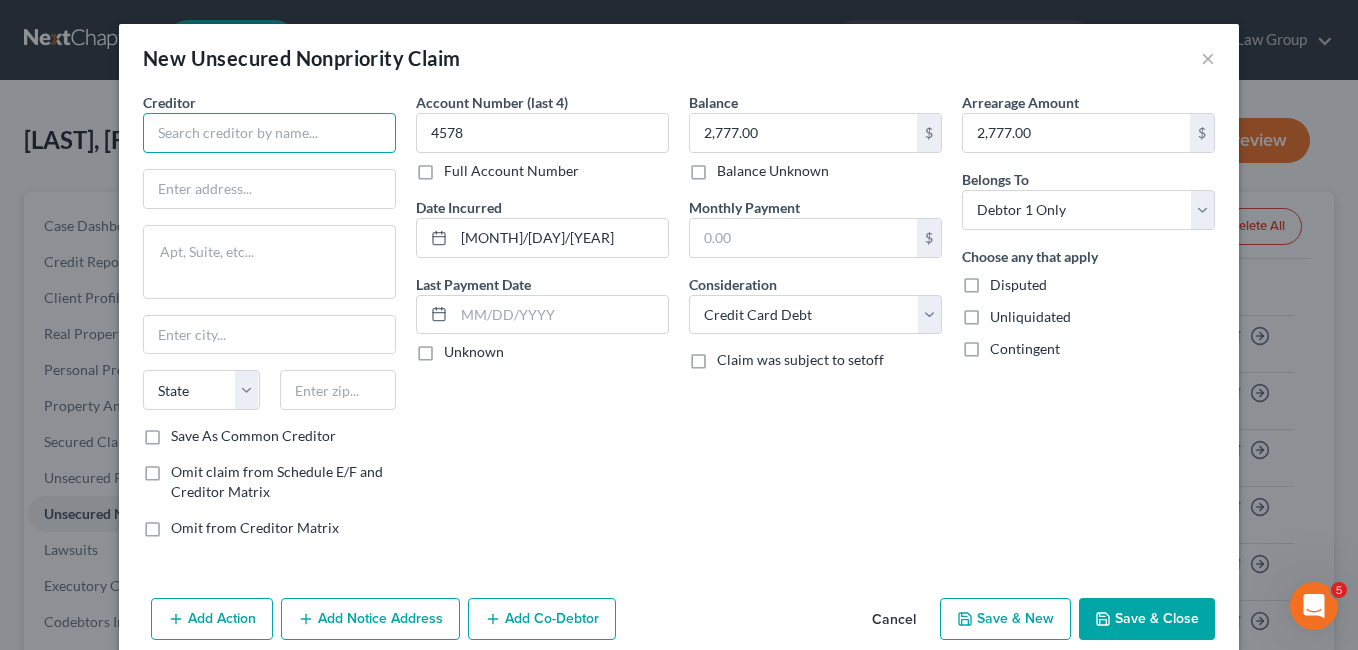 click at bounding box center [269, 133] 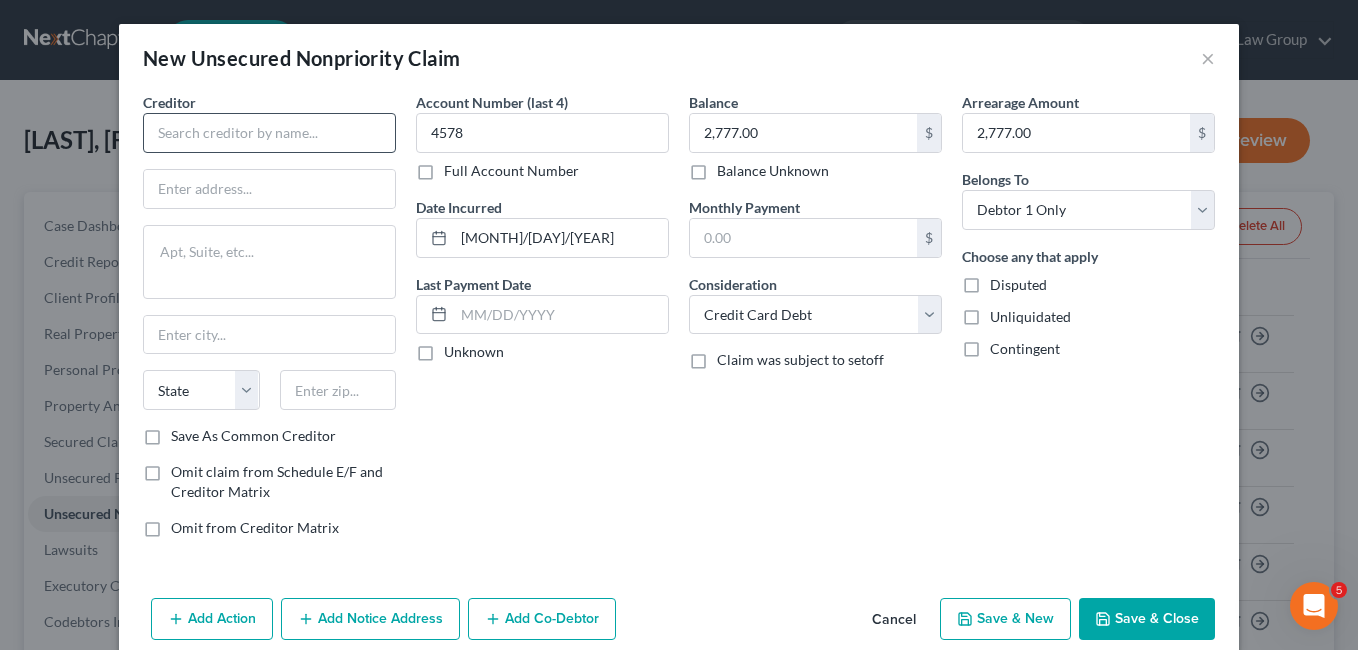 click on "State AL AK AR AZ CA CO CT DE DC FL GA GU HI ID IL IN IA KS KY LA ME MD MA MI MN MS MO MT NC ND NE NV NH NJ NM NY OH OK OR PA PR RI SC SD TN TX UT VI VA VT WA WV WI WY" at bounding box center (269, 398) 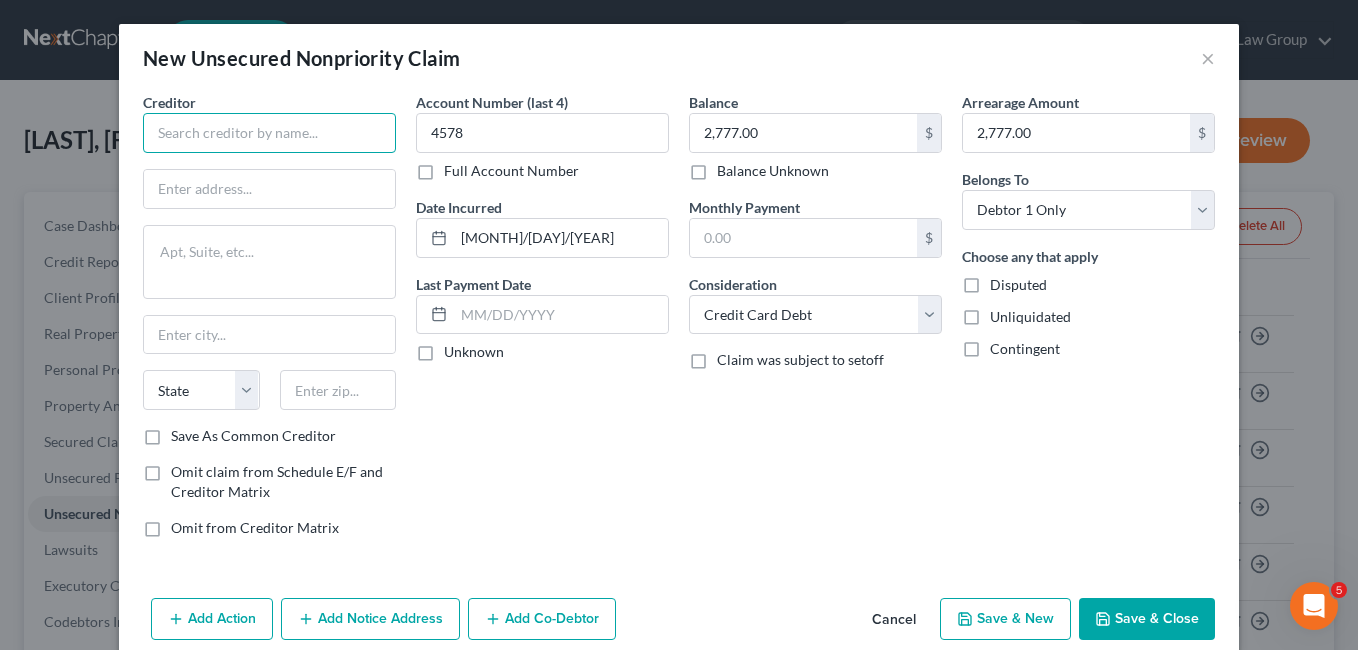 click at bounding box center [269, 133] 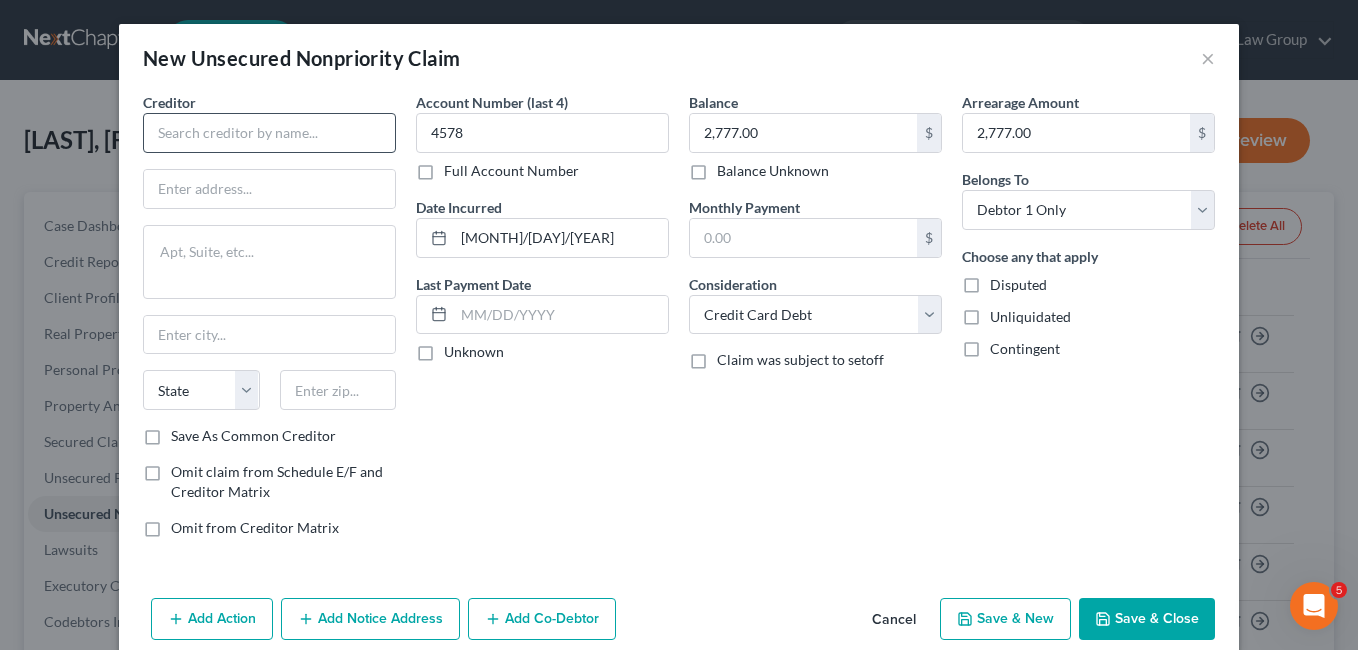 click on "State AL AK AR AZ CA CO CT DE DC FL GA GU HI ID IL IN IA KS KY LA ME MD MA MI MN MS MO MT NC ND NE NV NH NJ NM NY OH OK OR PA PR RI SC SD TN TX UT VI VA VT WA WV WI WY" at bounding box center [269, 398] 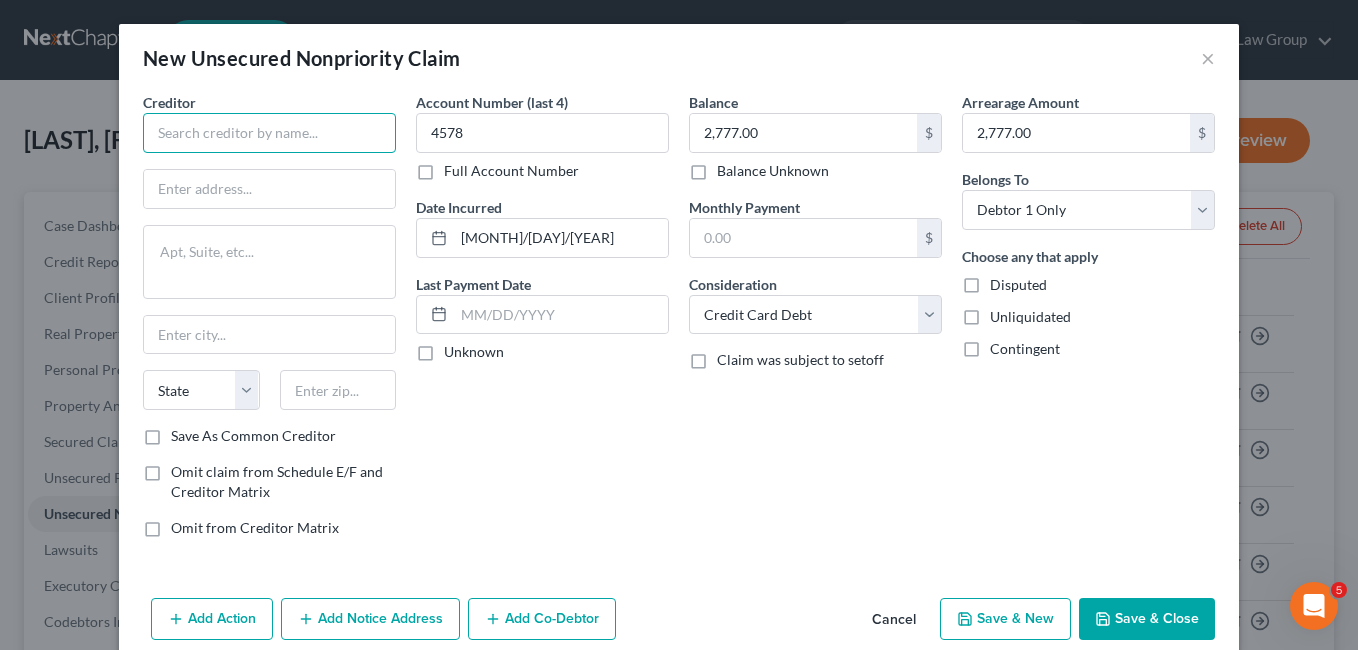 click at bounding box center (269, 133) 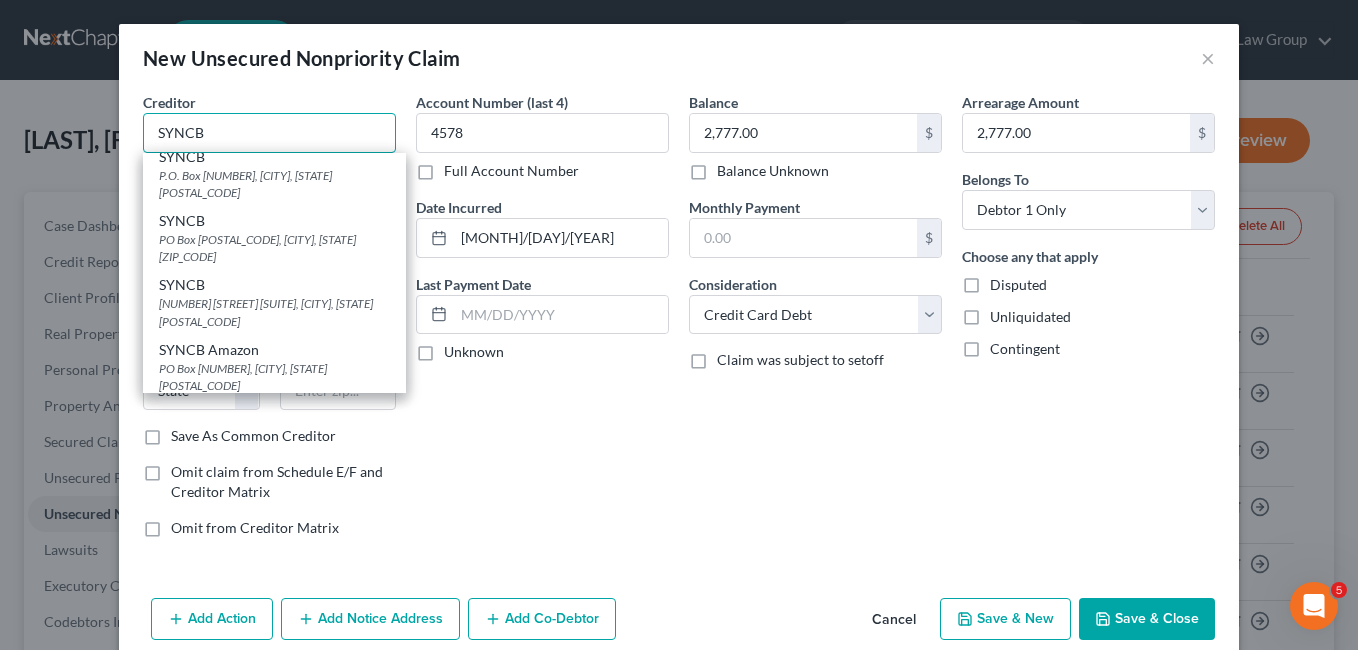 scroll, scrollTop: 62, scrollLeft: 0, axis: vertical 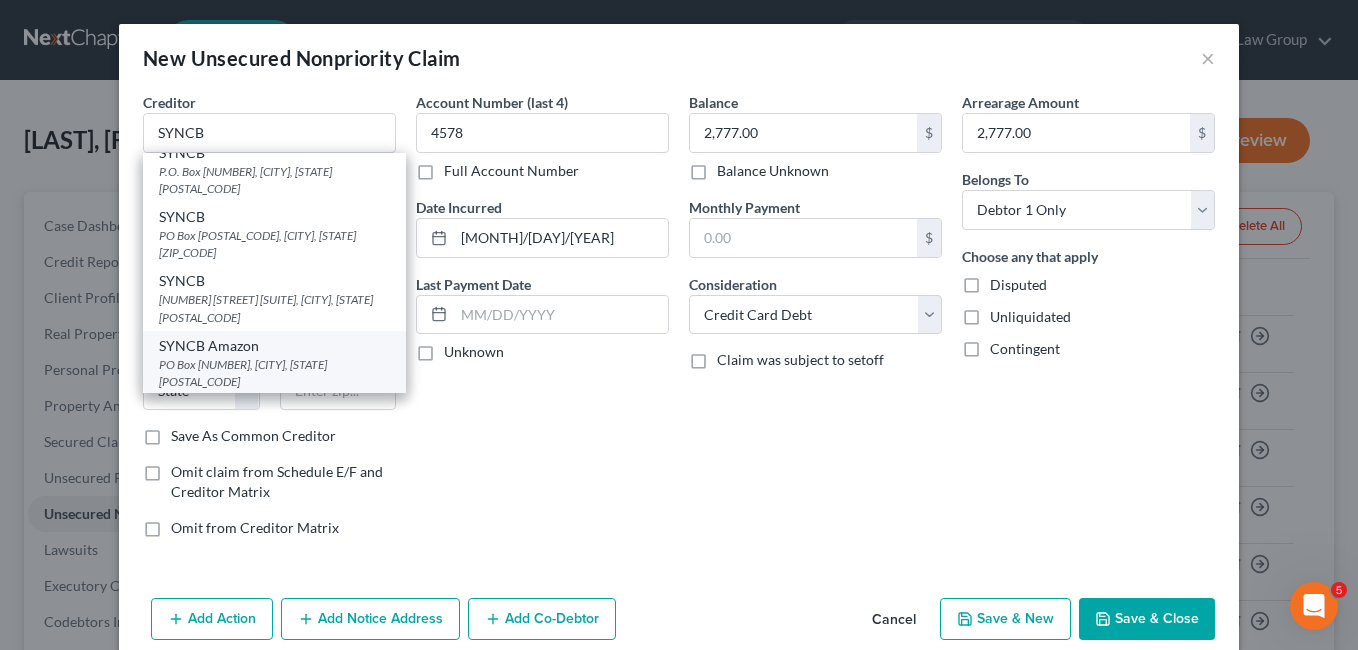 click on "PO Box [NUMBER], [CITY], [STATE] [POSTAL_CODE]" at bounding box center (274, 373) 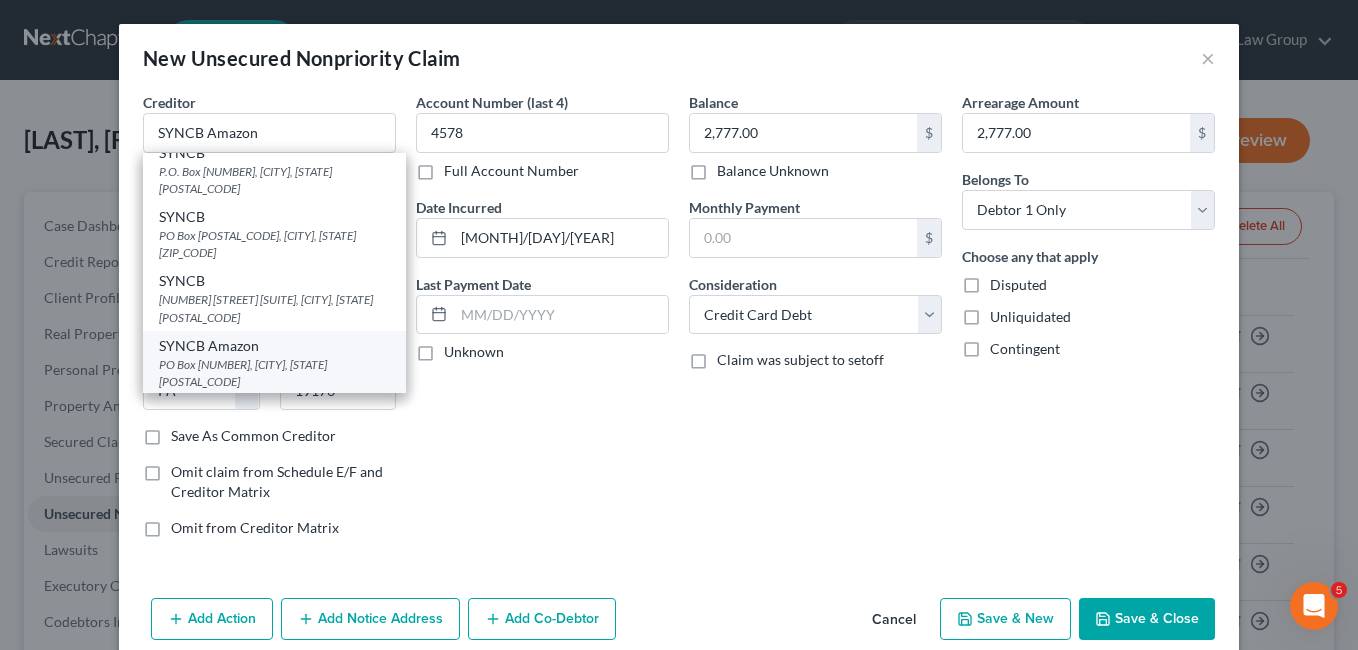 scroll, scrollTop: 0, scrollLeft: 0, axis: both 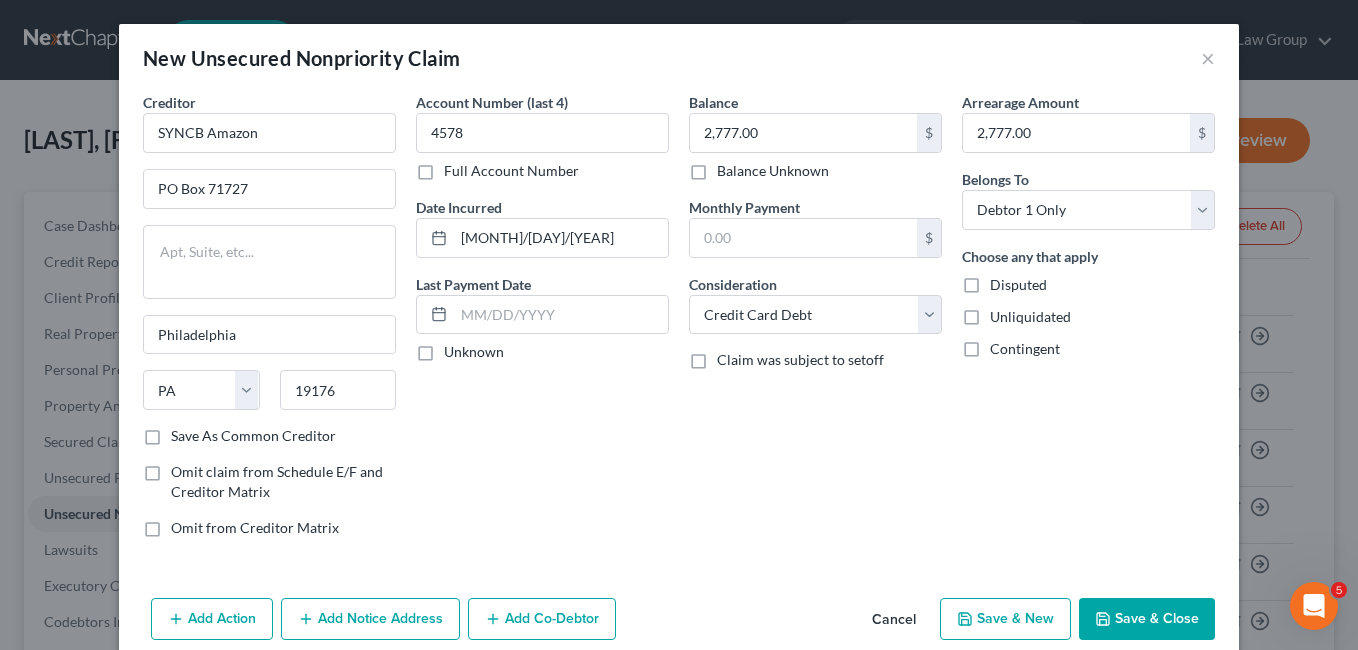 click on "Save & New" at bounding box center (1005, 619) 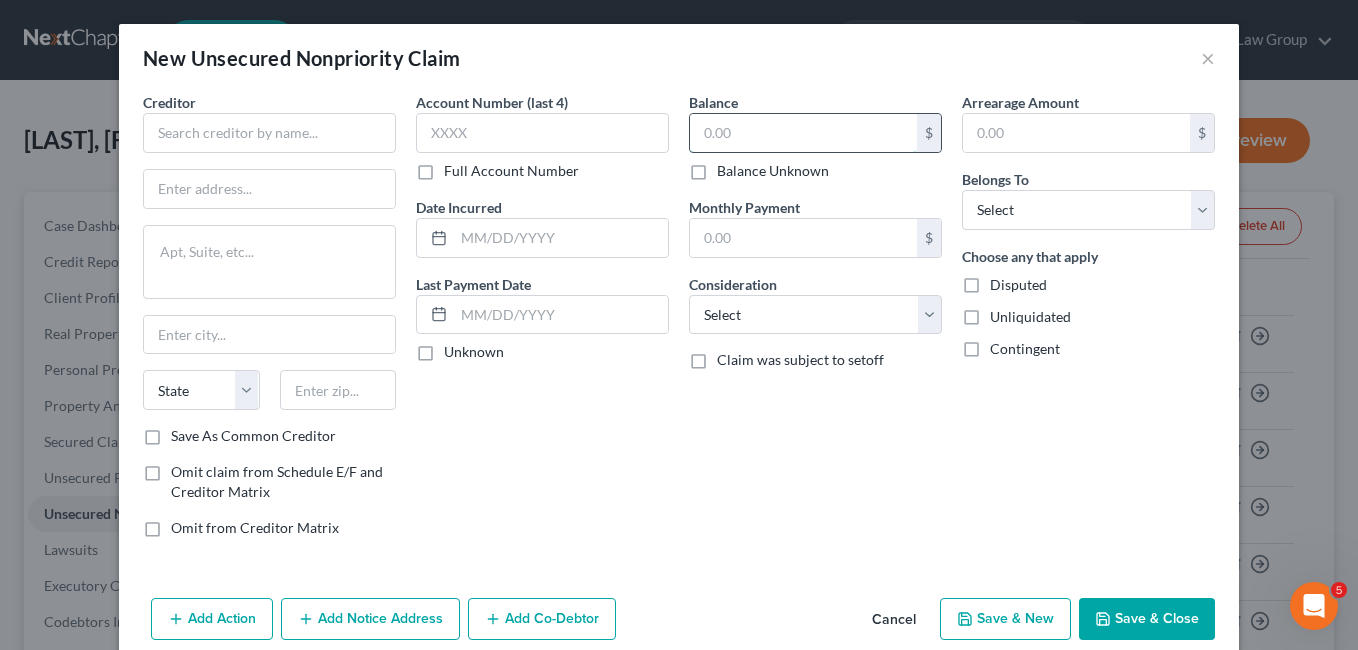 click at bounding box center [803, 133] 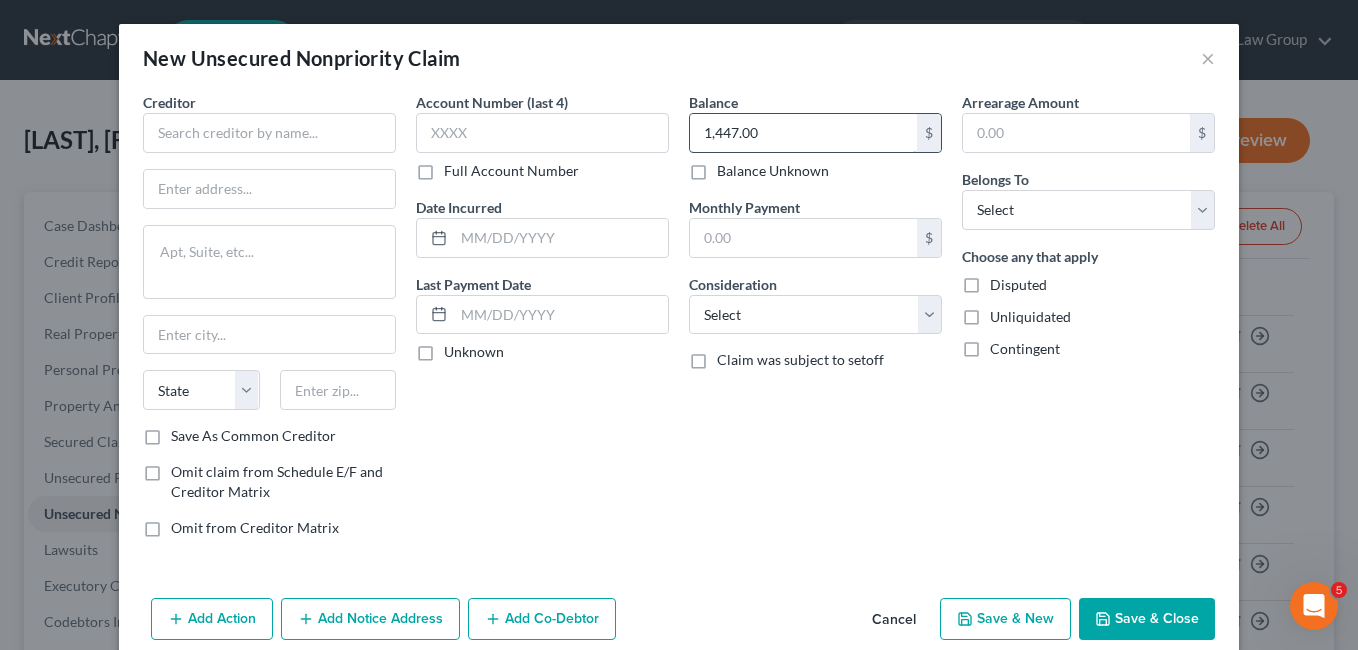 type on "1,447.00" 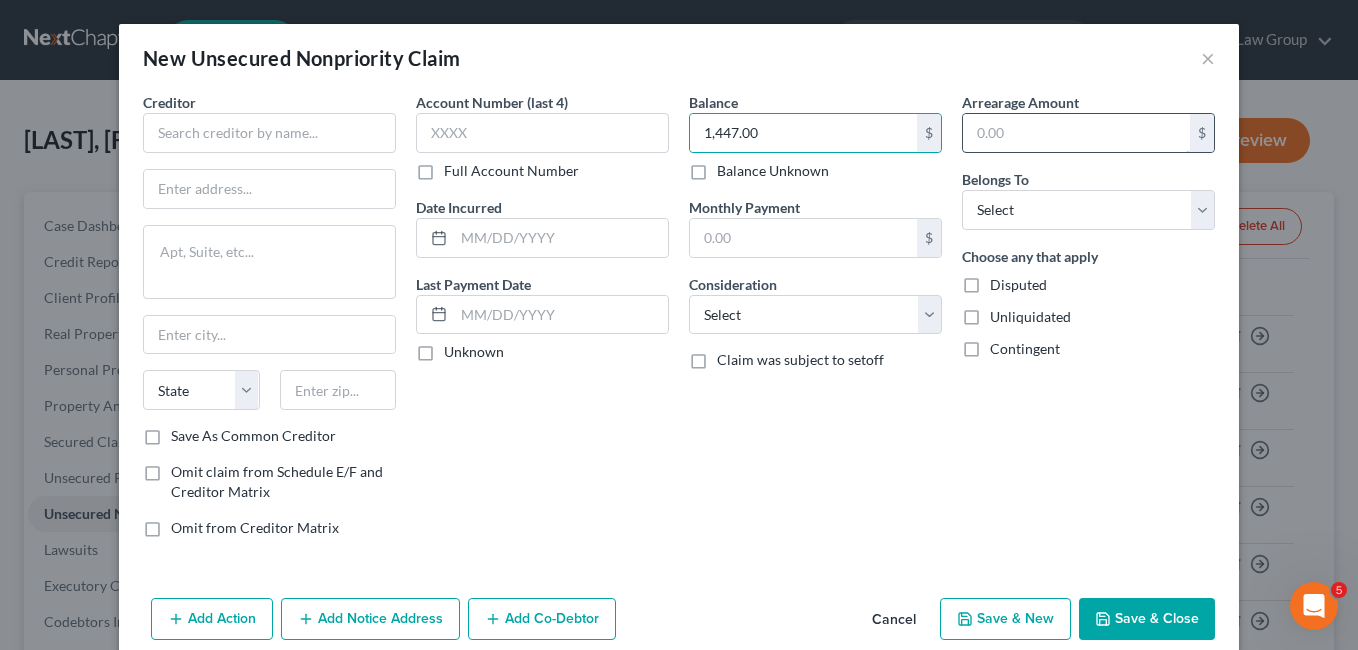 click at bounding box center [1076, 133] 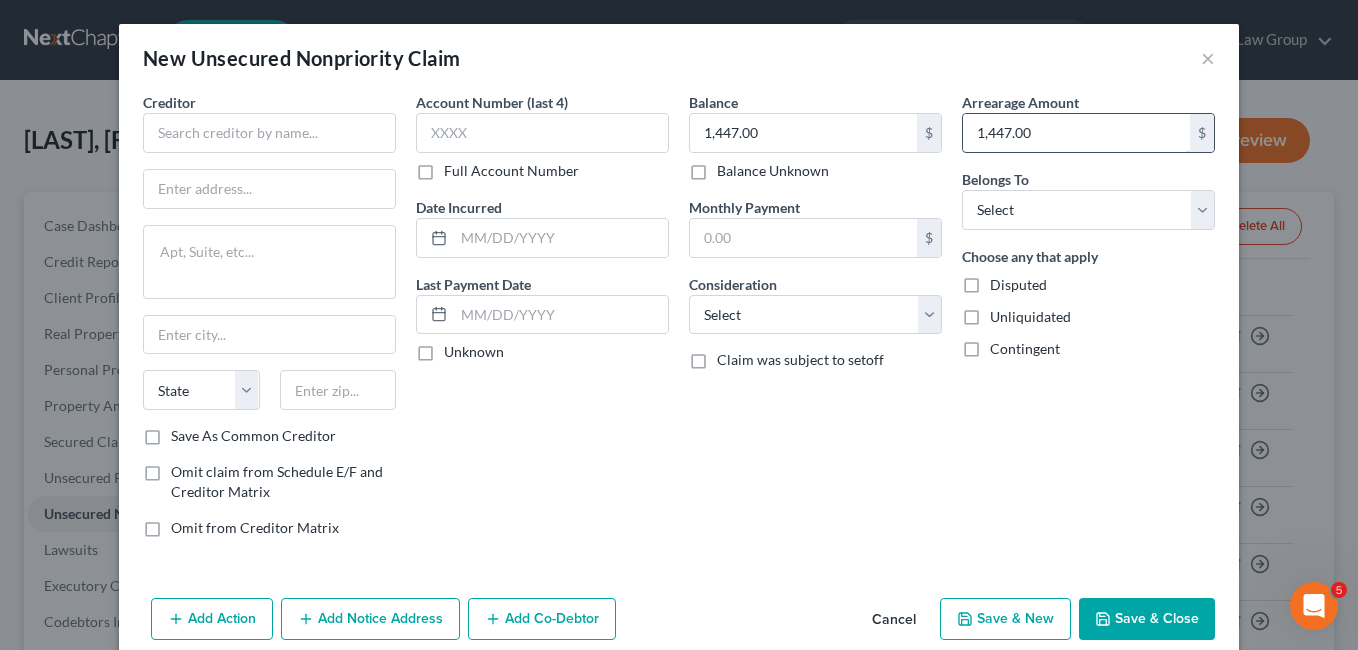 type on "1,447.00" 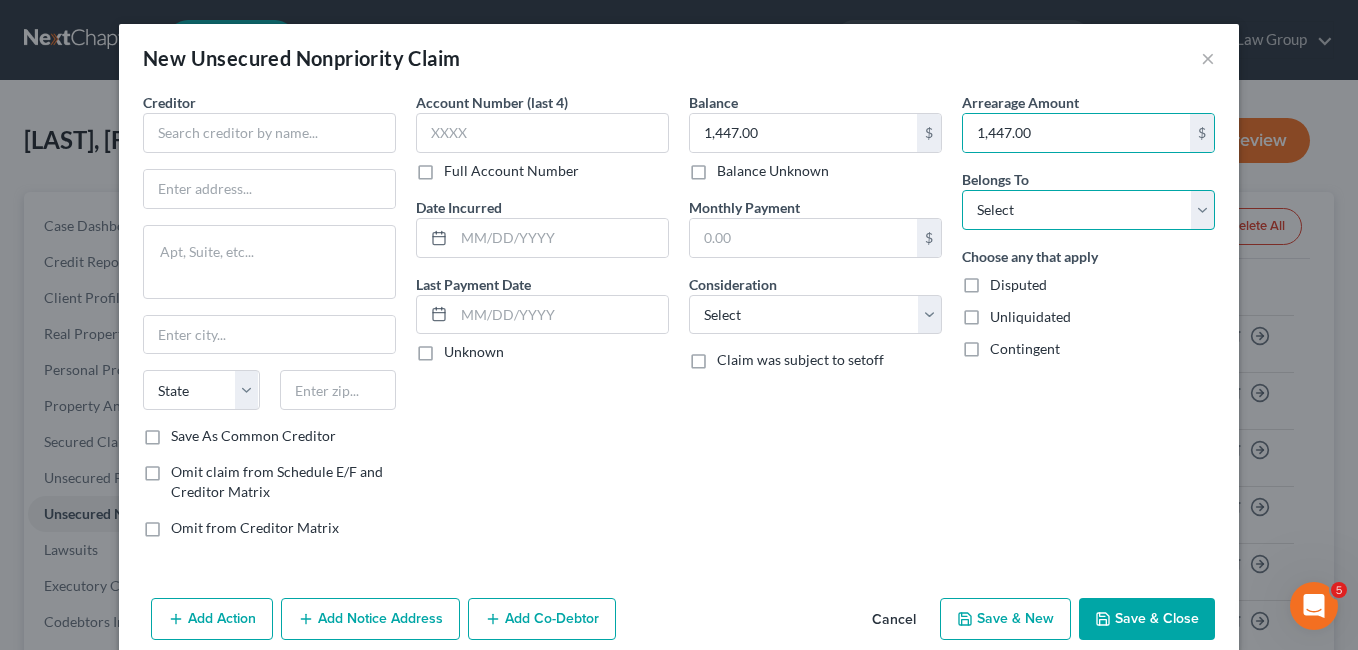 click on "Select Debtor 1 Only Debtor 2 Only Debtor 1 And Debtor 2 Only At Least One Of The Debtors And Another Community Property" at bounding box center [1088, 210] 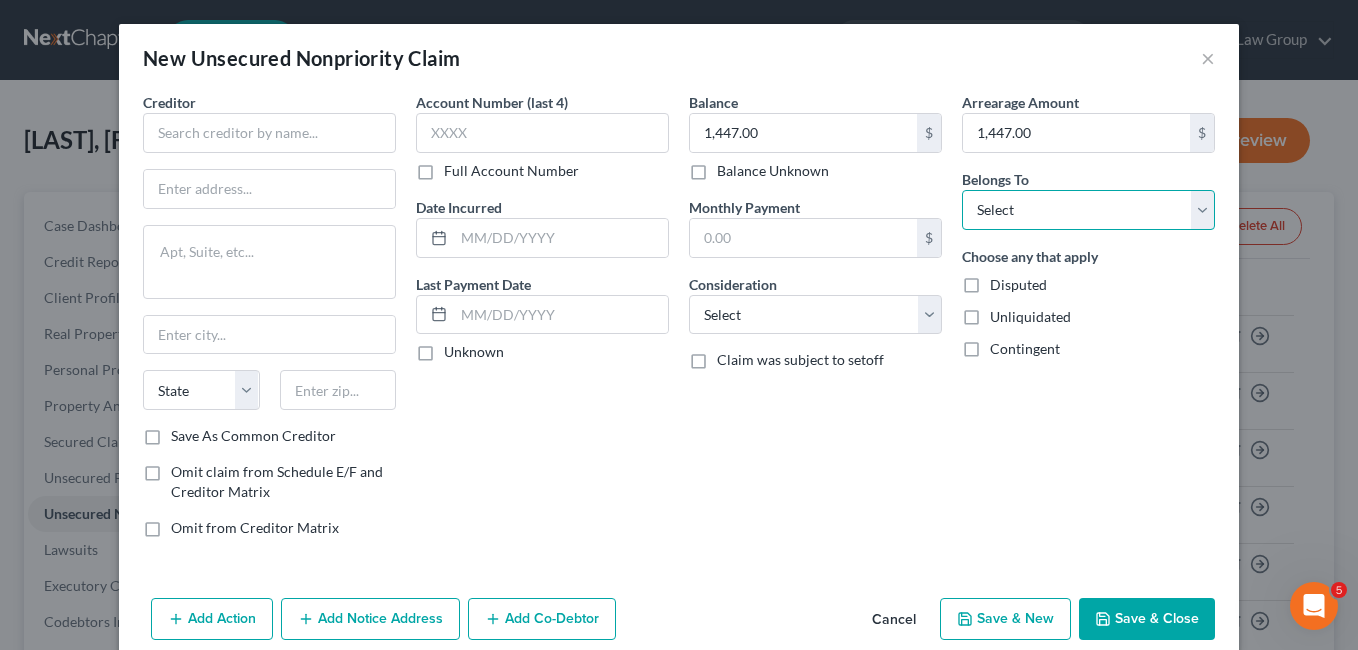 select on "0" 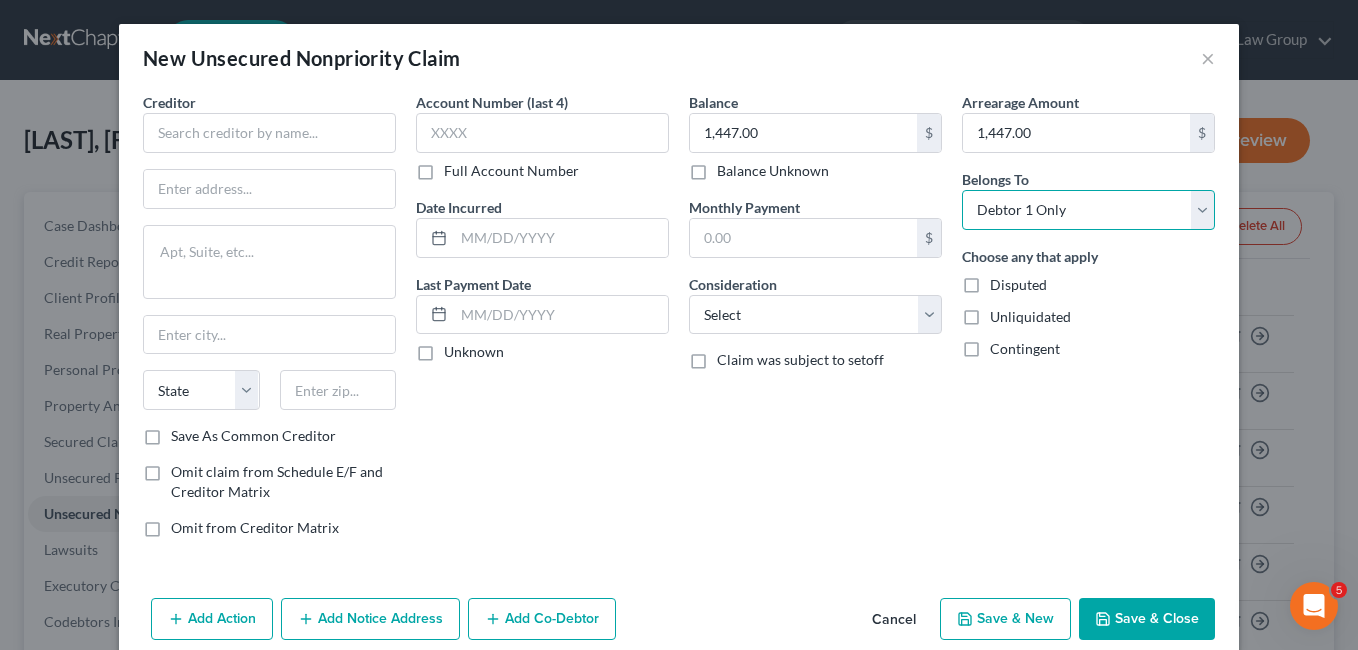 click on "Select Debtor 1 Only Debtor 2 Only Debtor 1 And Debtor 2 Only At Least One Of The Debtors And Another Community Property" at bounding box center (1088, 210) 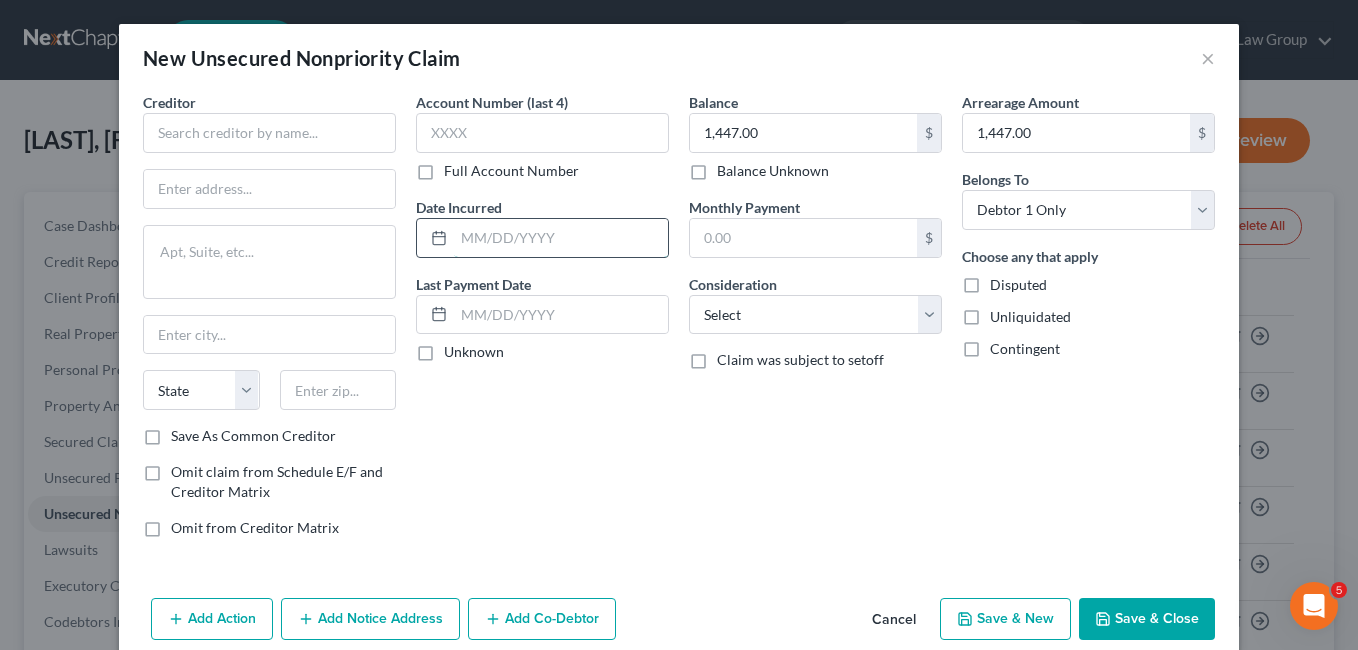 click at bounding box center (561, 238) 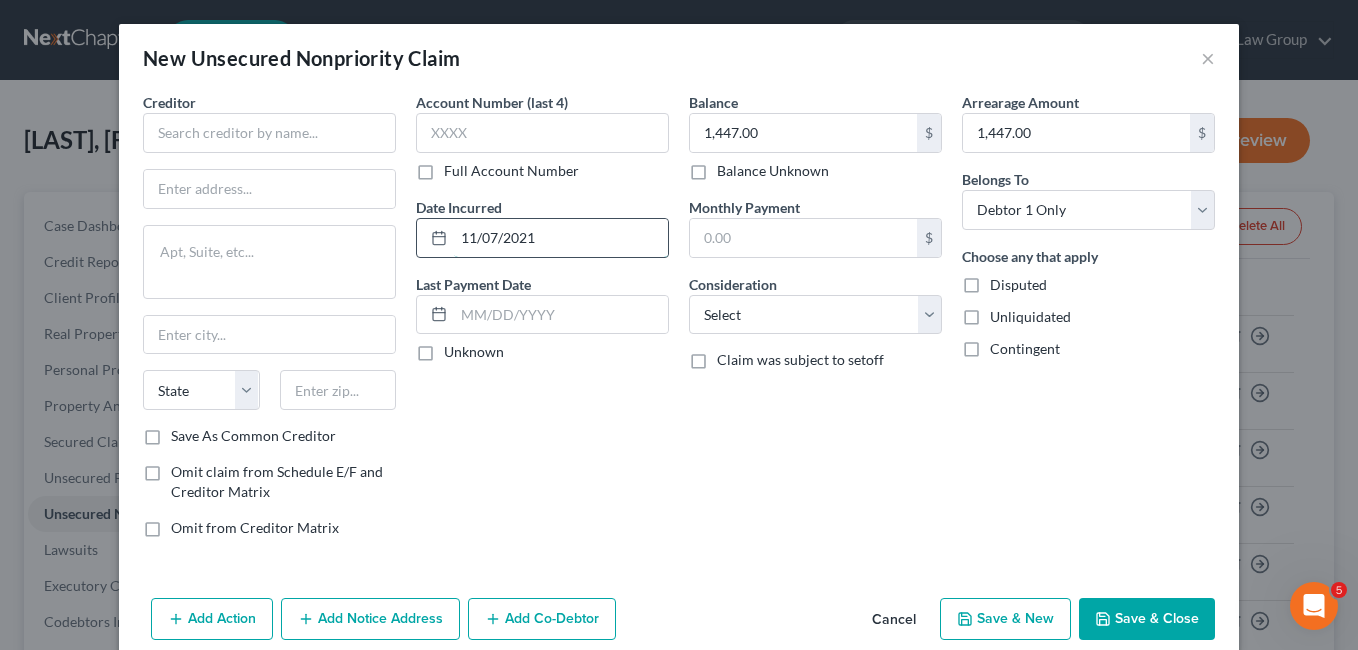 type on "11/07/2021" 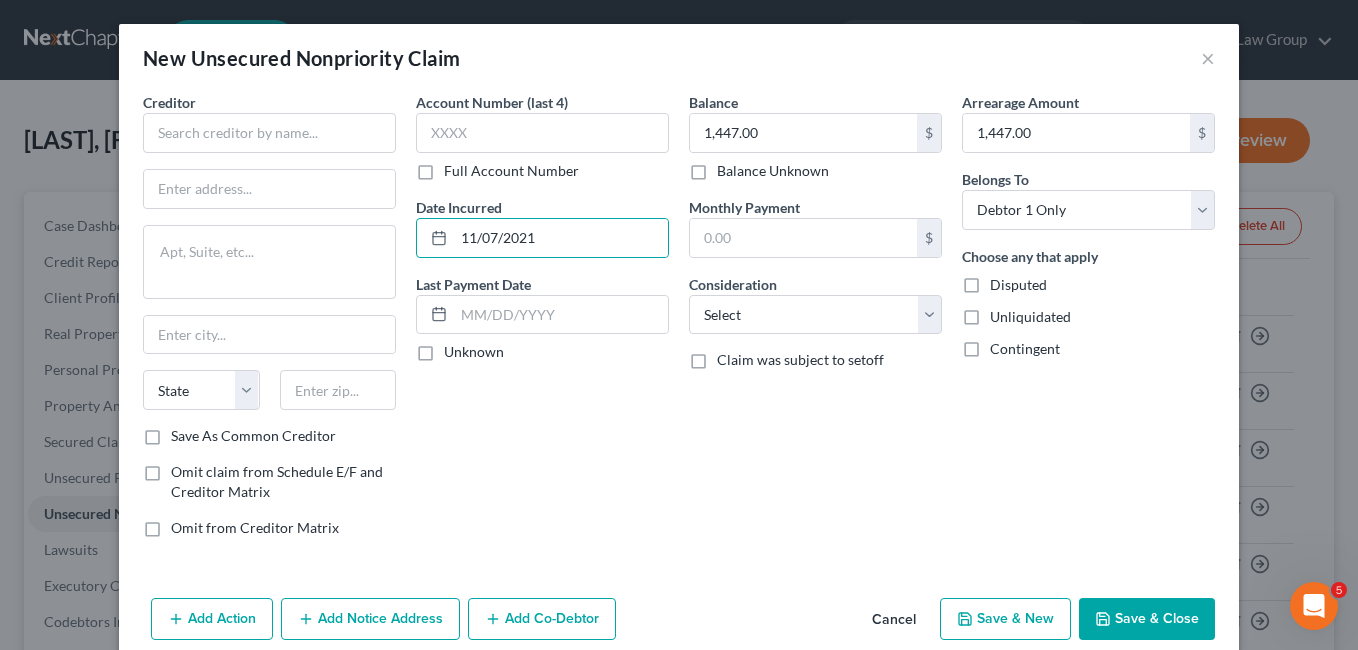 click on "Account Number (last 4)
Full Account Number
Date Incurred         [MONTH]/[DAY]/[YEAR] Last Payment Date         Unknown" at bounding box center (542, 323) 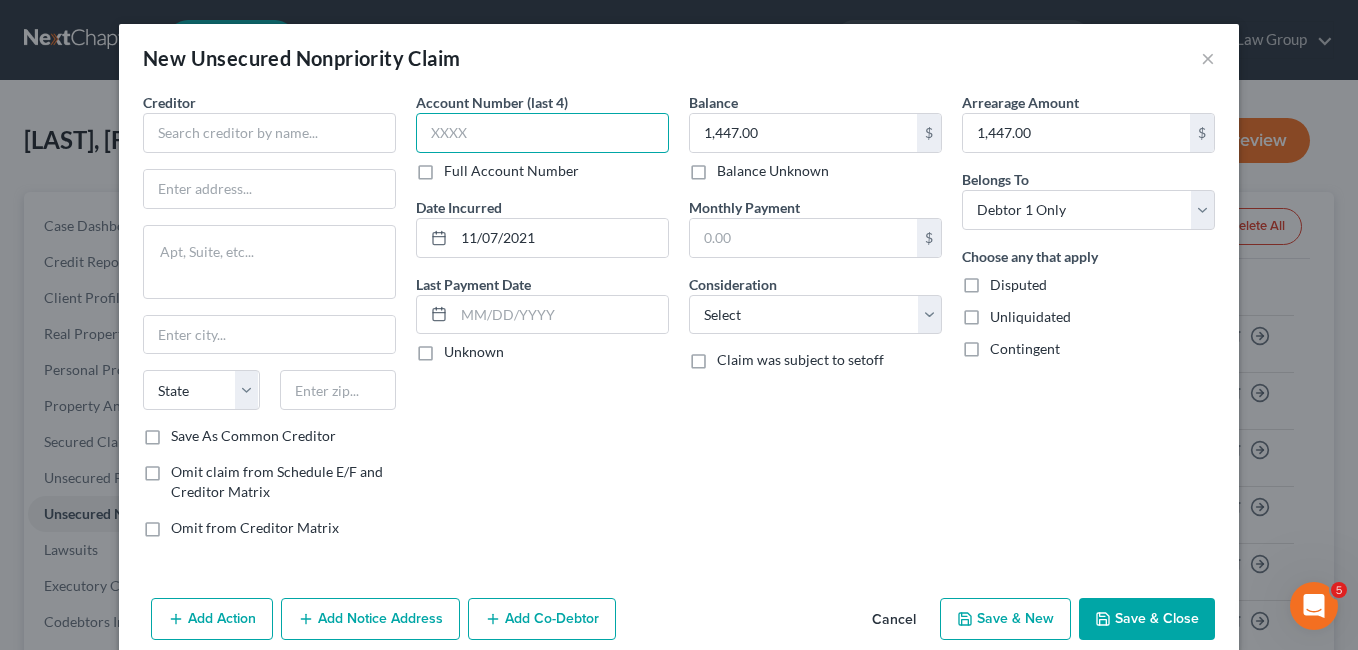 click at bounding box center (542, 133) 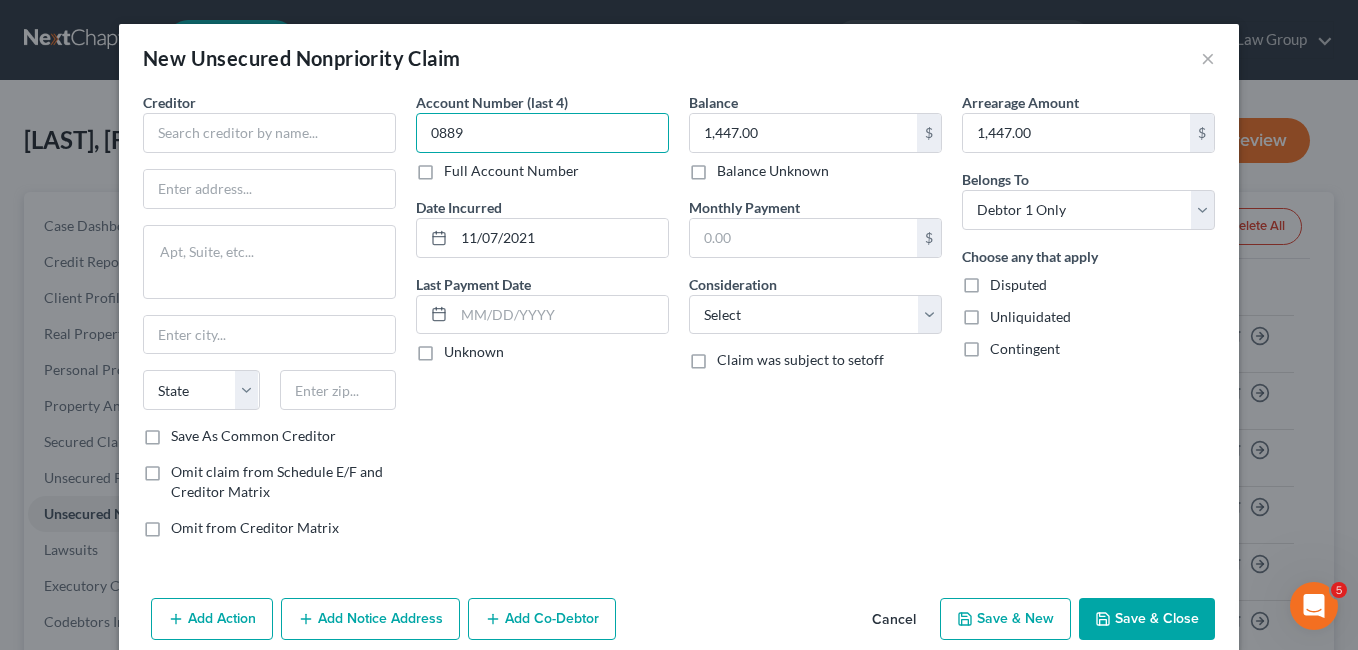 type on "0889" 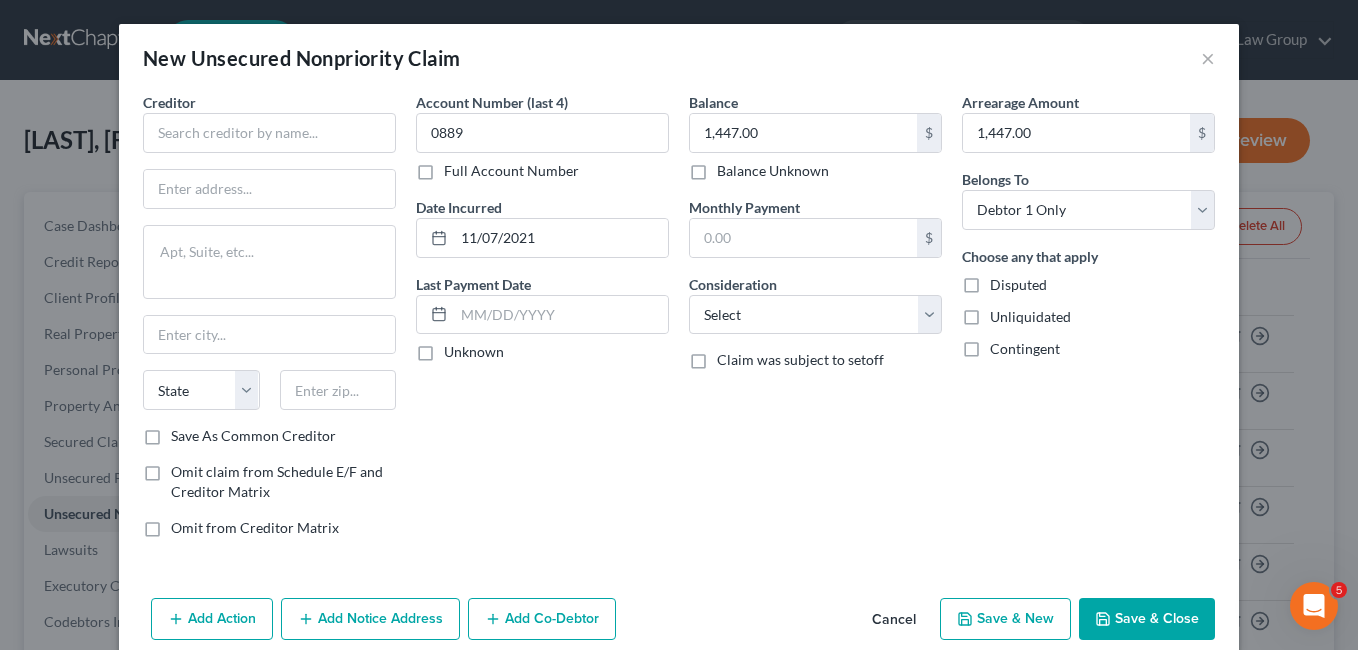 click on "Account Number (last 4)
[NUMBER]
Full Account Number
Date Incurred         [DATE] Last Payment Date         Unknown" at bounding box center [542, 323] 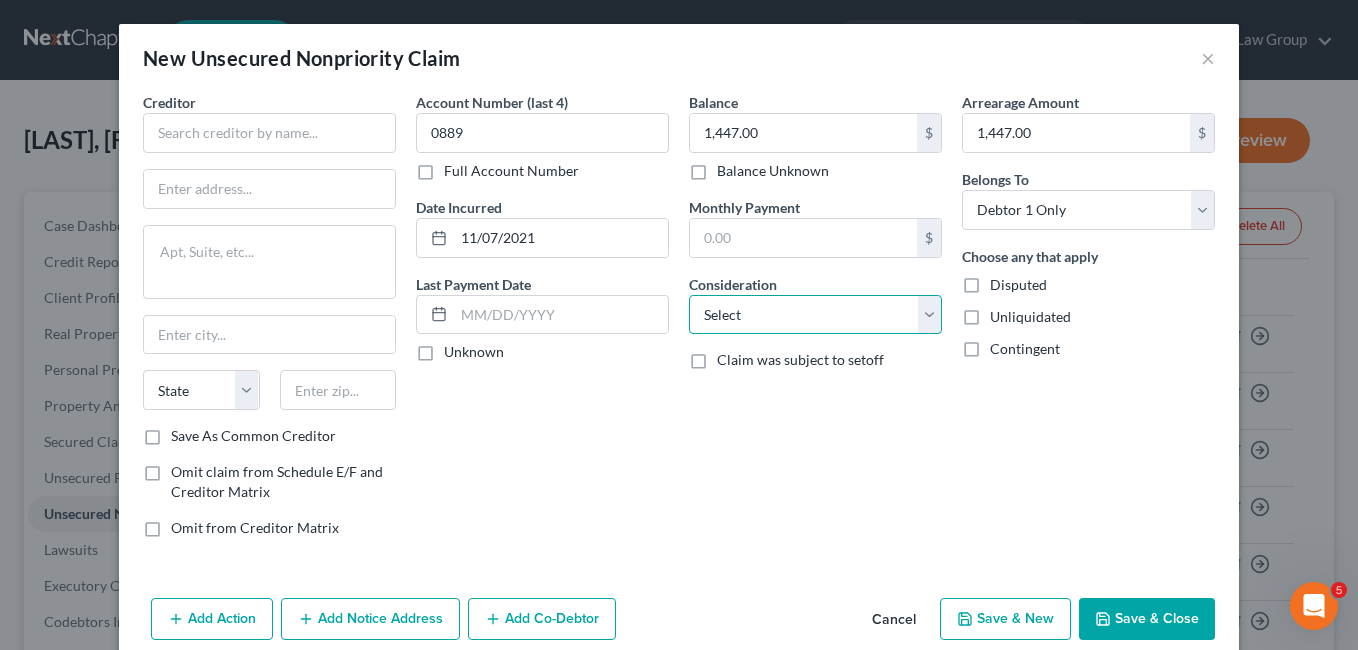 click on "Select Cable / Satellite Services Collection Agency Credit Card Debt Debt Counseling / Attorneys Deficiency Balance Domestic Support Obligations Home / Car Repairs Income Taxes Judgment Liens Medical Services Monies Loaned / Advanced Mortgage Obligation From Divorce Or Separation Obligation To Pensions Other Overdrawn Bank Account Promised To Help Pay Creditors Student Loans Suppliers And Vendors Telephone / Internet Services Utility Services" at bounding box center [815, 315] 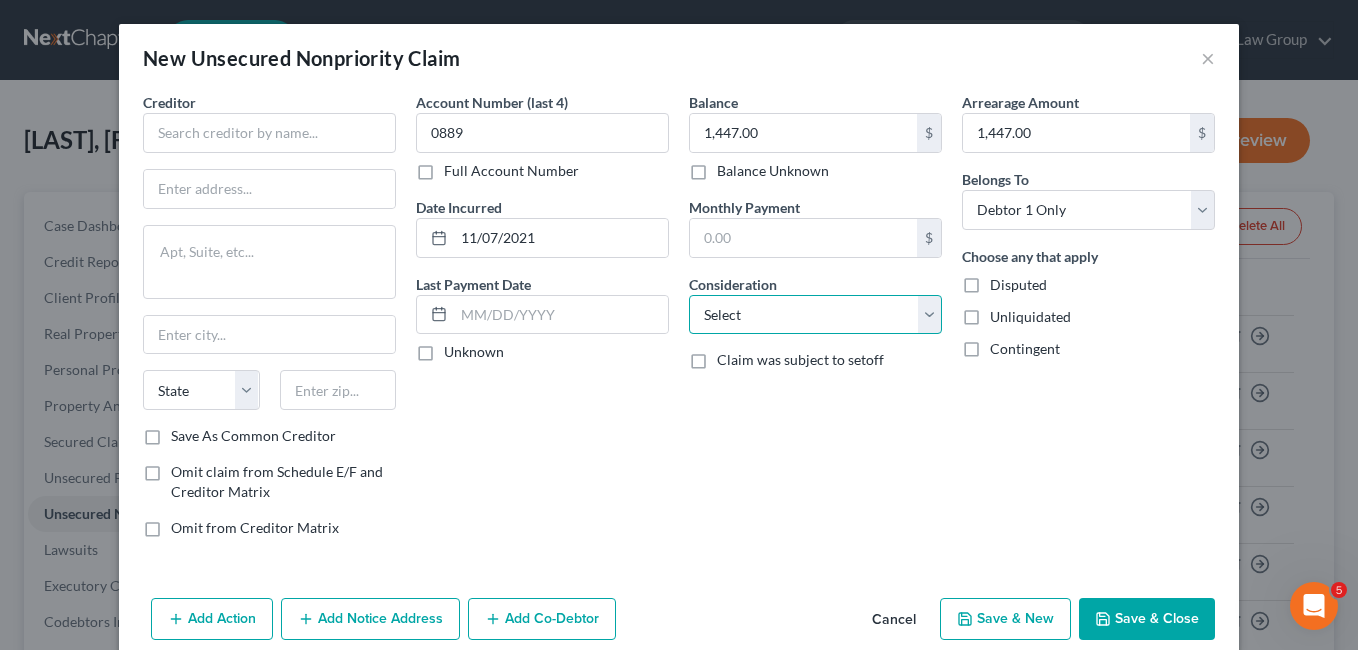 select on "2" 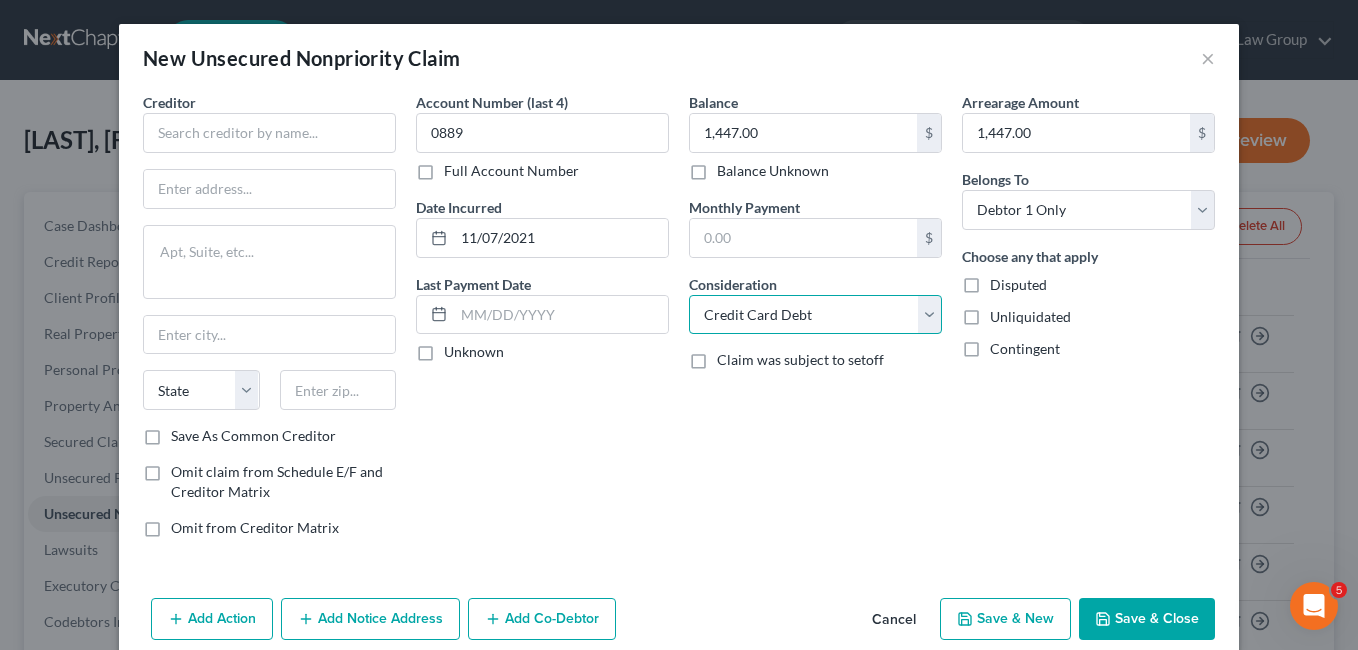 click on "Select Cable / Satellite Services Collection Agency Credit Card Debt Debt Counseling / Attorneys Deficiency Balance Domestic Support Obligations Home / Car Repairs Income Taxes Judgment Liens Medical Services Monies Loaned / Advanced Mortgage Obligation From Divorce Or Separation Obligation To Pensions Other Overdrawn Bank Account Promised To Help Pay Creditors Student Loans Suppliers And Vendors Telephone / Internet Services Utility Services" at bounding box center [815, 315] 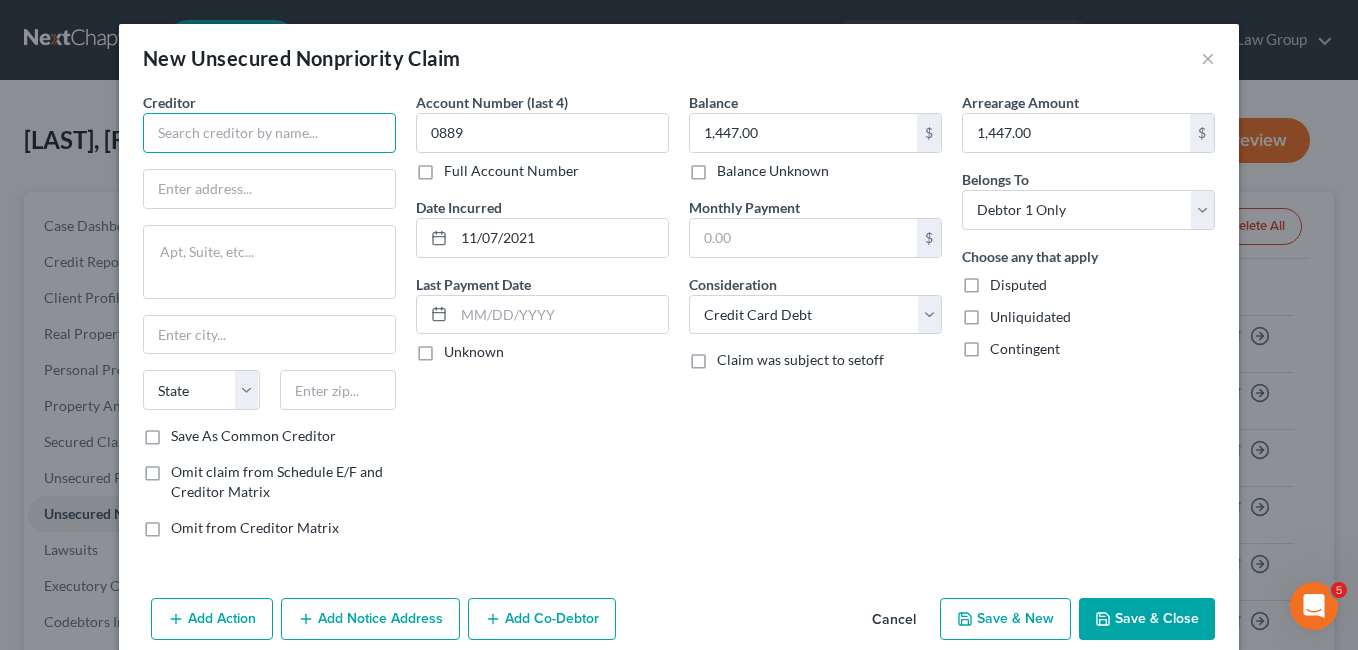 click at bounding box center [269, 133] 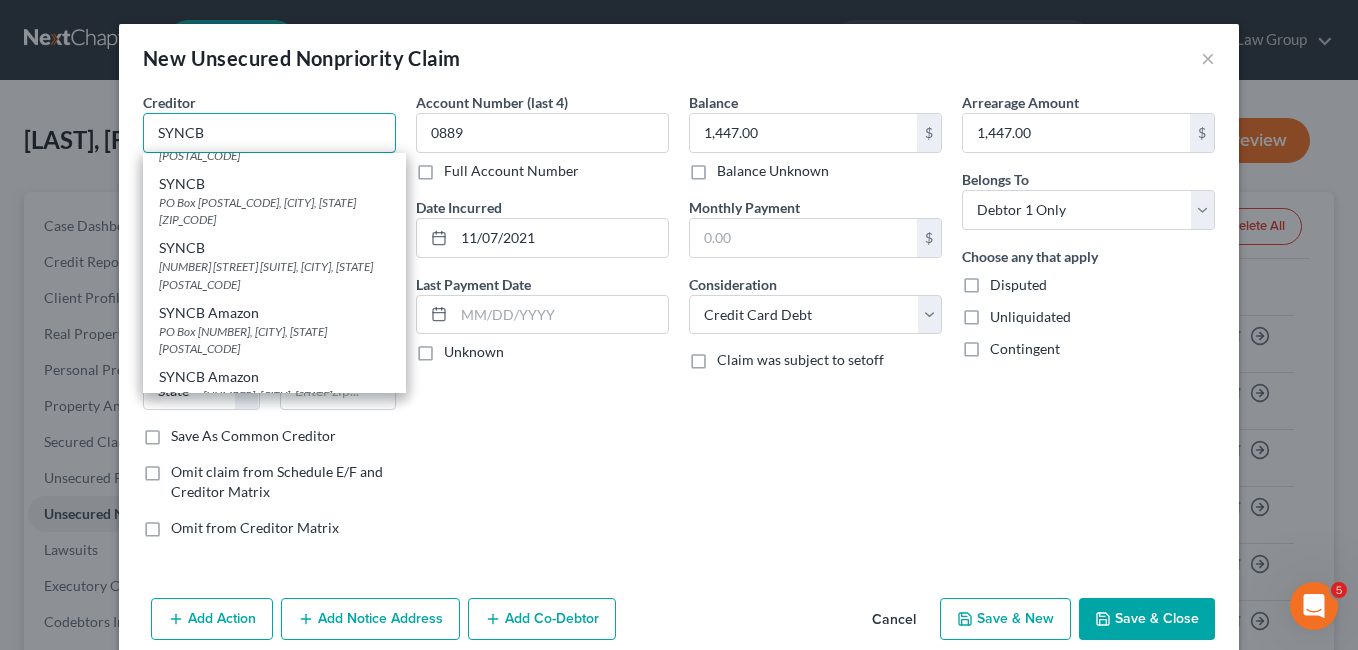 scroll, scrollTop: 96, scrollLeft: 0, axis: vertical 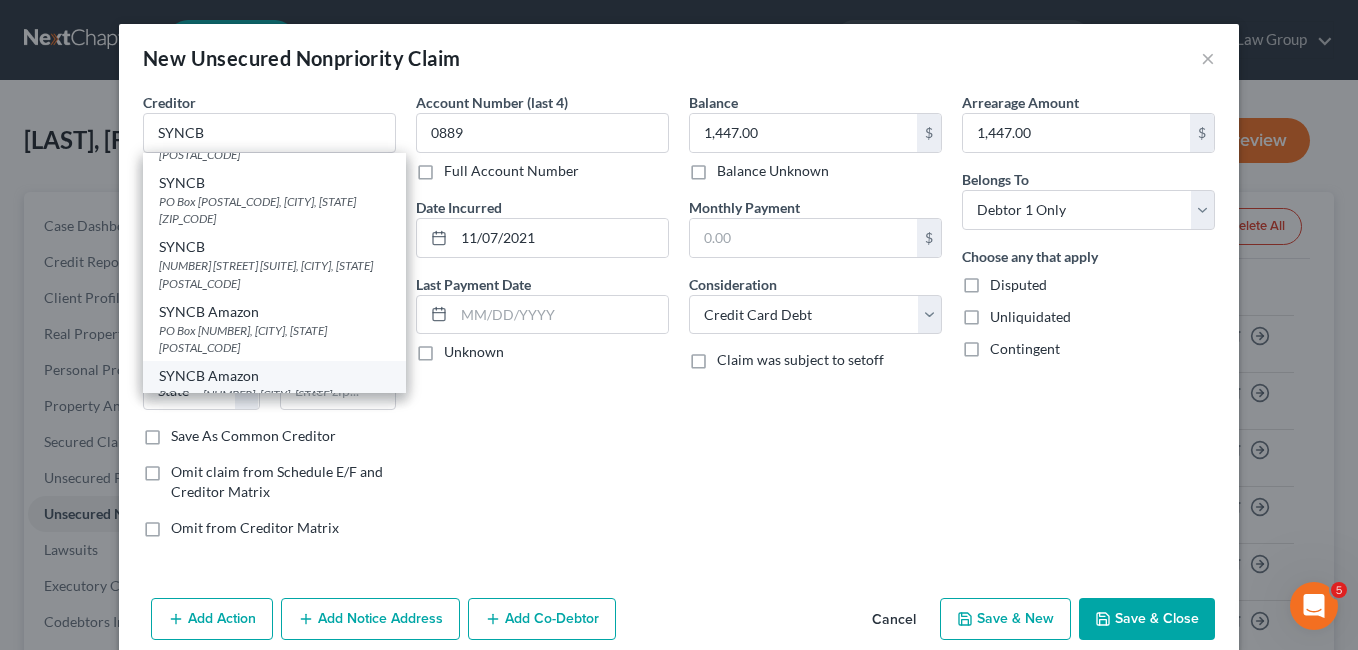 click on "P.O. Box [NUMBER], [CITY], [STATE] [POSTAL_CODE]" at bounding box center [274, 403] 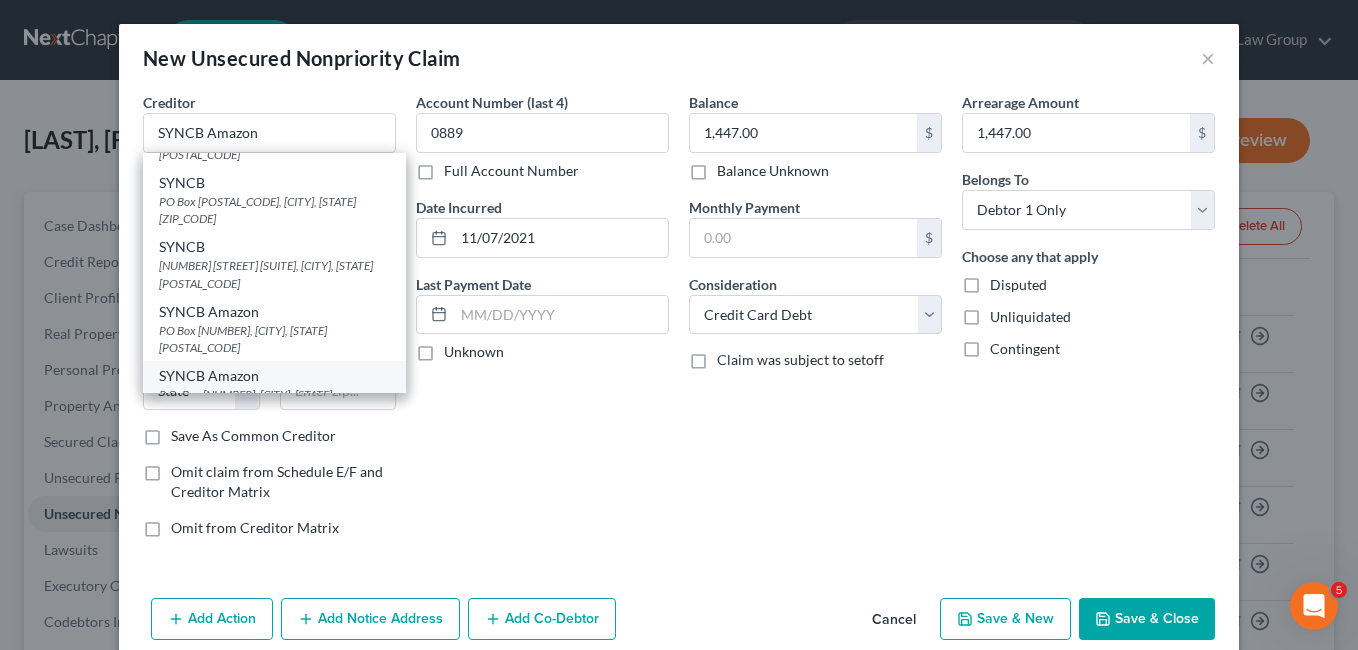 select on "39" 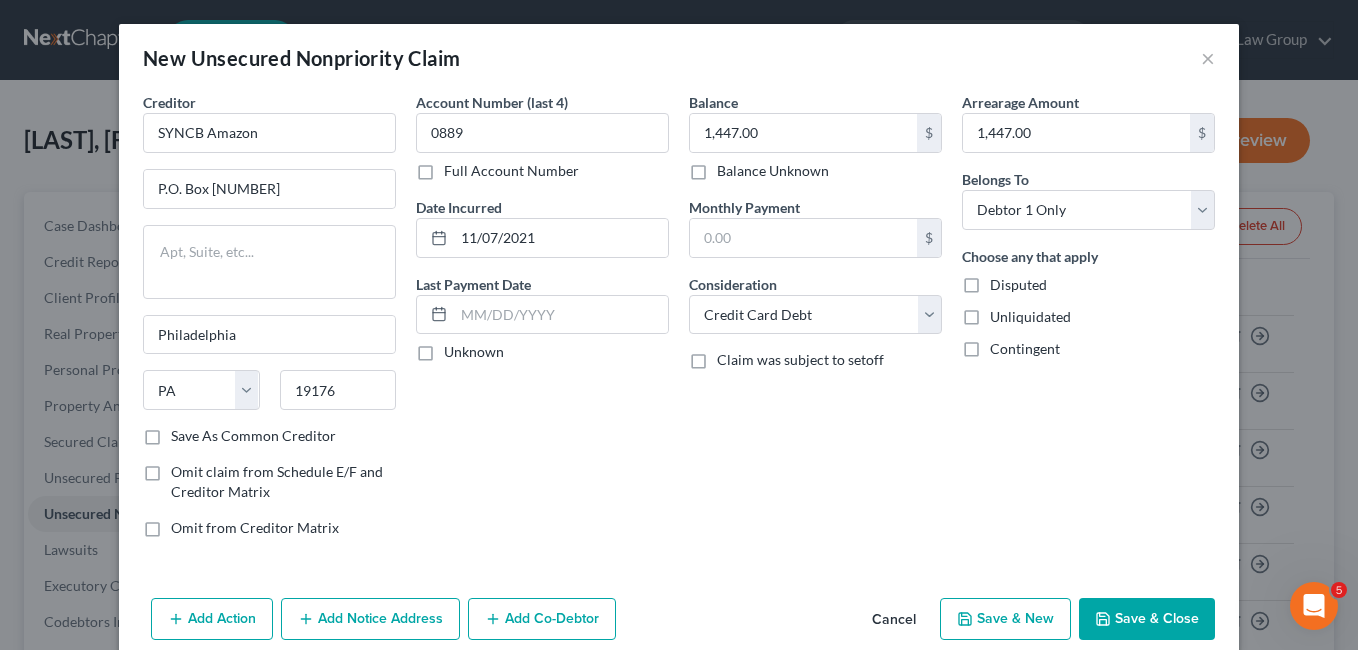 scroll, scrollTop: 0, scrollLeft: 0, axis: both 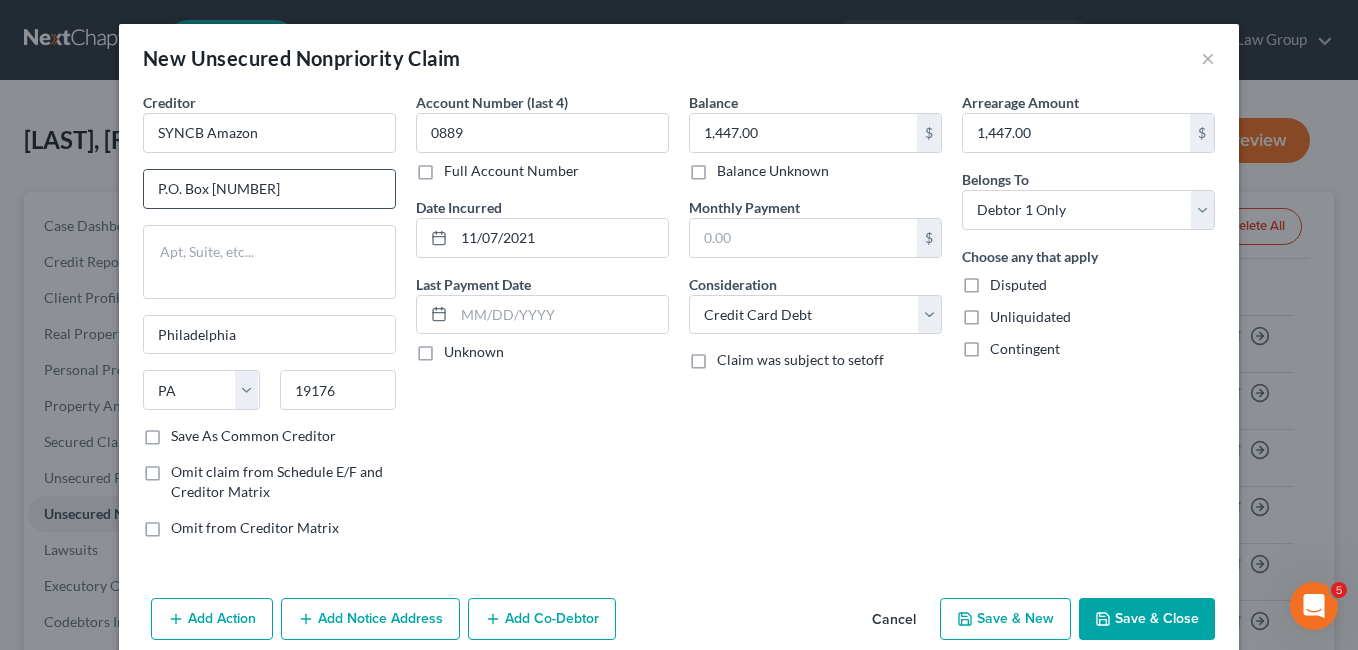 click on "P.O. Box [NUMBER]" at bounding box center [269, 189] 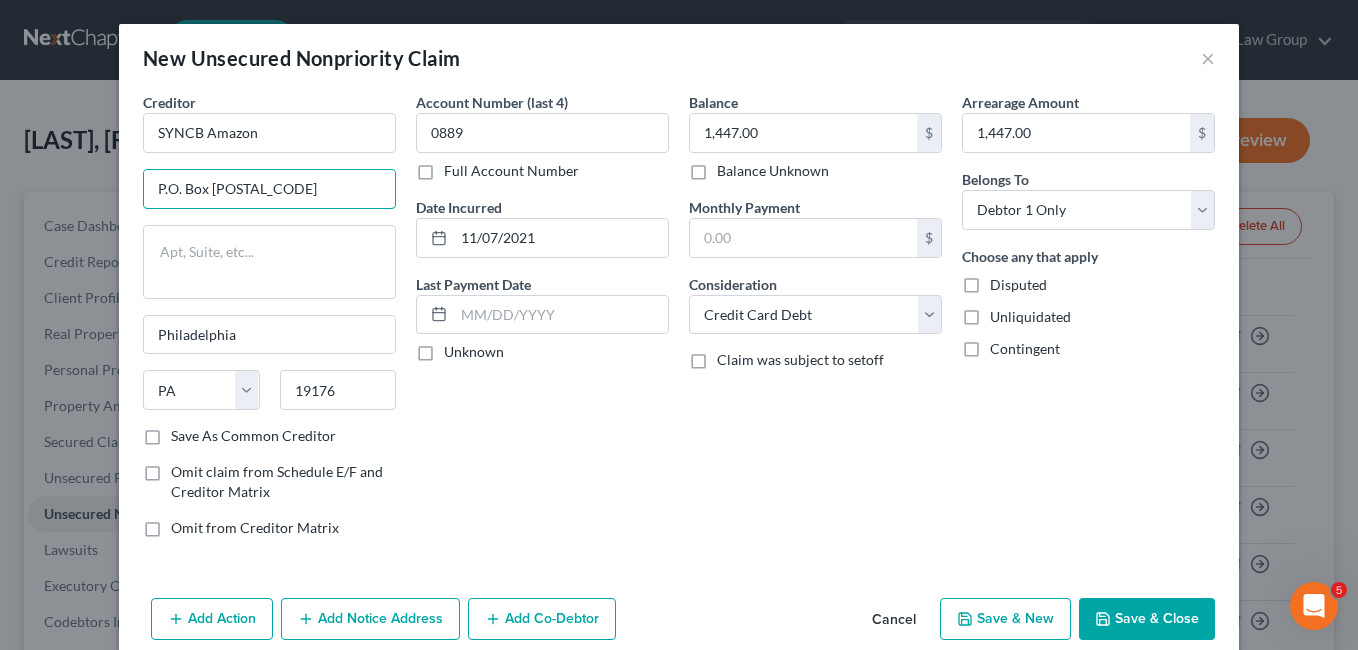 type on "P.O. Box [POSTAL_CODE]" 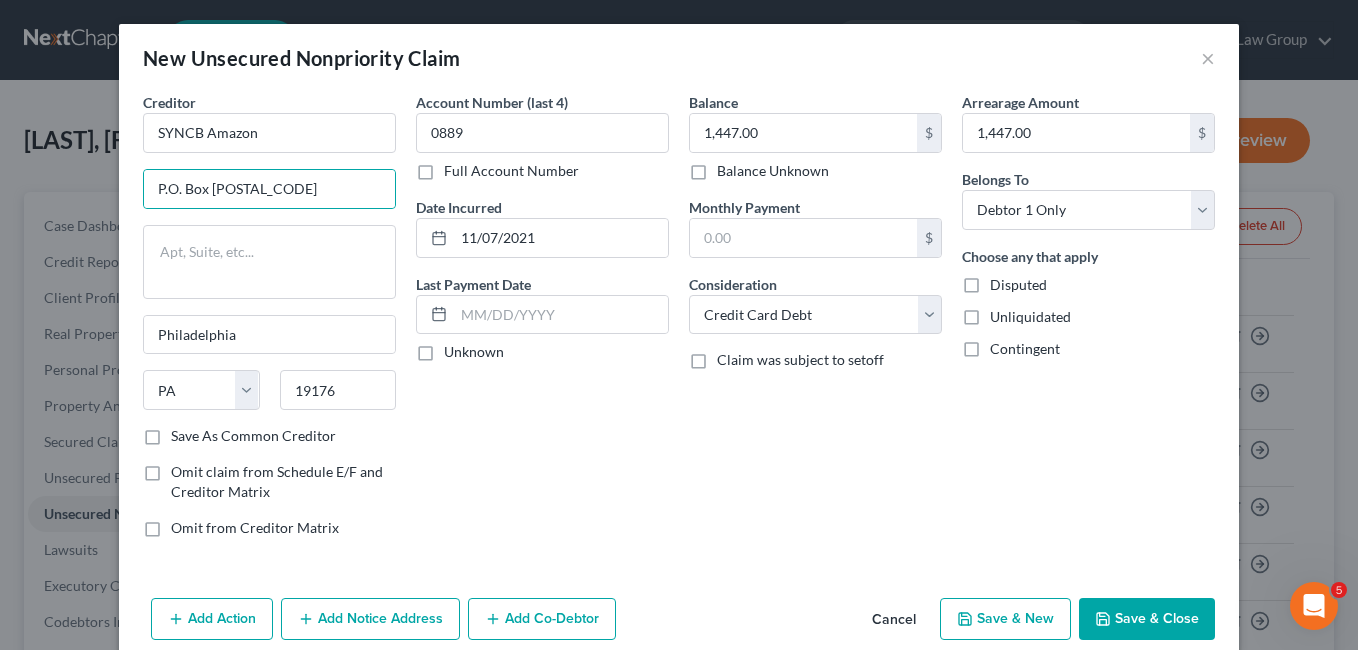 click on "Account Number (last 4)
[NUMBER]
Full Account Number
Date Incurred         [DATE] Last Payment Date         Unknown" at bounding box center (542, 323) 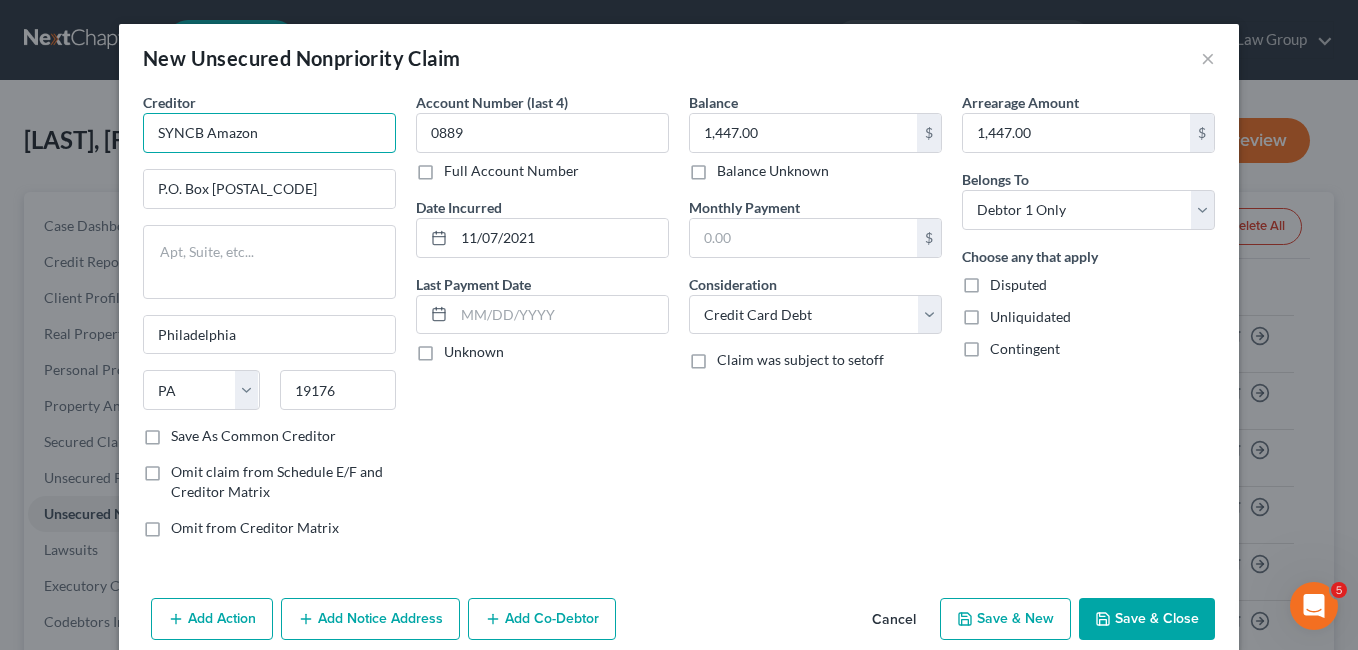 click on "SYNCB Amazon" at bounding box center [269, 133] 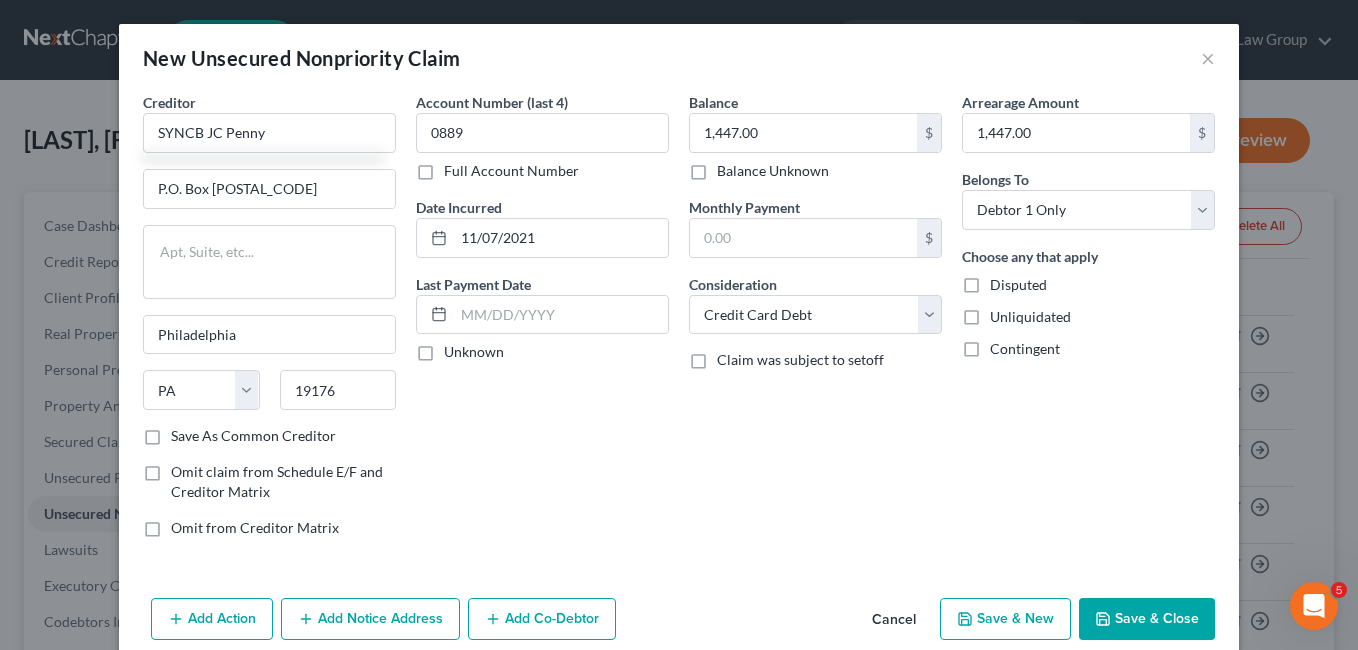 click on "Account Number (last 4)
[NUMBER]
Full Account Number
Date Incurred         [DATE] Last Payment Date         Unknown" at bounding box center (542, 323) 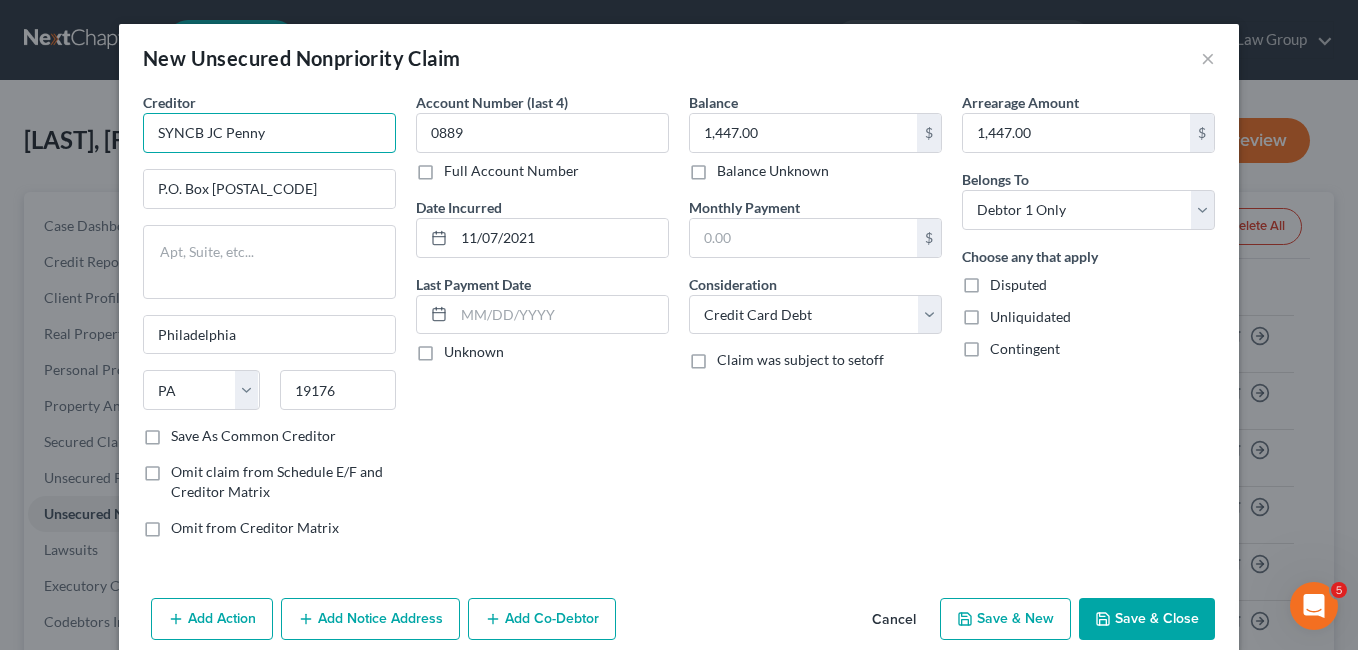 click on "SYNCB JC Penny" at bounding box center (269, 133) 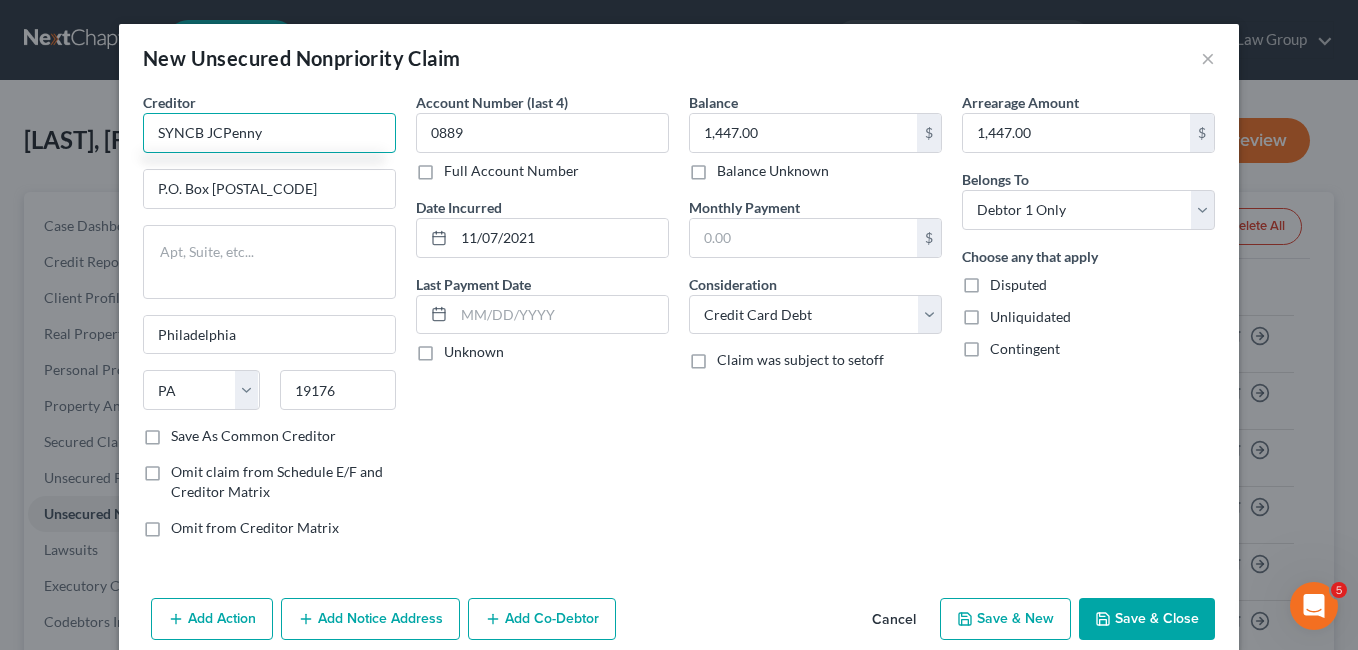 type on "SYNCB JCPenny" 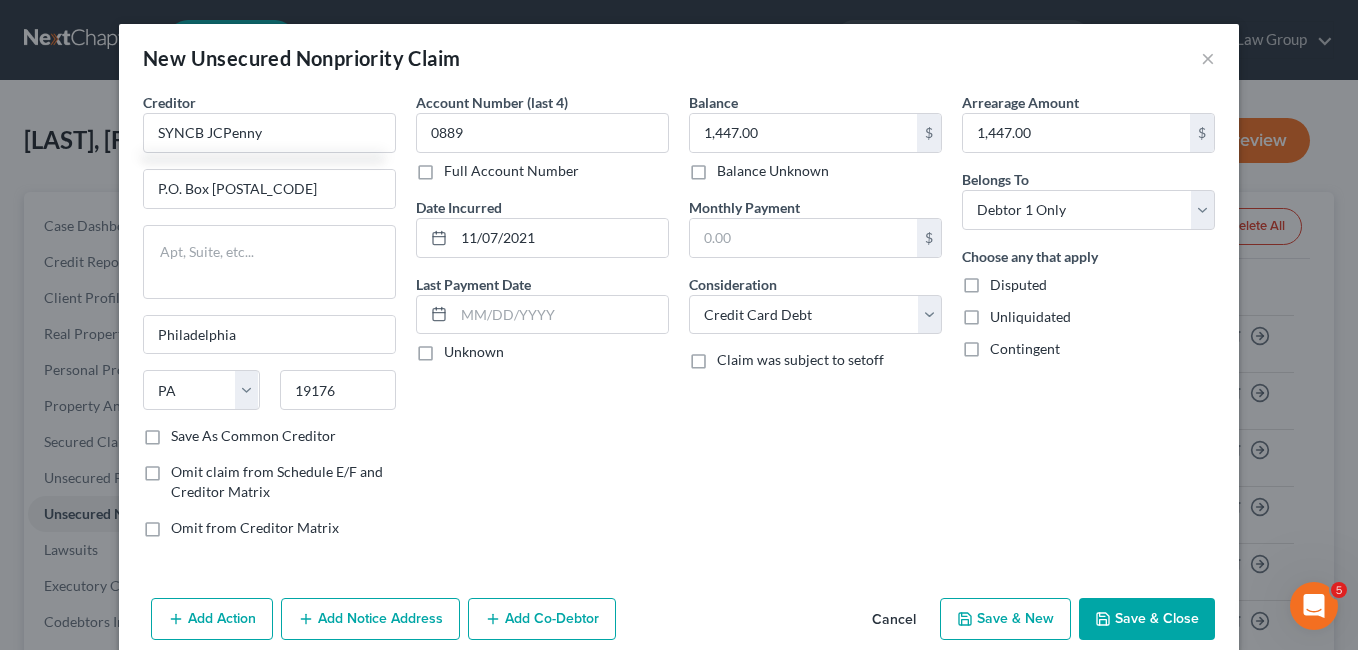 click on "Account Number (last 4)
[NUMBER]
Full Account Number
Date Incurred         [DATE] Last Payment Date         Unknown" at bounding box center (542, 323) 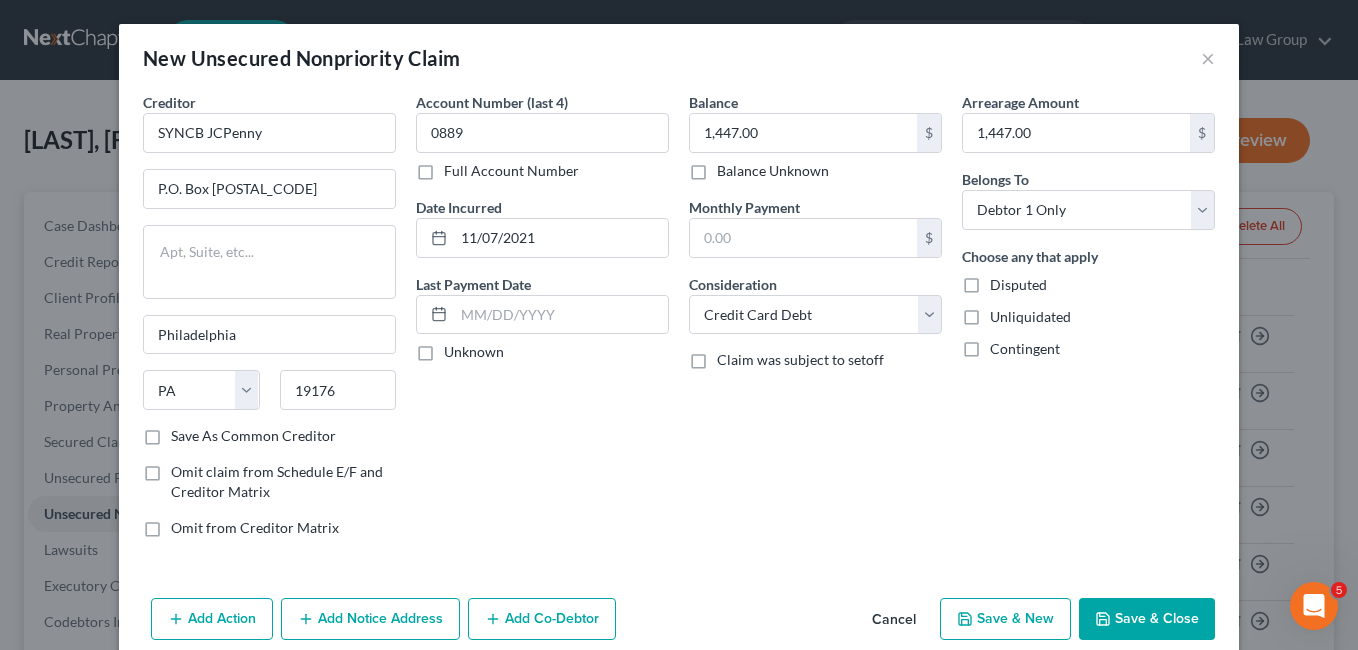 click on "Save As Common Creditor" at bounding box center [253, 436] 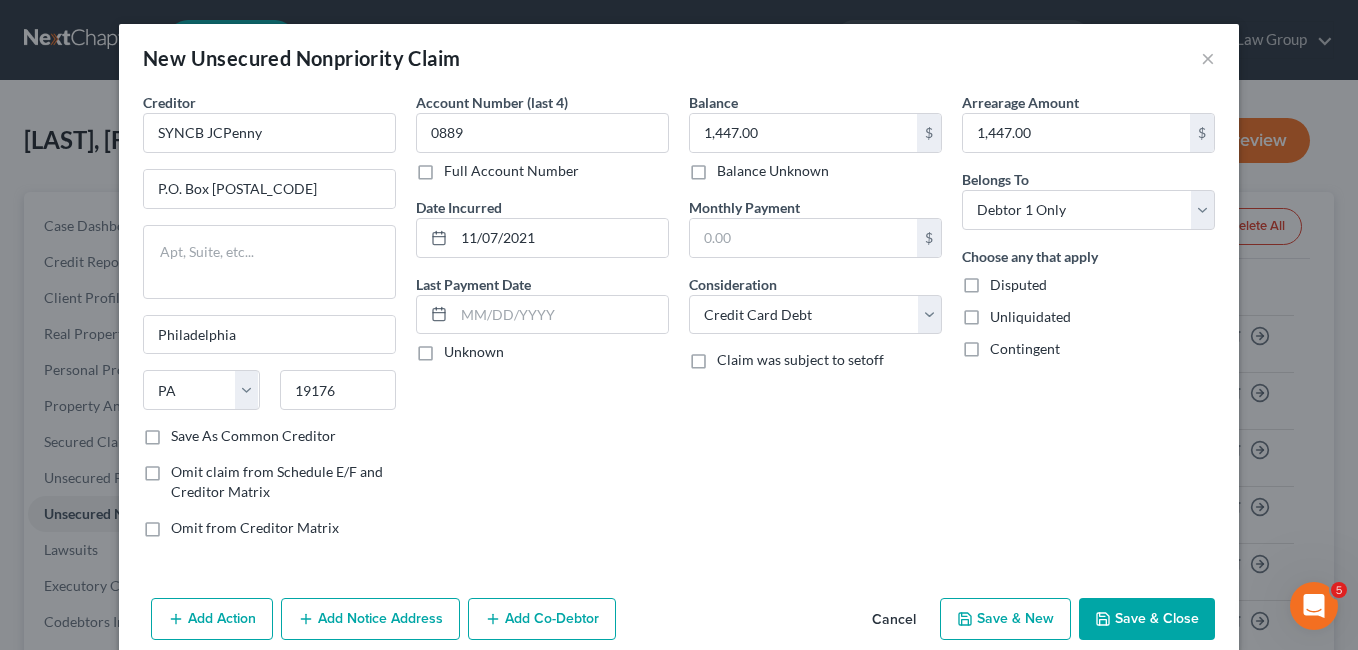 click on "Save As Common Creditor" at bounding box center (185, 432) 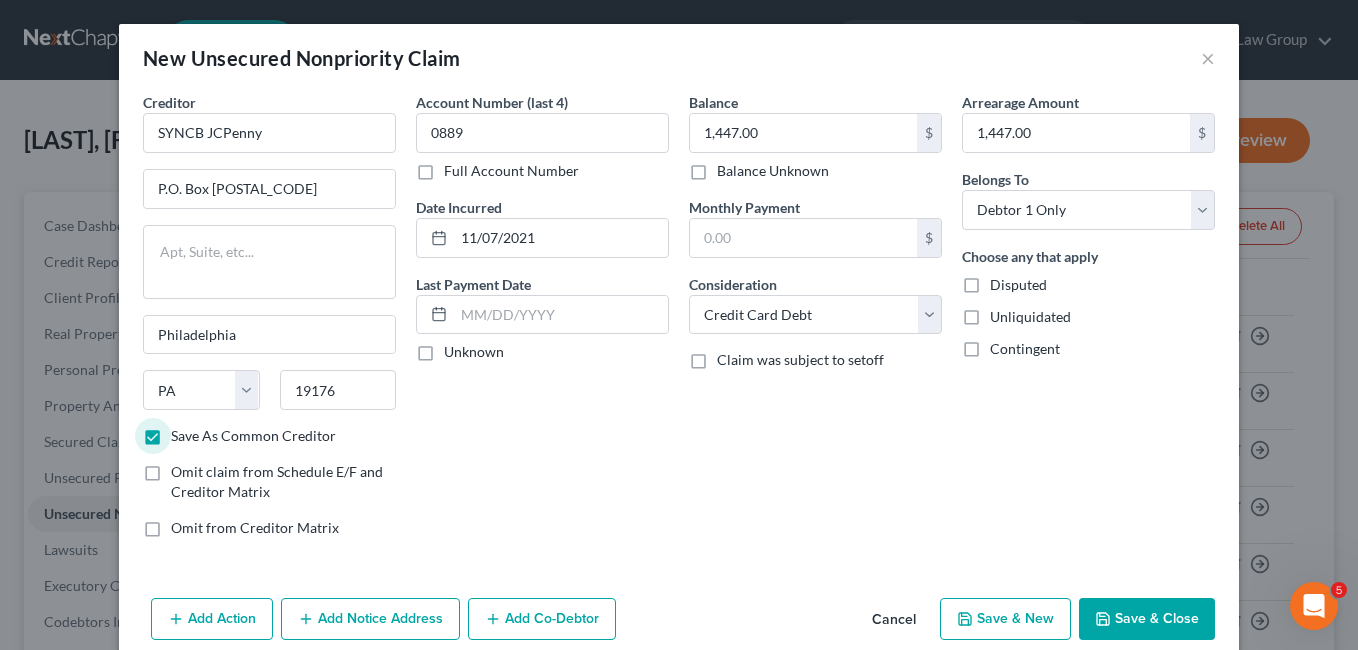 click on "Save & New" at bounding box center [1005, 619] 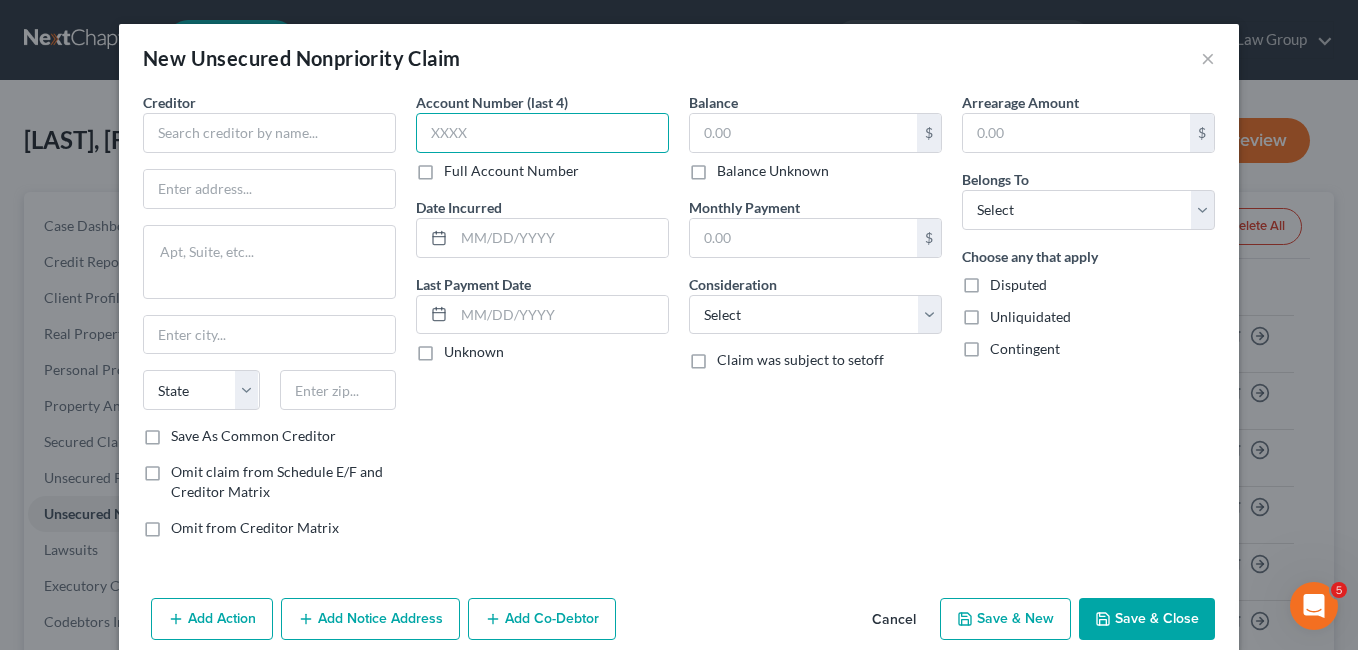 click at bounding box center (542, 133) 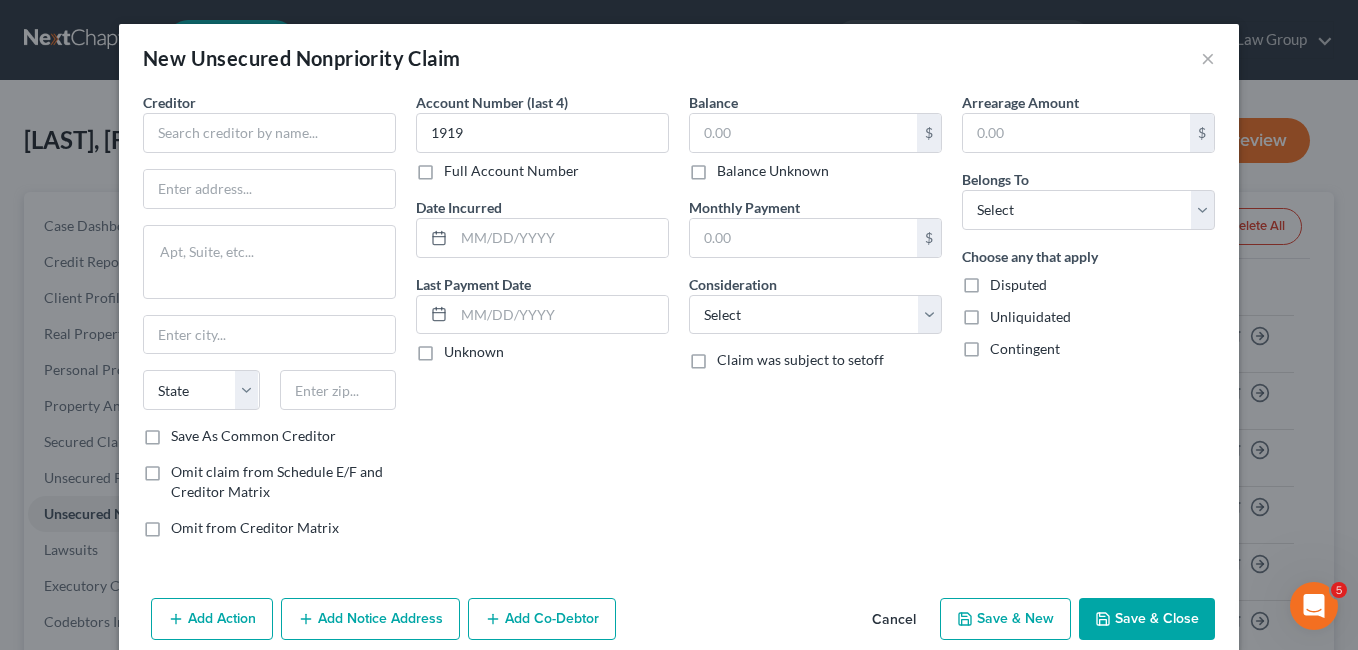 click on "Account Number (last 4)
[NUMBER]
Full Account Number
Date Incurred         Last Payment Date         Unknown" at bounding box center [542, 323] 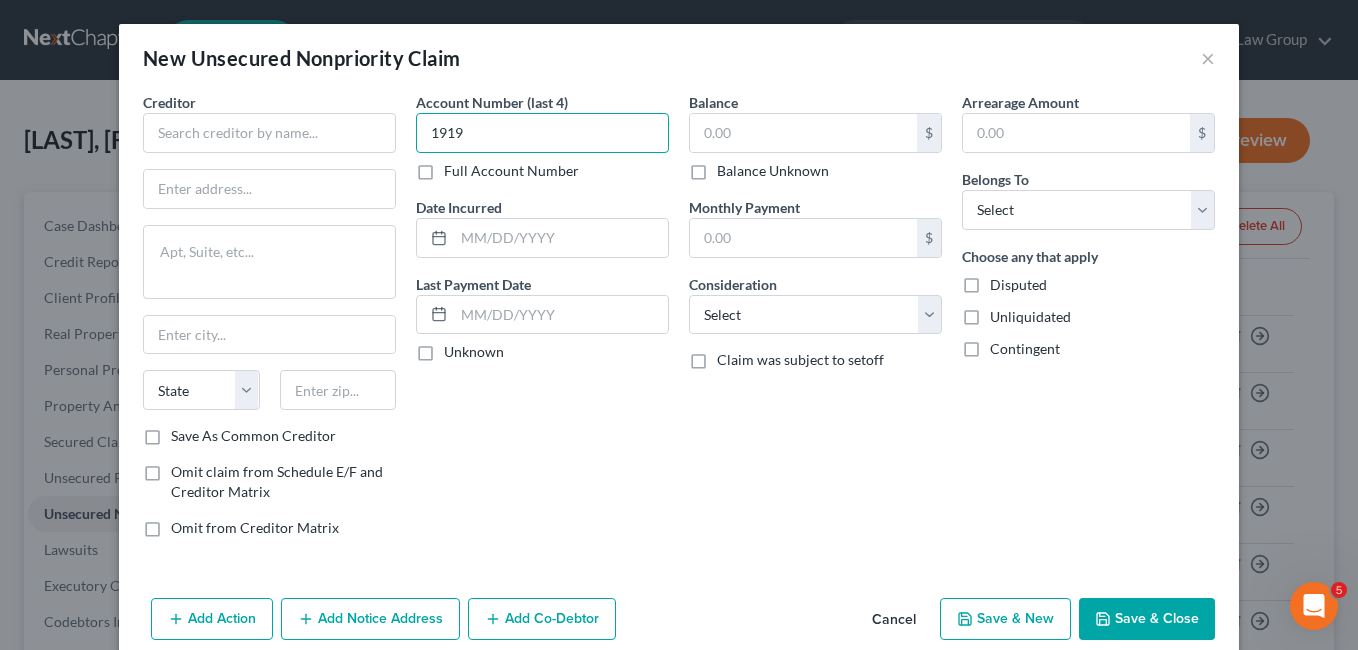 click on "1919" at bounding box center [542, 133] 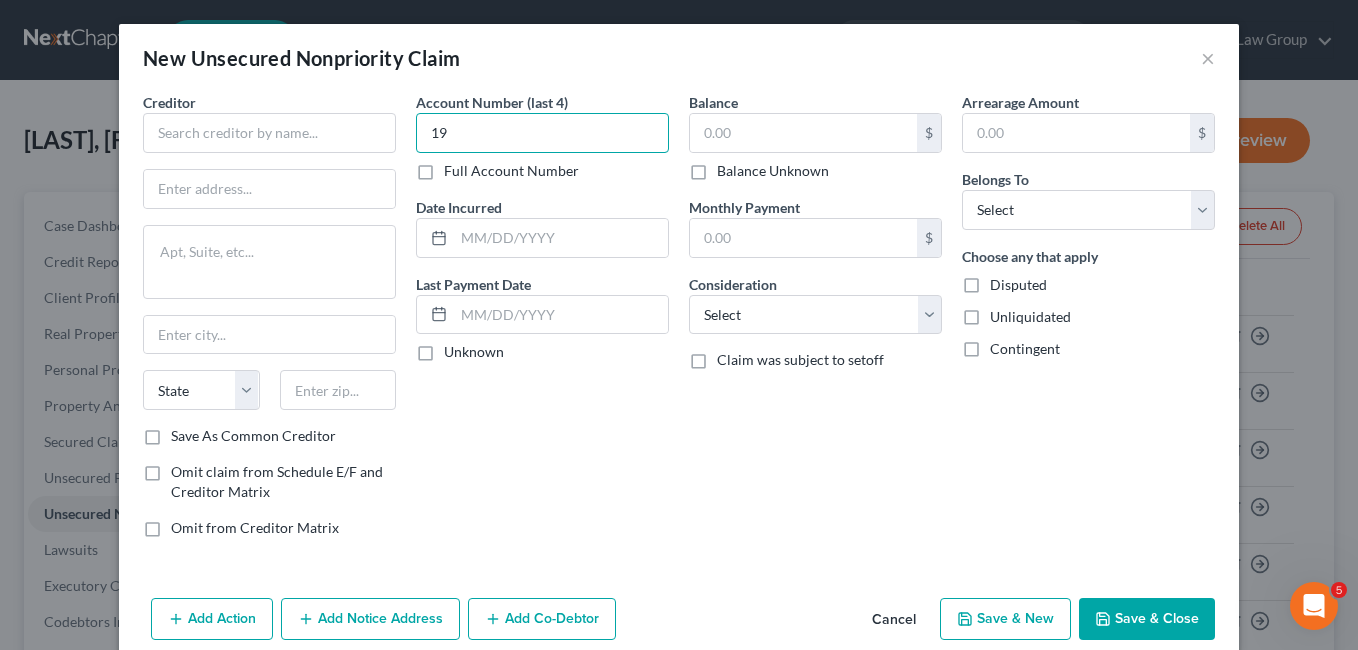 type on "1" 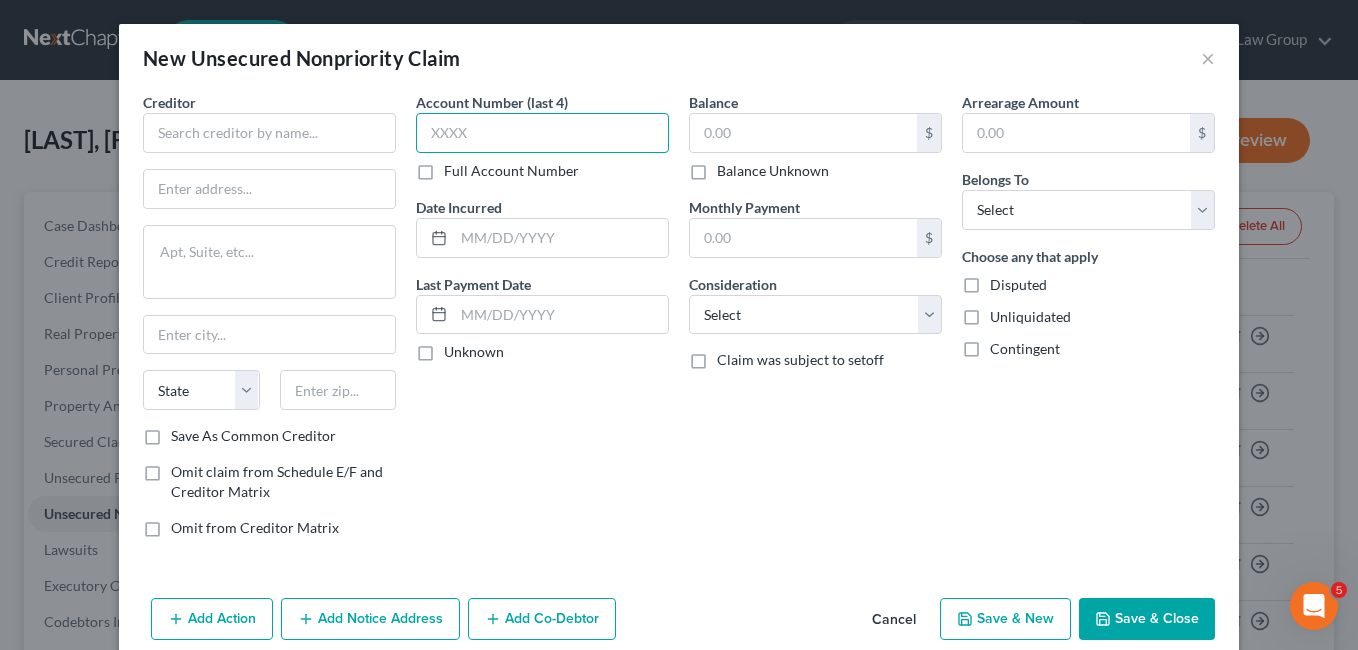 type 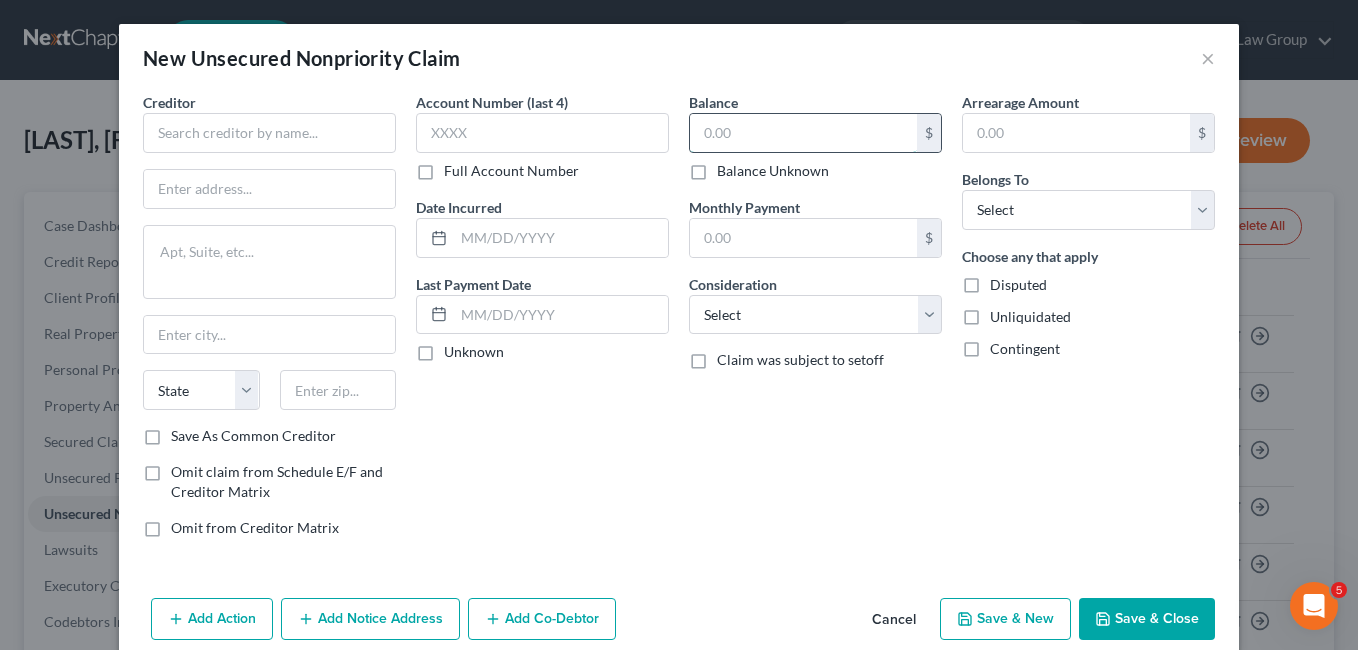 click at bounding box center [803, 133] 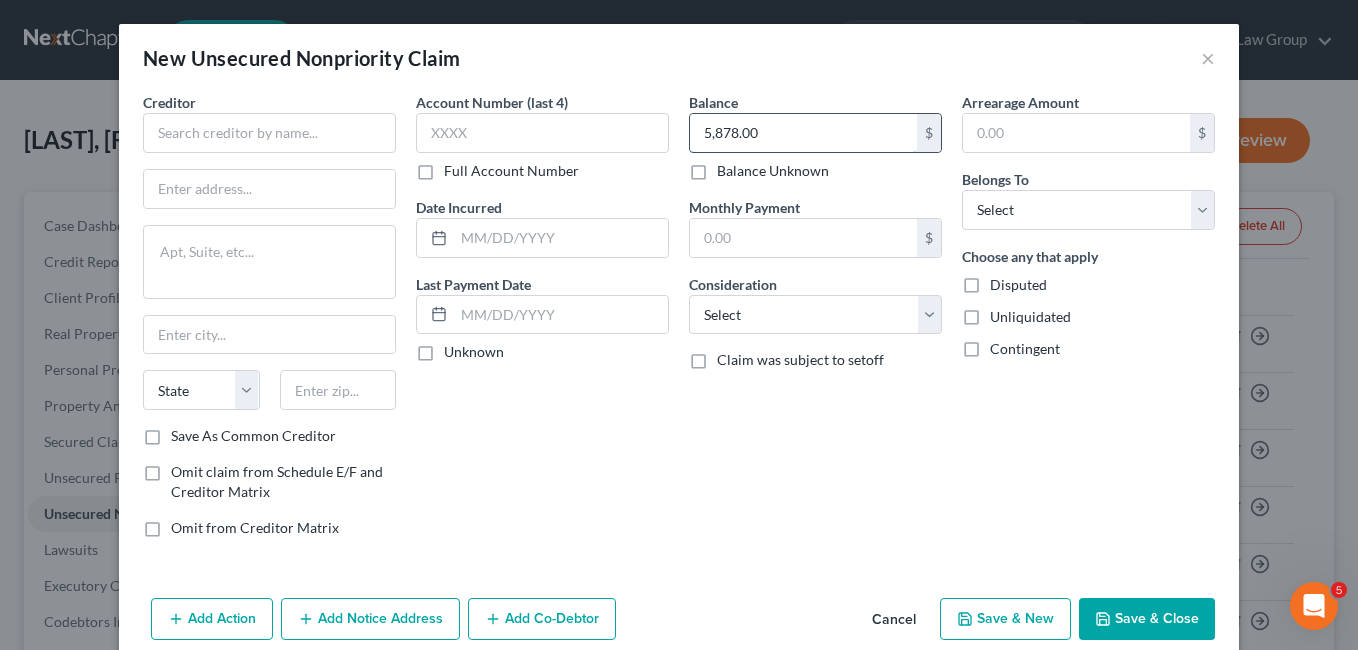 type on "5,878.00" 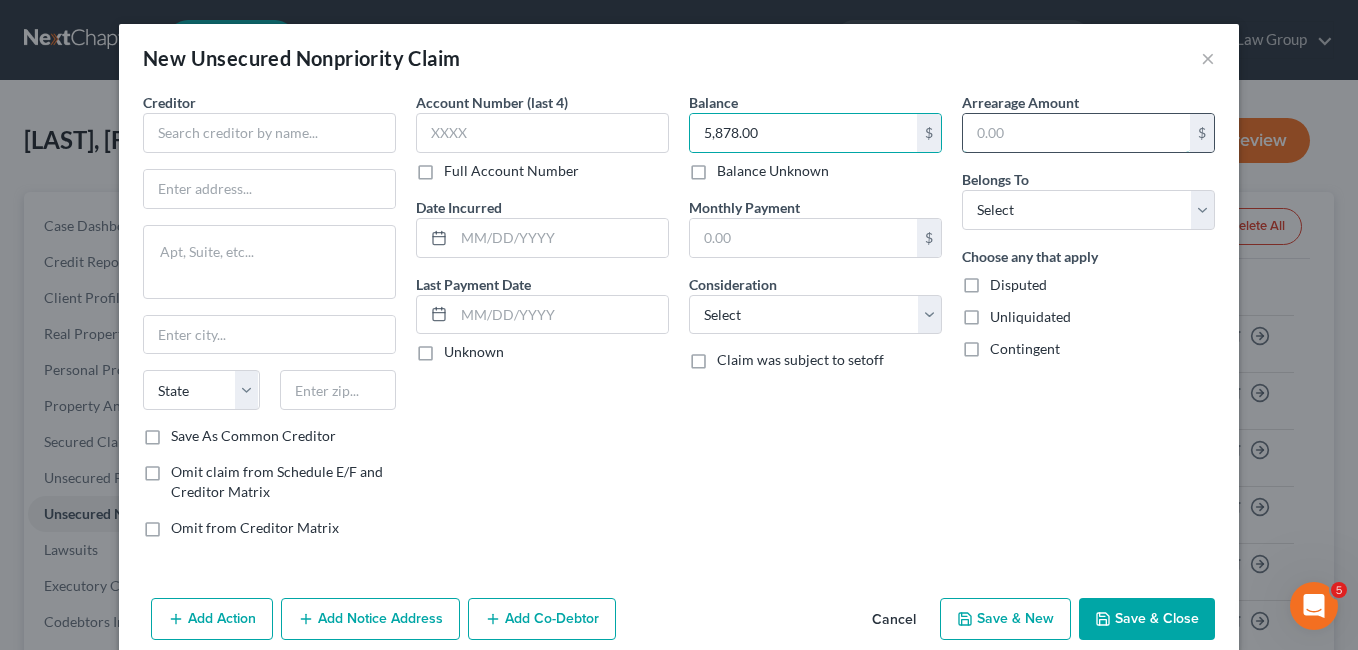 click at bounding box center [1076, 133] 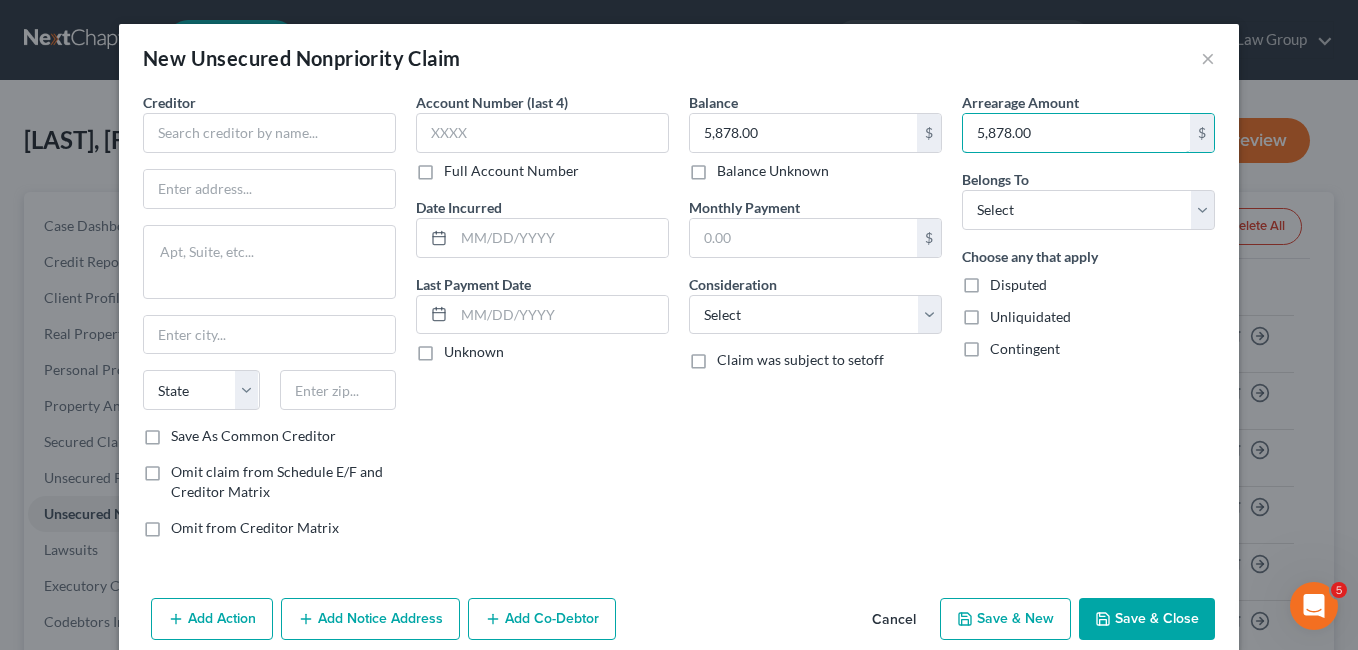type on "5,878.00" 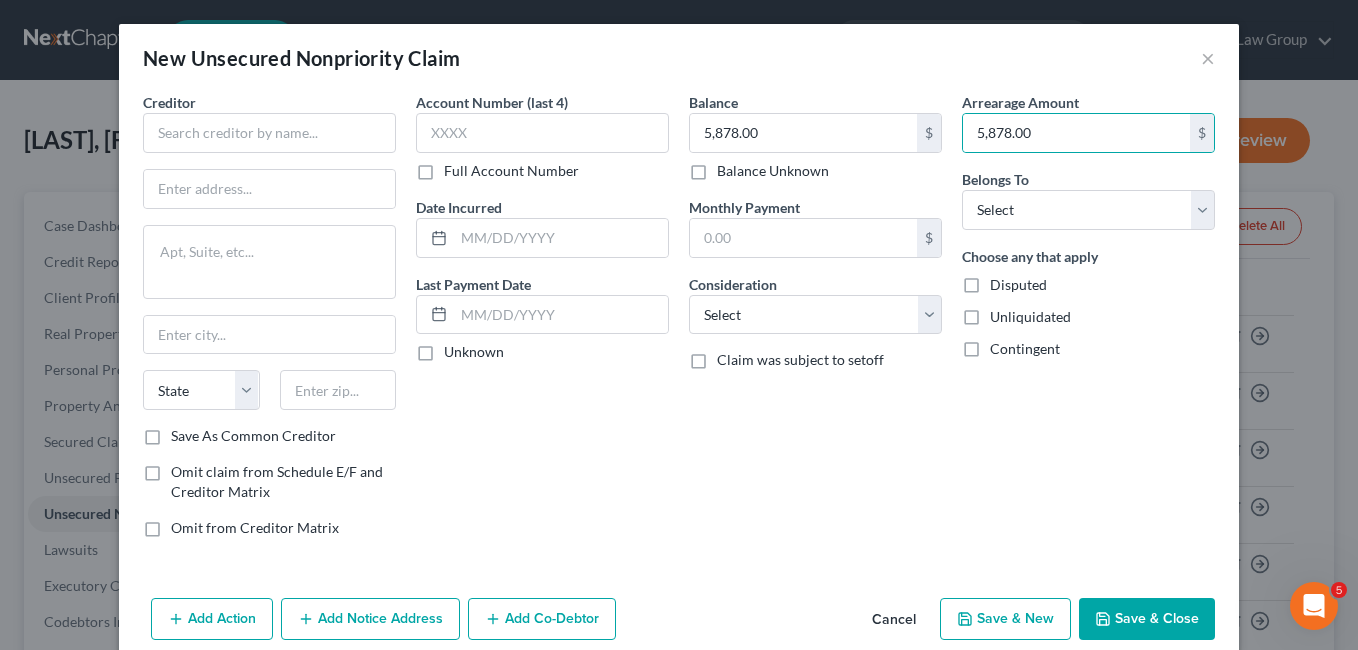 click on "Balance
5,878.00 $
Balance Unknown
Balance Undetermined
5,878.00 $
Balance Unknown
Monthly Payment $ Consideration Select Cable / Satellite Services Collection Agency Credit Card Debt Debt Counseling / Attorneys Deficiency Balance Domestic Support Obligations Home / Car Repairs Income Taxes Judgment Liens Medical Services Monies Loaned / Advanced Mortgage Obligation From Divorce Or Separation Obligation To Pensions Other Overdrawn Bank Account Promised To Help Pay Creditors Student Loans Suppliers And Vendors Telephone / Internet Services Utility Services Claim was subject to setoff" at bounding box center [815, 323] 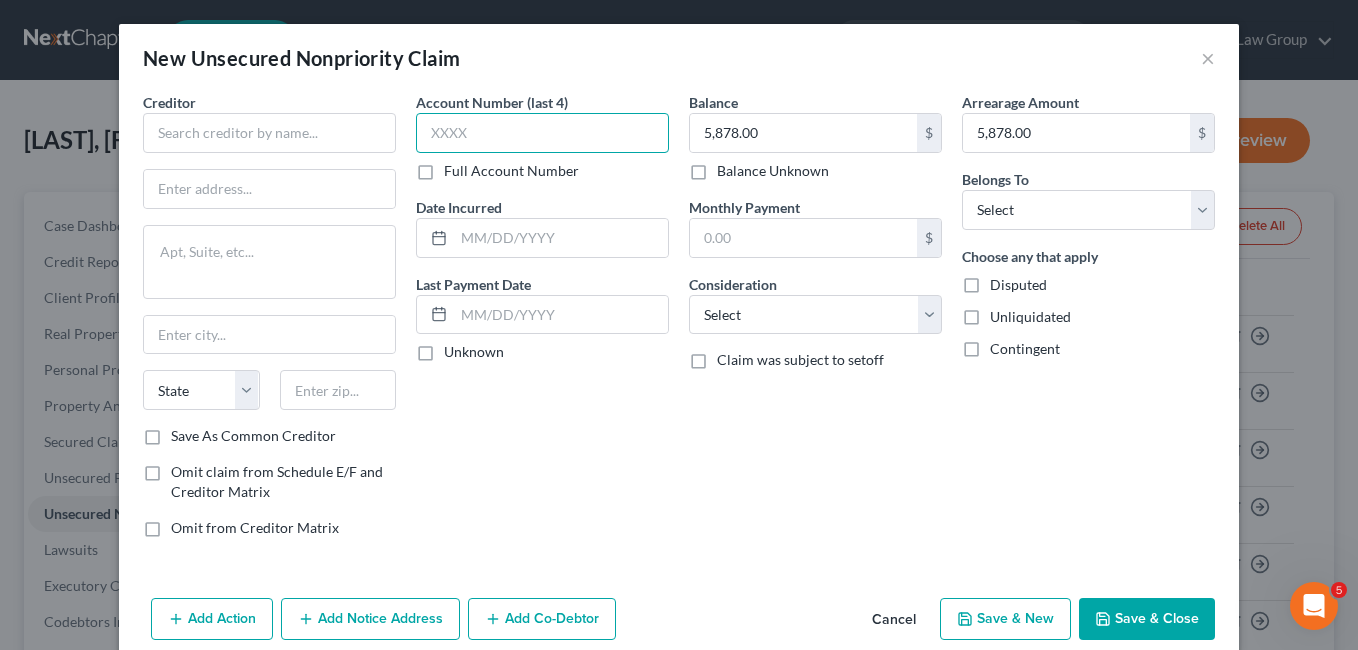 click at bounding box center (542, 133) 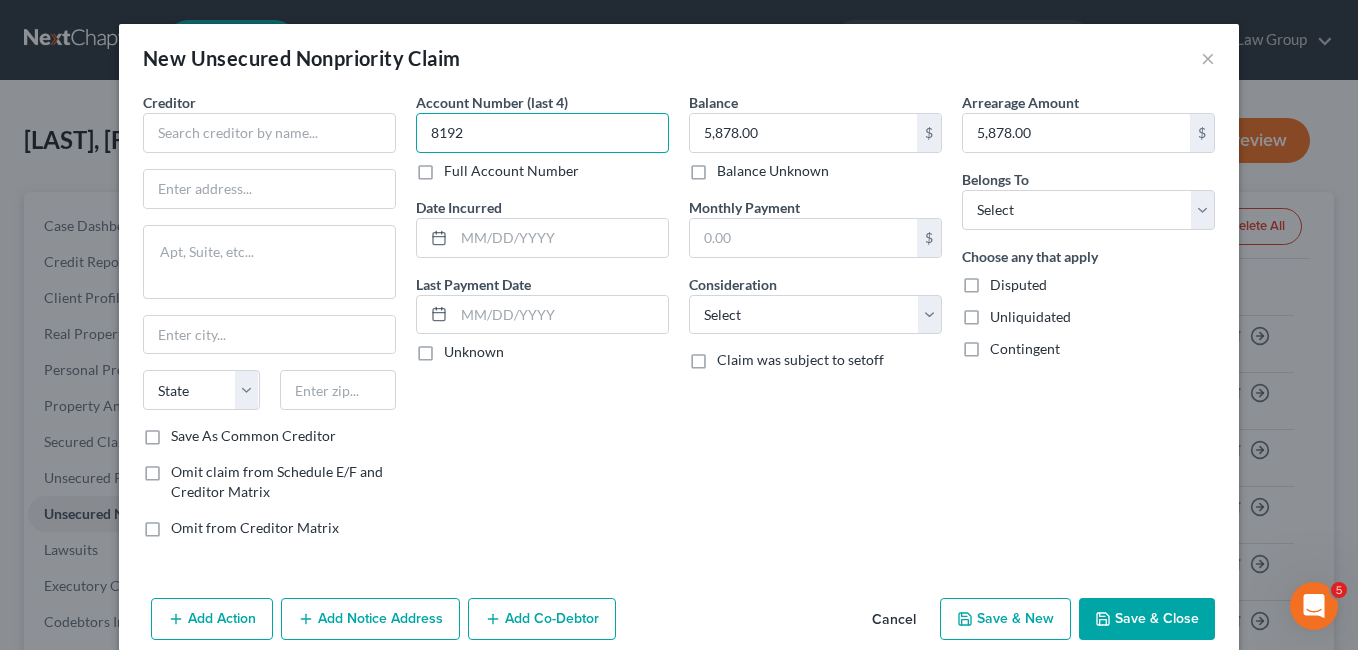 type on "8192" 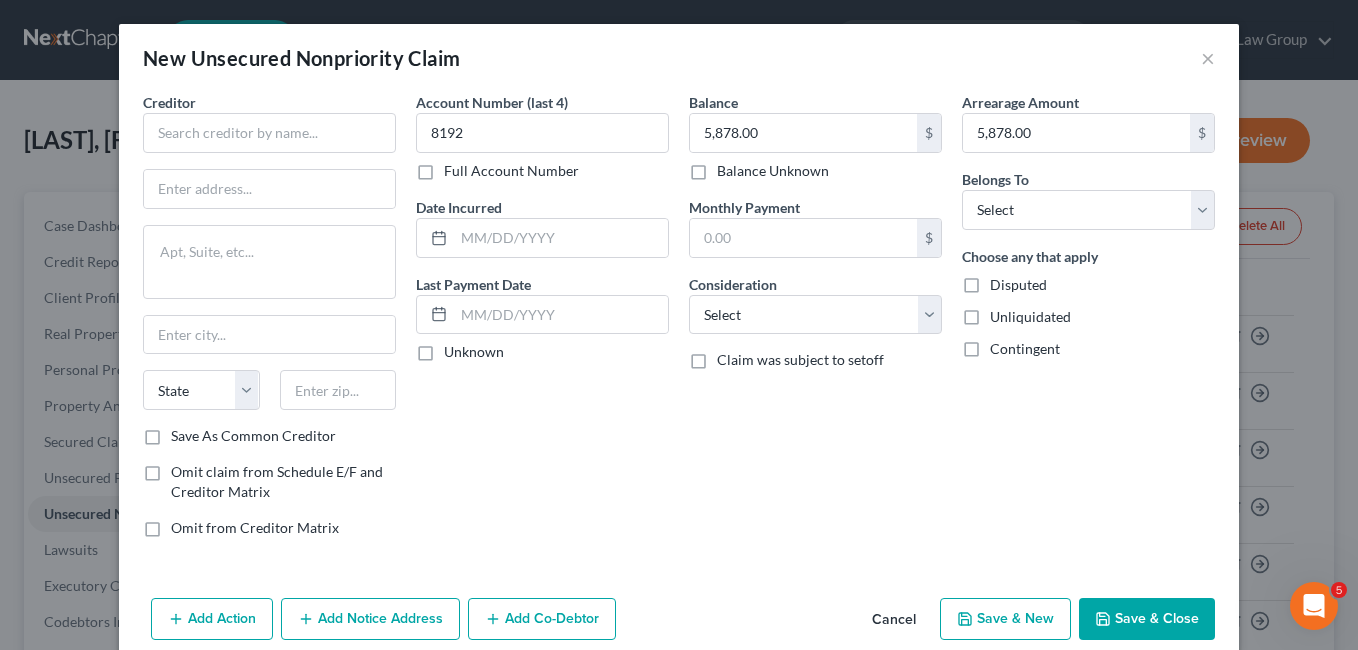 click on "Account Number (last 4)
8192
Full Account Number
Date Incurred         Last Payment Date         Unknown" at bounding box center [542, 323] 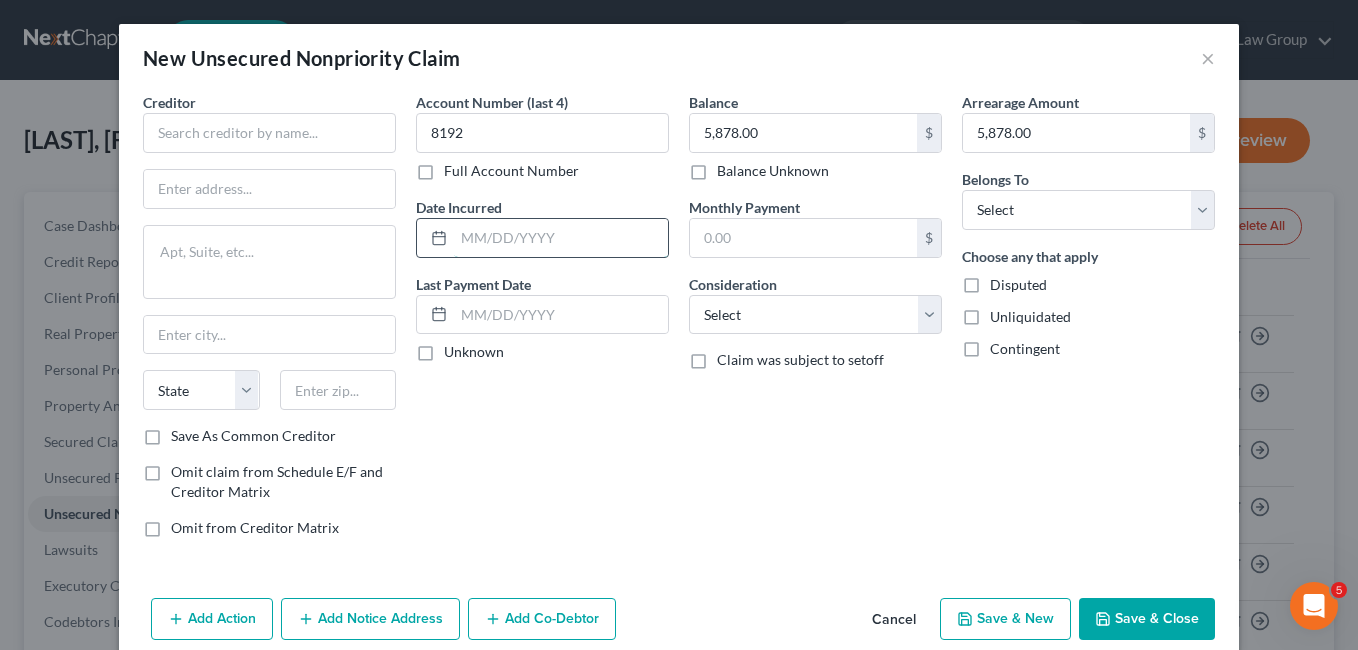 click at bounding box center [561, 238] 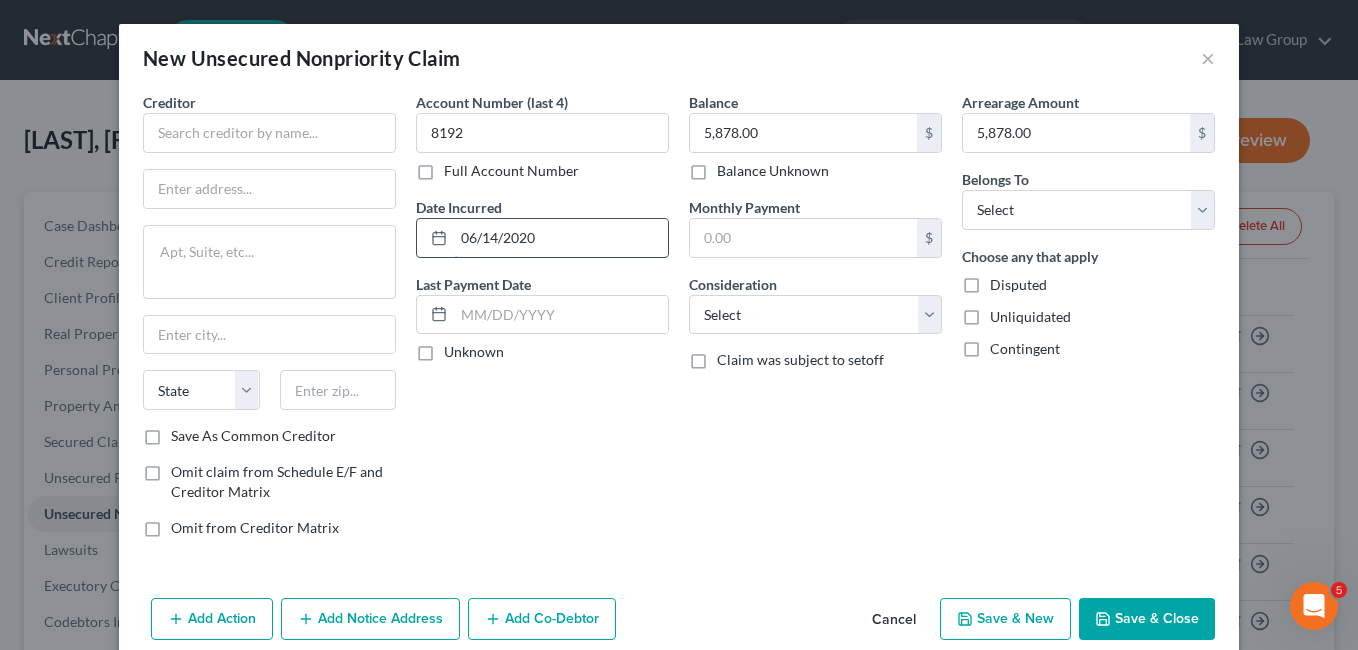 type on "06/14/2020" 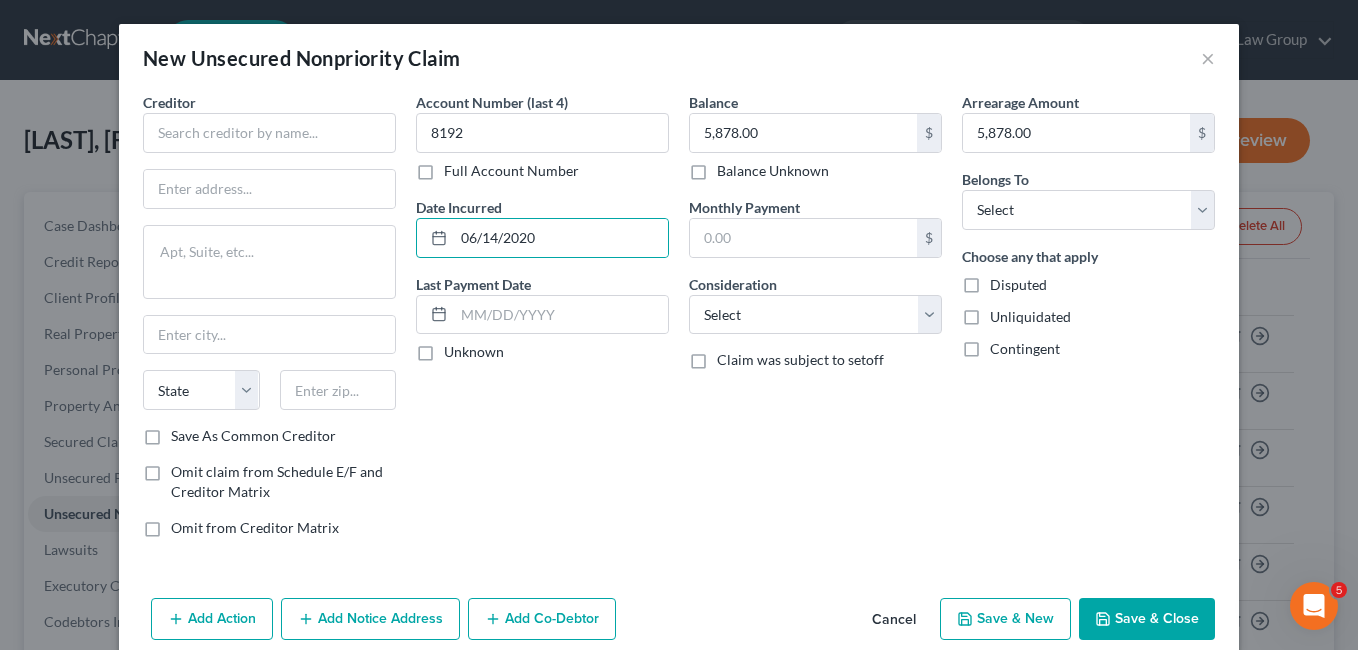 click on "Account Number (last 4)
8192
Full Account Number
Date Incurred         06/14/2020 Last Payment Date         Unknown" at bounding box center (542, 323) 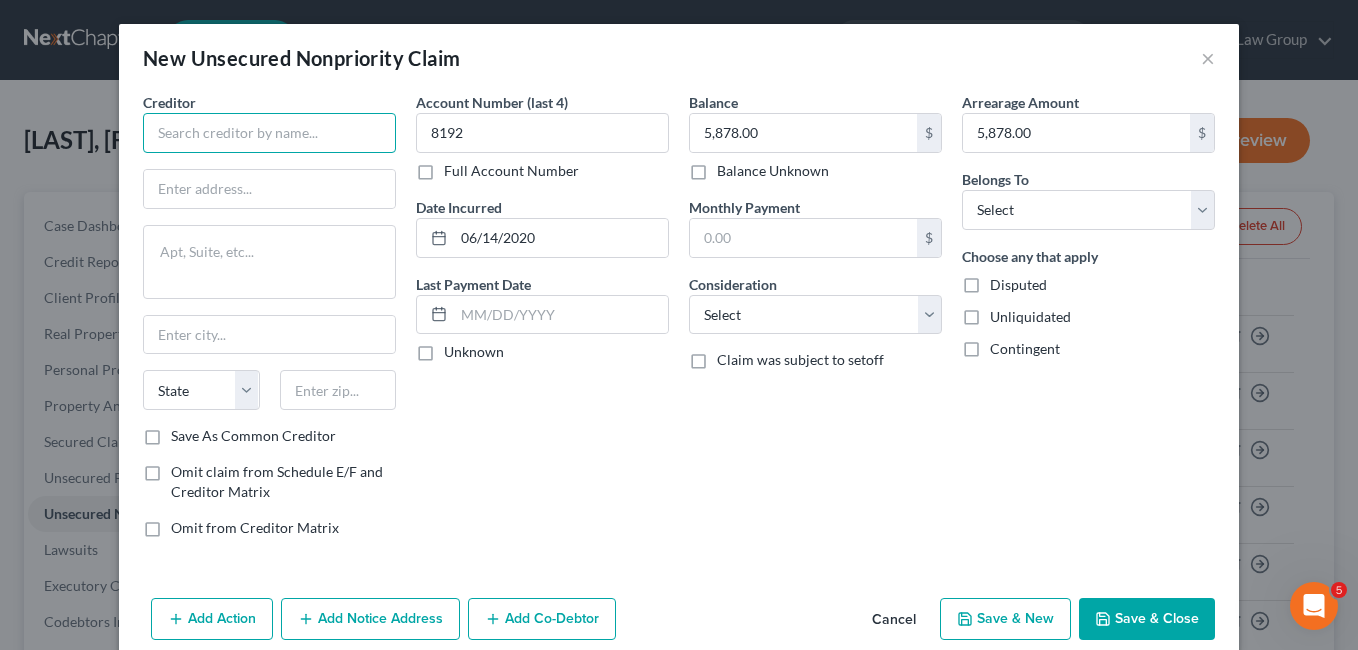 click at bounding box center [269, 133] 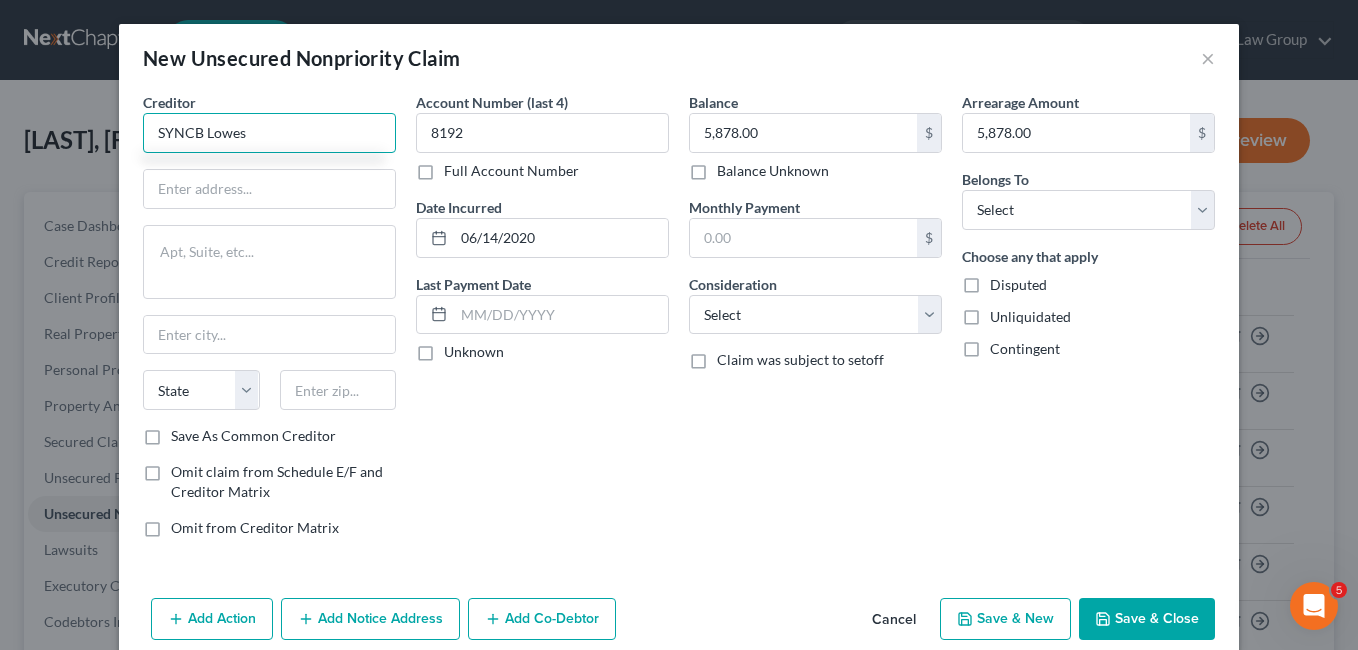 type on "SYNCB Lowes" 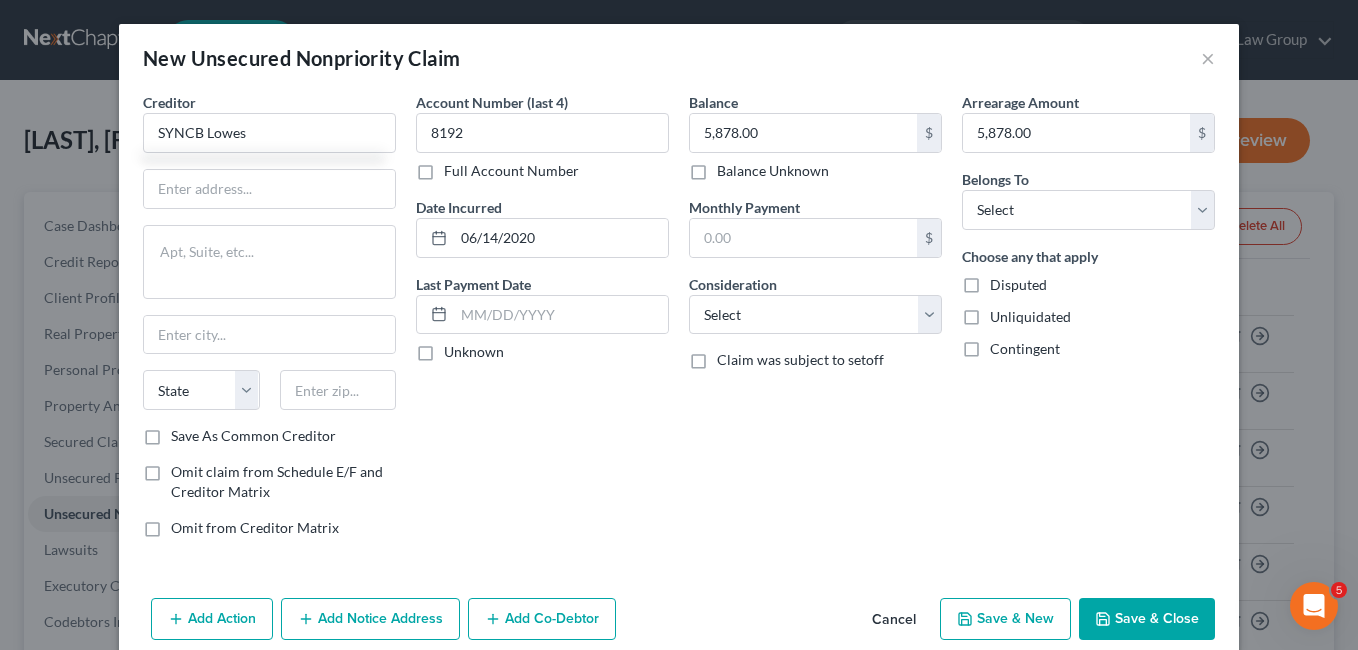 click on "Account Number (last 4)
8192
Full Account Number
Date Incurred         06/14/2020 Last Payment Date         Unknown" at bounding box center [542, 323] 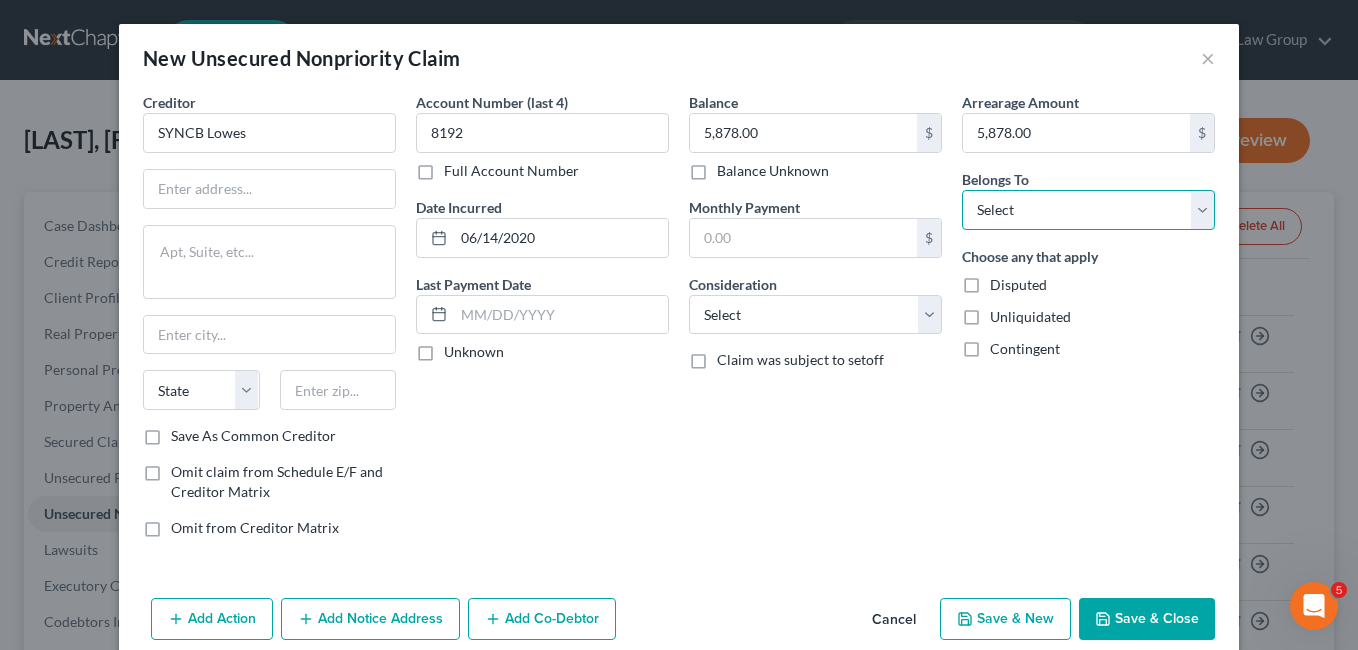 click on "Select Debtor 1 Only Debtor 2 Only Debtor 1 And Debtor 2 Only At Least One Of The Debtors And Another Community Property" at bounding box center [1088, 210] 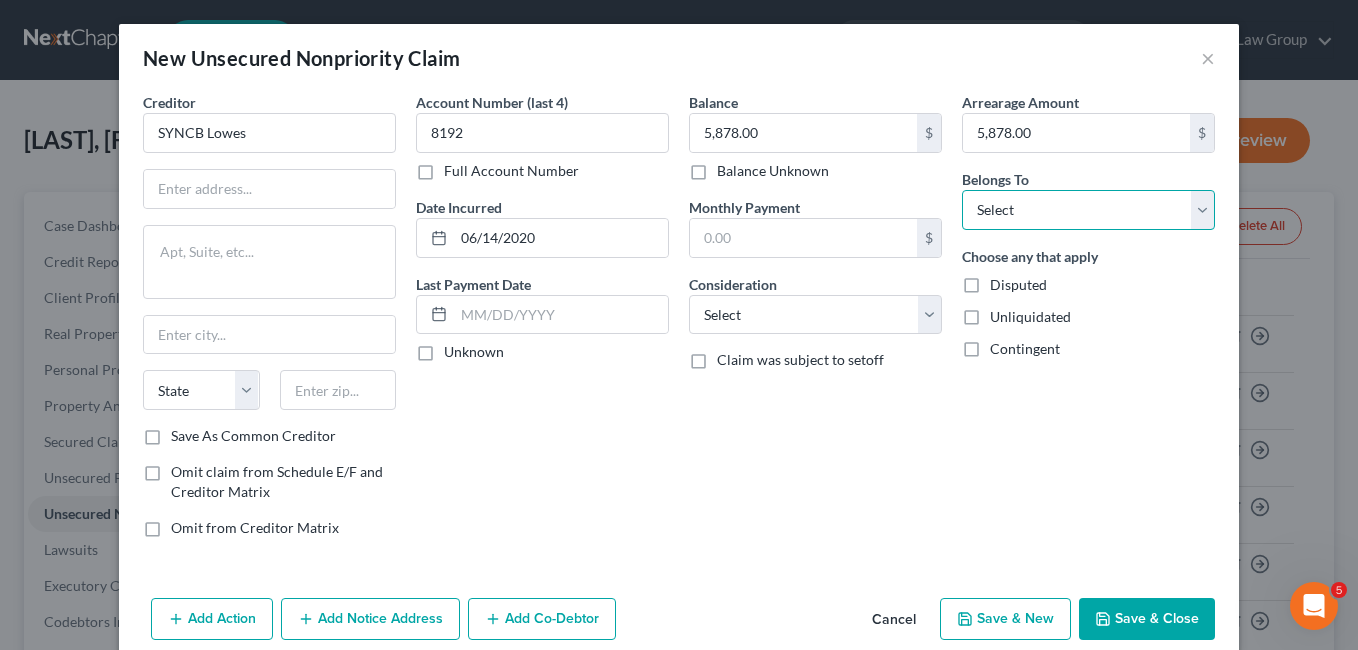 select on "0" 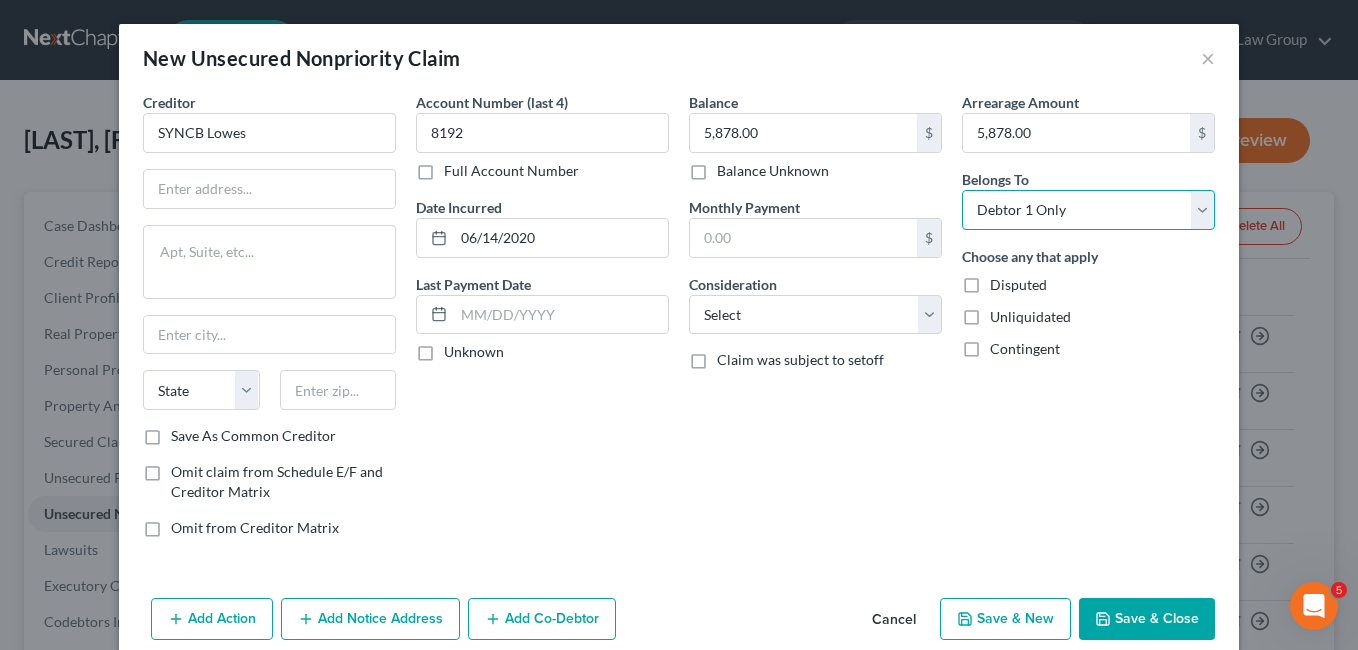 click on "Select Debtor 1 Only Debtor 2 Only Debtor 1 And Debtor 2 Only At Least One Of The Debtors And Another Community Property" at bounding box center (1088, 210) 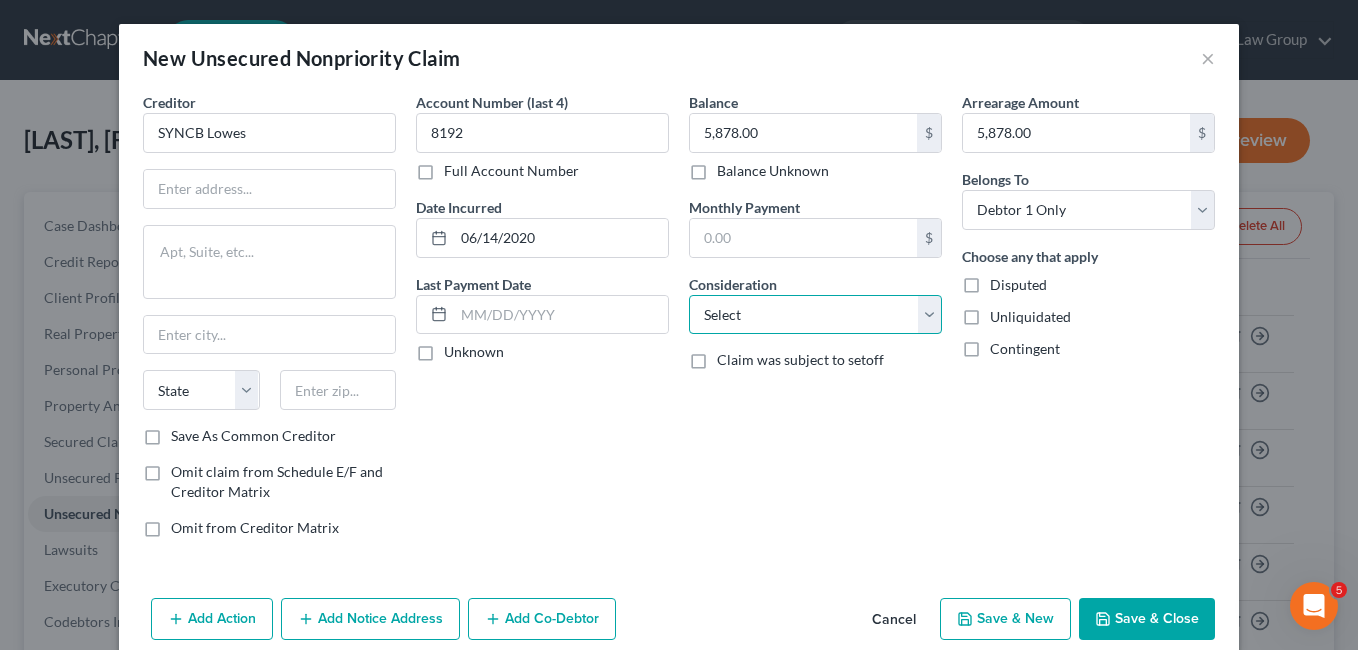 click on "Select Cable / Satellite Services Collection Agency Credit Card Debt Debt Counseling / Attorneys Deficiency Balance Domestic Support Obligations Home / Car Repairs Income Taxes Judgment Liens Medical Services Monies Loaned / Advanced Mortgage Obligation From Divorce Or Separation Obligation To Pensions Other Overdrawn Bank Account Promised To Help Pay Creditors Student Loans Suppliers And Vendors Telephone / Internet Services Utility Services" at bounding box center [815, 315] 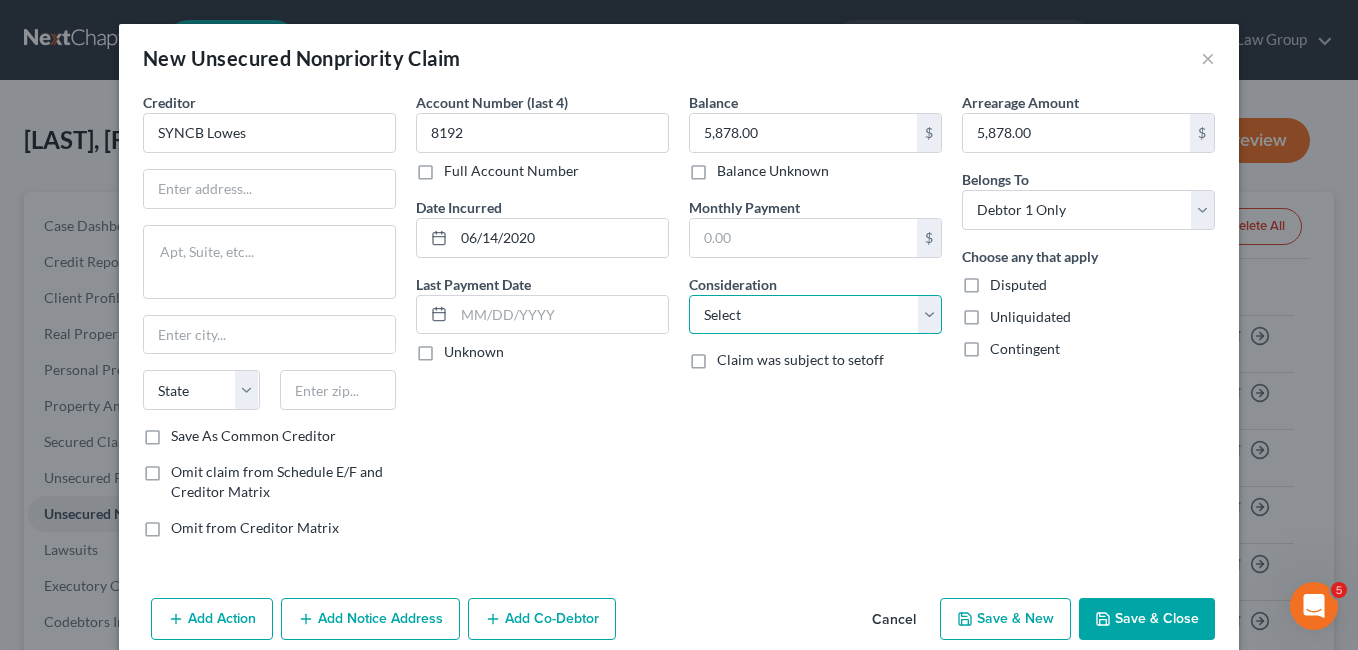 select on "2" 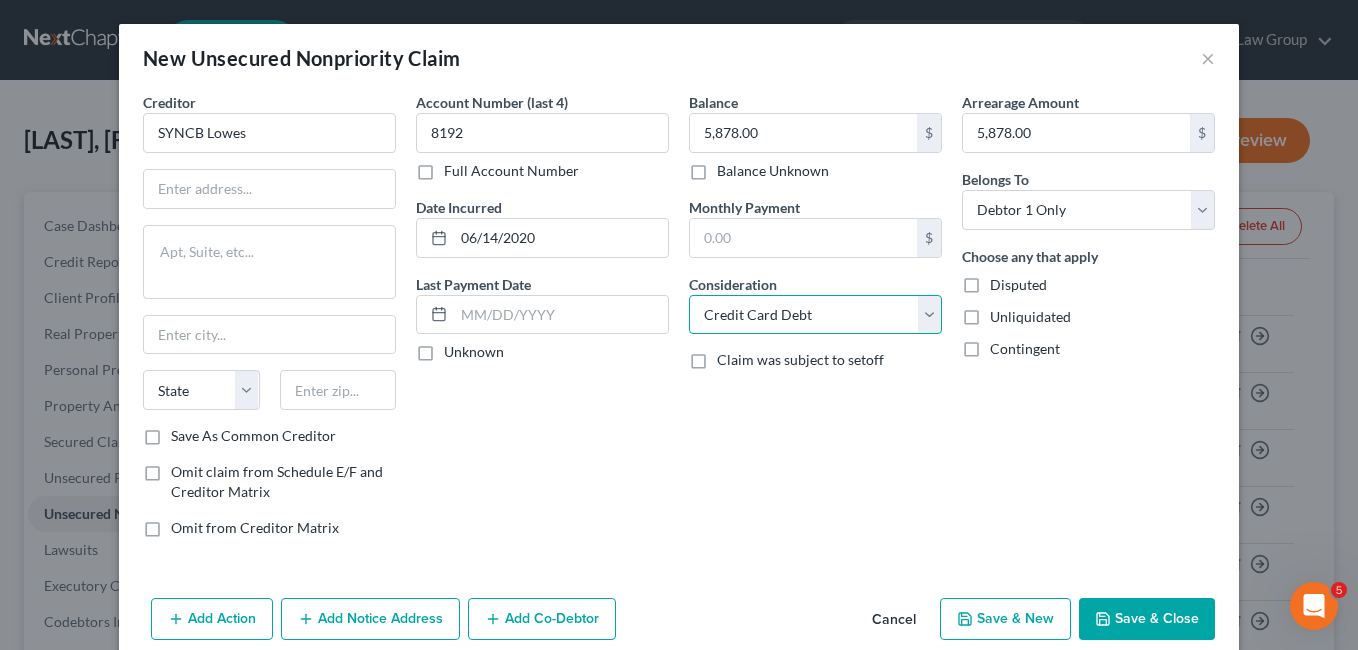 click on "Select Cable / Satellite Services Collection Agency Credit Card Debt Debt Counseling / Attorneys Deficiency Balance Domestic Support Obligations Home / Car Repairs Income Taxes Judgment Liens Medical Services Monies Loaned / Advanced Mortgage Obligation From Divorce Or Separation Obligation To Pensions Other Overdrawn Bank Account Promised To Help Pay Creditors Student Loans Suppliers And Vendors Telephone / Internet Services Utility Services" at bounding box center [815, 315] 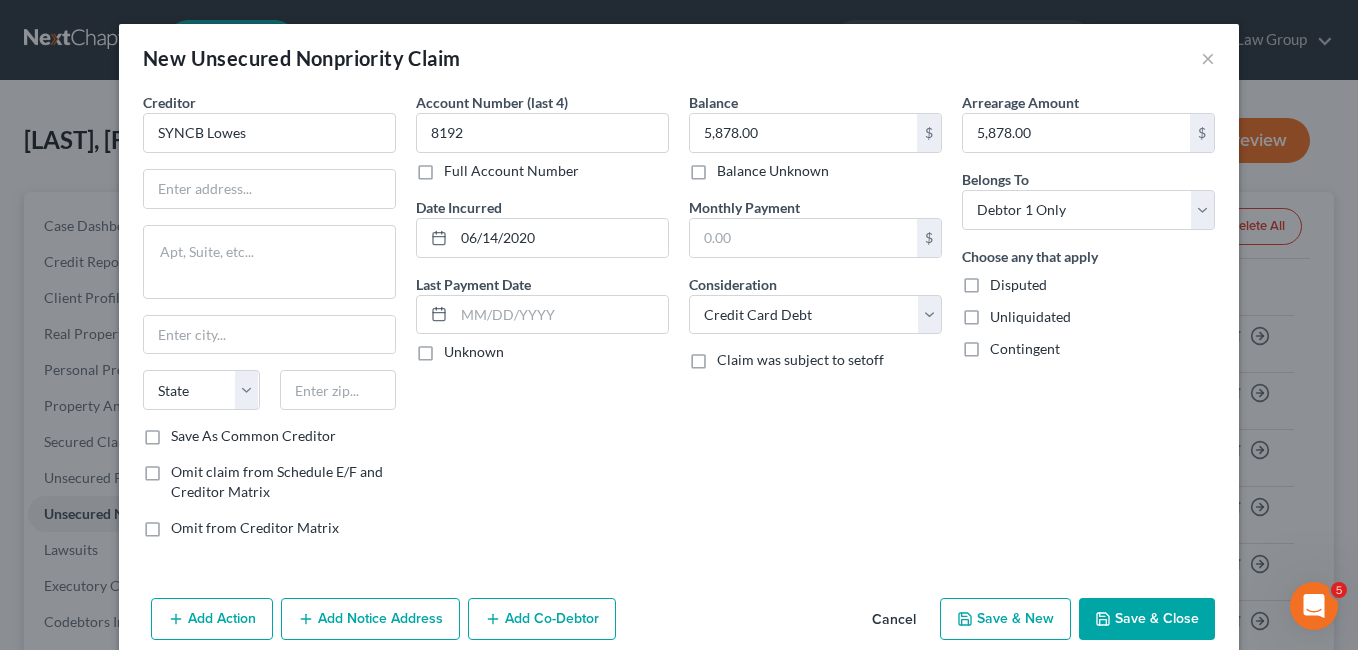 click on "Balance
5,878.00 $
Balance Unknown
Balance Undetermined
5,878.00 $
Balance Unknown
Monthly Payment $ Consideration Select Cable / Satellite Services Collection Agency Credit Card Debt Debt Counseling / Attorneys Deficiency Balance Domestic Support Obligations Home / Car Repairs Income Taxes Judgment Liens Medical Services Monies Loaned / Advanced Mortgage Obligation From Divorce Or Separation Obligation To Pensions Other Overdrawn Bank Account Promised To Help Pay Creditors Student Loans Suppliers And Vendors Telephone / Internet Services Utility Services Claim was subject to setoff" at bounding box center (815, 323) 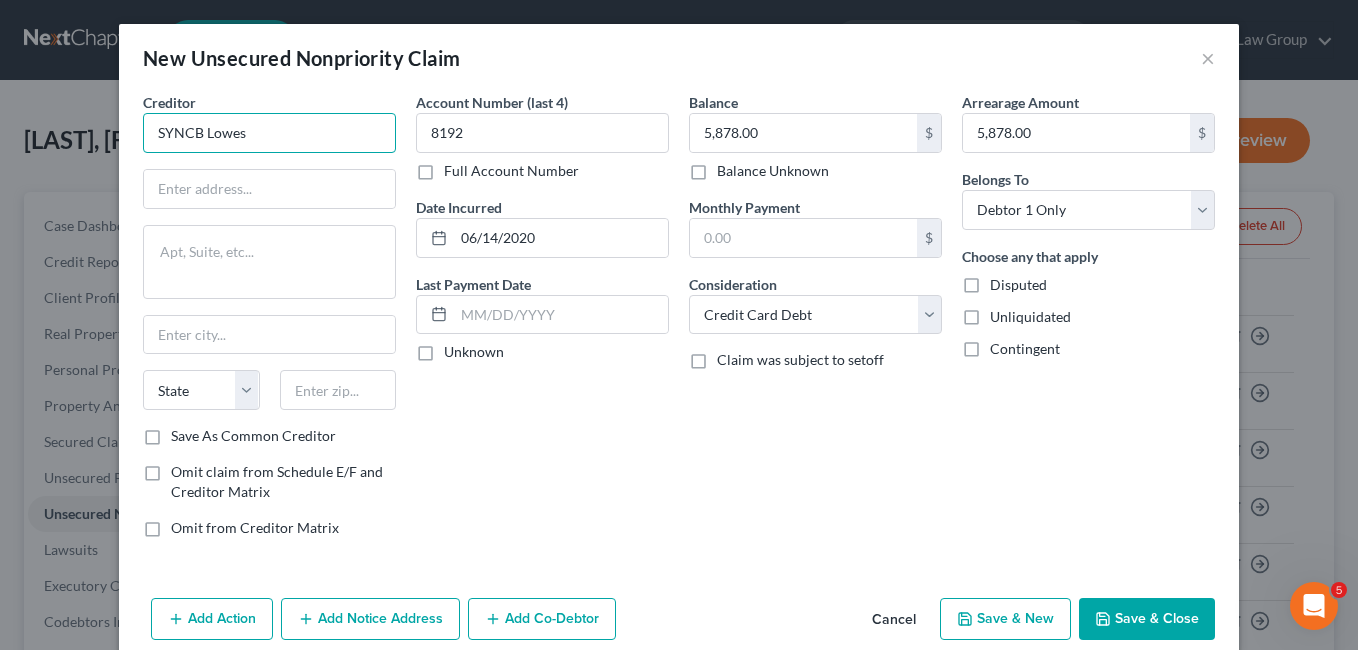 click on "SYNCB Lowes" at bounding box center [269, 133] 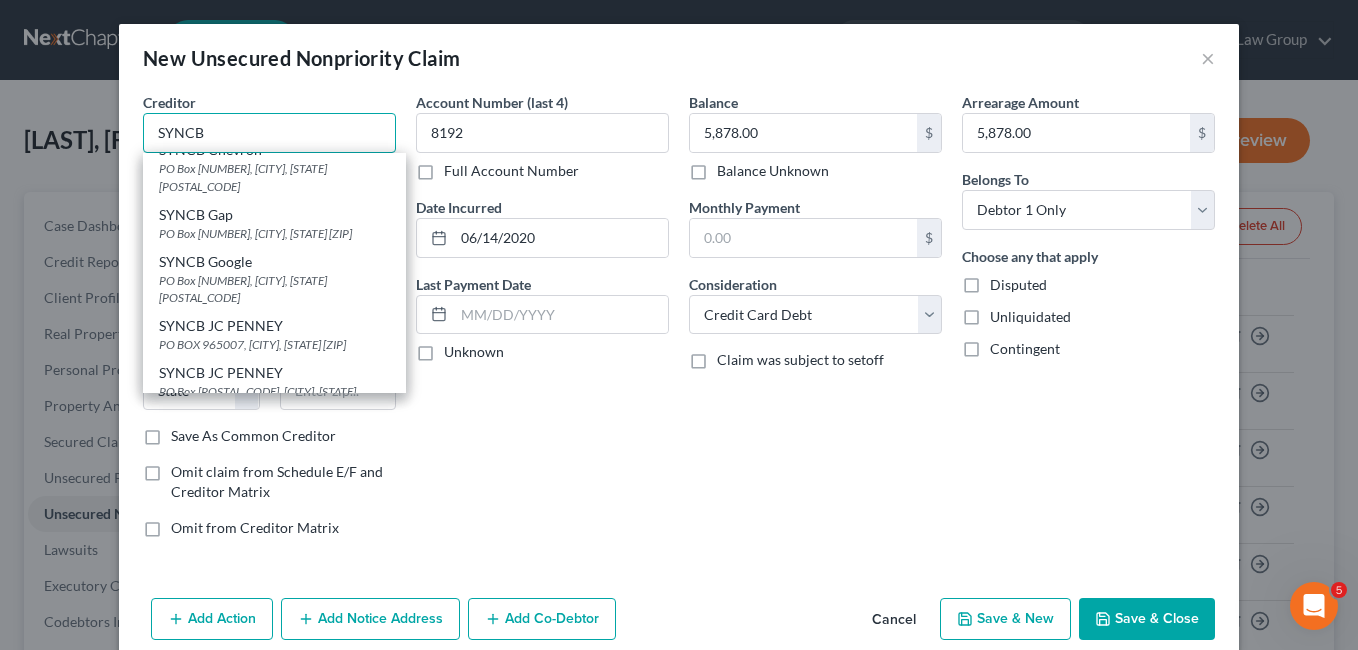 scroll, scrollTop: 1188, scrollLeft: 0, axis: vertical 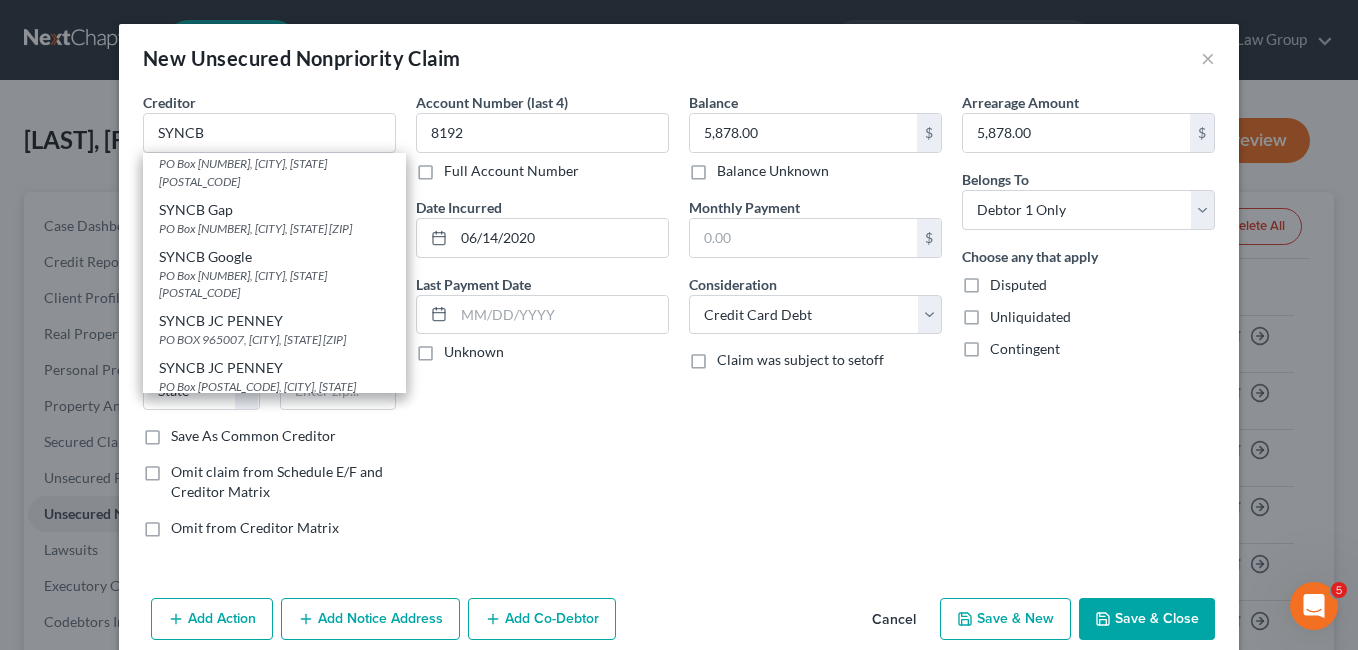 click on "Account Number (last 4)
8192
Full Account Number
Date Incurred         06/14/2020 Last Payment Date         Unknown" at bounding box center (542, 323) 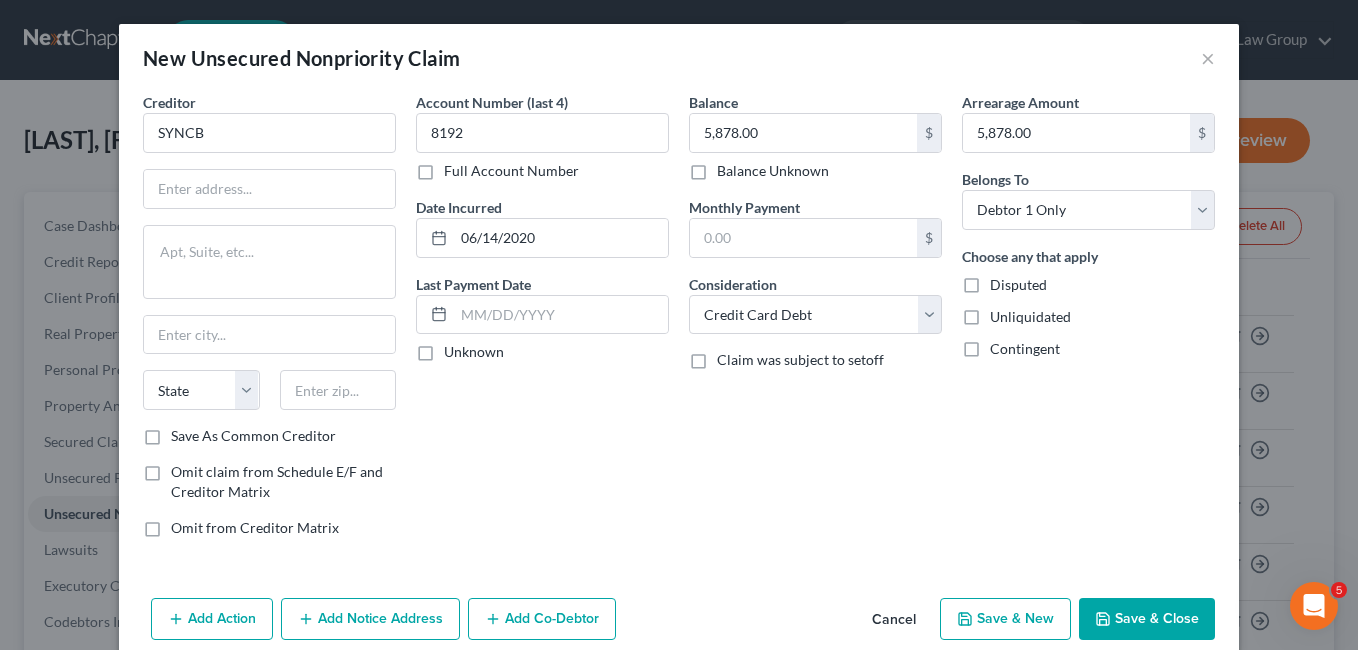 scroll, scrollTop: 0, scrollLeft: 0, axis: both 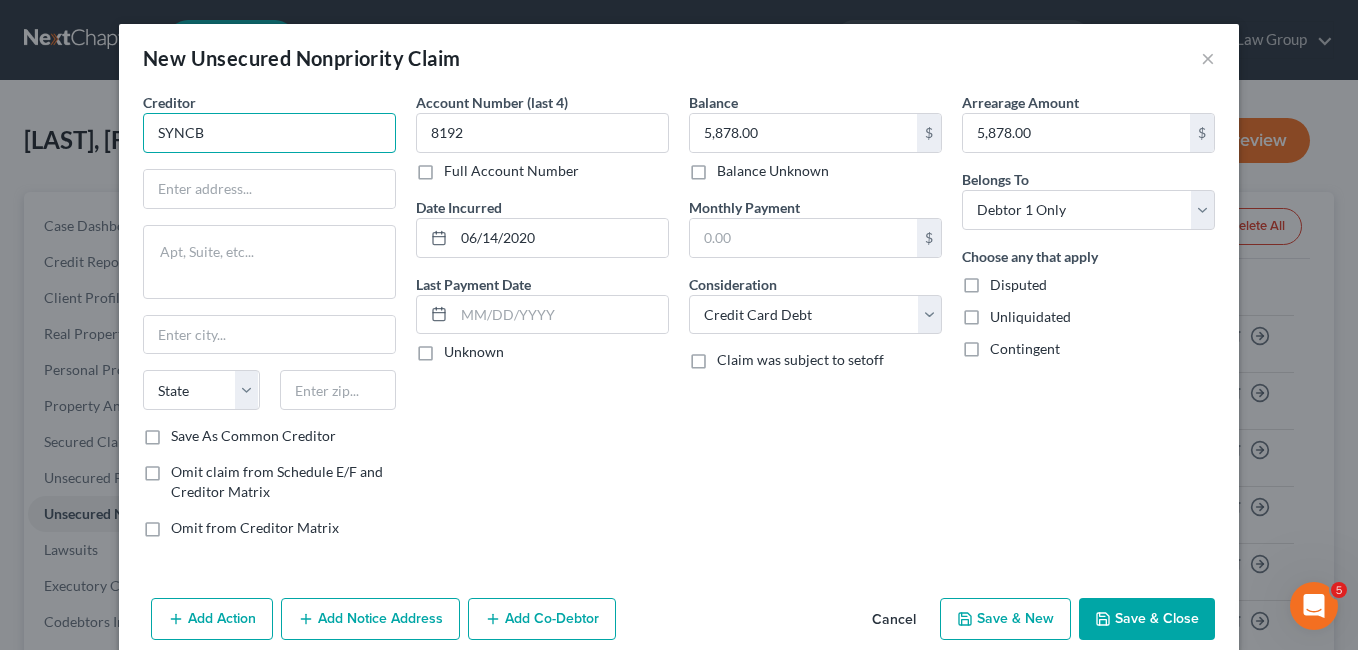 click on "SYNCB" at bounding box center (269, 133) 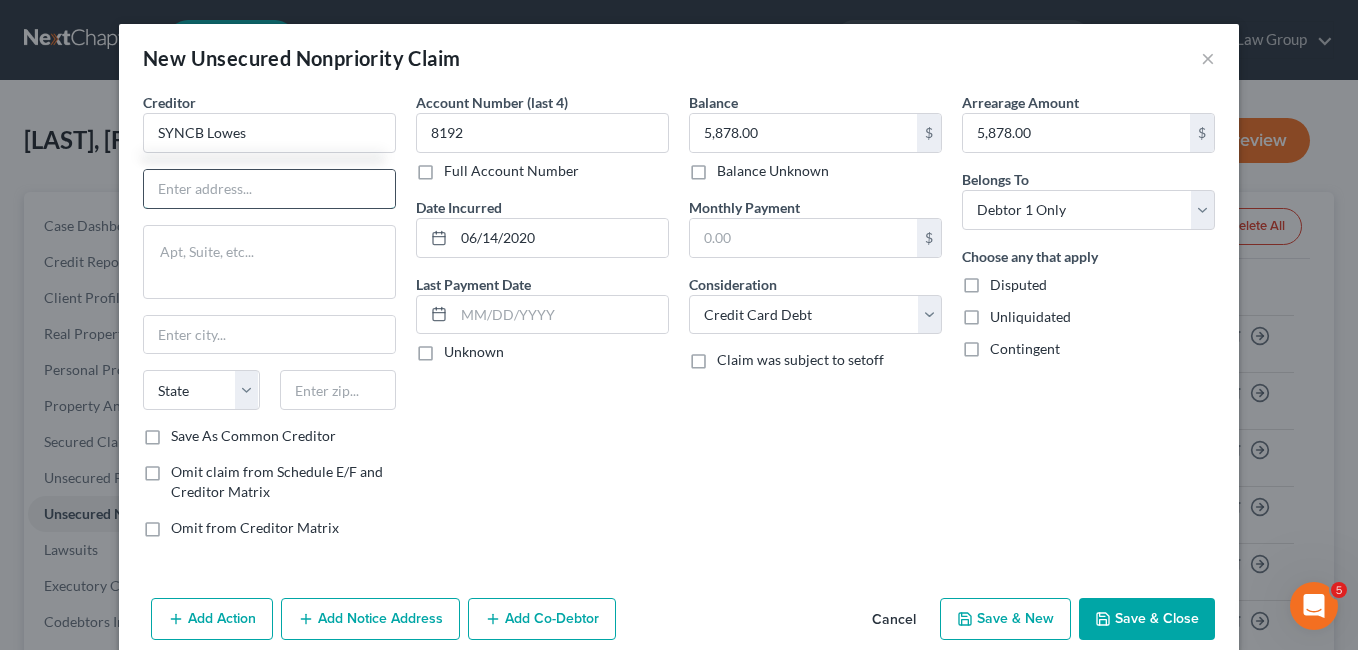 click at bounding box center [269, 189] 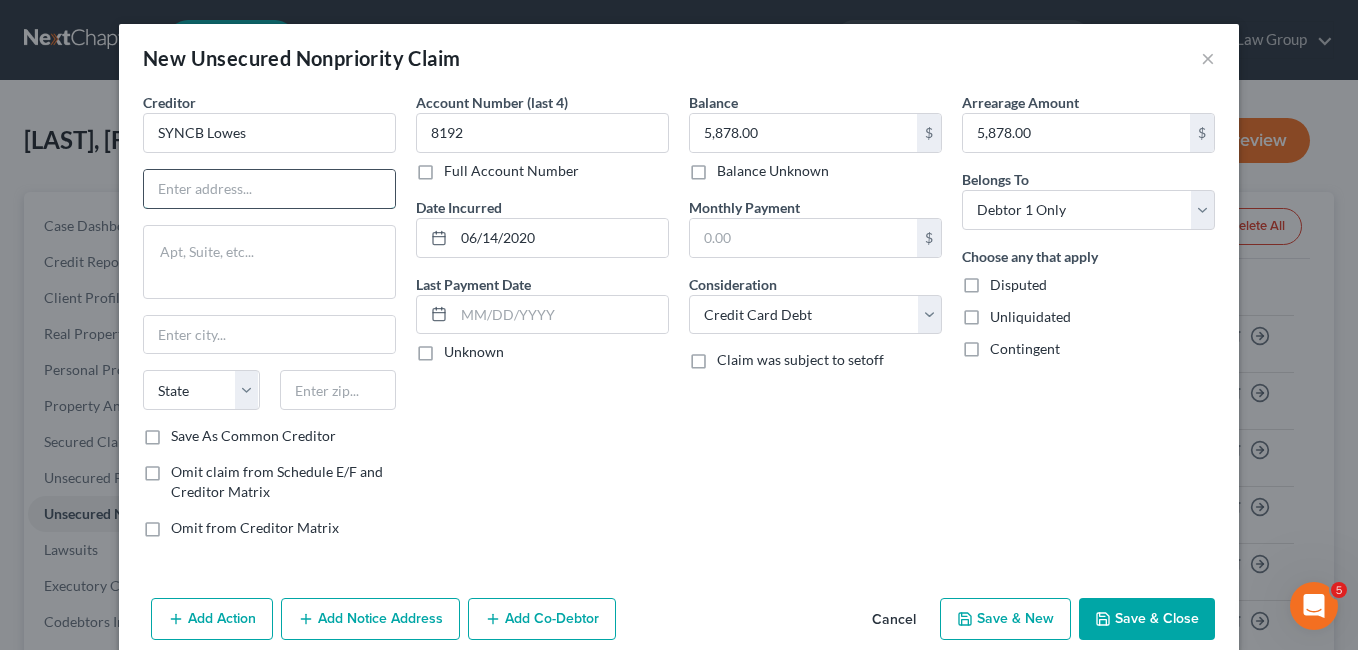 type on "SYNCB Lowes" 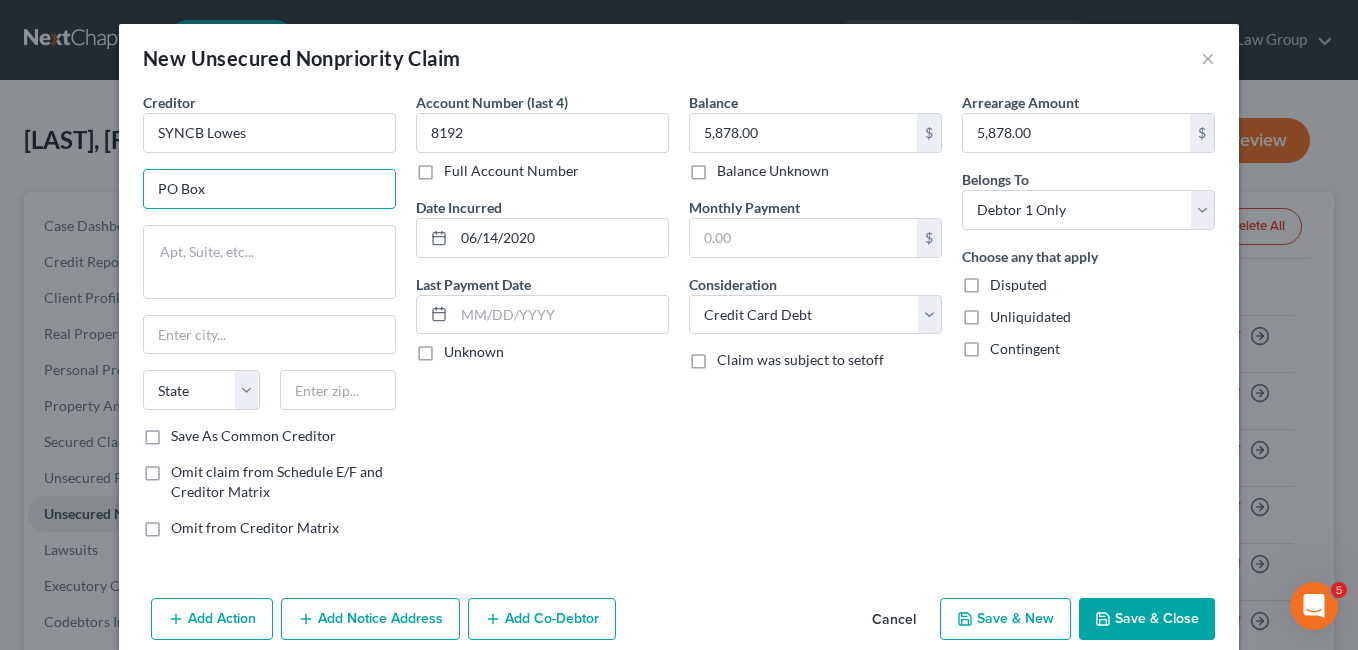type on "PO Box" 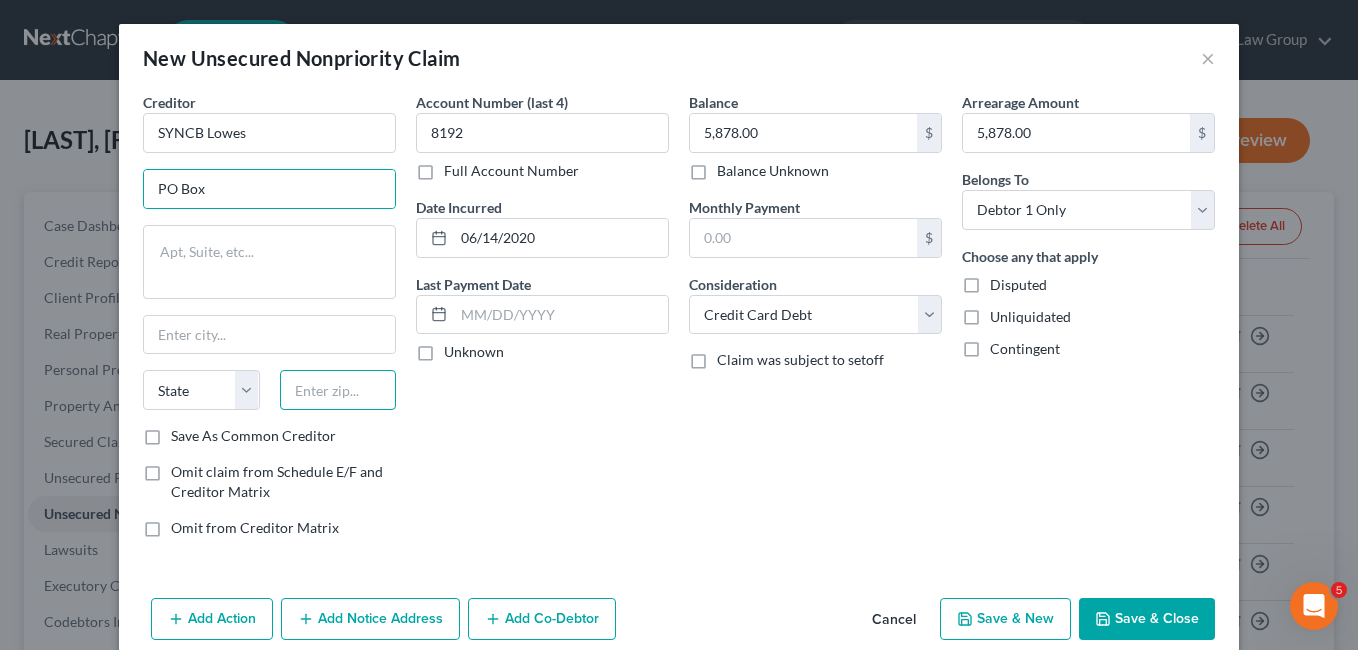 click at bounding box center [338, 390] 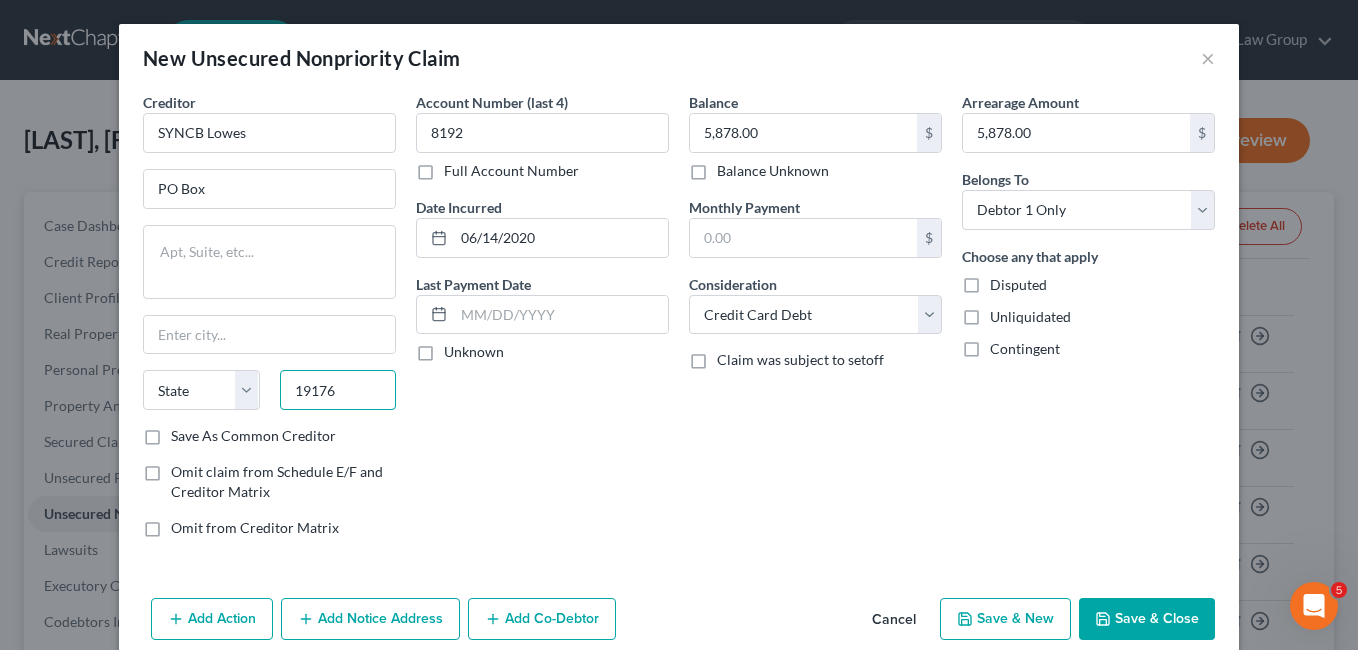 type on "19176" 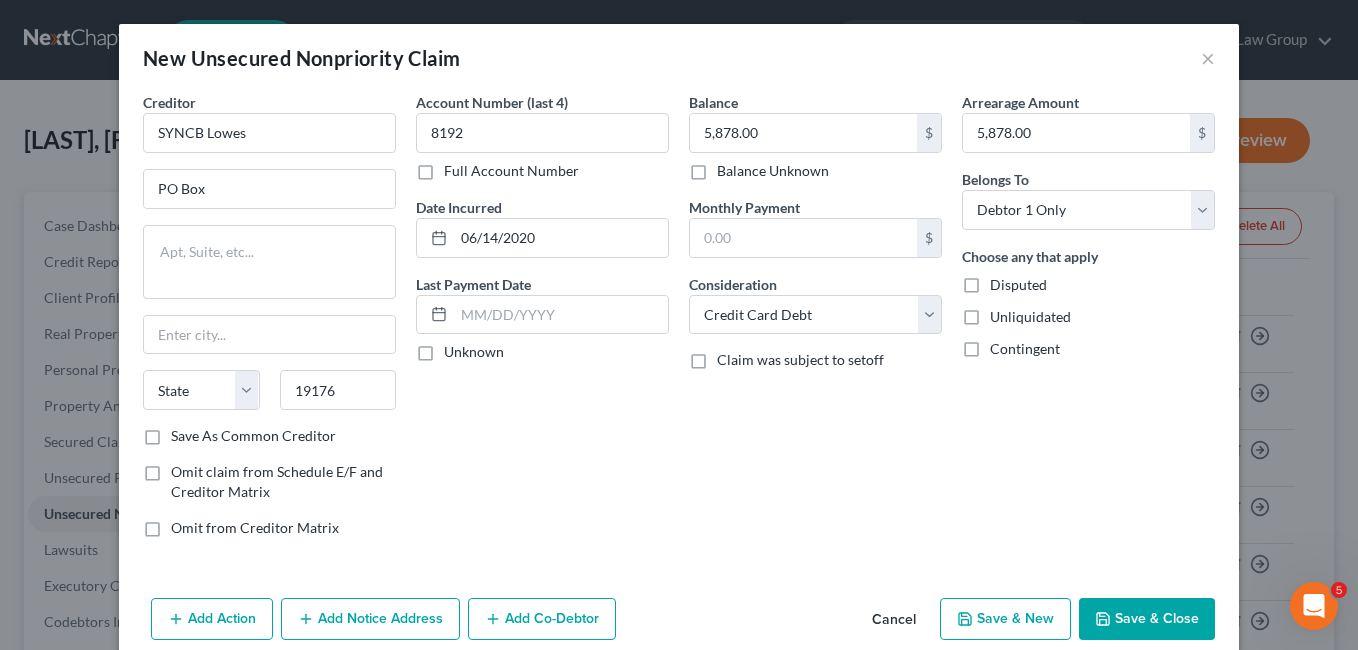 click on "Account Number (last 4)
8192
Full Account Number
Date Incurred         06/14/2020 Last Payment Date         Unknown" at bounding box center [542, 323] 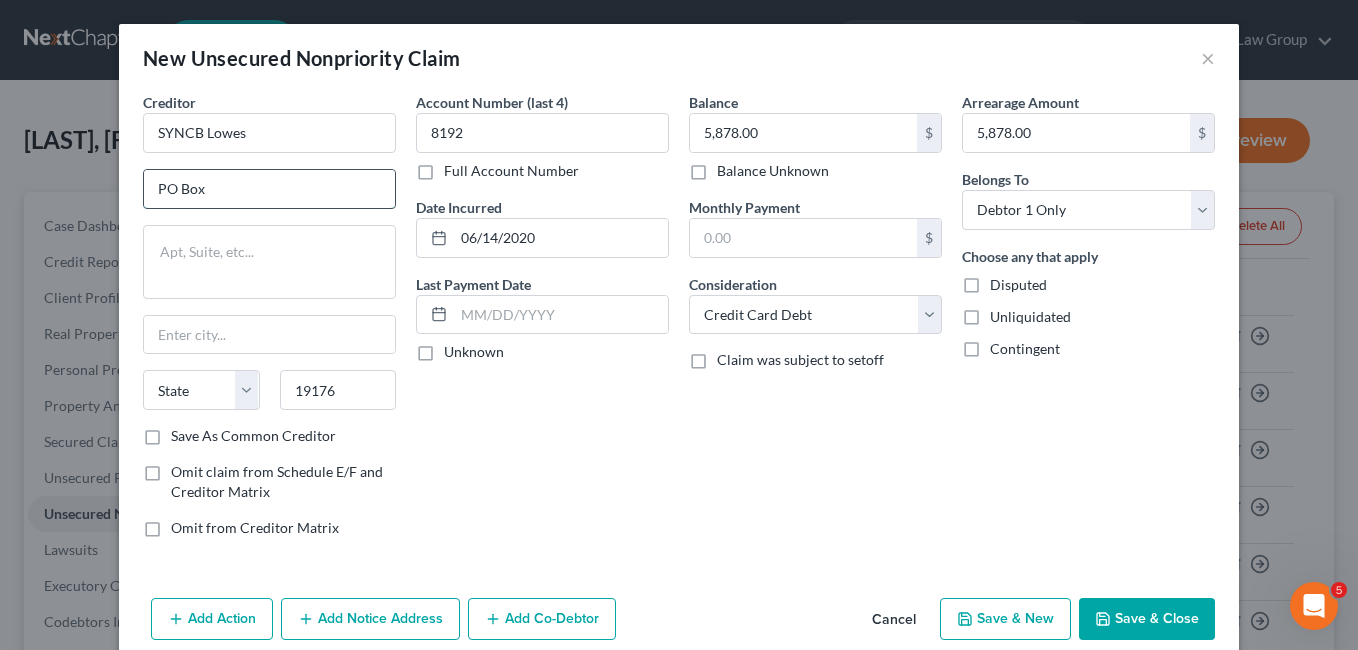 click on "PO Box" at bounding box center (269, 189) 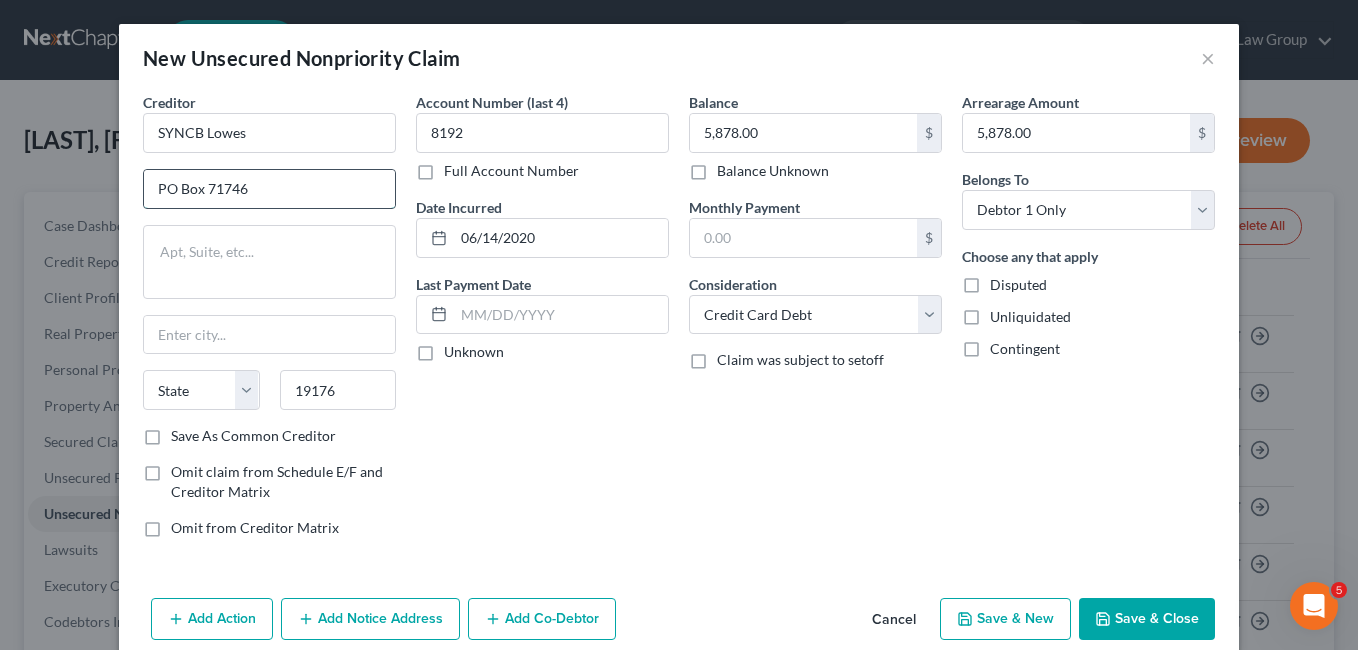 type on "PO Box 71746" 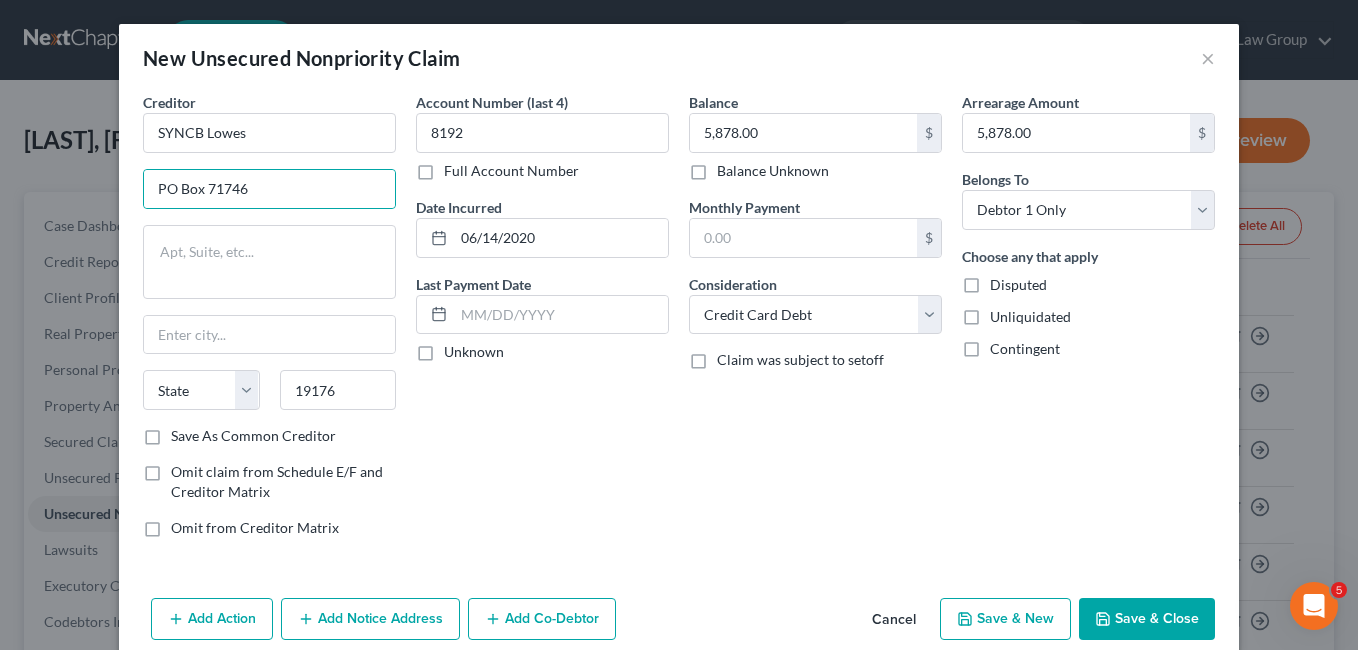 click on "Account Number (last 4)
8192
Full Account Number
Date Incurred         06/14/2020 Last Payment Date         Unknown" at bounding box center [542, 323] 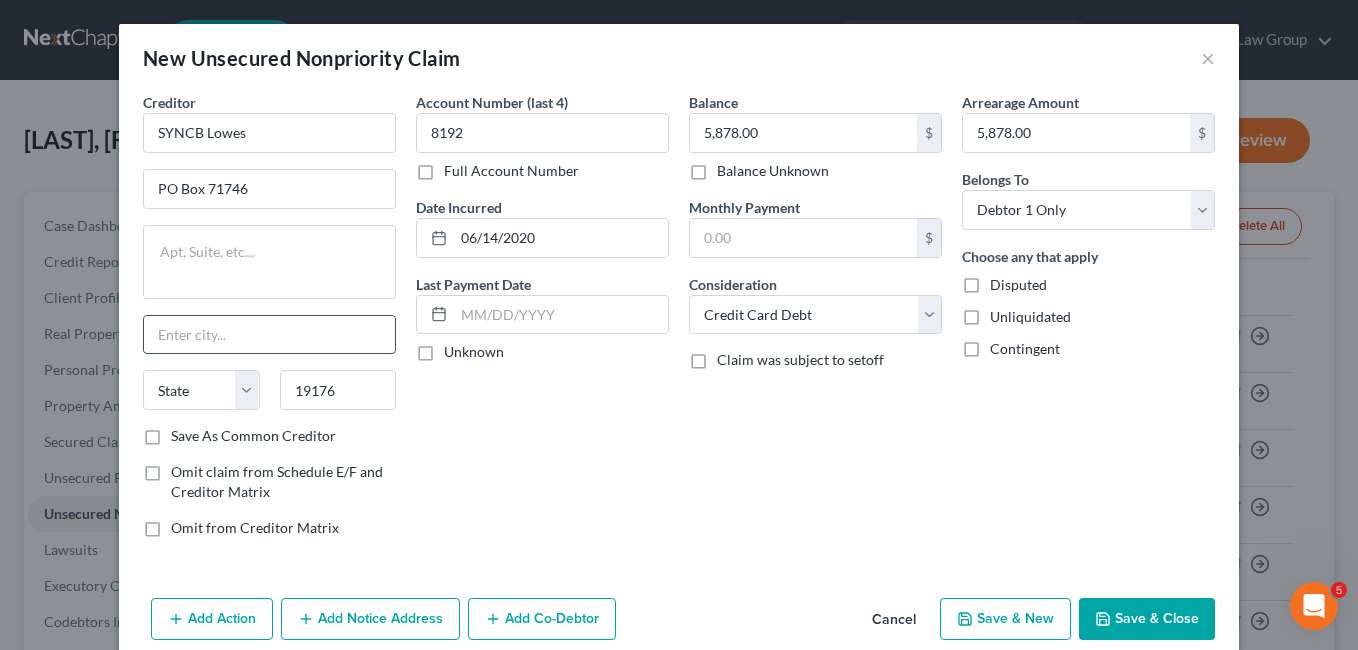 click at bounding box center (269, 335) 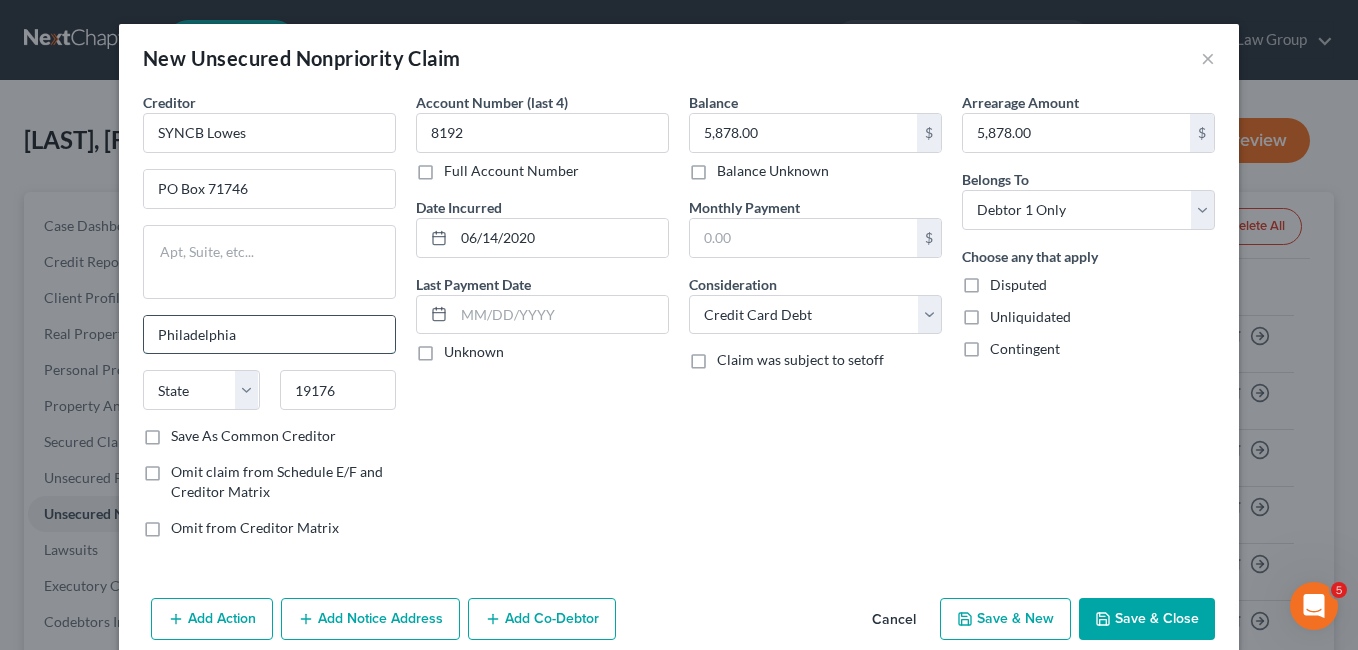 type on "Philadelphia" 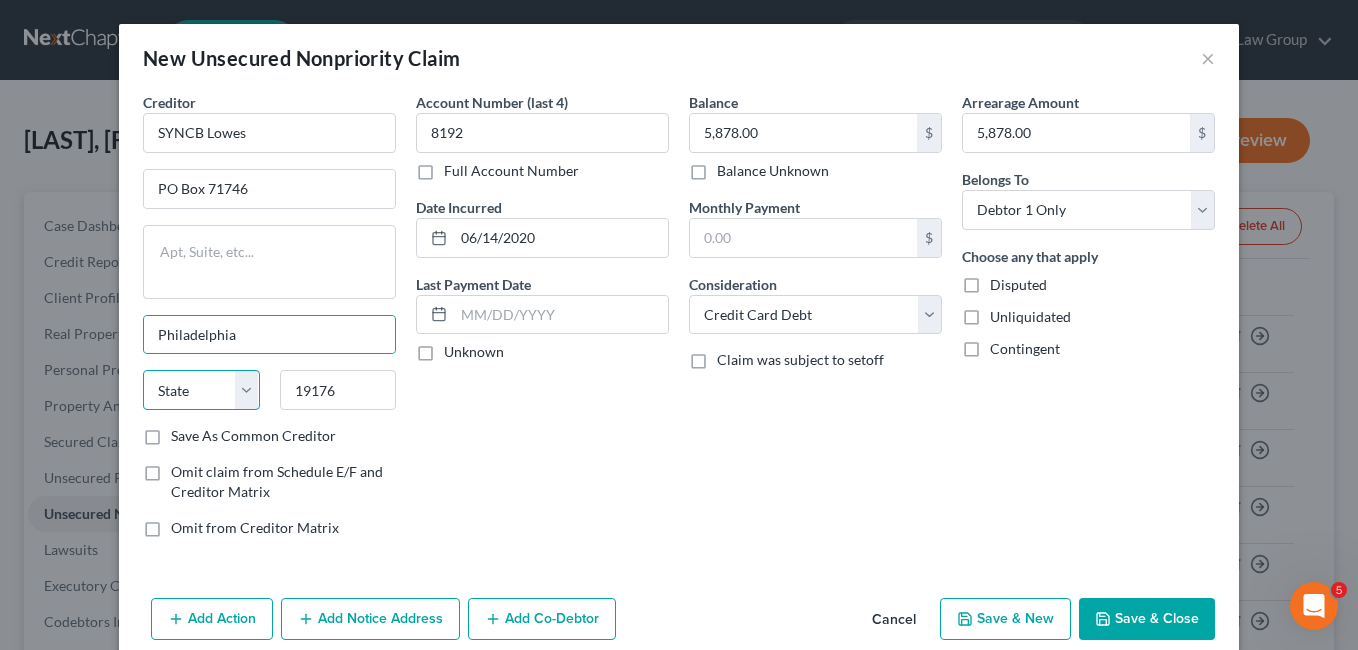 click on "State AL AK AR AZ CA CO CT DE DC FL GA GU HI ID IL IN IA KS KY LA ME MD MA MI MN MS MO MT NC ND NE NV NH NJ NM NY OH OK OR PA PR RI SC SD TN TX UT VI VA VT WA WV WI WY" at bounding box center (201, 390) 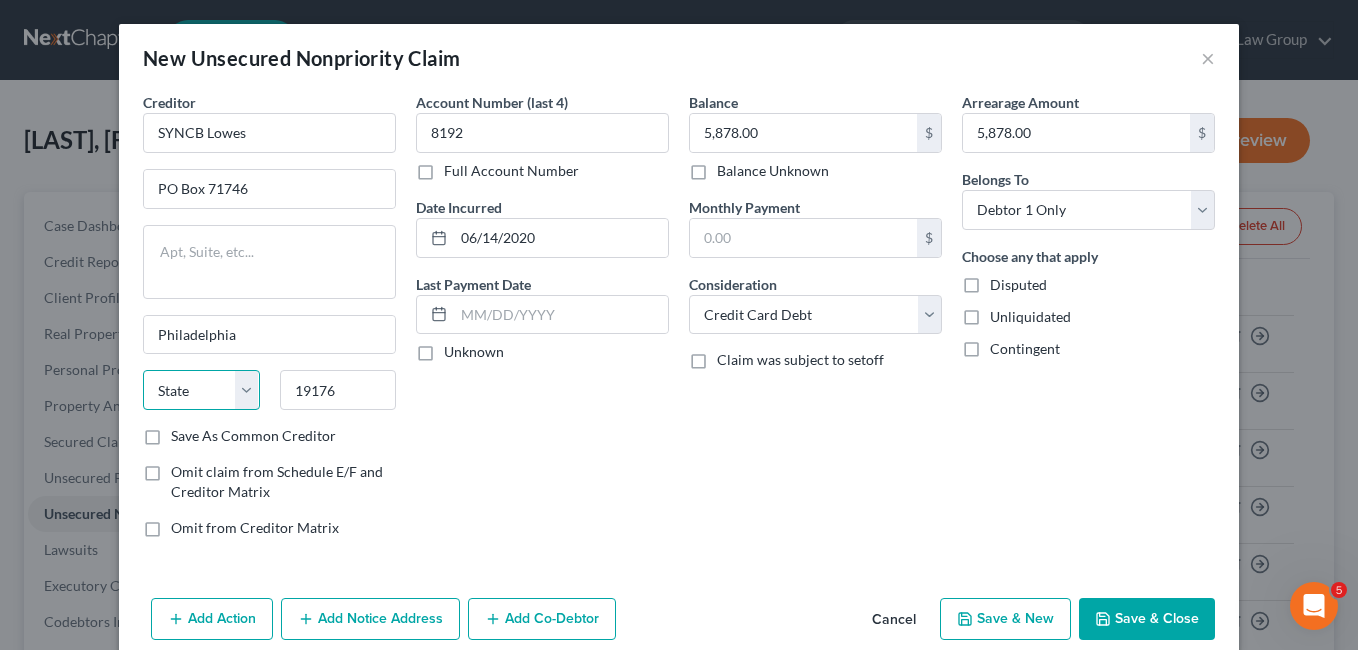 select on "39" 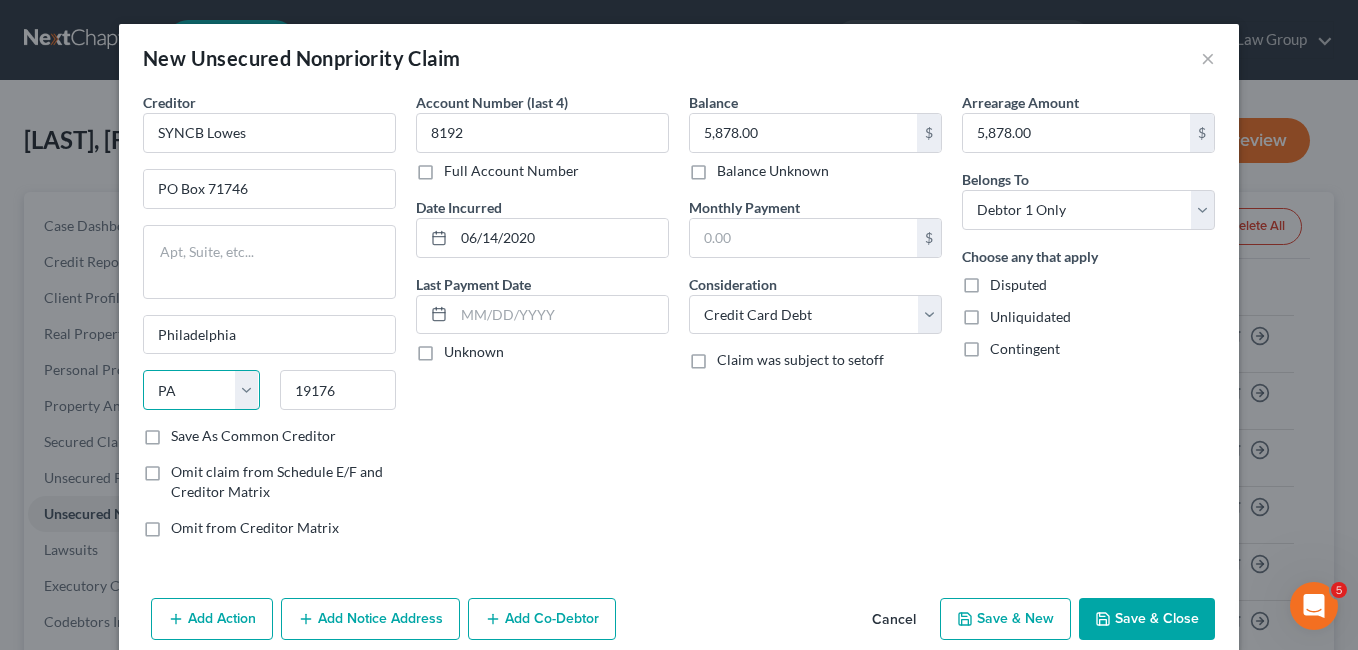 click on "State AL AK AR AZ CA CO CT DE DC FL GA GU HI ID IL IN IA KS KY LA ME MD MA MI MN MS MO MT NC ND NE NV NH NJ NM NY OH OK OR PA PR RI SC SD TN TX UT VI VA VT WA WV WI WY" at bounding box center [201, 390] 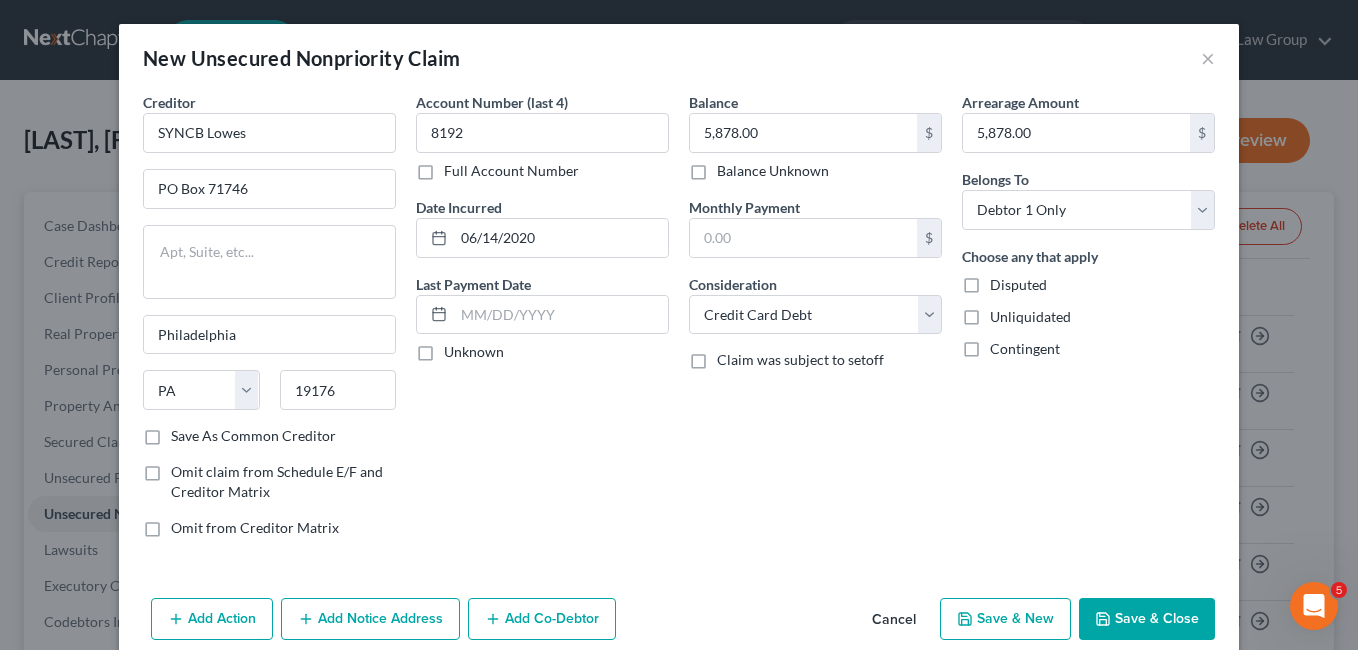 click on "Account Number (last 4)
8192
Full Account Number
Date Incurred         06/14/2020 Last Payment Date         Unknown" at bounding box center (542, 323) 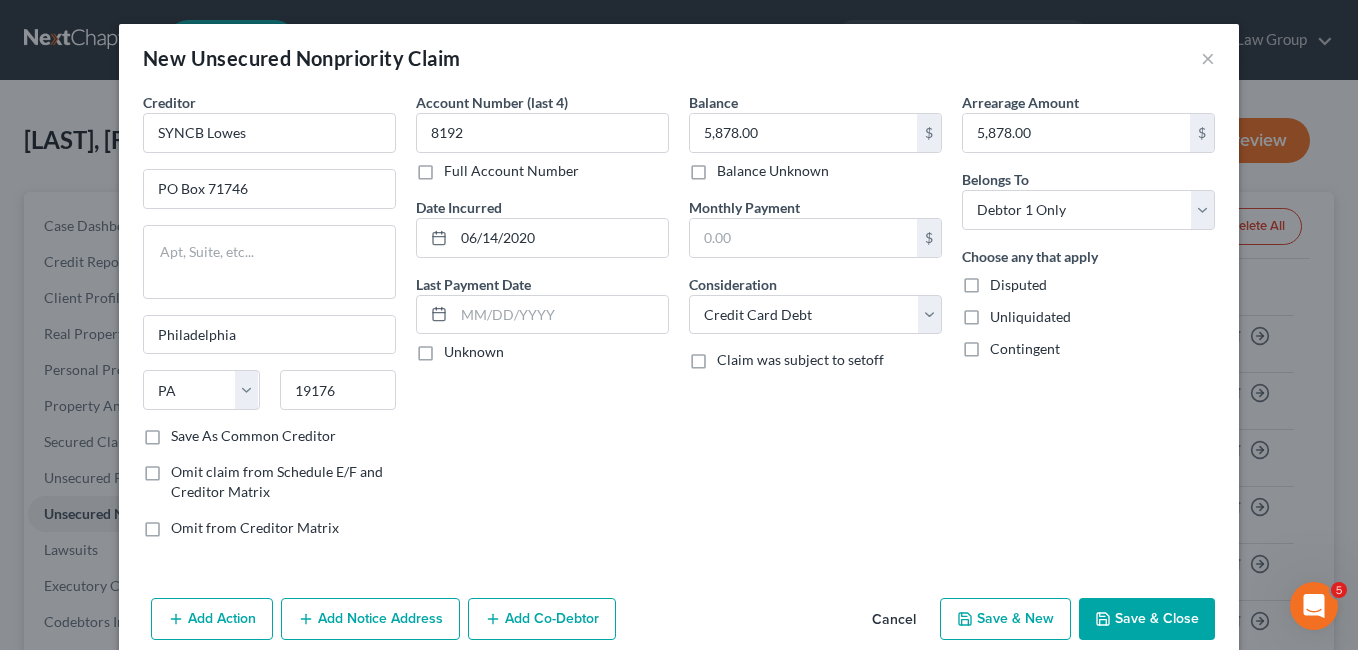 click on "Save As Common Creditor" at bounding box center (253, 436) 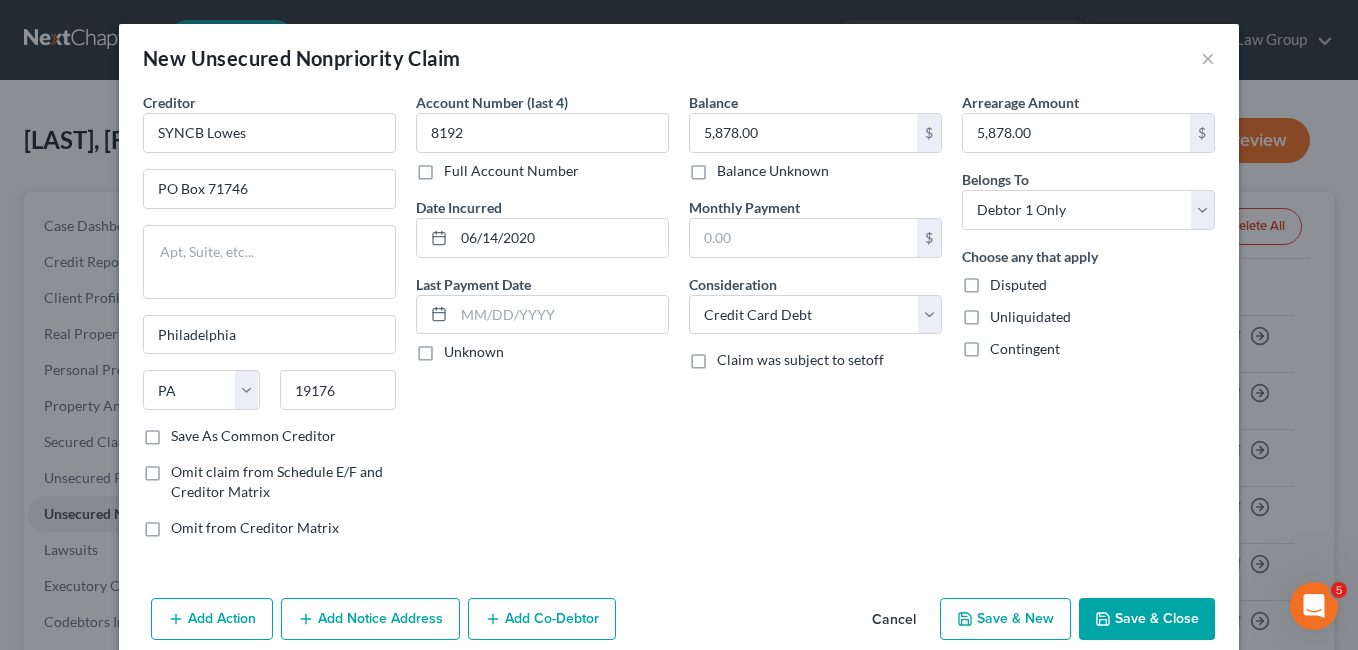 click on "Save As Common Creditor" at bounding box center [185, 432] 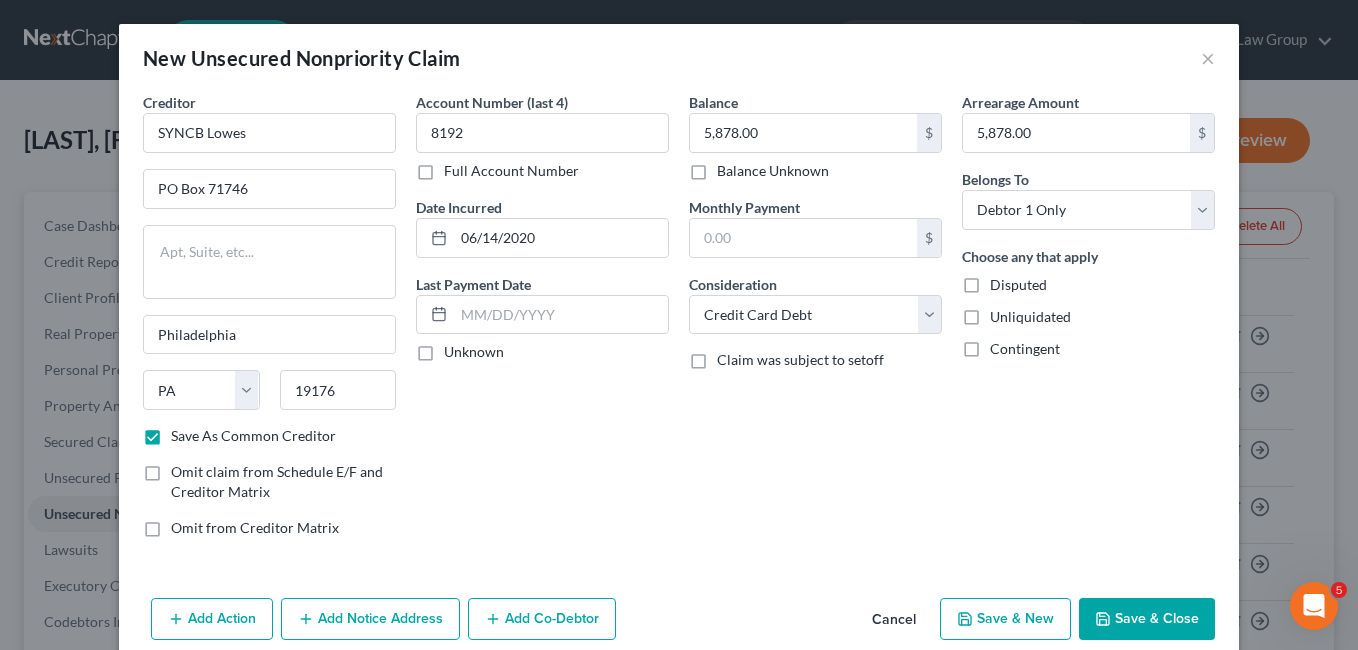 click on "Save & New" at bounding box center (1005, 619) 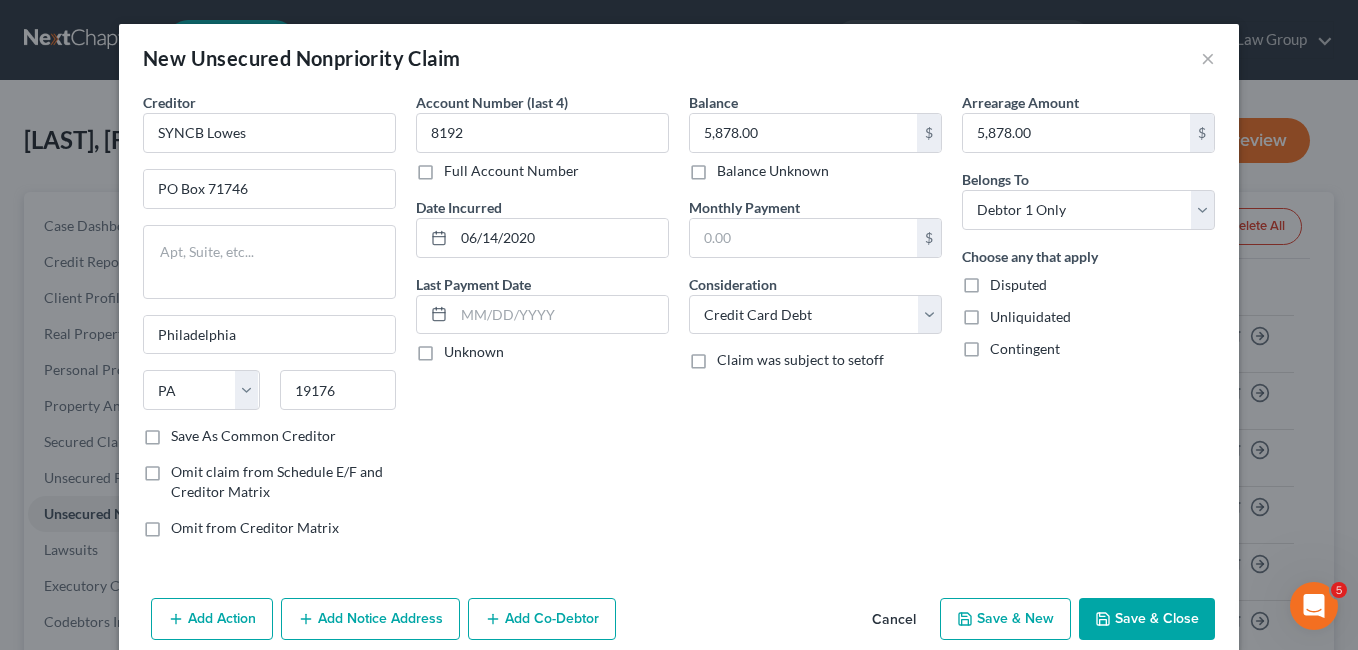 checkbox on "false" 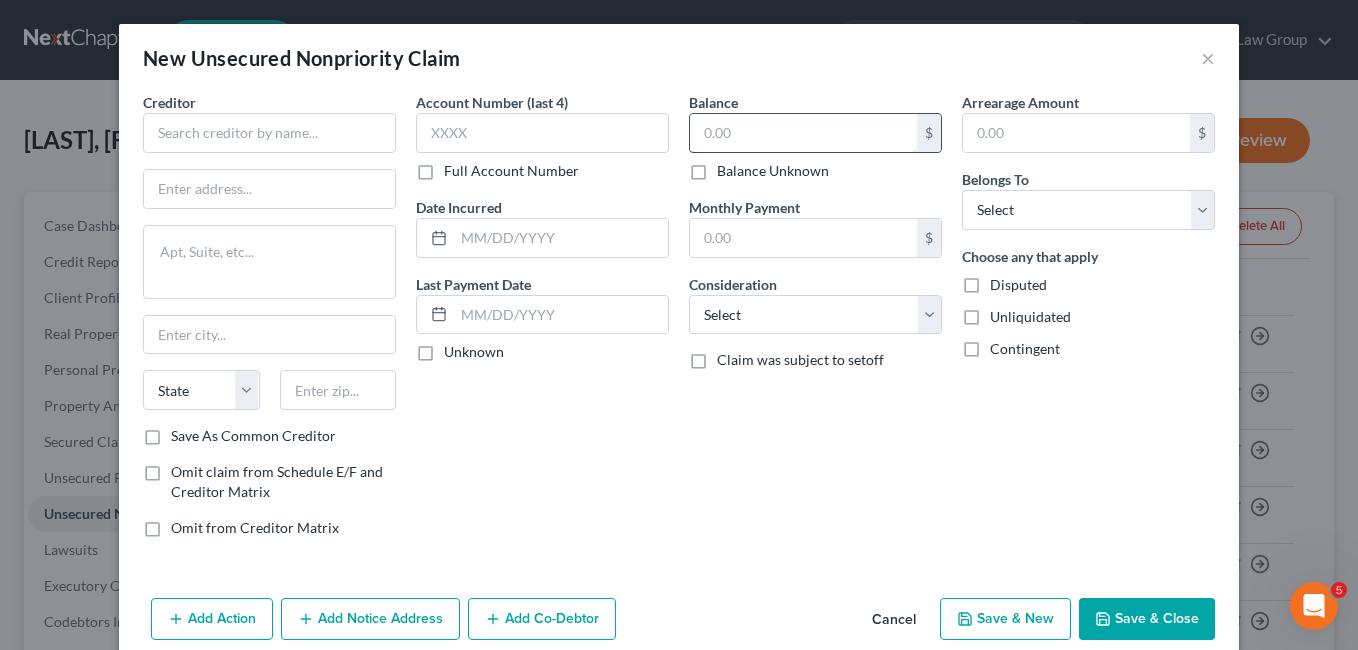 click at bounding box center (803, 133) 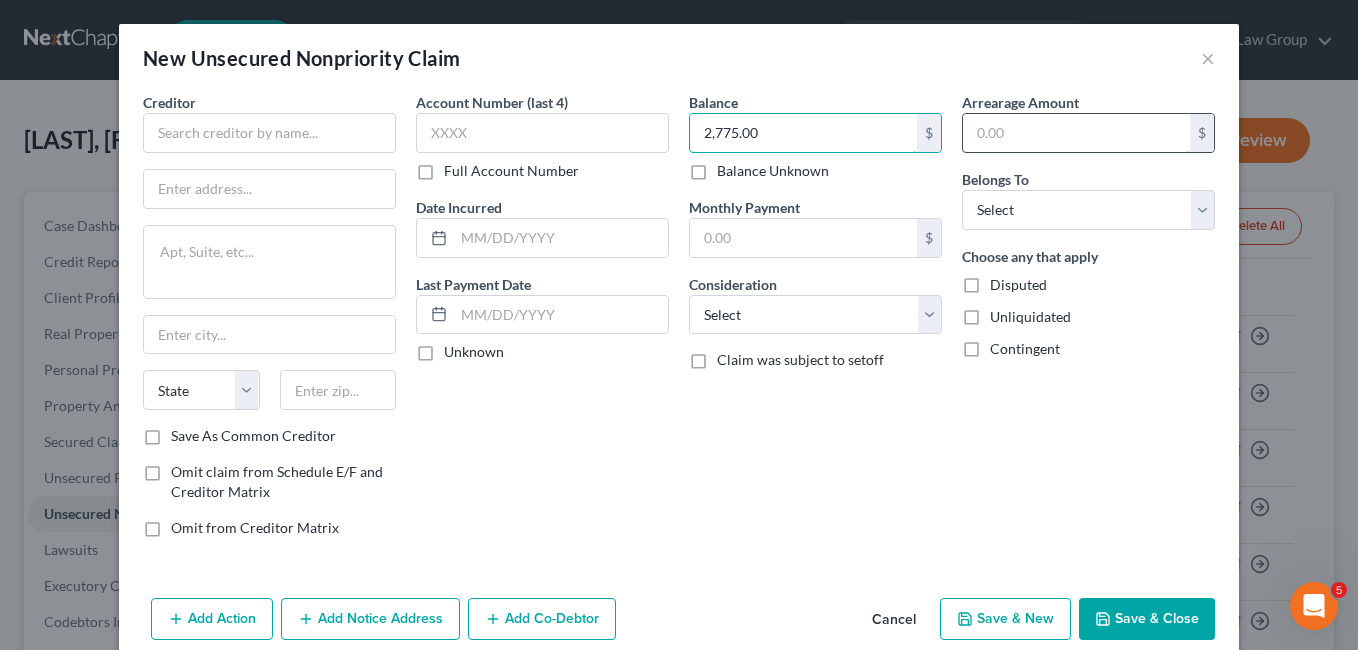 type on "2,775.00" 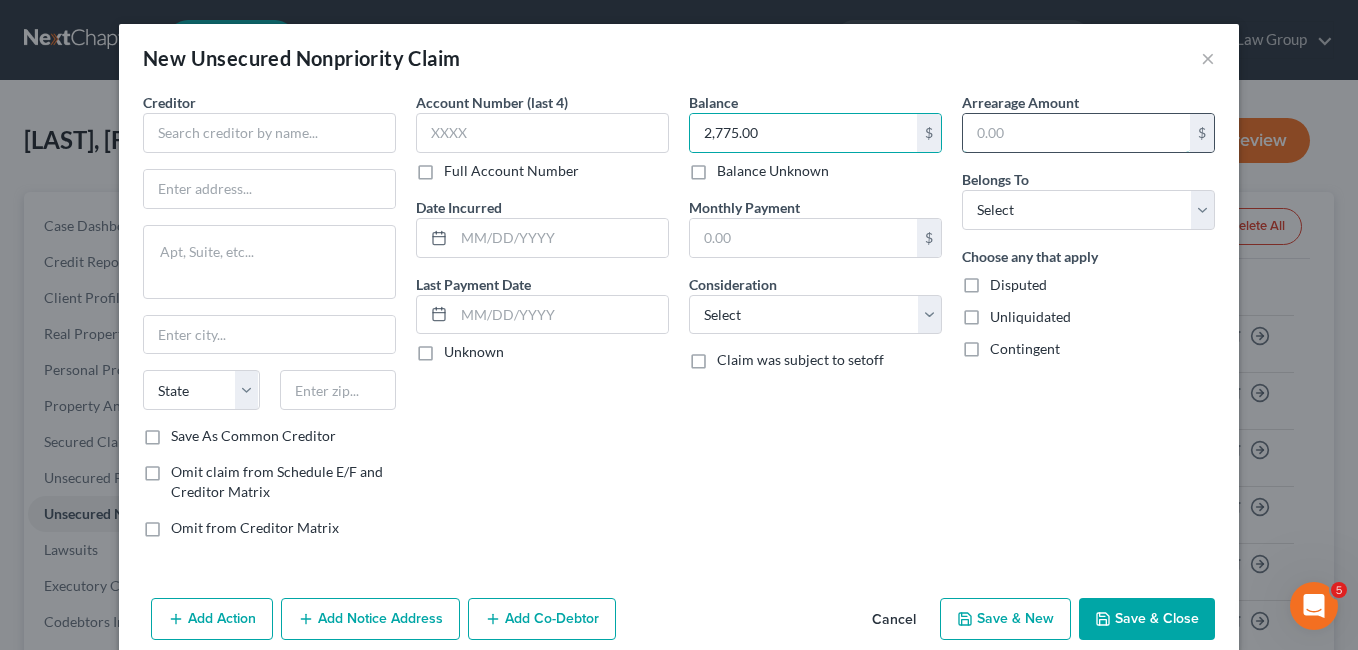 click at bounding box center (1076, 133) 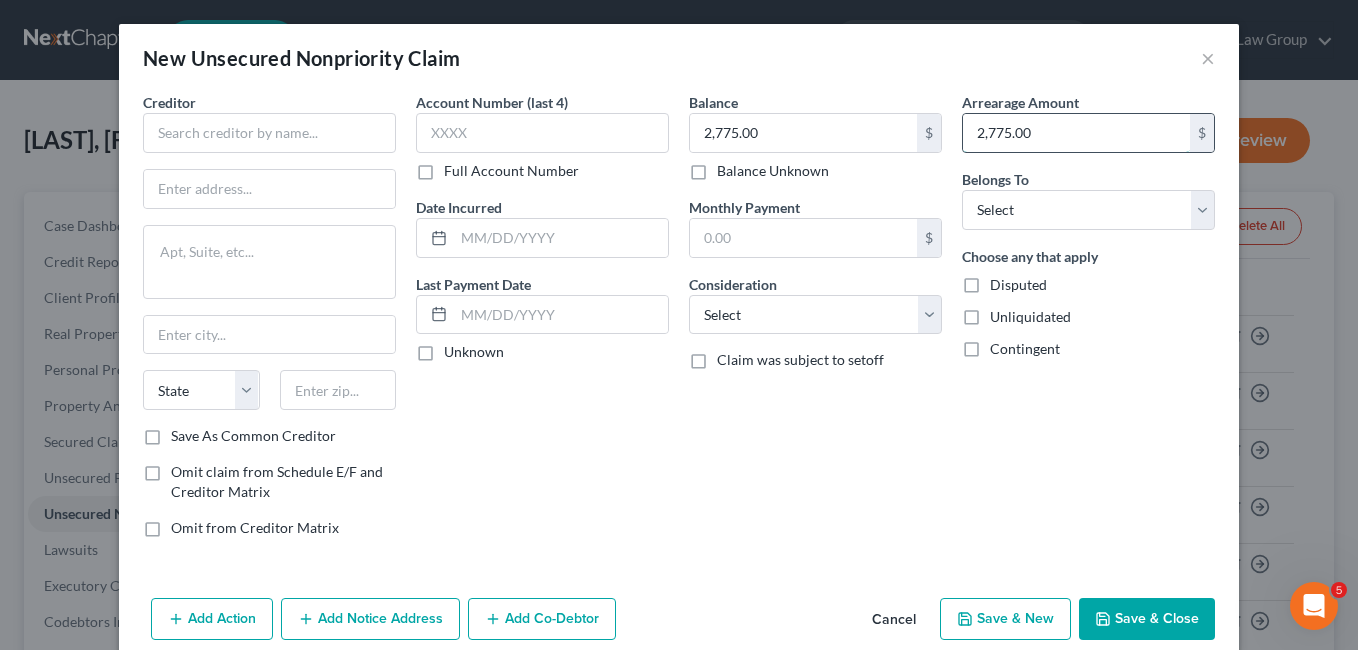 type on "2,775.00" 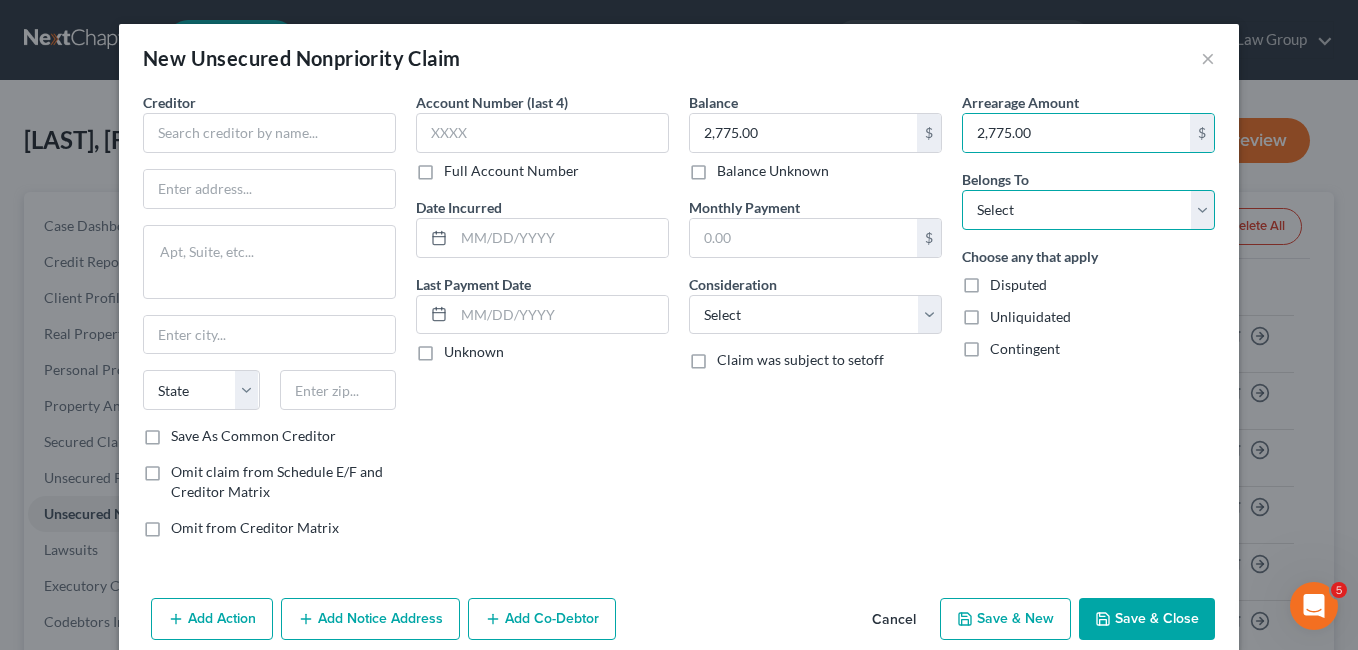 click on "Select Debtor 1 Only Debtor 2 Only Debtor 1 And Debtor 2 Only At Least One Of The Debtors And Another Community Property" at bounding box center (1088, 210) 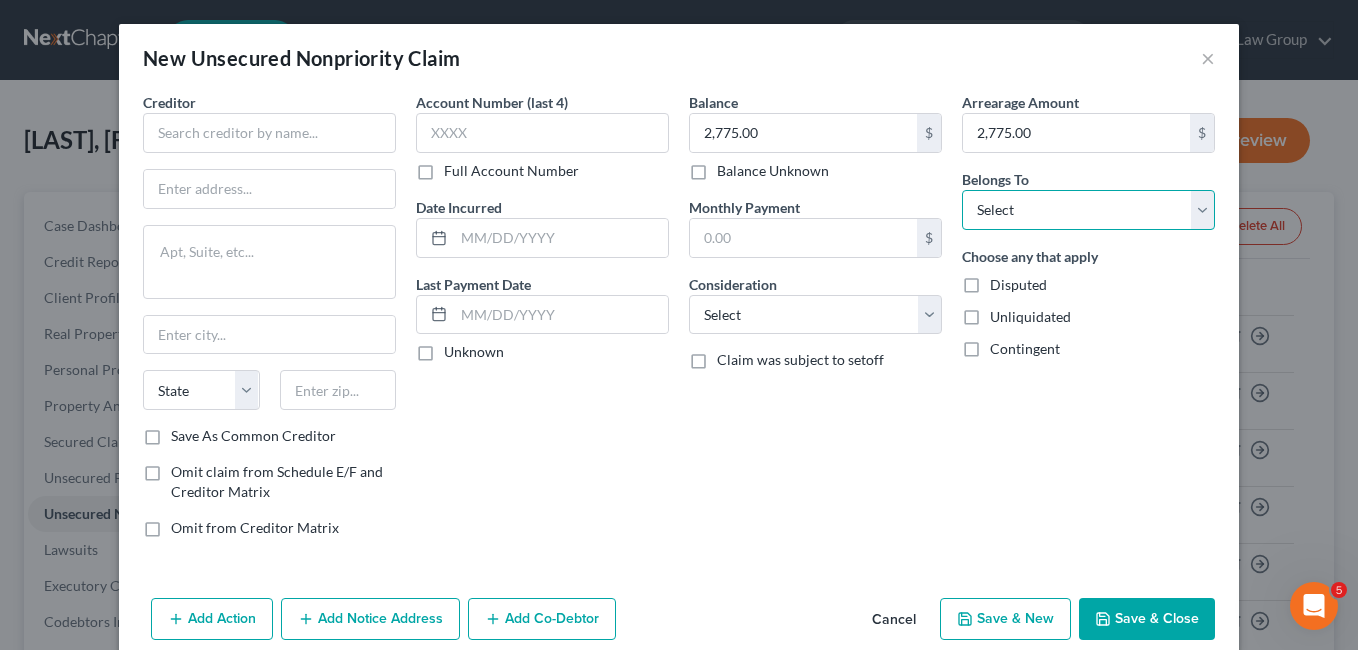 select on "0" 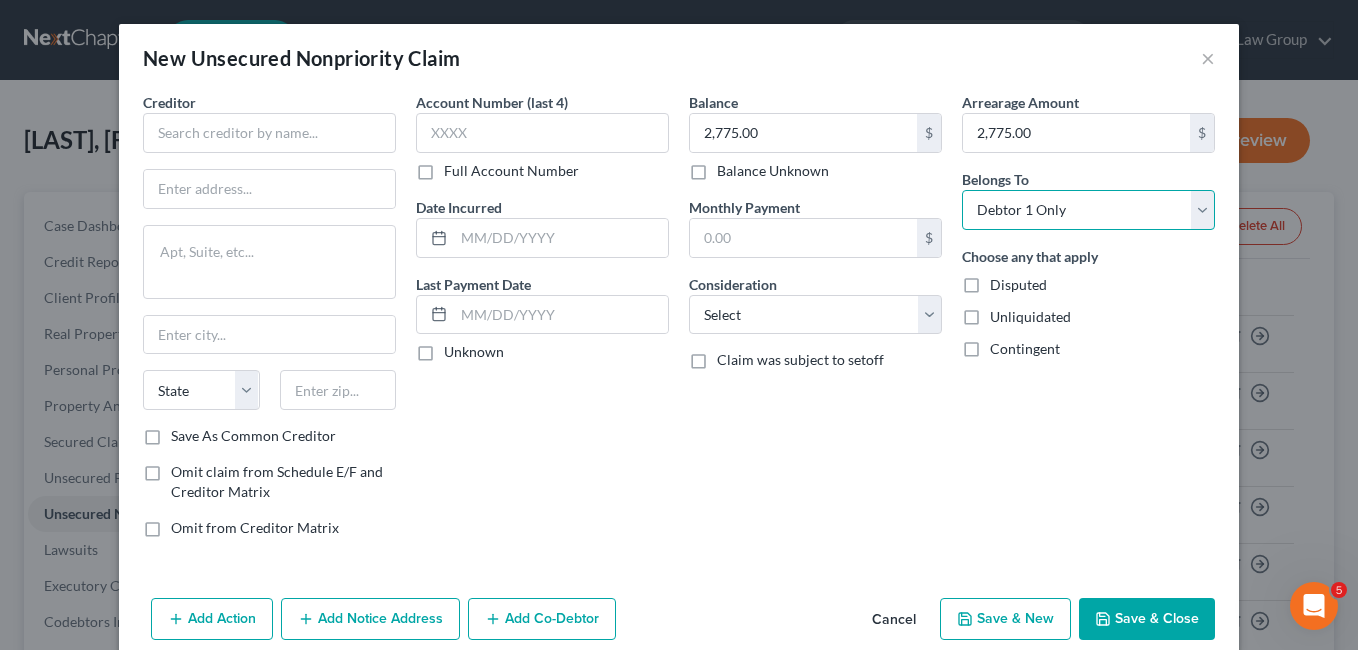 click on "Select Debtor 1 Only Debtor 2 Only Debtor 1 And Debtor 2 Only At Least One Of The Debtors And Another Community Property" at bounding box center [1088, 210] 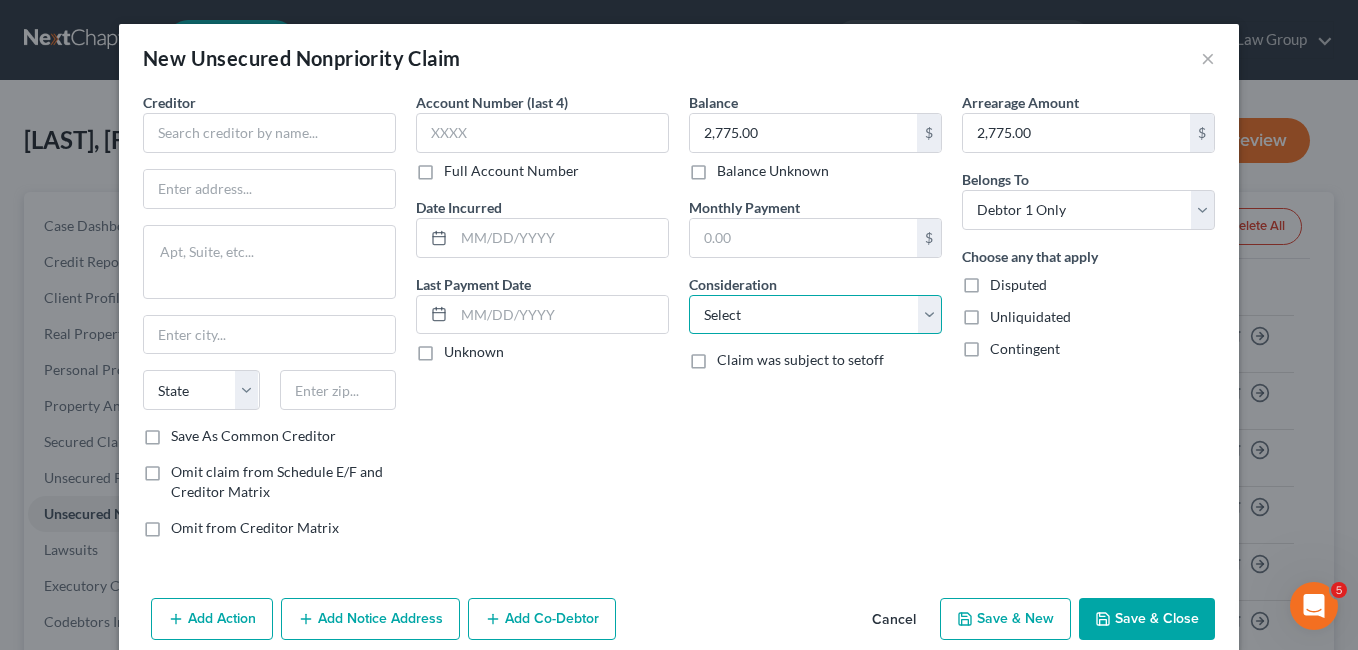 click on "Select Cable / Satellite Services Collection Agency Credit Card Debt Debt Counseling / Attorneys Deficiency Balance Domestic Support Obligations Home / Car Repairs Income Taxes Judgment Liens Medical Services Monies Loaned / Advanced Mortgage Obligation From Divorce Or Separation Obligation To Pensions Other Overdrawn Bank Account Promised To Help Pay Creditors Student Loans Suppliers And Vendors Telephone / Internet Services Utility Services" at bounding box center [815, 315] 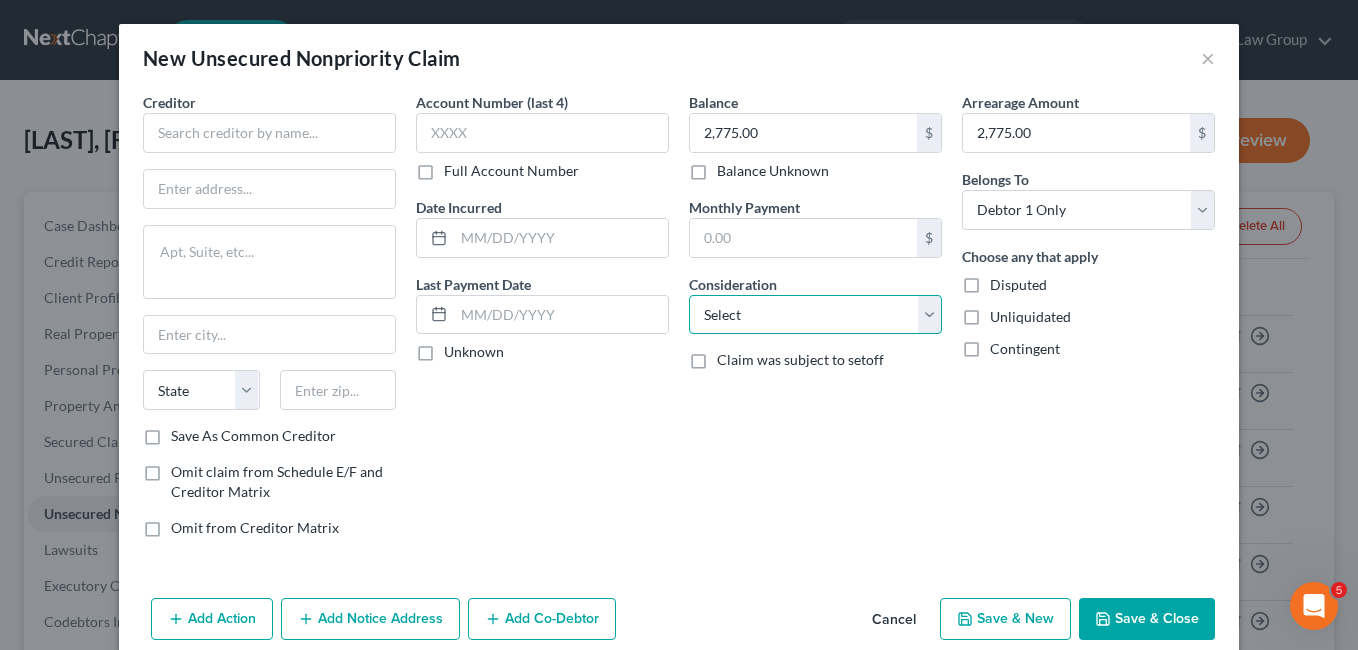 select on "2" 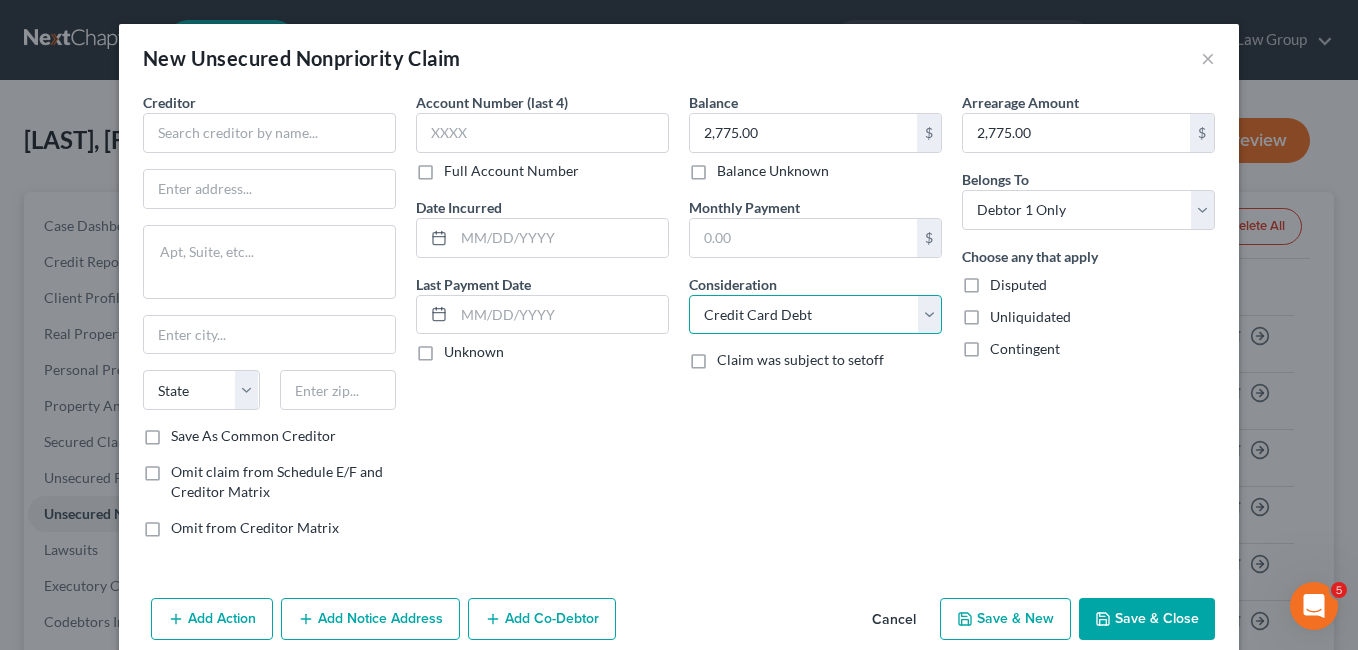 click on "Select Cable / Satellite Services Collection Agency Credit Card Debt Debt Counseling / Attorneys Deficiency Balance Domestic Support Obligations Home / Car Repairs Income Taxes Judgment Liens Medical Services Monies Loaned / Advanced Mortgage Obligation From Divorce Or Separation Obligation To Pensions Other Overdrawn Bank Account Promised To Help Pay Creditors Student Loans Suppliers And Vendors Telephone / Internet Services Utility Services" at bounding box center [815, 315] 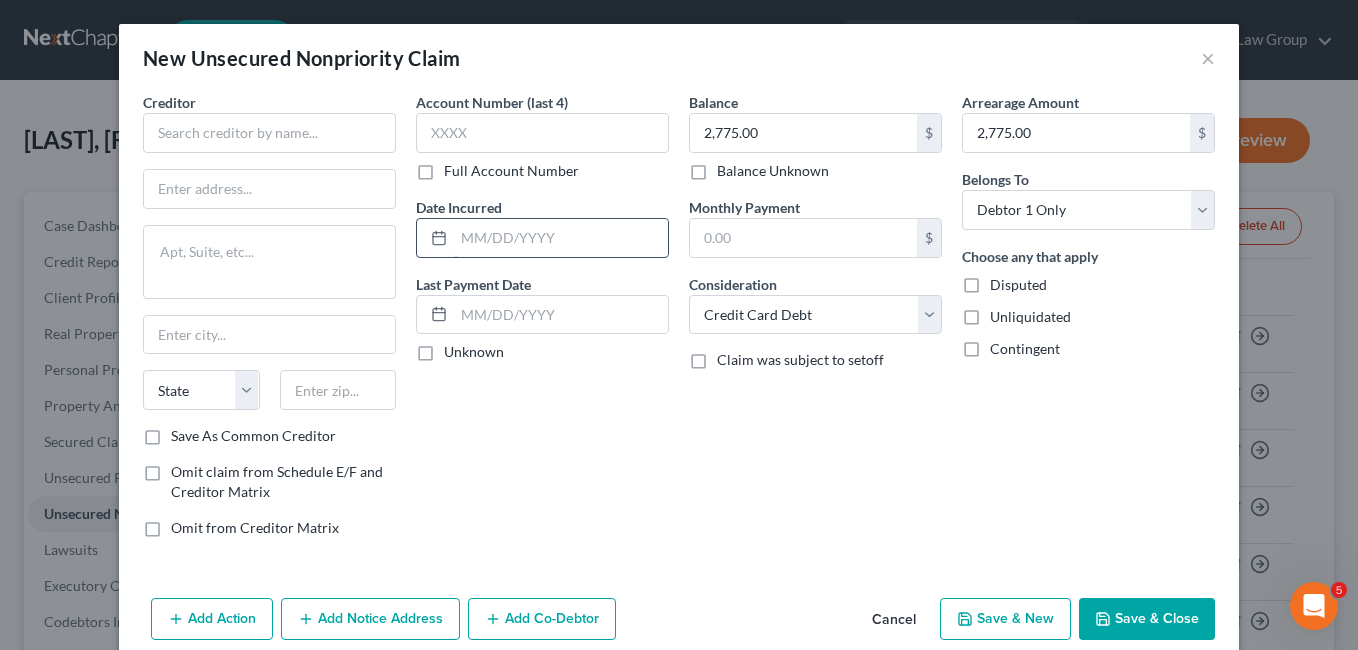 click at bounding box center [561, 238] 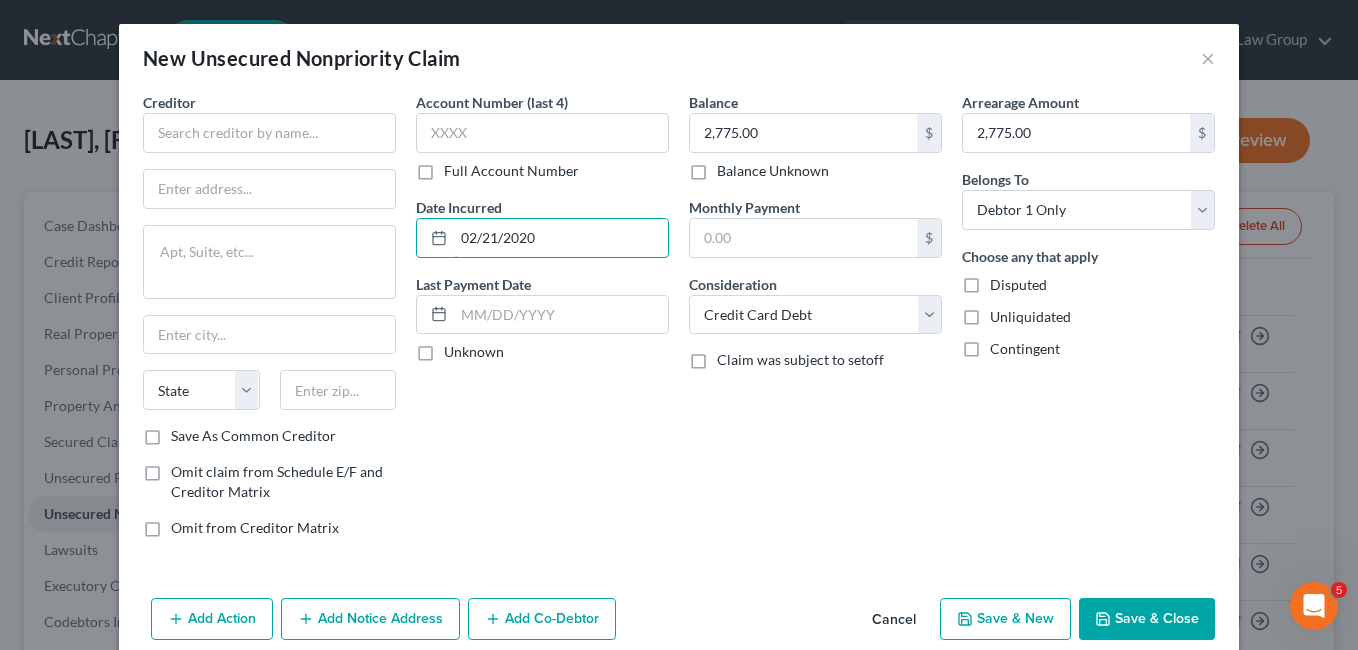 type 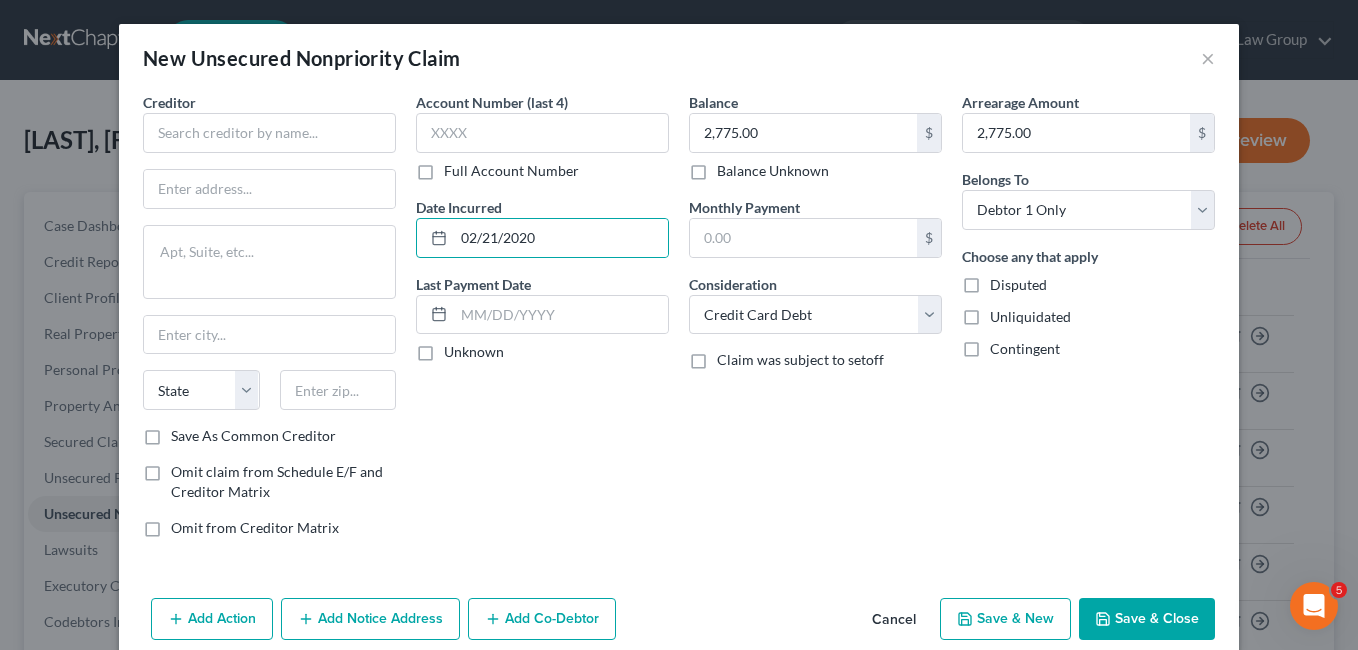 click on "Account Number (last 4)
Full Account Number
Date Incurred         02/21/2020 Last Payment Date         Unknown" at bounding box center (542, 323) 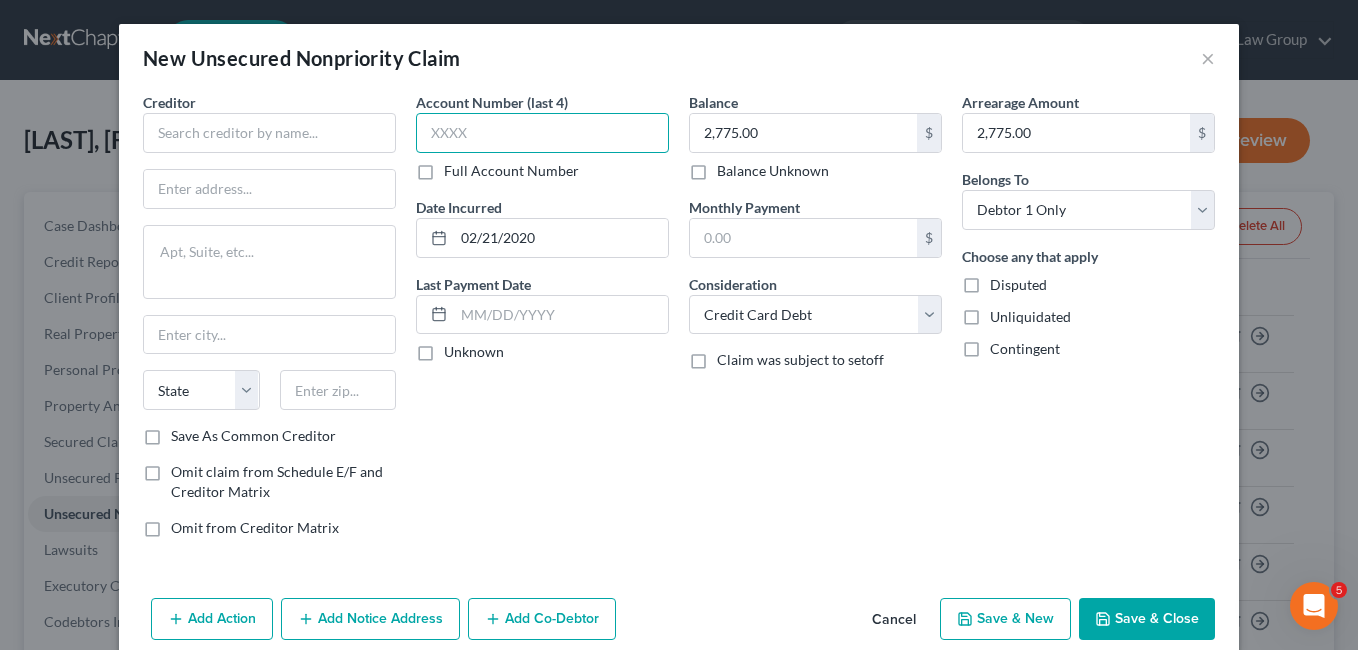 click at bounding box center [542, 133] 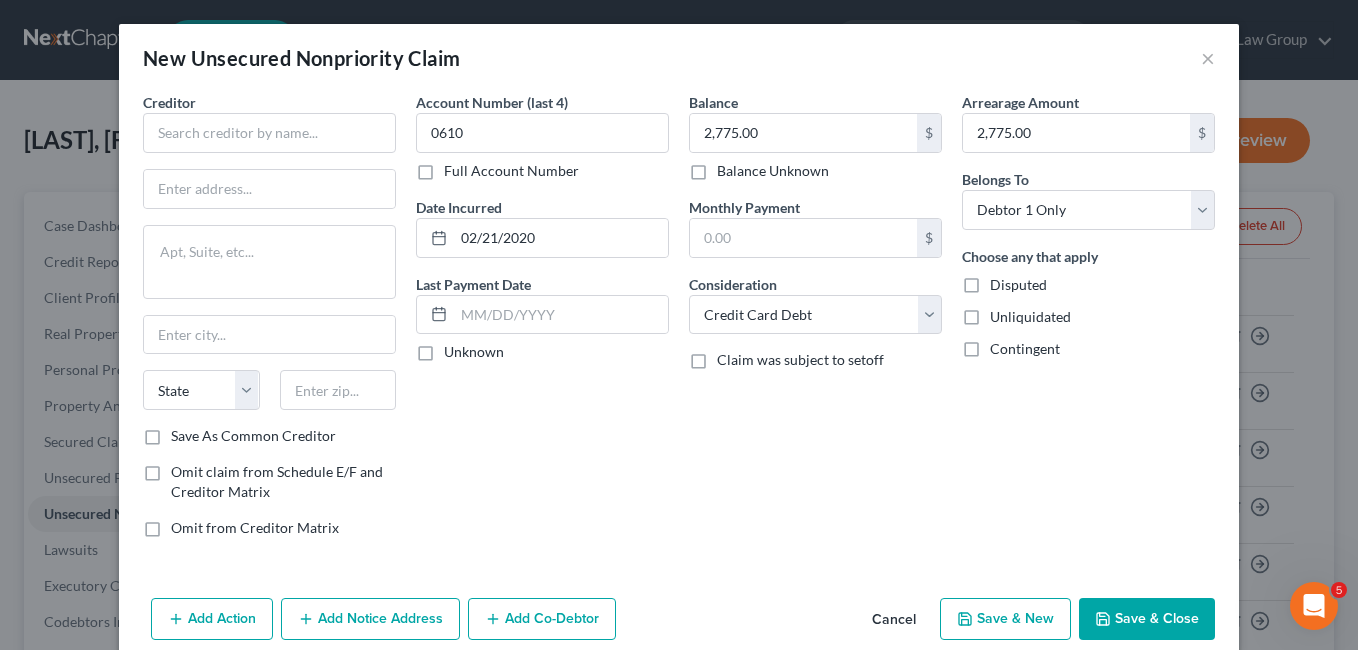 click on "Account Number (last 4)
[NUMBER]
Full Account Number
Date Incurred         [DATE] Last Payment Date         Unknown" at bounding box center (542, 323) 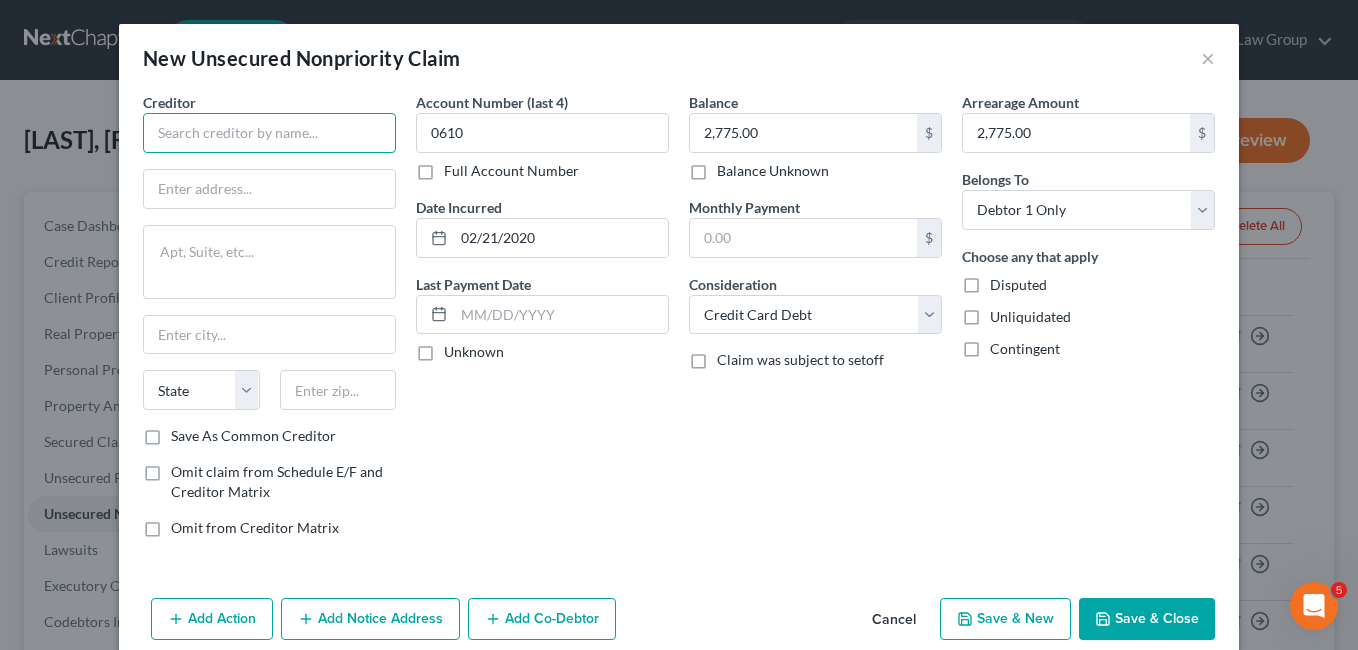 click at bounding box center [269, 133] 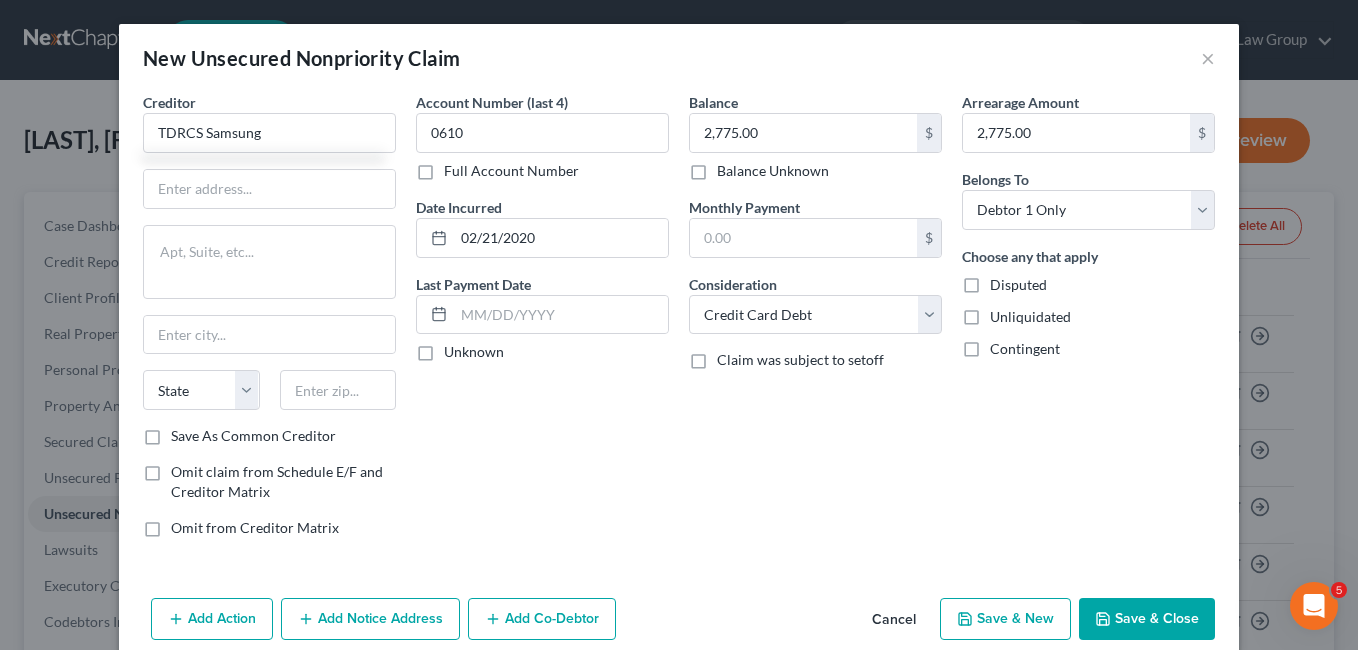 click on "Account Number (last 4)
[NUMBER]
Full Account Number
Date Incurred         [DATE] Last Payment Date         Unknown" at bounding box center (542, 323) 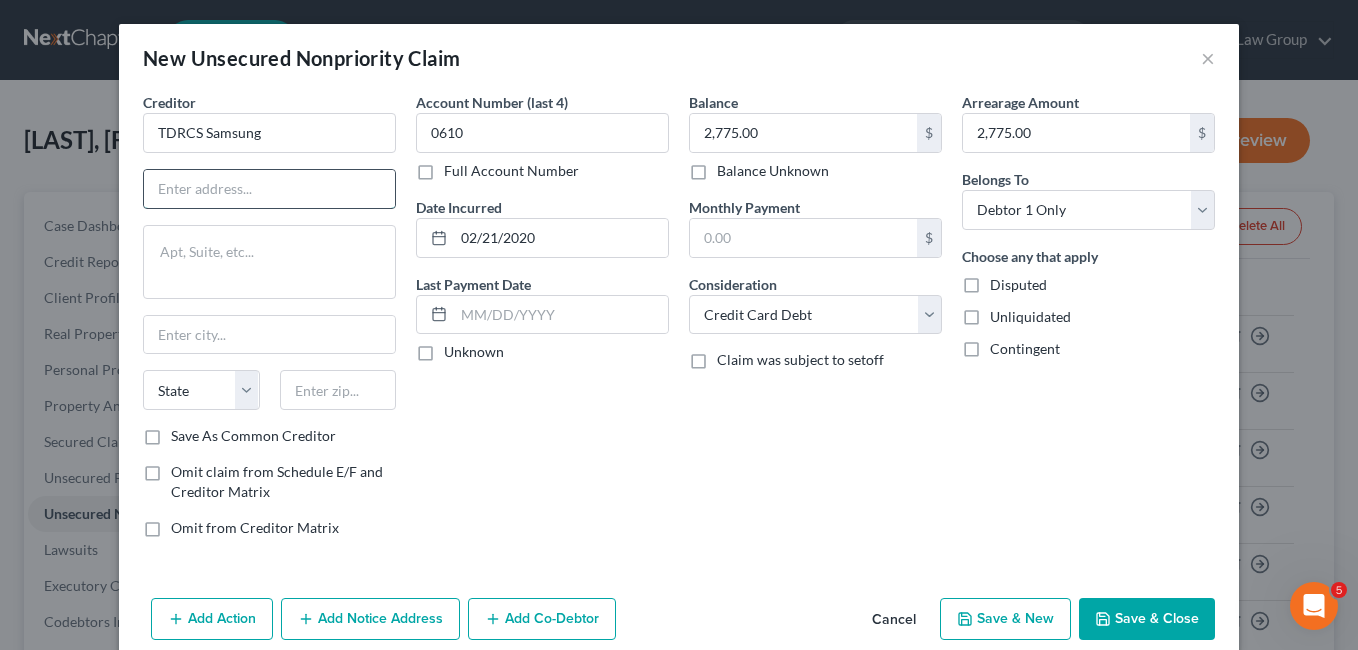 click at bounding box center [269, 189] 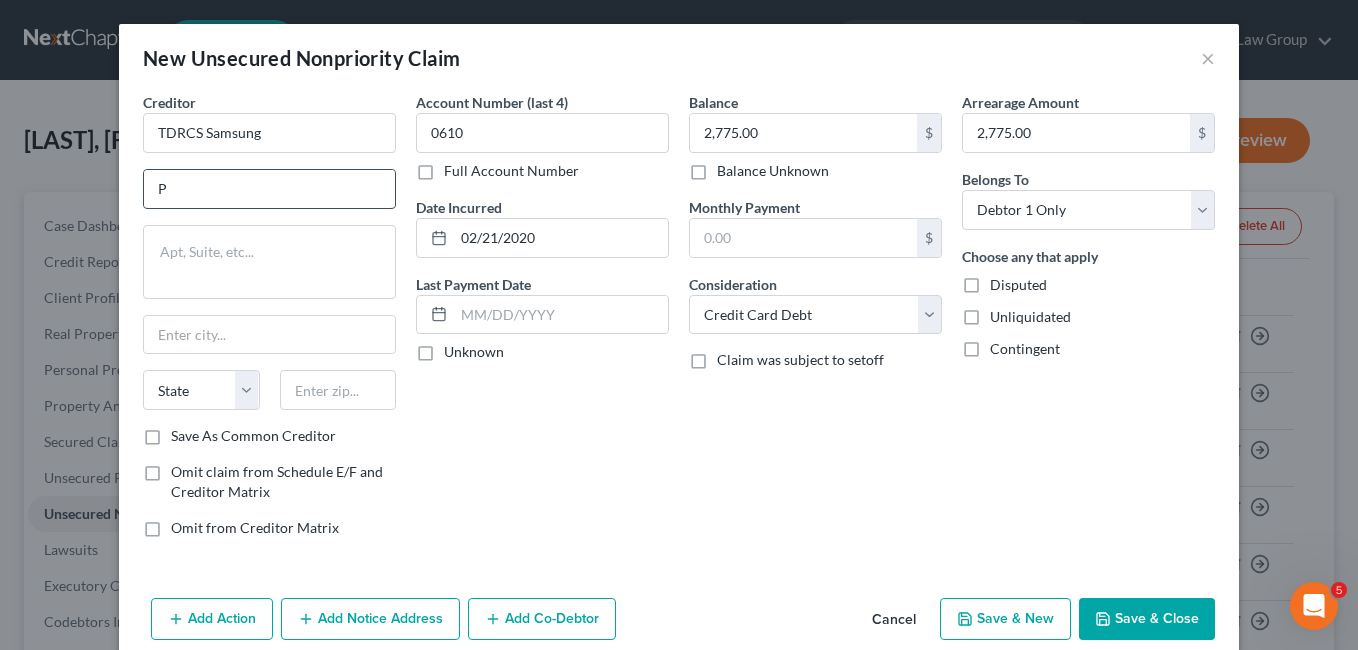 click on "State AL AK AR AZ CA CO CT DE DC FL GA GU HI ID IL IN IA KS KY LA ME MD MA MI MN MS MO MT NC ND NE NV NH NJ NM NY OH OK OR PA PR RI SC SD TN TX UT VI VA VT WA WV WI WY" at bounding box center [269, 398] 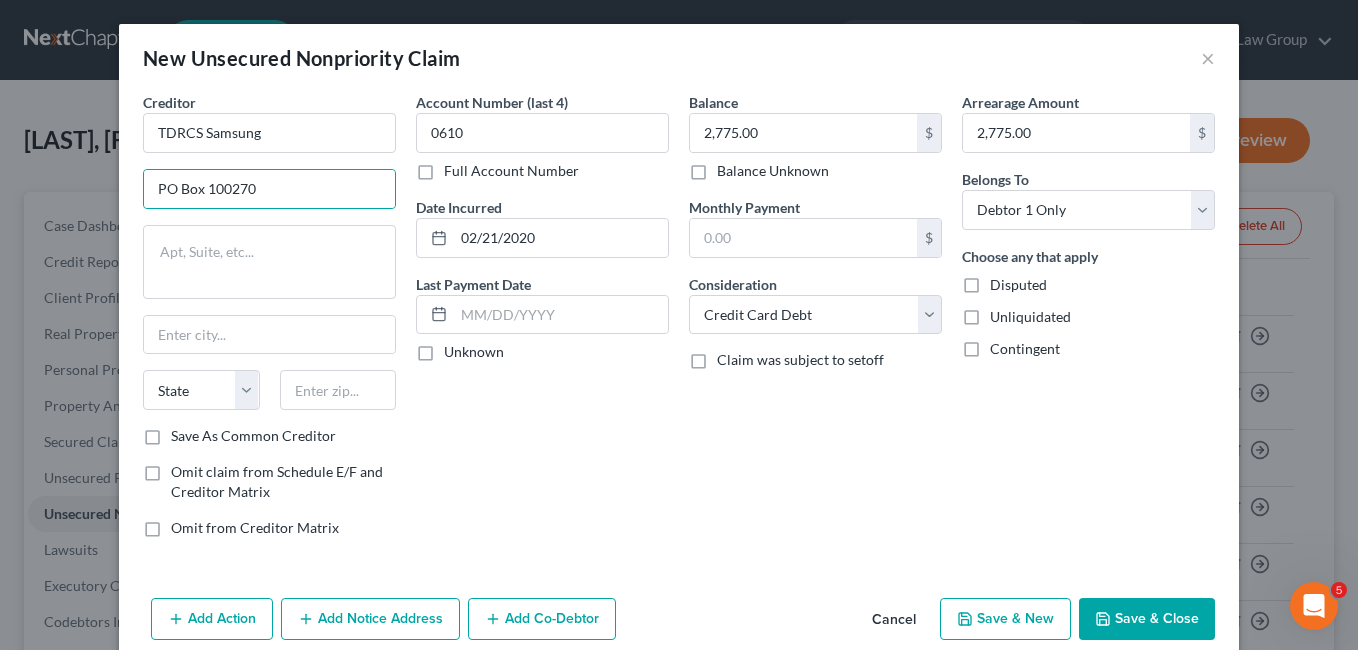 click on "Account Number (last 4)
[NUMBER]
Full Account Number
Date Incurred         [DATE] Last Payment Date         Unknown" at bounding box center [542, 323] 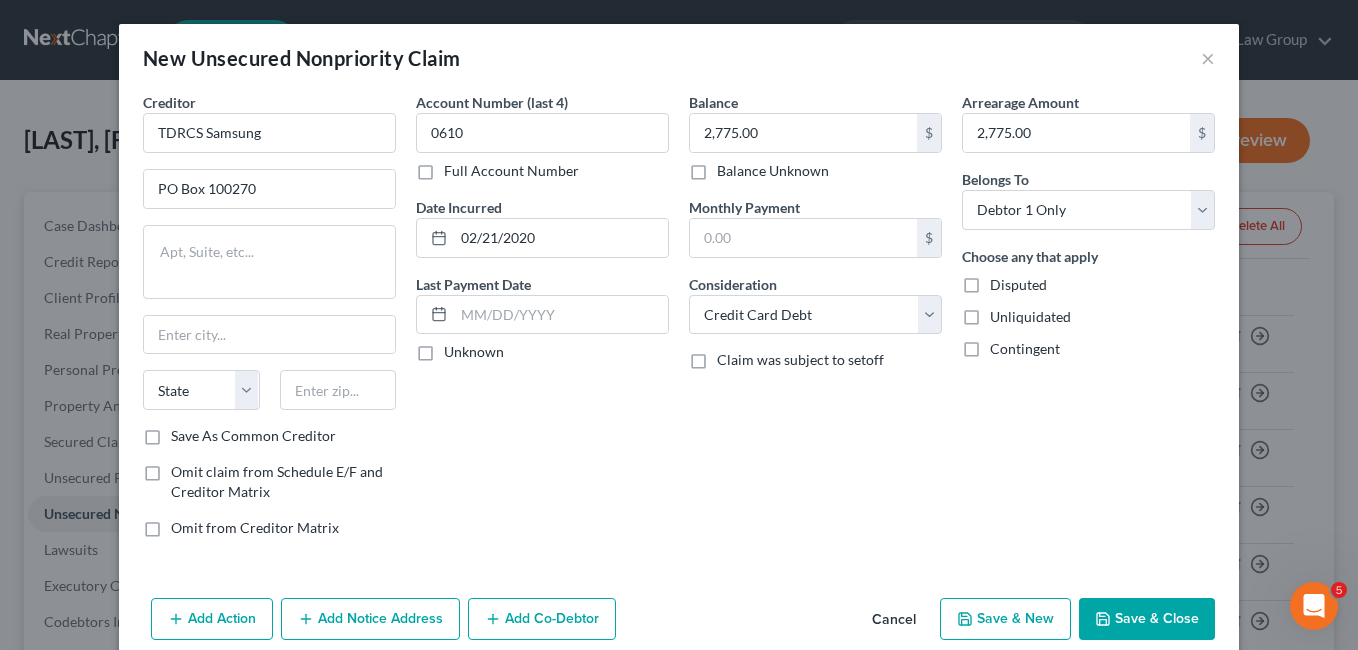 click on "Account Number (last 4)
[NUMBER]
Full Account Number
Date Incurred         [DATE] Last Payment Date         Unknown" at bounding box center [542, 323] 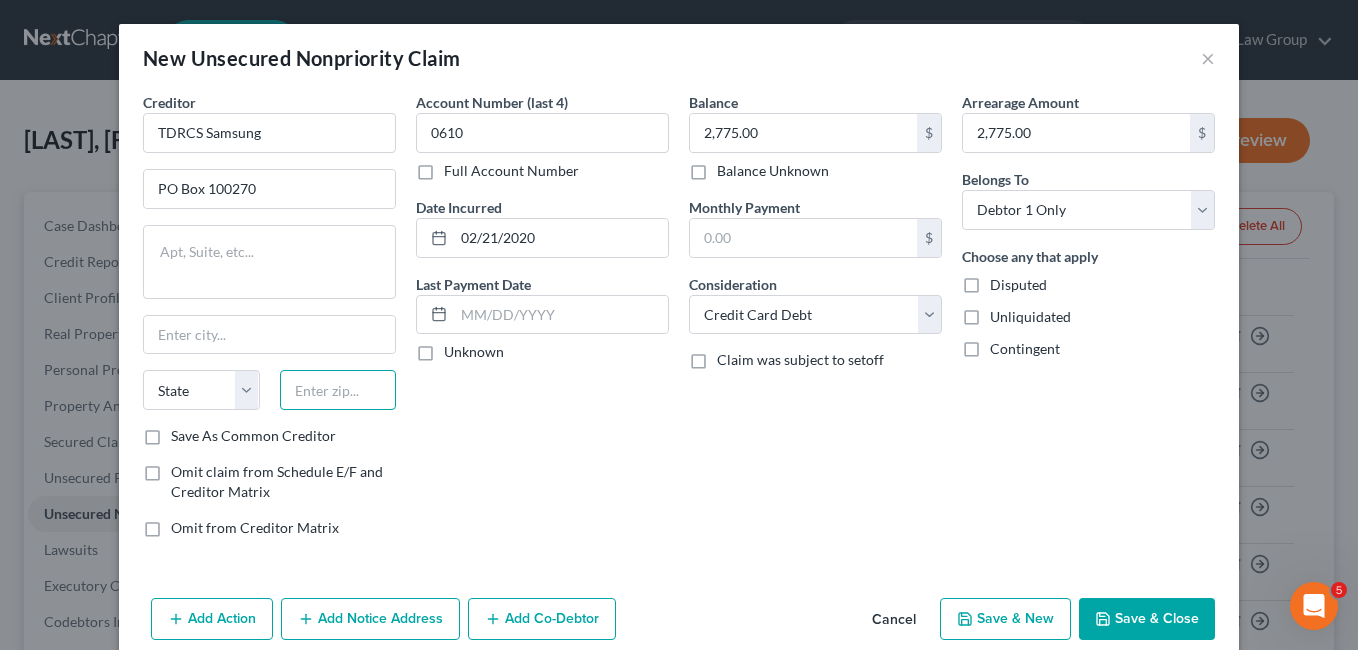 click at bounding box center (338, 390) 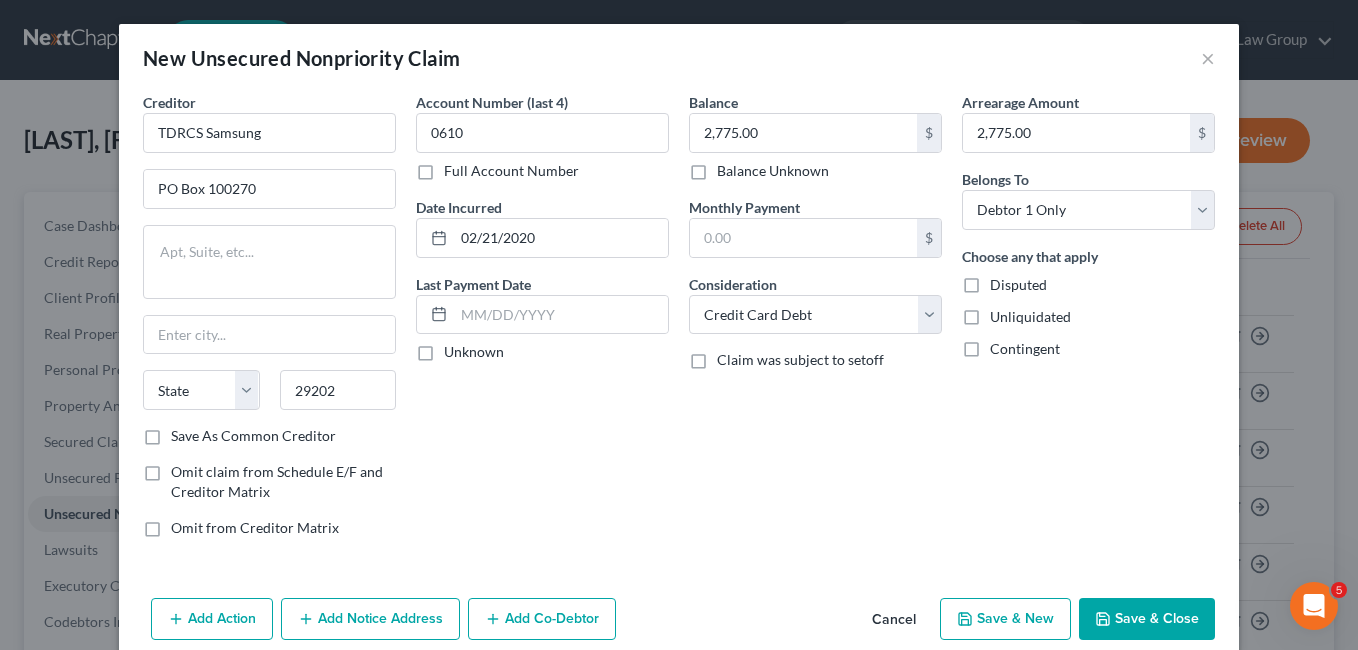 click on "Account Number (last 4)
[NUMBER]
Full Account Number
Date Incurred         [DATE] Last Payment Date         Unknown" at bounding box center (542, 323) 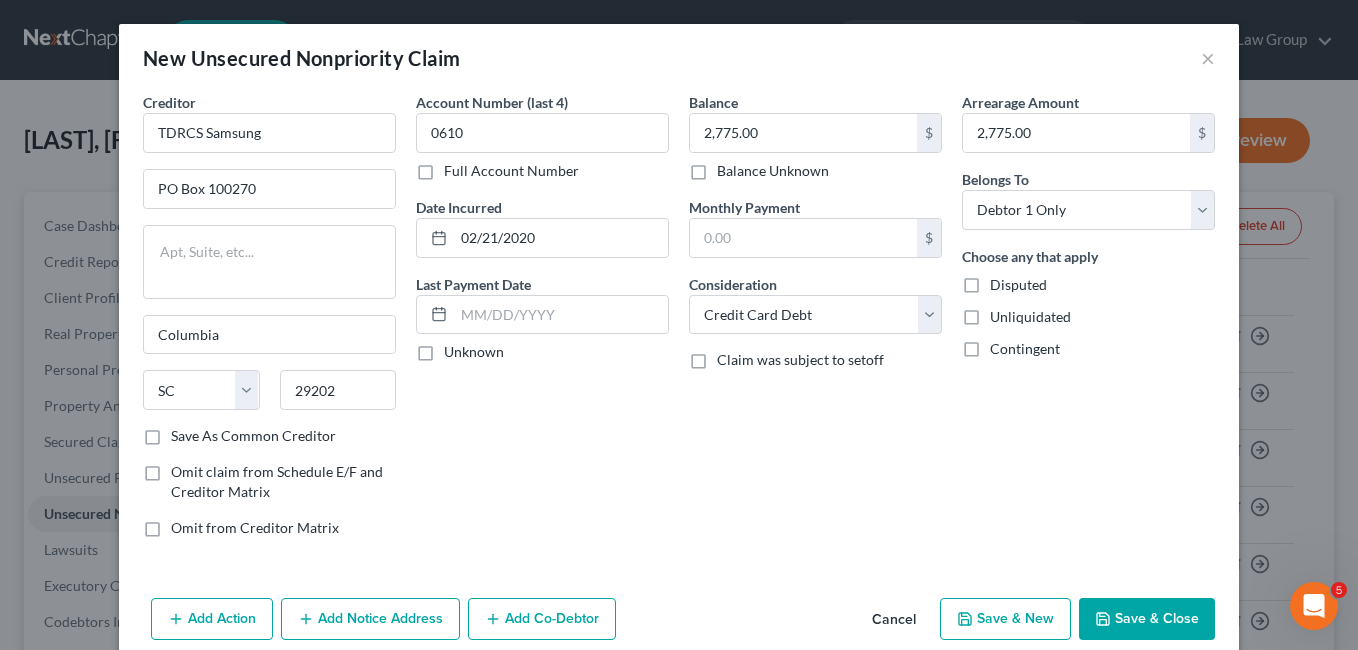 click on "Save As Common Creditor" at bounding box center [253, 436] 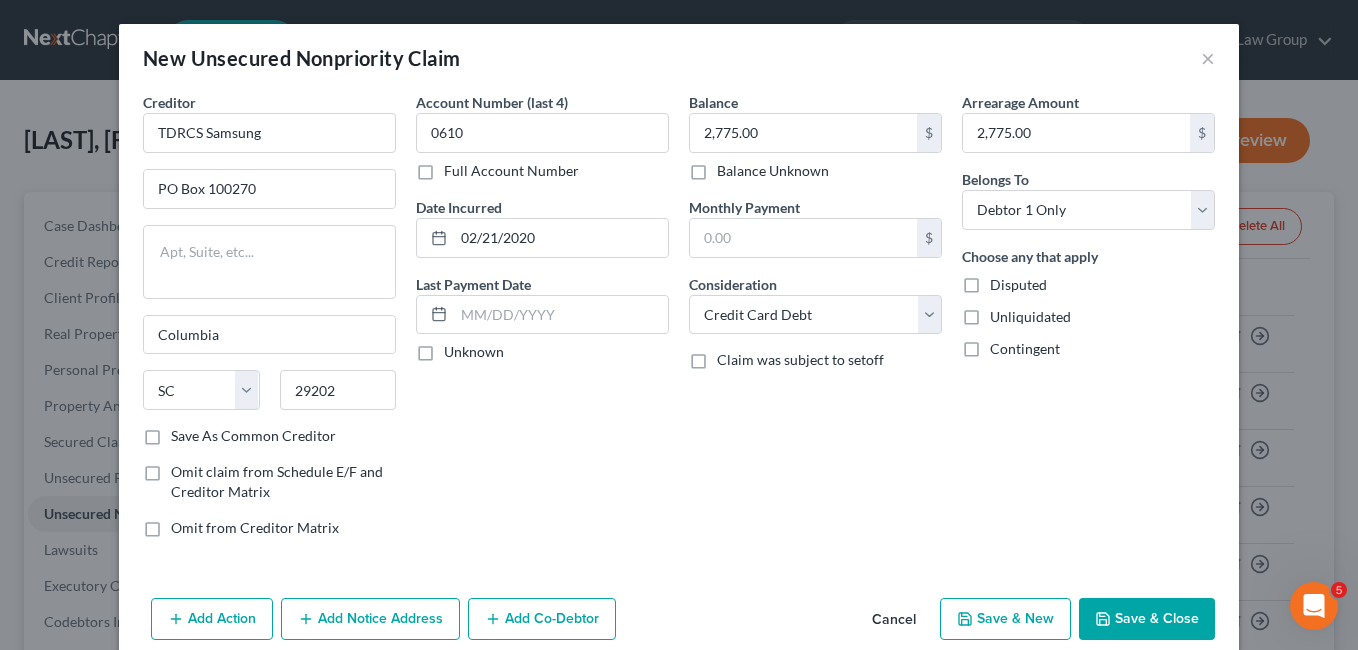 click on "Save As Common Creditor" at bounding box center (185, 432) 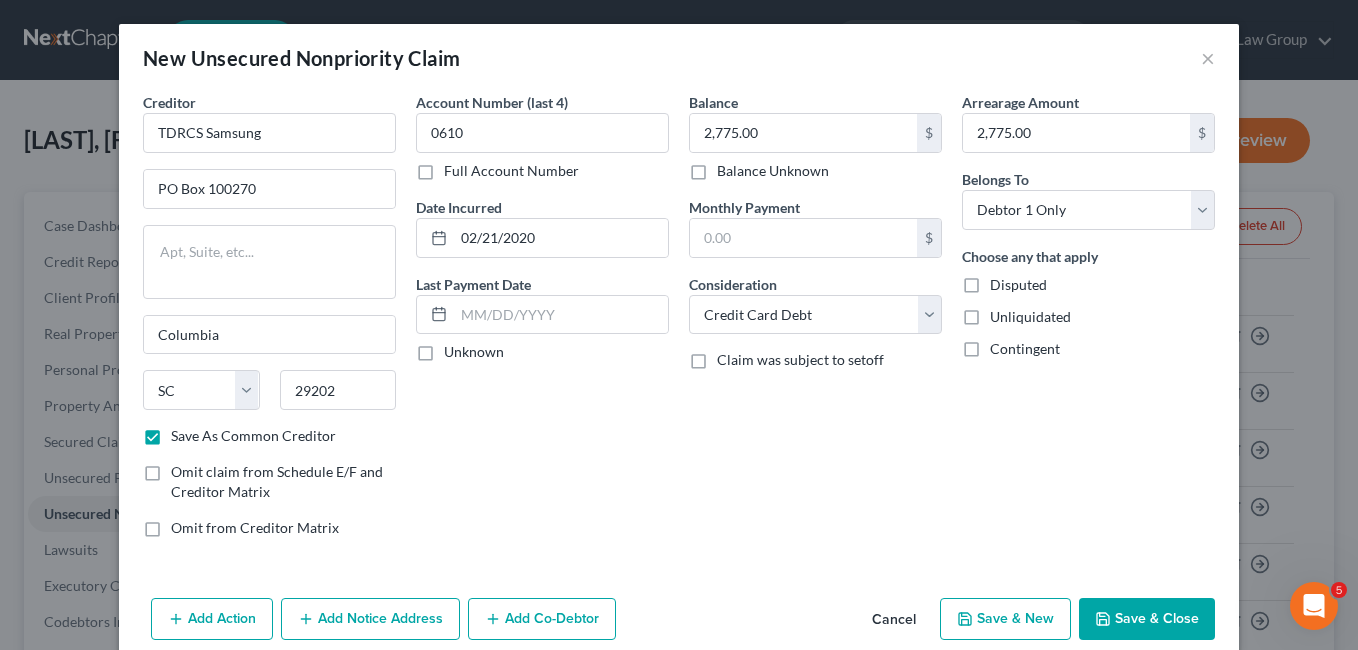 click on "Save & New" at bounding box center [1005, 619] 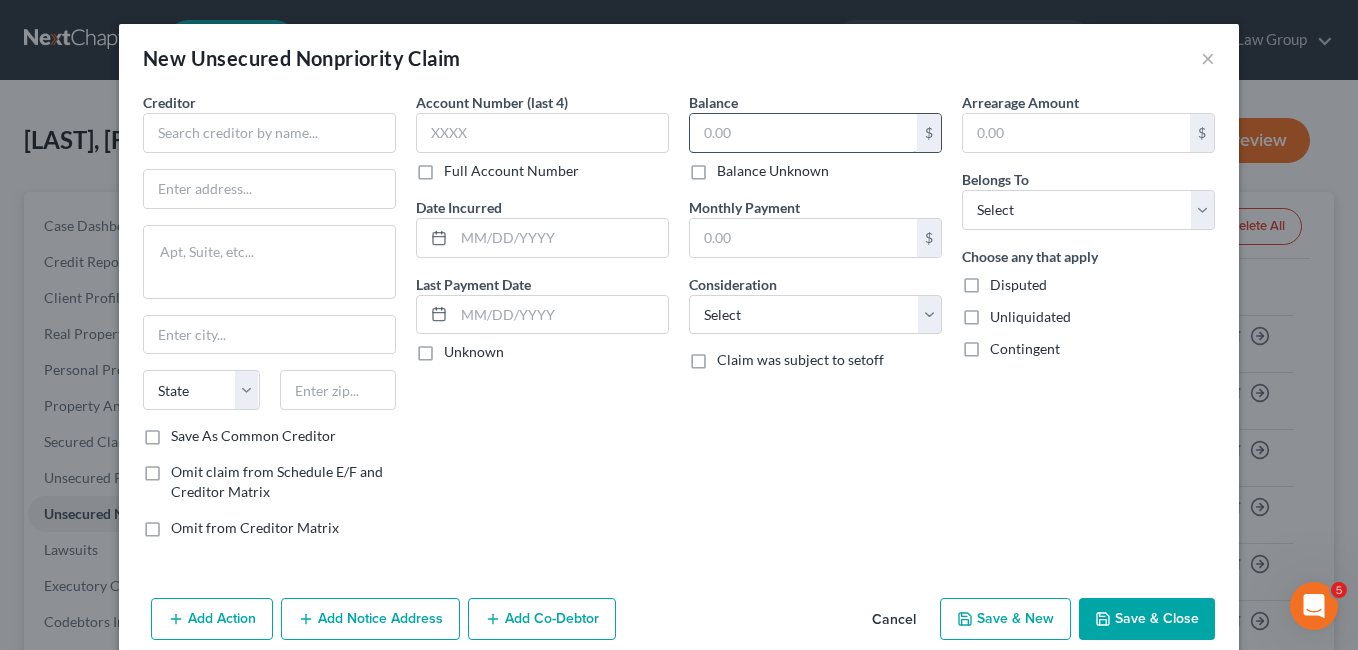 click at bounding box center [803, 133] 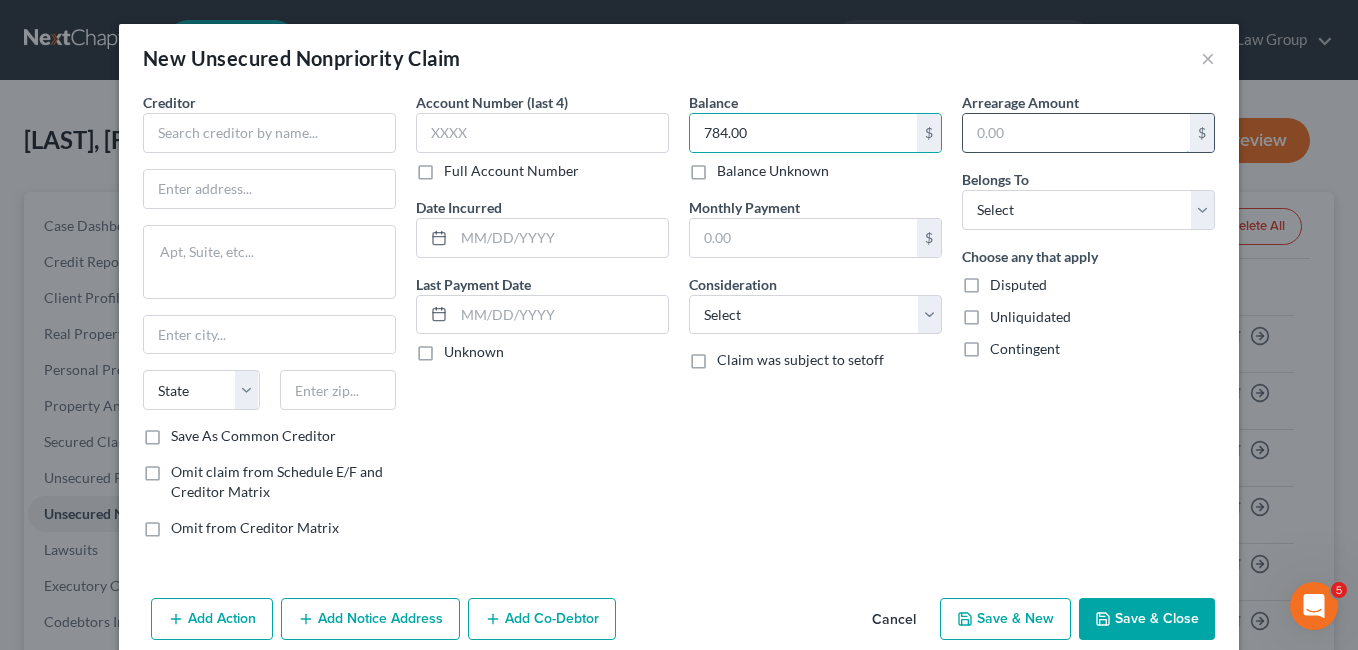 click at bounding box center (1076, 133) 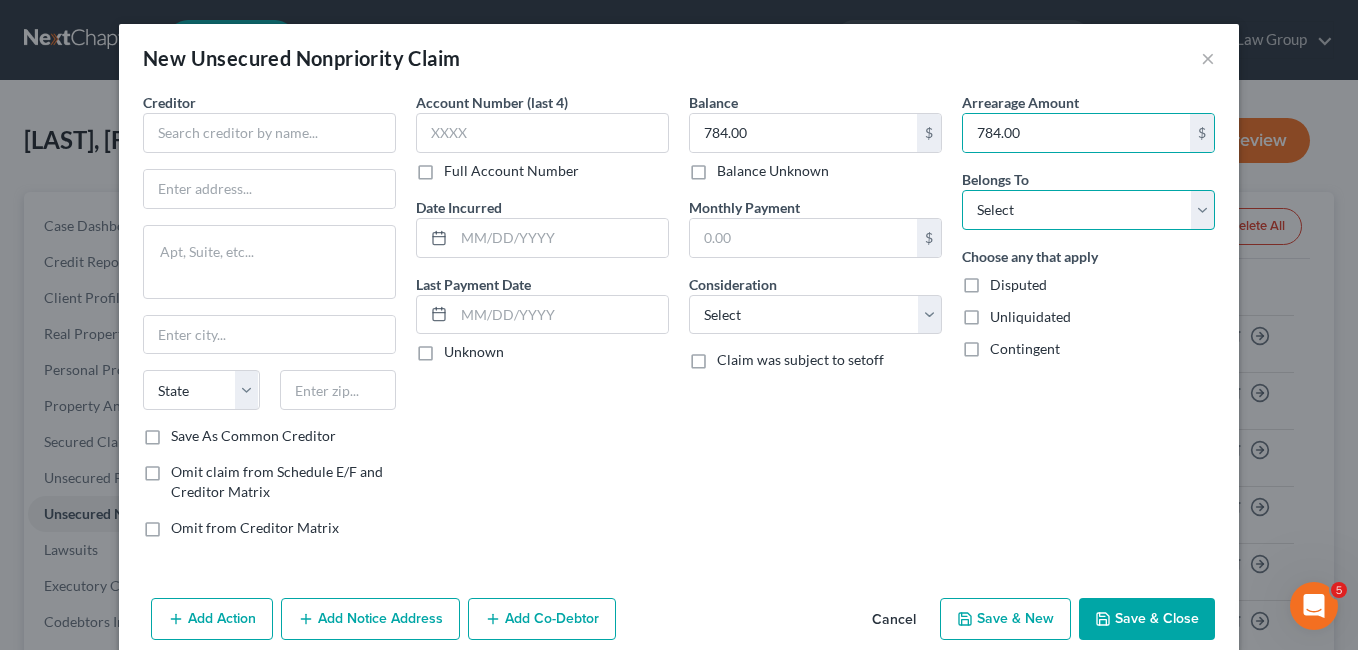 click on "Select Debtor 1 Only Debtor 2 Only Debtor 1 And Debtor 2 Only At Least One Of The Debtors And Another Community Property" at bounding box center [1088, 210] 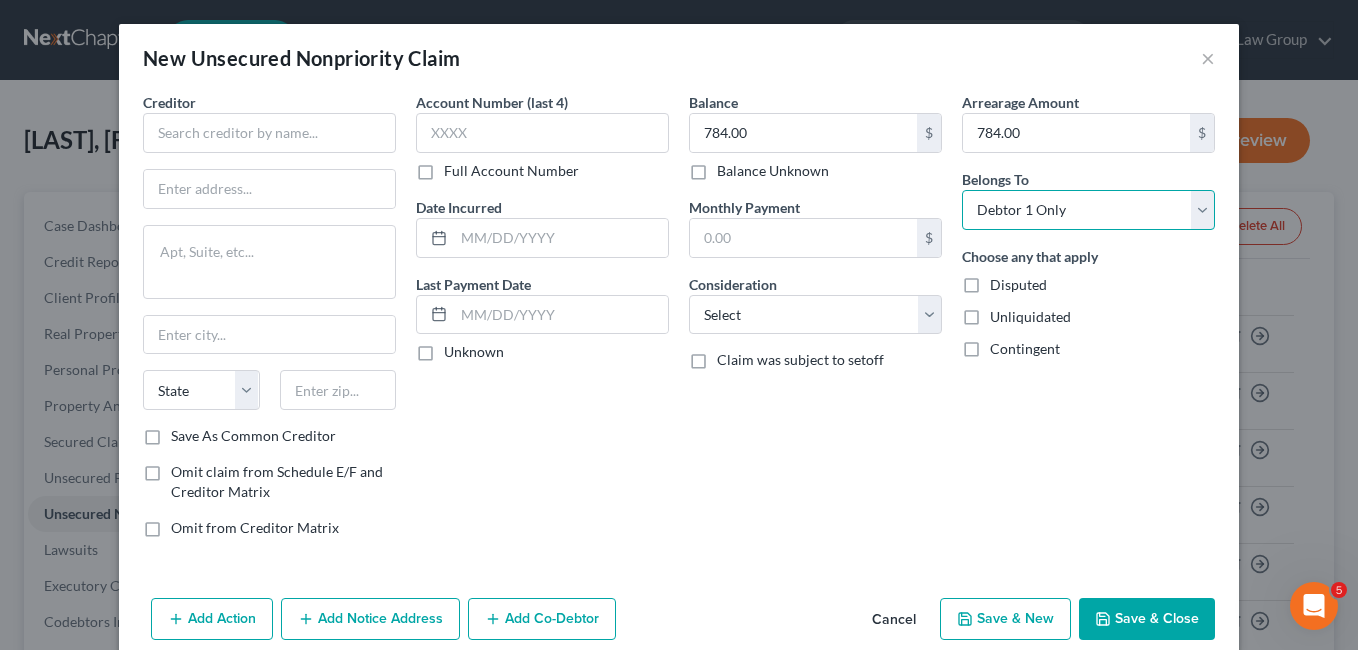 click on "Select Debtor 1 Only Debtor 2 Only Debtor 1 And Debtor 2 Only At Least One Of The Debtors And Another Community Property" at bounding box center (1088, 210) 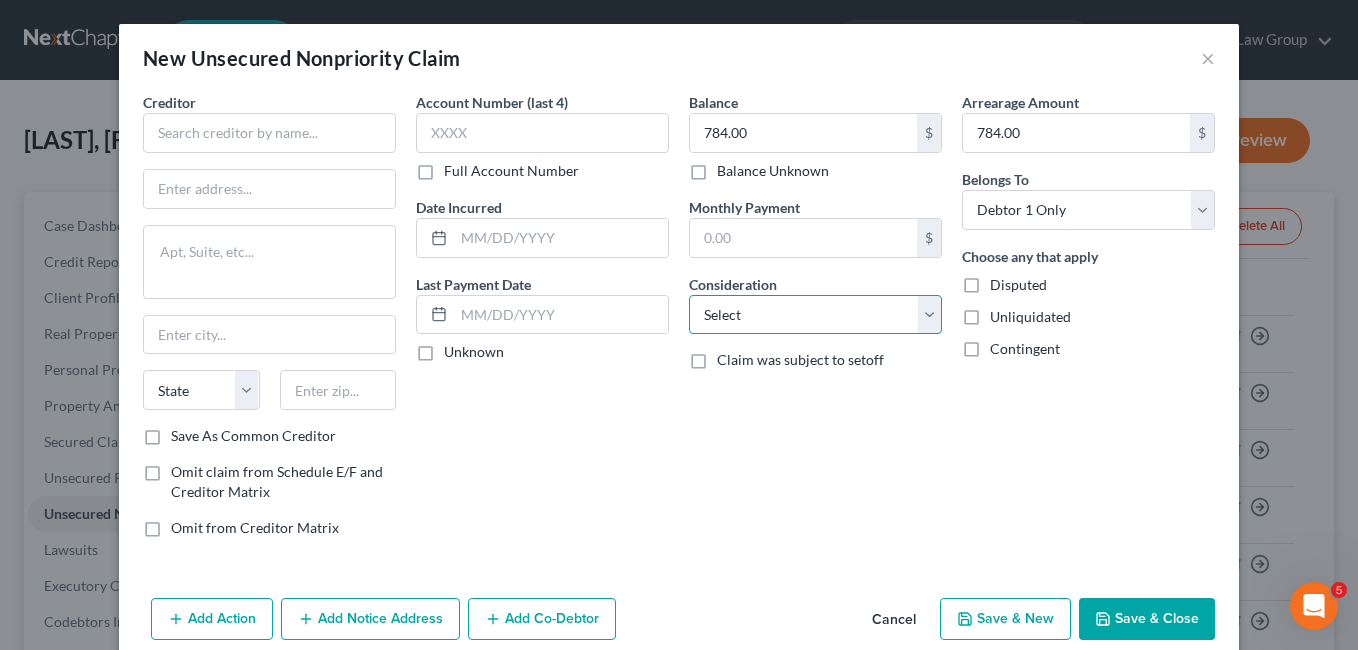 click on "Select Cable / Satellite Services Collection Agency Credit Card Debt Debt Counseling / Attorneys Deficiency Balance Domestic Support Obligations Home / Car Repairs Income Taxes Judgment Liens Medical Services Monies Loaned / Advanced Mortgage Obligation From Divorce Or Separation Obligation To Pensions Other Overdrawn Bank Account Promised To Help Pay Creditors Student Loans Suppliers And Vendors Telephone / Internet Services Utility Services" at bounding box center (815, 315) 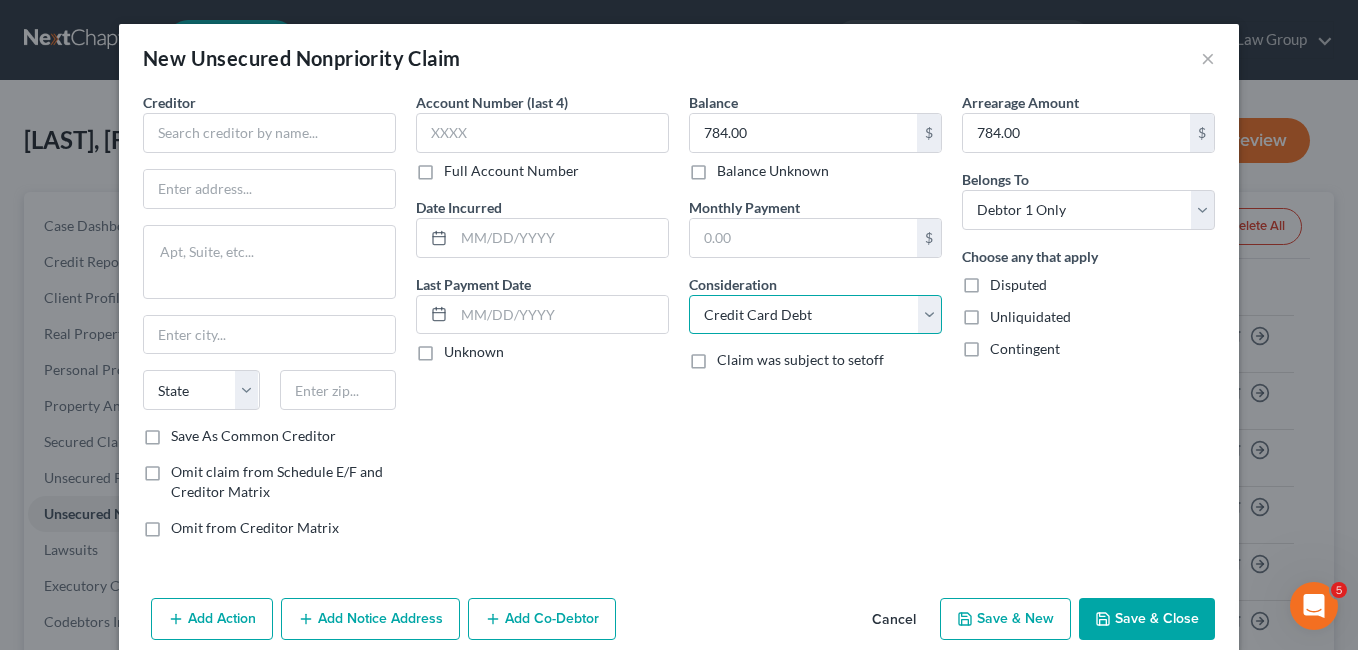 click on "Select Cable / Satellite Services Collection Agency Credit Card Debt Debt Counseling / Attorneys Deficiency Balance Domestic Support Obligations Home / Car Repairs Income Taxes Judgment Liens Medical Services Monies Loaned / Advanced Mortgage Obligation From Divorce Or Separation Obligation To Pensions Other Overdrawn Bank Account Promised To Help Pay Creditors Student Loans Suppliers And Vendors Telephone / Internet Services Utility Services" at bounding box center [815, 315] 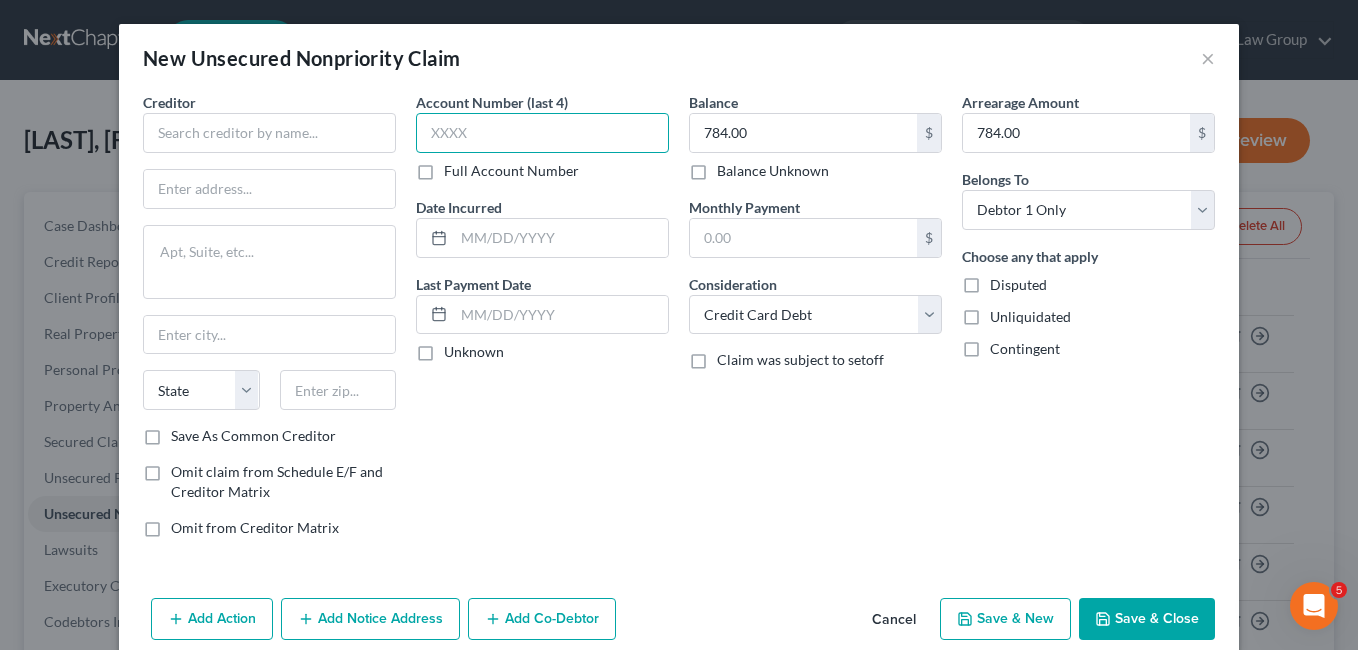 click at bounding box center [542, 133] 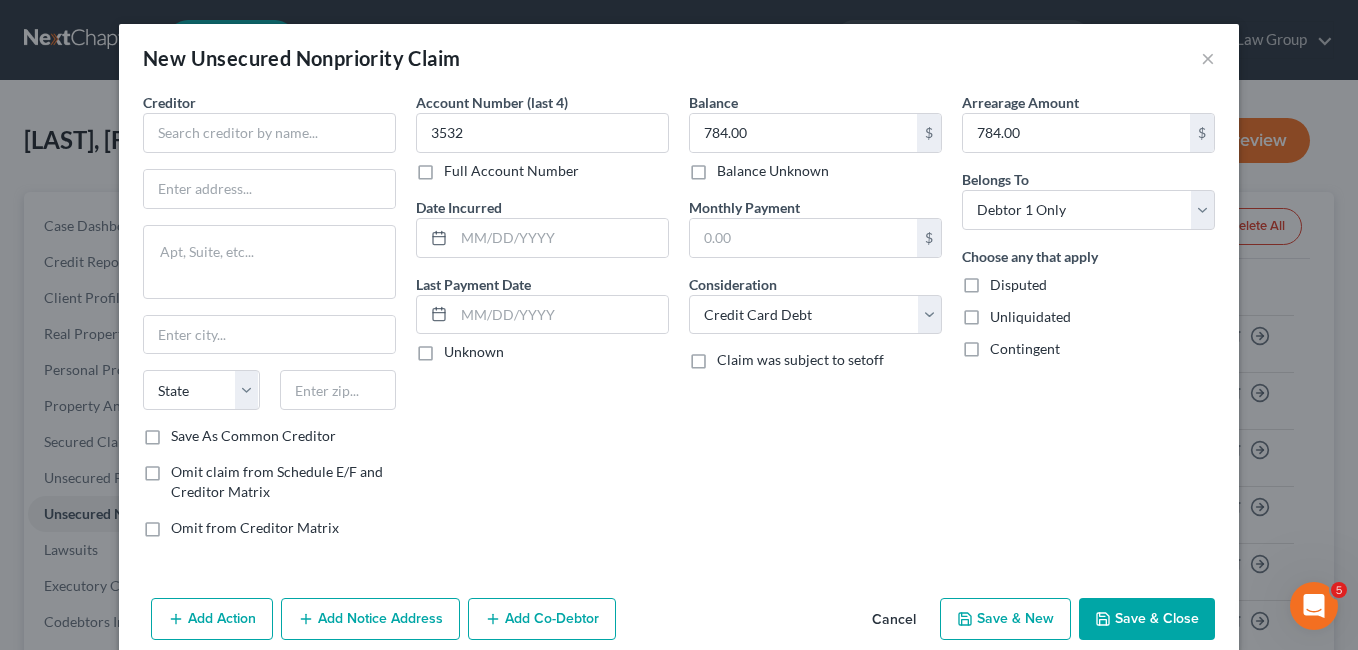 click on "Account Number (last 4)
[LAST_FOUR]
Full Account Number
Date Incurred         Last Payment Date         Unknown" at bounding box center [542, 323] 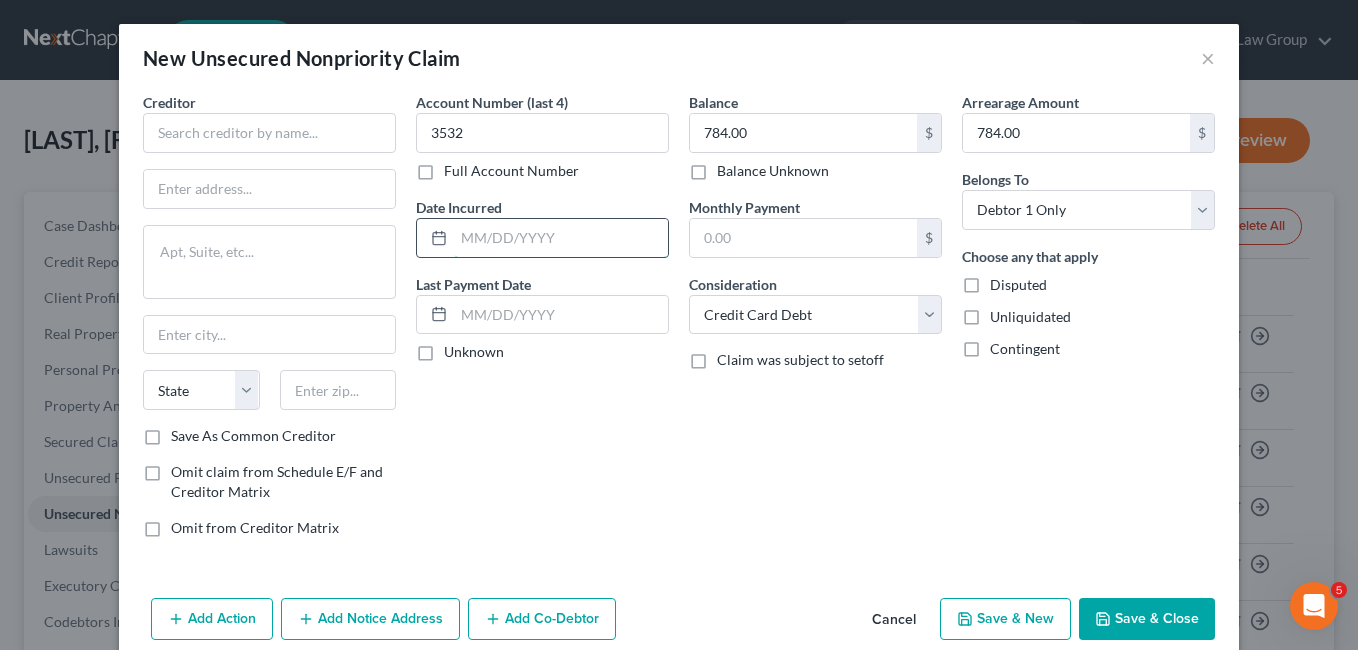 click at bounding box center (561, 238) 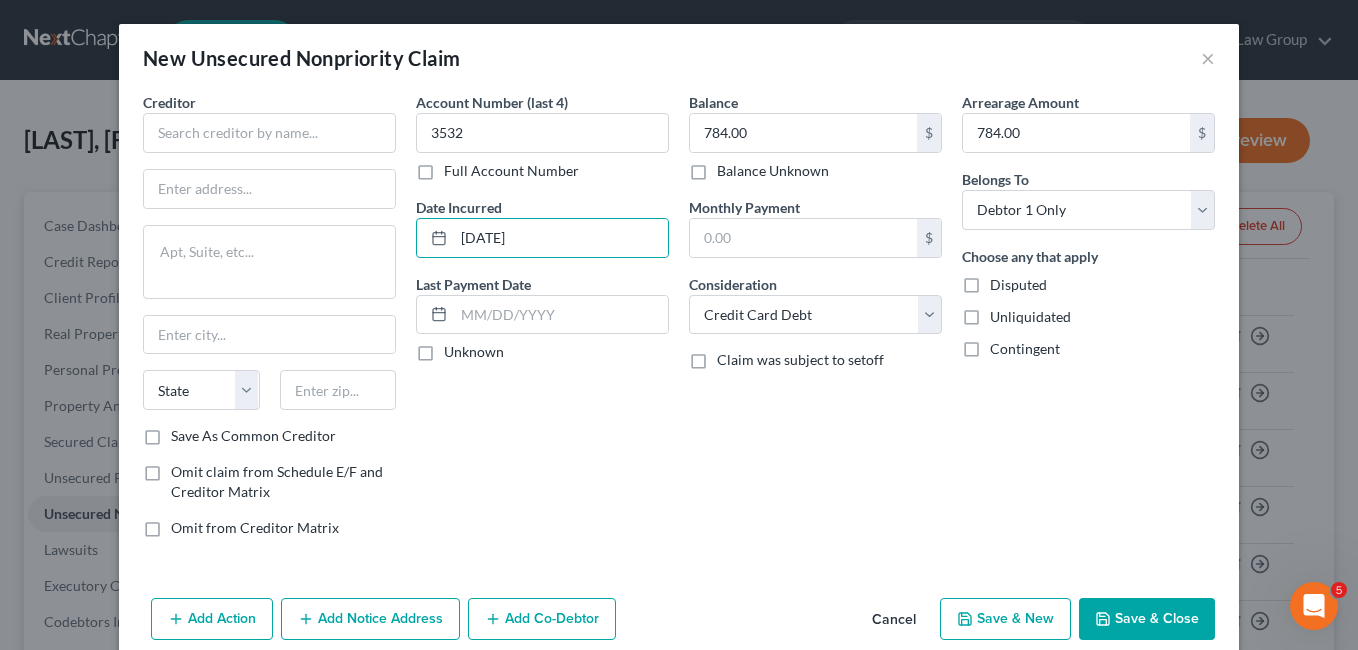 click on "Account Number (last 4)
3532
Full Account Number
Date Incurred         06/08/2021 Last Payment Date         Unknown" at bounding box center [542, 323] 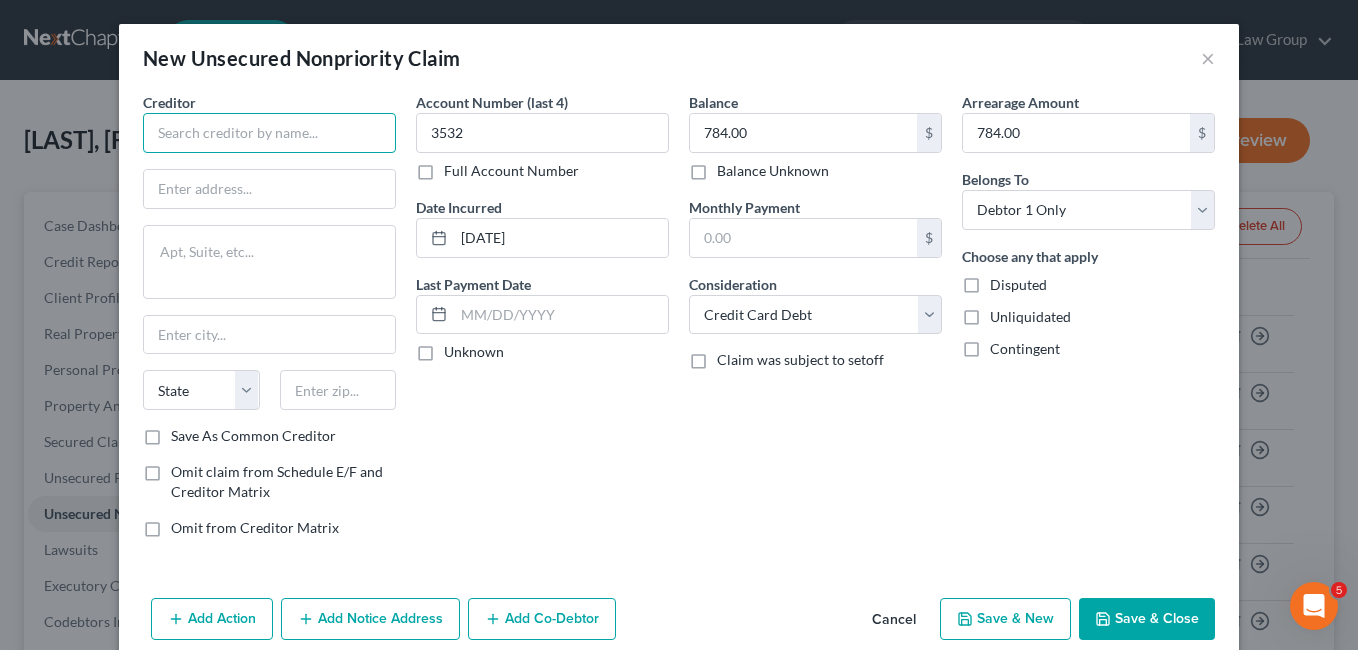 click at bounding box center (269, 133) 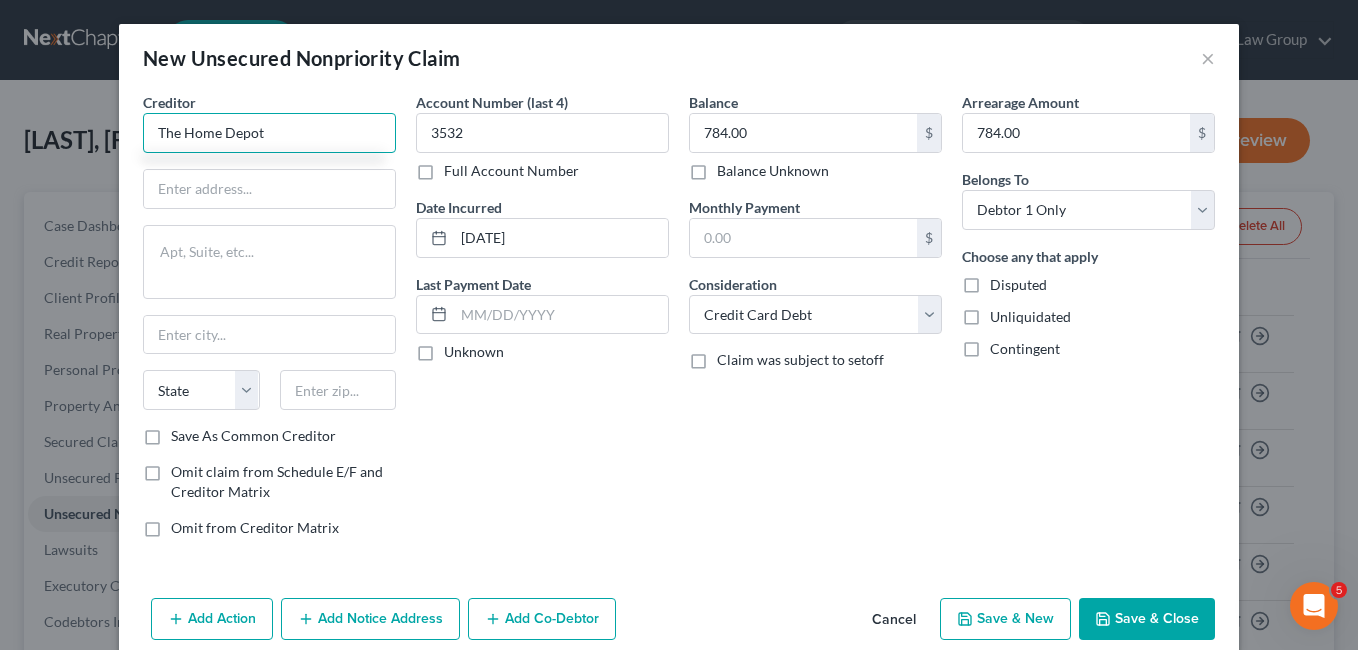 click on "The Home Depot" at bounding box center [269, 133] 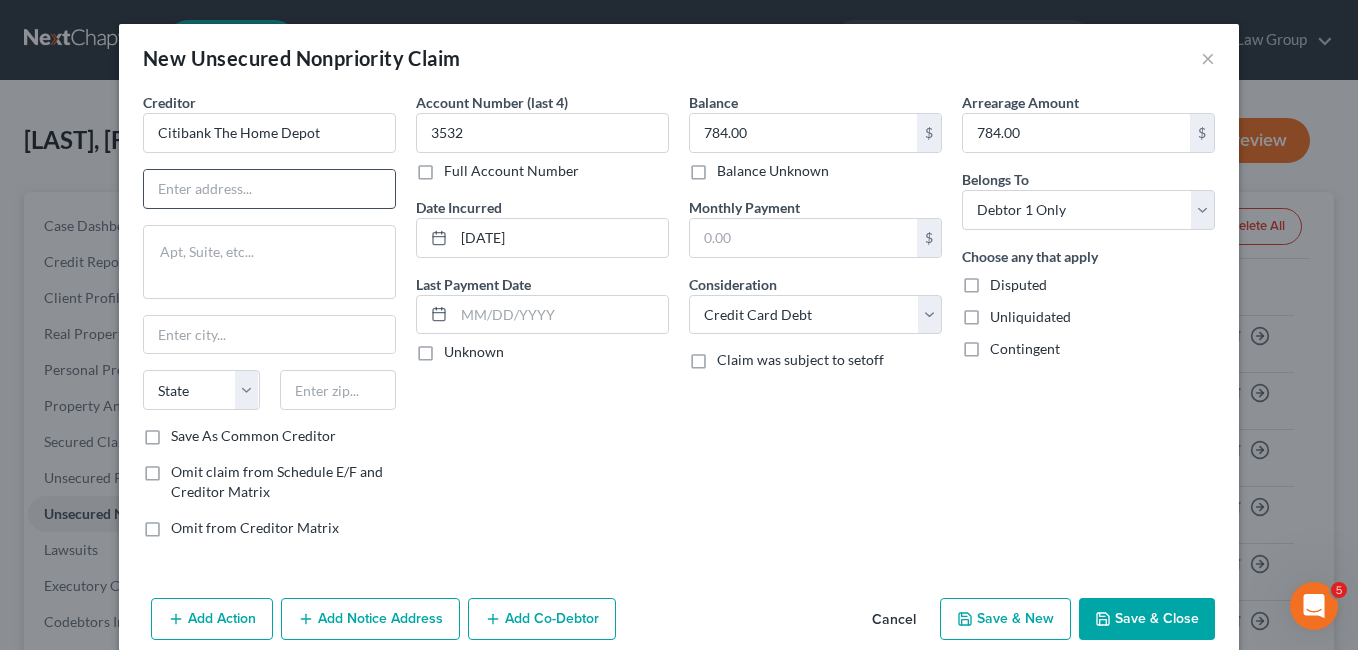 click at bounding box center (269, 189) 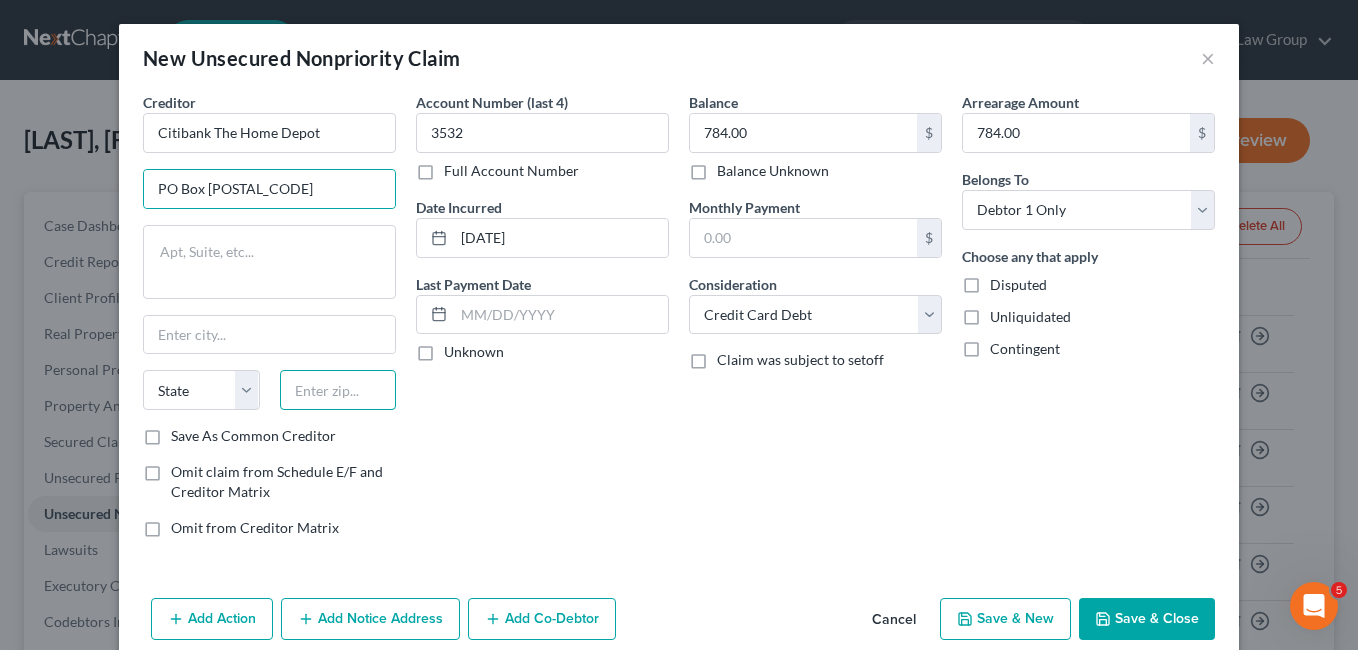 click at bounding box center (338, 390) 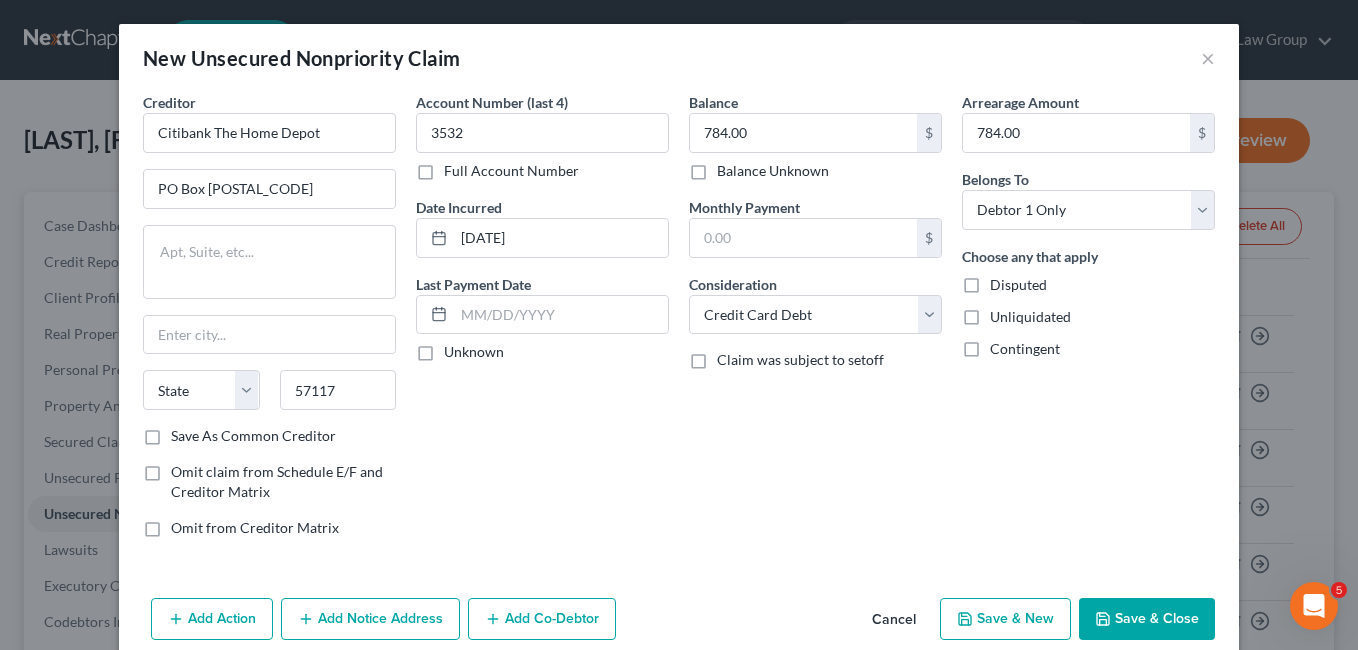 click on "Account Number (last 4)
3532
Full Account Number
Date Incurred         06/08/2021 Last Payment Date         Unknown" at bounding box center [542, 323] 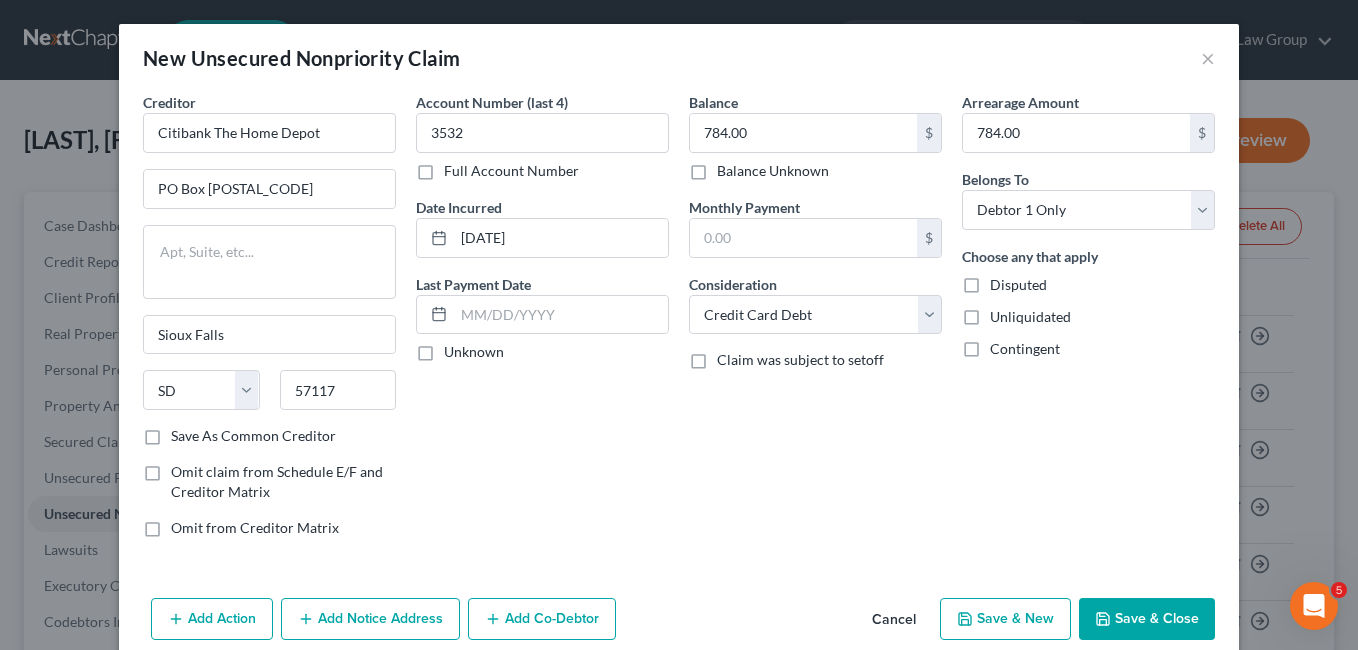 click on "Save As Common Creditor" at bounding box center (253, 436) 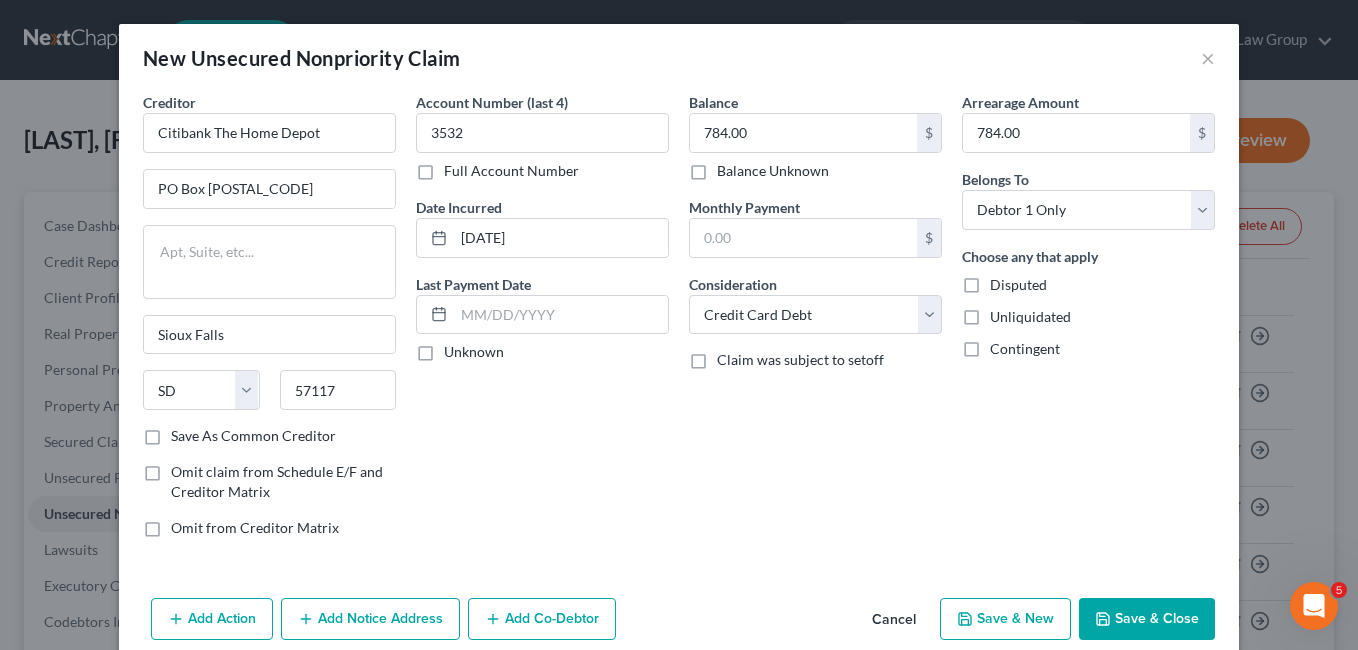 click on "Save As Common Creditor" at bounding box center (185, 432) 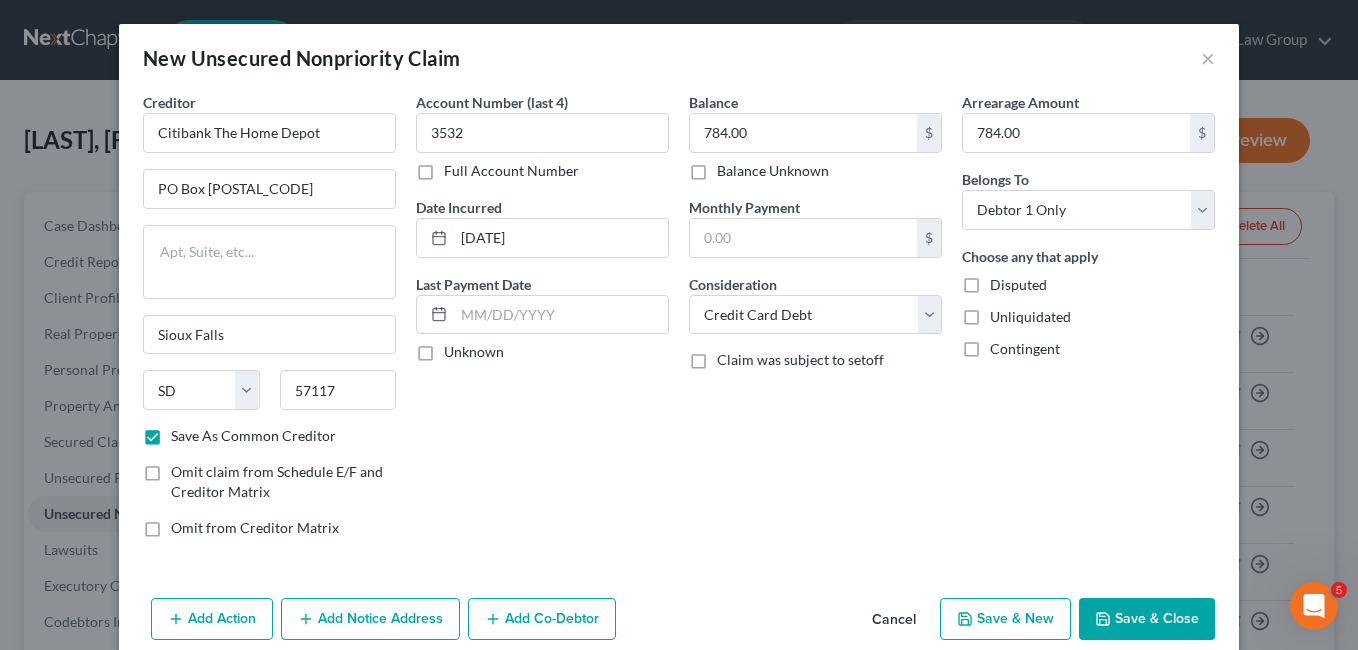 click on "Save & New" at bounding box center (1005, 619) 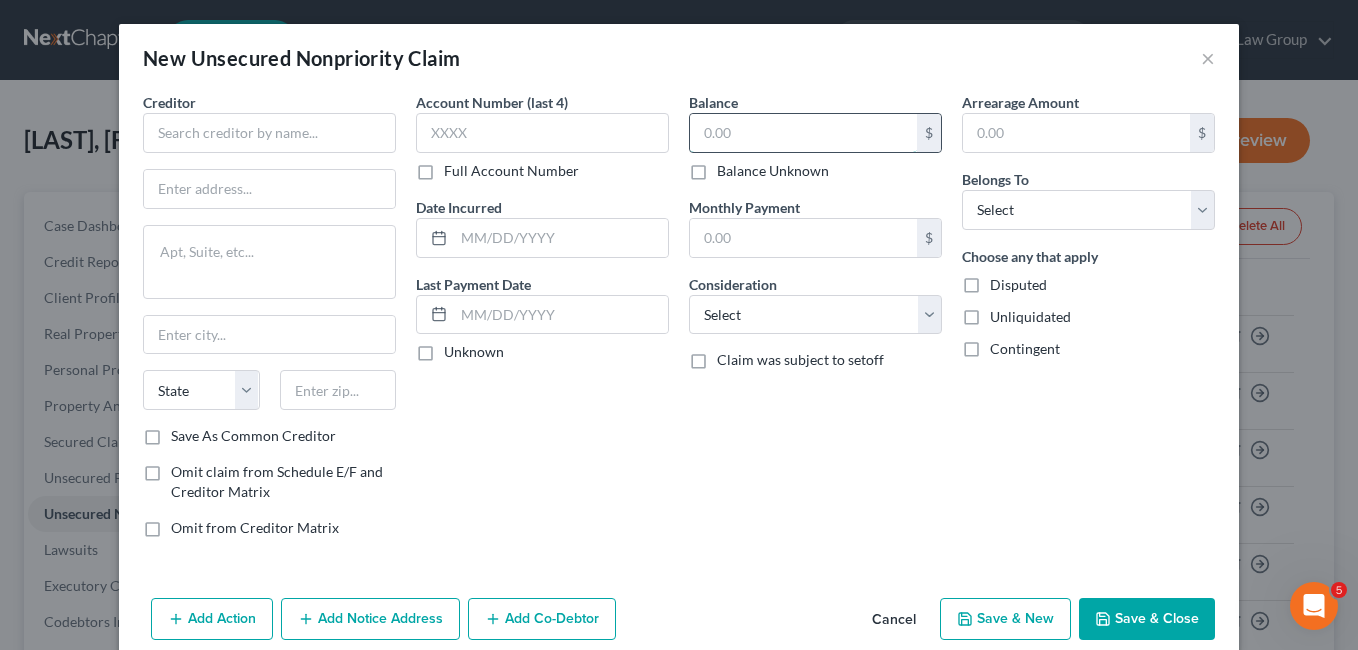 click at bounding box center (803, 133) 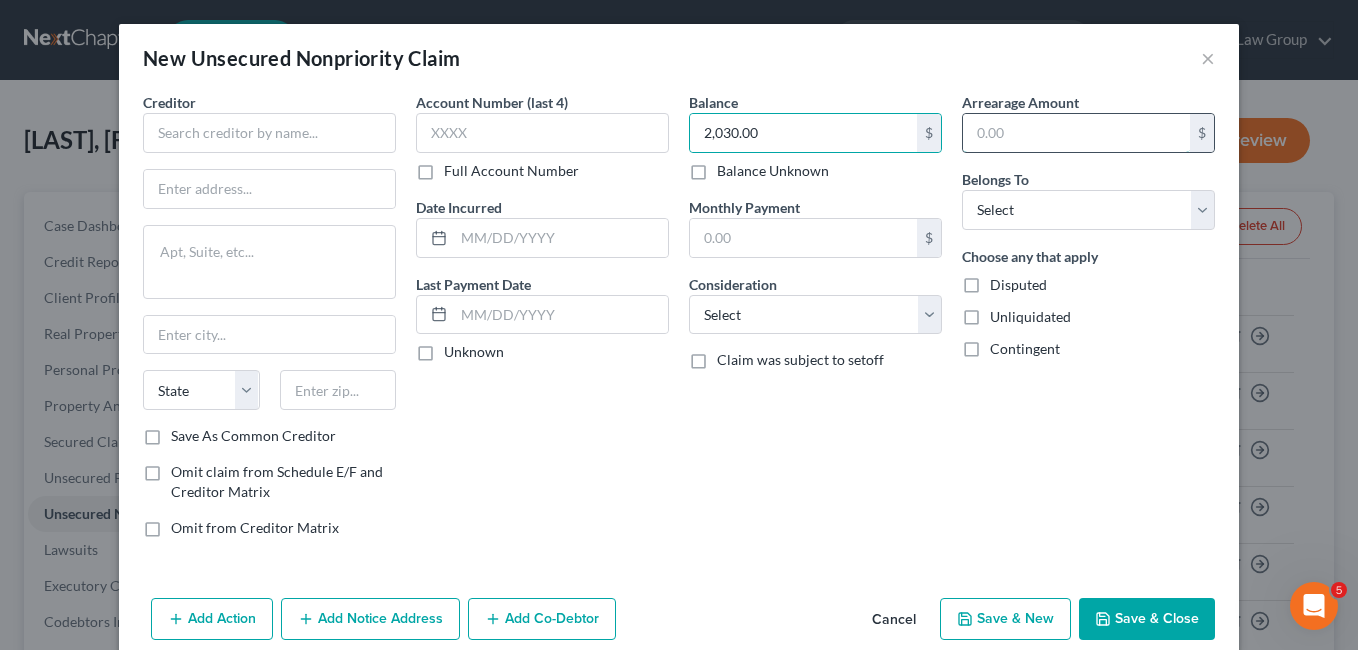 click at bounding box center [1076, 133] 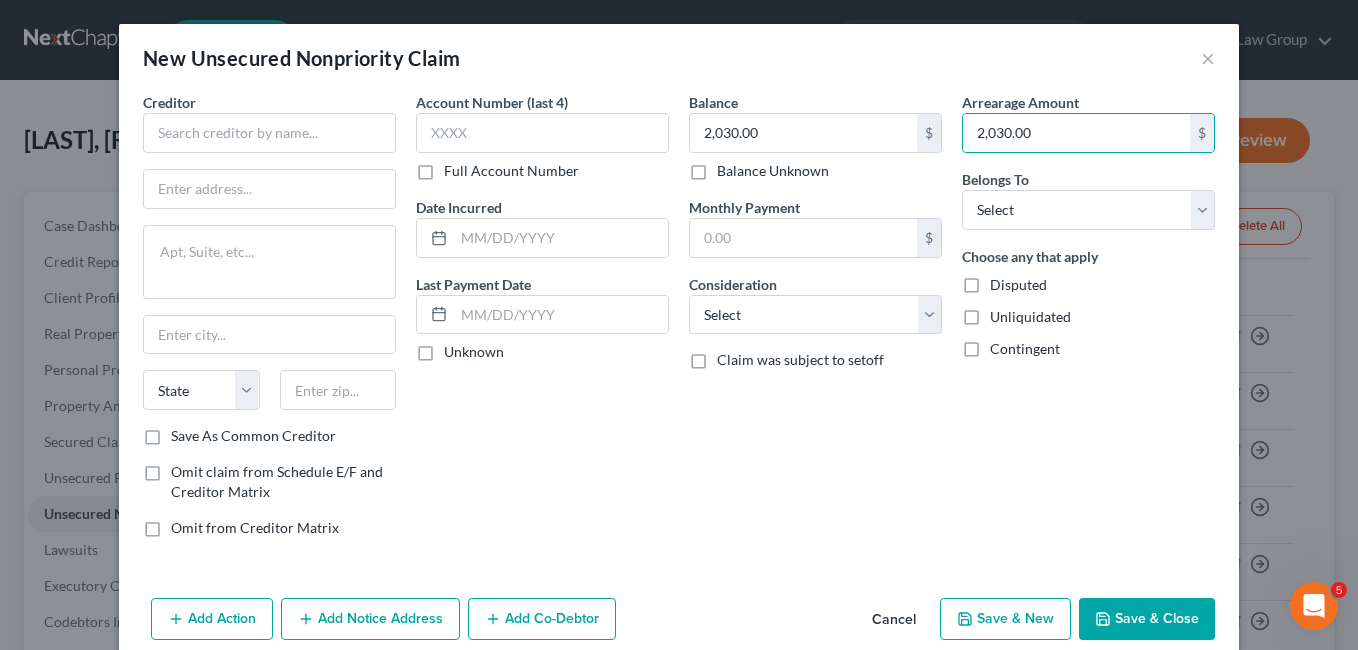 click on "Balance
[AMOUNT] $
Balance Unknown
Balance Undetermined
[AMOUNT] $
Balance Unknown
Monthly Payment $ Consideration Select Cable / Satellite Services Collection Agency Credit Card Debt Debt Counseling / Attorneys Deficiency Balance Domestic Support Obligations Home / Car Repairs Income Taxes Judgment Liens Medical Services Monies Loaned / Advanced Mortgage Obligation From Divorce Or Separation Obligation To Pensions Other Overdrawn Bank Account Promised To Help Pay Creditors Student Loans Suppliers And Vendors Telephone / Internet Services Utility Services Claim was subject to setoff" at bounding box center [815, 323] 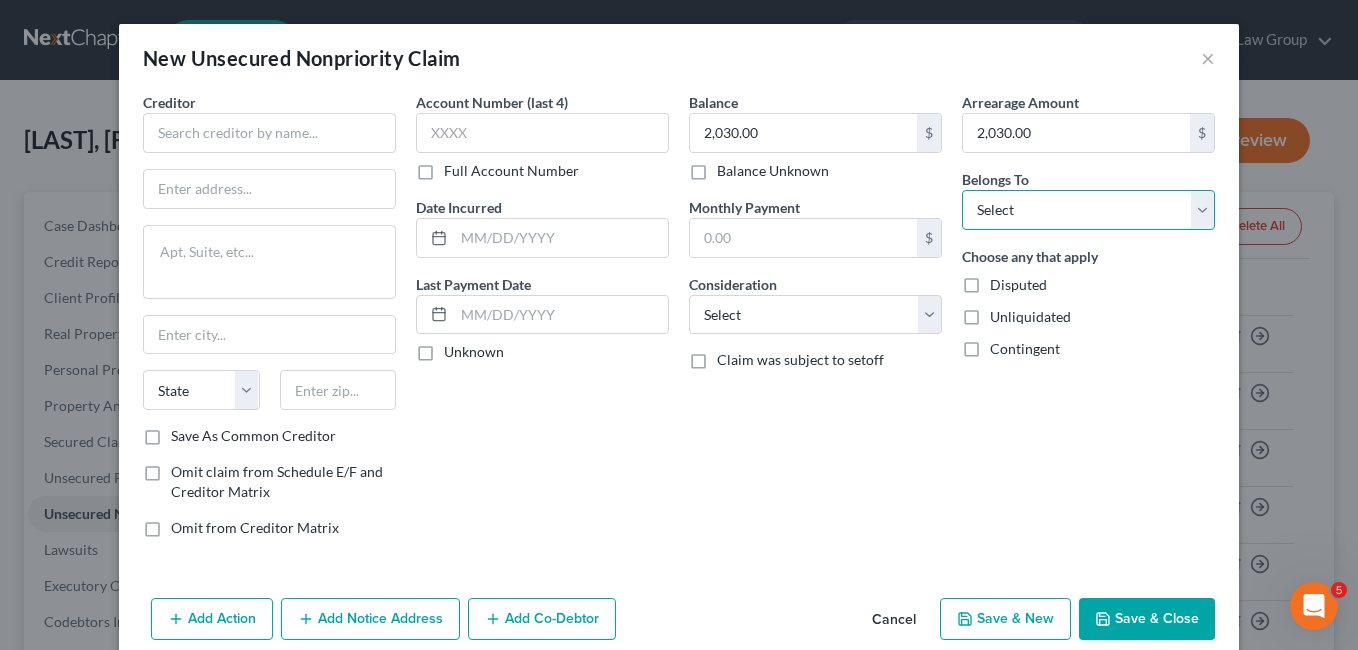 click on "Select Debtor 1 Only Debtor 2 Only Debtor 1 And Debtor 2 Only At Least One Of The Debtors And Another Community Property" at bounding box center (1088, 210) 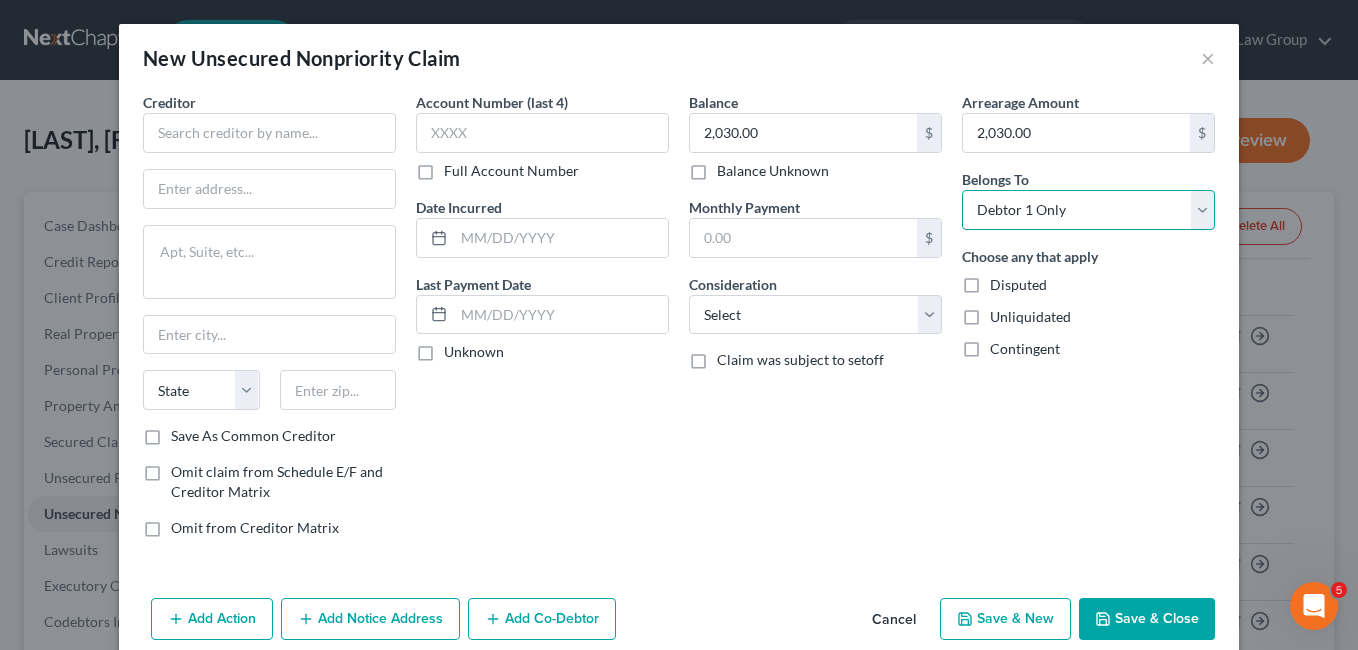 click on "Select Debtor 1 Only Debtor 2 Only Debtor 1 And Debtor 2 Only At Least One Of The Debtors And Another Community Property" at bounding box center (1088, 210) 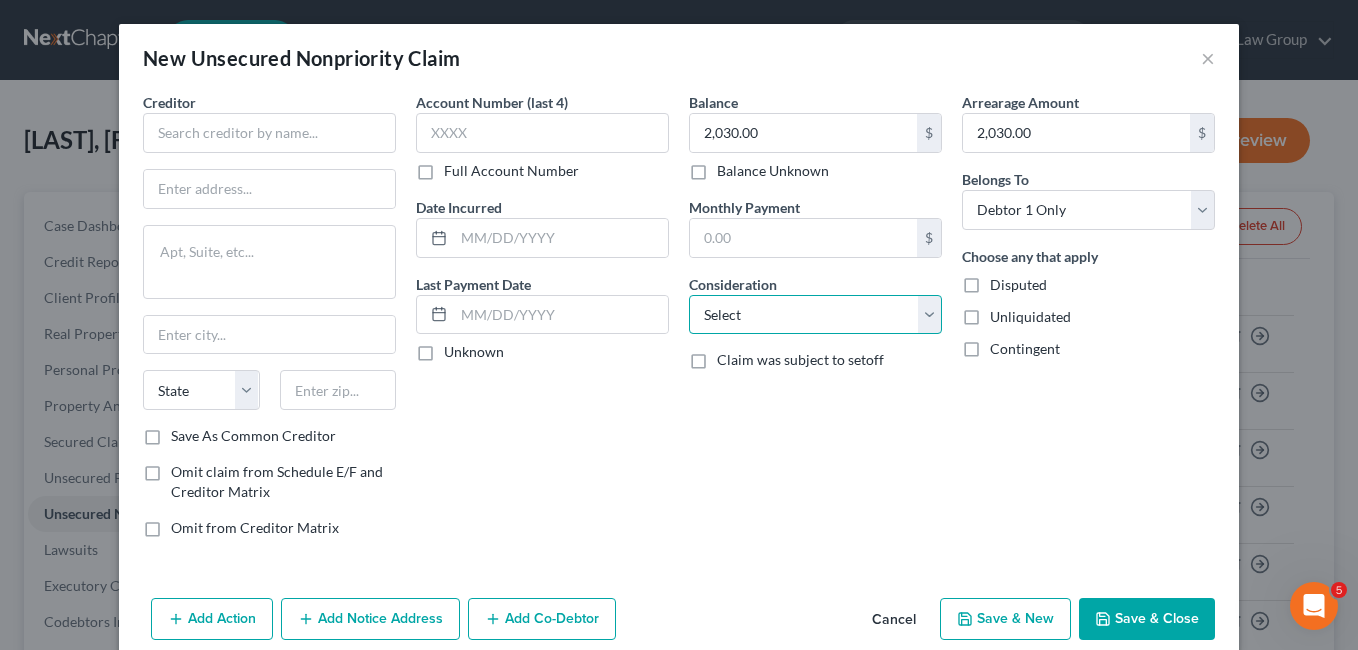 click on "Select Cable / Satellite Services Collection Agency Credit Card Debt Debt Counseling / Attorneys Deficiency Balance Domestic Support Obligations Home / Car Repairs Income Taxes Judgment Liens Medical Services Monies Loaned / Advanced Mortgage Obligation From Divorce Or Separation Obligation To Pensions Other Overdrawn Bank Account Promised To Help Pay Creditors Student Loans Suppliers And Vendors Telephone / Internet Services Utility Services" at bounding box center [815, 315] 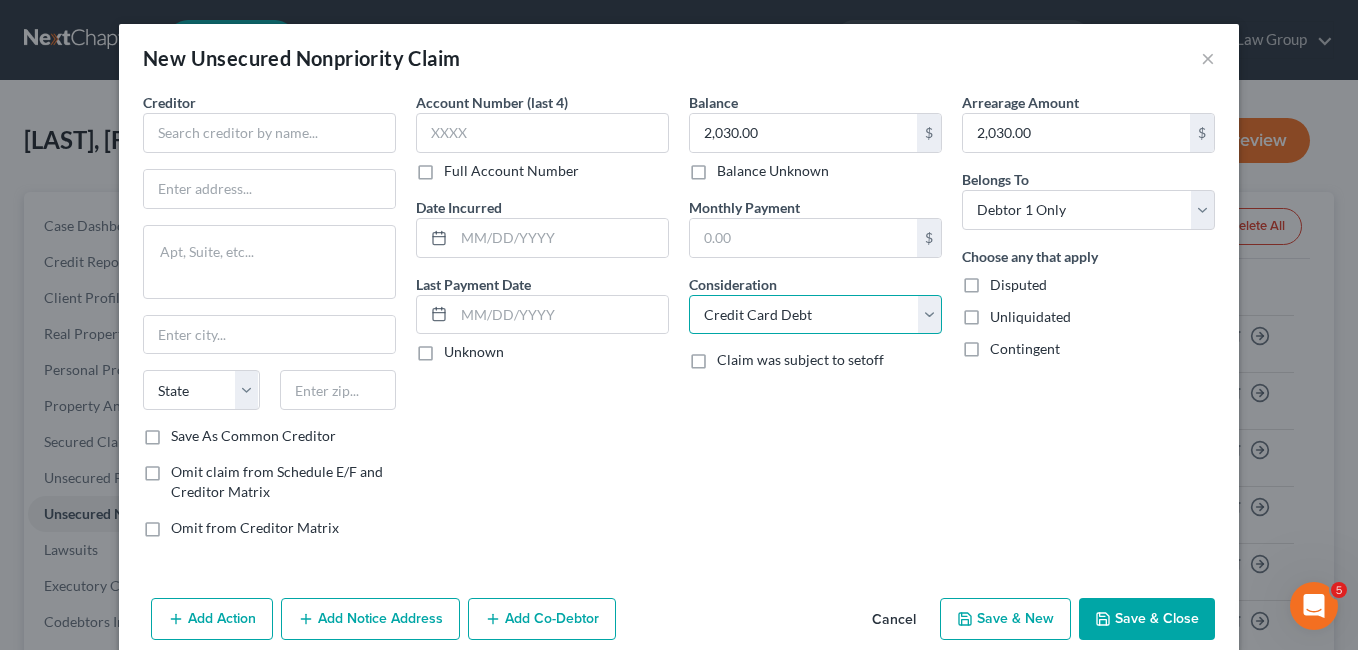 click on "Select Cable / Satellite Services Collection Agency Credit Card Debt Debt Counseling / Attorneys Deficiency Balance Domestic Support Obligations Home / Car Repairs Income Taxes Judgment Liens Medical Services Monies Loaned / Advanced Mortgage Obligation From Divorce Or Separation Obligation To Pensions Other Overdrawn Bank Account Promised To Help Pay Creditors Student Loans Suppliers And Vendors Telephone / Internet Services Utility Services" at bounding box center (815, 315) 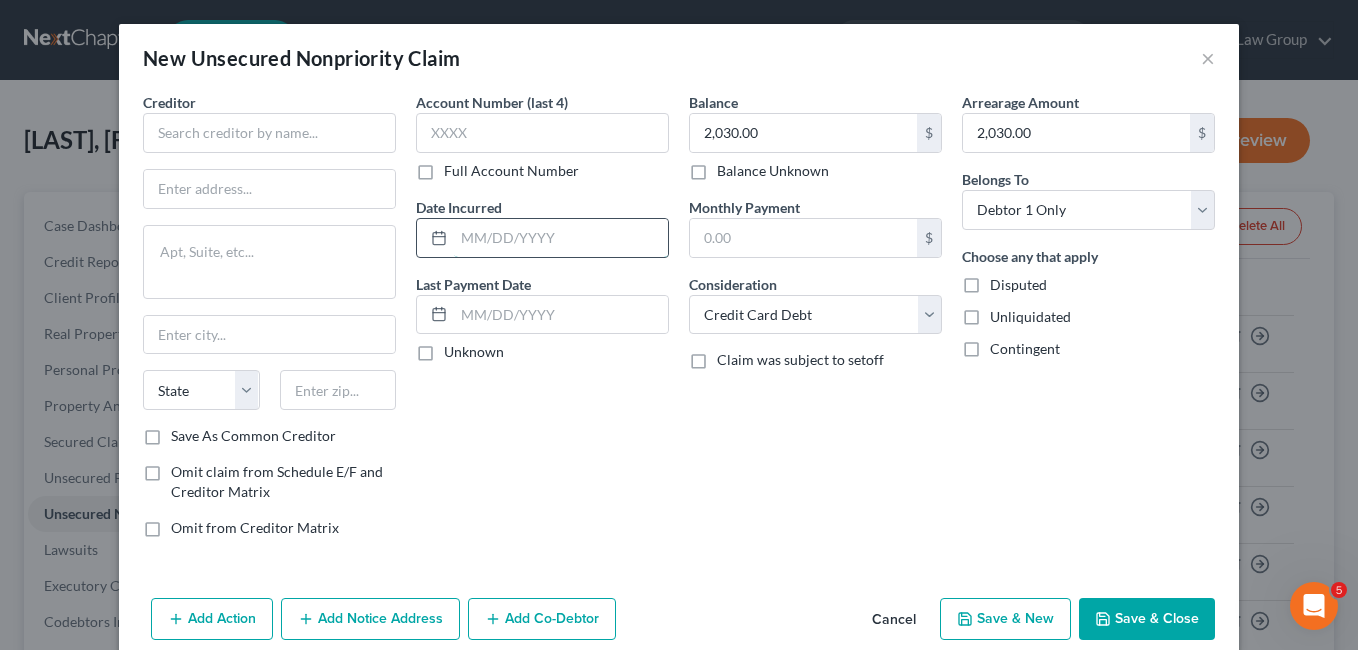 click at bounding box center (561, 238) 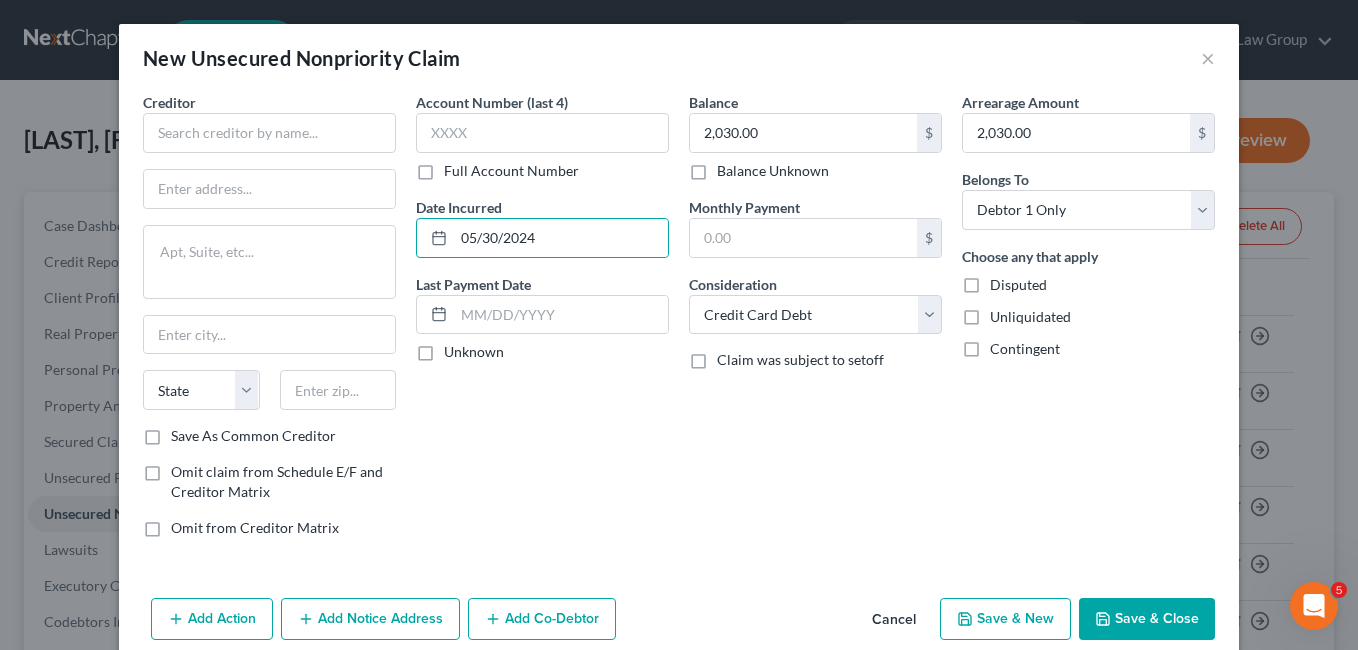 click on "Account Number (last 4)
Full Account Number
Date Incurred         [DATE] Last Payment Date         Unknown" at bounding box center [542, 323] 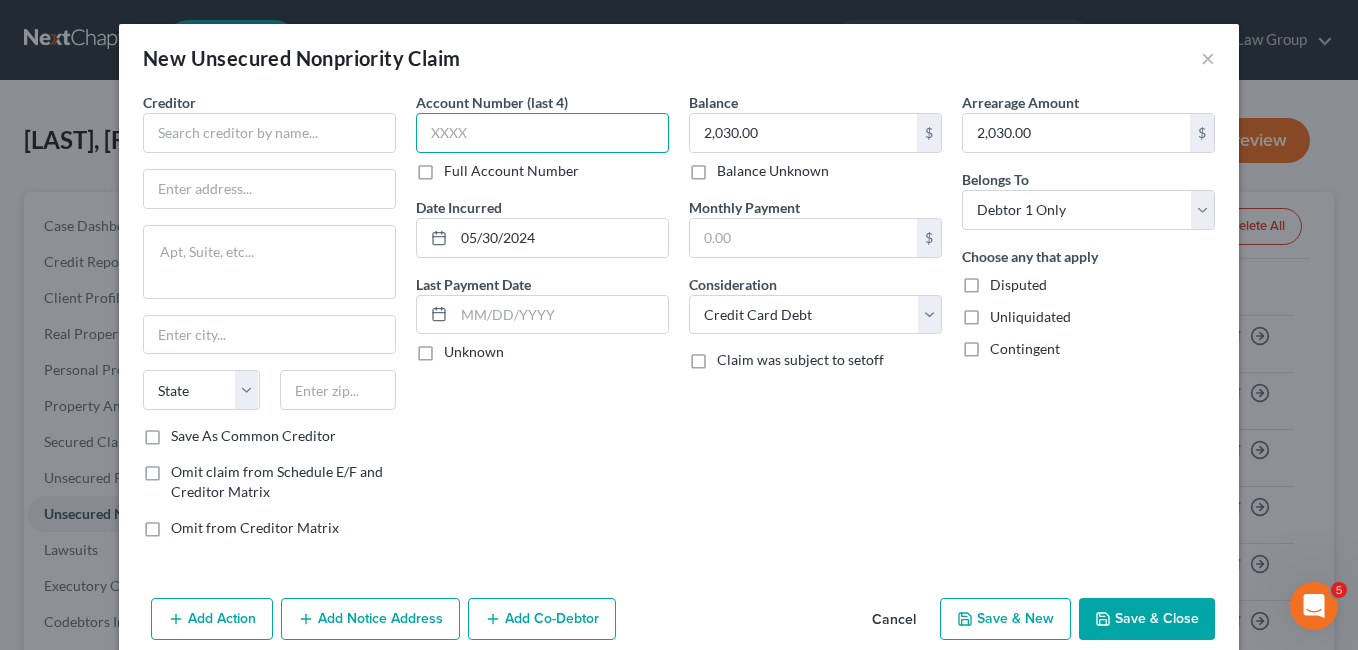 click at bounding box center (542, 133) 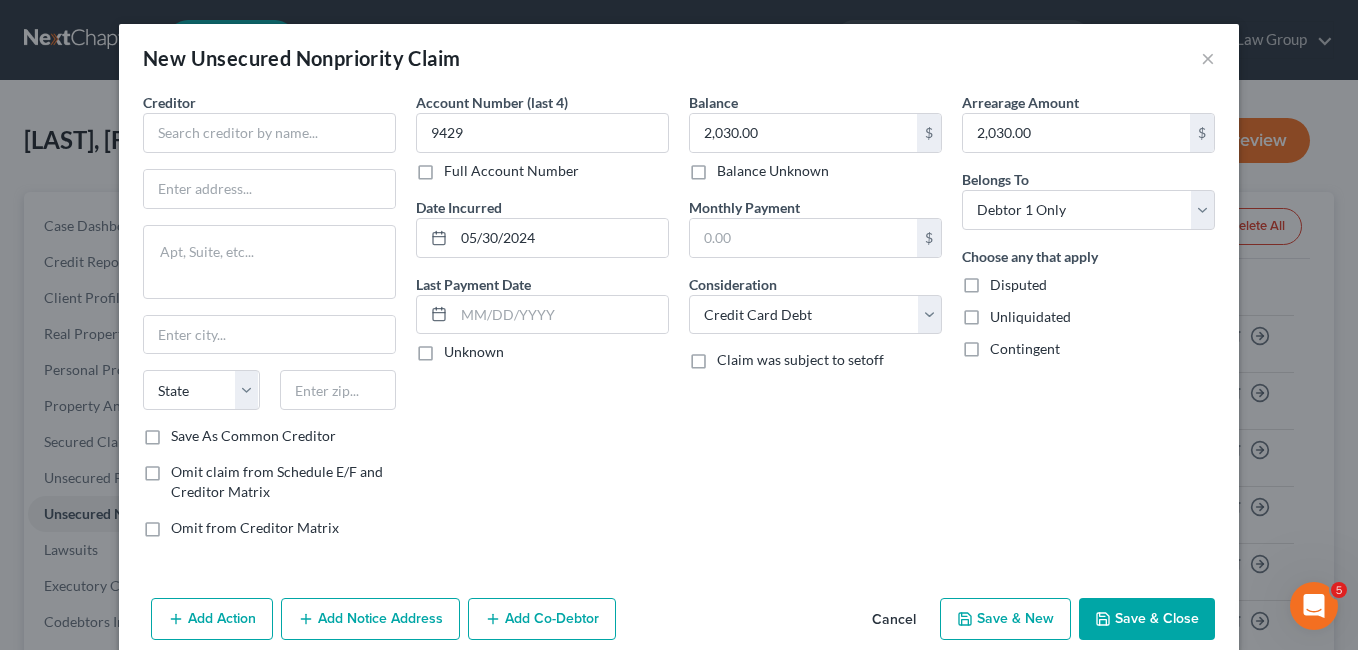 click on "Account Number (last 4)
[NUMBER]
Full Account Number
Date Incurred         [DATE] Last Payment Date         Unknown" at bounding box center (542, 323) 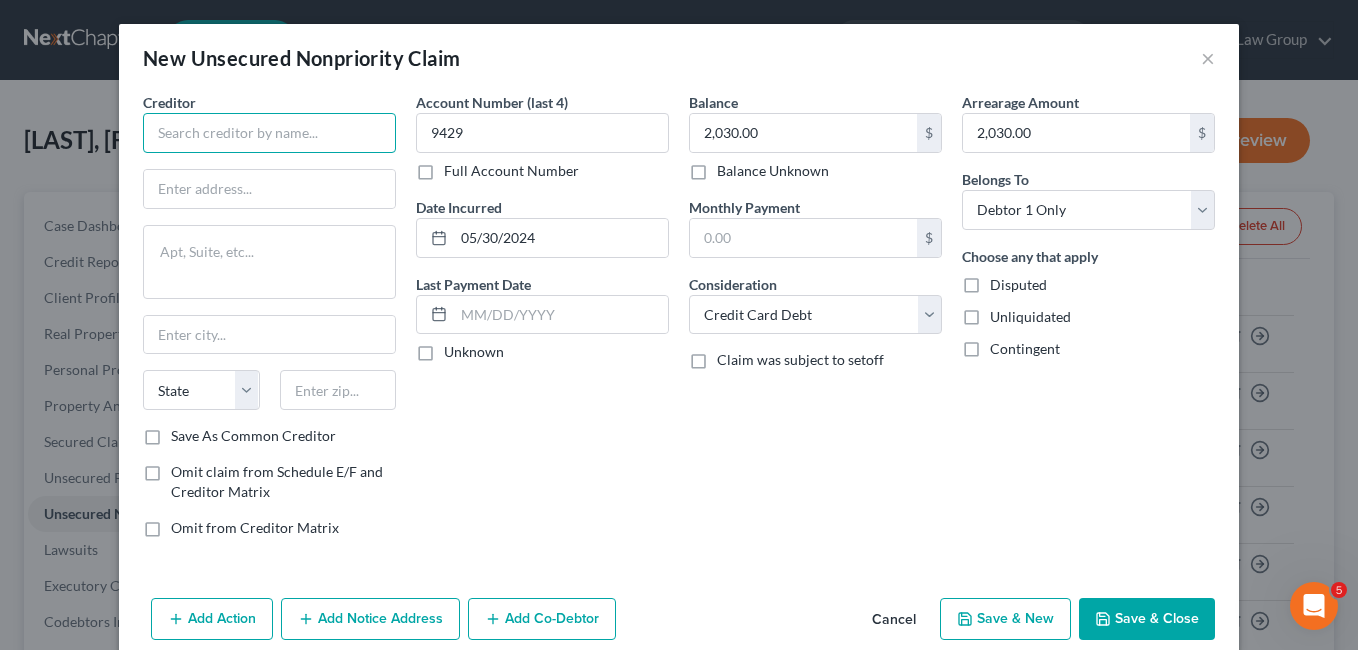 click at bounding box center [269, 133] 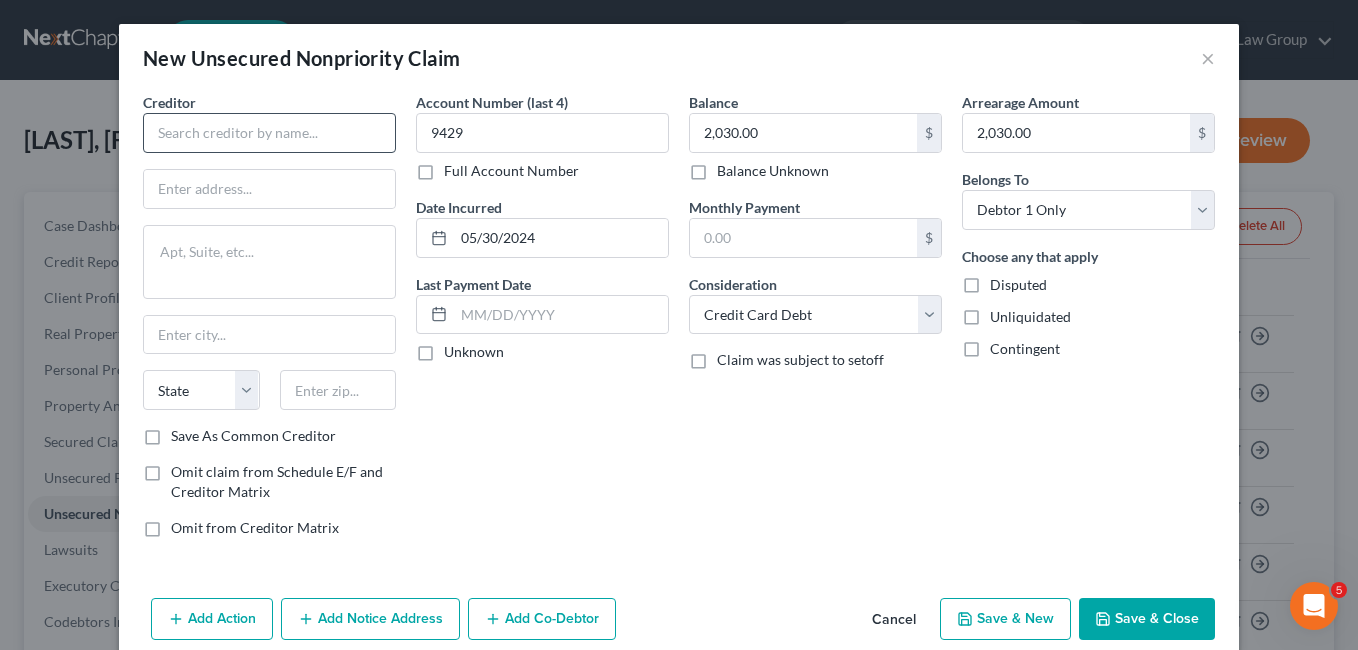 click on "State AL AK AR AZ CA CO CT DE DC FL GA GU HI ID IL IN IA KS KY LA ME MD MA MI MN MS MO MT NC ND NE NV NH NJ NM NY OH OK OR PA PR RI SC SD TN TX UT VI VA VT WA WV WI WY" at bounding box center [269, 398] 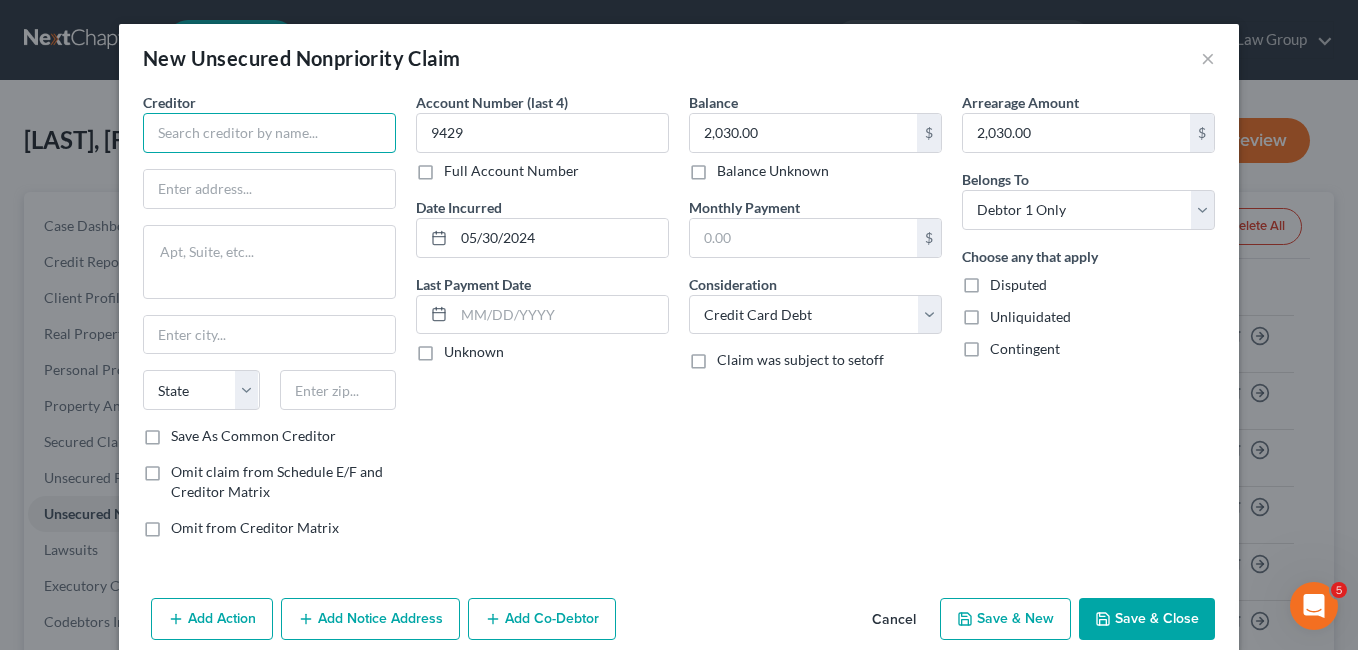 click at bounding box center [269, 133] 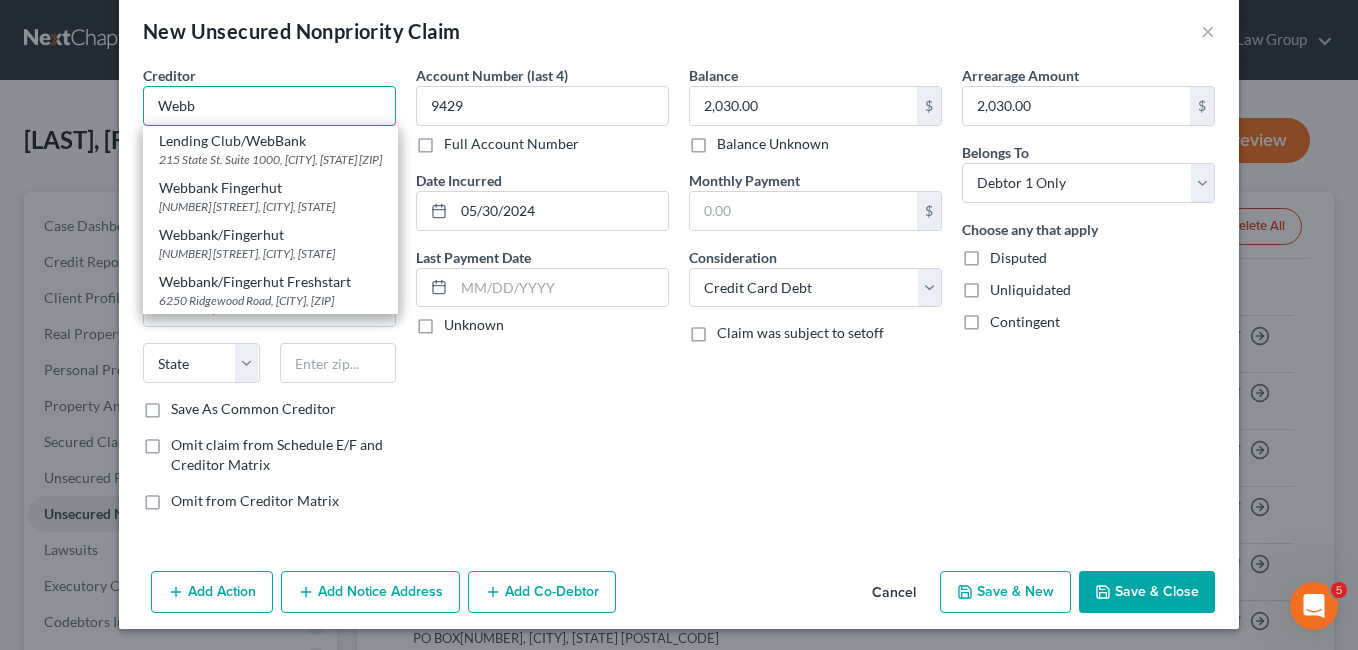 scroll, scrollTop: 30, scrollLeft: 0, axis: vertical 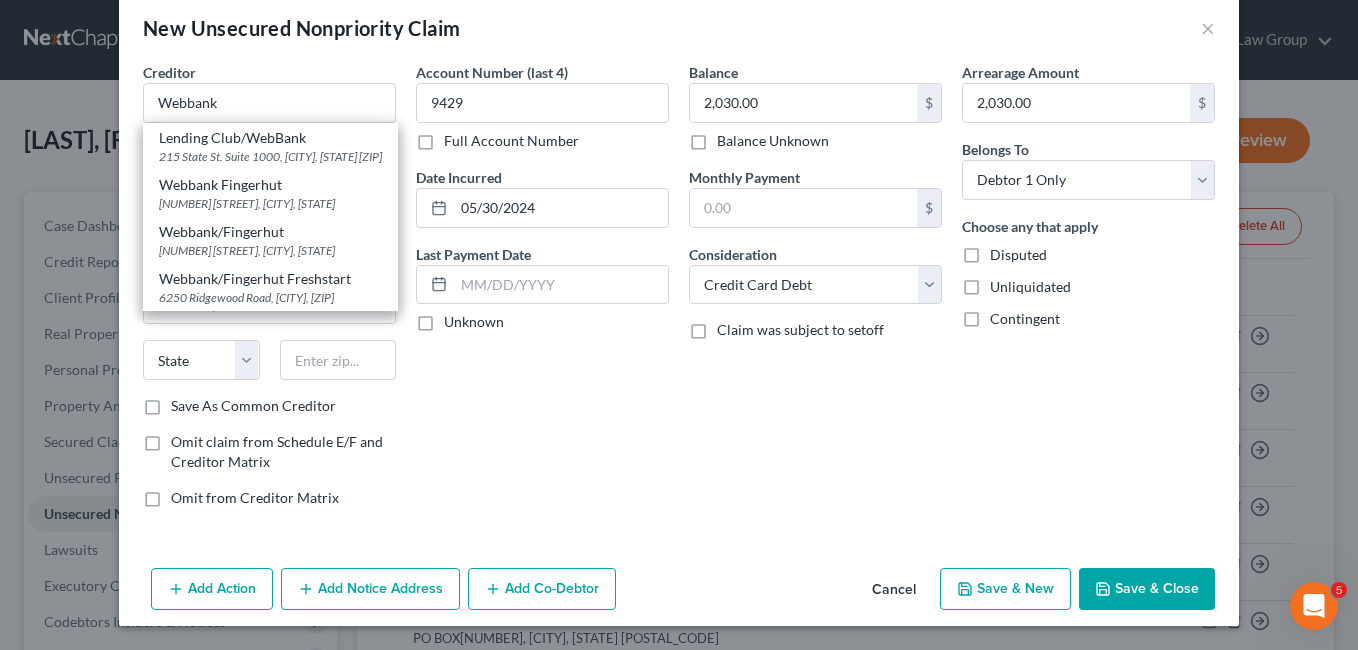 click on "Account Number (last 4)
[NUMBER]
Full Account Number
Date Incurred         [DATE] Last Payment Date         Unknown" at bounding box center (542, 293) 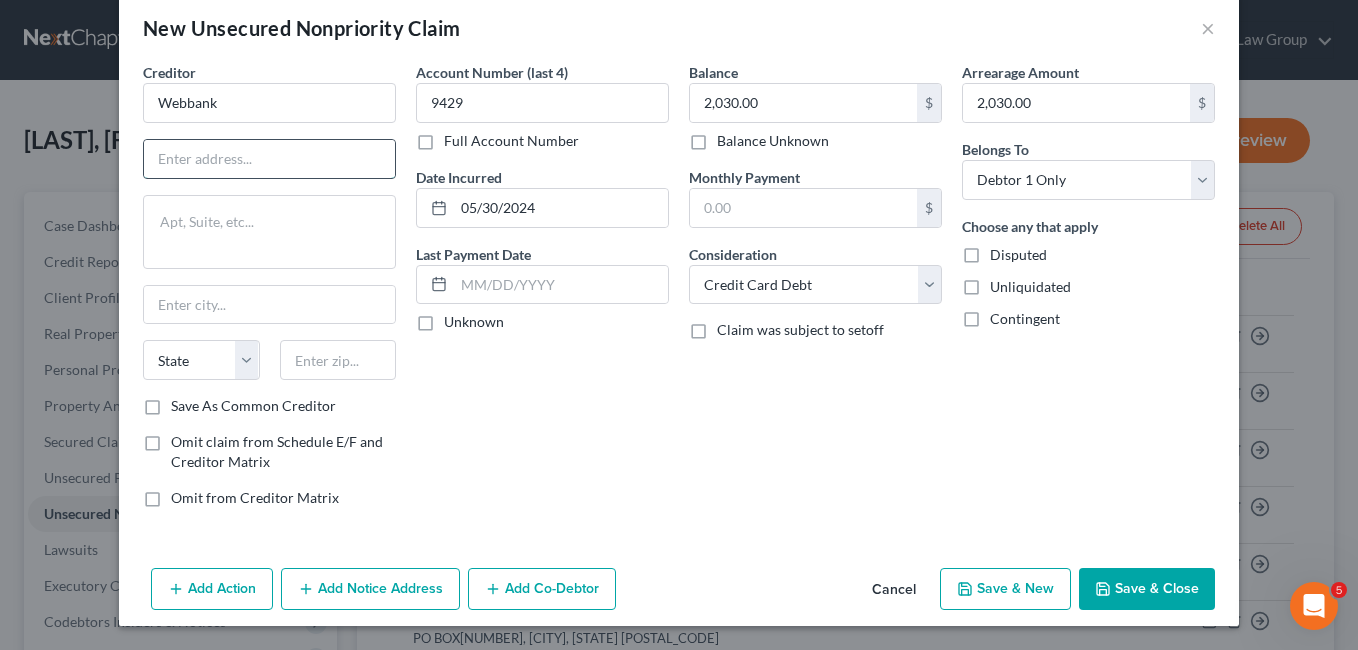 click at bounding box center [269, 159] 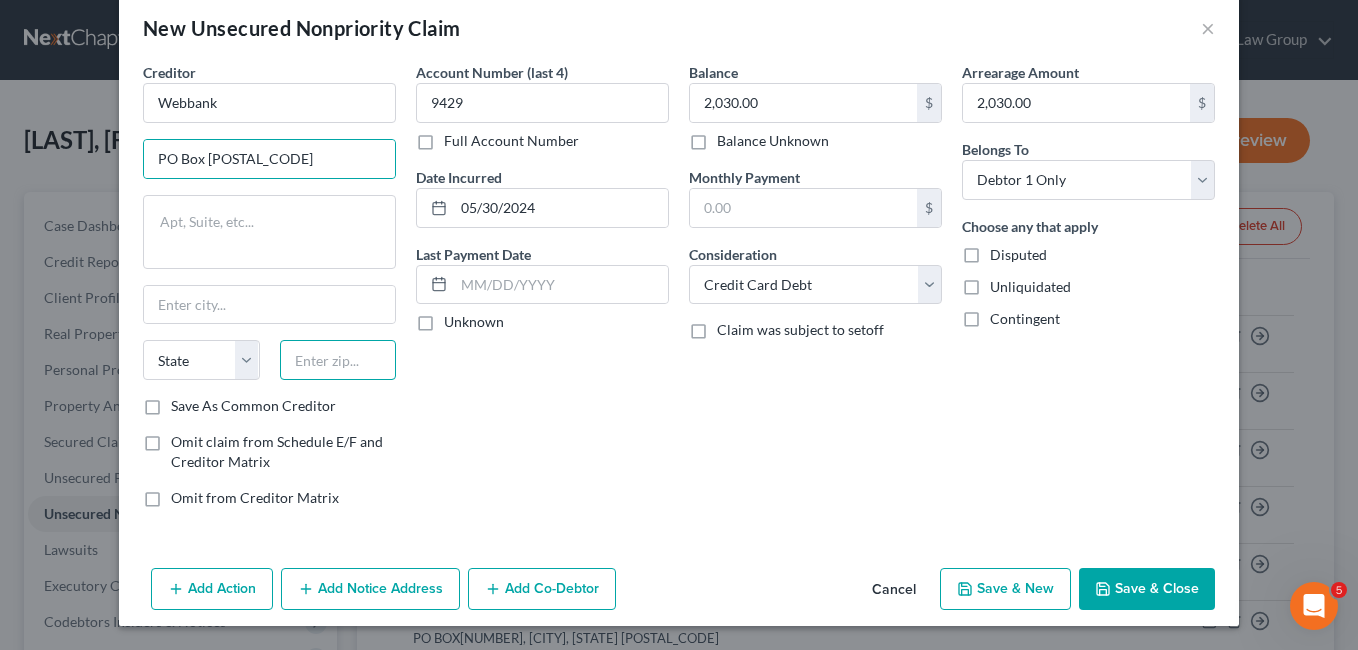 click at bounding box center (338, 360) 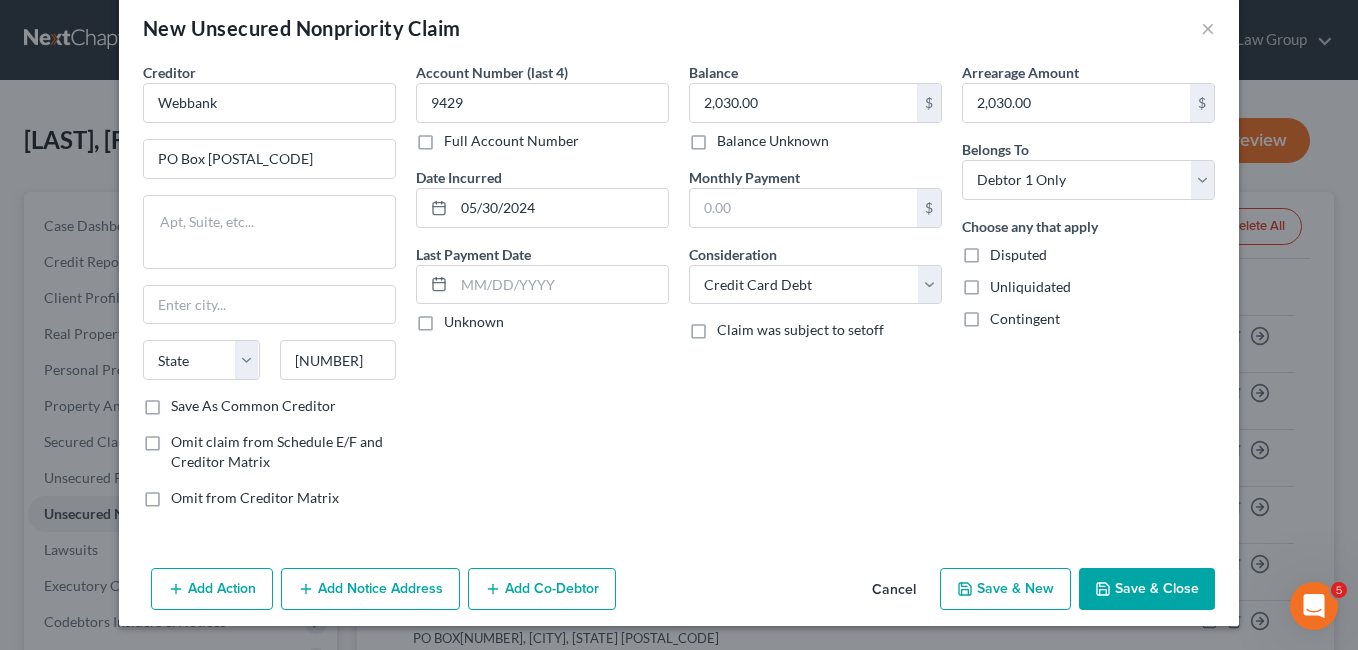 click on "Account Number (last 4)
[NUMBER]
Full Account Number
Date Incurred         [DATE] Last Payment Date         Unknown" at bounding box center (542, 293) 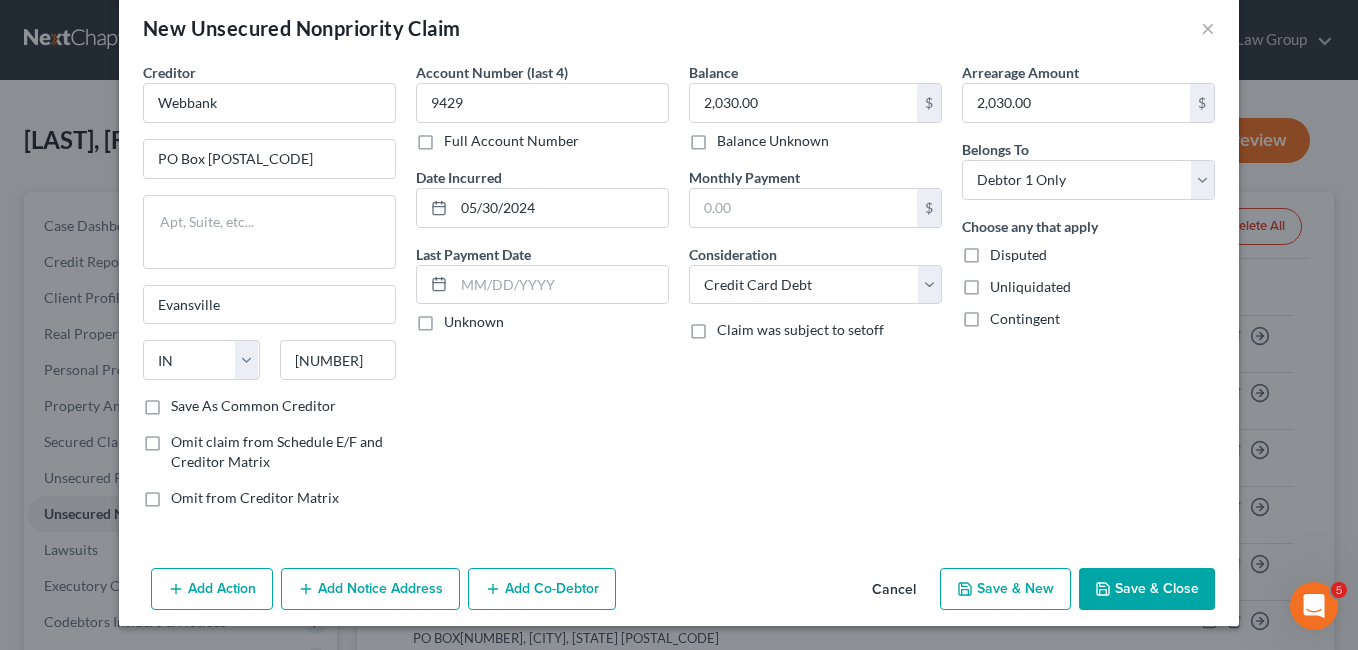 click on "Save As Common Creditor" at bounding box center (253, 406) 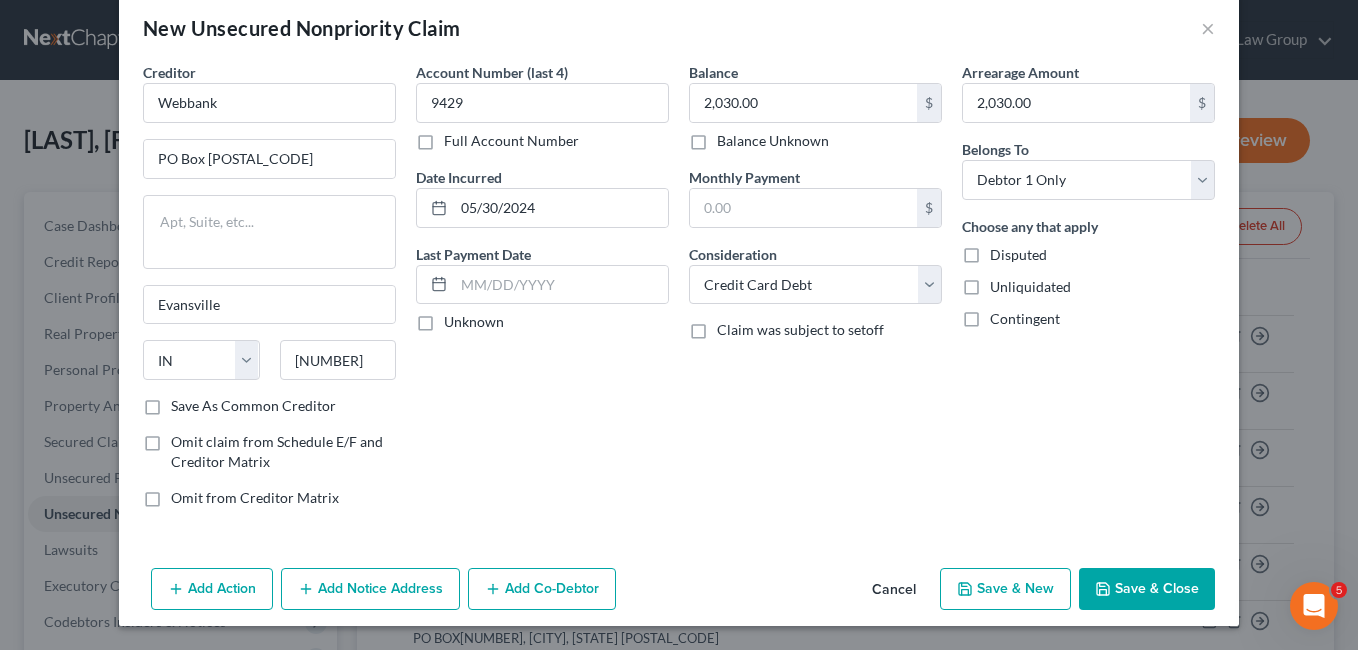 click on "Save As Common Creditor" at bounding box center [185, 402] 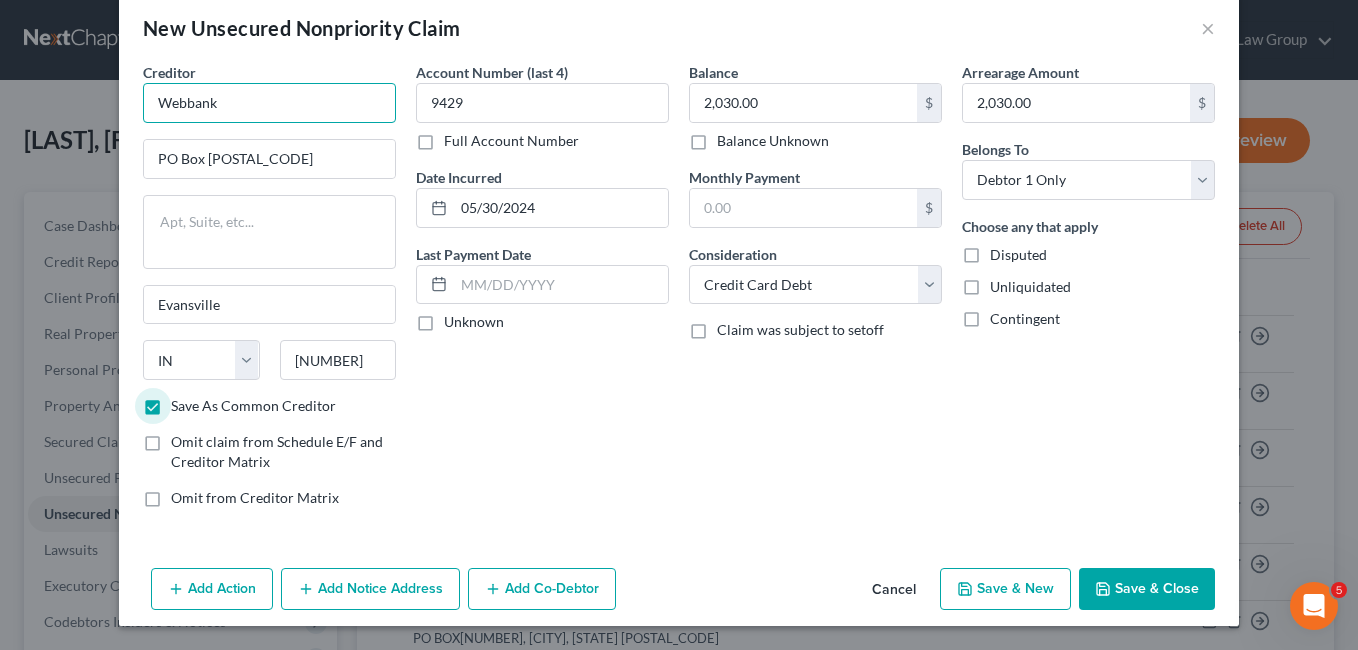 click on "Webbank" at bounding box center (269, 103) 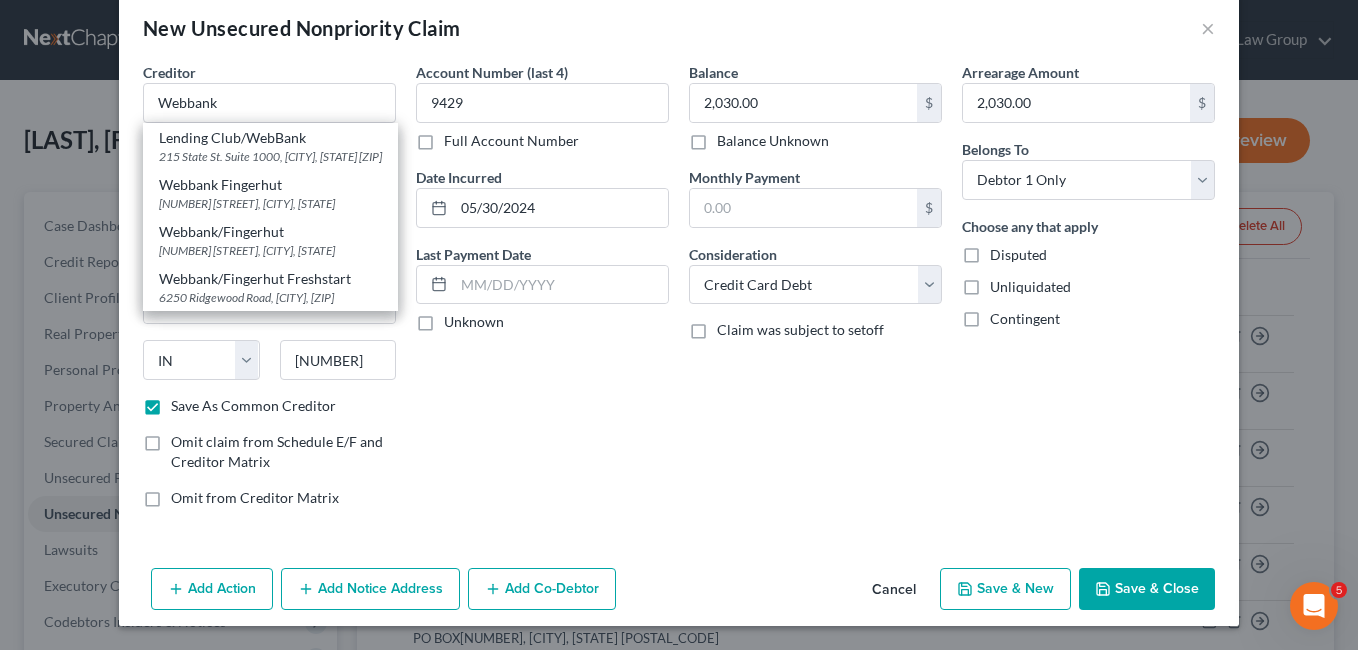 click on "Balance
[AMOUNT] $
Balance Unknown
Balance Undetermined
[AMOUNT] $
Balance Unknown
Monthly Payment $ Consideration Select Cable / Satellite Services Collection Agency Credit Card Debt Debt Counseling / Attorneys Deficiency Balance Domestic Support Obligations Home / Car Repairs Income Taxes Judgment Liens Medical Services Monies Loaned / Advanced Mortgage Obligation From Divorce Or Separation Obligation To Pensions Other Overdrawn Bank Account Promised To Help Pay Creditors Student Loans Suppliers And Vendors Telephone / Internet Services Utility Services Claim was subject to setoff" at bounding box center (815, 293) 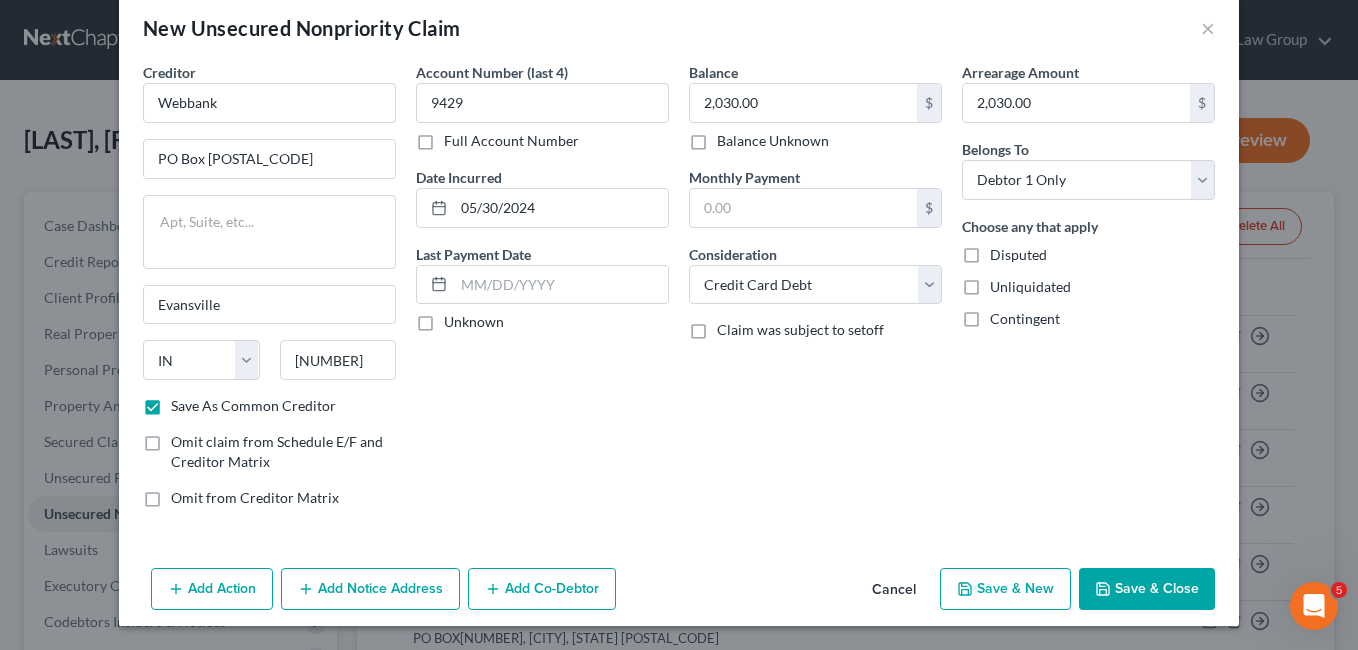 click on "Save & New" at bounding box center (1005, 589) 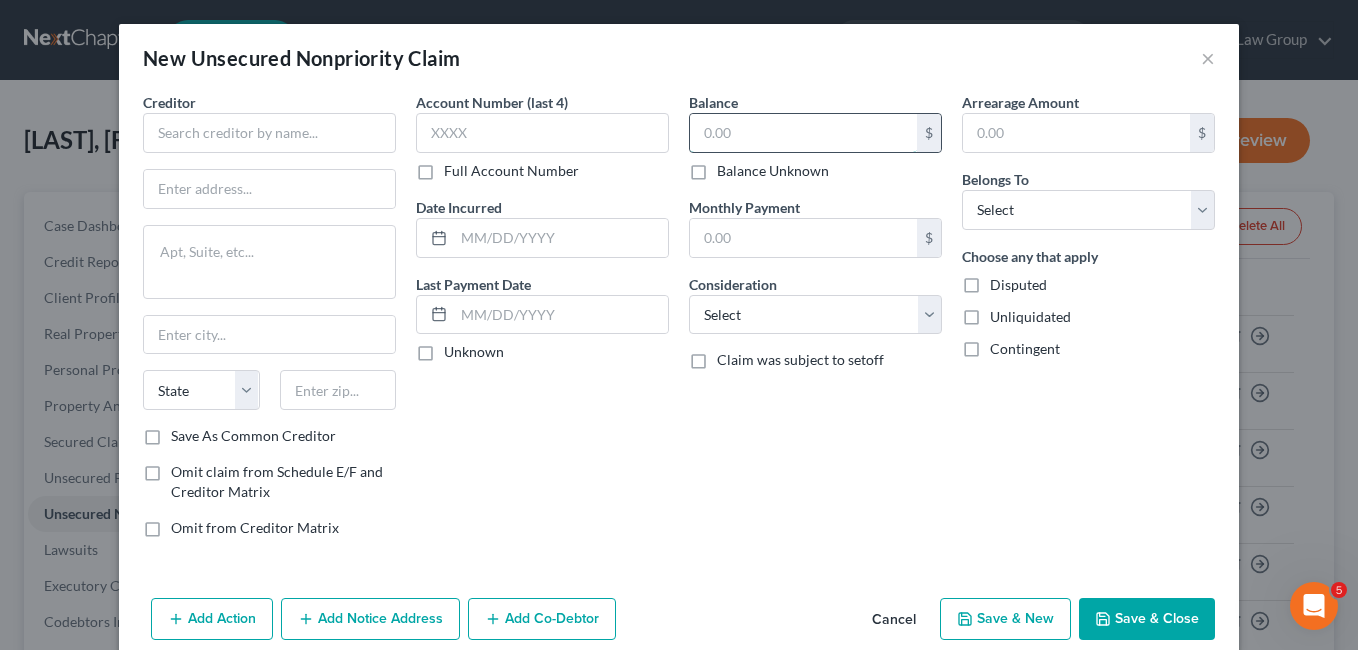 click at bounding box center [803, 133] 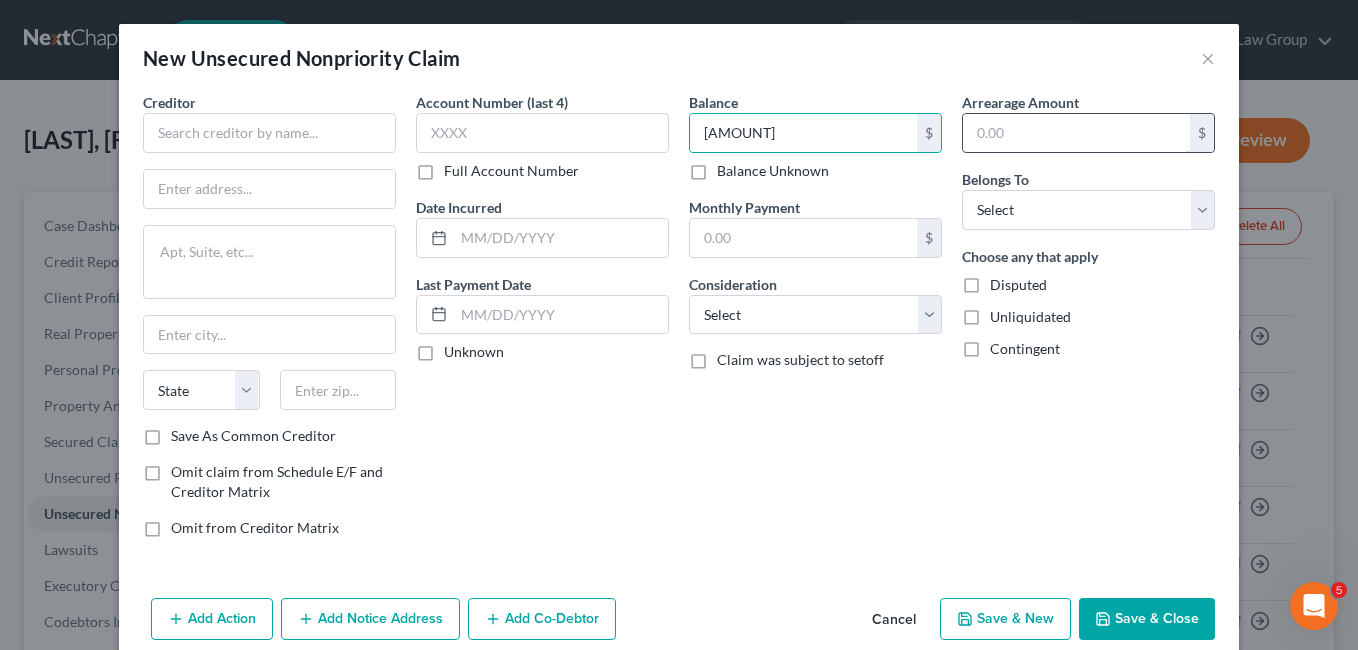 click at bounding box center [1076, 133] 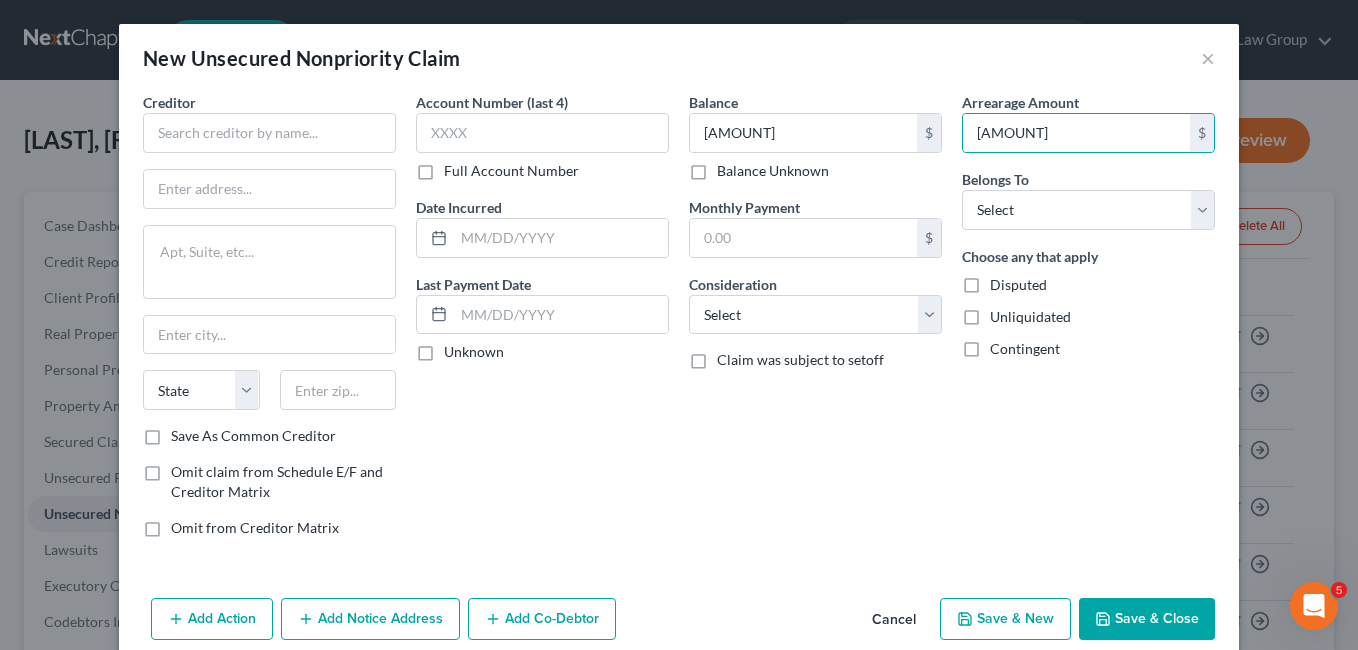 click on "Balance
4,019.00 $
Balance Unknown
Balance Undetermined
4,019.00 $
Balance Unknown
Monthly Payment $ Consideration Select Cable / Satellite Services Collection Agency Credit Card Debt Debt Counseling / Attorneys Deficiency Balance Domestic Support Obligations Home / Car Repairs Income Taxes Judgment Liens Medical Services Monies Loaned / Advanced Mortgage Obligation From Divorce Or Separation Obligation To Pensions Other Overdrawn Bank Account Promised To Help Pay Creditors Student Loans Suppliers And Vendors Telephone / Internet Services Utility Services Claim was subject to setoff" at bounding box center [815, 323] 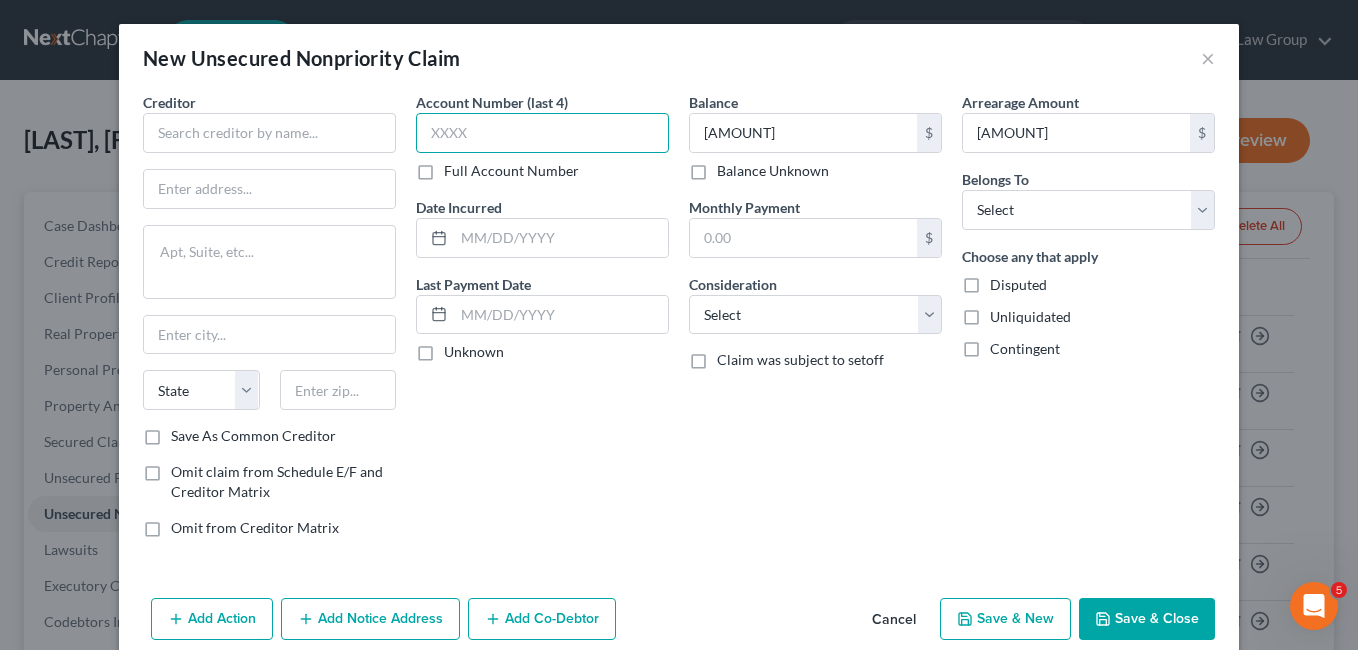 click at bounding box center [542, 133] 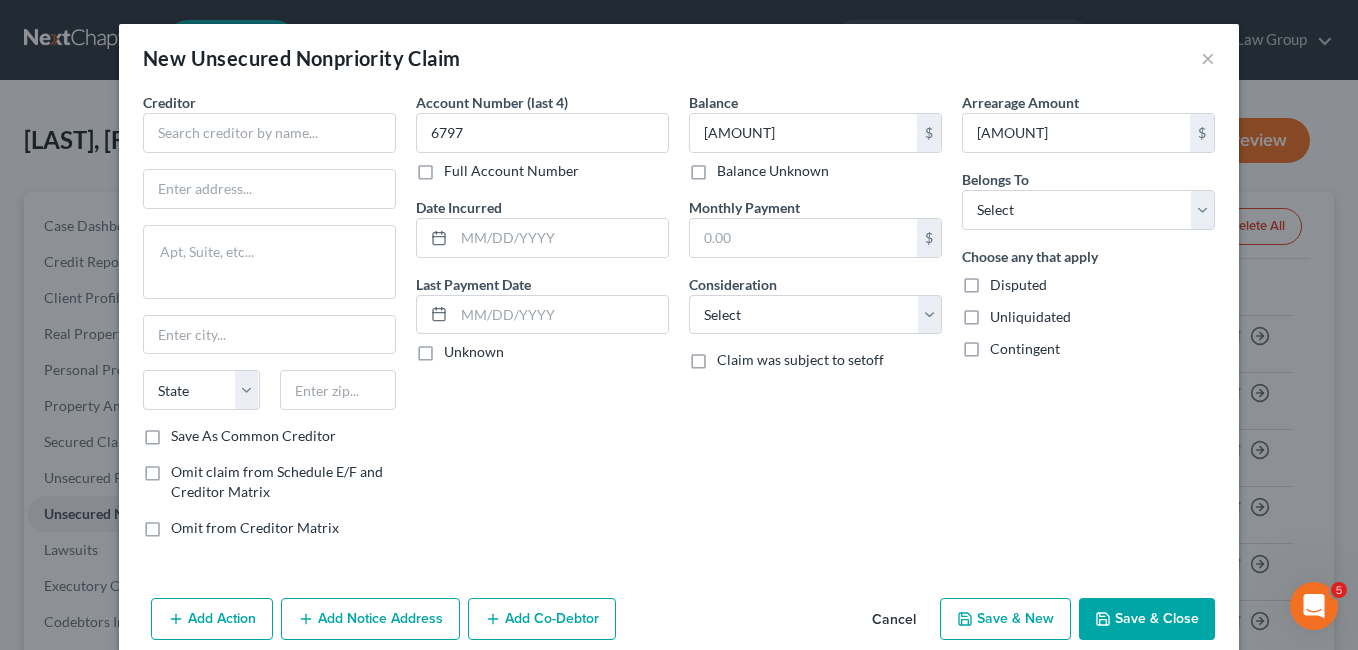 click on "Account Number (last 4)
[LAST_FOUR]
Full Account Number
Date Incurred         Last Payment Date         Unknown" at bounding box center (542, 323) 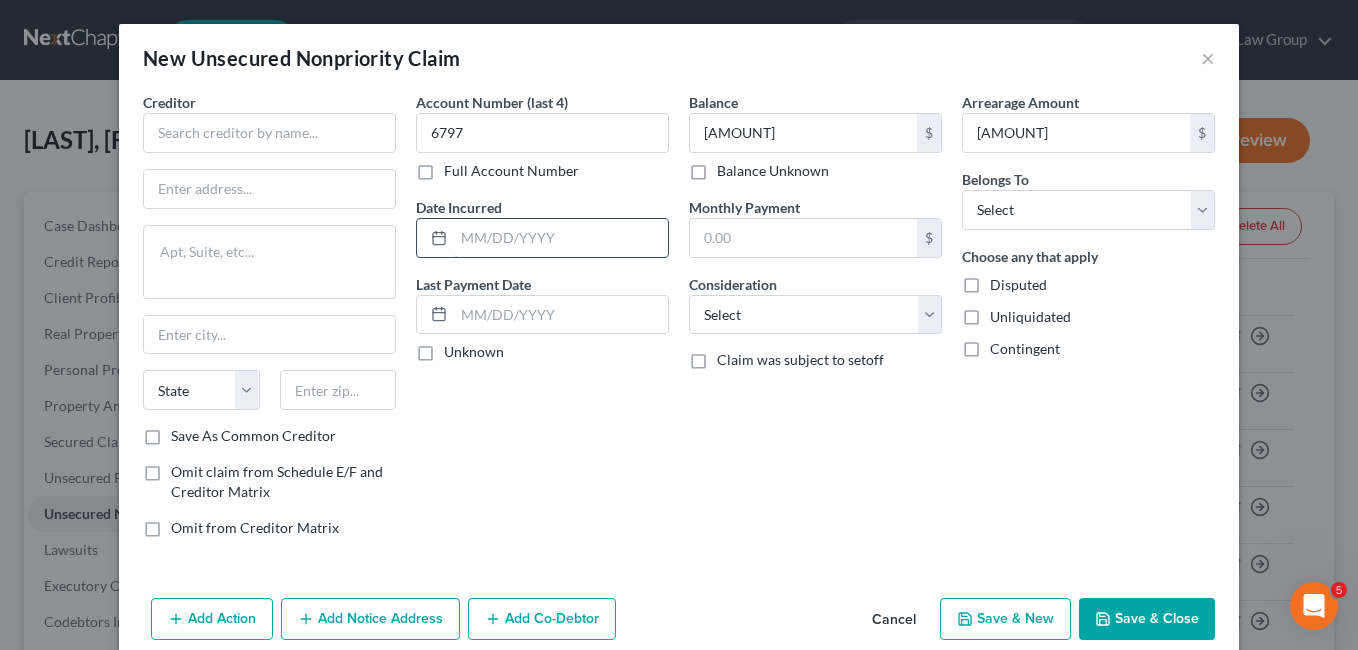 click at bounding box center (561, 238) 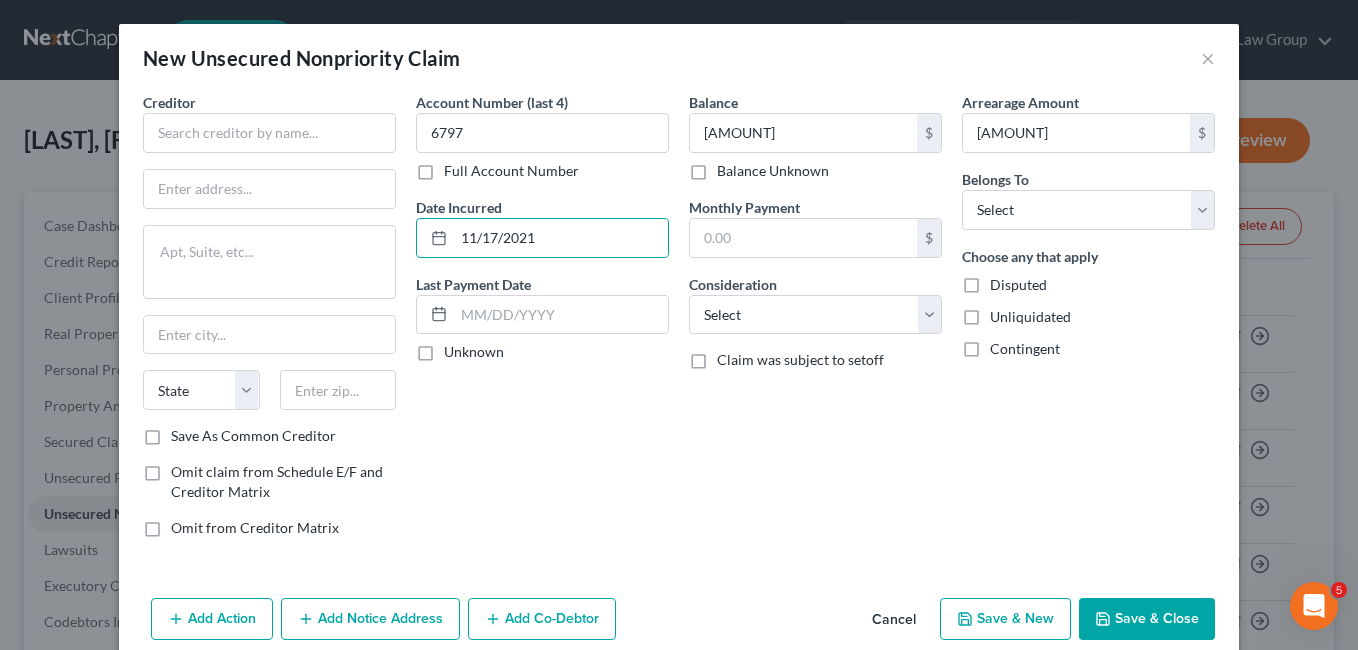 click on "Account Number (last 4)
[ACCOUNT_LAST_4]
Full Account Number
Date Incurred         [DATE] Last Payment Date         Unknown" at bounding box center [542, 323] 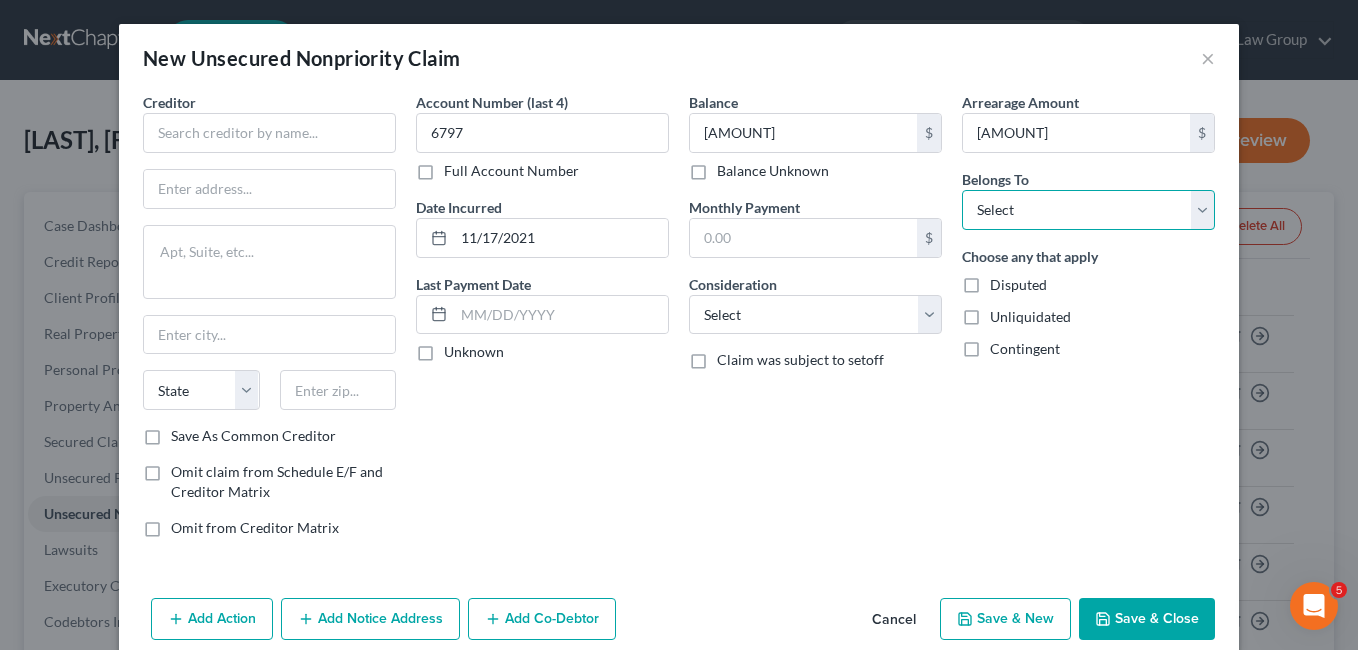 click on "Select Debtor 1 Only Debtor 2 Only Debtor 1 And Debtor 2 Only At Least One Of The Debtors And Another Community Property" at bounding box center (1088, 210) 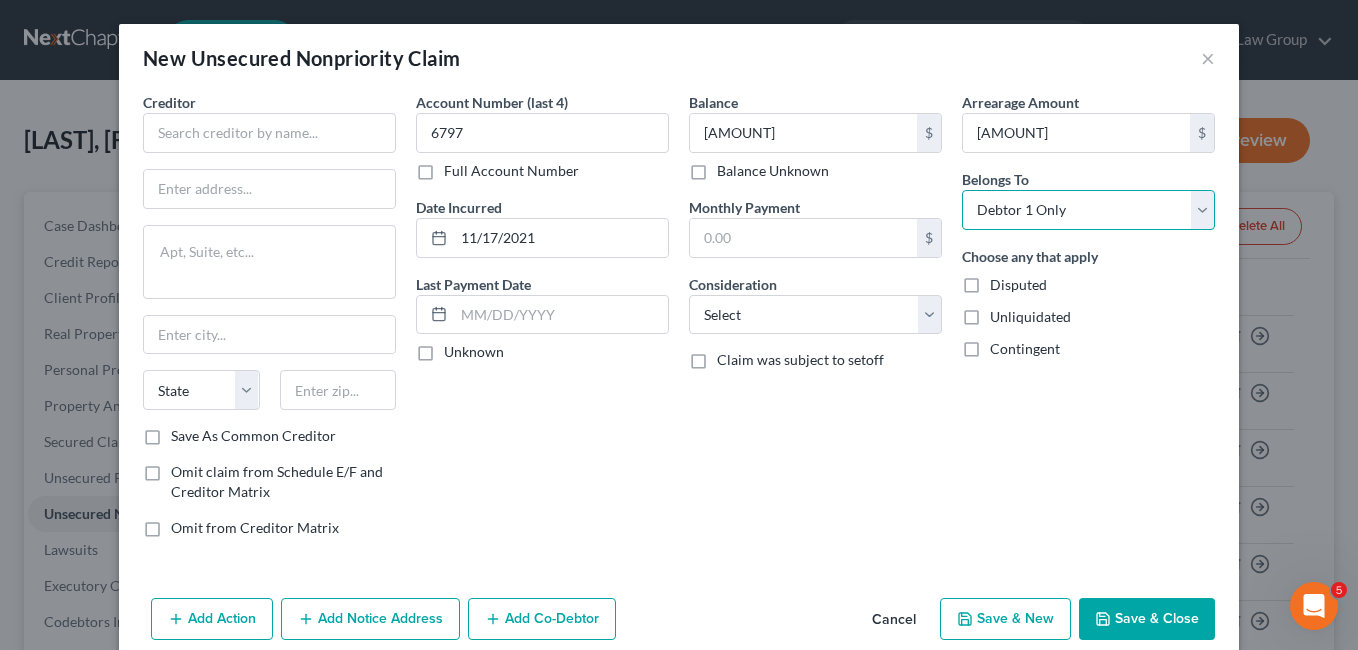 click on "Select Debtor 1 Only Debtor 2 Only Debtor 1 And Debtor 2 Only At Least One Of The Debtors And Another Community Property" at bounding box center [1088, 210] 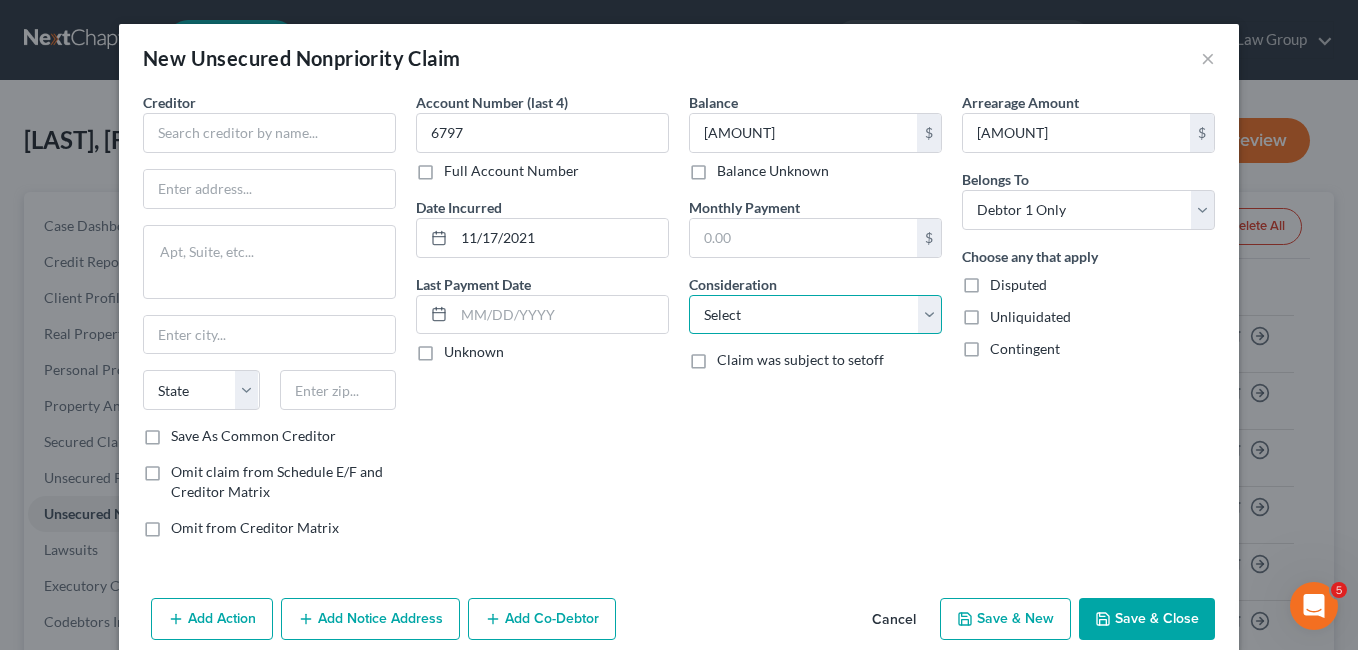 click on "Select Cable / Satellite Services Collection Agency Credit Card Debt Debt Counseling / Attorneys Deficiency Balance Domestic Support Obligations Home / Car Repairs Income Taxes Judgment Liens Medical Services Monies Loaned / Advanced Mortgage Obligation From Divorce Or Separation Obligation To Pensions Other Overdrawn Bank Account Promised To Help Pay Creditors Student Loans Suppliers And Vendors Telephone / Internet Services Utility Services" at bounding box center [815, 315] 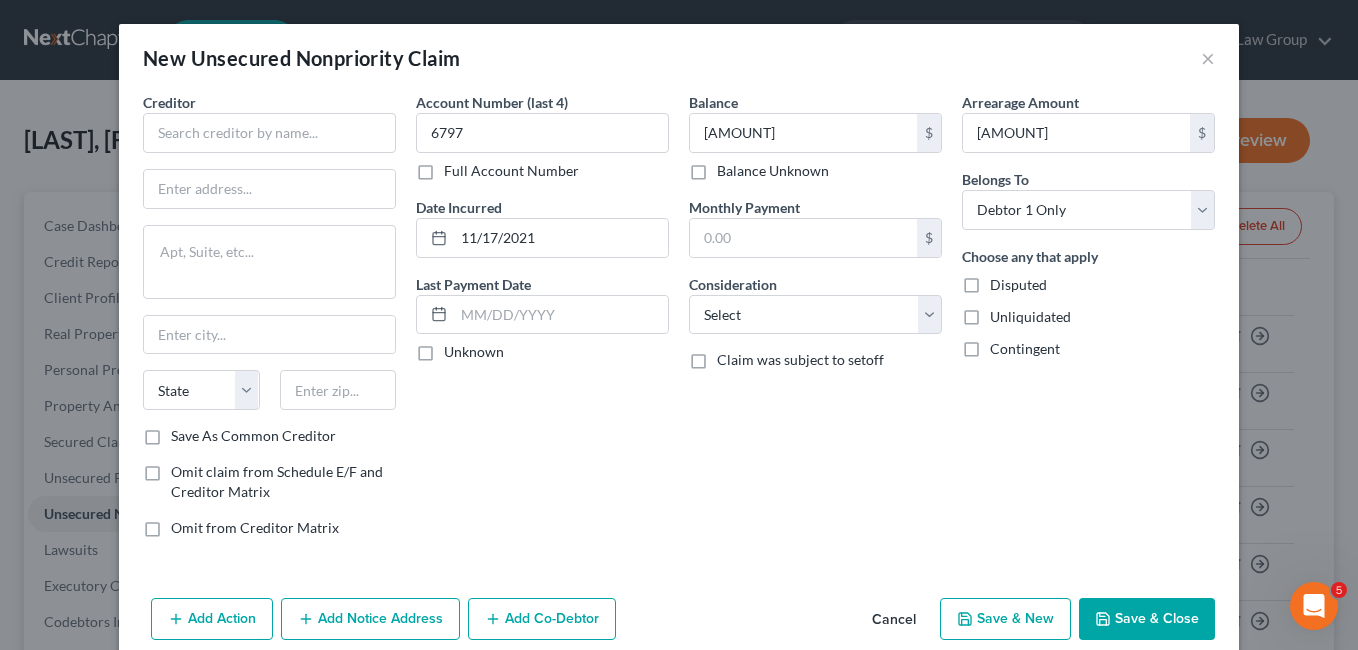 click on "Account Number (last 4)
[ACCOUNT_LAST_4]
Full Account Number
Date Incurred         [DATE] Last Payment Date         Unknown" at bounding box center [542, 323] 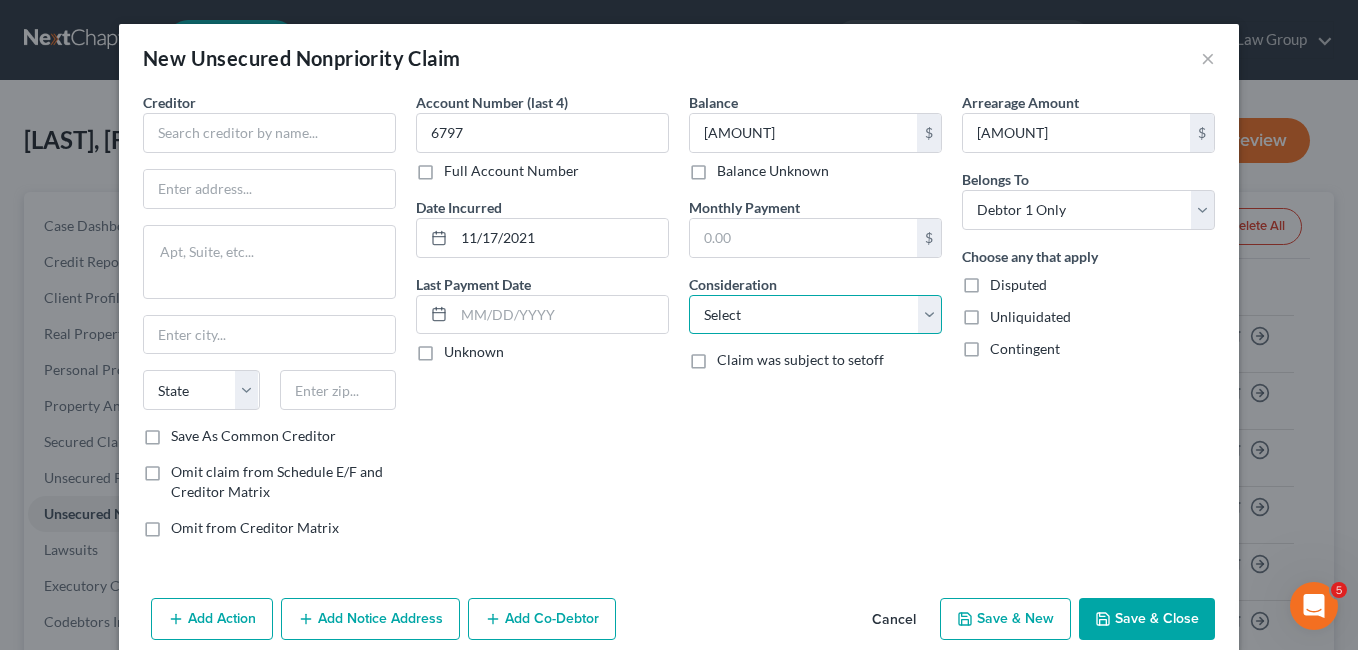 click on "Select Cable / Satellite Services Collection Agency Credit Card Debt Debt Counseling / Attorneys Deficiency Balance Domestic Support Obligations Home / Car Repairs Income Taxes Judgment Liens Medical Services Monies Loaned / Advanced Mortgage Obligation From Divorce Or Separation Obligation To Pensions Other Overdrawn Bank Account Promised To Help Pay Creditors Student Loans Suppliers And Vendors Telephone / Internet Services Utility Services" at bounding box center [815, 315] 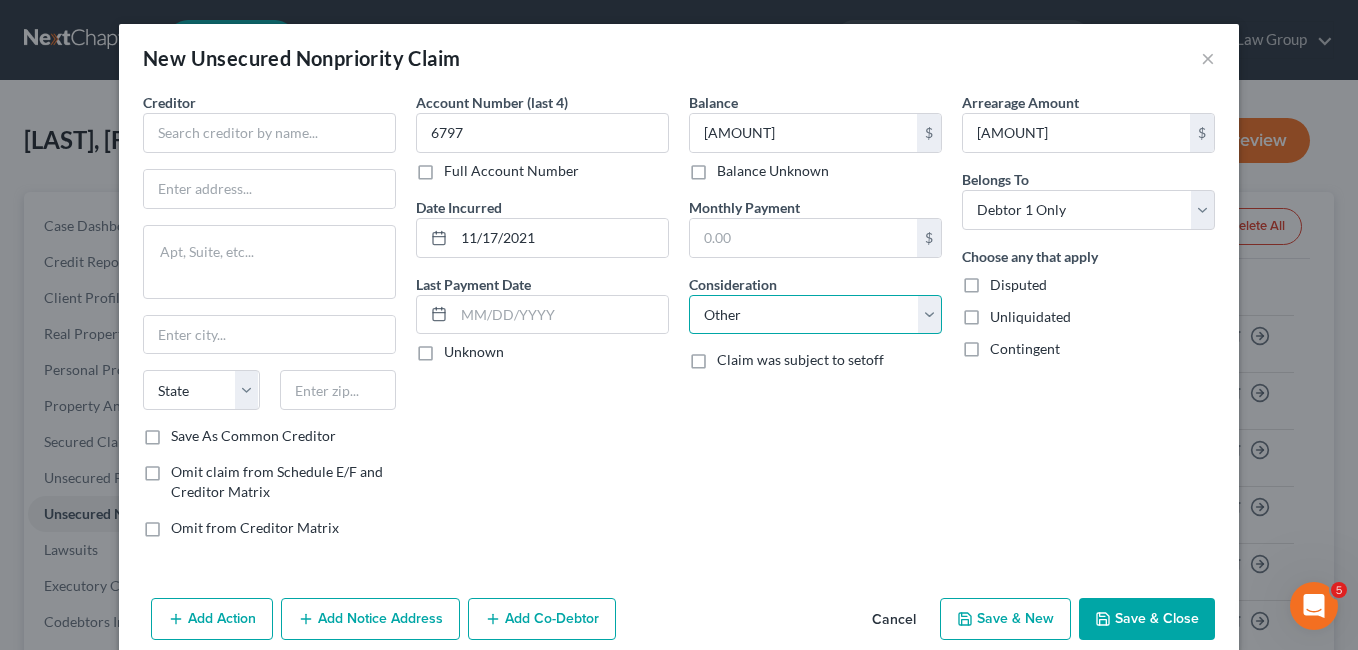 click on "Select Cable / Satellite Services Collection Agency Credit Card Debt Debt Counseling / Attorneys Deficiency Balance Domestic Support Obligations Home / Car Repairs Income Taxes Judgment Liens Medical Services Monies Loaned / Advanced Mortgage Obligation From Divorce Or Separation Obligation To Pensions Other Overdrawn Bank Account Promised To Help Pay Creditors Student Loans Suppliers And Vendors Telephone / Internet Services Utility Services" at bounding box center (815, 315) 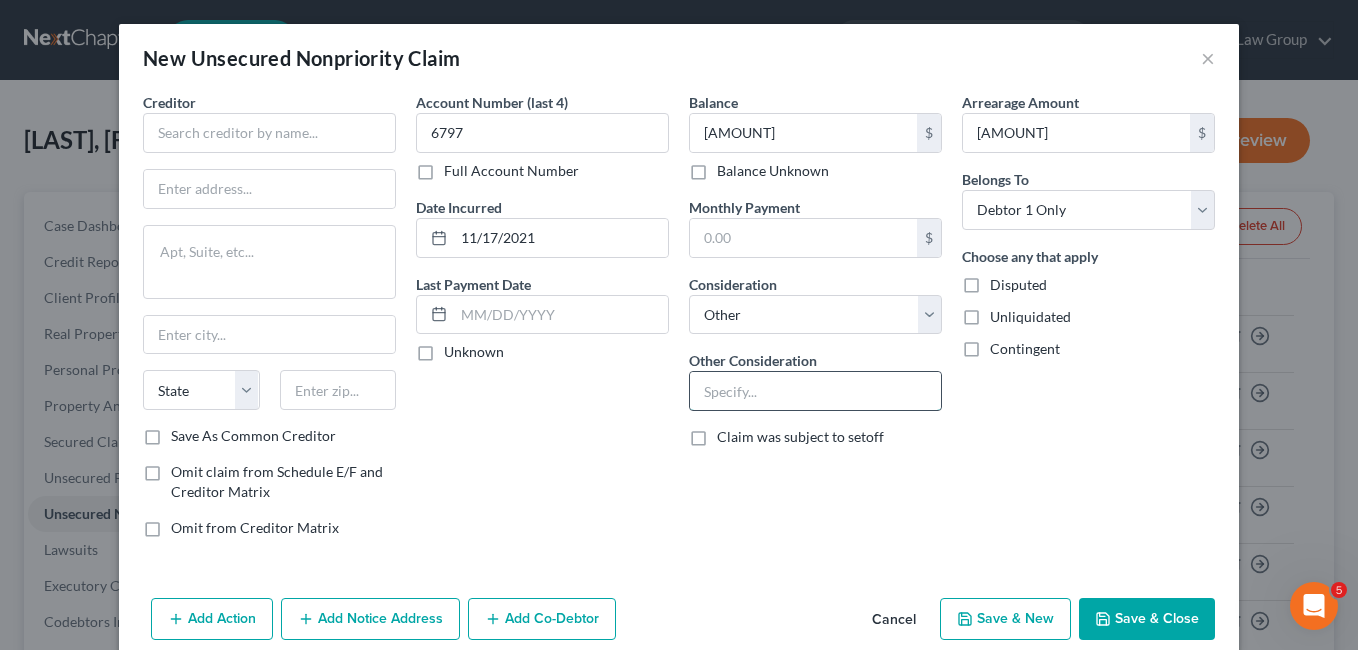 click at bounding box center (815, 391) 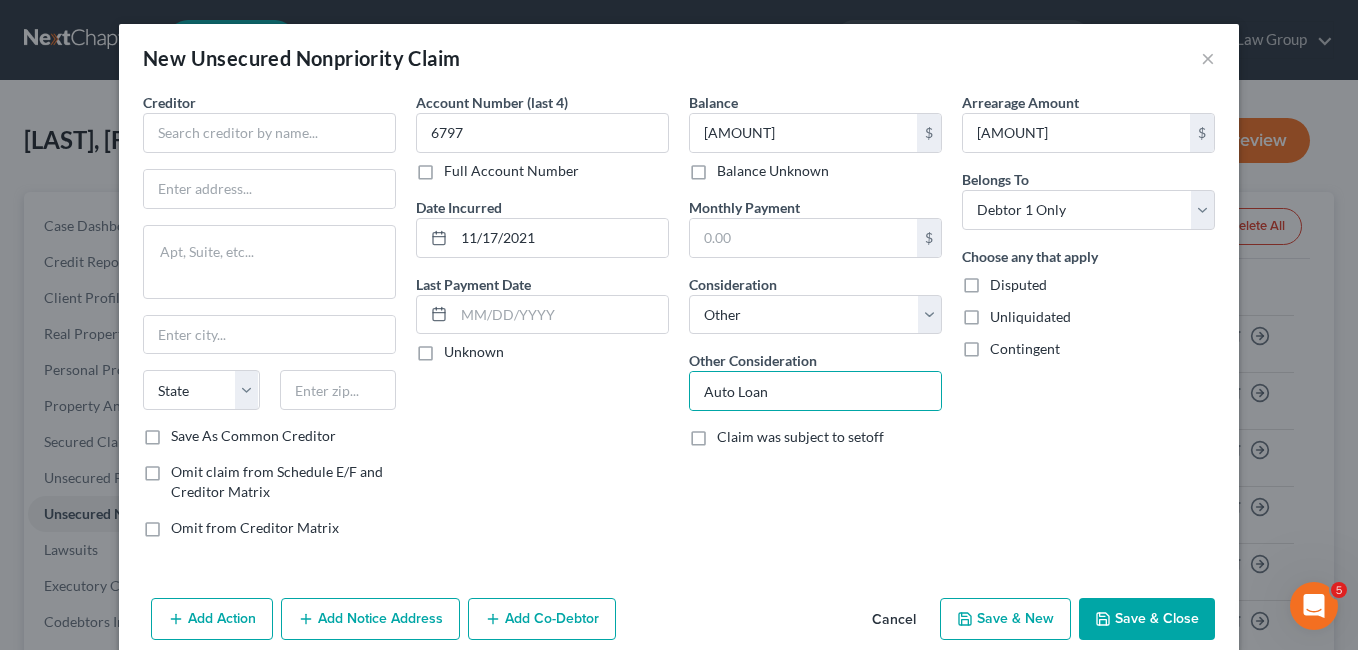 click on "Account Number (last 4)
[ACCOUNT_LAST_4]
Full Account Number
Date Incurred         [DATE] Last Payment Date         Unknown" at bounding box center [542, 323] 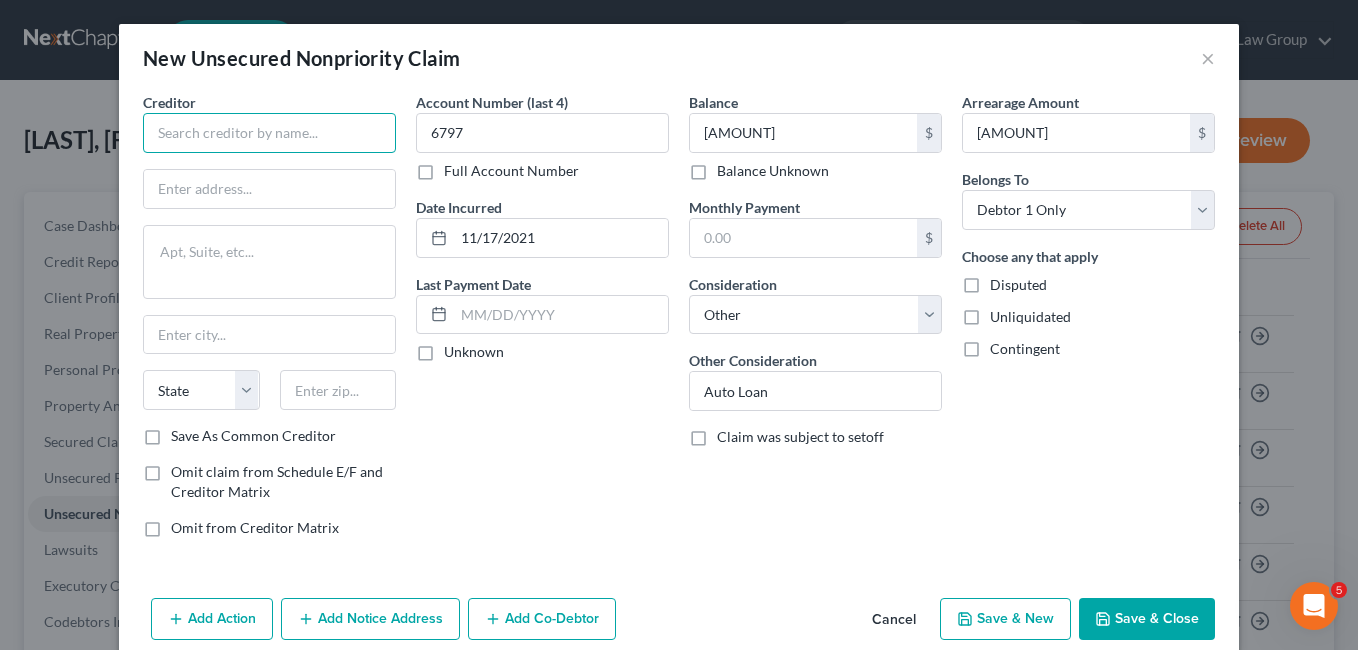 click at bounding box center [269, 133] 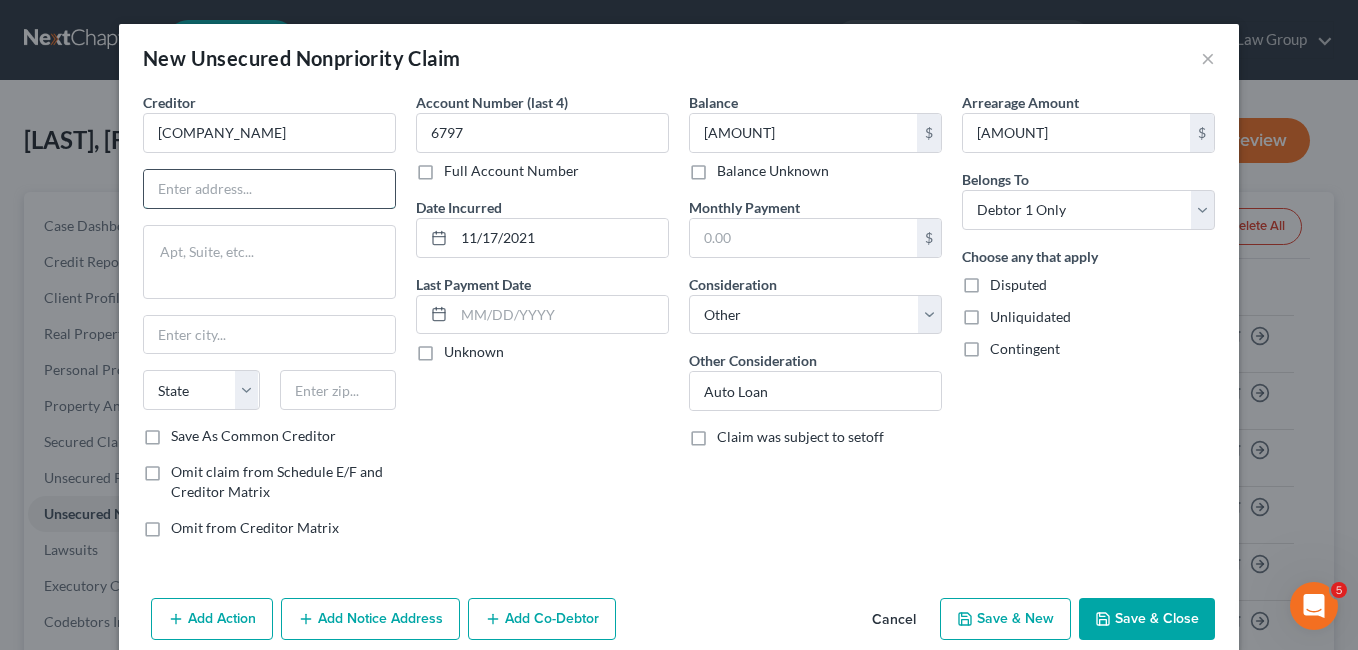 click at bounding box center [269, 189] 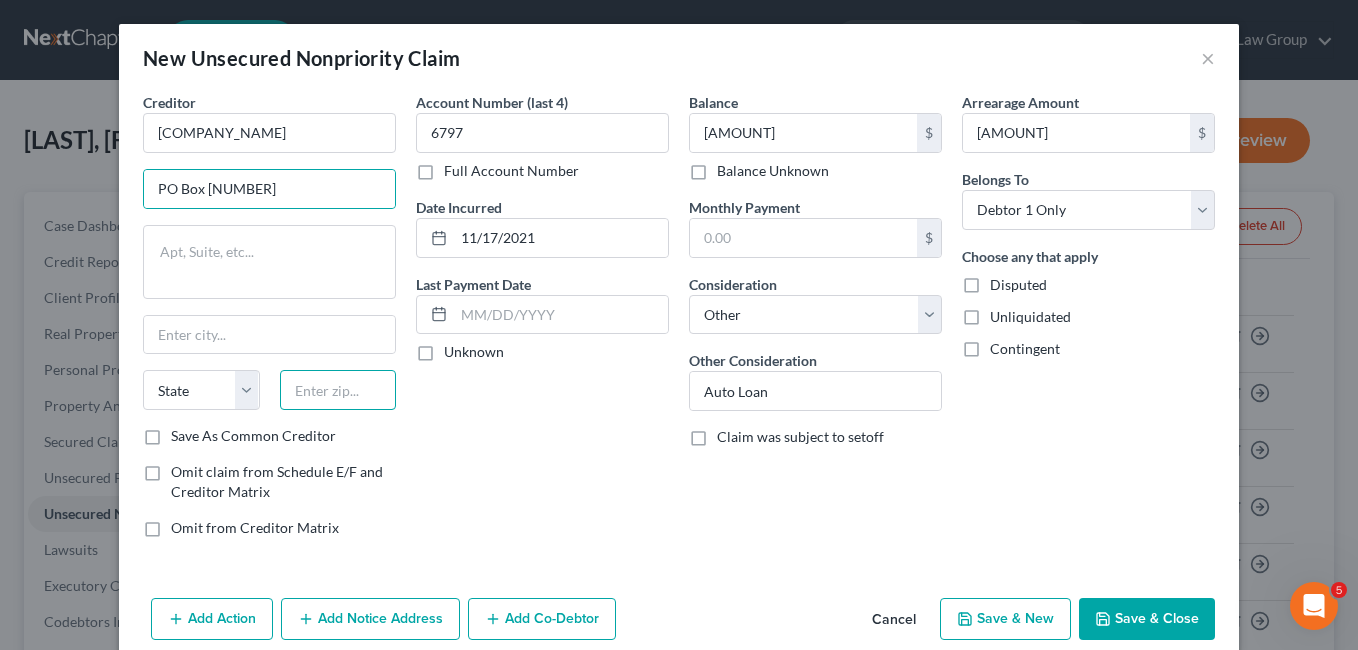 click at bounding box center [338, 390] 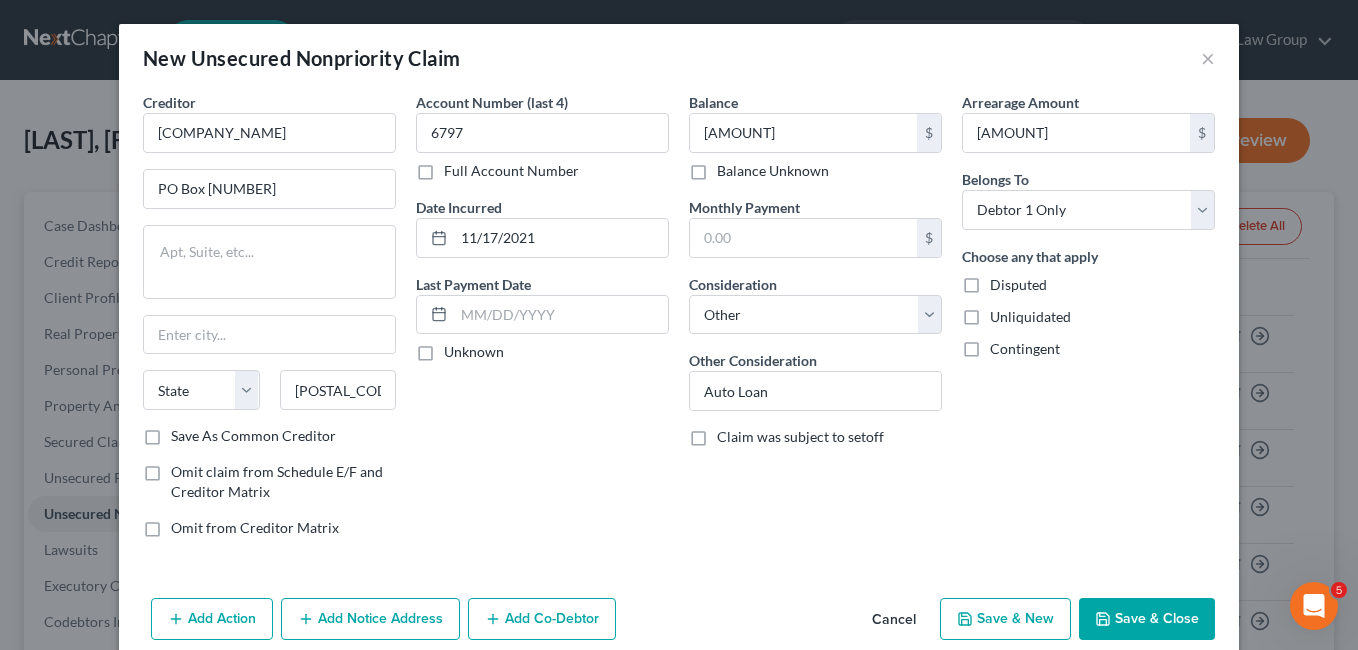 click on "Account Number (last 4)
[ACCOUNT_LAST_4]
Full Account Number
Date Incurred         [DATE] Last Payment Date         Unknown" at bounding box center (542, 323) 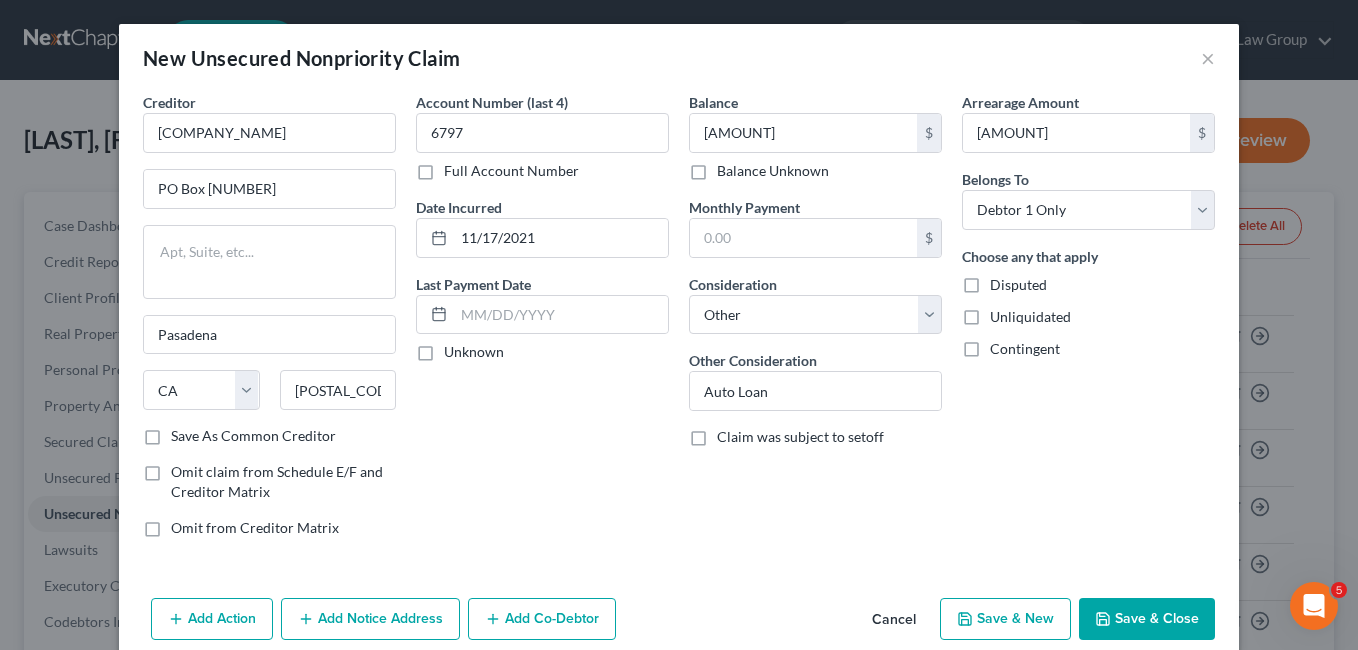 click on "Save As Common Creditor" at bounding box center [253, 436] 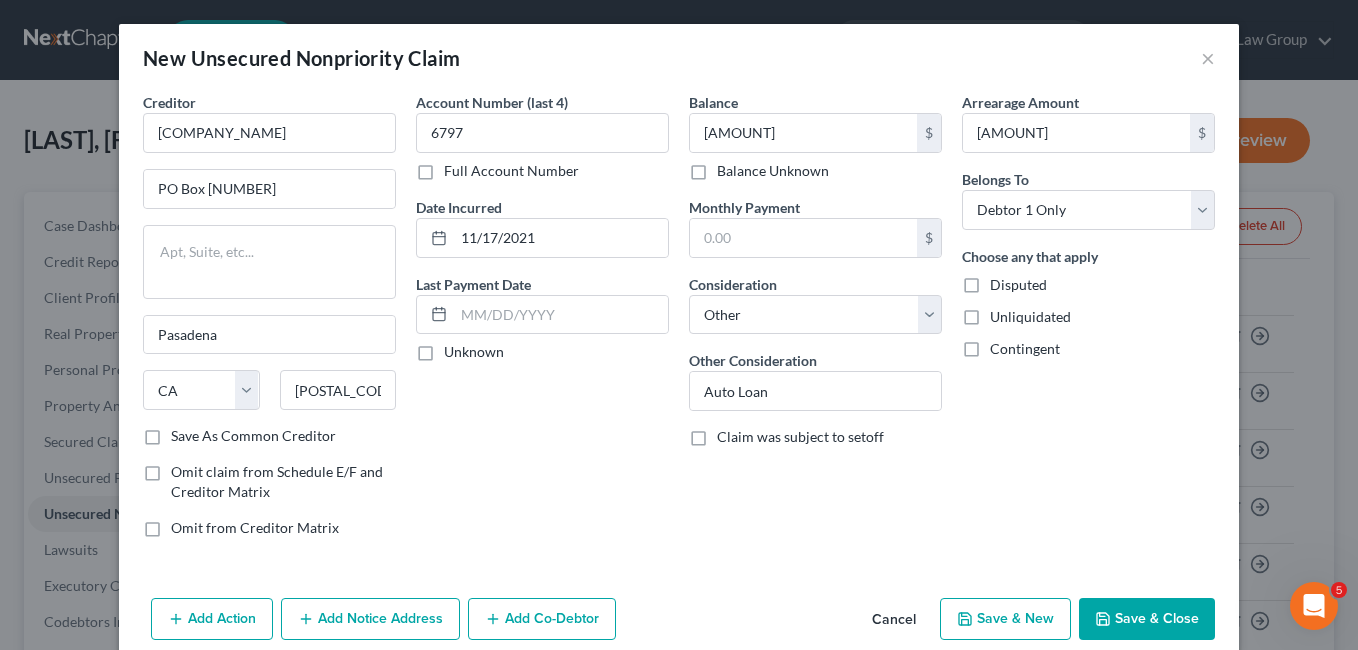 click on "Save As Common Creditor" at bounding box center [185, 432] 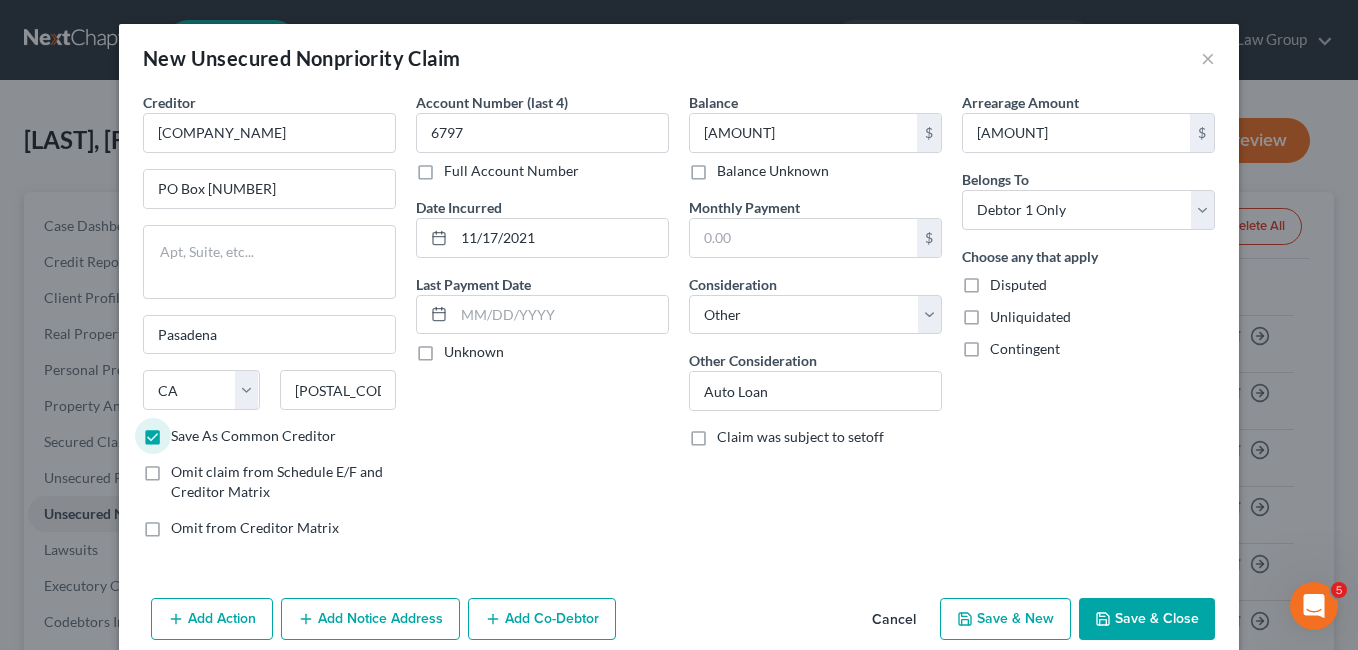 click on "Save & New" at bounding box center [1005, 619] 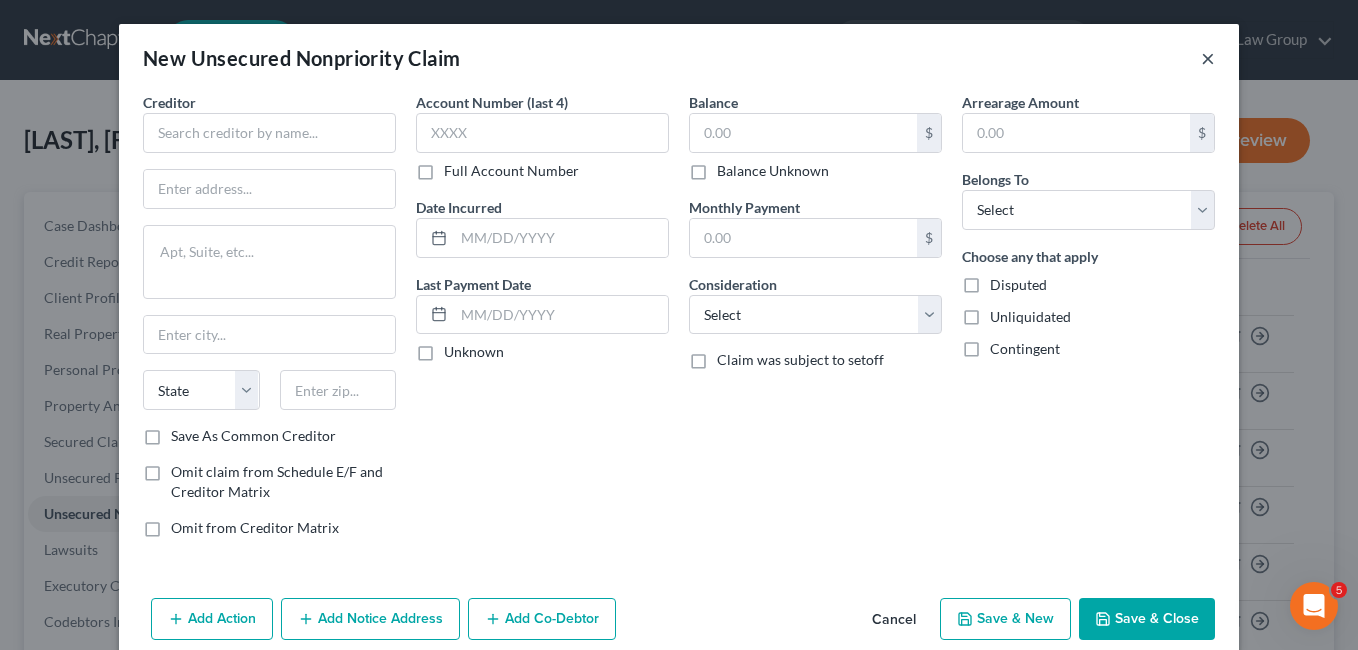 click on "×" at bounding box center (1208, 58) 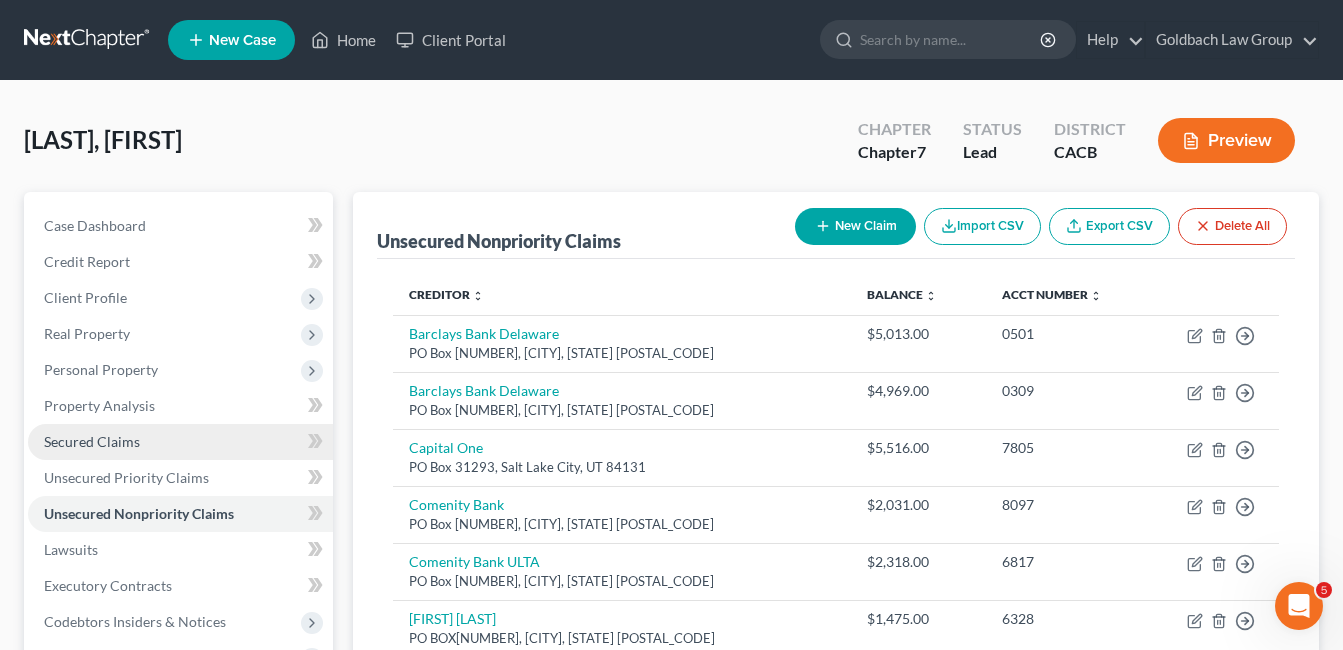 click on "Secured Claims" at bounding box center [92, 441] 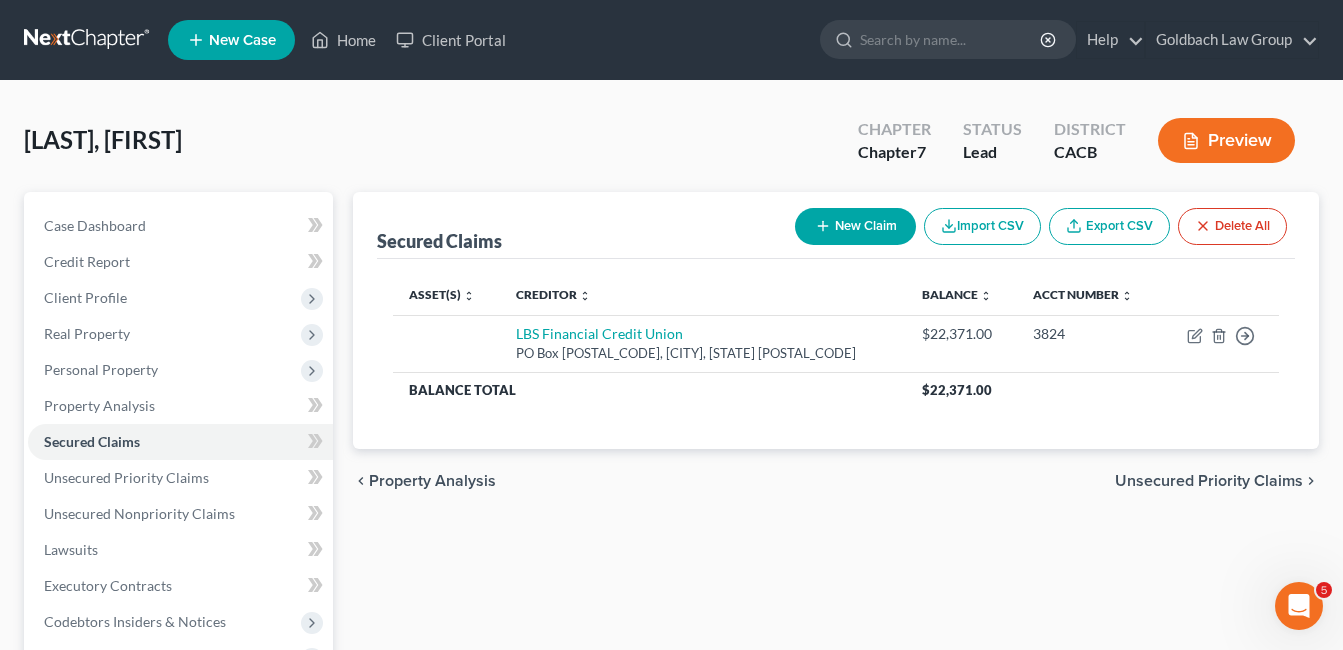 click on "New Claim" at bounding box center [855, 226] 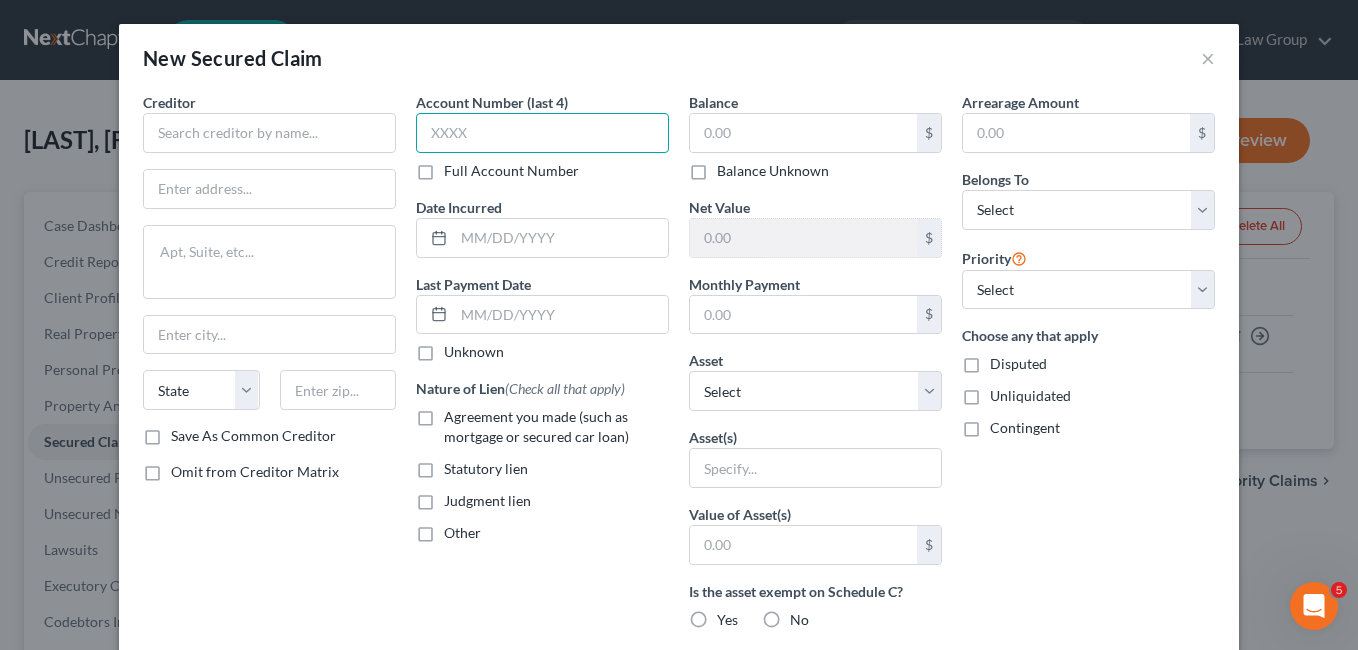 click at bounding box center [542, 133] 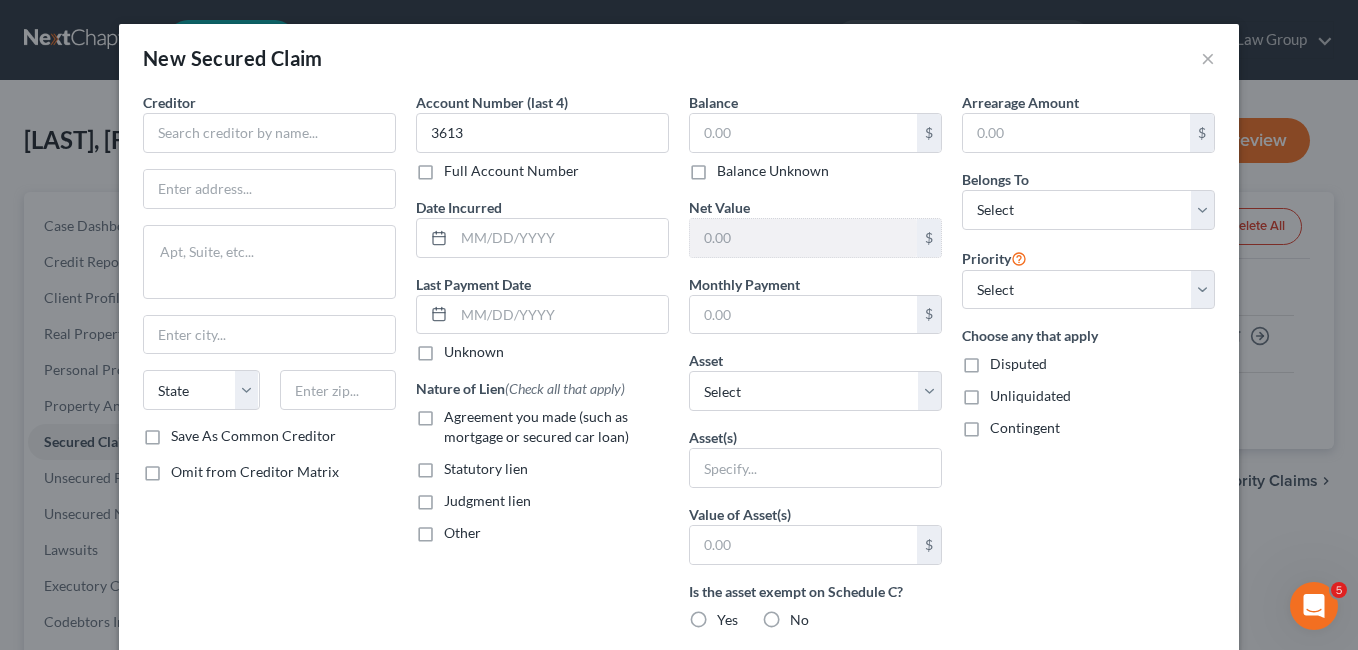 click on "New Secured Claim  ×" at bounding box center (679, 58) 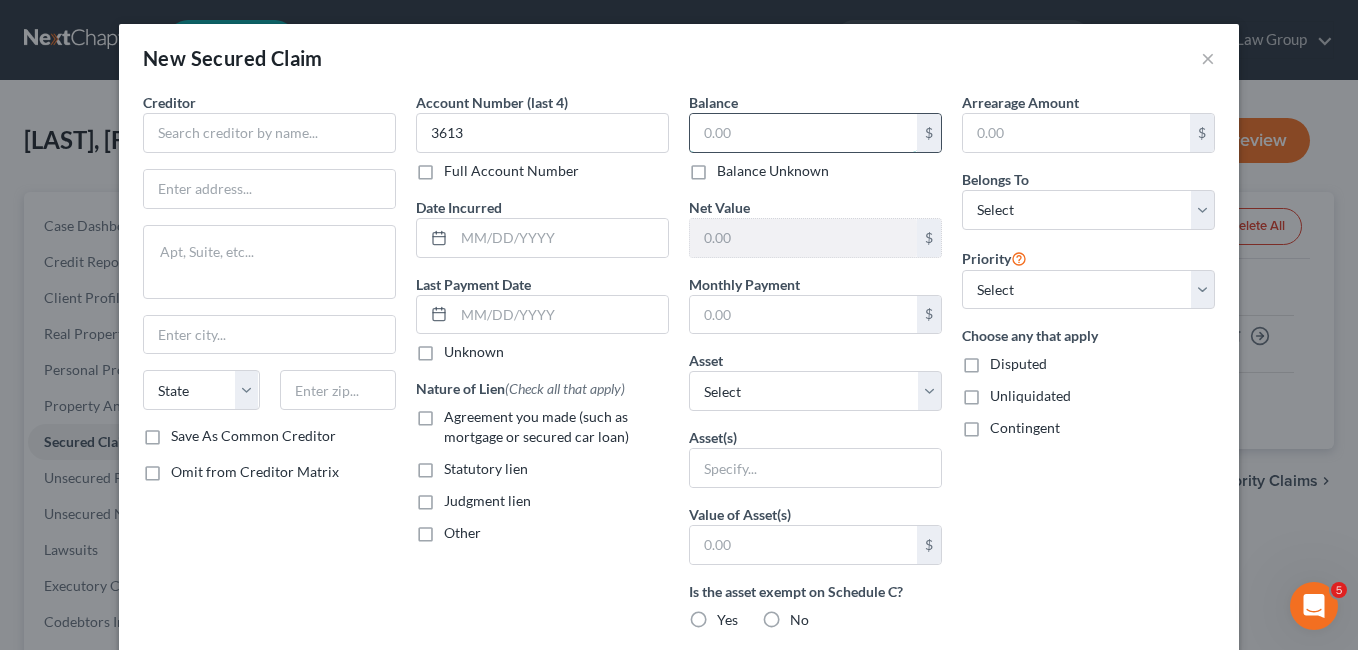 click at bounding box center [803, 133] 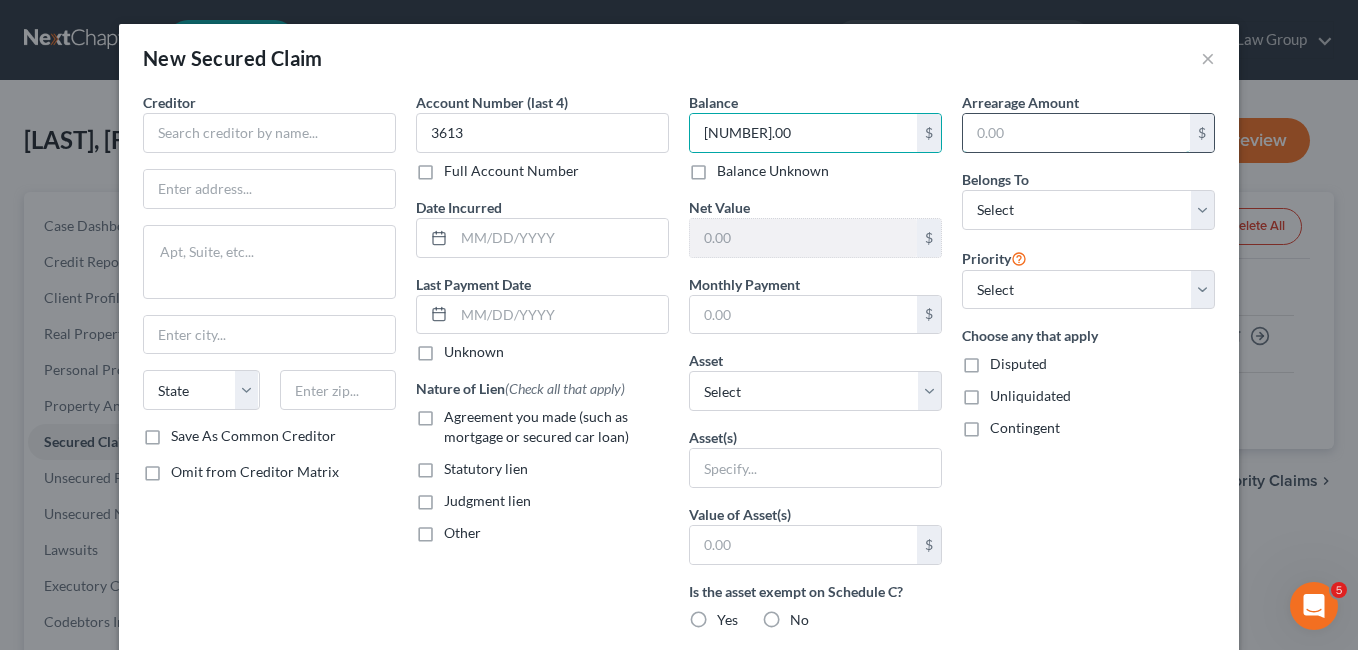 click at bounding box center (1076, 133) 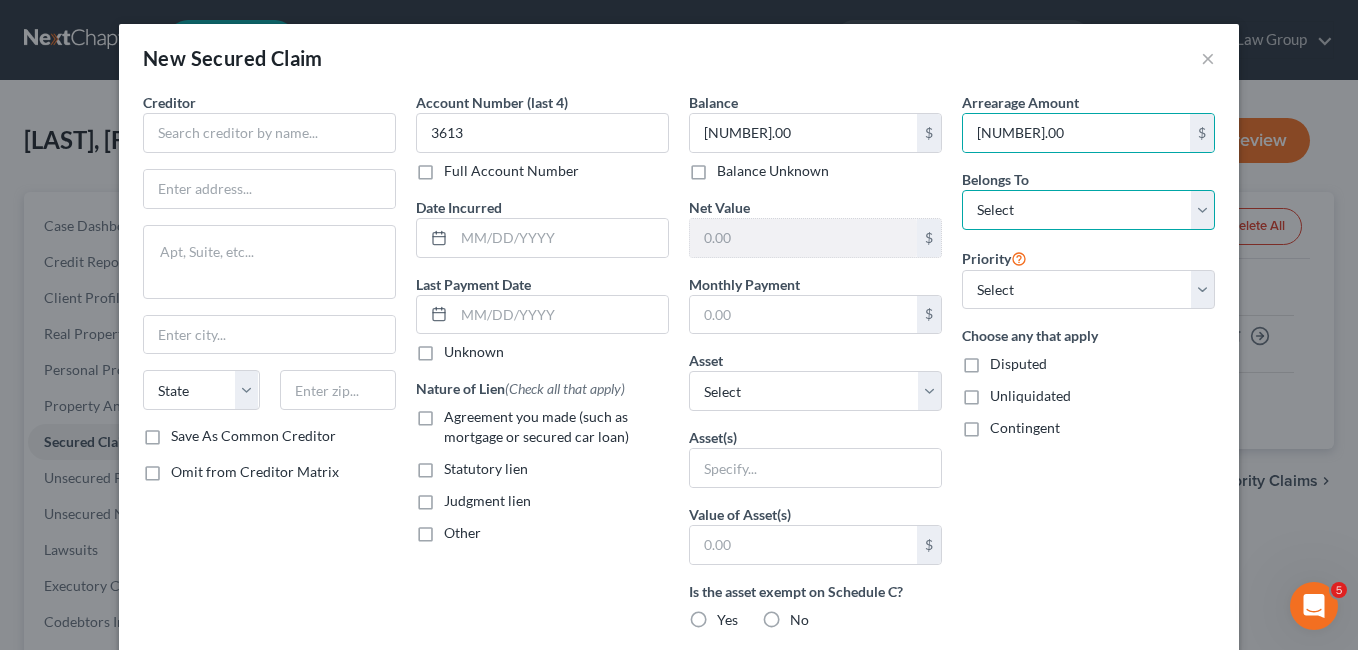 click on "Select Debtor 1 Only Debtor 2 Only Debtor 1 And Debtor 2 Only At Least One Of The Debtors And Another Community Property" at bounding box center [1088, 210] 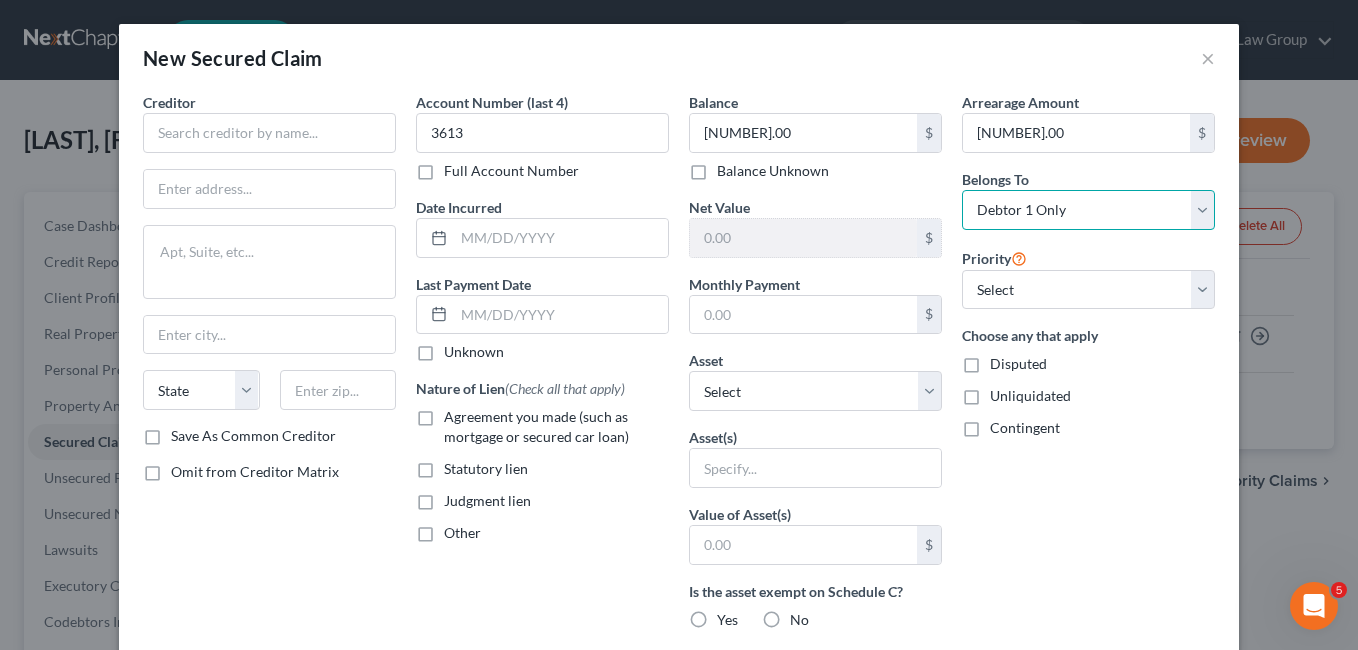 click on "Select Debtor 1 Only Debtor 2 Only Debtor 1 And Debtor 2 Only At Least One Of The Debtors And Another Community Property" at bounding box center (1088, 210) 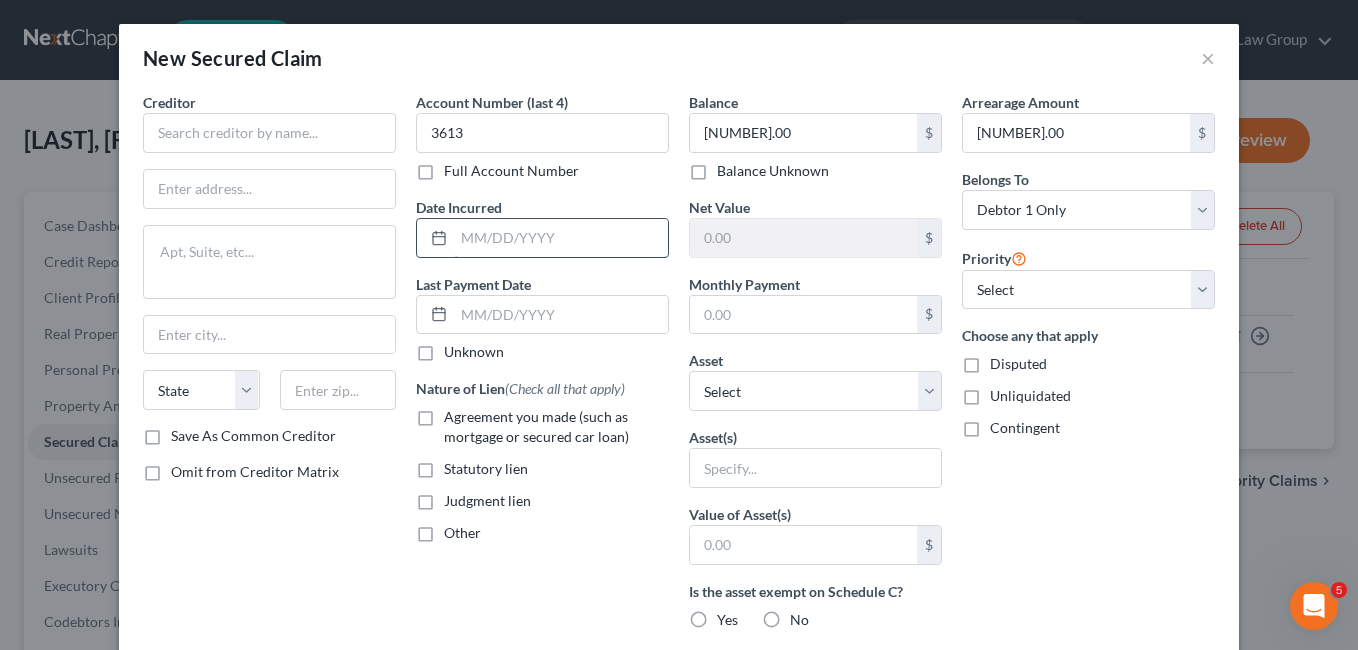click at bounding box center (561, 238) 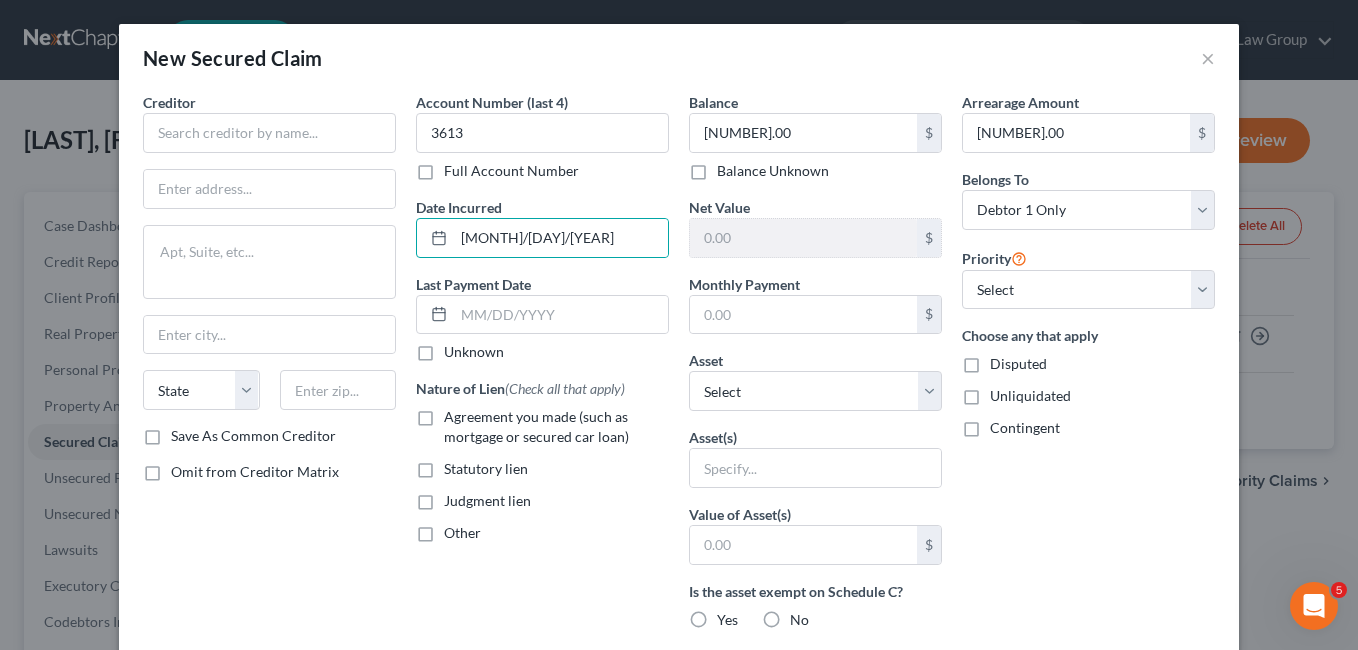 click on "Arrearage Amount 17,322.00 $
Belongs To
*
Select Debtor 1 Only Debtor 2 Only Debtor 1 And Debtor 2 Only At Least One Of The Debtors And Another Community Property Priority  Select 1st 2nd 3rd 4th 5th 6th 7th 8th 9th 10th 11th 12th 13th 14th 15th 16th 17th 18th 19th 20th 21th 22th 23th 24th 25th 26th 27th 28th 29th 30th Choose any that apply Disputed Unliquidated Contingent" at bounding box center (1088, 538) 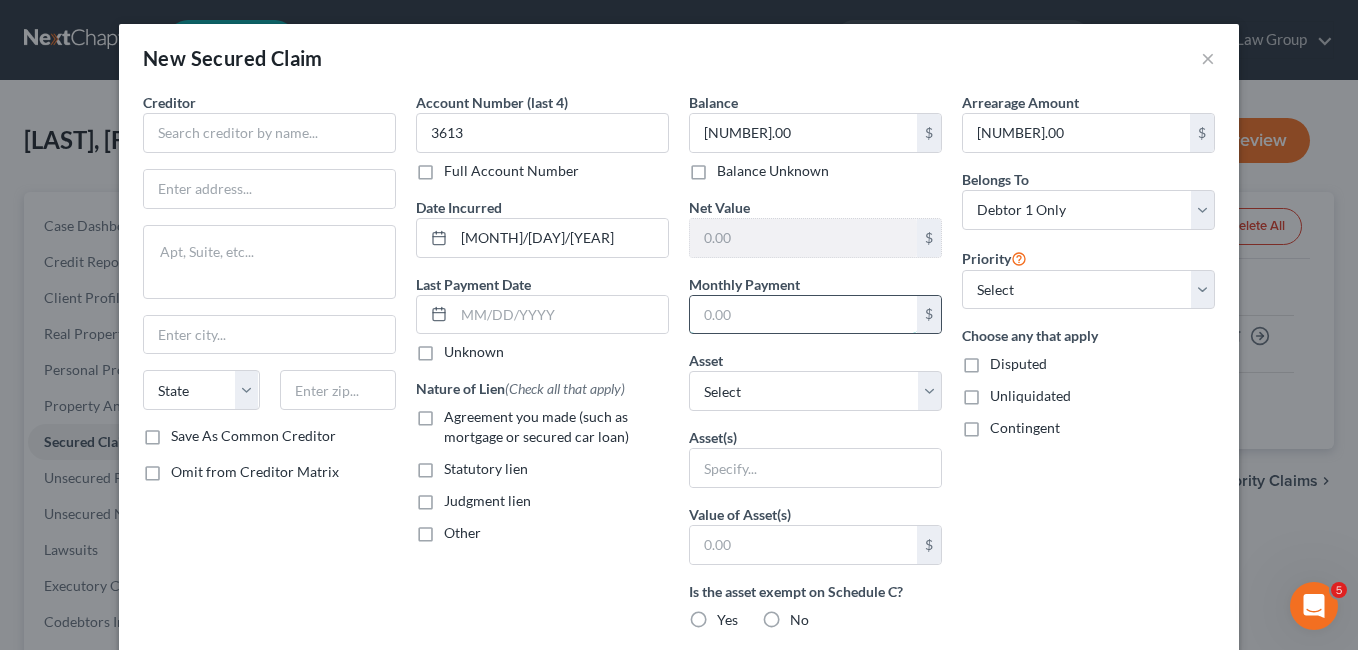 click at bounding box center [803, 315] 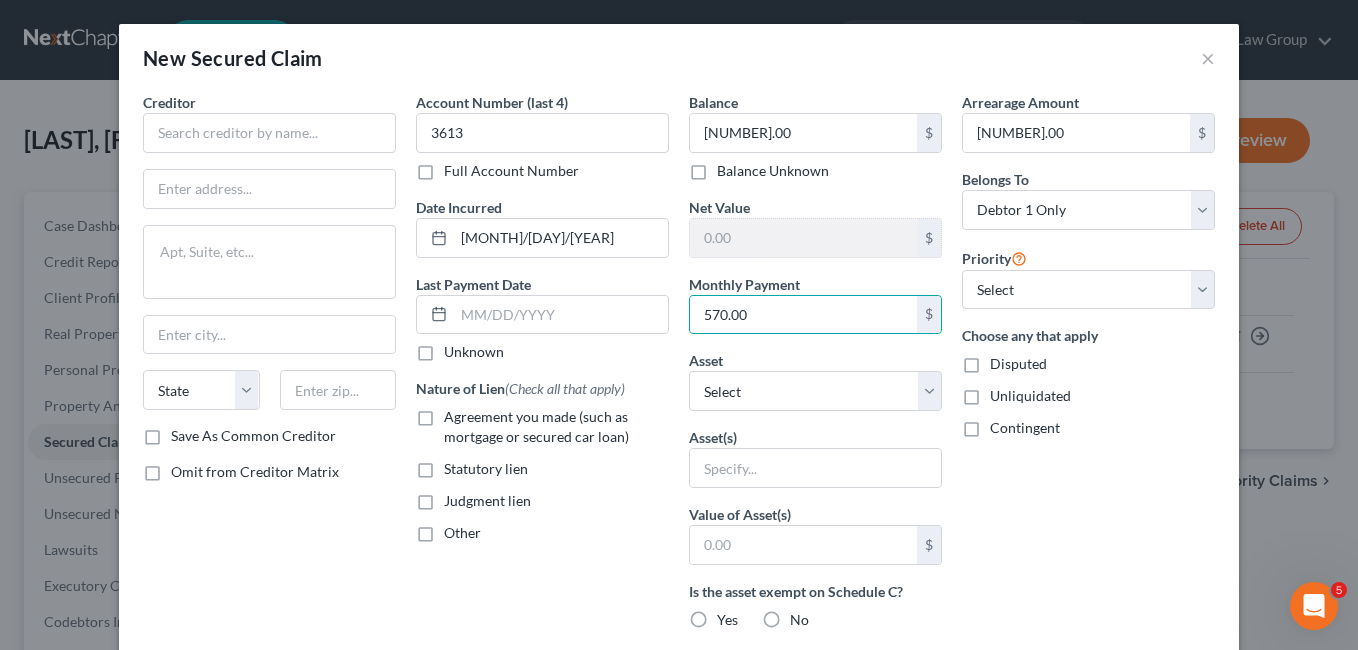 click on "Arrearage Amount 17,322.00 $
Belongs To
*
Select Debtor 1 Only Debtor 2 Only Debtor 1 And Debtor 2 Only At Least One Of The Debtors And Another Community Property Priority  Select 1st 2nd 3rd 4th 5th 6th 7th 8th 9th 10th 11th 12th 13th 14th 15th 16th 17th 18th 19th 20th 21th 22th 23th 24th 25th 26th 27th 28th 29th 30th Choose any that apply Disputed Unliquidated Contingent" at bounding box center [1088, 538] 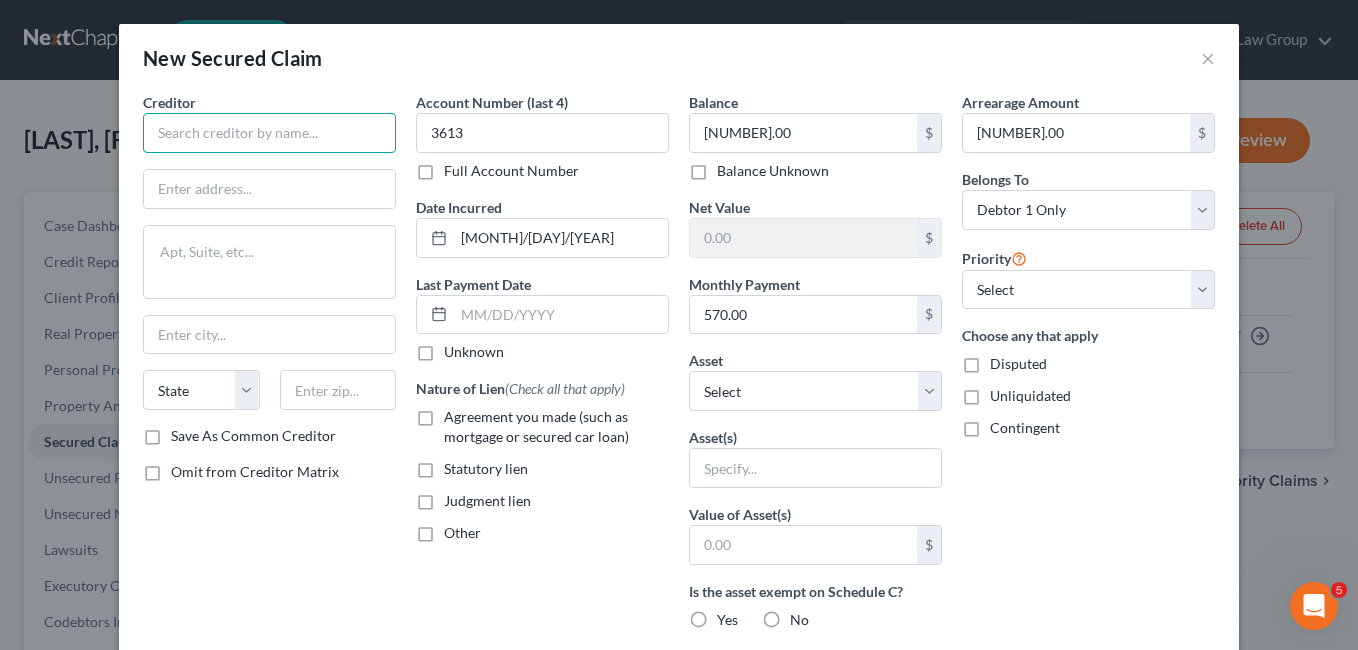 click at bounding box center (269, 133) 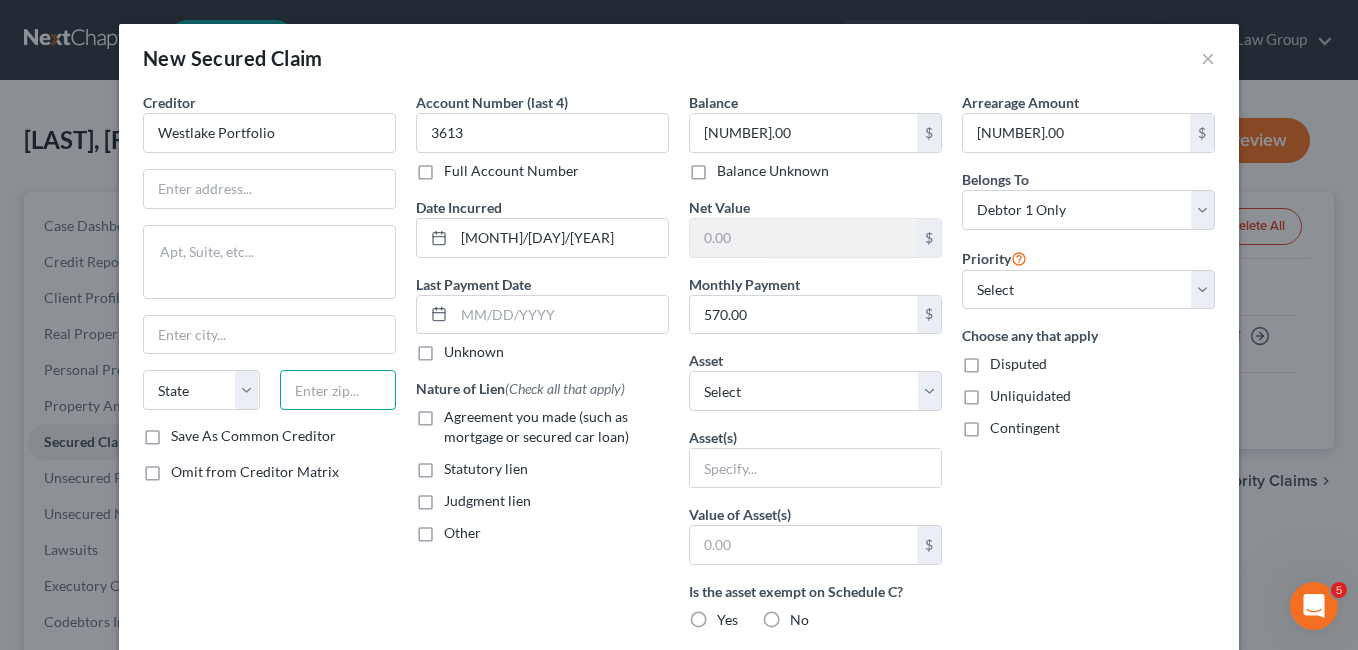 click at bounding box center [338, 390] 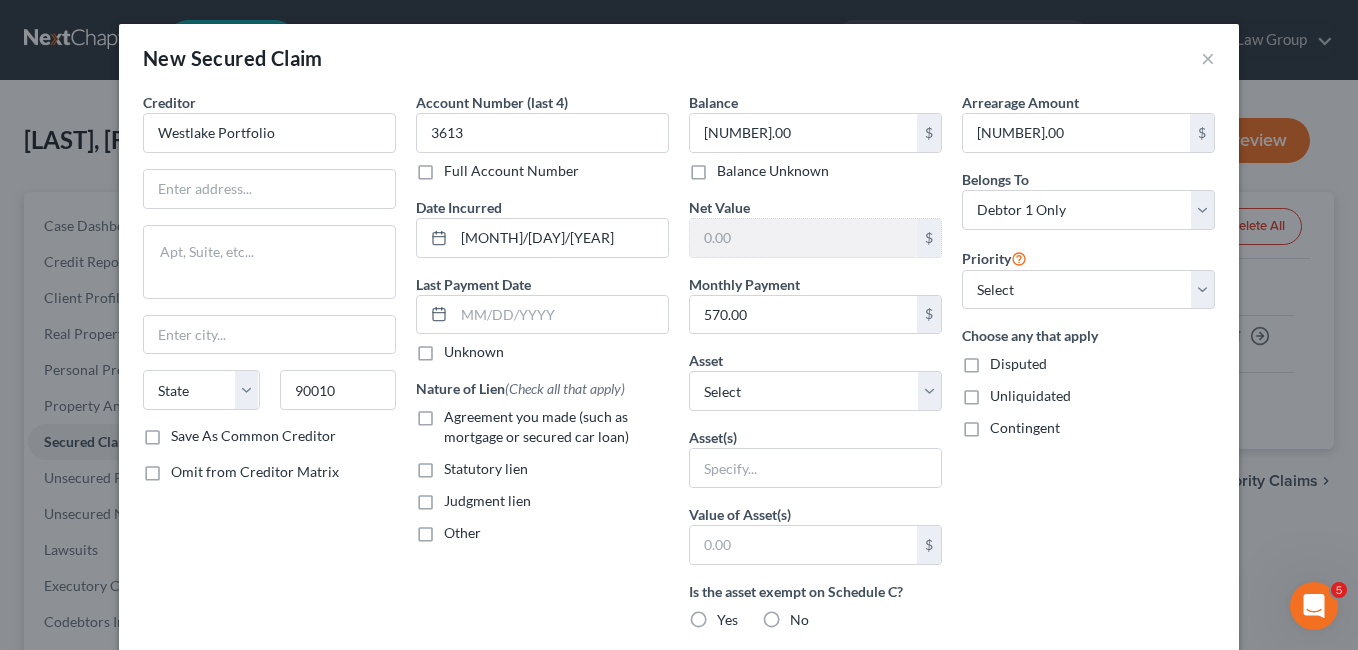 click on "Nature of Lien  (Check all that apply) Agreement you made (such as mortgage or secured car loan) Statutory lien Judgment lien Other" at bounding box center (542, 460) 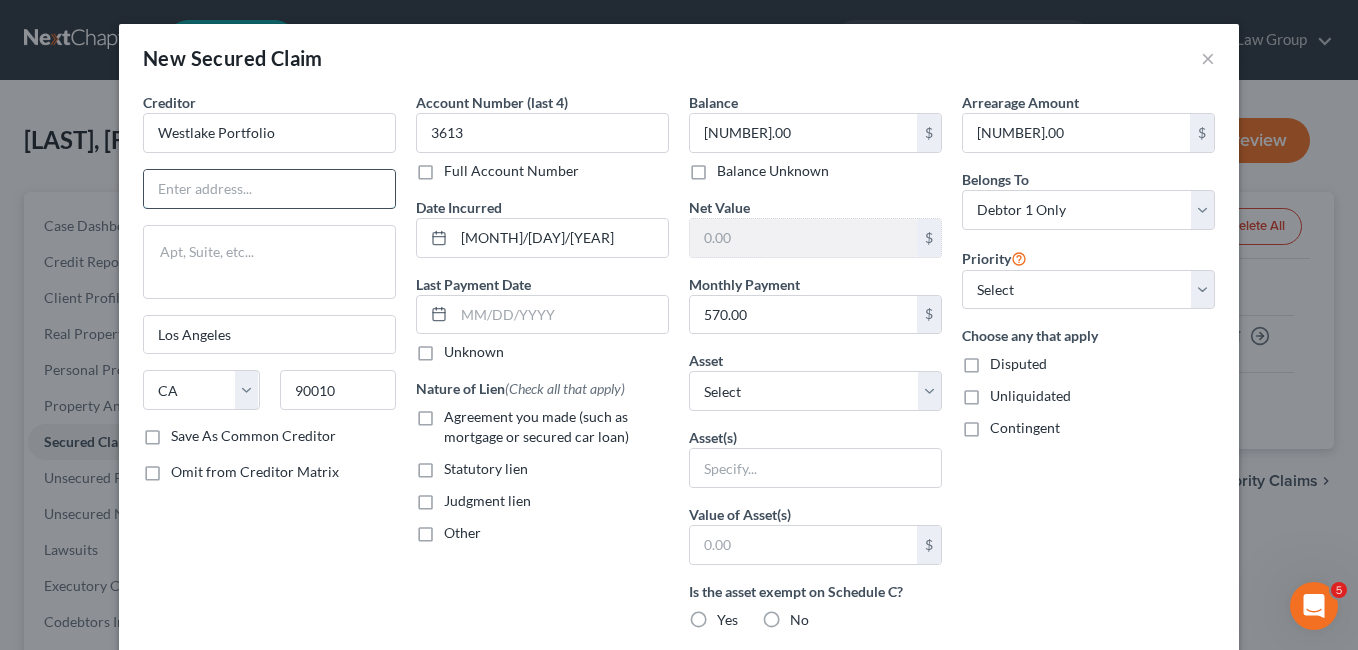 click at bounding box center (269, 189) 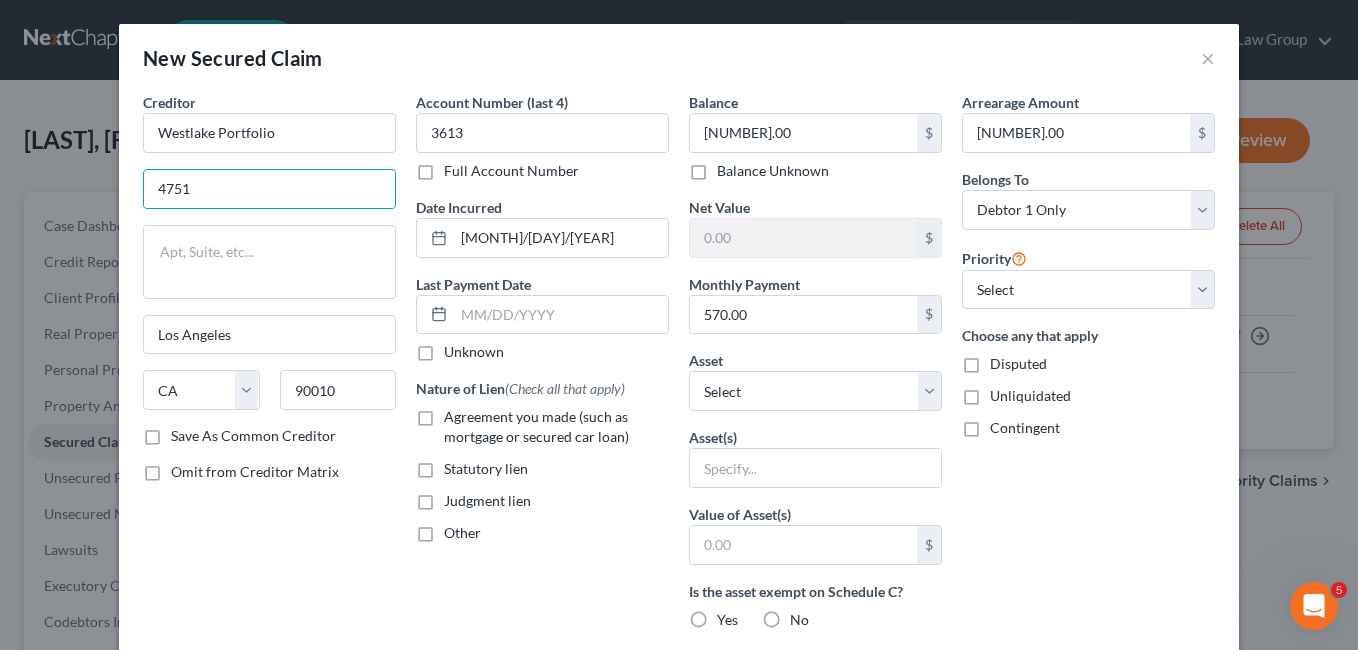 click on "Creditor *    Westlake Portfolio                      [NUMBER] [CITY] State AL AK AR AZ CA CO CT DE DC FL GA GU HI ID IL IN IA KS KY LA ME MD MA MI MN MS MO MT NC ND NE NV NH WI WY [POSTAL_CODE] Save As Common Creditor Omit from Creditor Matrix" at bounding box center (269, 538) 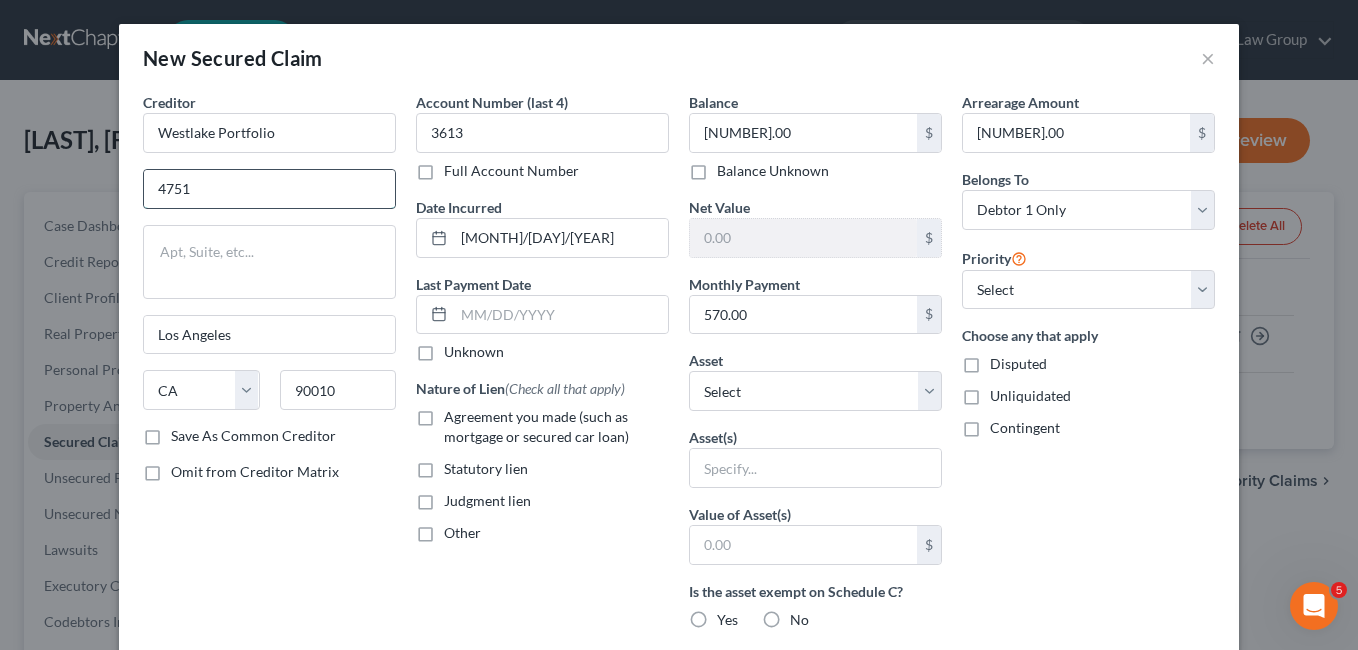 click on "4751" at bounding box center [269, 189] 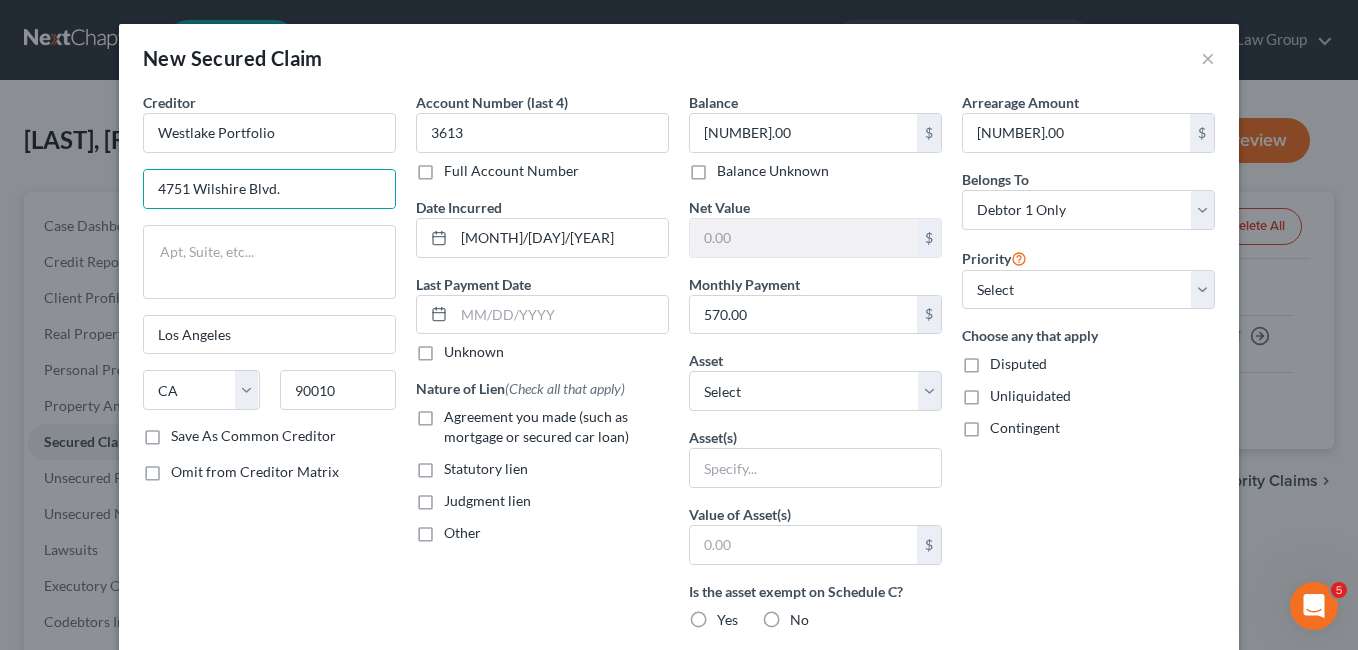 click on "Creditor *    Westlake Portfolio                      [NUMBER] [STREET] [CITY] State [POSTAL_CODE] Save As Common Creditor Omit from Creditor Matrix" at bounding box center (269, 538) 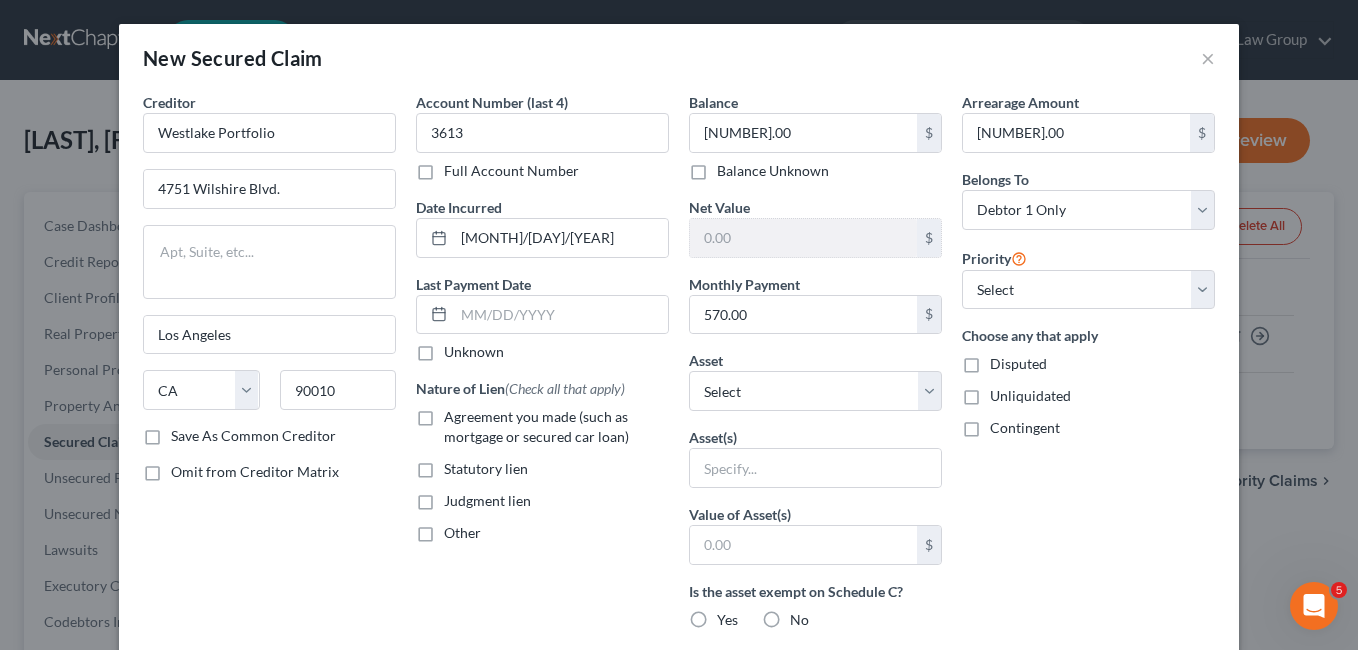 click on "Save As Common Creditor" at bounding box center [253, 436] 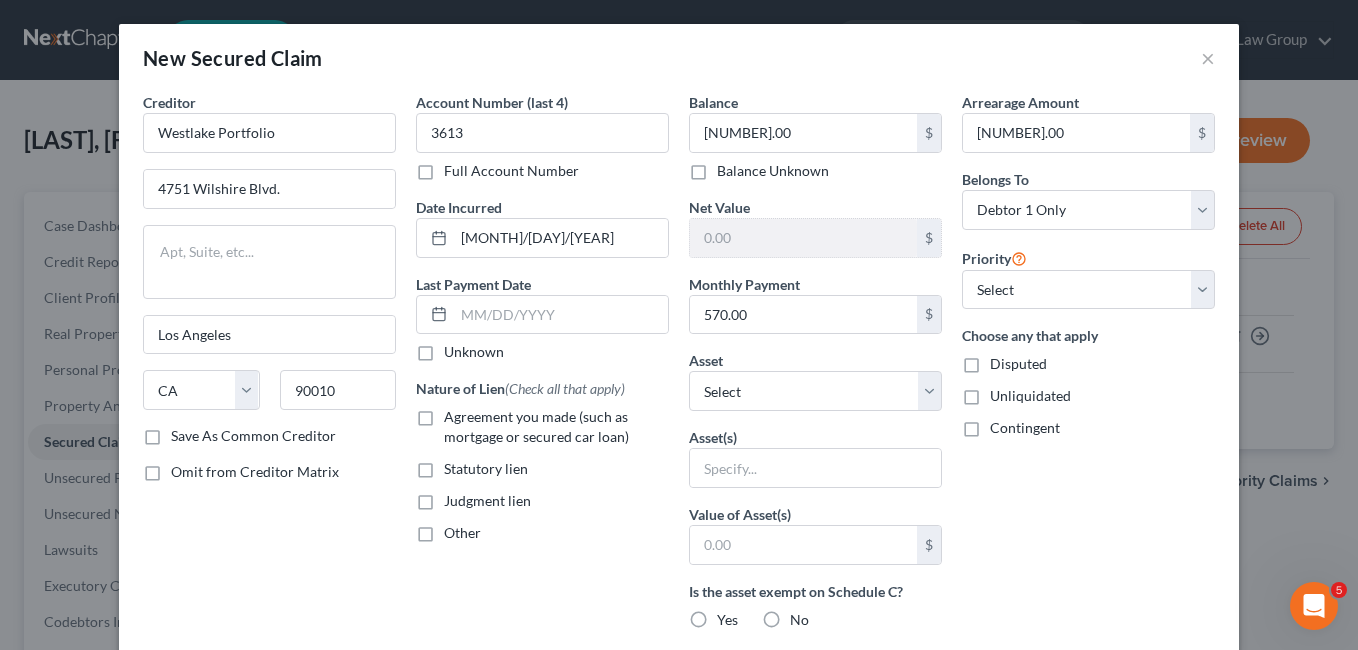 click on "Save As Common Creditor" at bounding box center (185, 432) 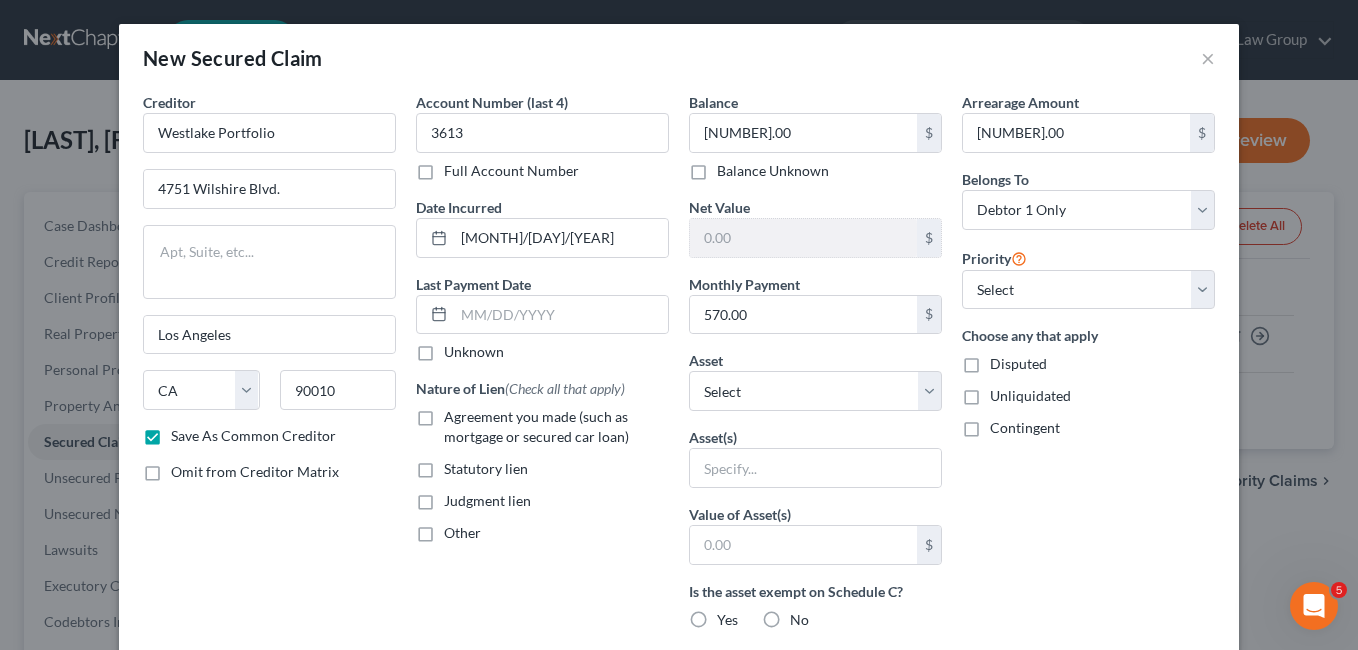 click on "Agreement you made (such as mortgage or secured car loan)" at bounding box center [556, 427] 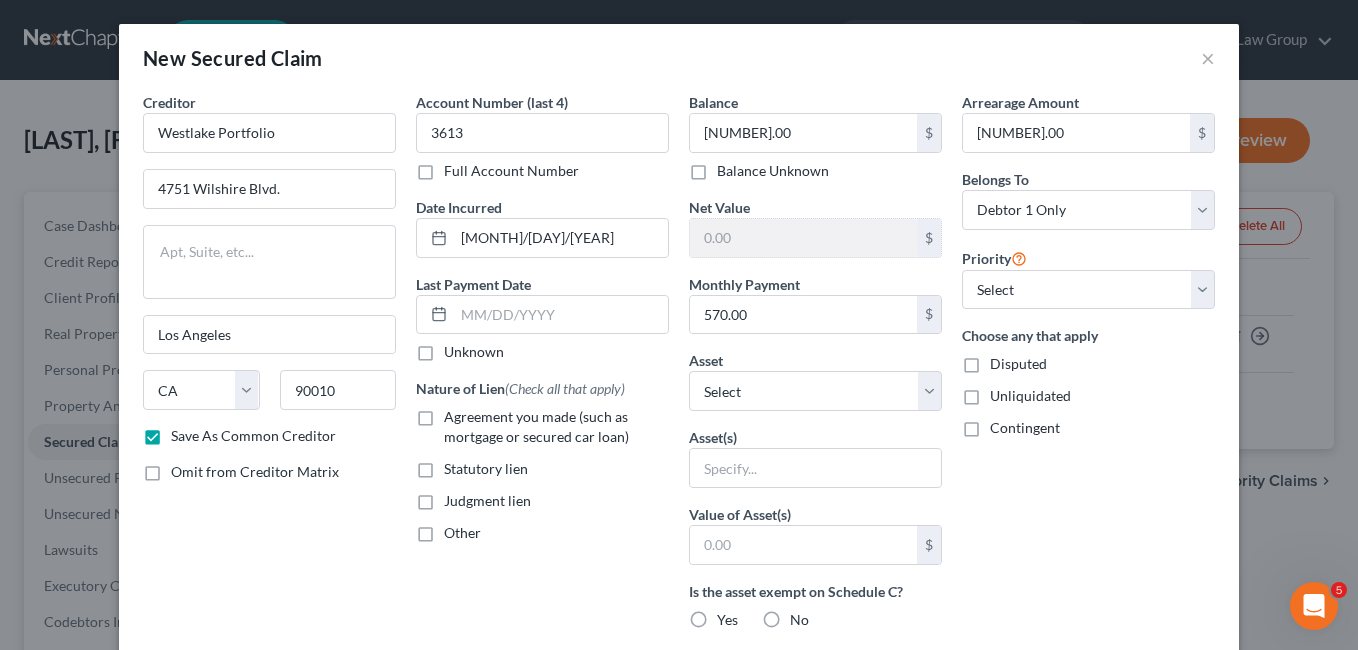 click on "Agreement you made (such as mortgage or secured car loan)" at bounding box center (458, 413) 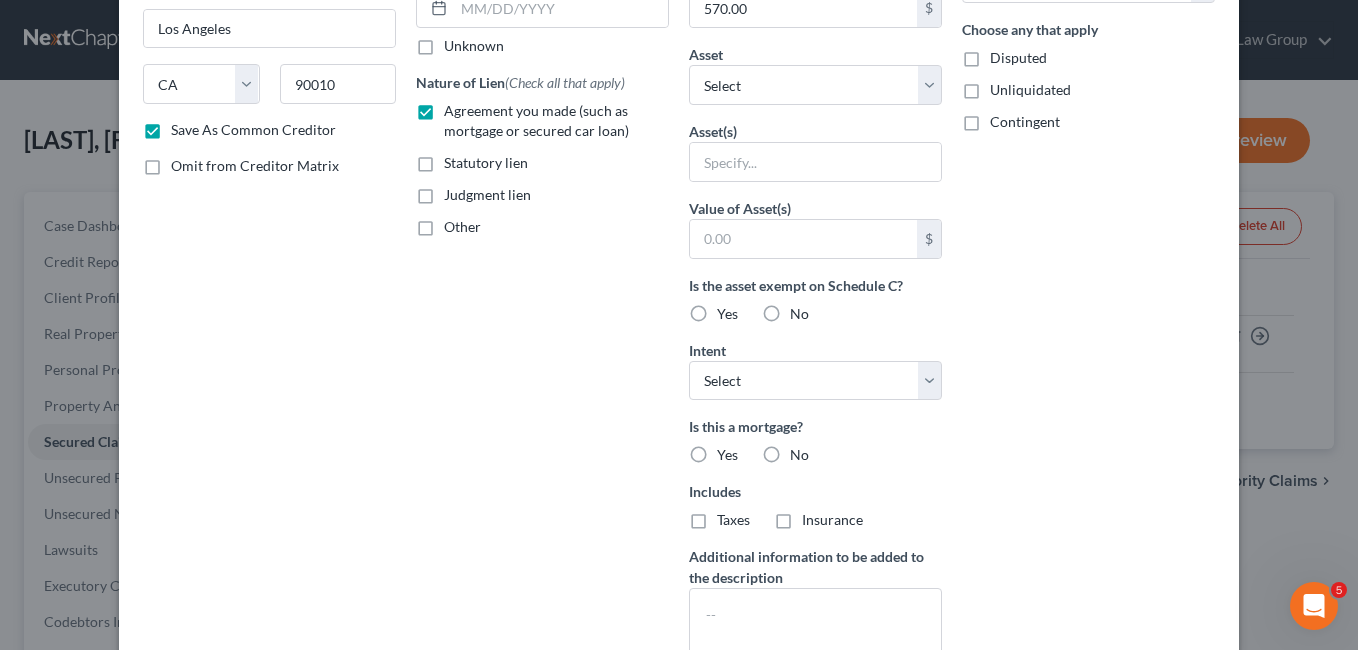 scroll, scrollTop: 315, scrollLeft: 0, axis: vertical 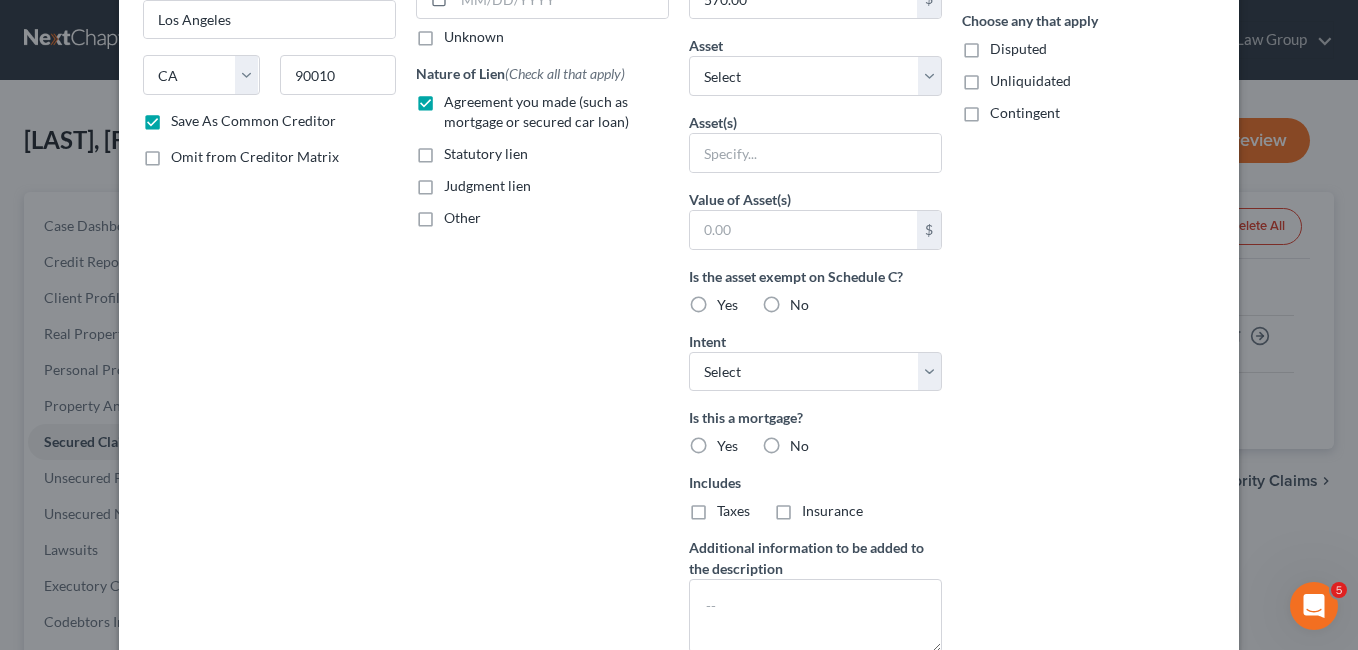 click on "No" at bounding box center [799, 446] 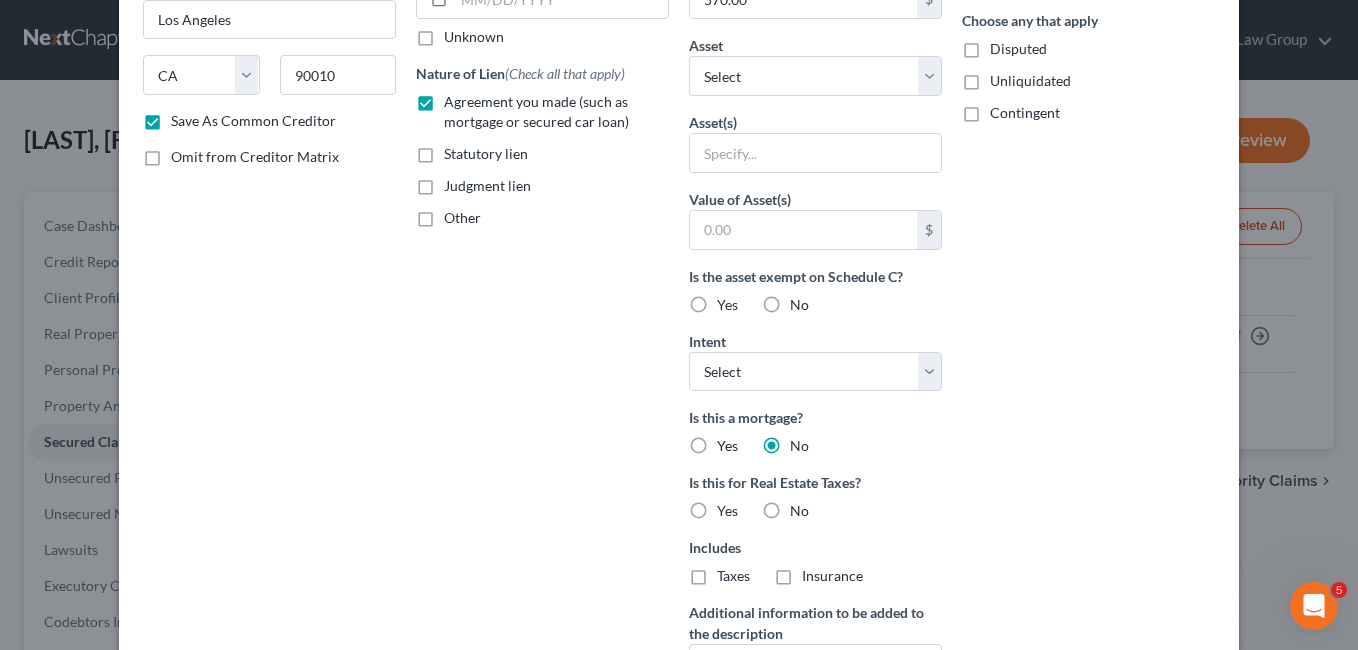 click on "No" at bounding box center (799, 511) 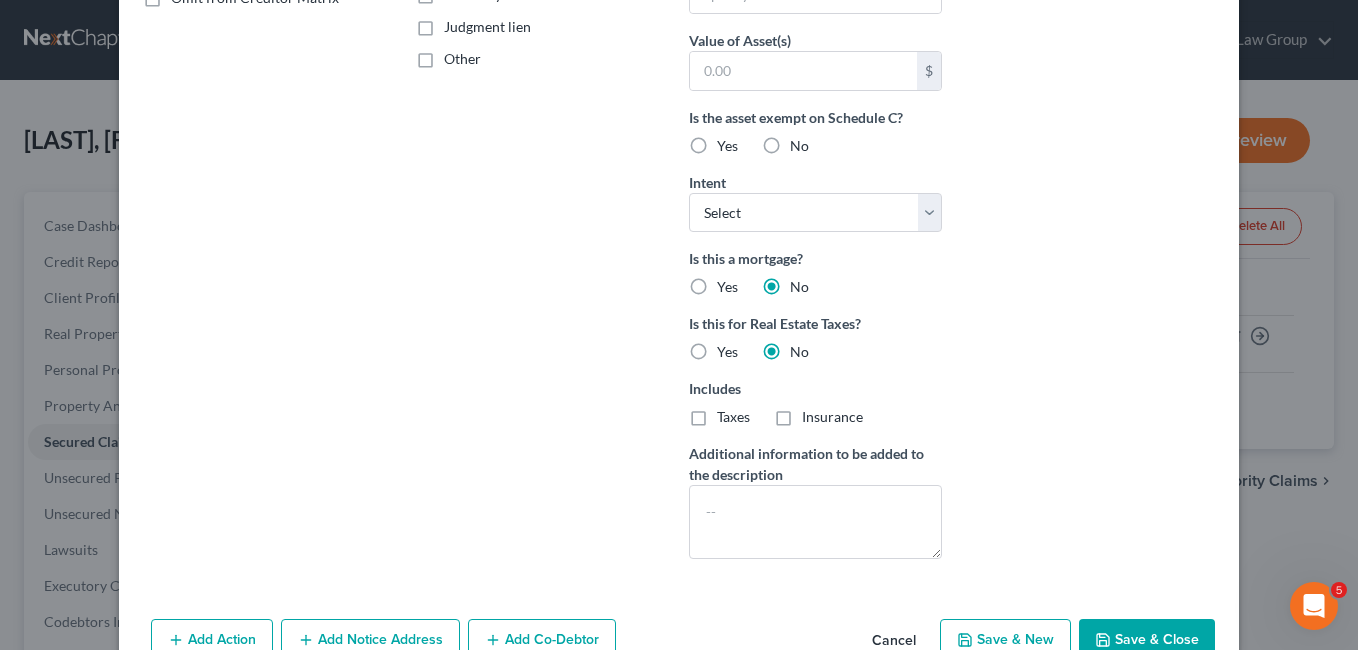 scroll, scrollTop: 525, scrollLeft: 0, axis: vertical 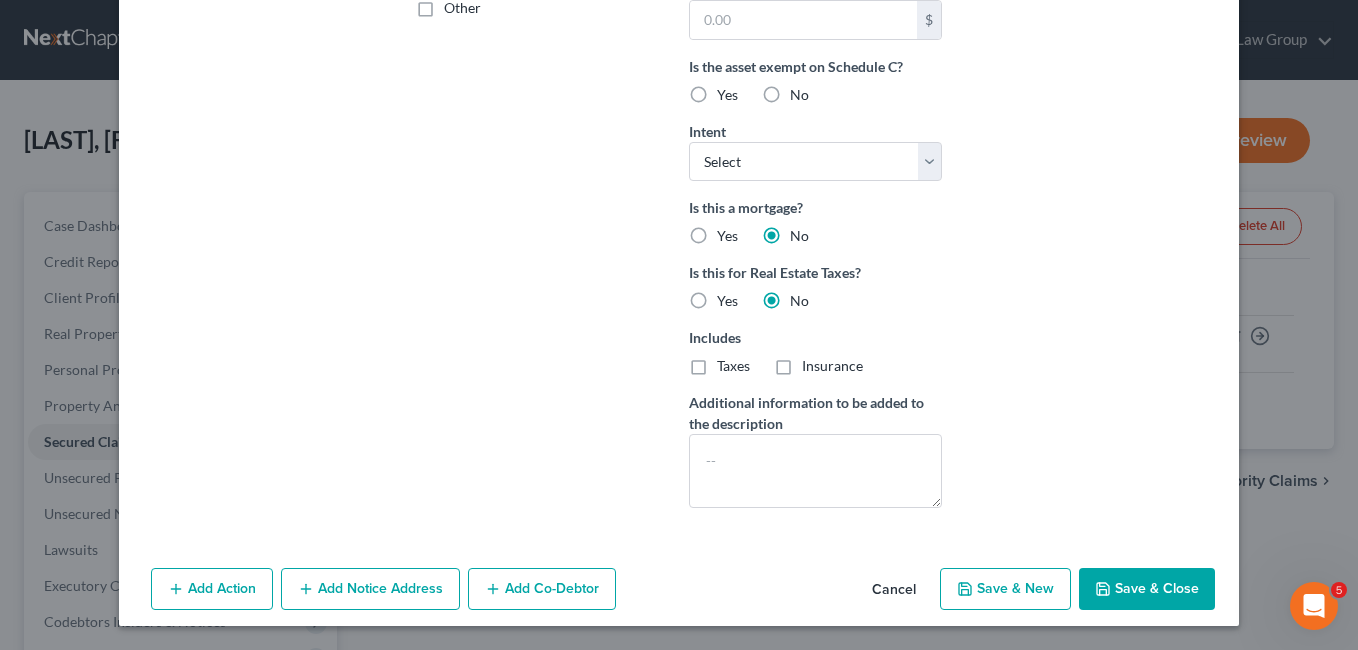 click on "Save & Close" at bounding box center [1147, 589] 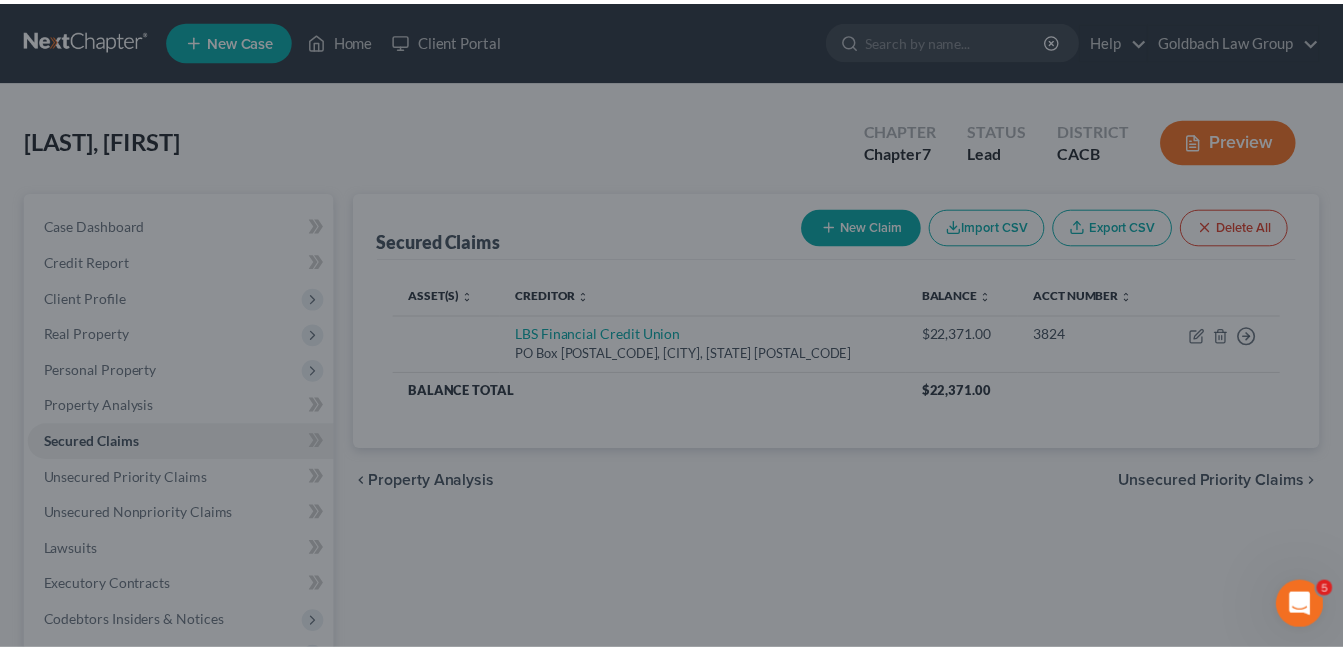 scroll, scrollTop: 307, scrollLeft: 0, axis: vertical 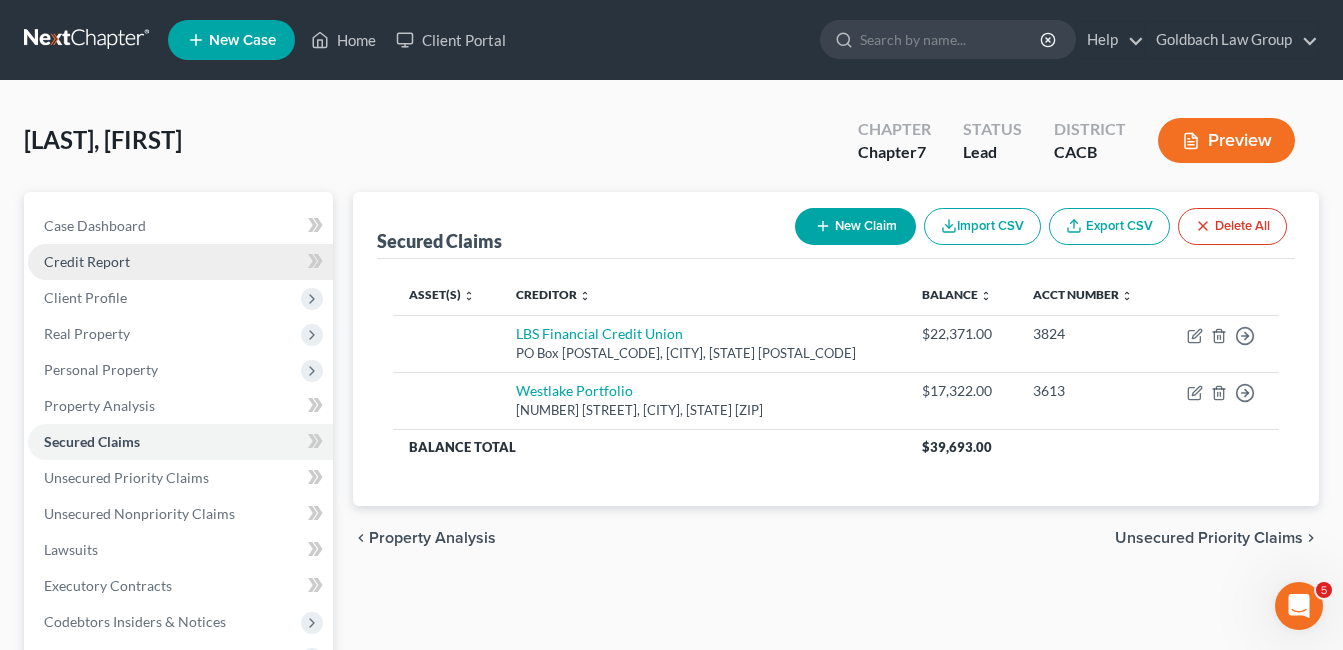 click on "Credit Report" at bounding box center [87, 261] 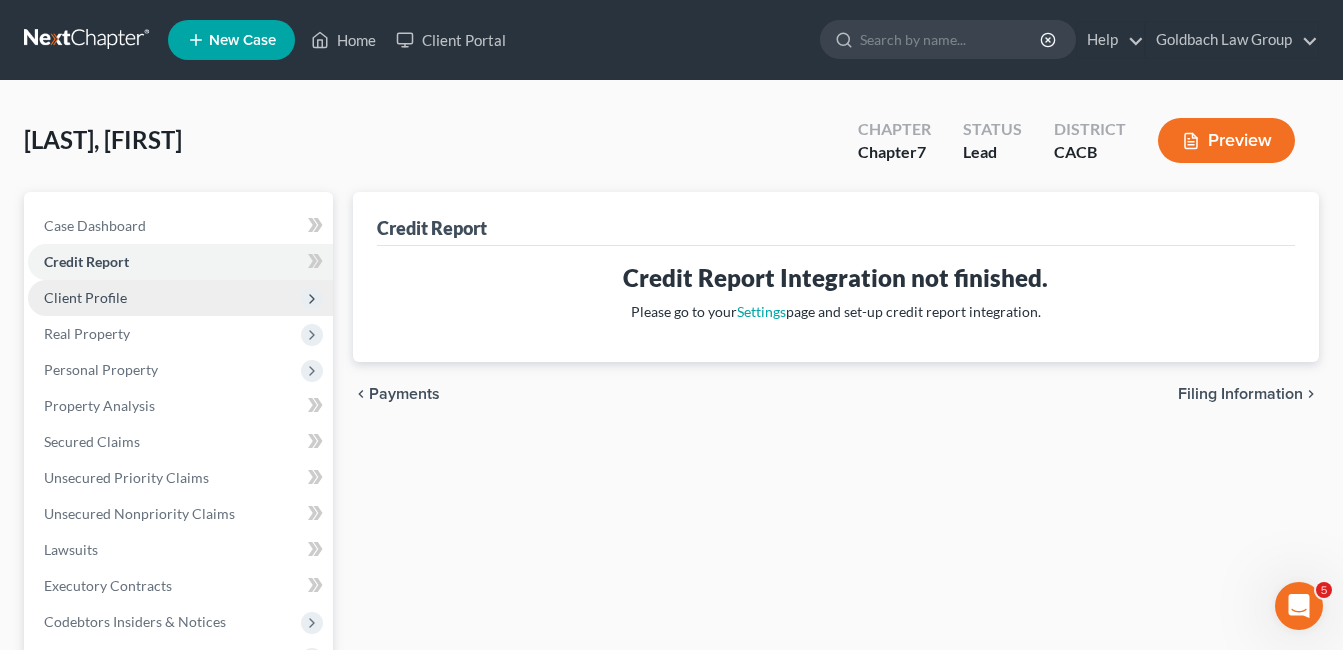 click on "Client Profile" at bounding box center (85, 297) 